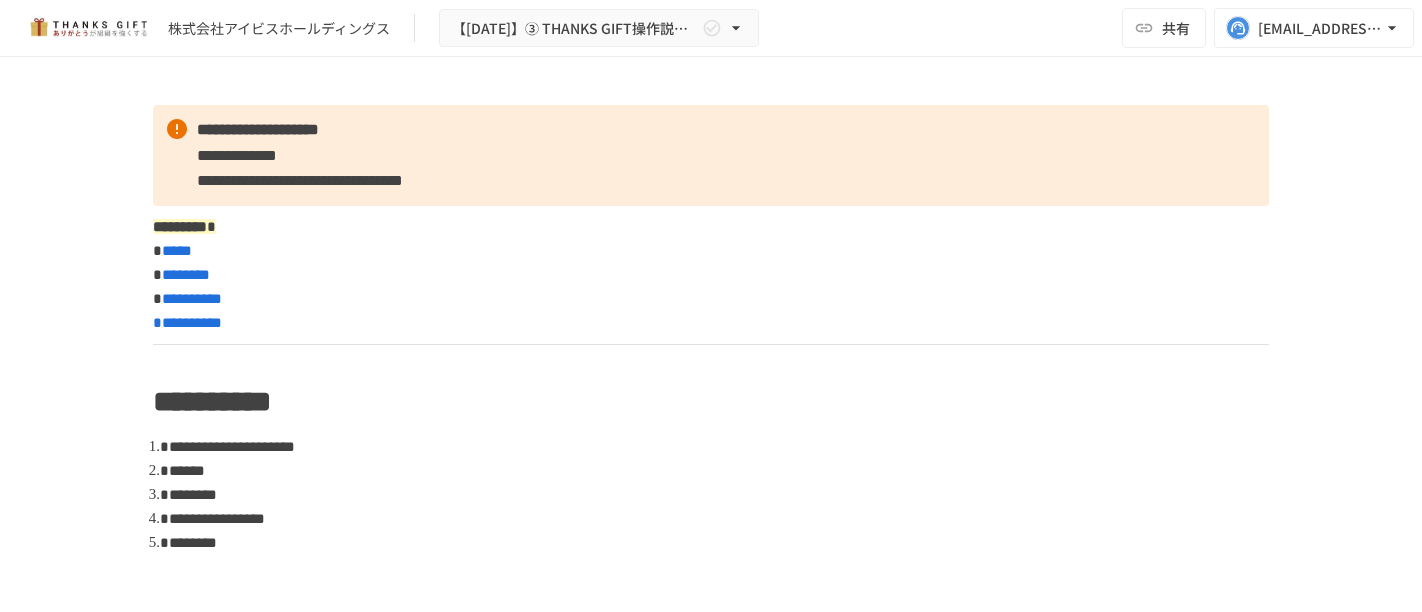 scroll, scrollTop: 0, scrollLeft: 0, axis: both 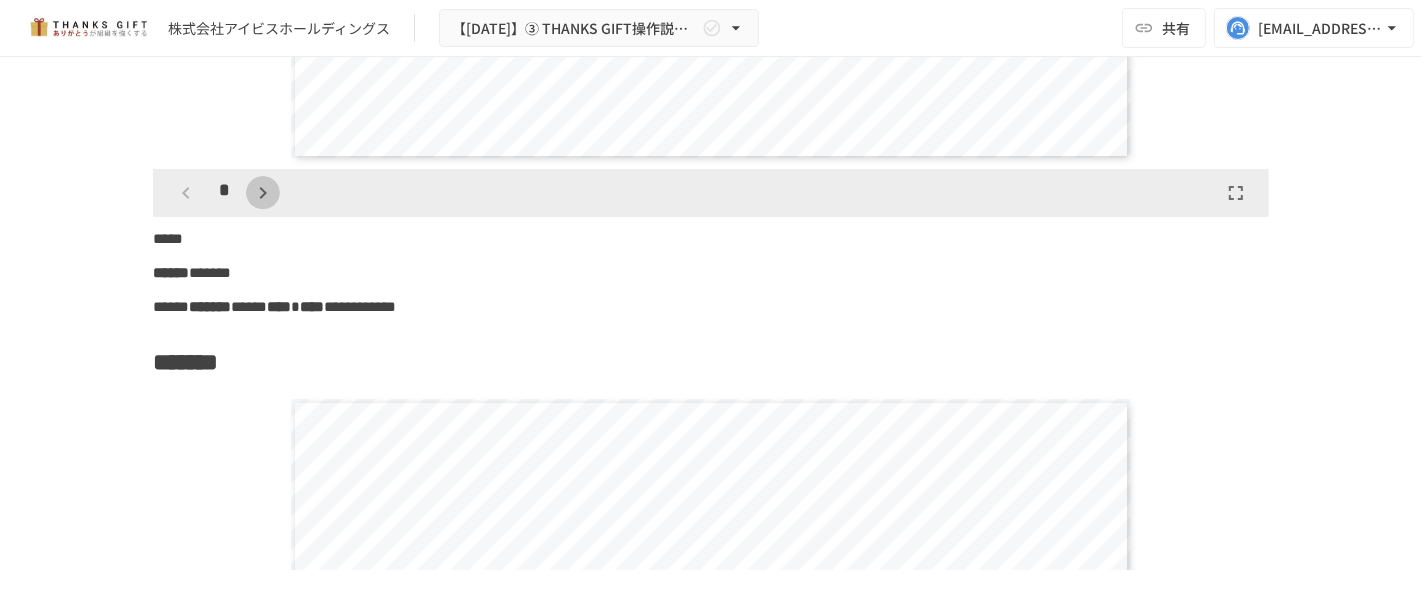 click 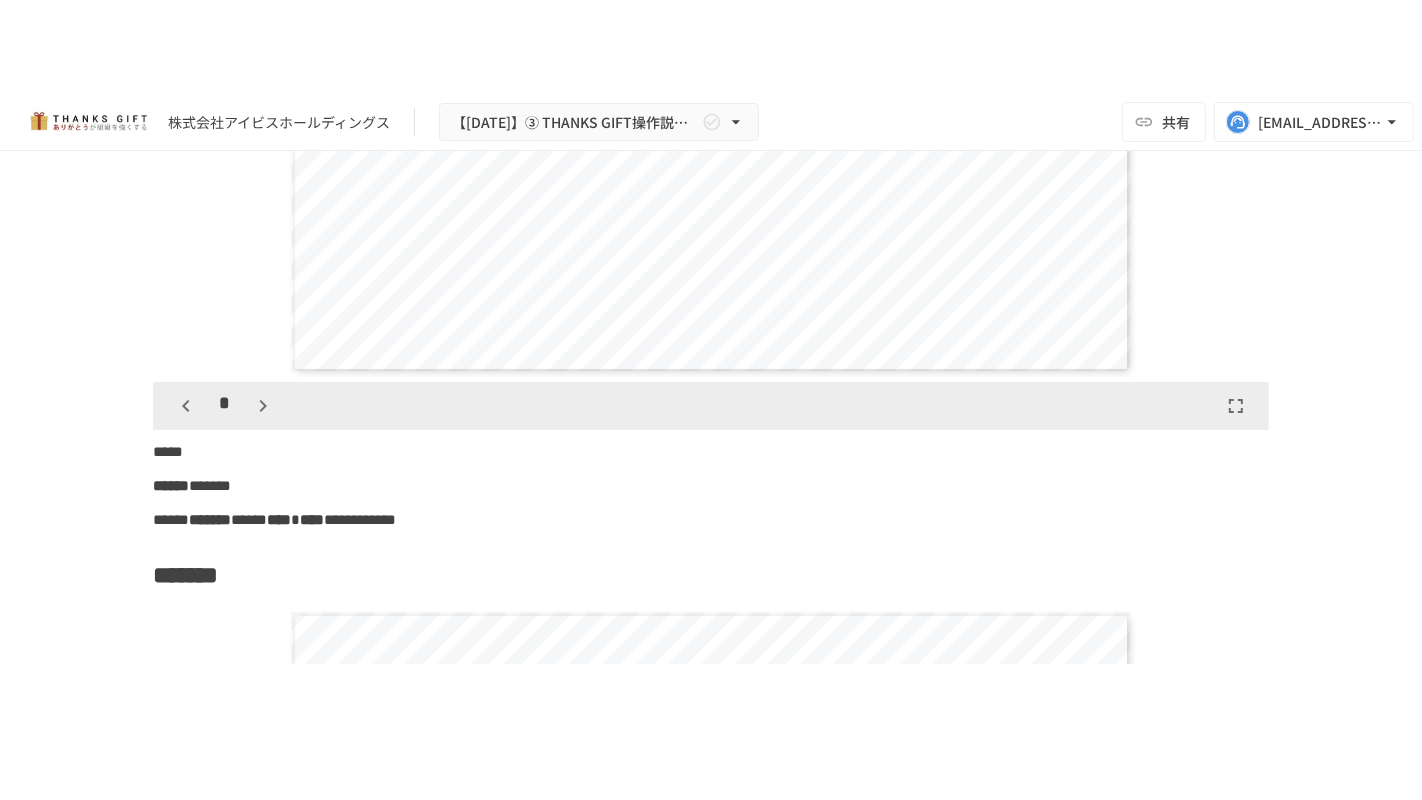 scroll, scrollTop: 23205, scrollLeft: 0, axis: vertical 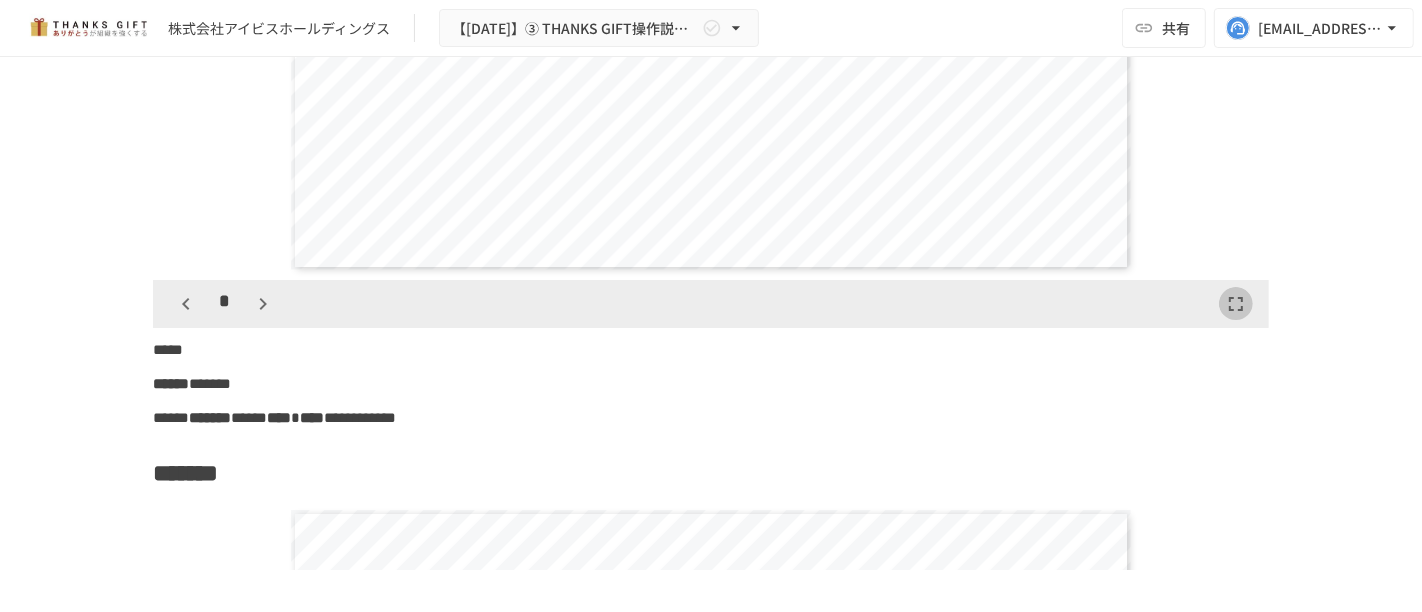 click 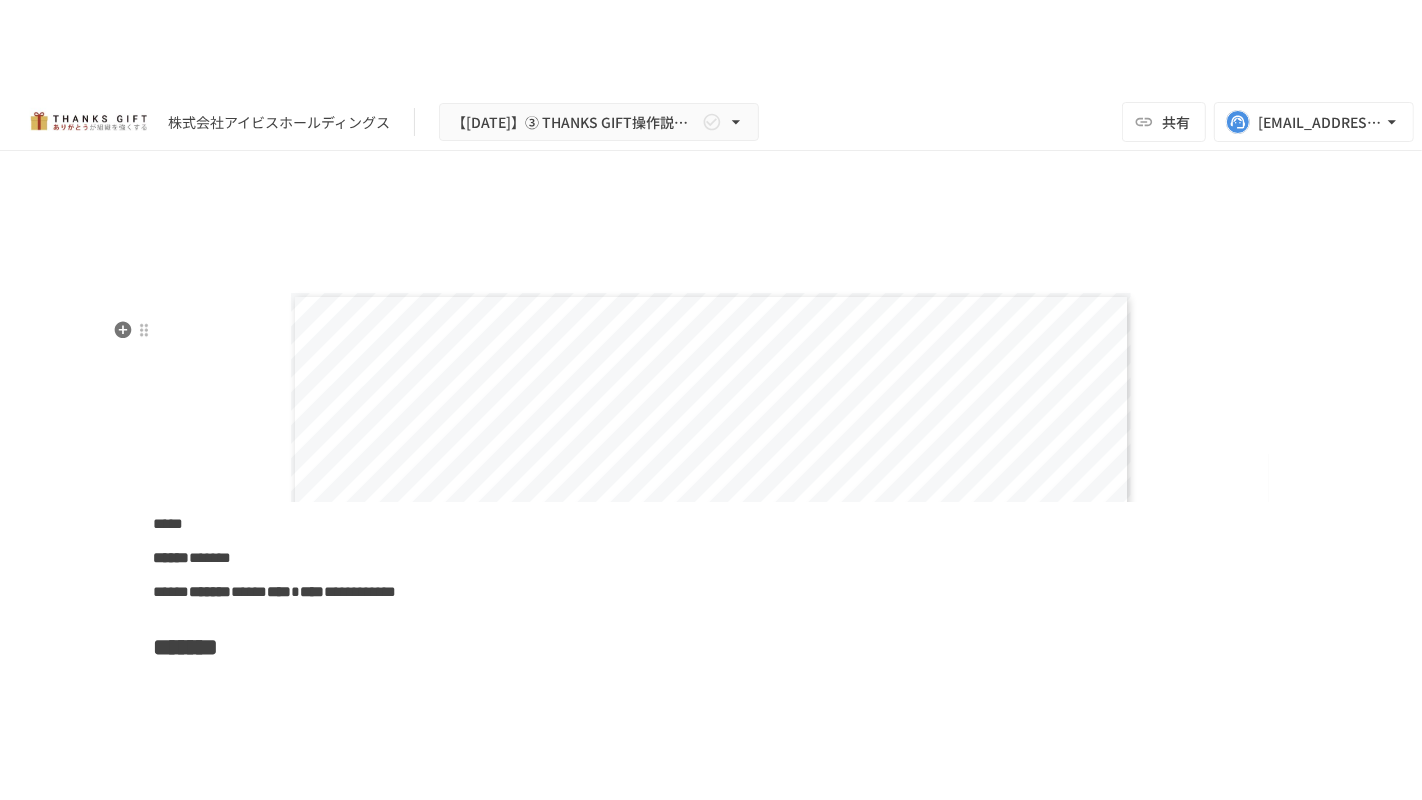 scroll, scrollTop: 23399, scrollLeft: 0, axis: vertical 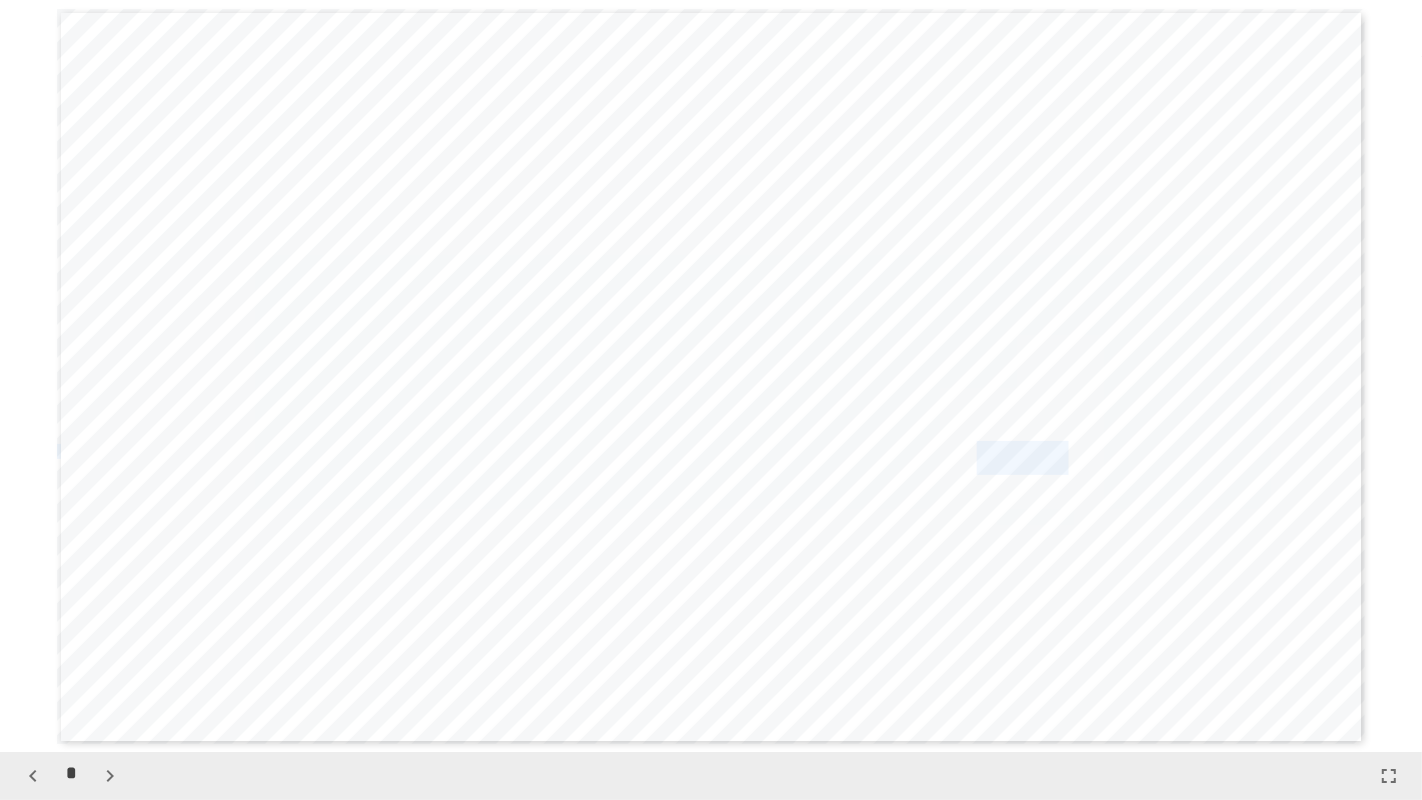 click on "**********" at bounding box center [711, 377] 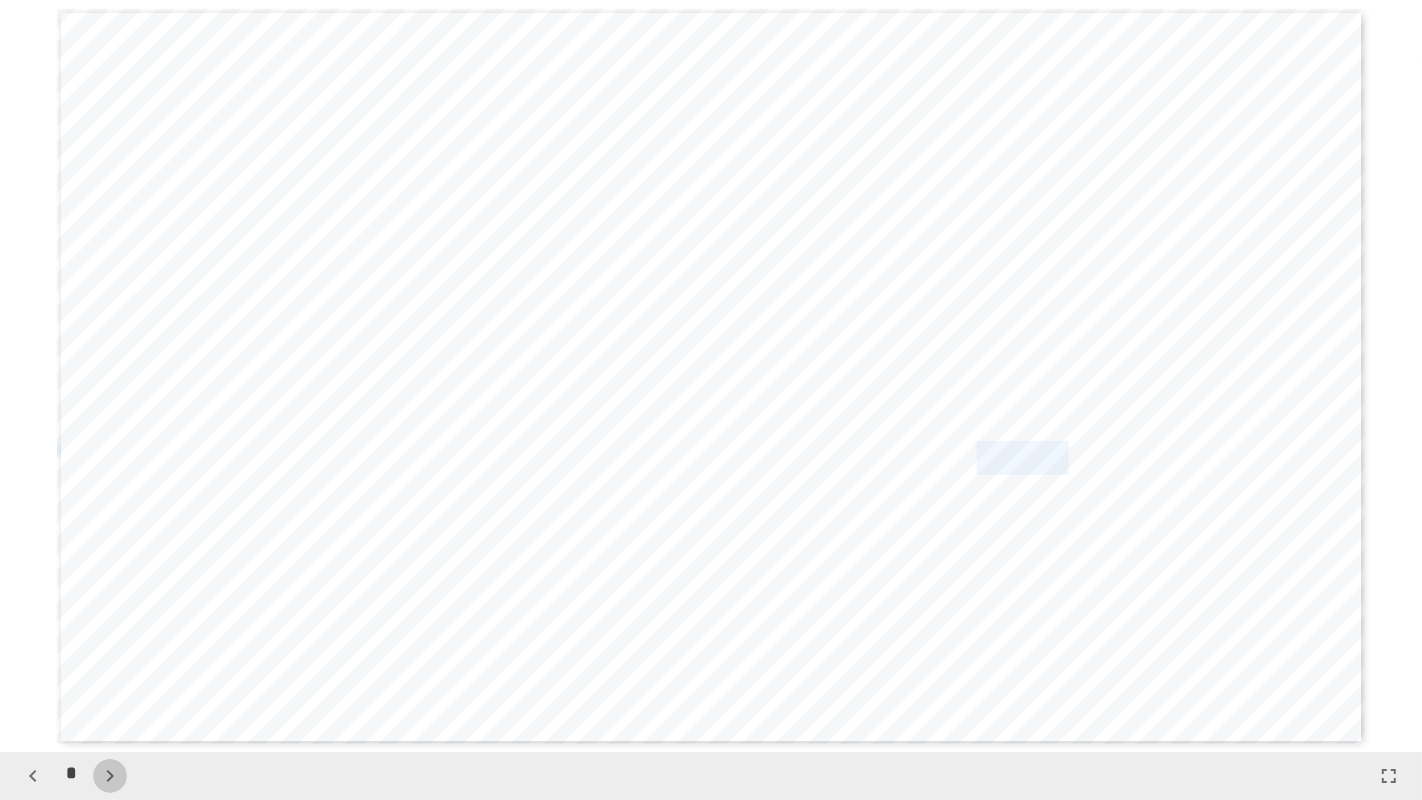 click 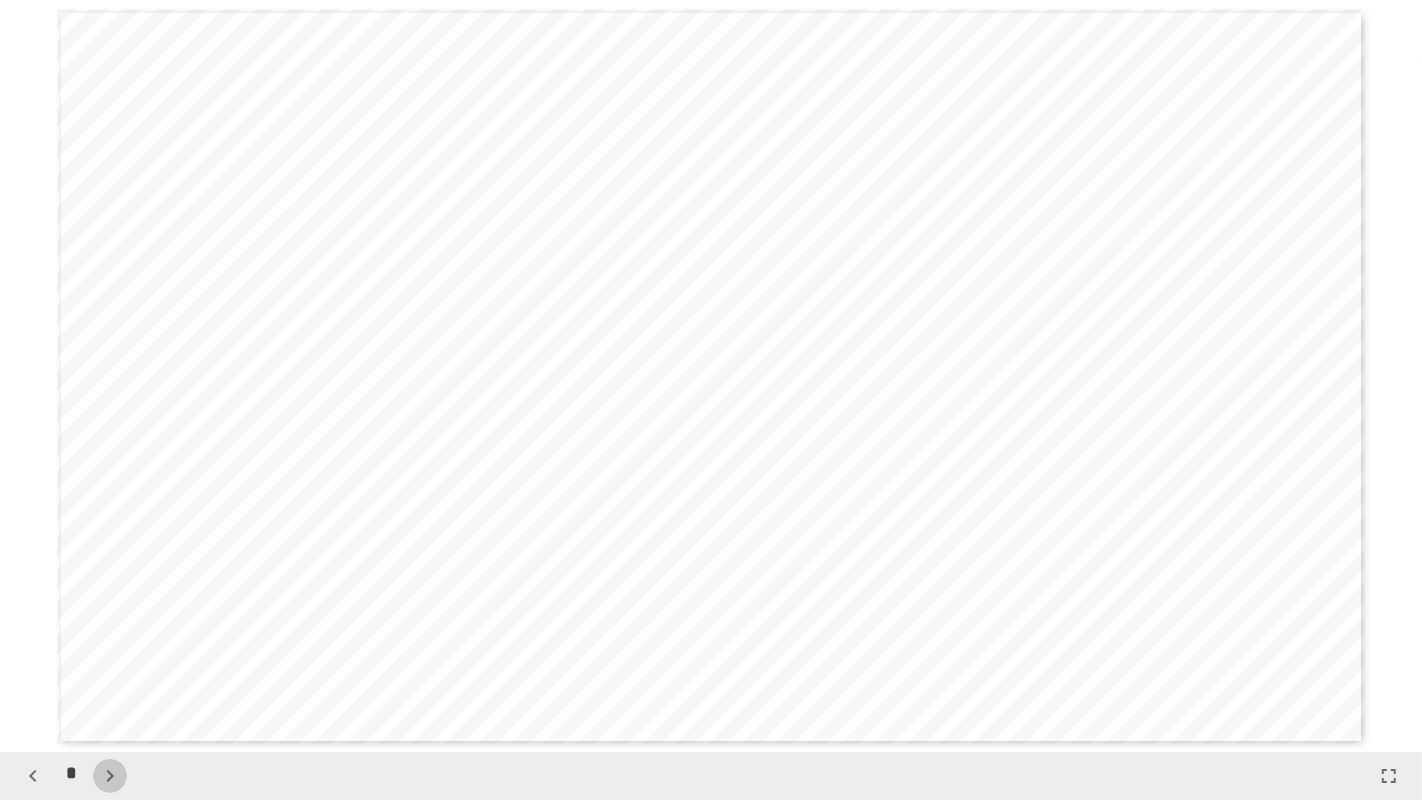 click 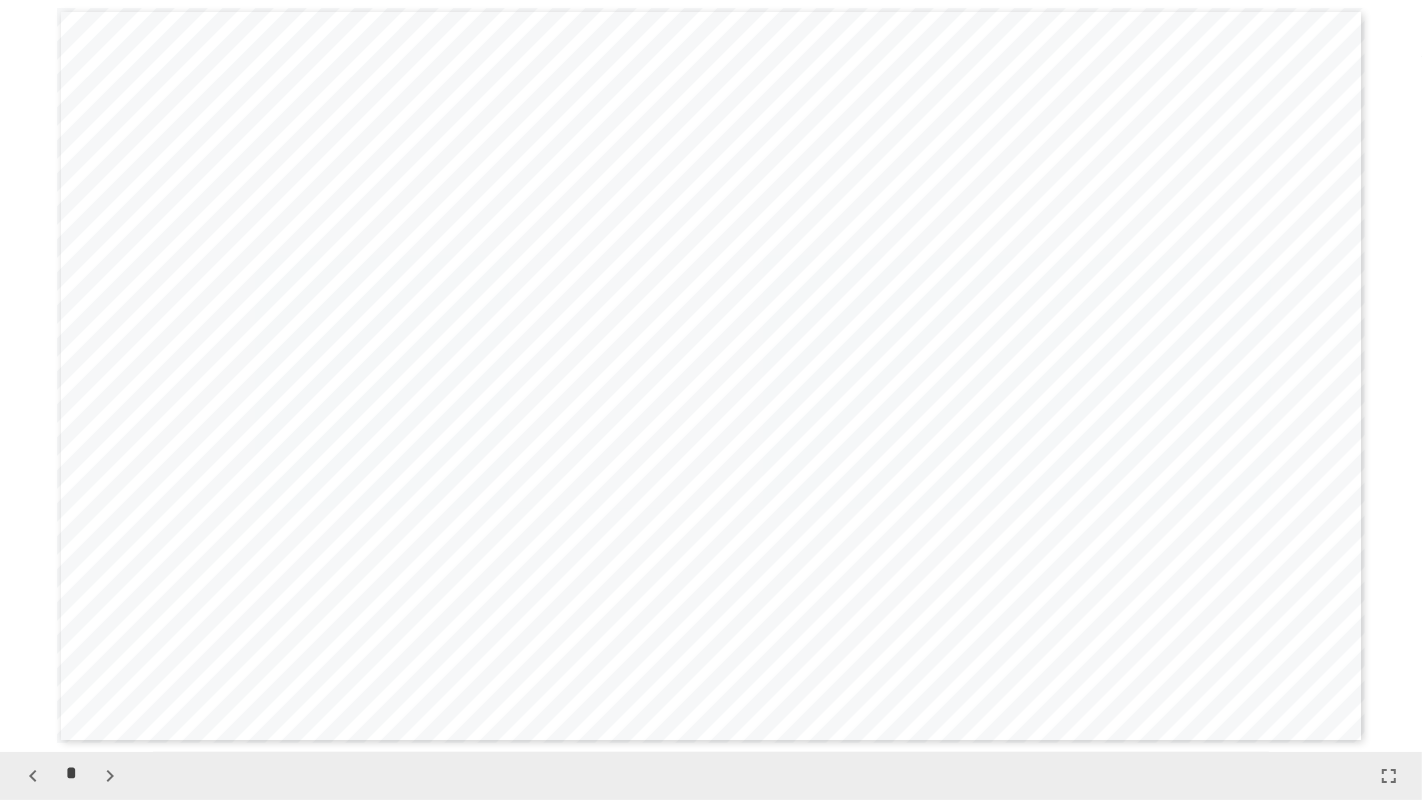 click 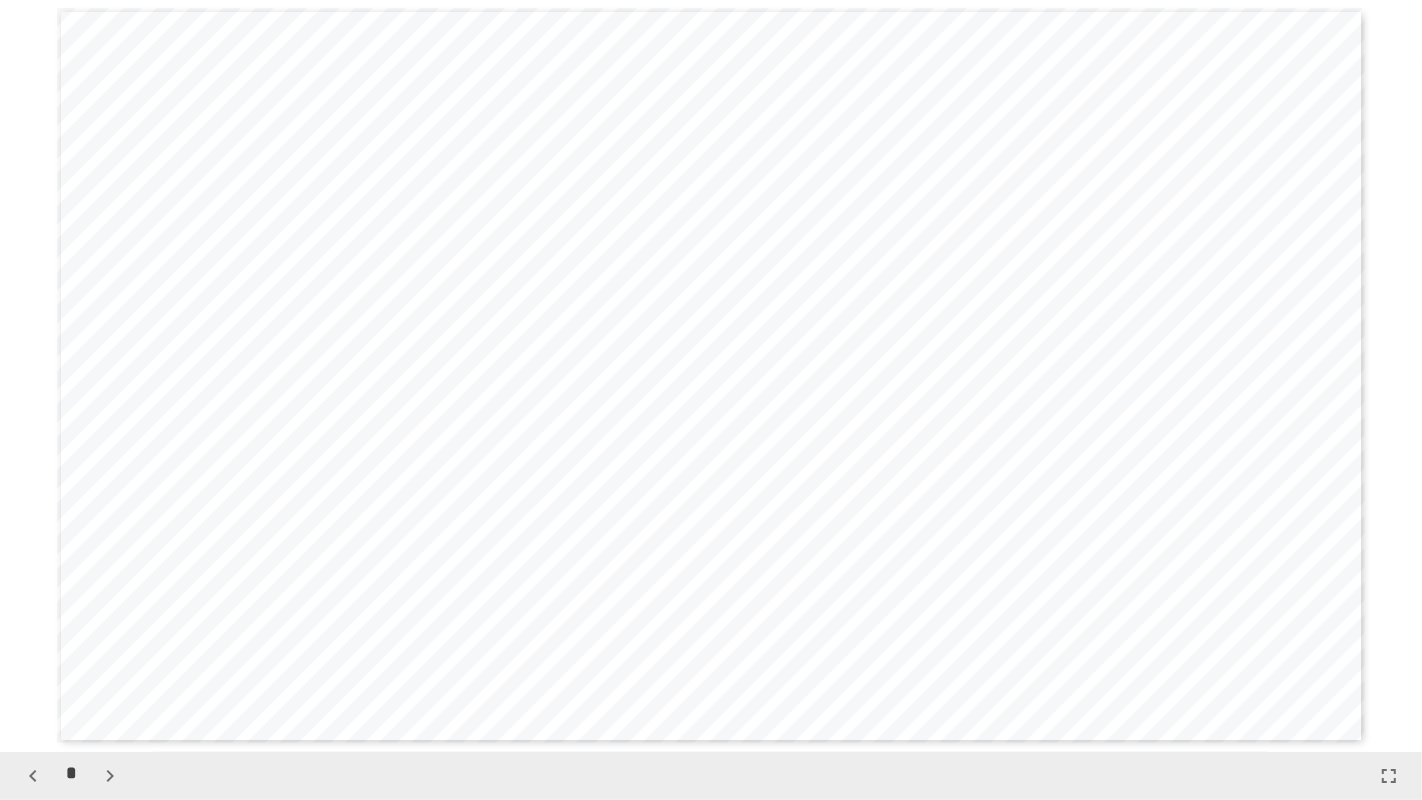 click on "****" at bounding box center [663, 616] 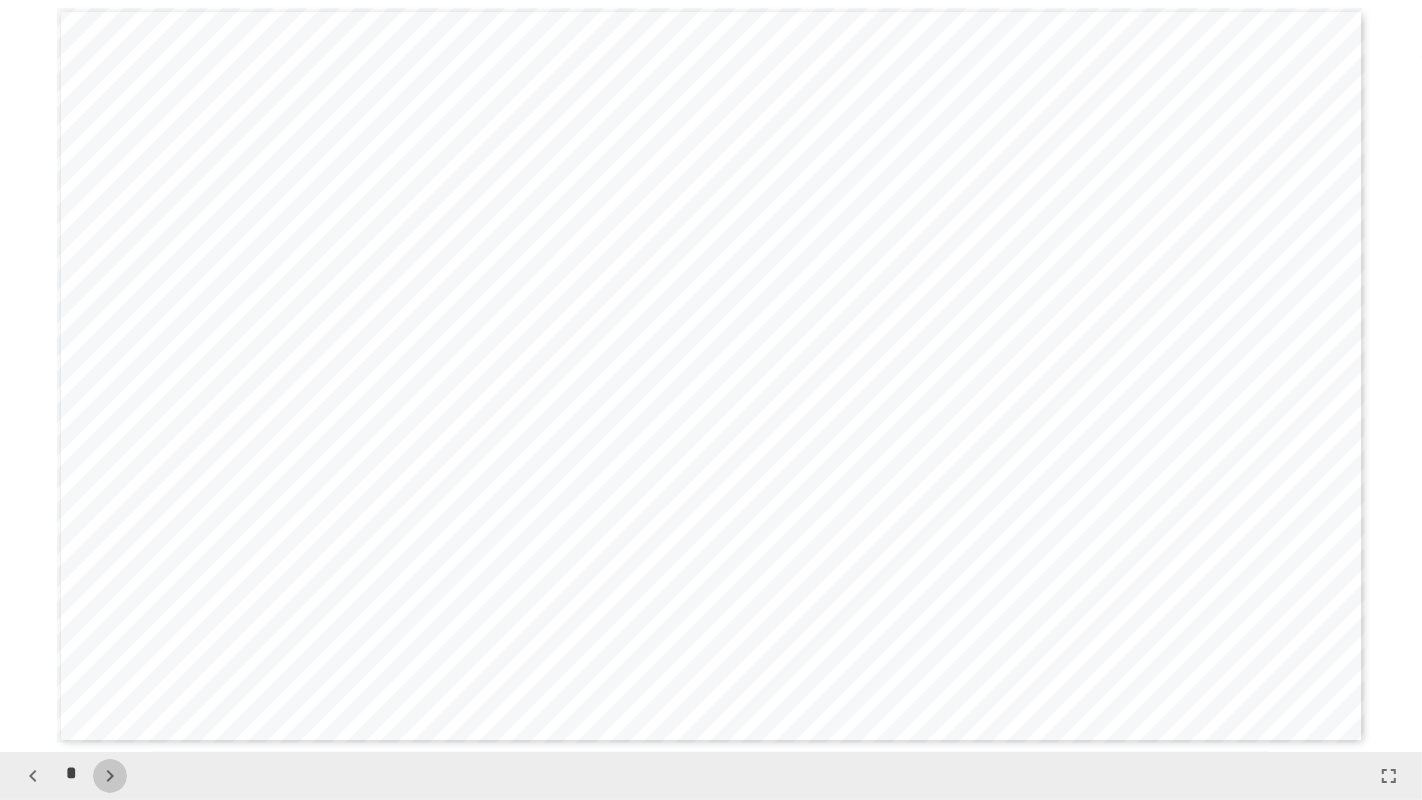click 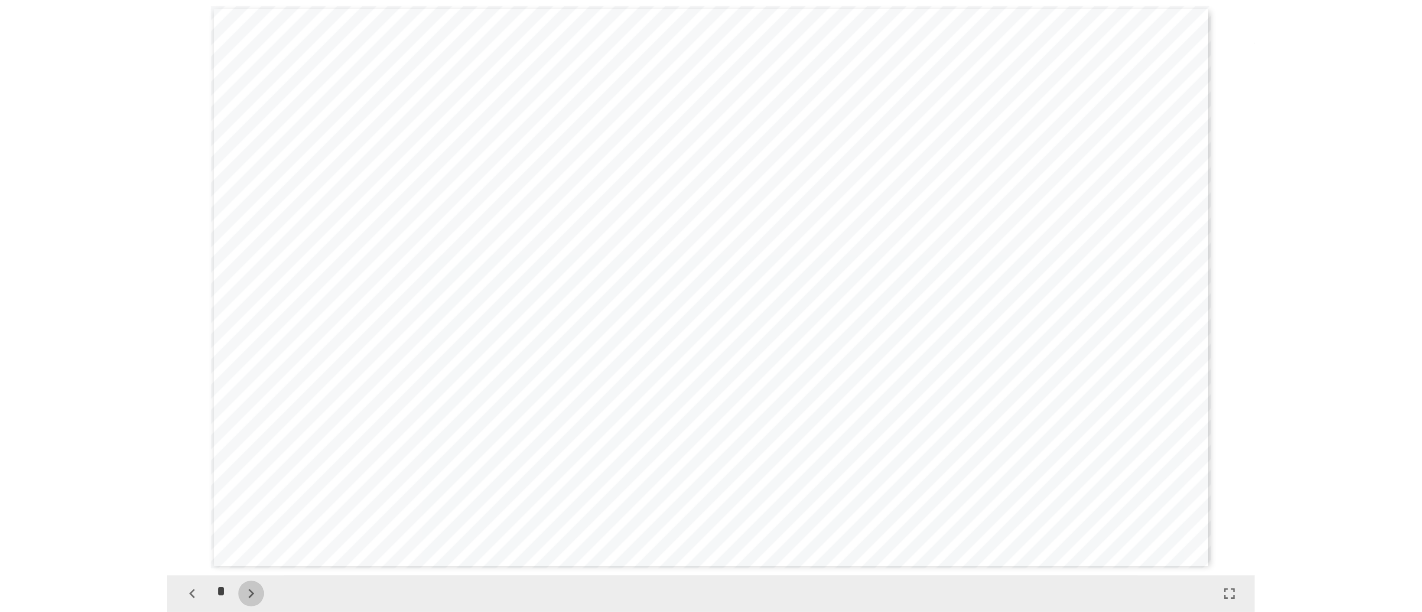 scroll, scrollTop: 3760, scrollLeft: 0, axis: vertical 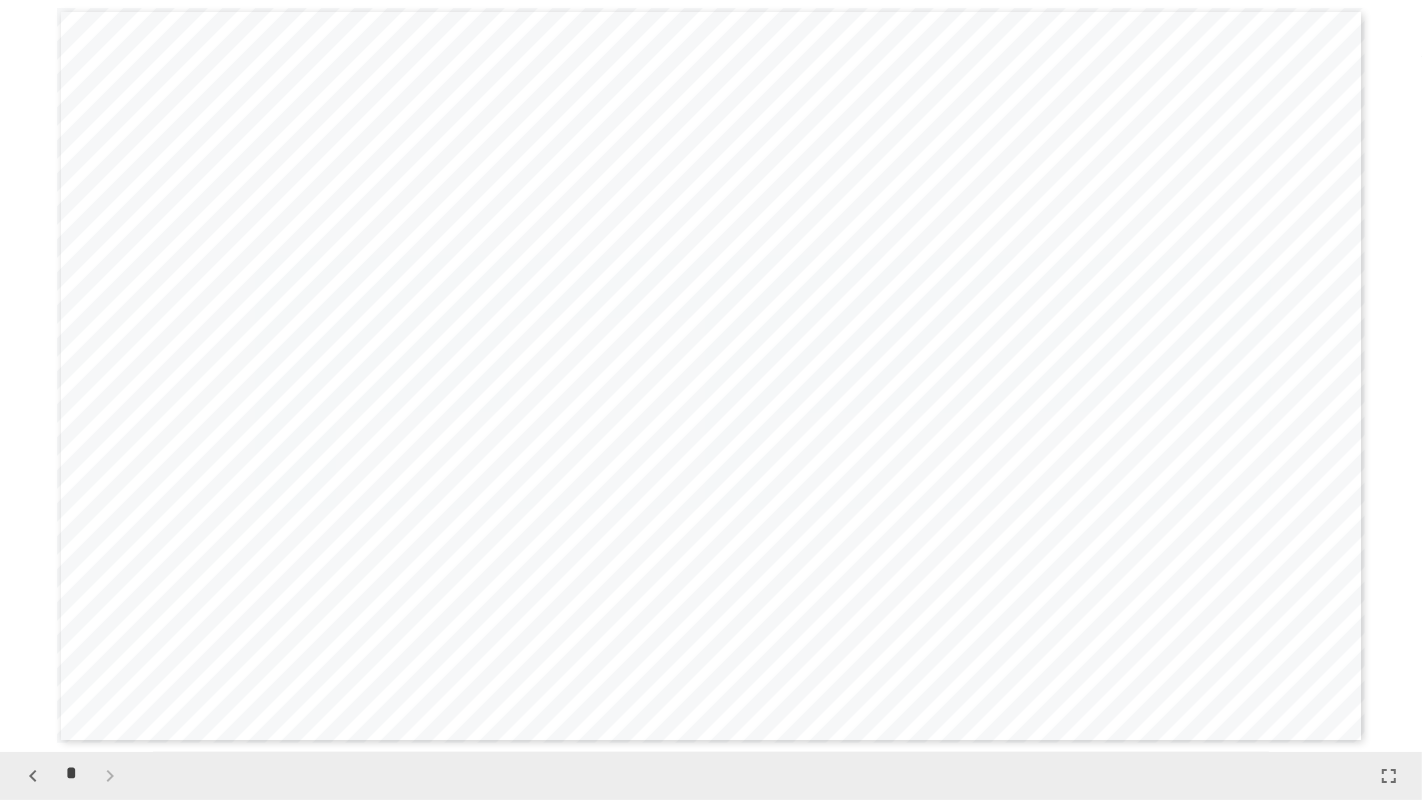 click on "*" at bounding box center (71, 776) 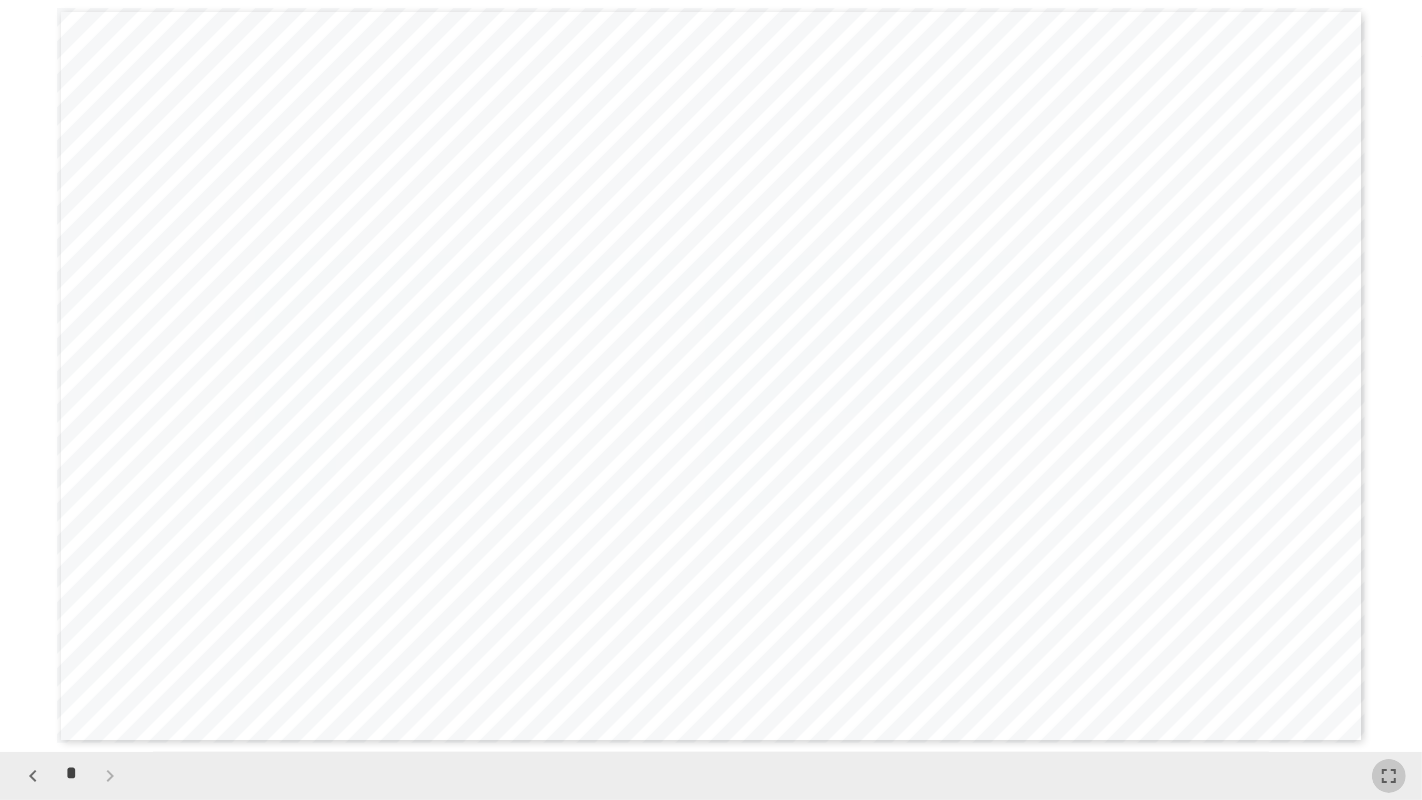 click at bounding box center (1389, 776) 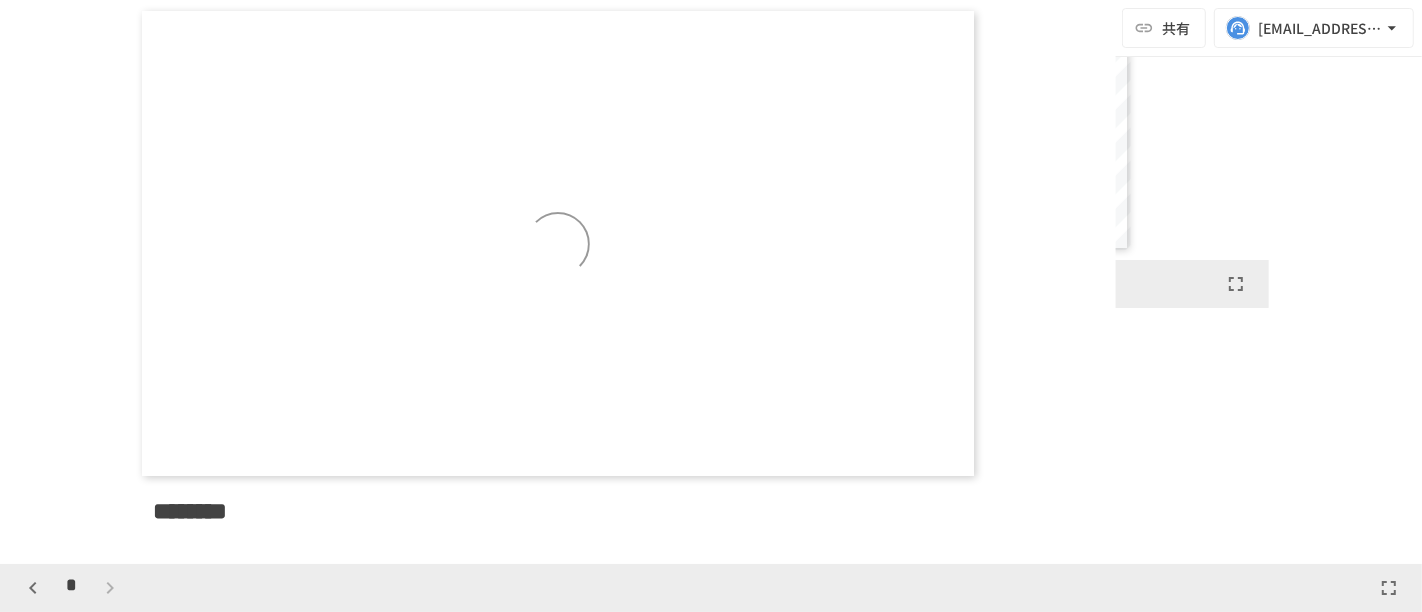 scroll, scrollTop: 2446, scrollLeft: 0, axis: vertical 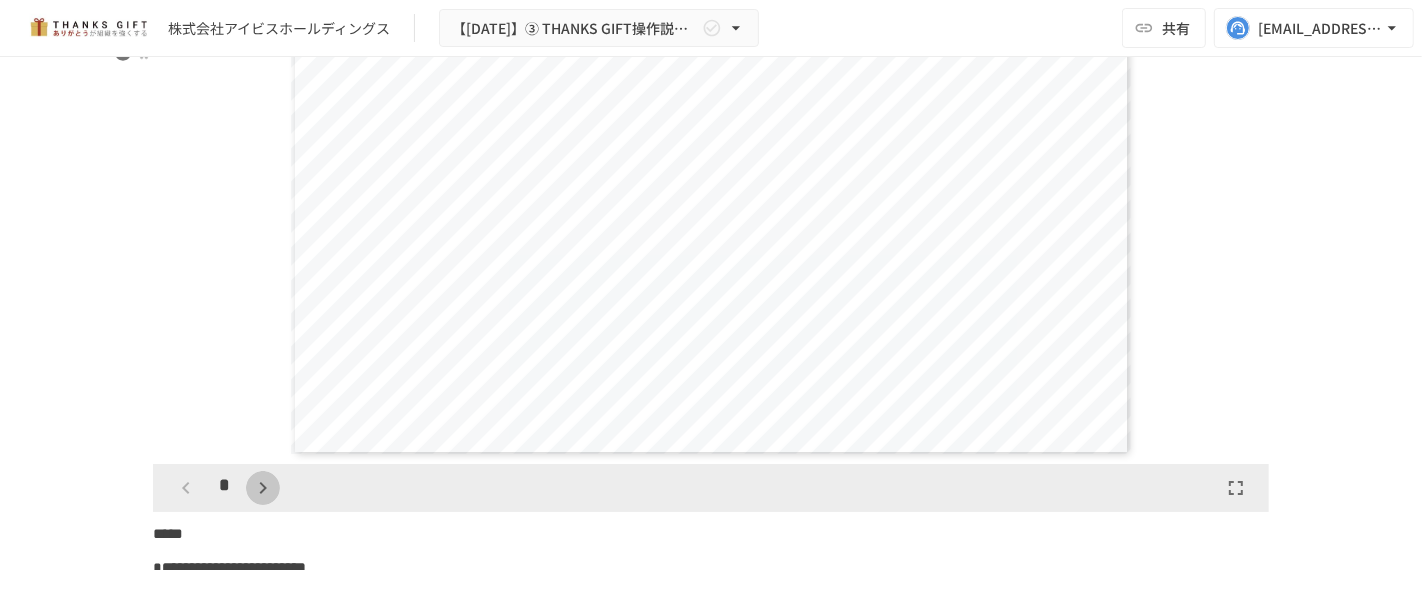 click 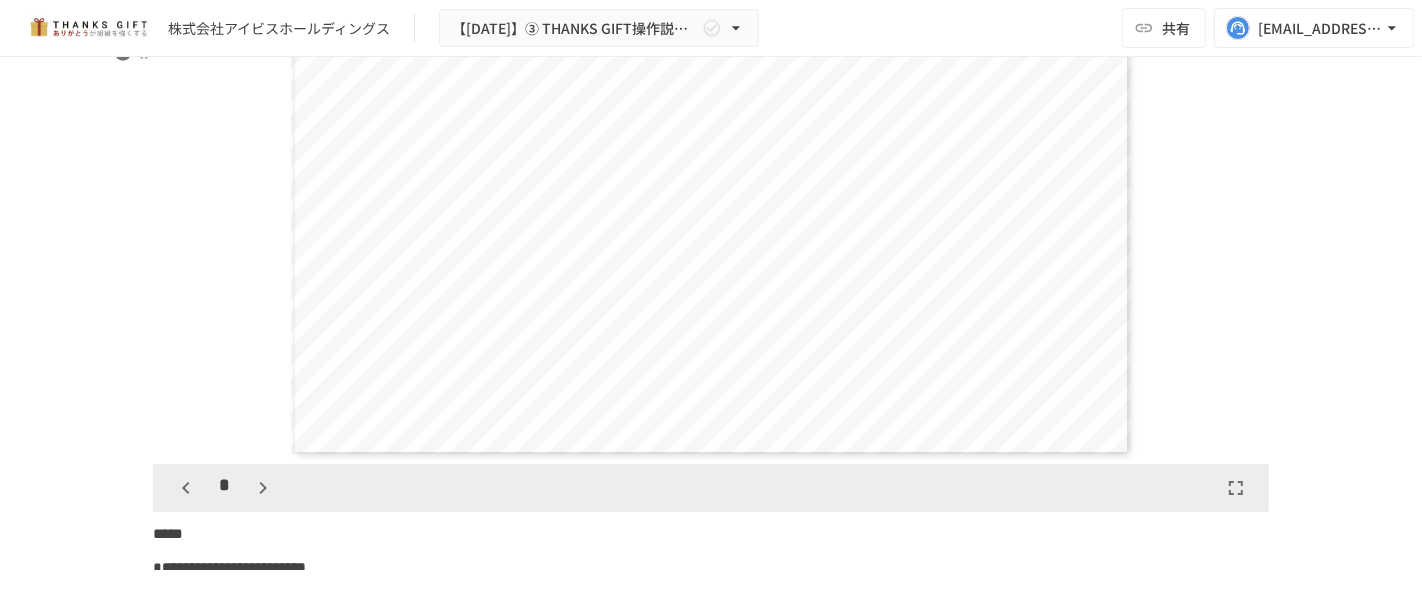 click 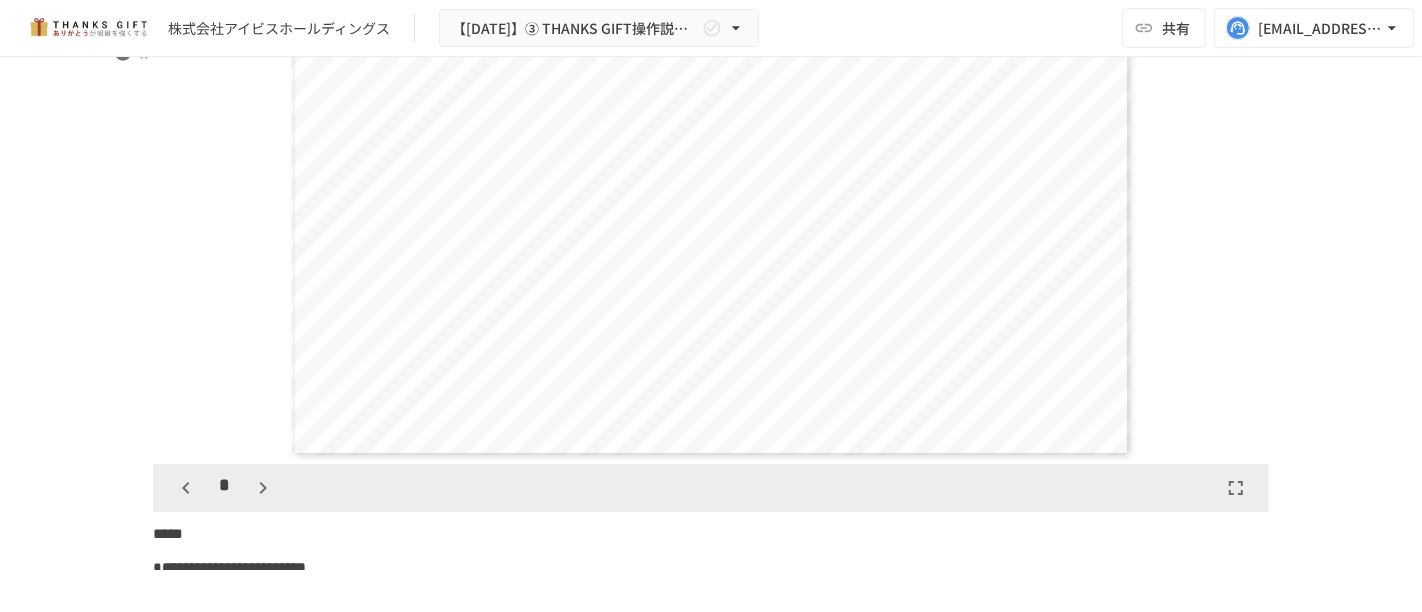 click 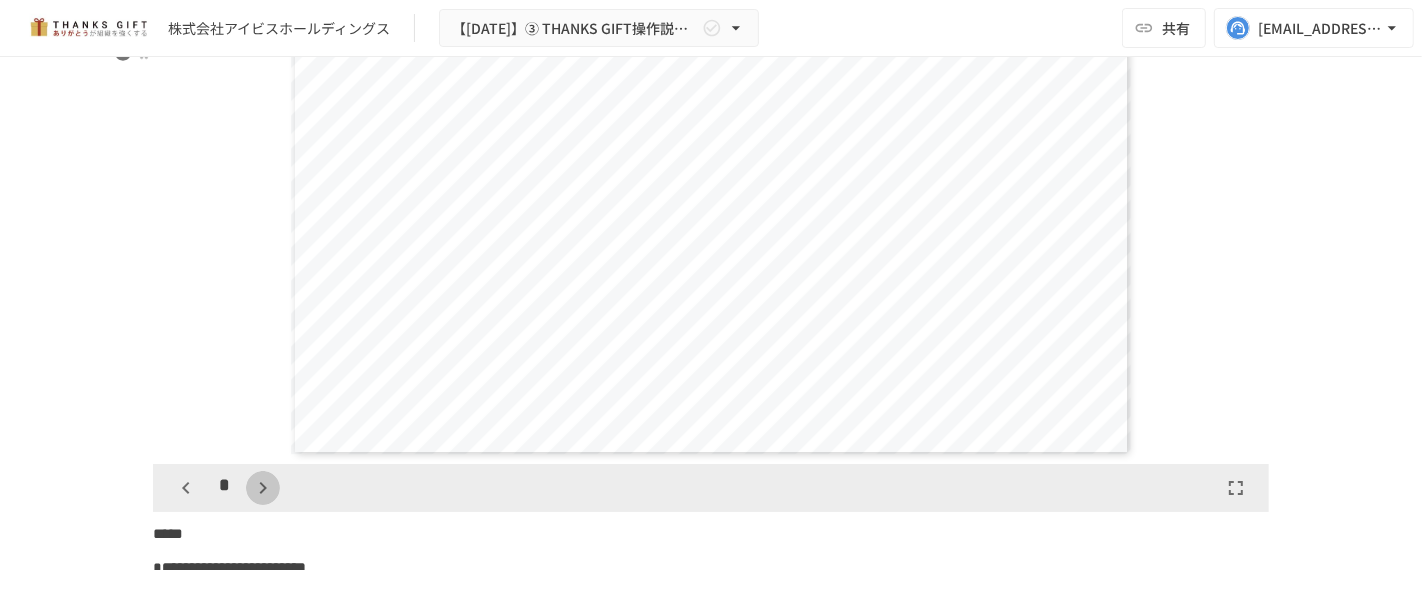 click 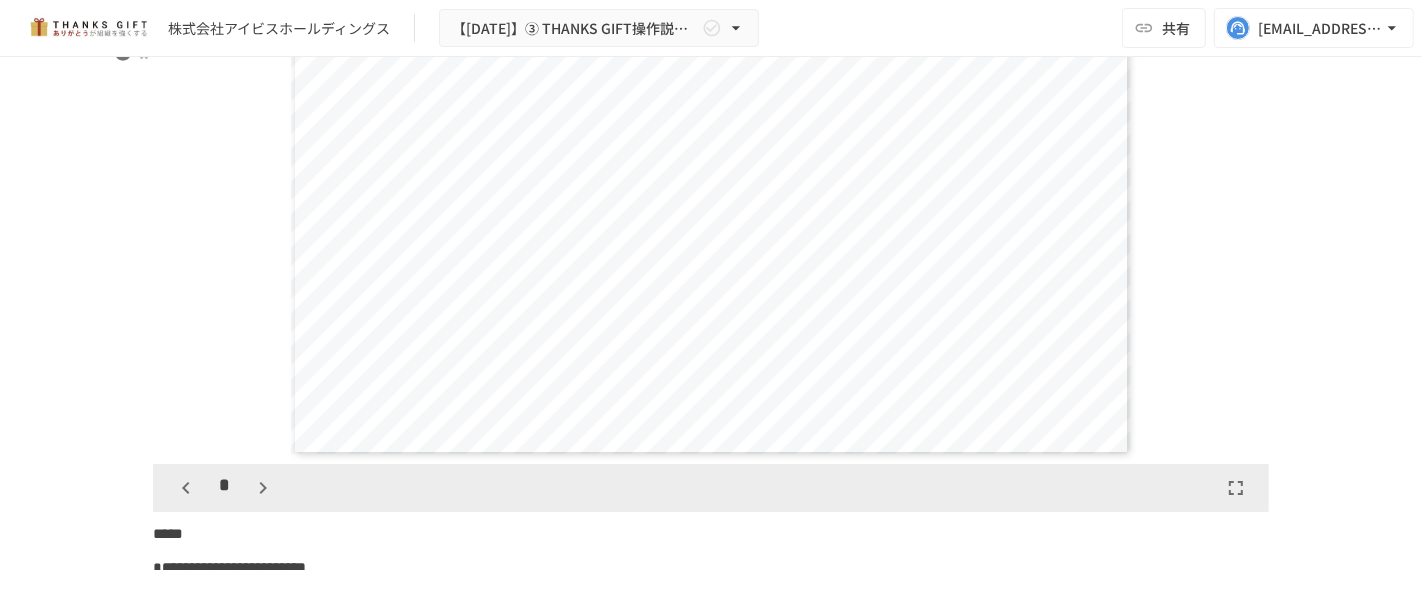 scroll, scrollTop: 1957, scrollLeft: 0, axis: vertical 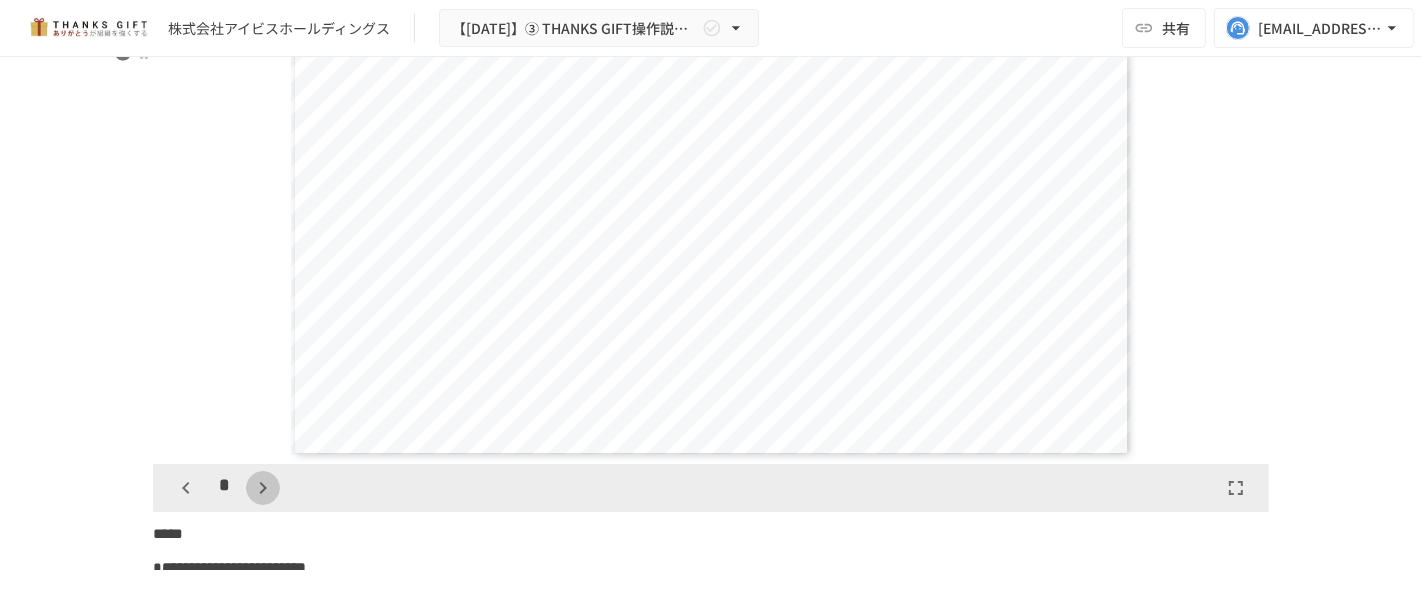 click 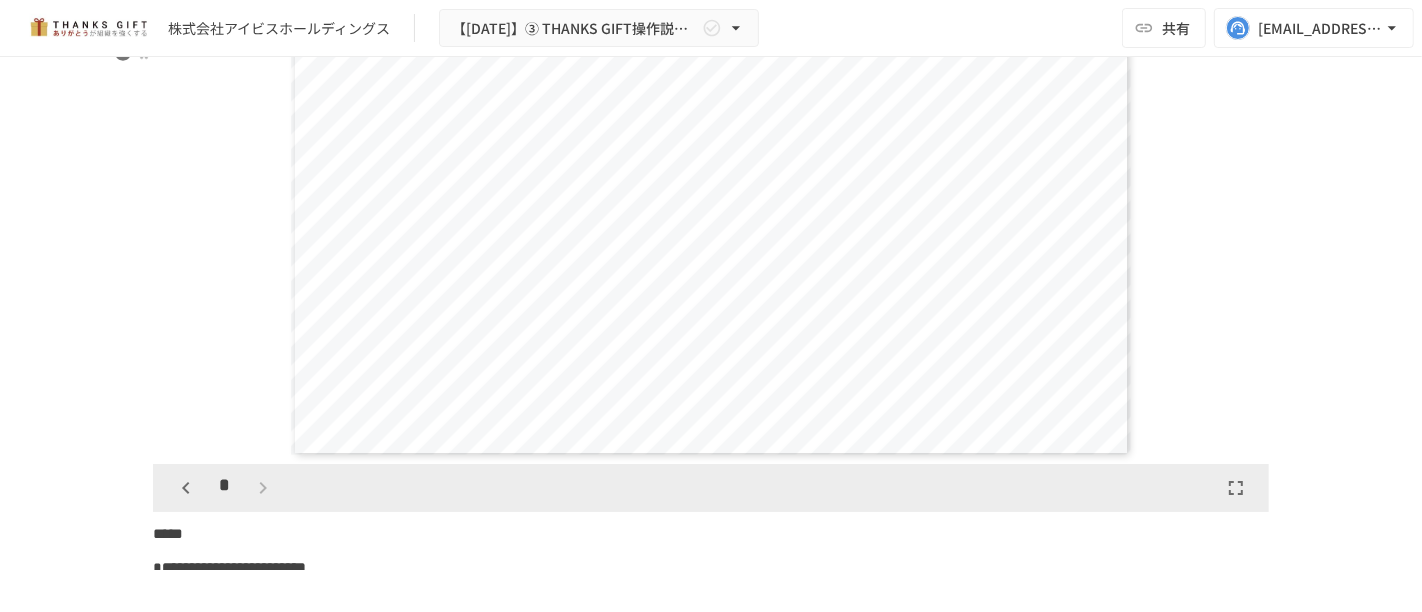 scroll, scrollTop: 2446, scrollLeft: 0, axis: vertical 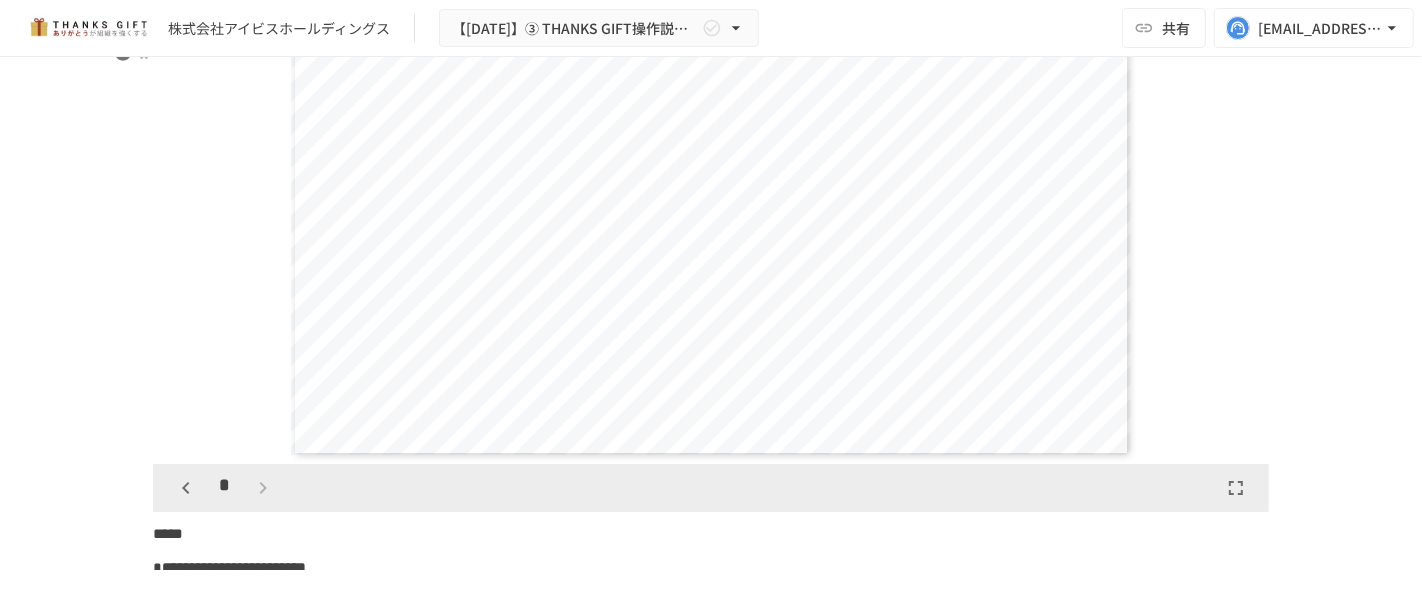 click on "*" at bounding box center (224, 488) 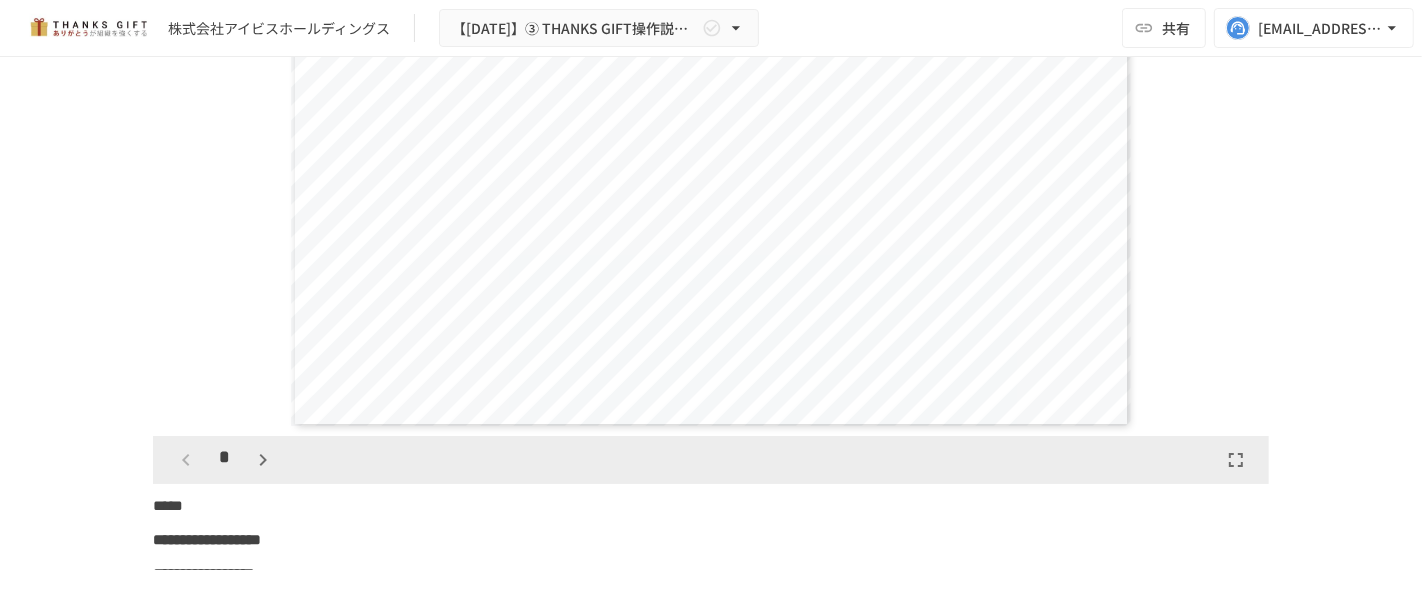 scroll, scrollTop: 24510, scrollLeft: 0, axis: vertical 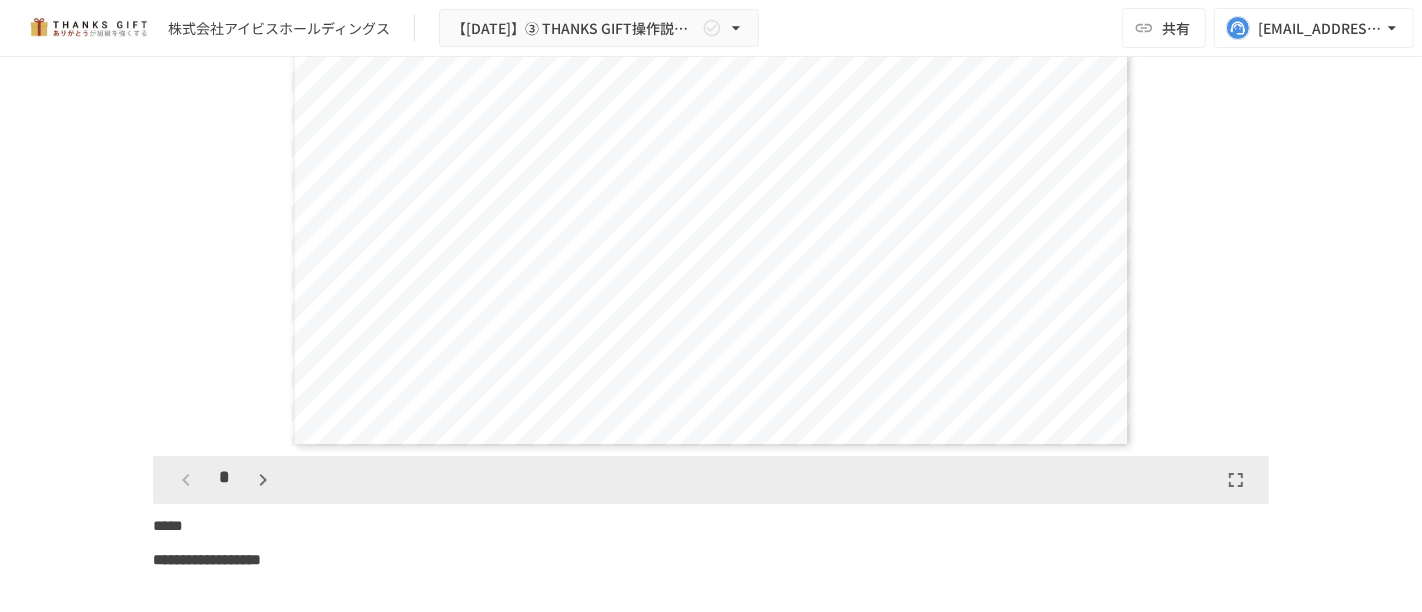 click at bounding box center (263, 480) 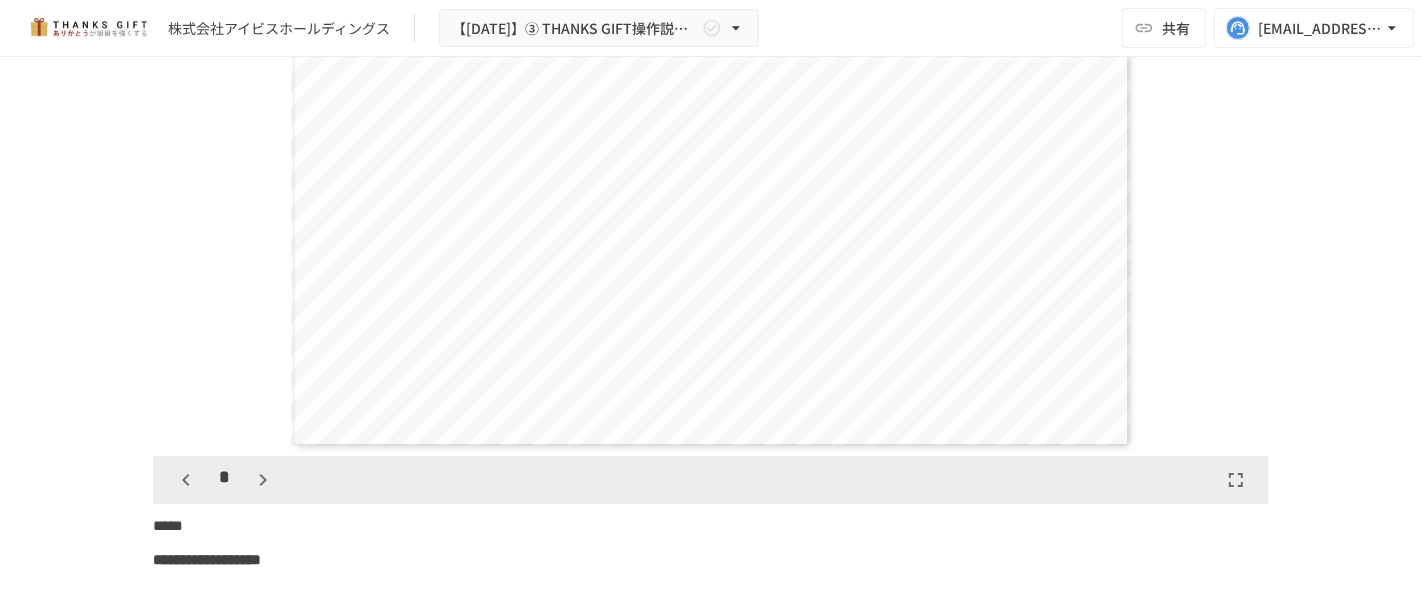 scroll, scrollTop: 489, scrollLeft: 0, axis: vertical 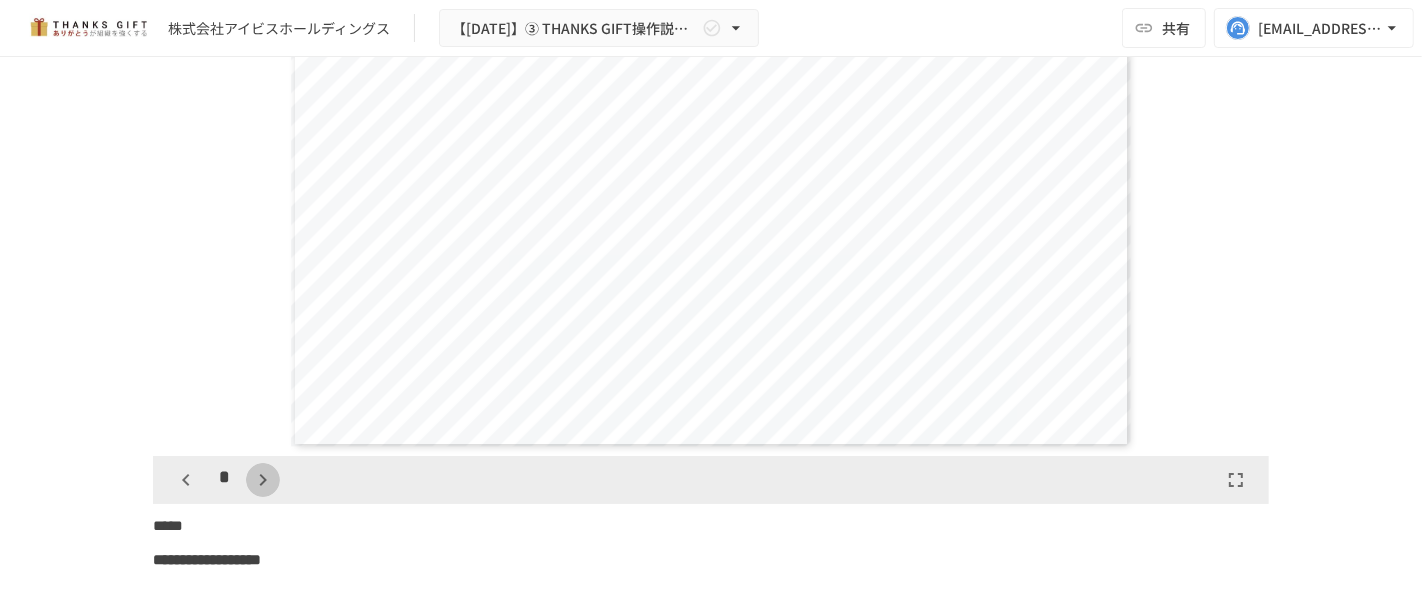 click at bounding box center [263, 480] 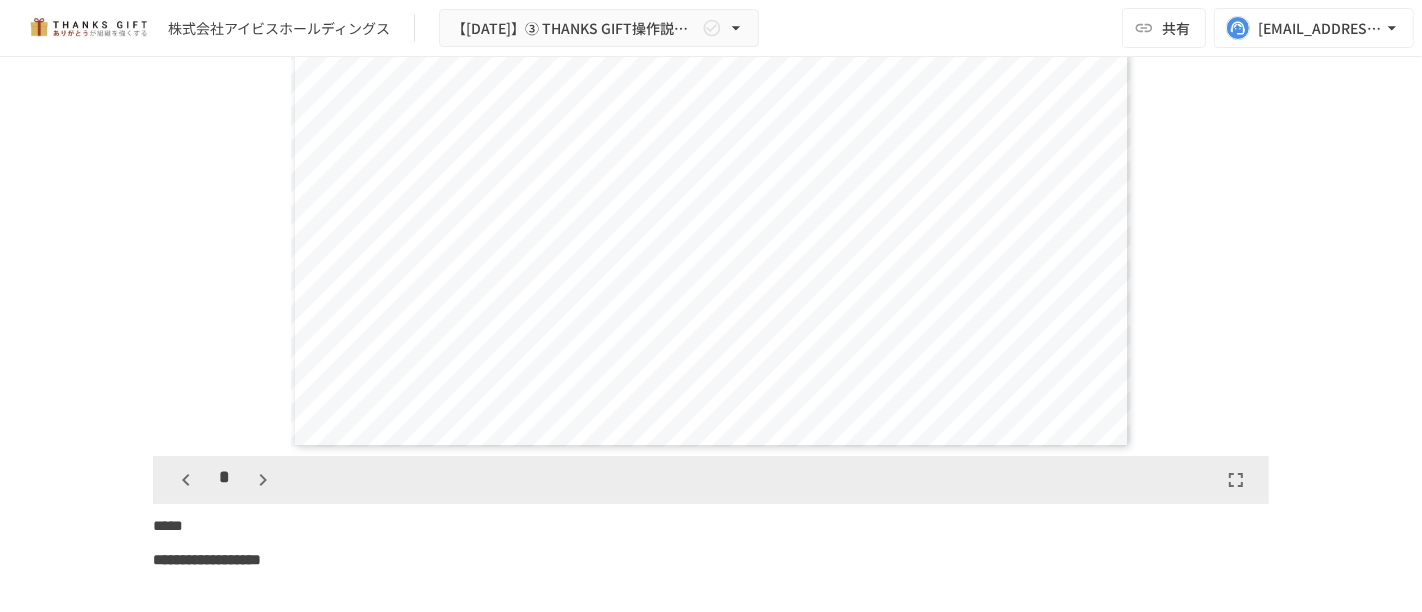 click at bounding box center [263, 480] 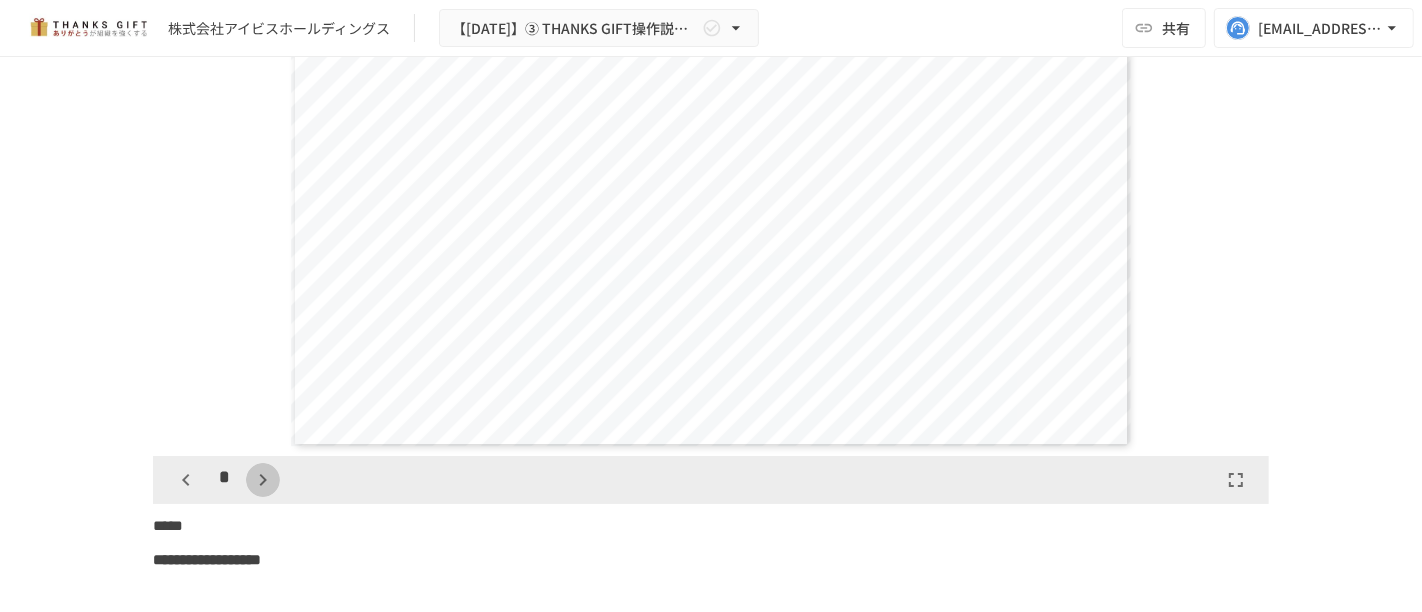click at bounding box center (263, 480) 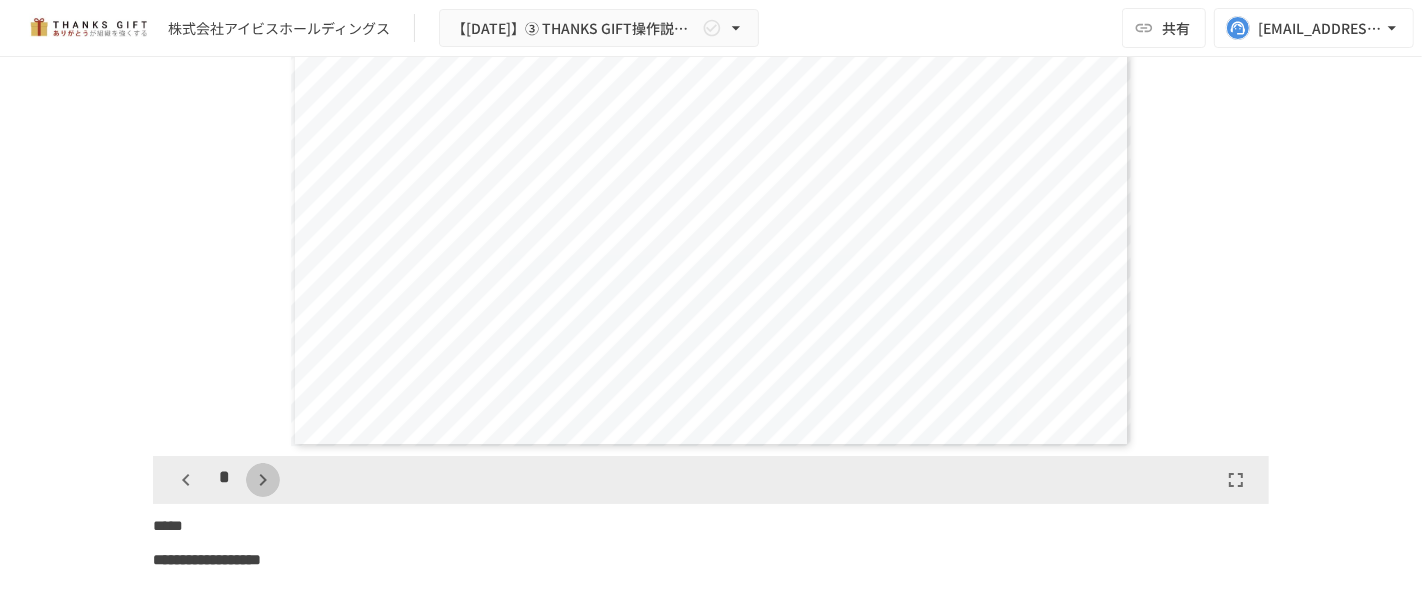 scroll, scrollTop: 1957, scrollLeft: 0, axis: vertical 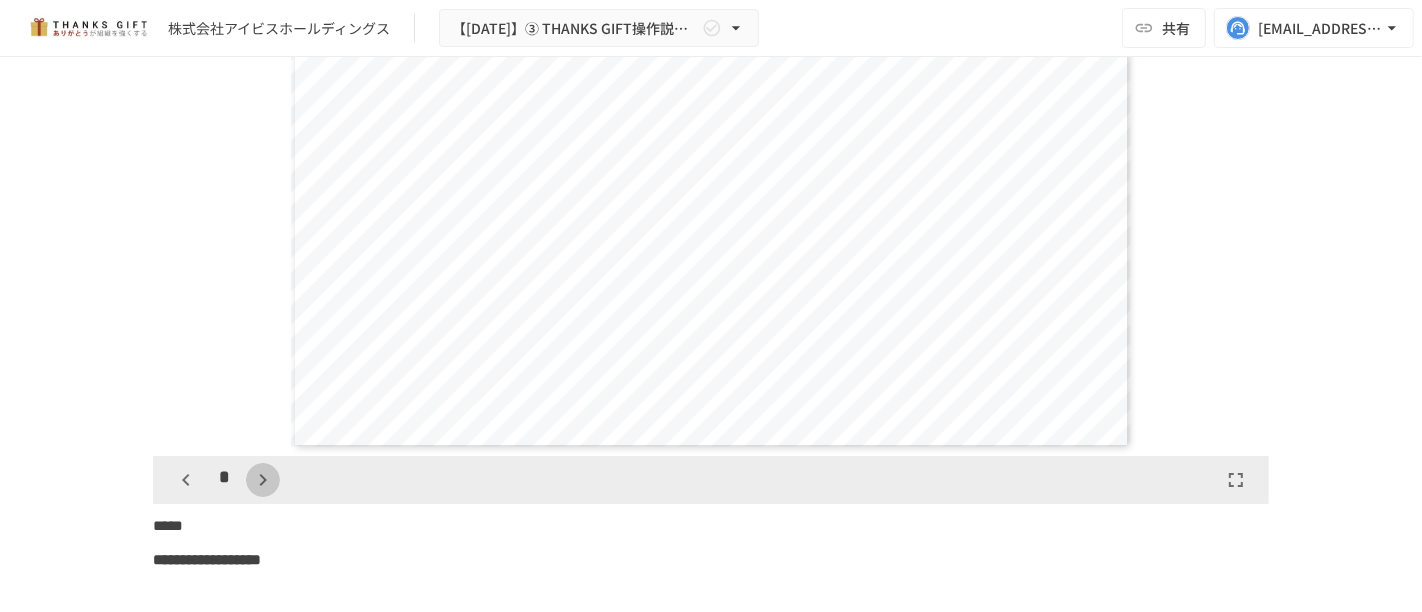 click at bounding box center [263, 480] 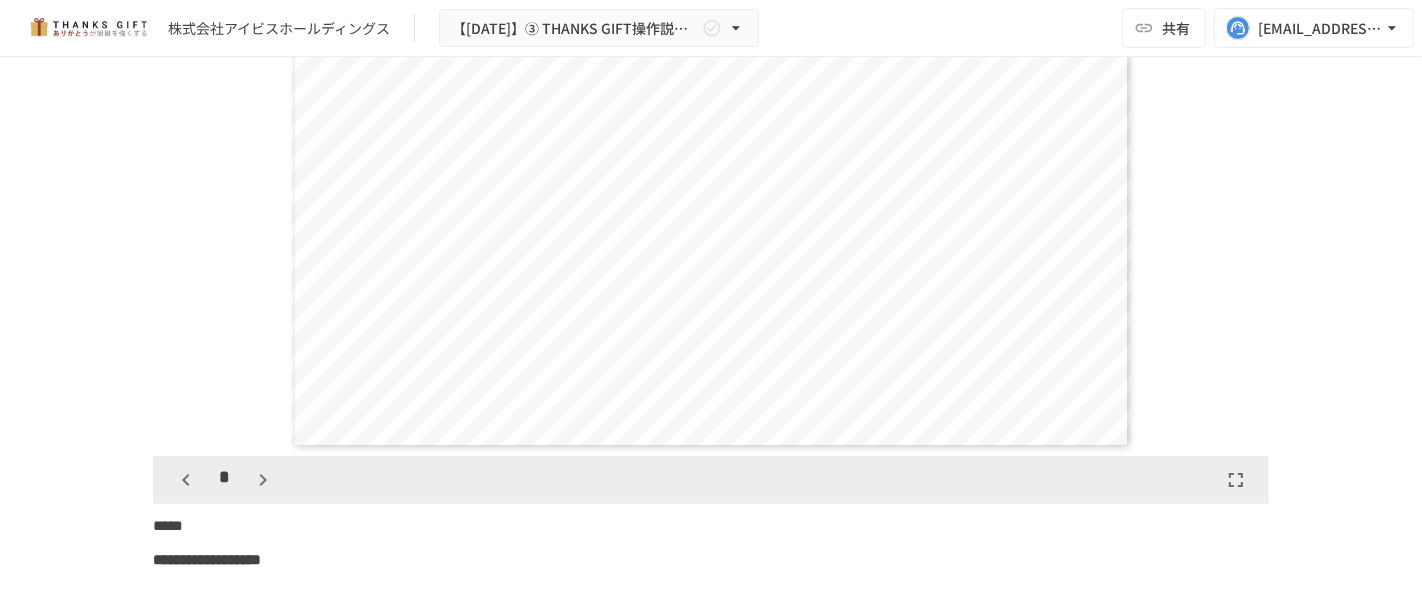 scroll, scrollTop: 2447, scrollLeft: 0, axis: vertical 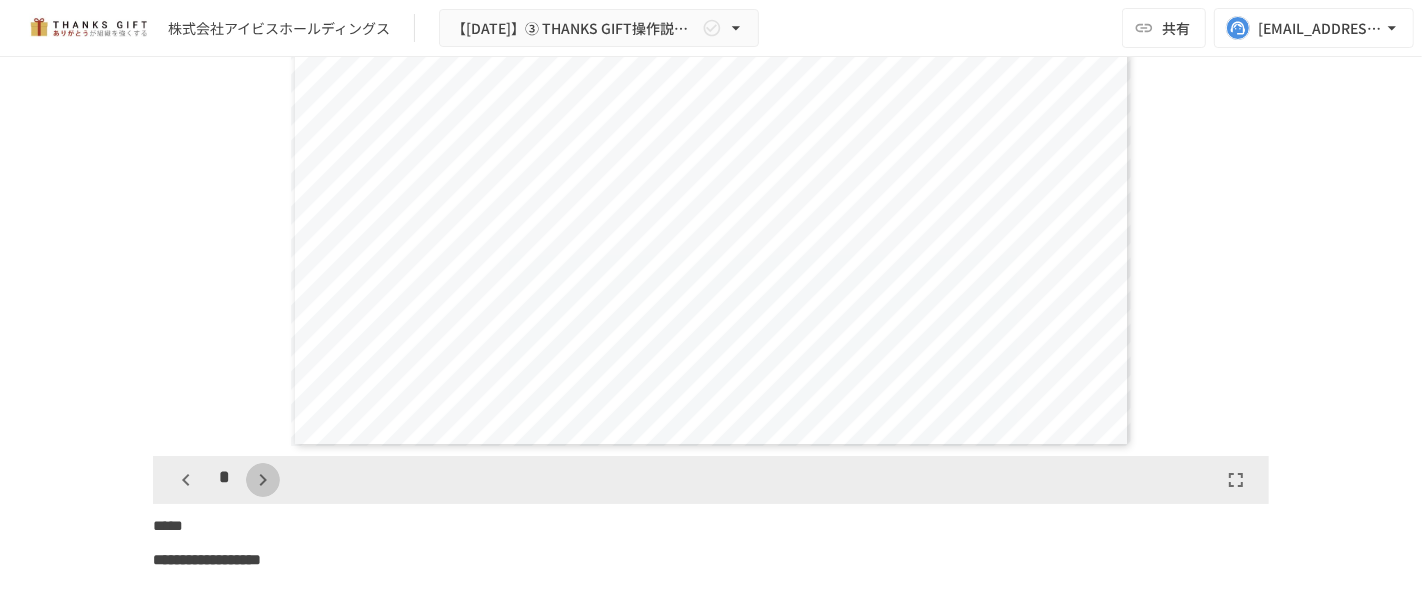 click at bounding box center [263, 480] 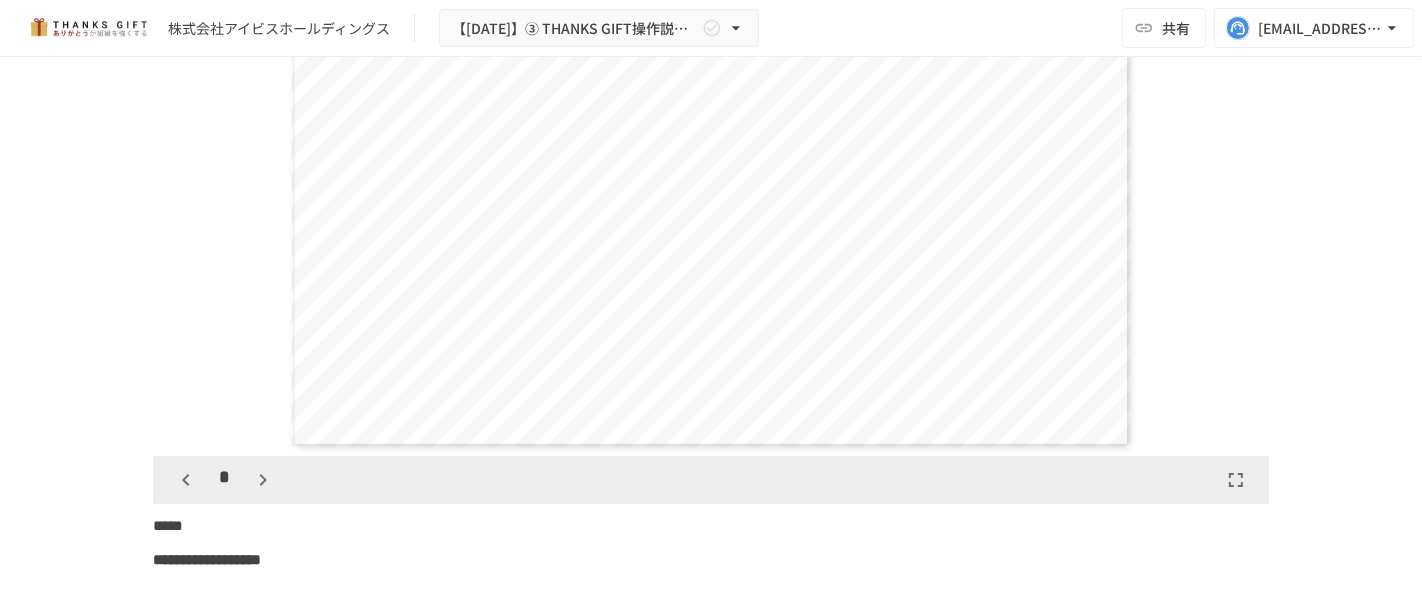 click at bounding box center (263, 480) 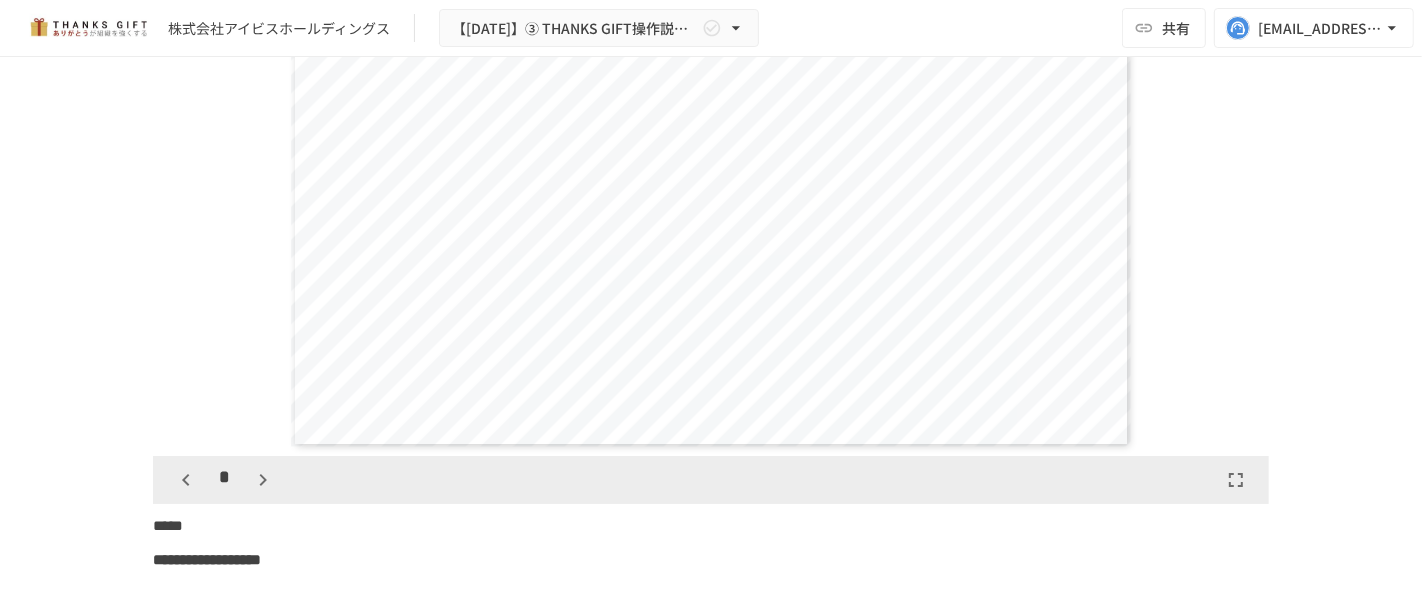 scroll, scrollTop: 3425, scrollLeft: 0, axis: vertical 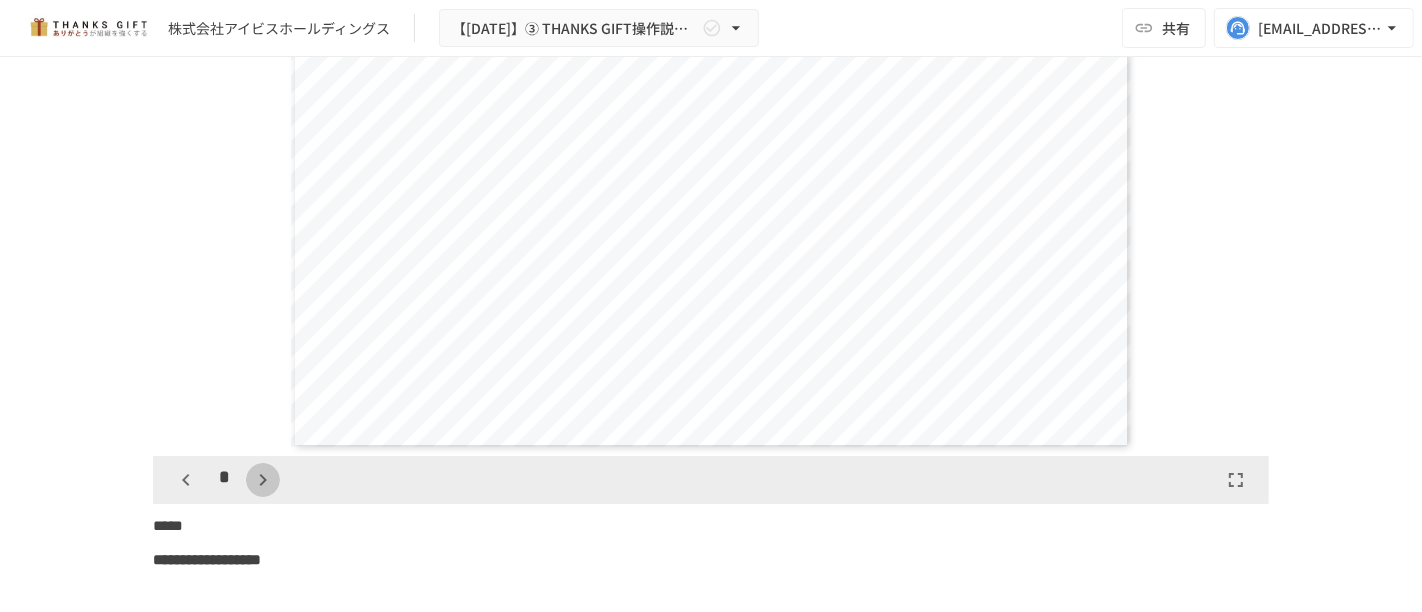 click at bounding box center [263, 480] 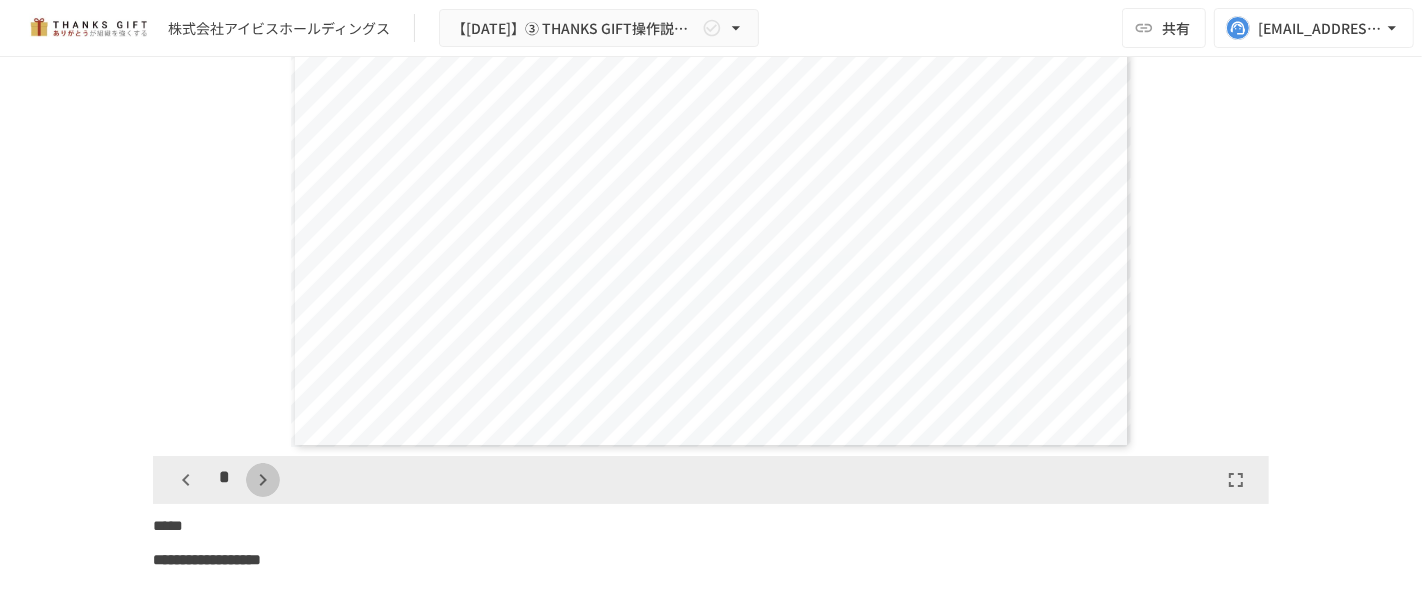 scroll, scrollTop: 3915, scrollLeft: 0, axis: vertical 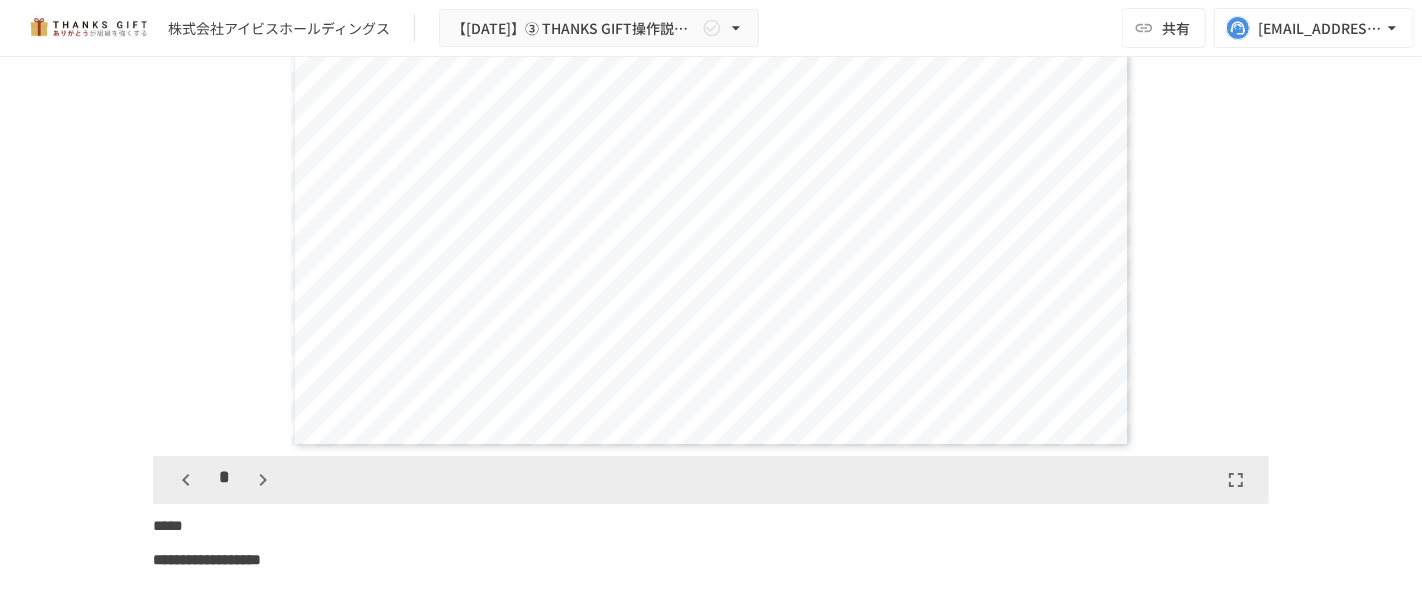 click at bounding box center [263, 480] 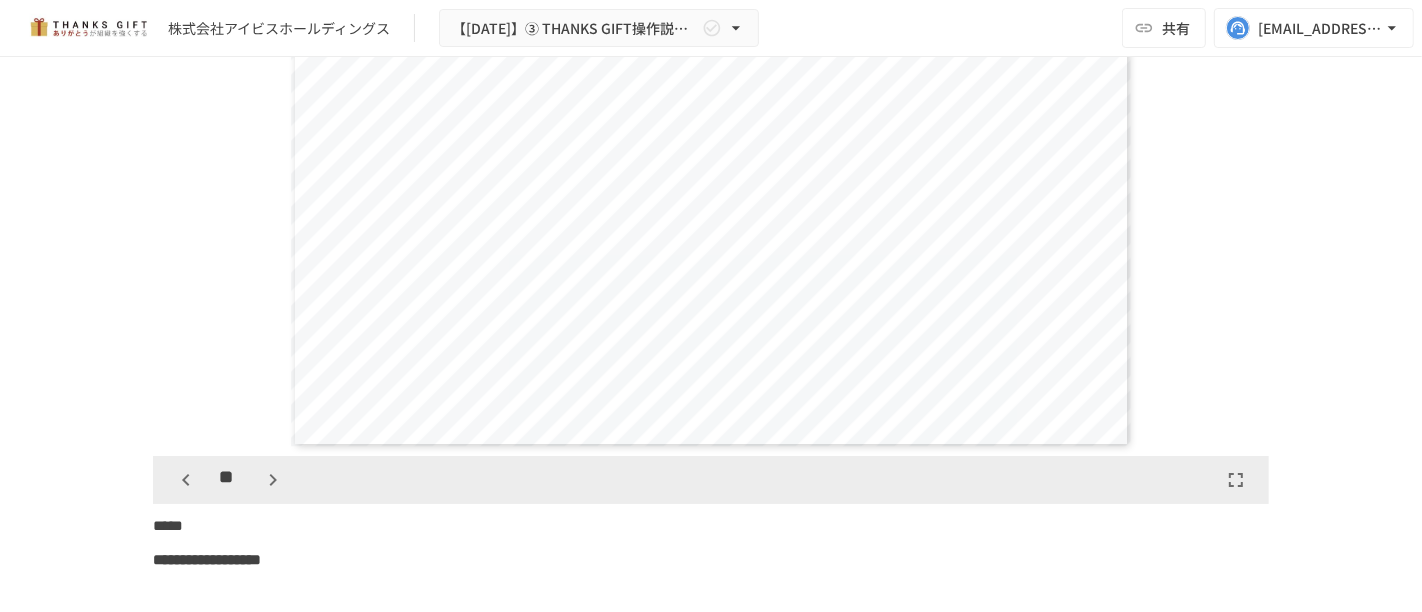 scroll, scrollTop: 4404, scrollLeft: 0, axis: vertical 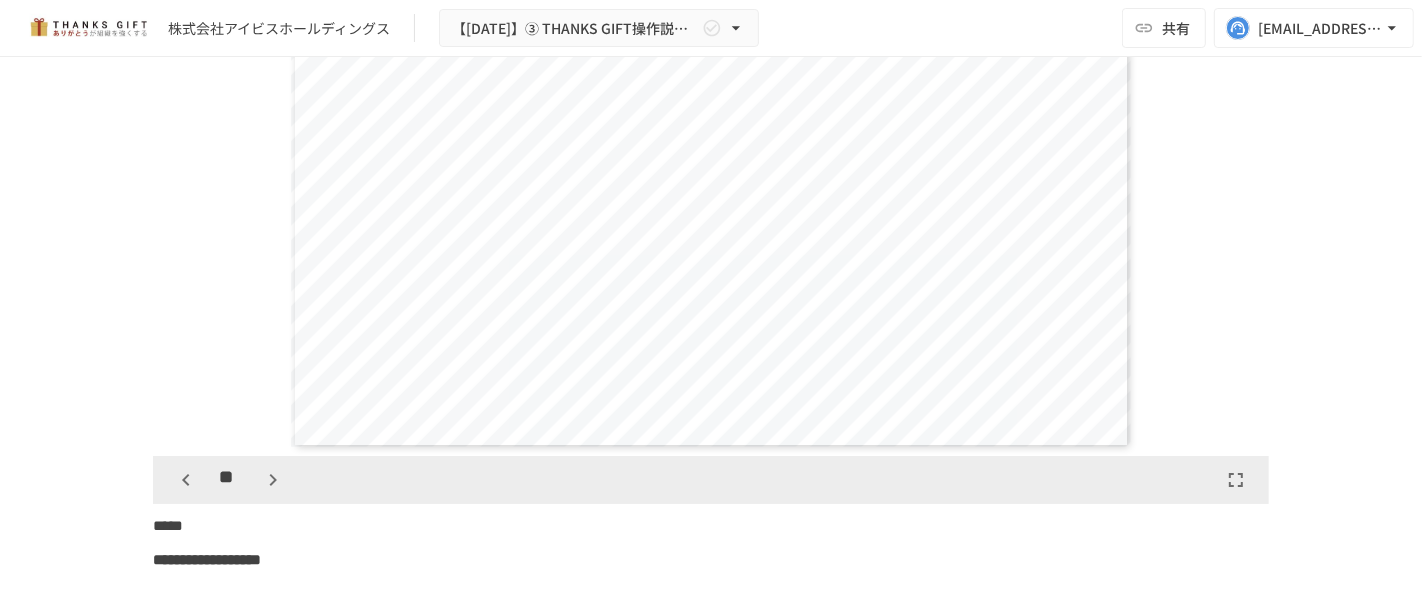 click 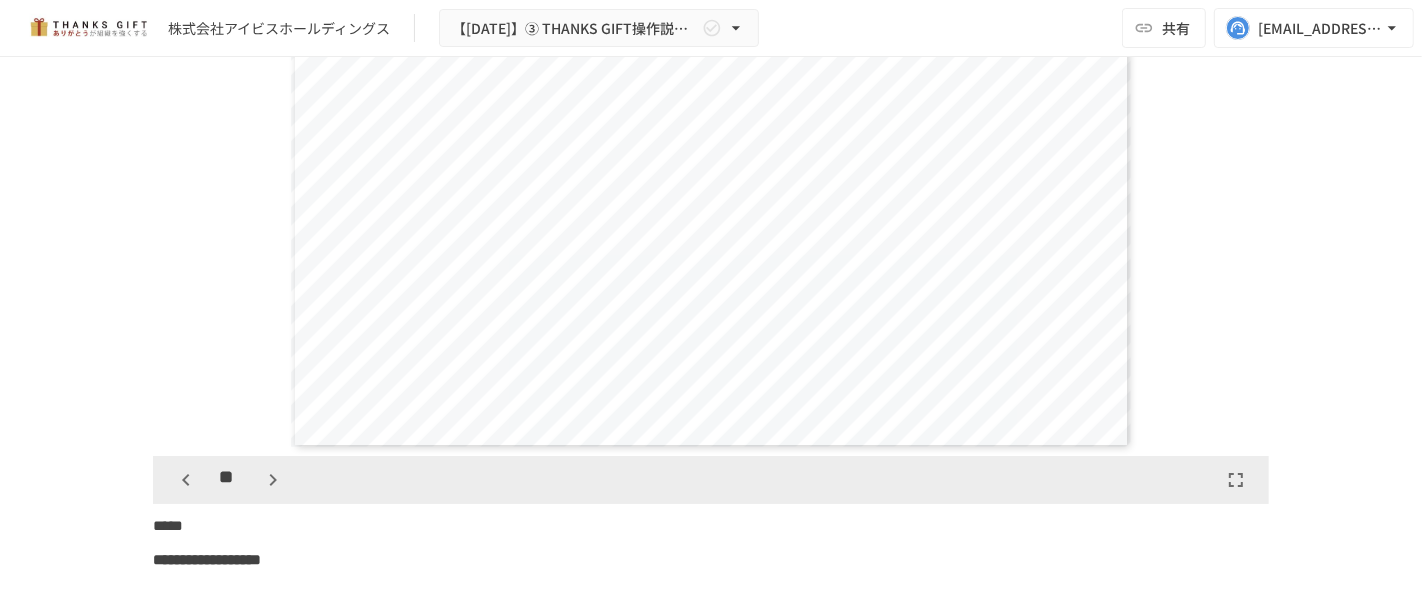 scroll, scrollTop: 4894, scrollLeft: 0, axis: vertical 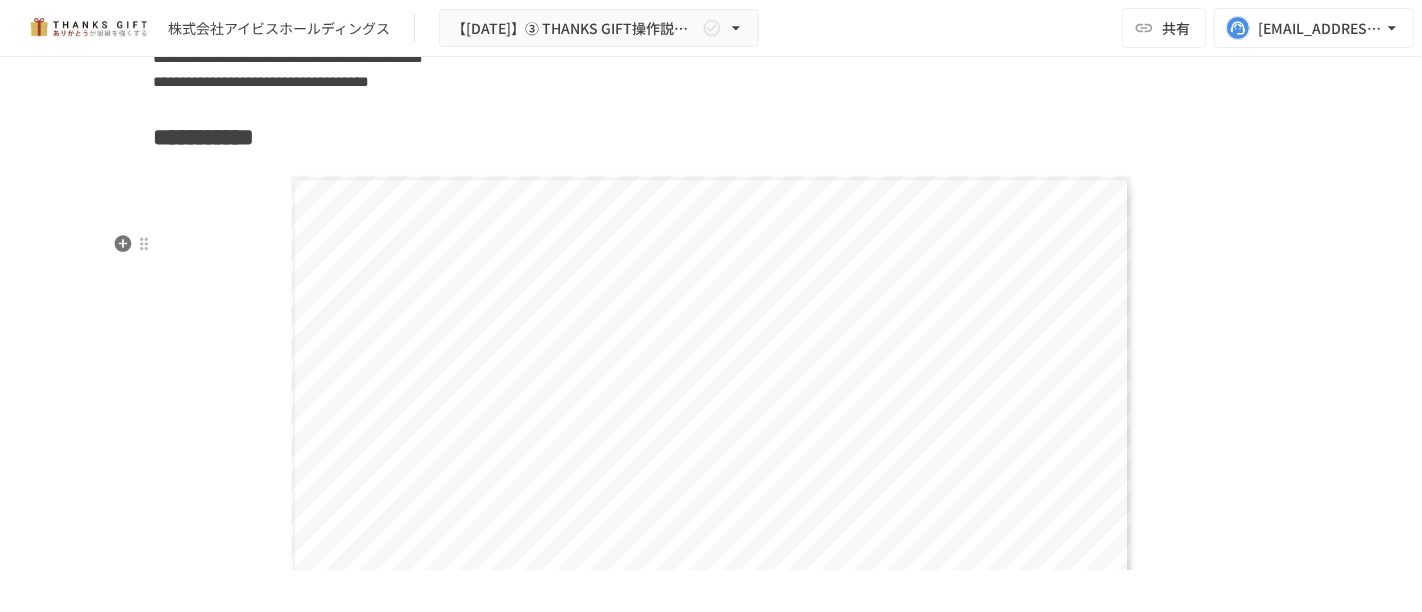 click on "**********" at bounding box center (711, 411) 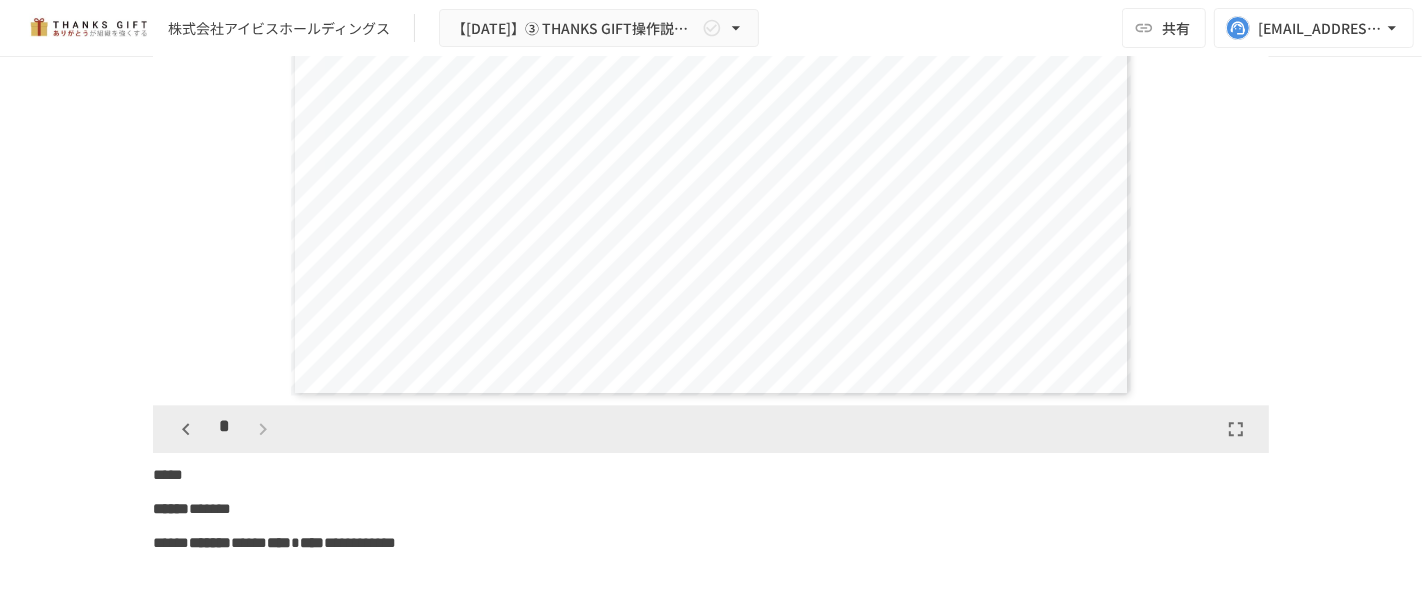 scroll, scrollTop: 22940, scrollLeft: 0, axis: vertical 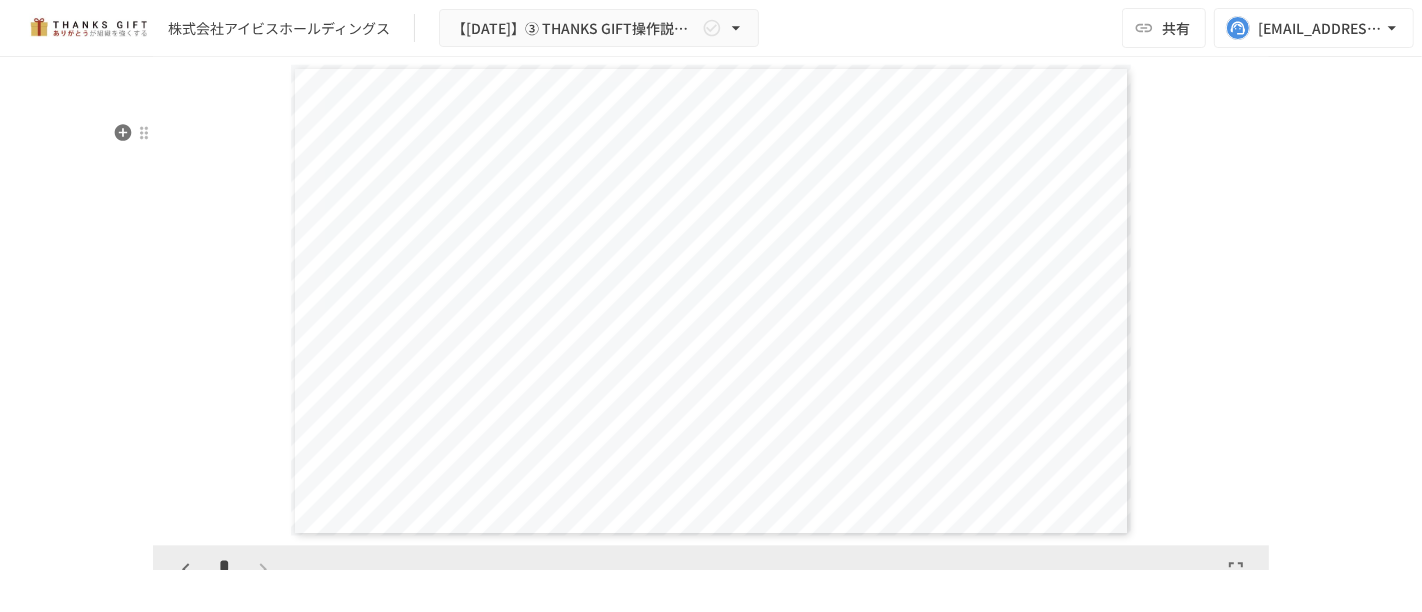 click on "**********" at bounding box center [711, 300] 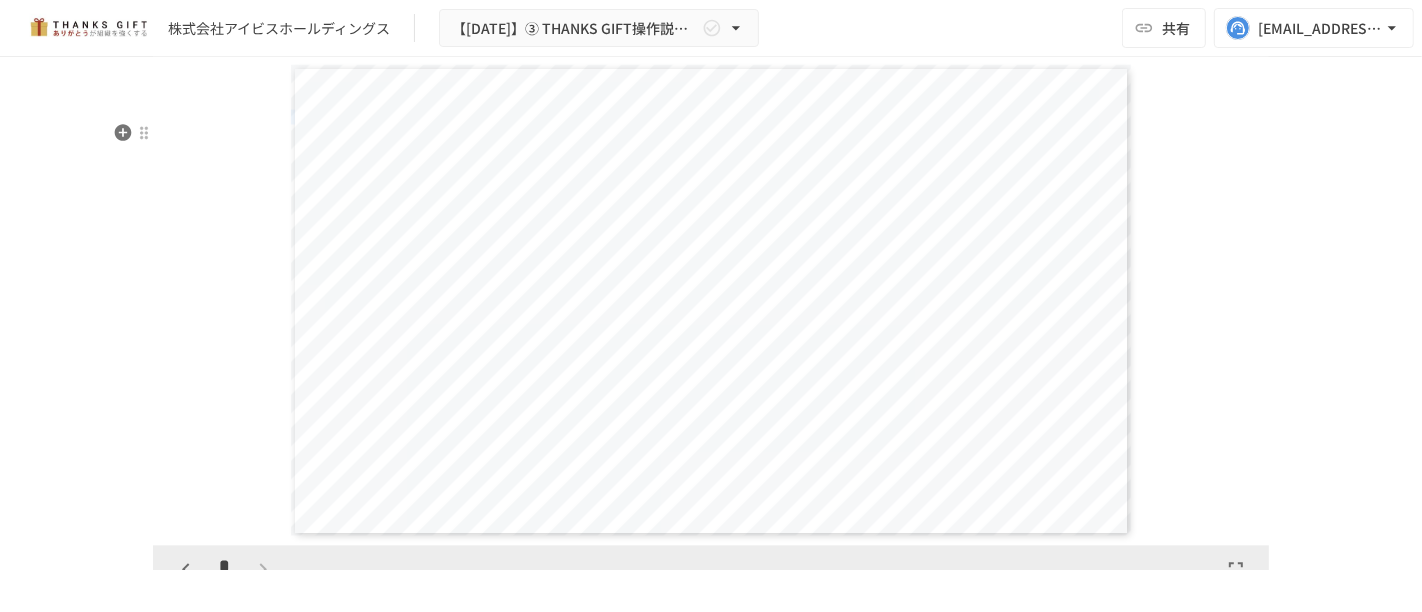 click on "**********" at bounding box center (711, 300) 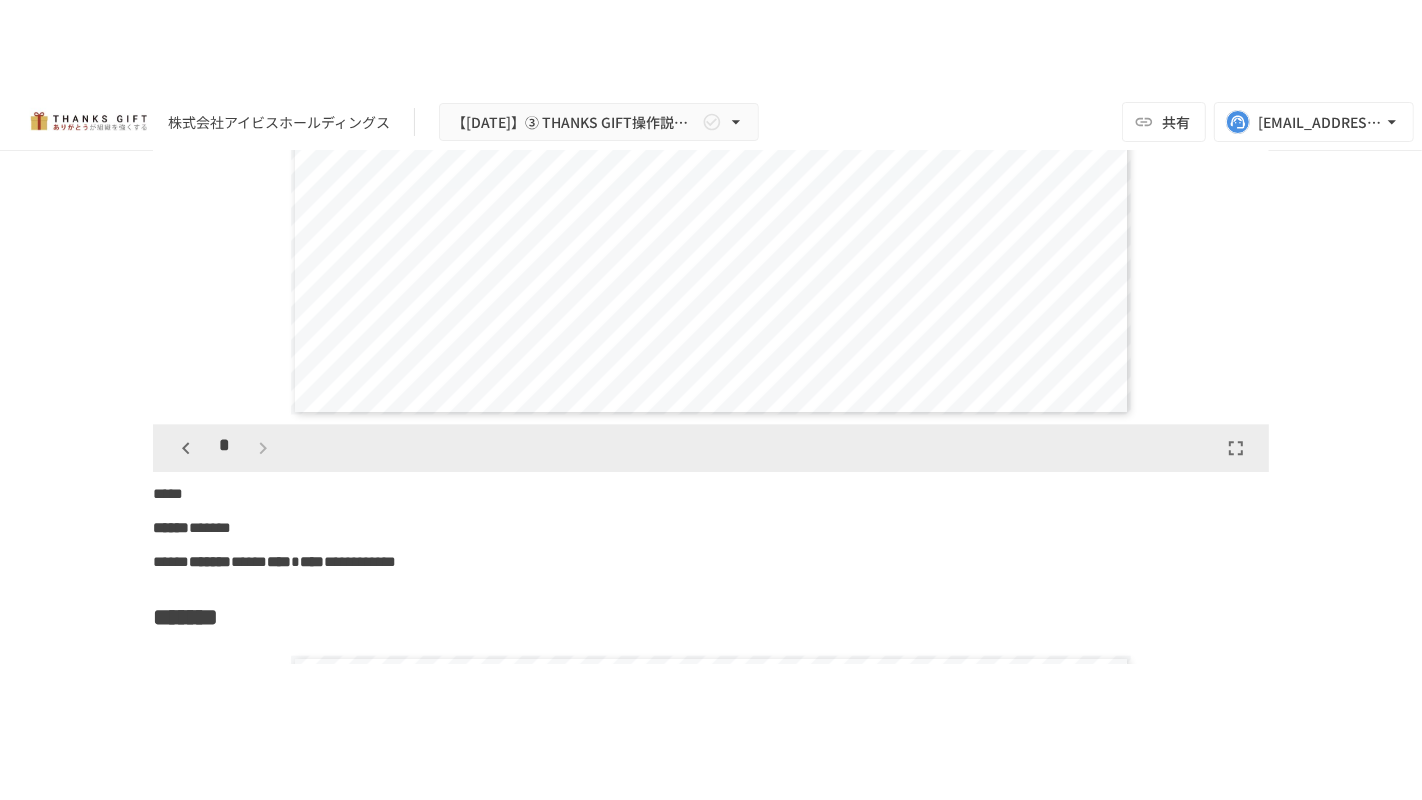 scroll, scrollTop: 23162, scrollLeft: 0, axis: vertical 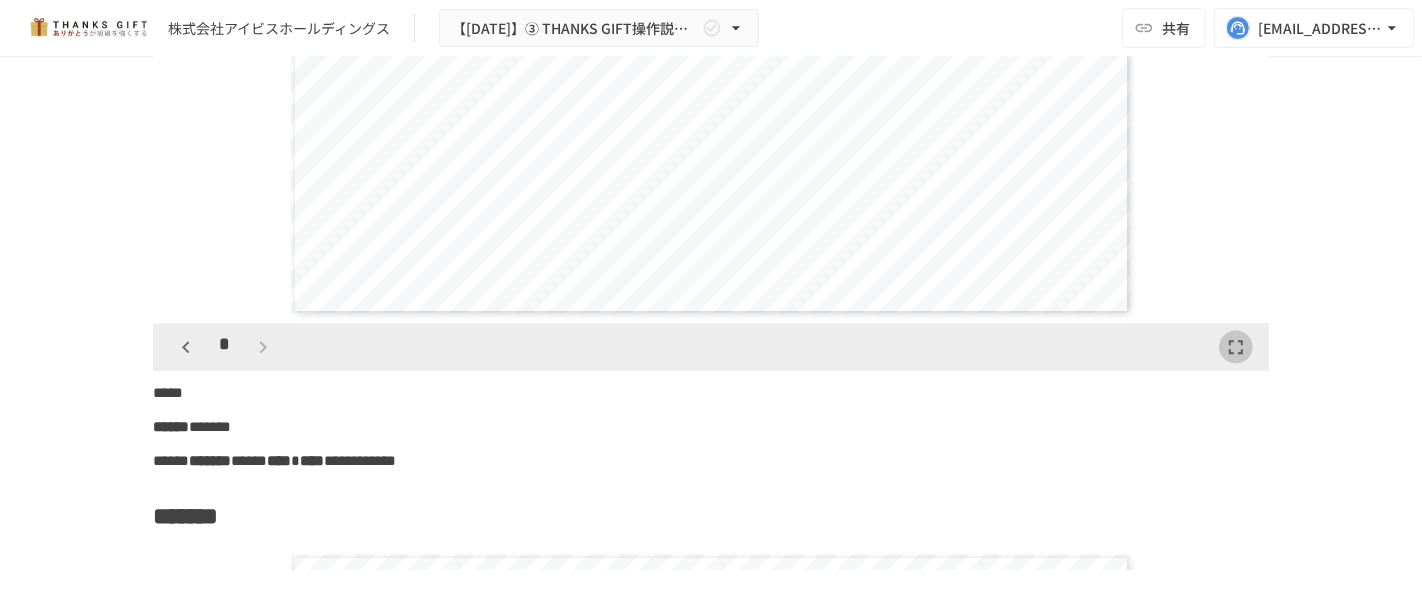 click 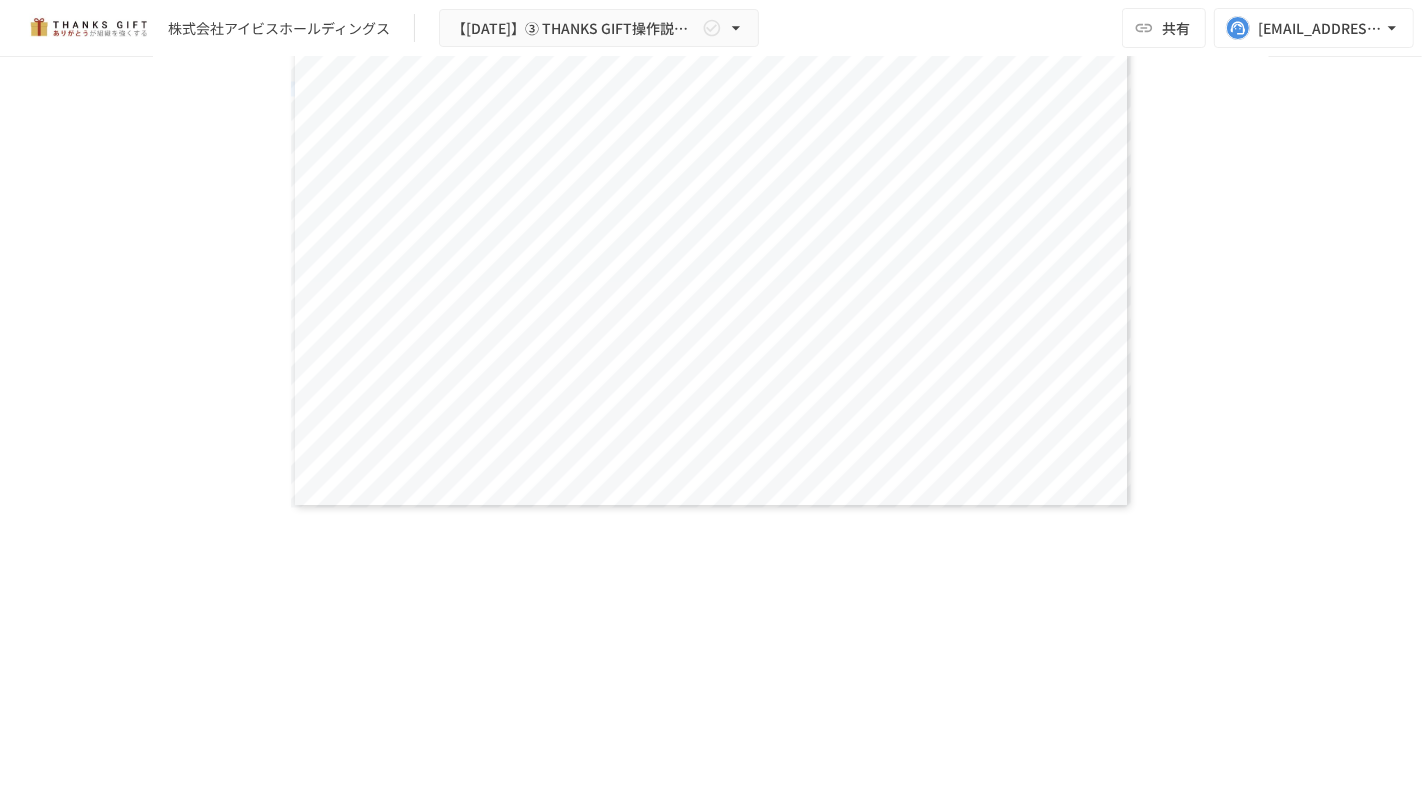 scroll, scrollTop: 2184, scrollLeft: 0, axis: vertical 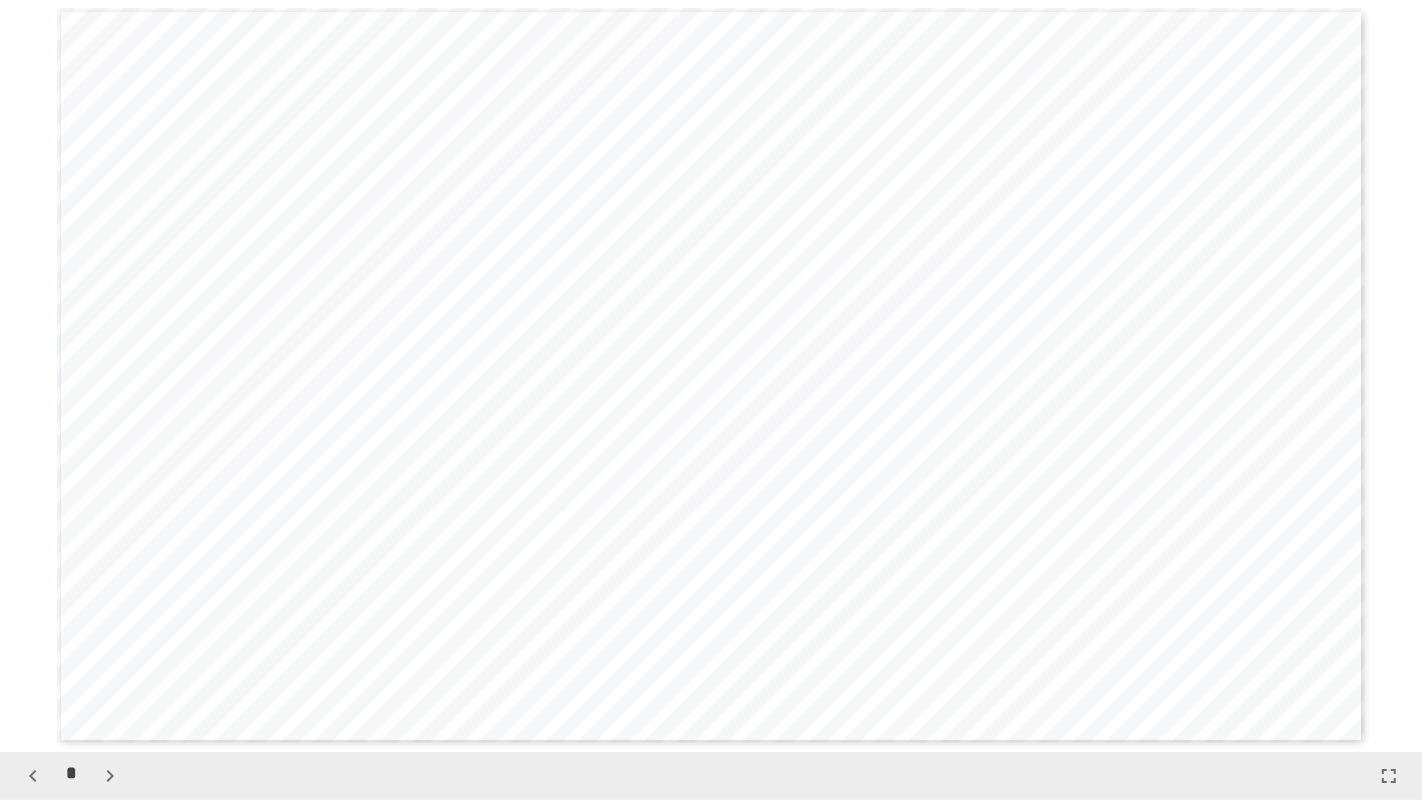 click on "*" at bounding box center [711, 776] 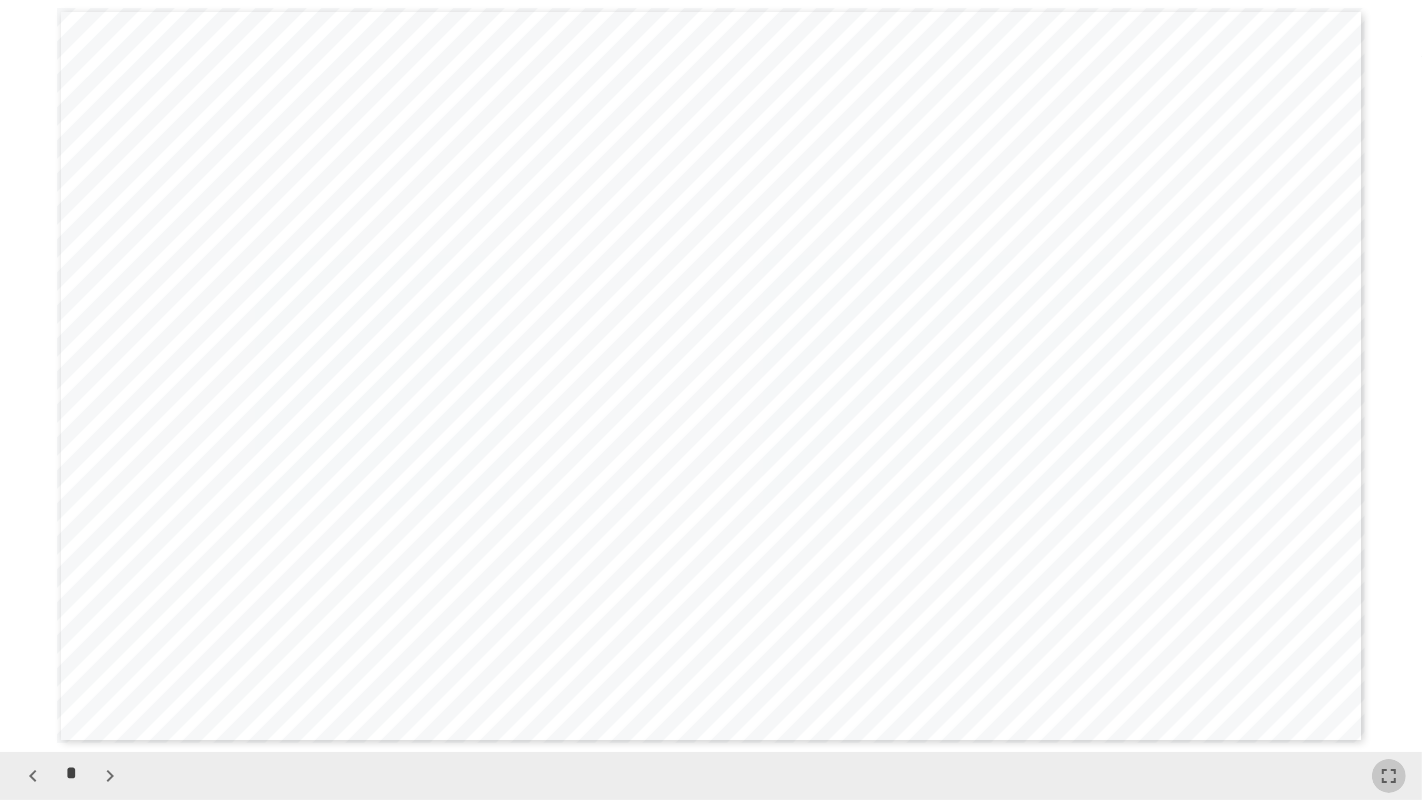 click 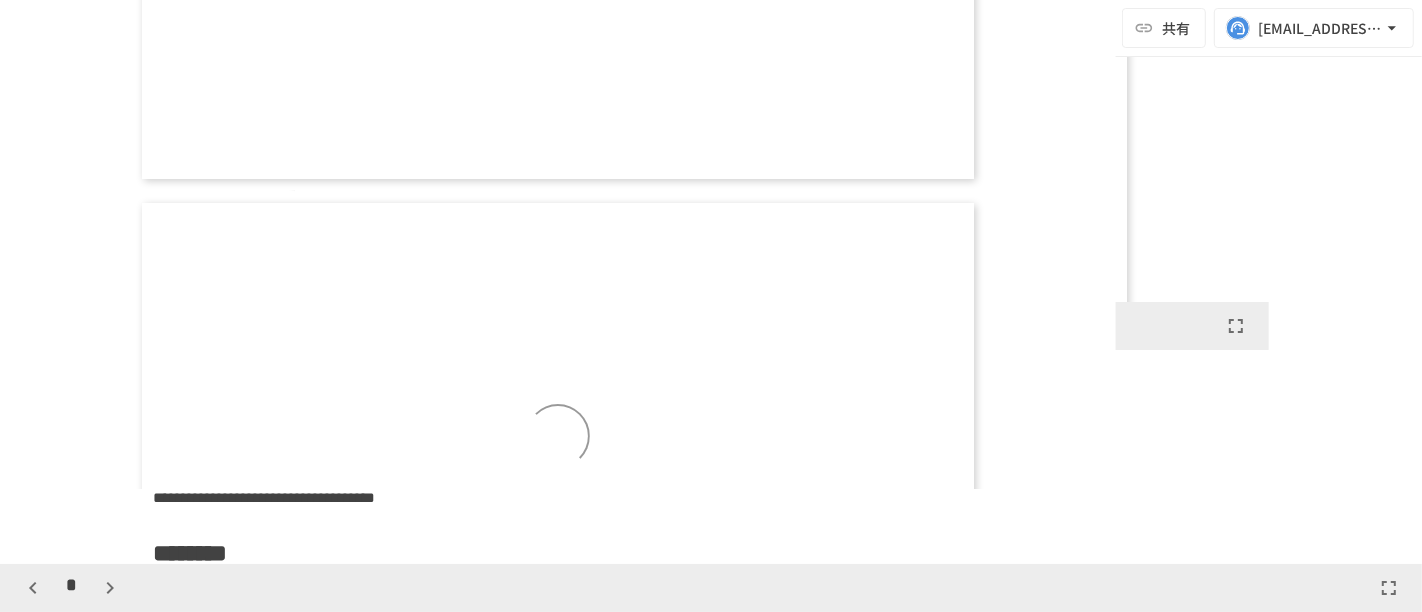 scroll, scrollTop: 1468, scrollLeft: 0, axis: vertical 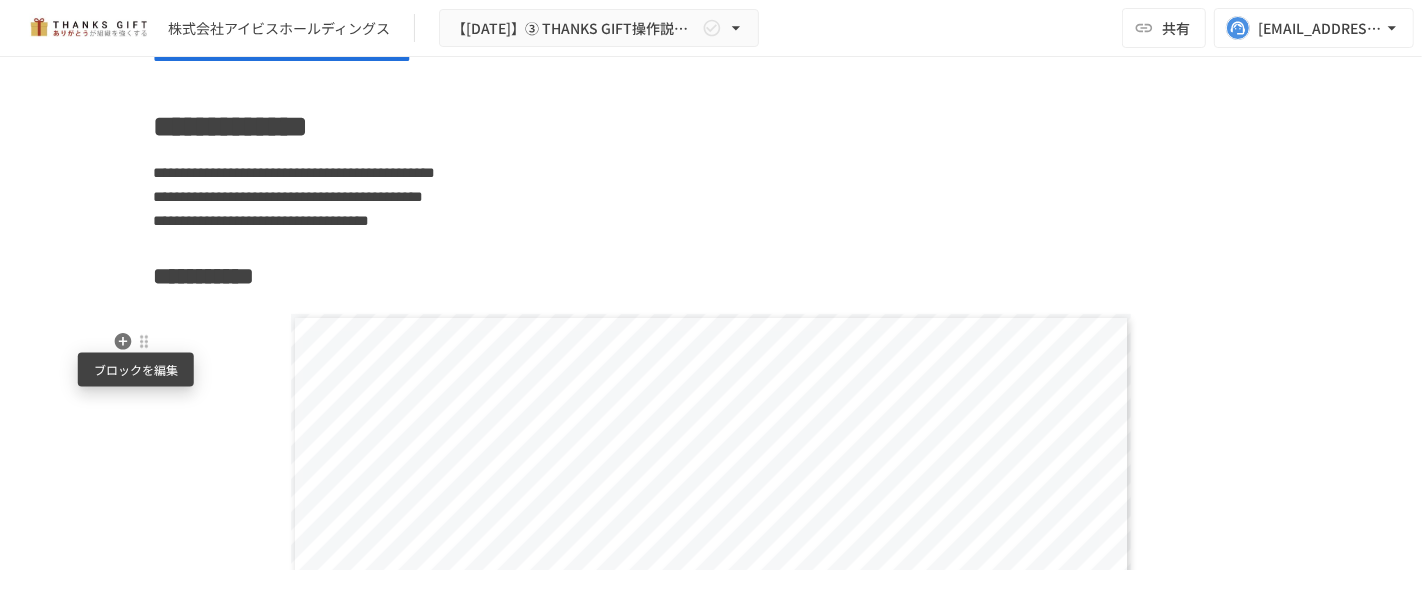 click at bounding box center [144, 341] 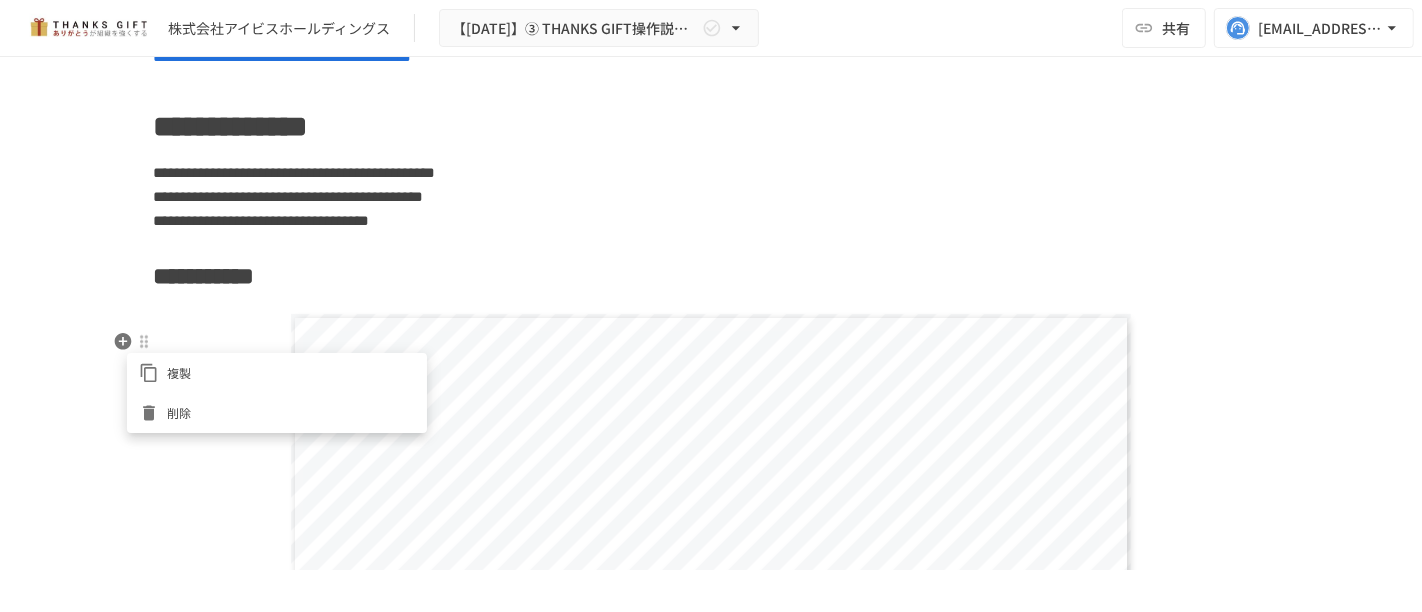 drag, startPoint x: 605, startPoint y: 430, endPoint x: 601, endPoint y: 440, distance: 10.770329 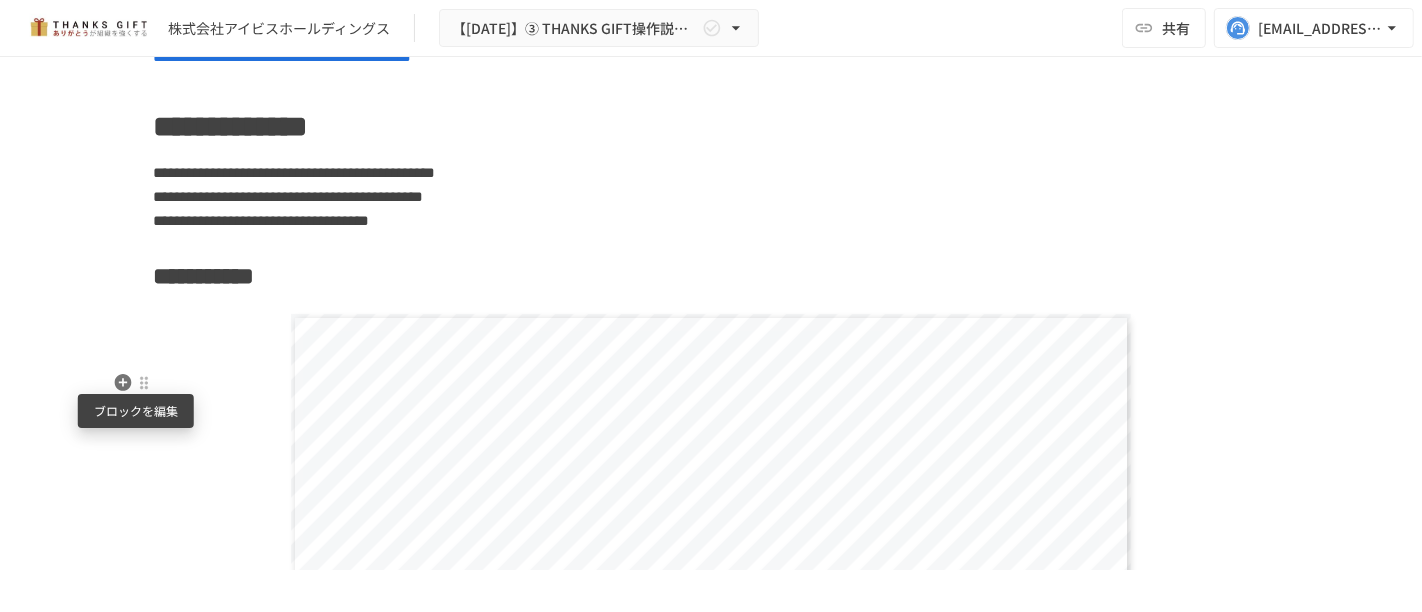 click at bounding box center (144, 383) 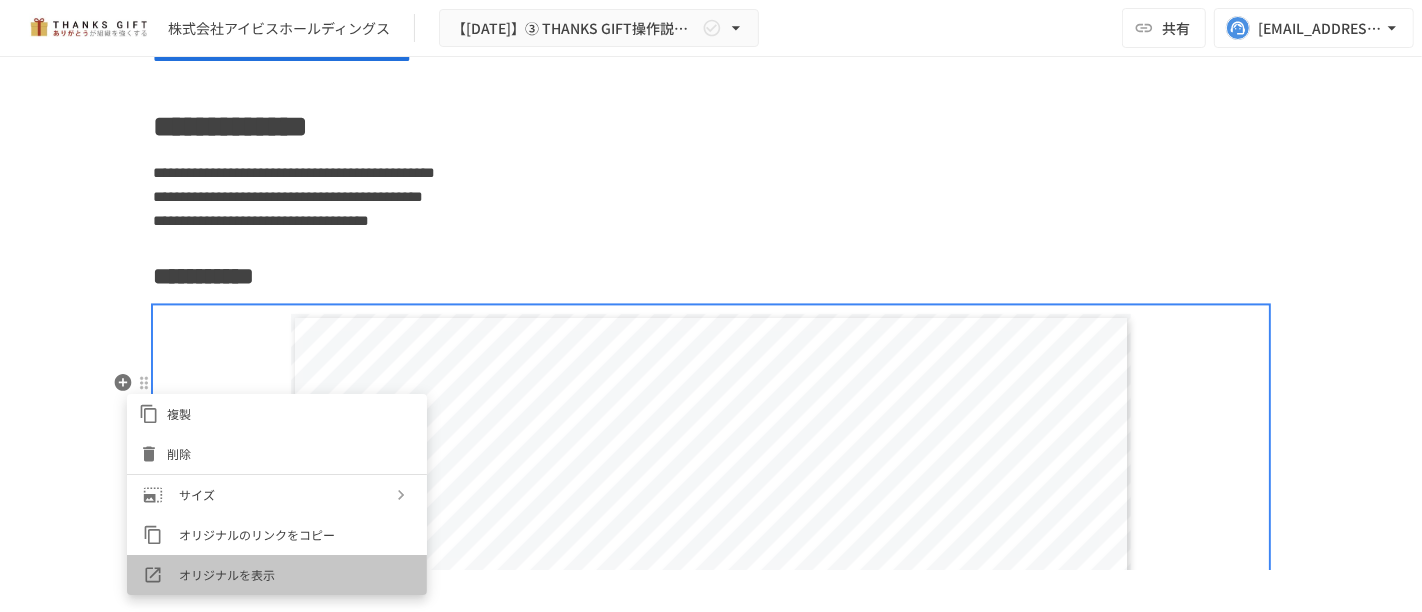 click on "オリジナルを表示" at bounding box center [295, 574] 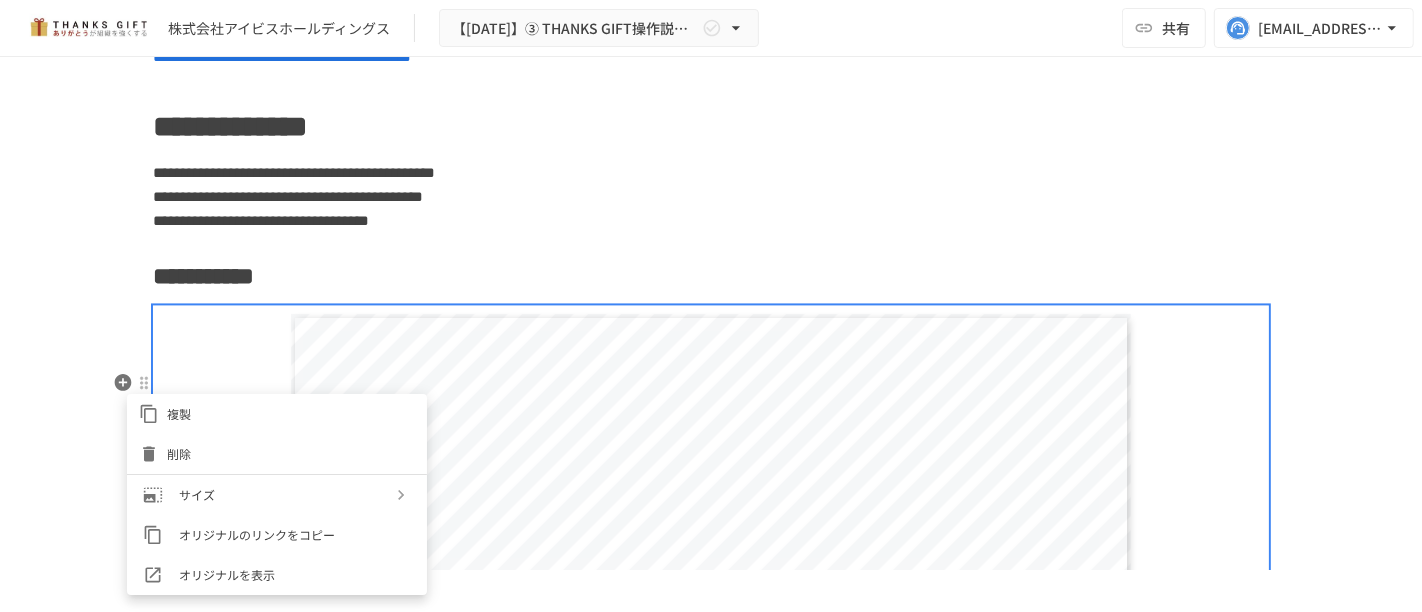 click on "オリジナルを表示" at bounding box center (295, 574) 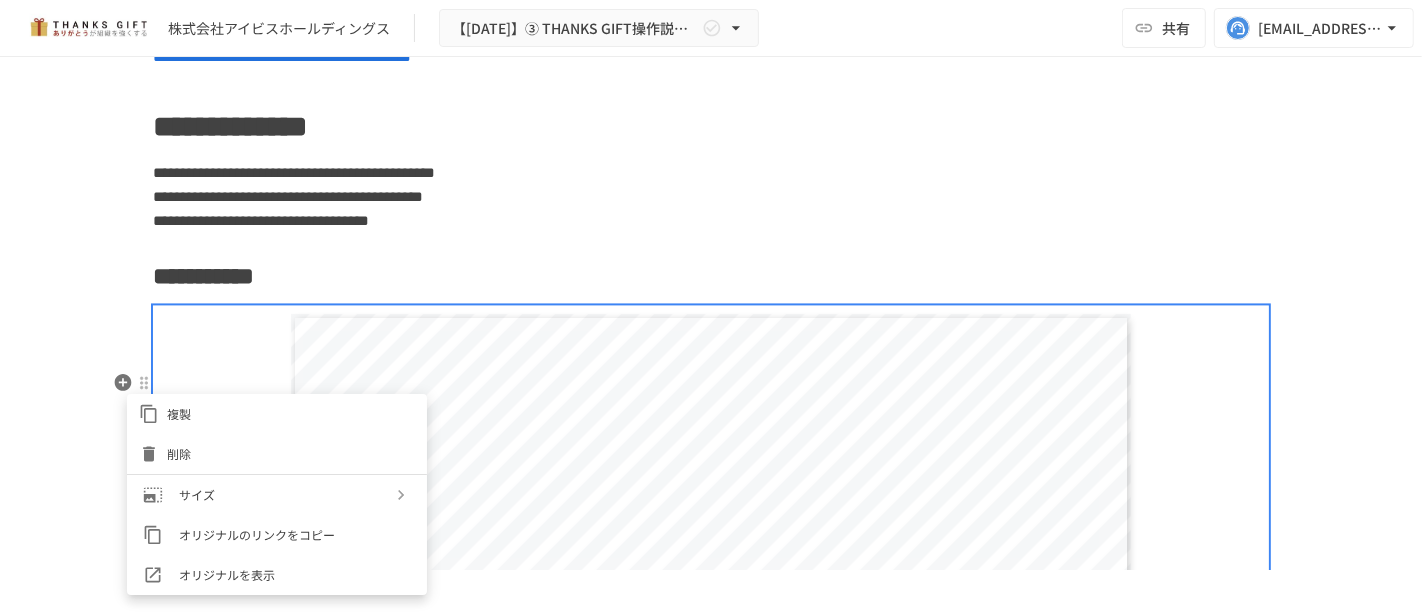 click at bounding box center (711, 306) 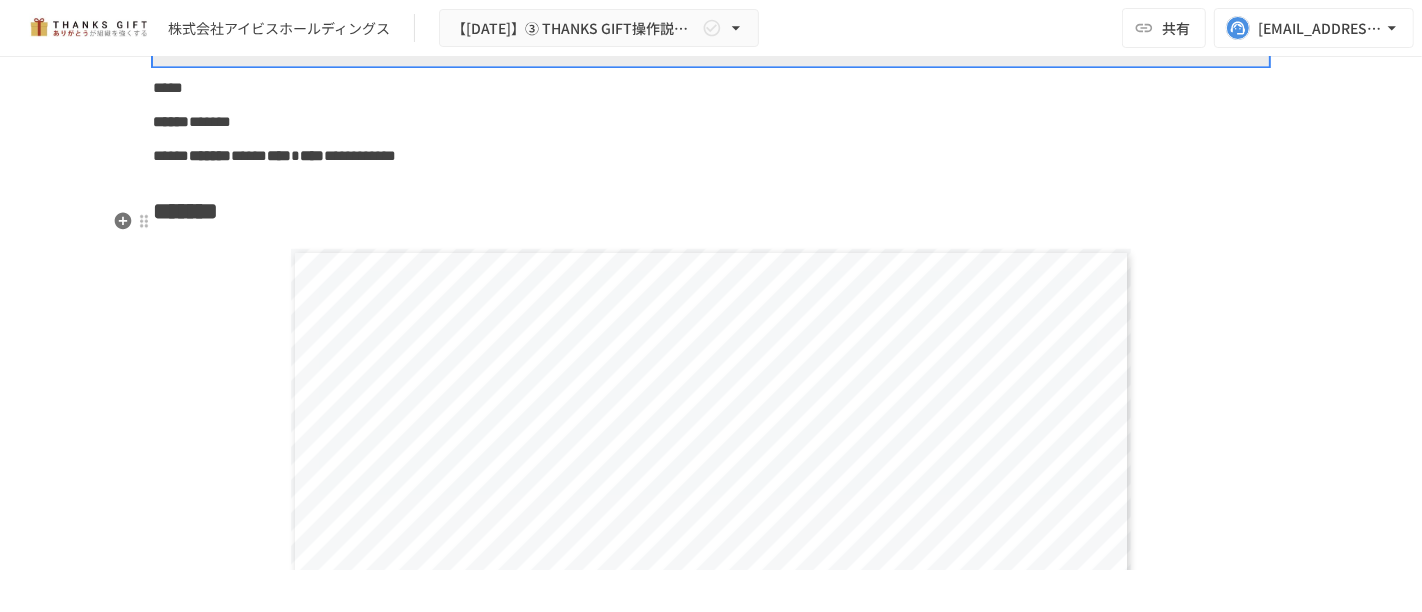 scroll, scrollTop: 23690, scrollLeft: 0, axis: vertical 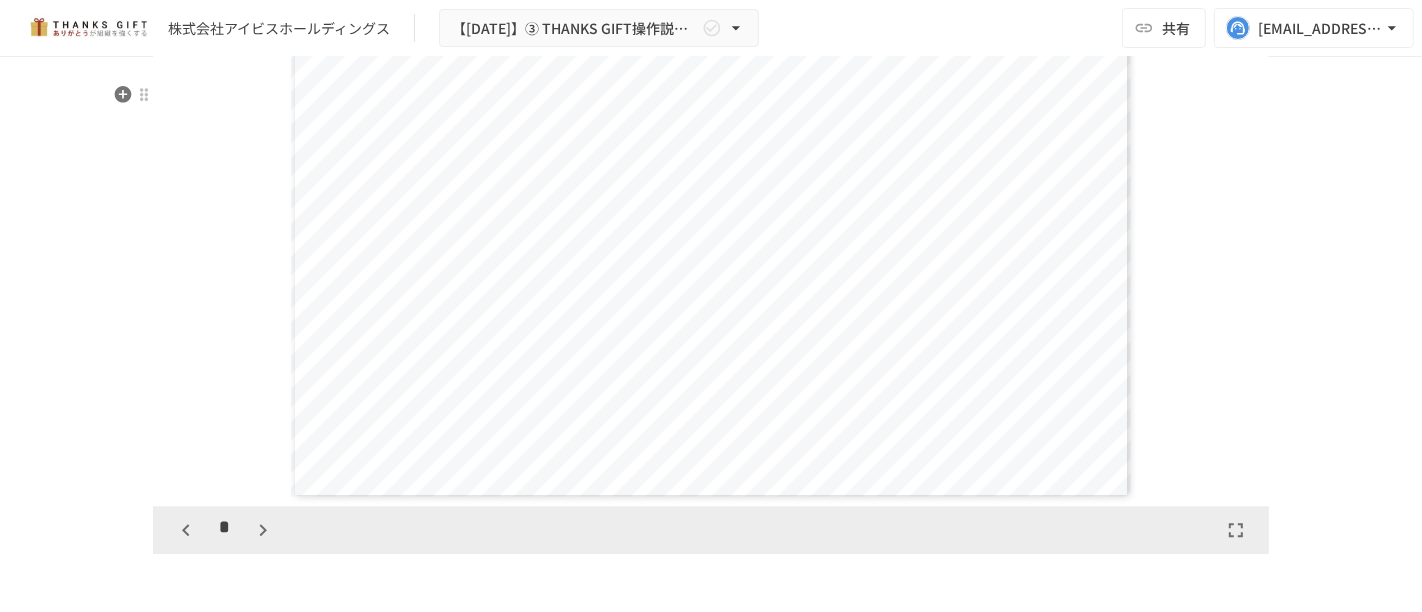 click on "**********" at bounding box center [711, 261] 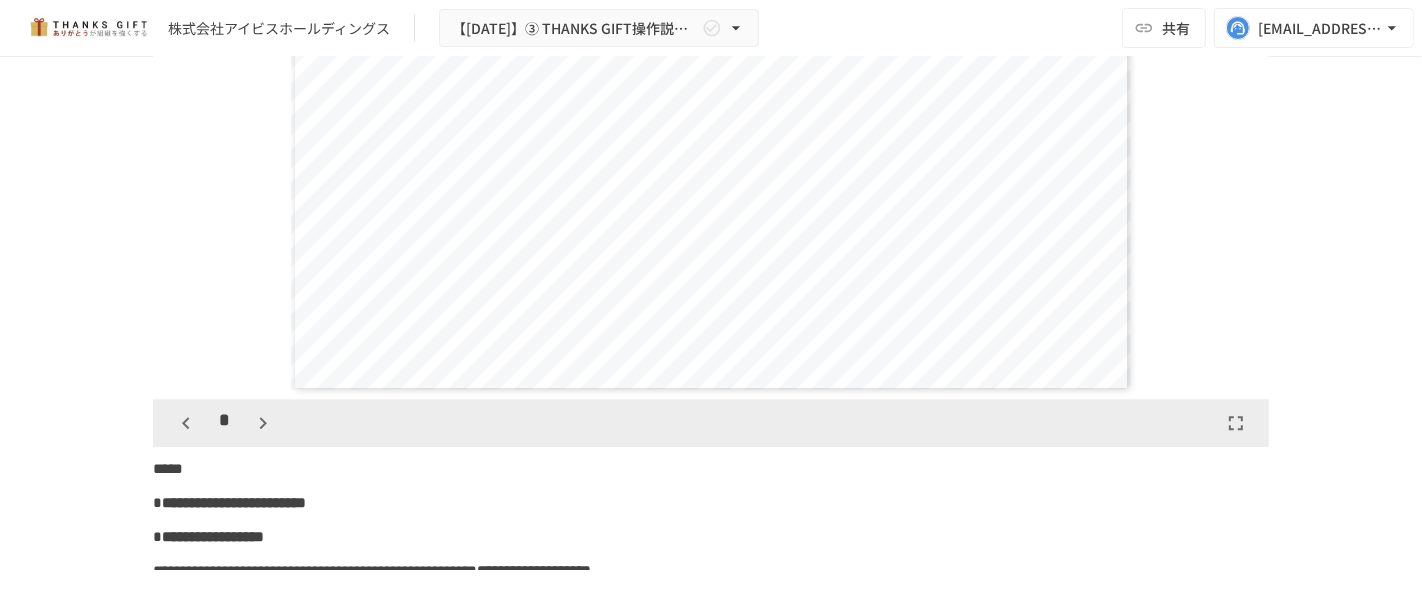 scroll, scrollTop: 23690, scrollLeft: 0, axis: vertical 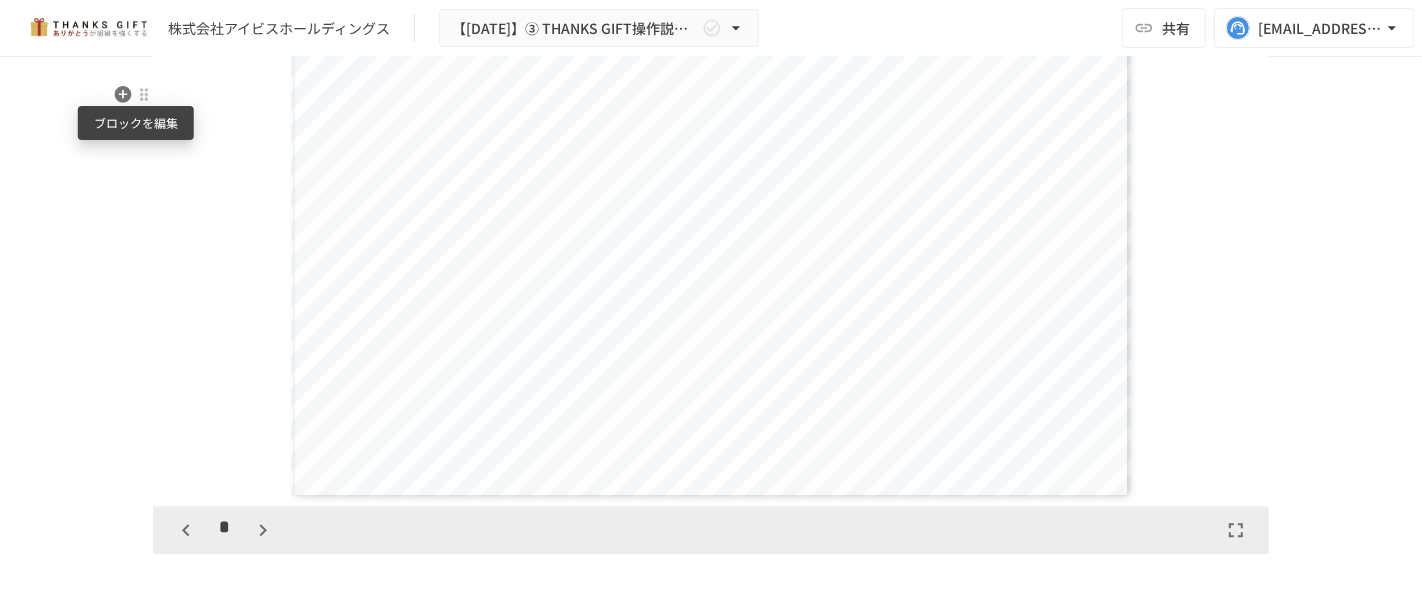 click at bounding box center [144, 94] 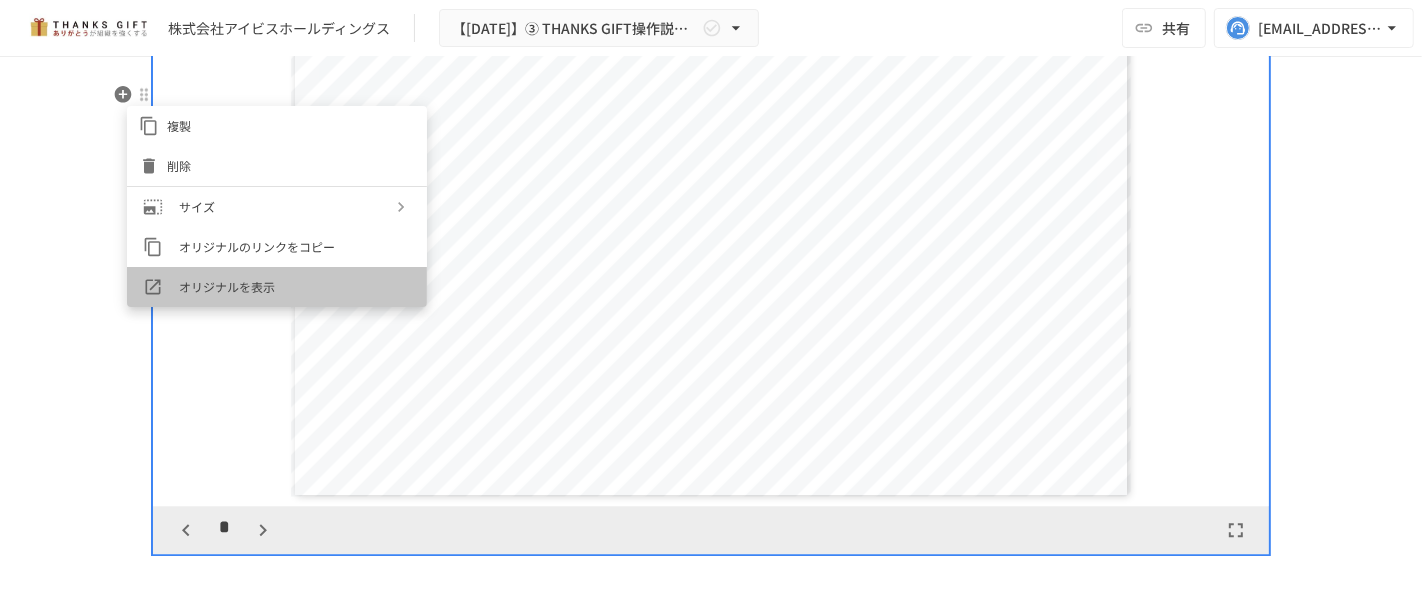 click on "オリジナルを表示" at bounding box center [295, 286] 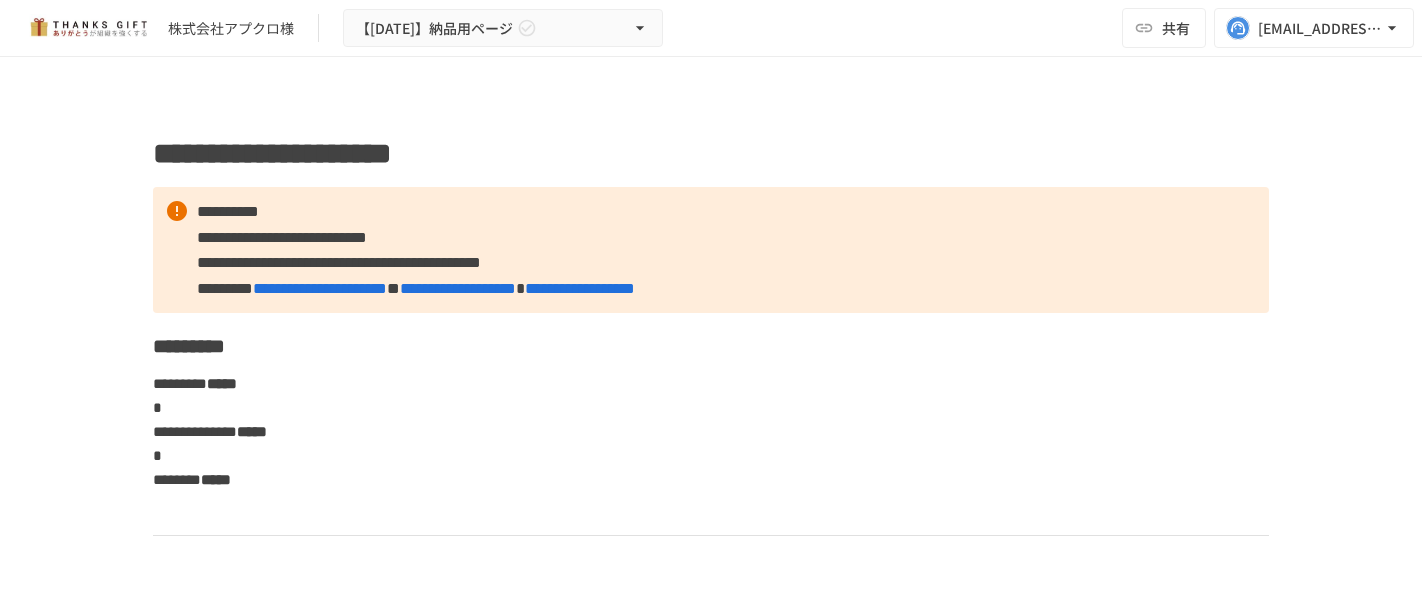 scroll, scrollTop: 0, scrollLeft: 0, axis: both 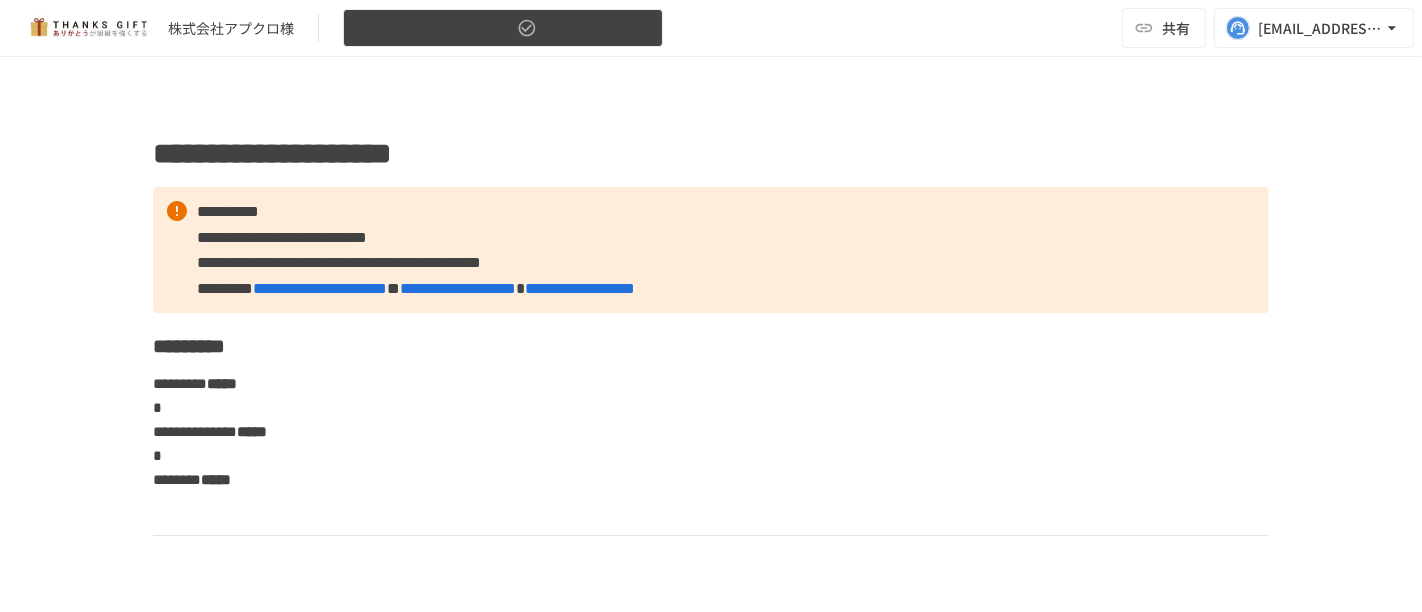 click on "【2025年6月】納品用ページ" at bounding box center (503, 28) 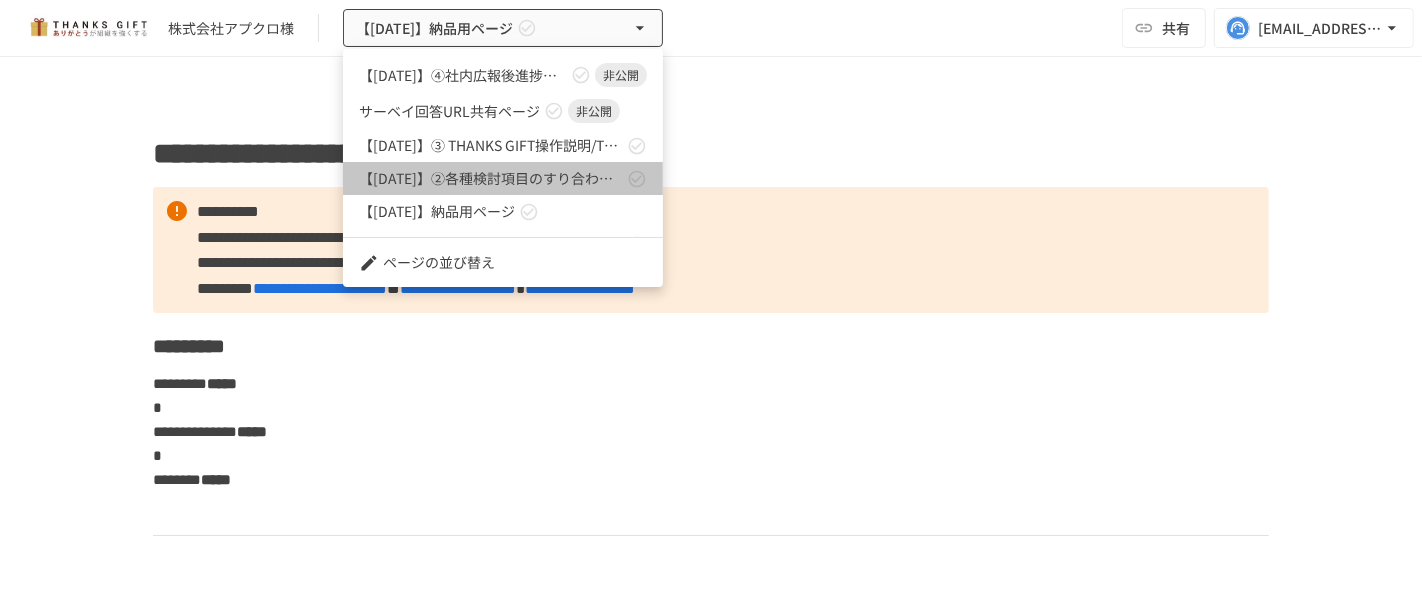 click on "【2025年6月】②各種検討項目のすり合わせ/ THANKS GIFTキックオフMTG" at bounding box center [503, 178] 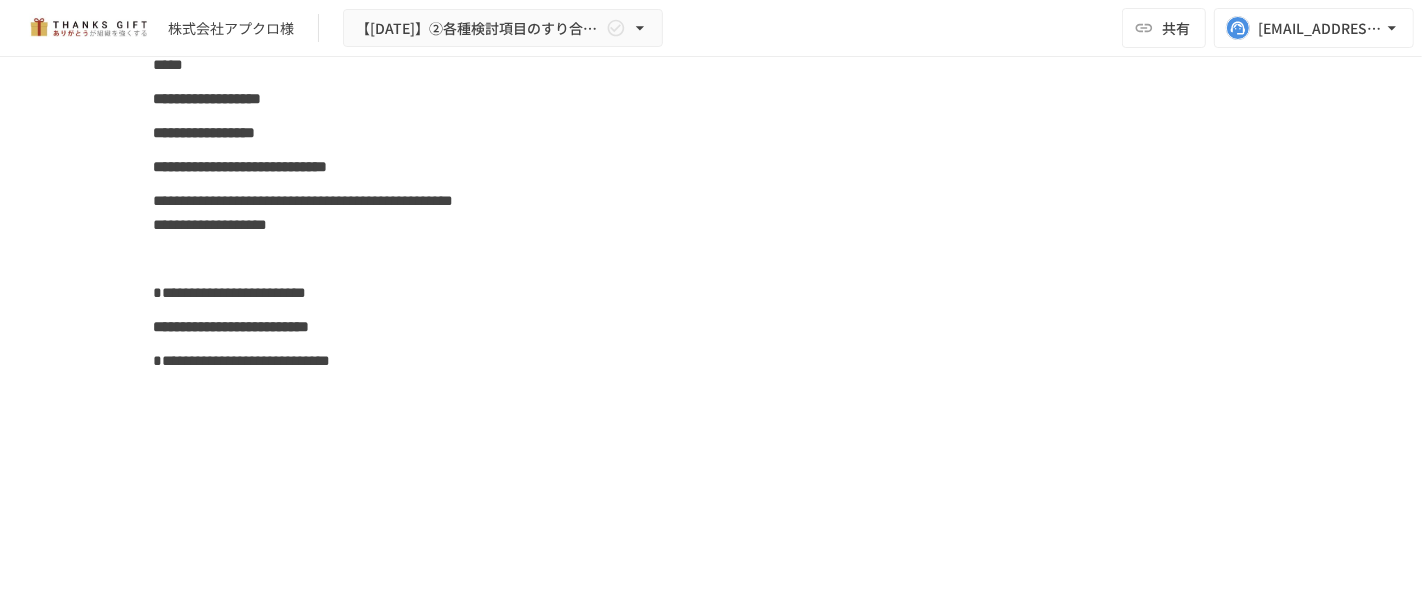 scroll, scrollTop: 18349, scrollLeft: 0, axis: vertical 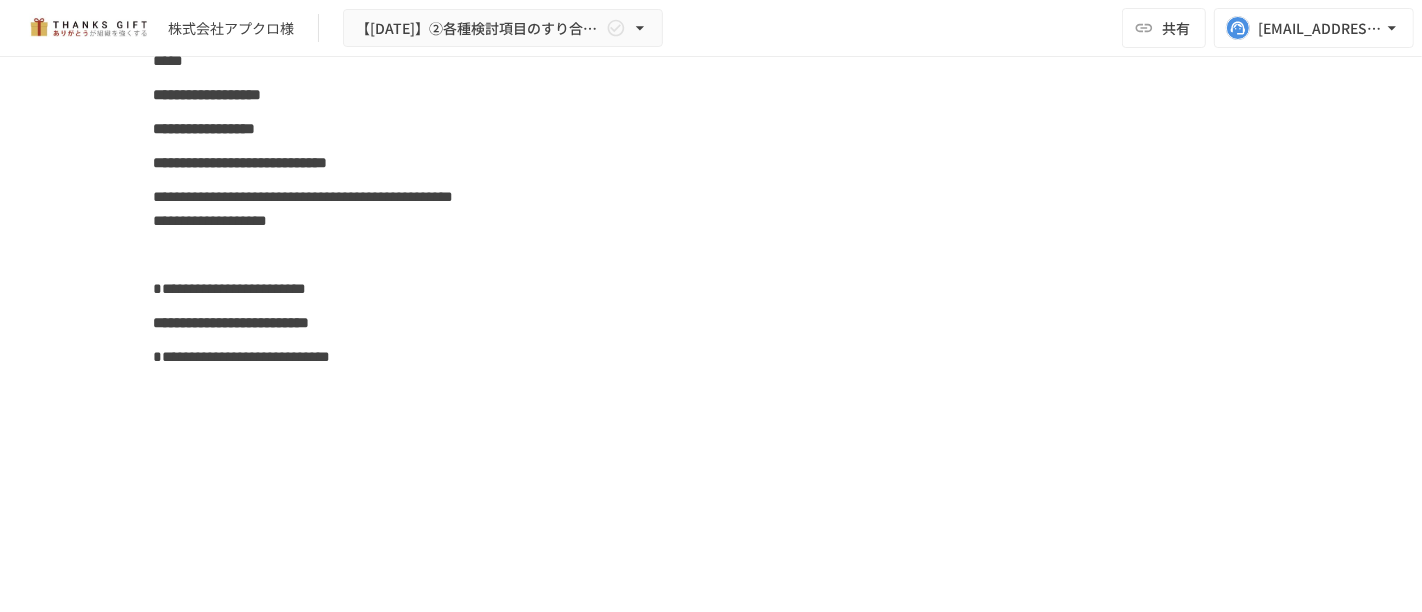 click 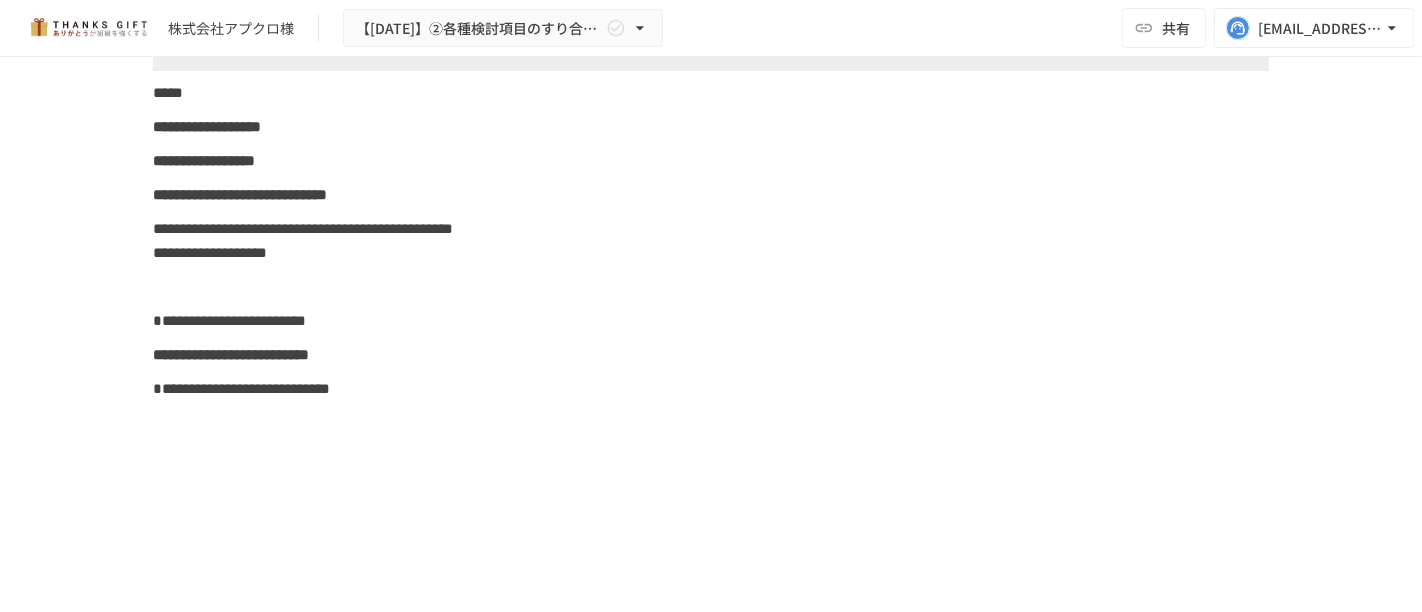 scroll, scrollTop: 18349, scrollLeft: 0, axis: vertical 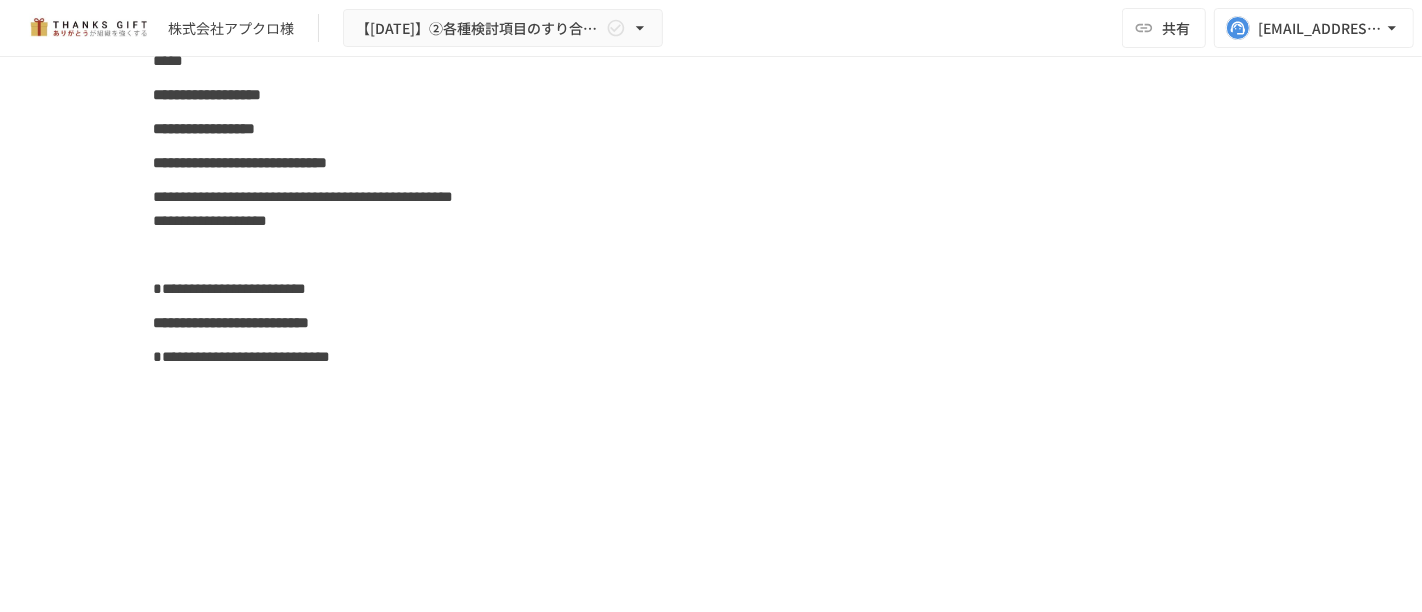 click 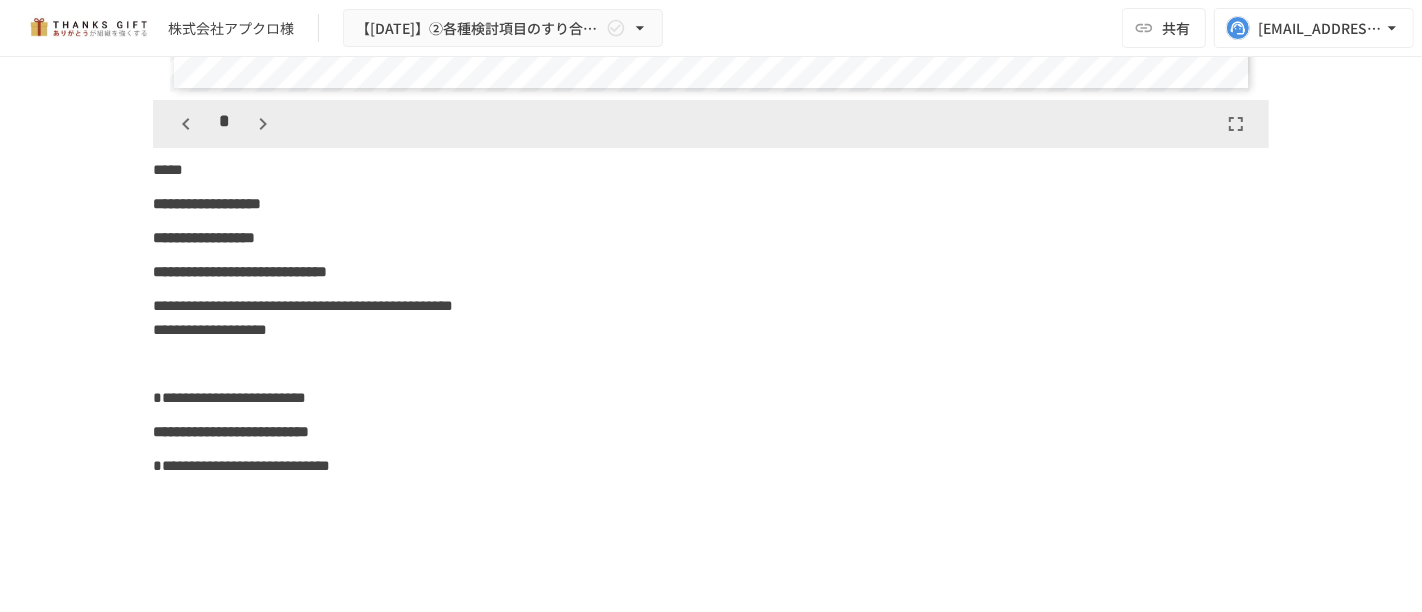 scroll, scrollTop: 18460, scrollLeft: 0, axis: vertical 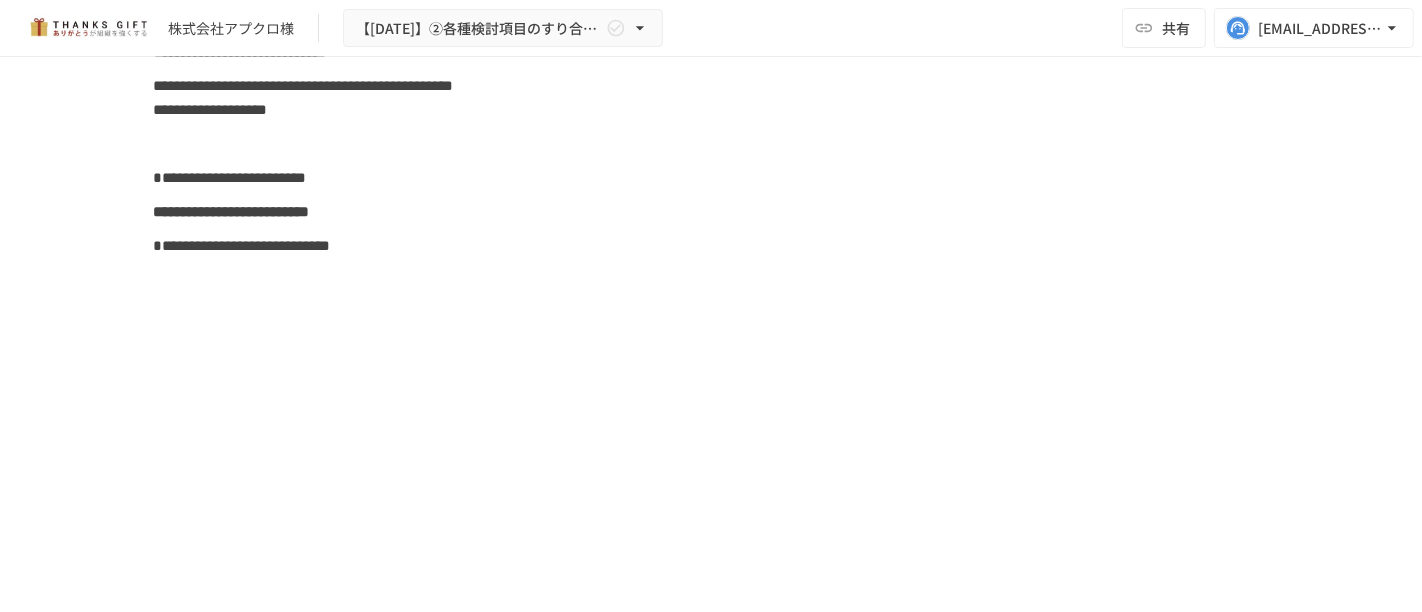 click 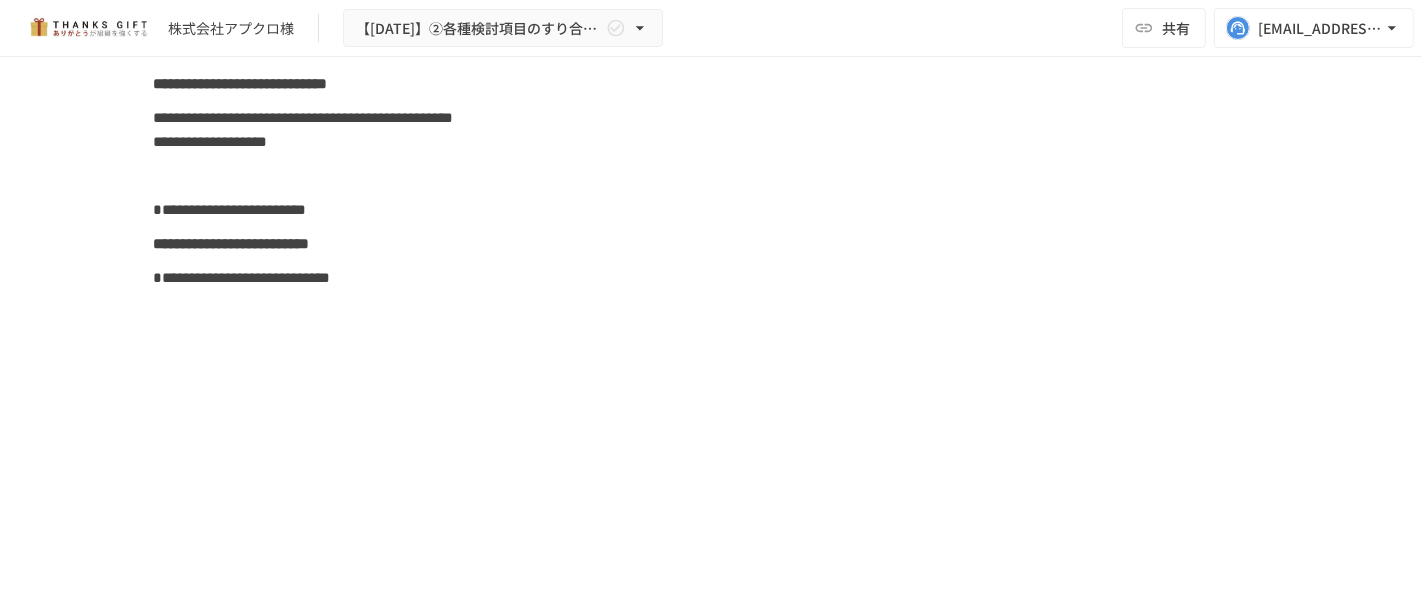 scroll, scrollTop: 18460, scrollLeft: 0, axis: vertical 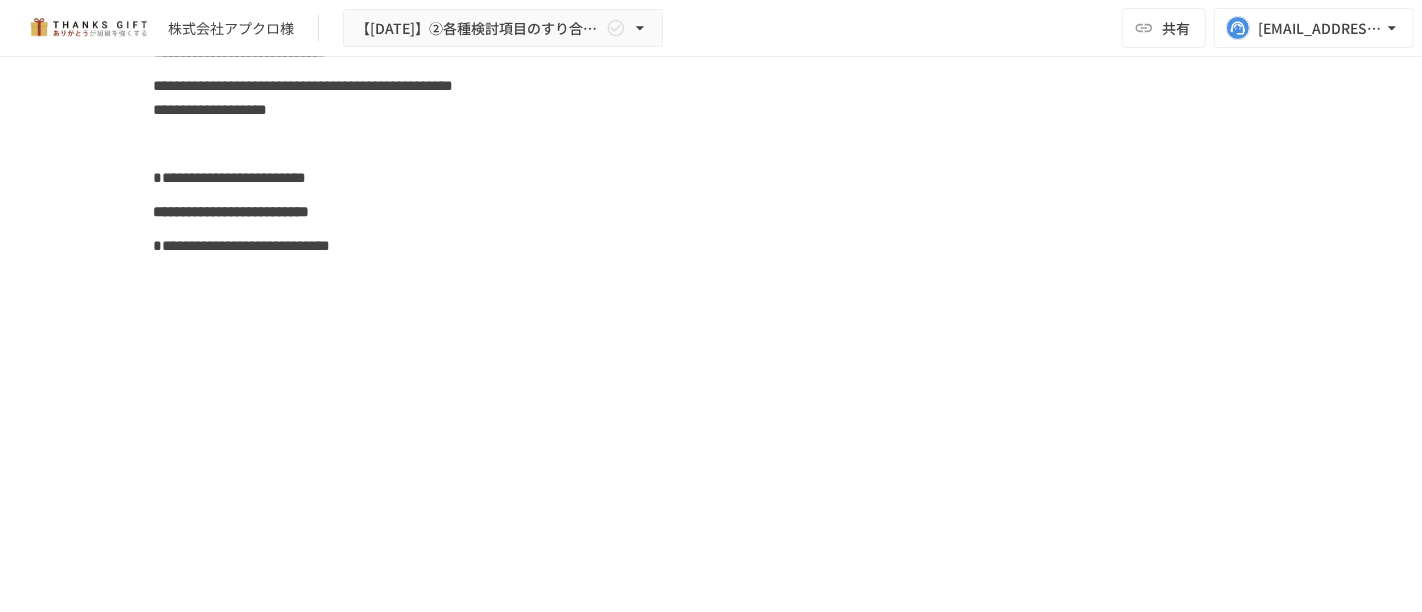 click 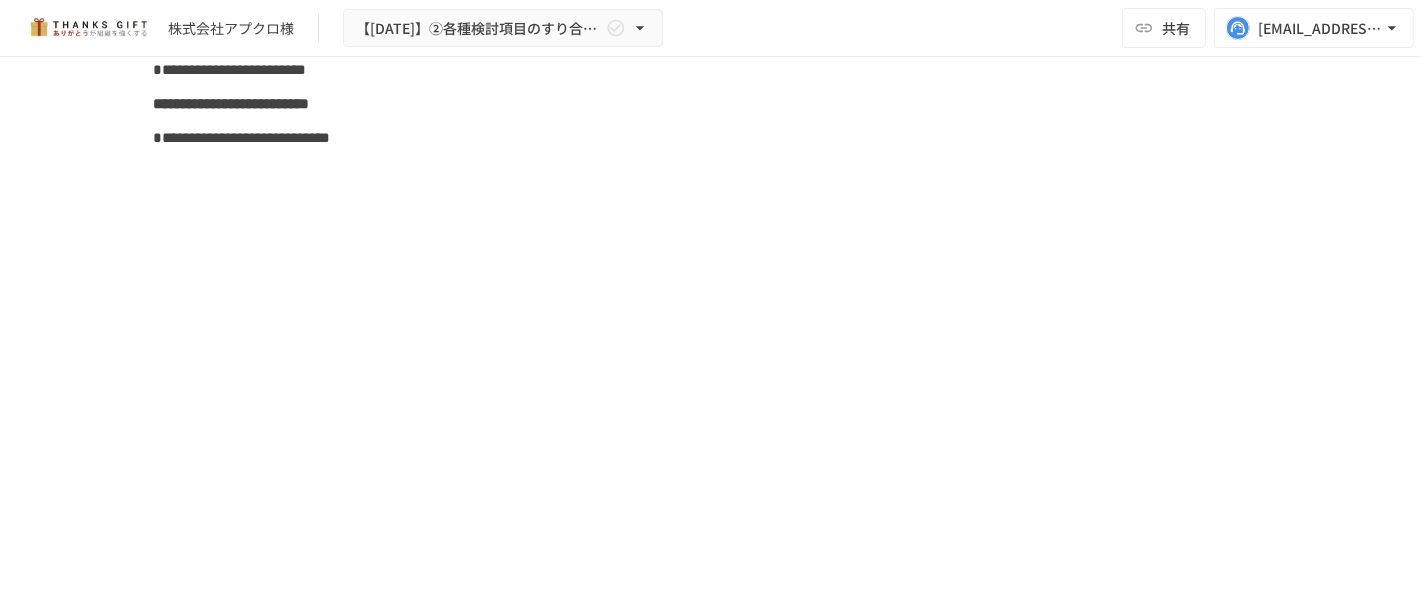 scroll, scrollTop: 18571, scrollLeft: 0, axis: vertical 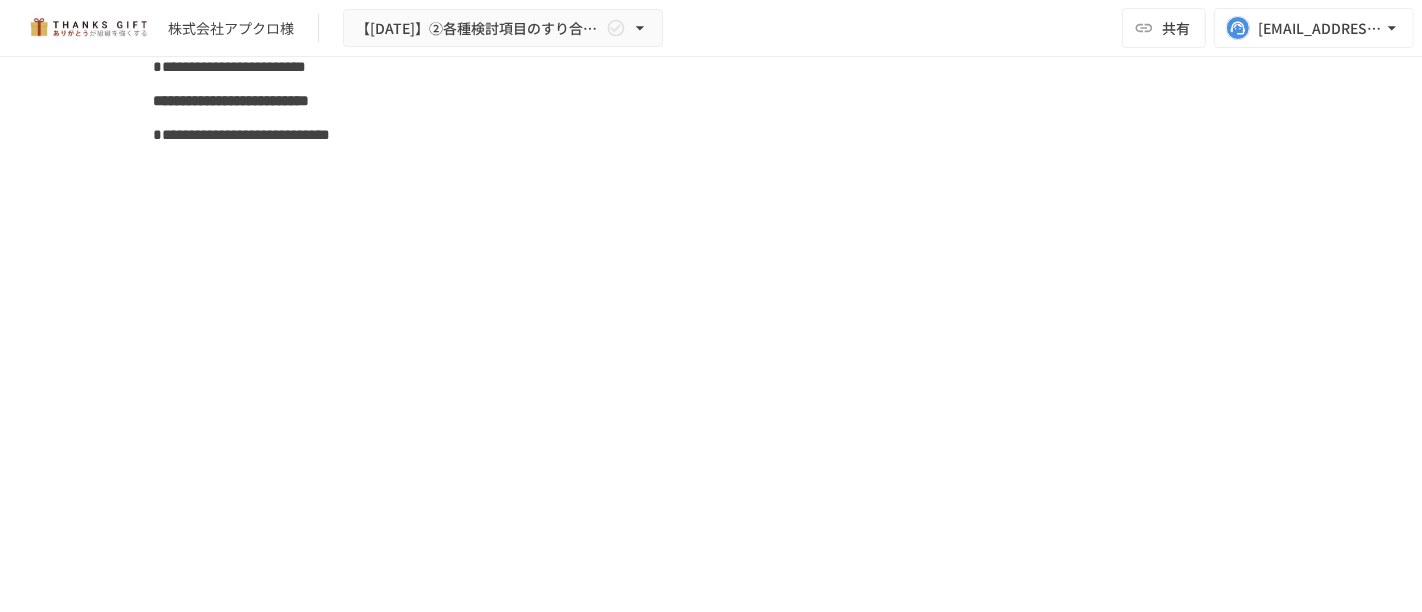 click 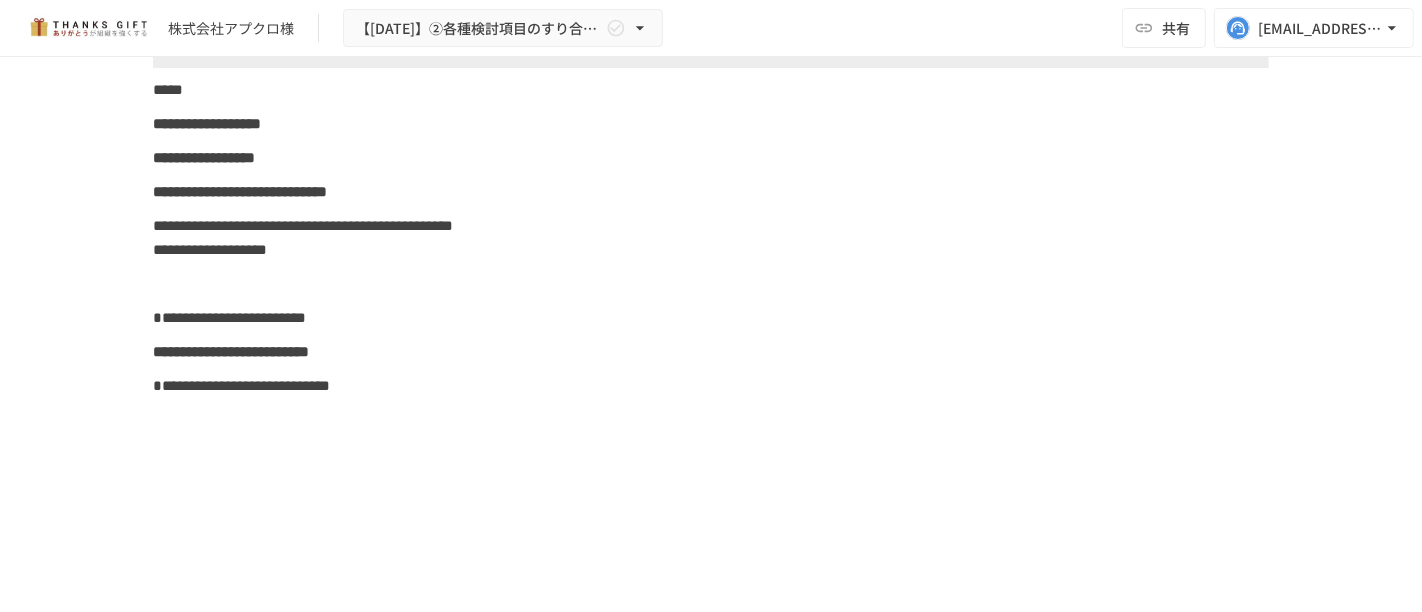 scroll, scrollTop: 18460, scrollLeft: 0, axis: vertical 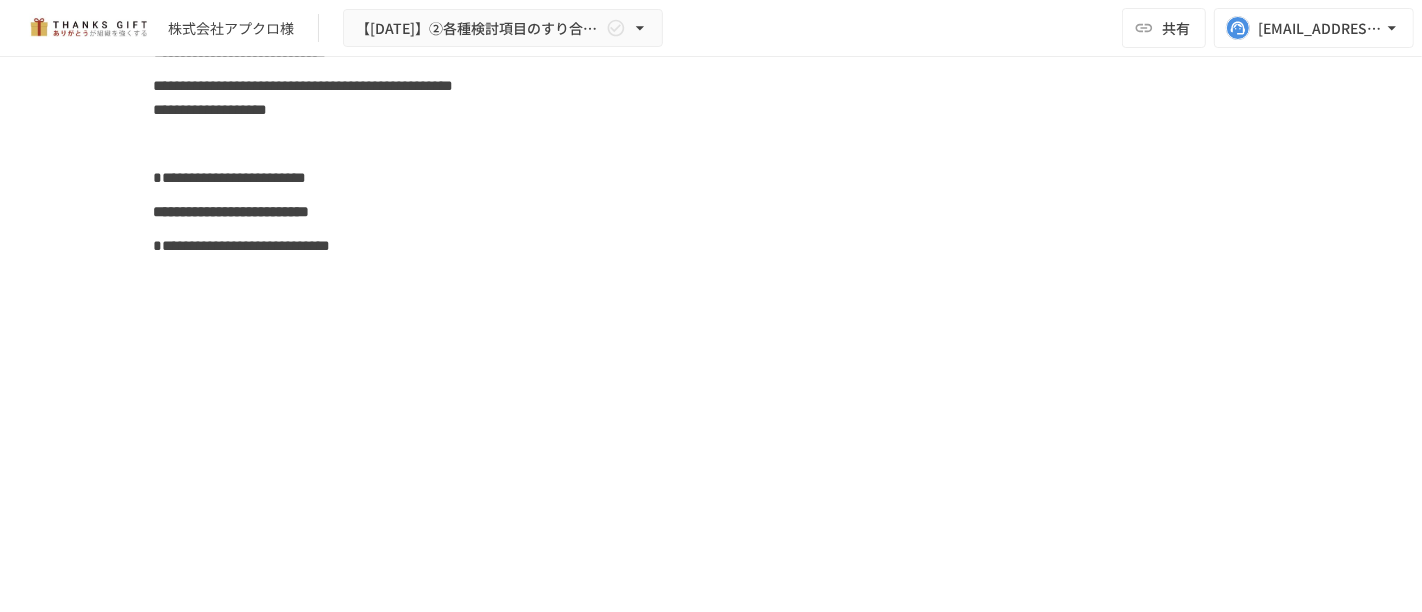 click 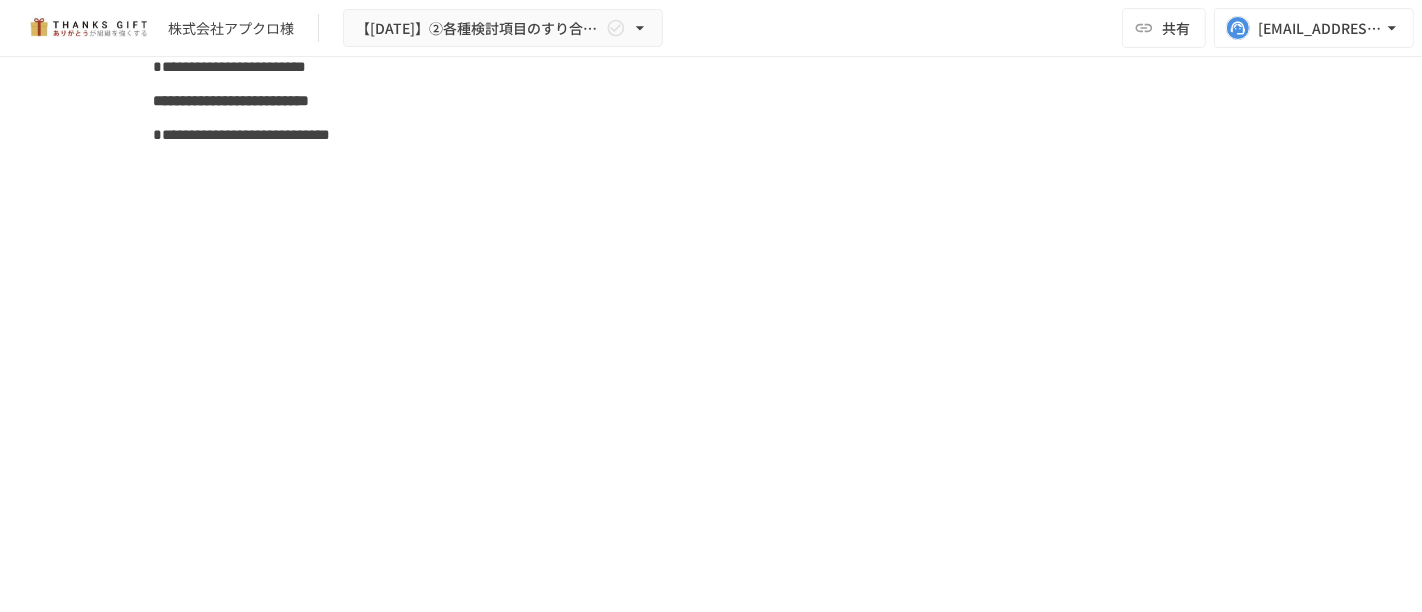 scroll, scrollTop: 18571, scrollLeft: 0, axis: vertical 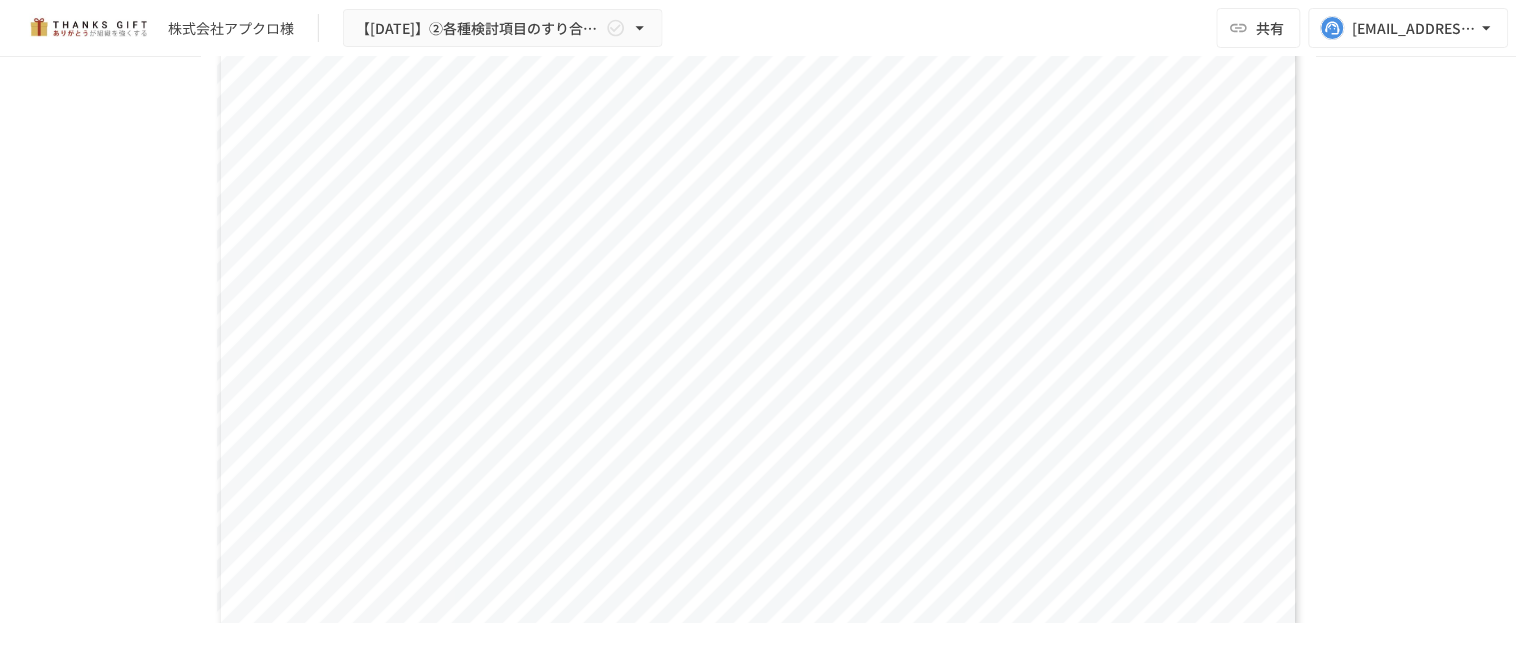 click 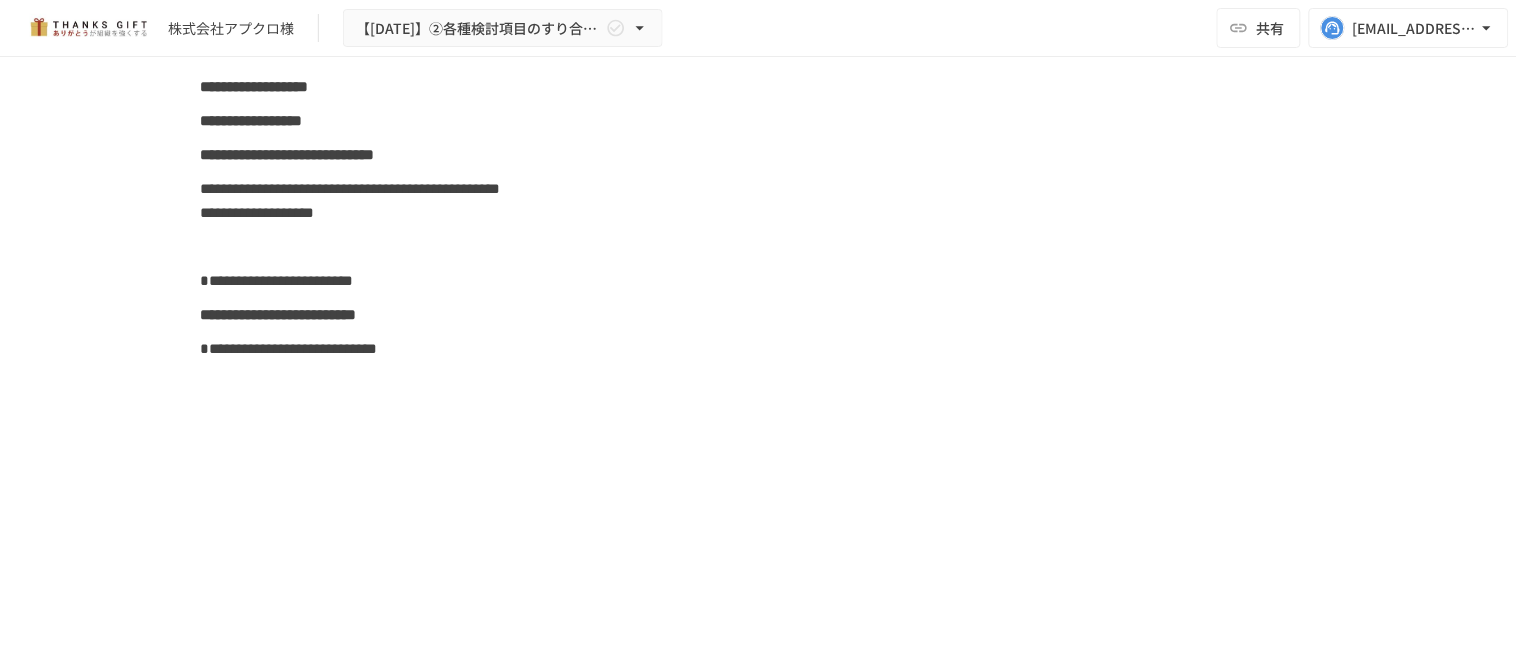 click 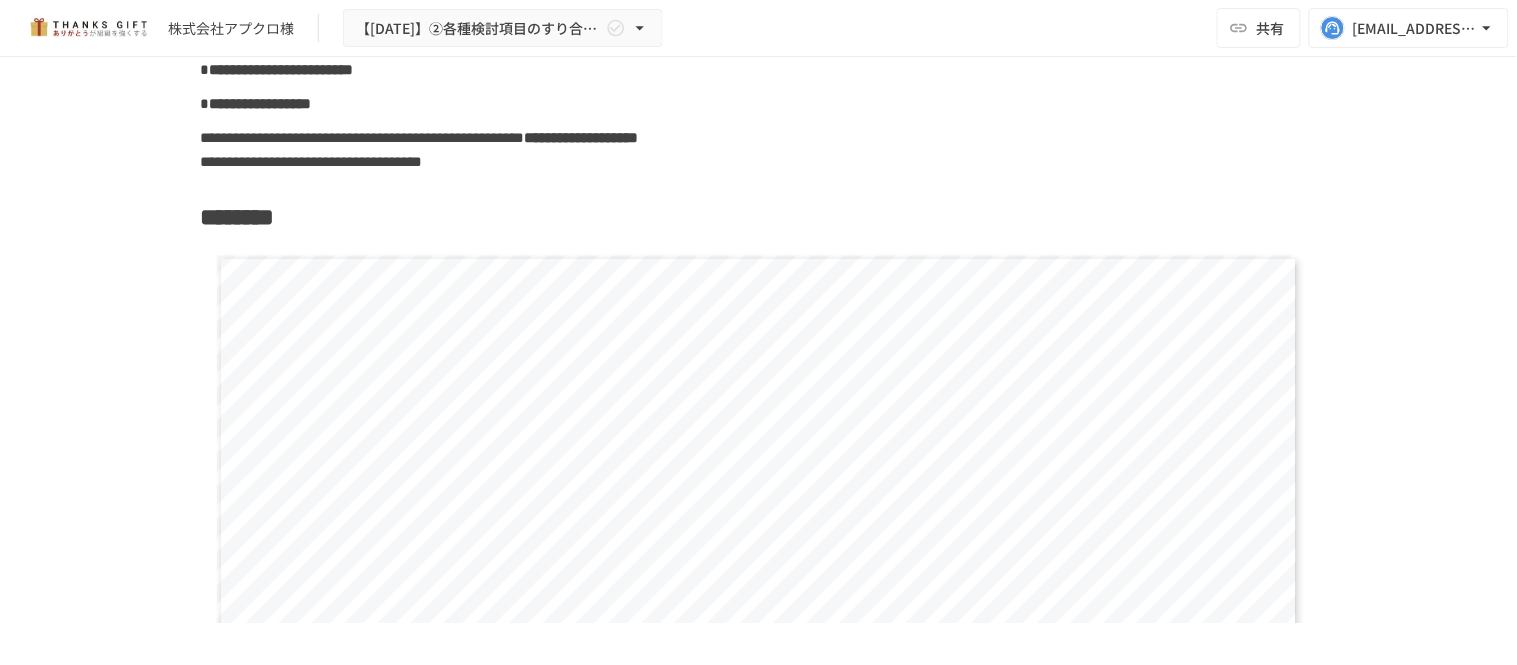 click 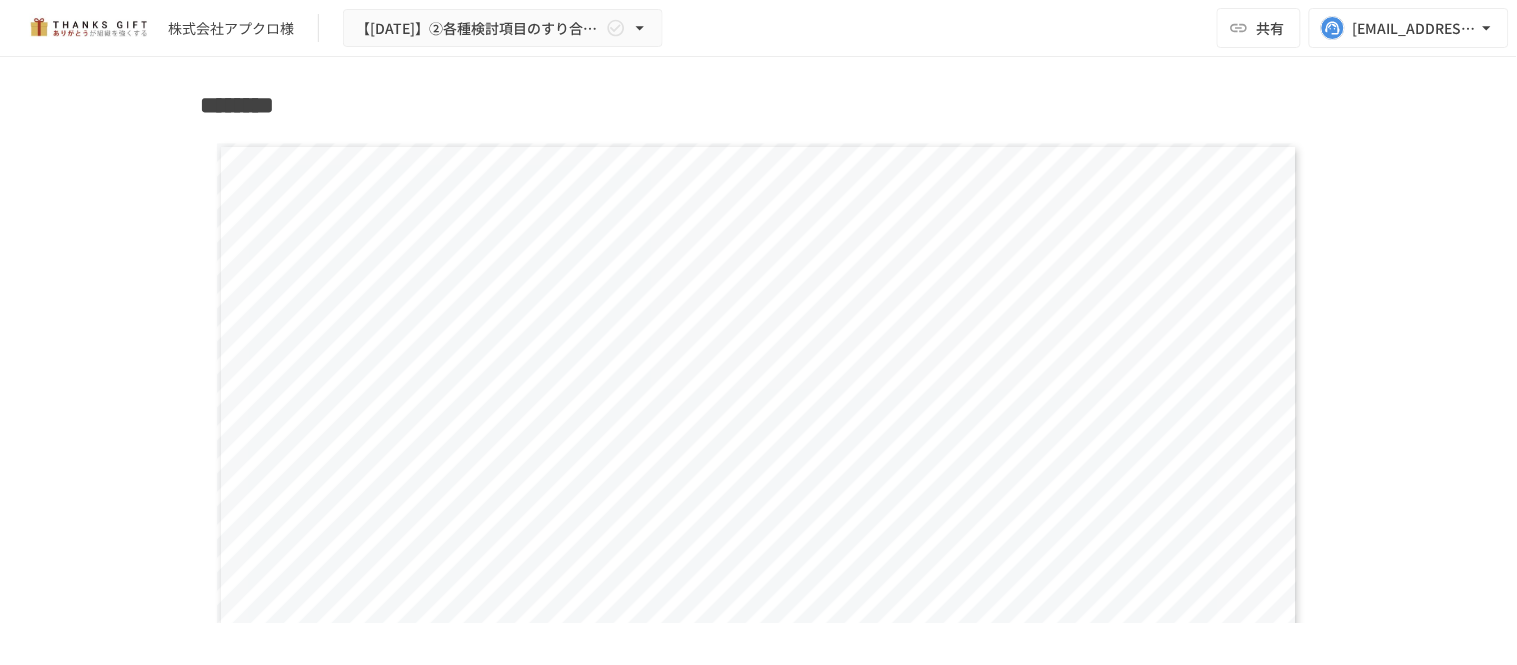 click on "*" at bounding box center [272, -122] 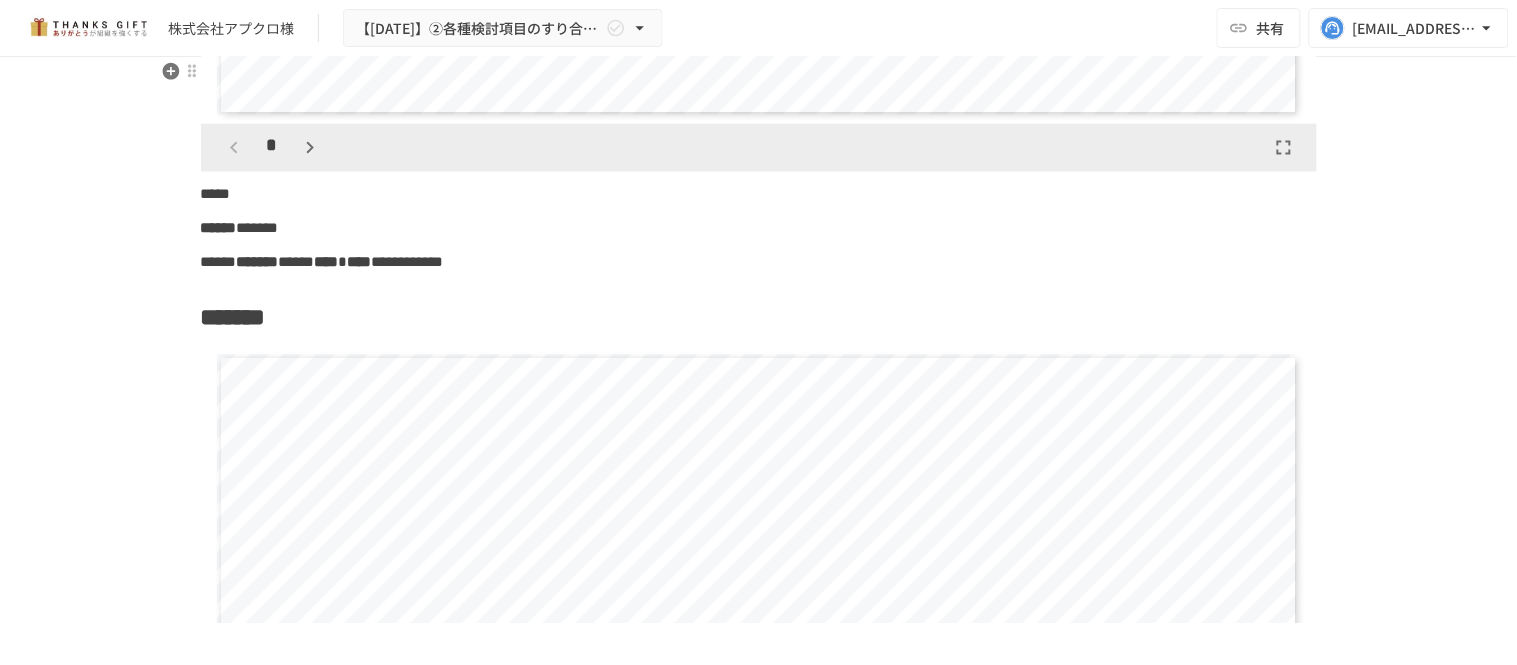 scroll, scrollTop: 16580, scrollLeft: 0, axis: vertical 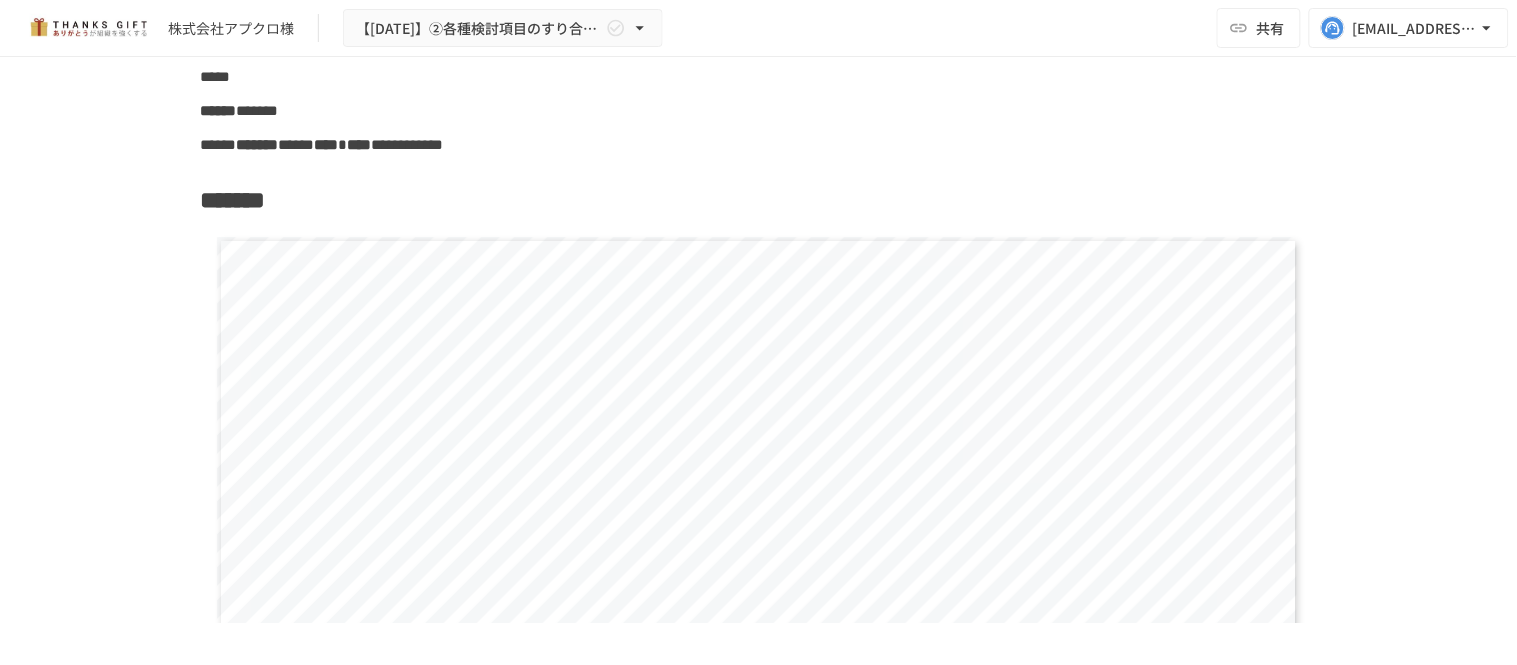 click 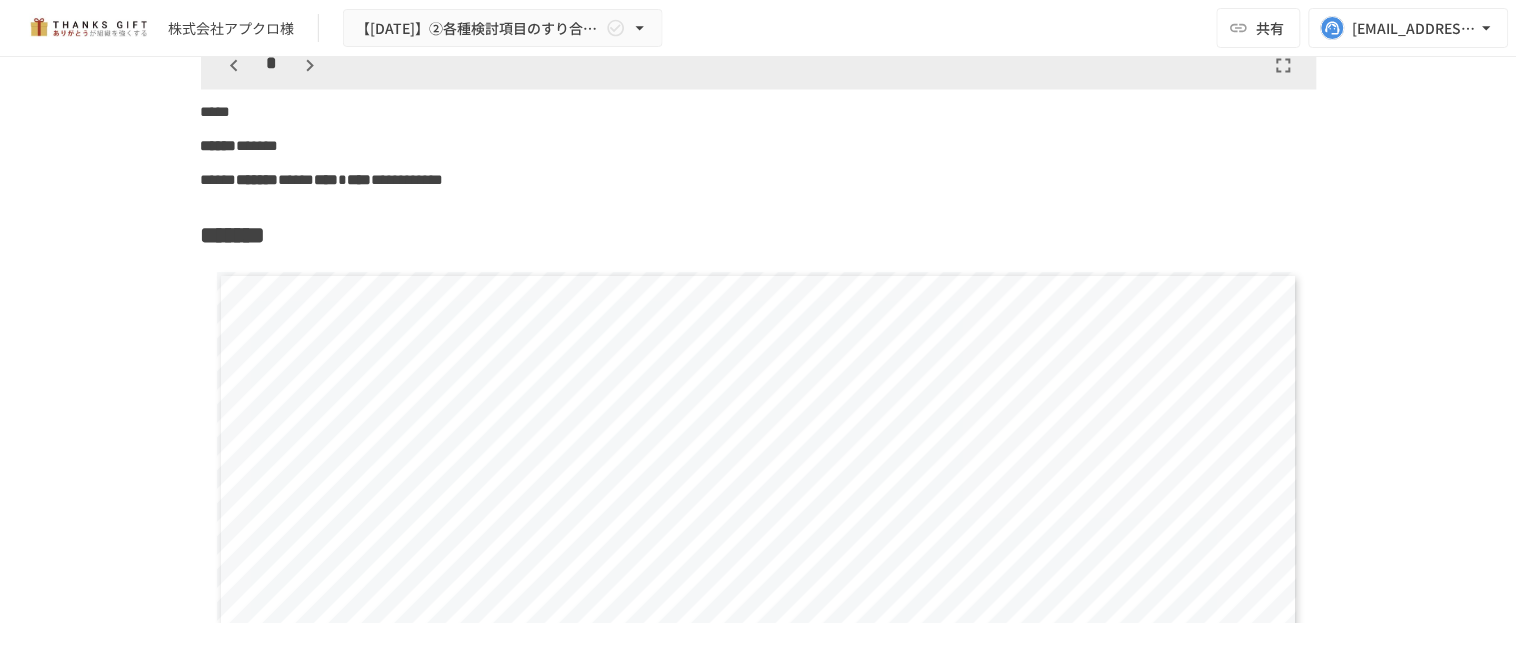 scroll, scrollTop: 16691, scrollLeft: 0, axis: vertical 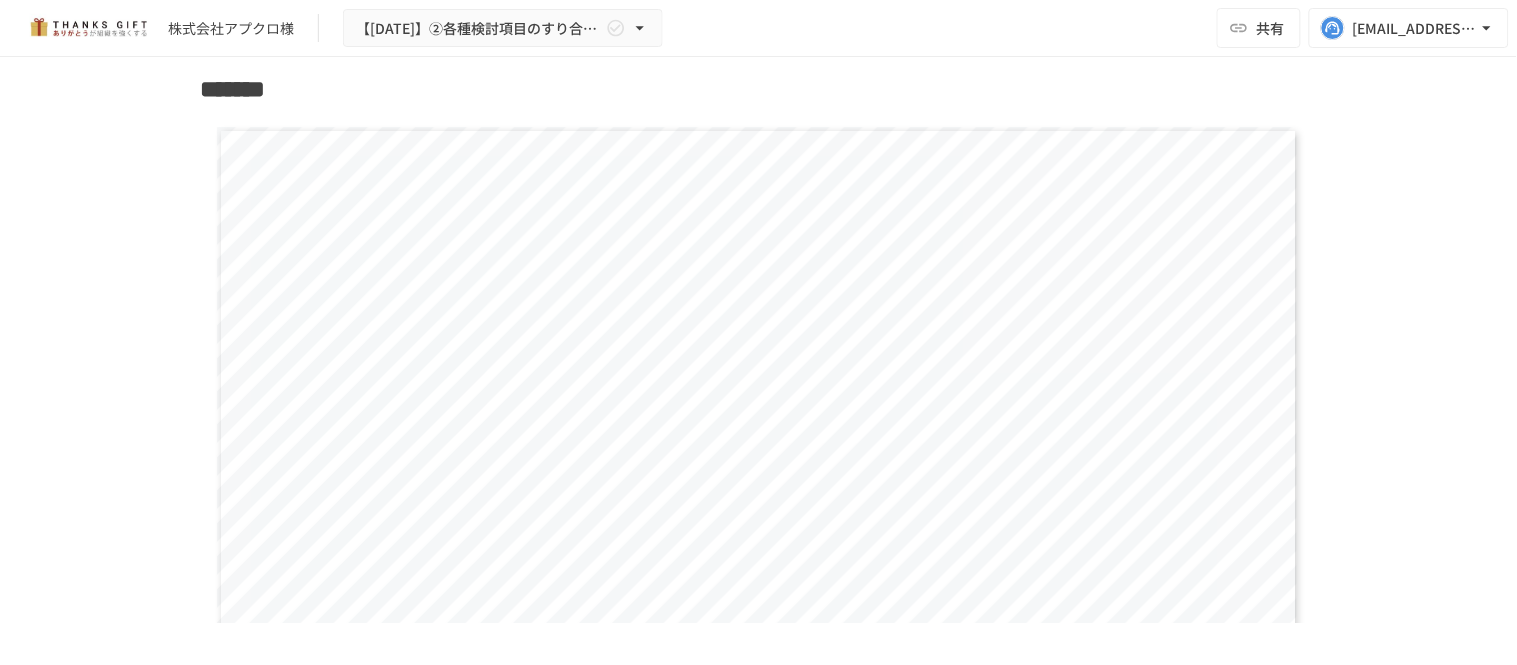 click 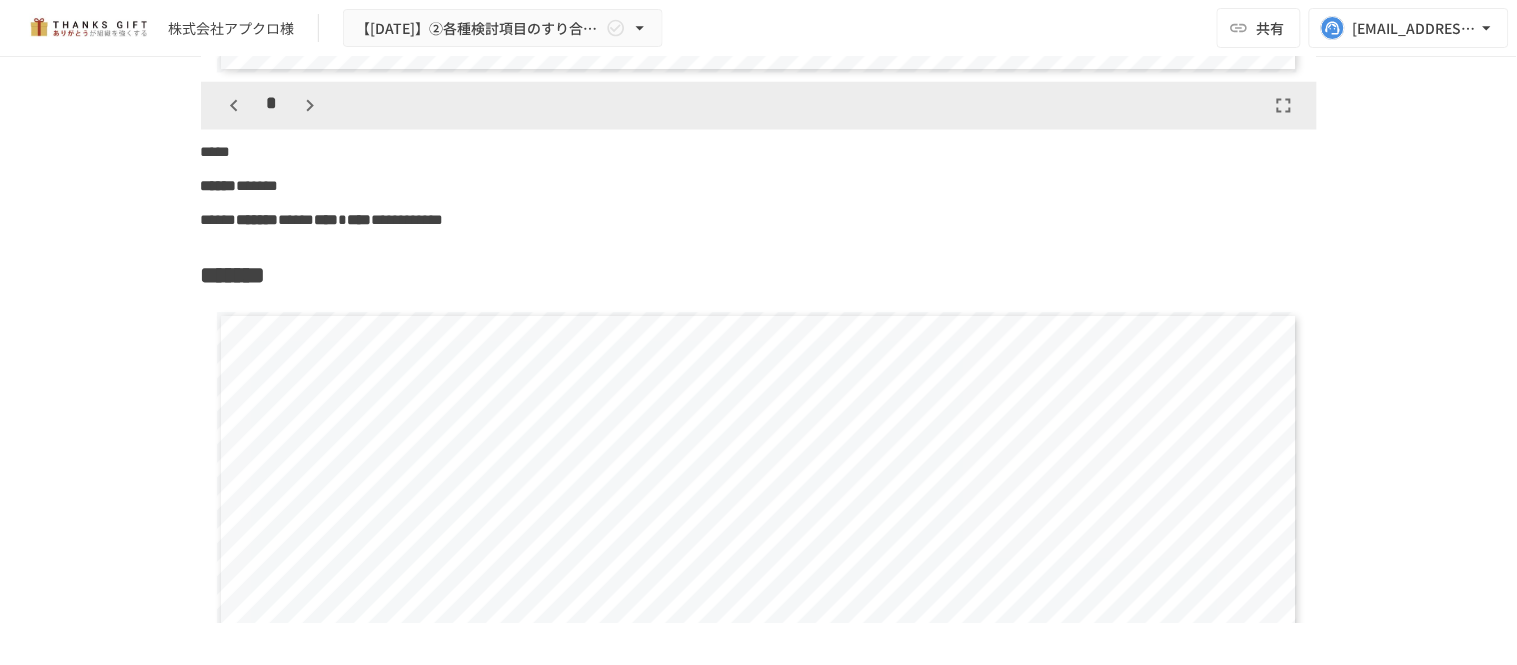 scroll, scrollTop: 16691, scrollLeft: 0, axis: vertical 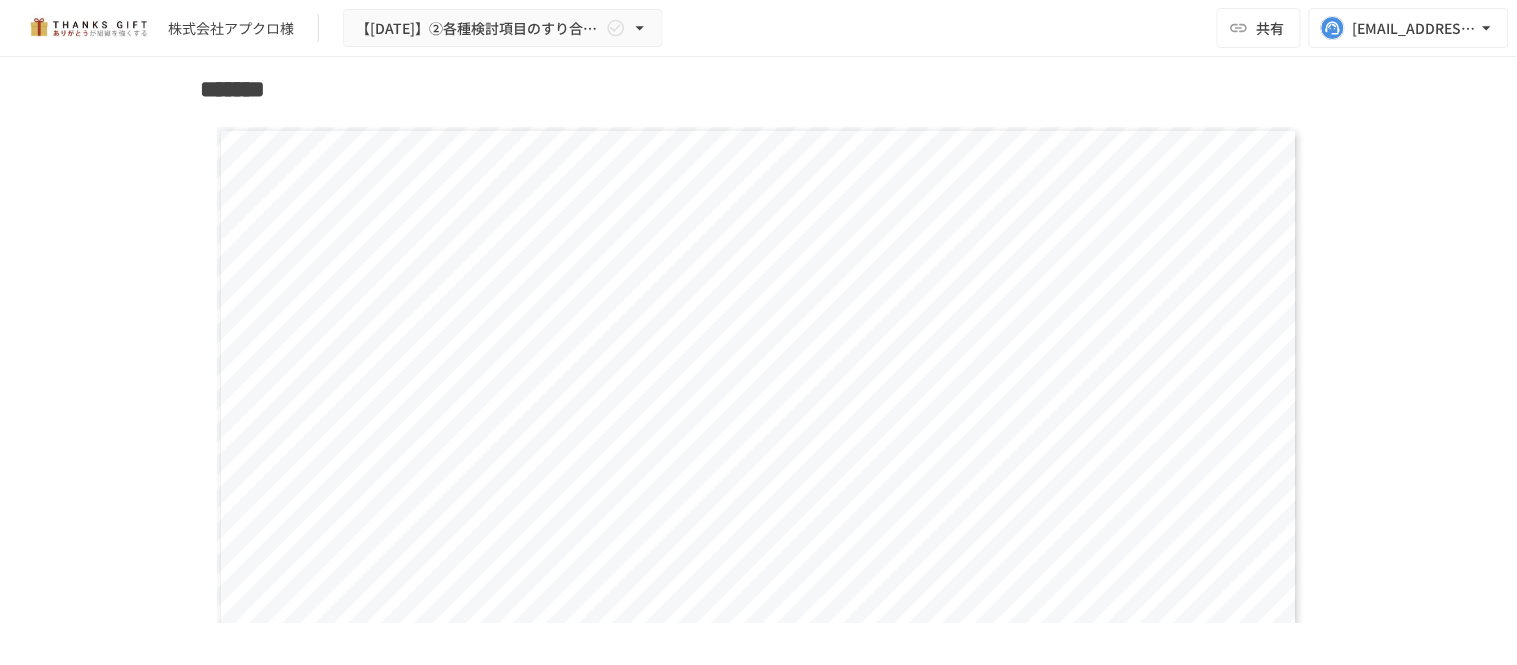 click at bounding box center (310, -80) 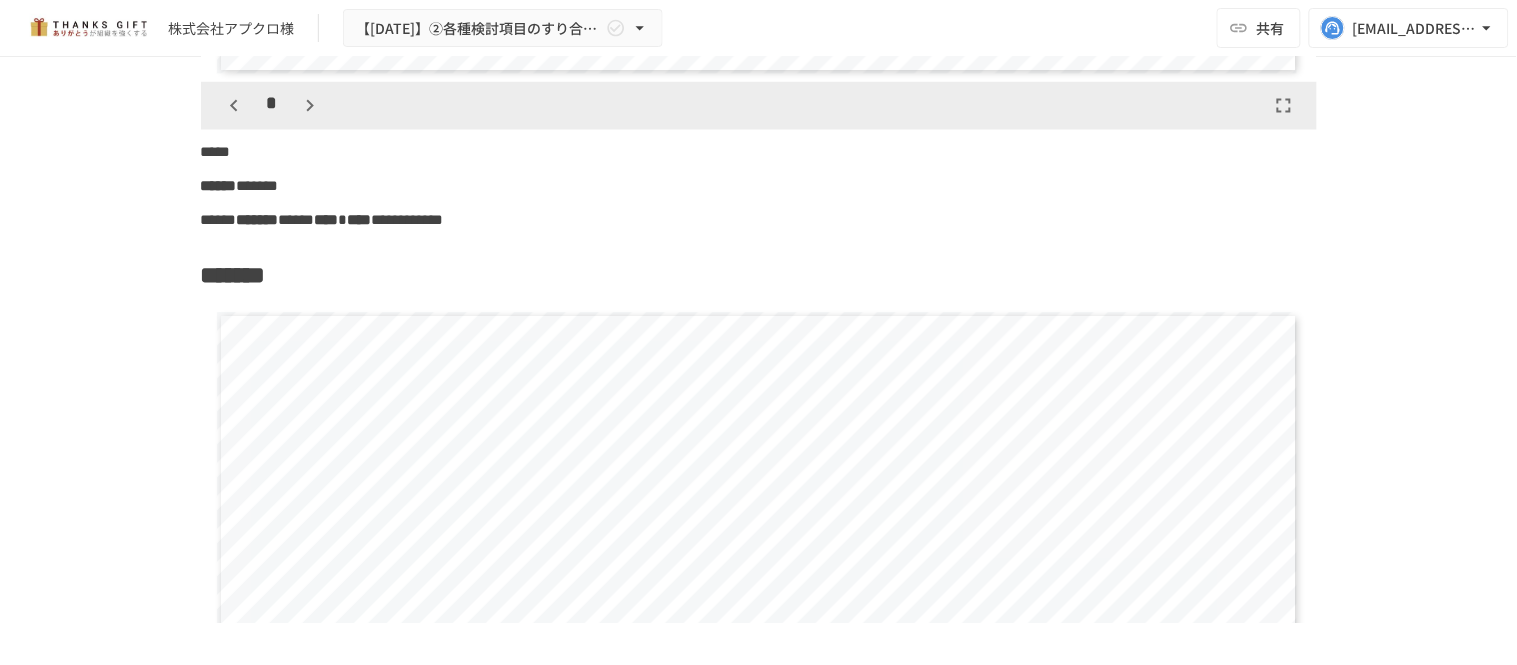 scroll, scrollTop: 16691, scrollLeft: 0, axis: vertical 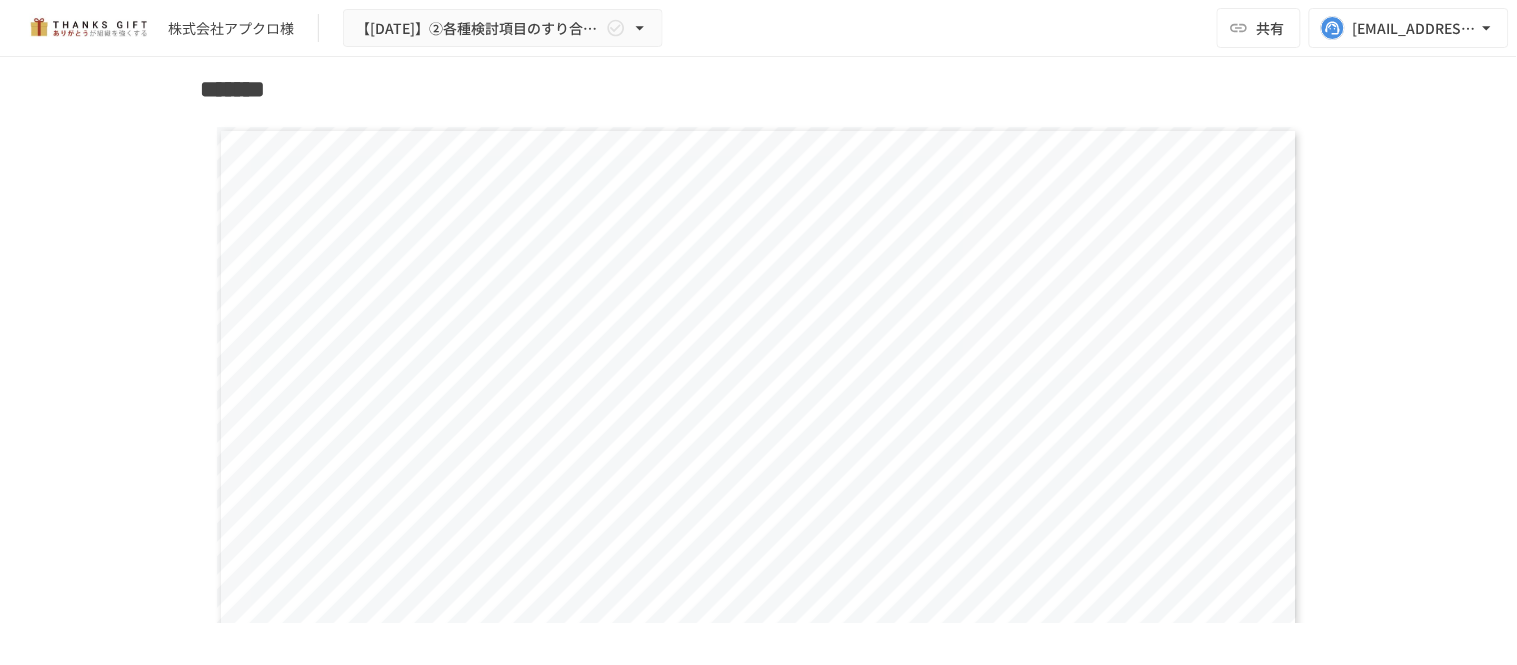 click 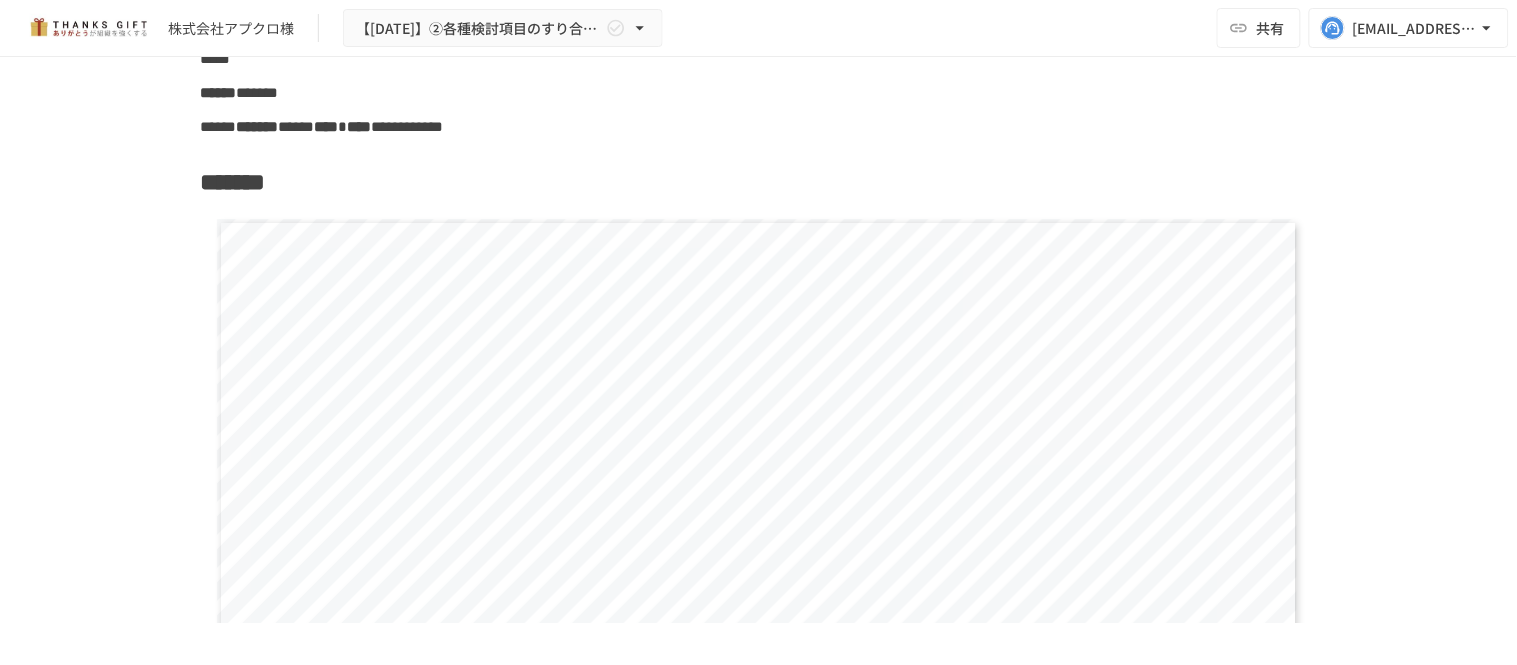 scroll, scrollTop: 16468, scrollLeft: 0, axis: vertical 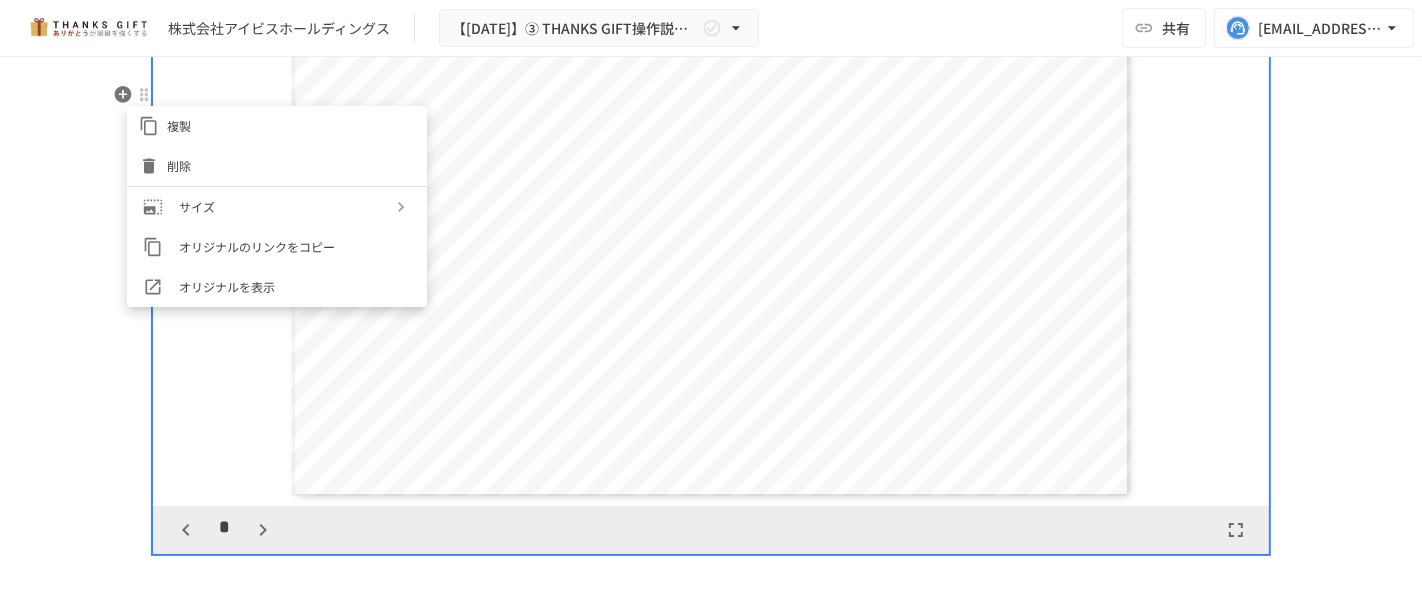 click at bounding box center (711, 306) 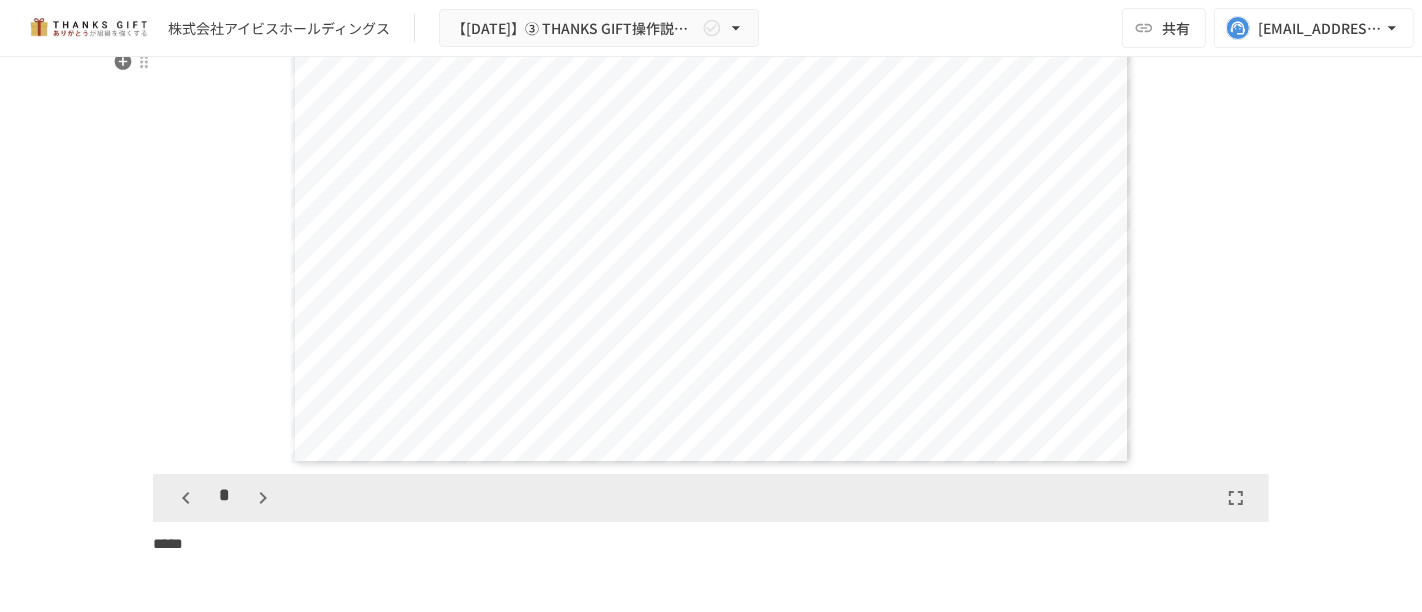 scroll, scrollTop: 22912, scrollLeft: 0, axis: vertical 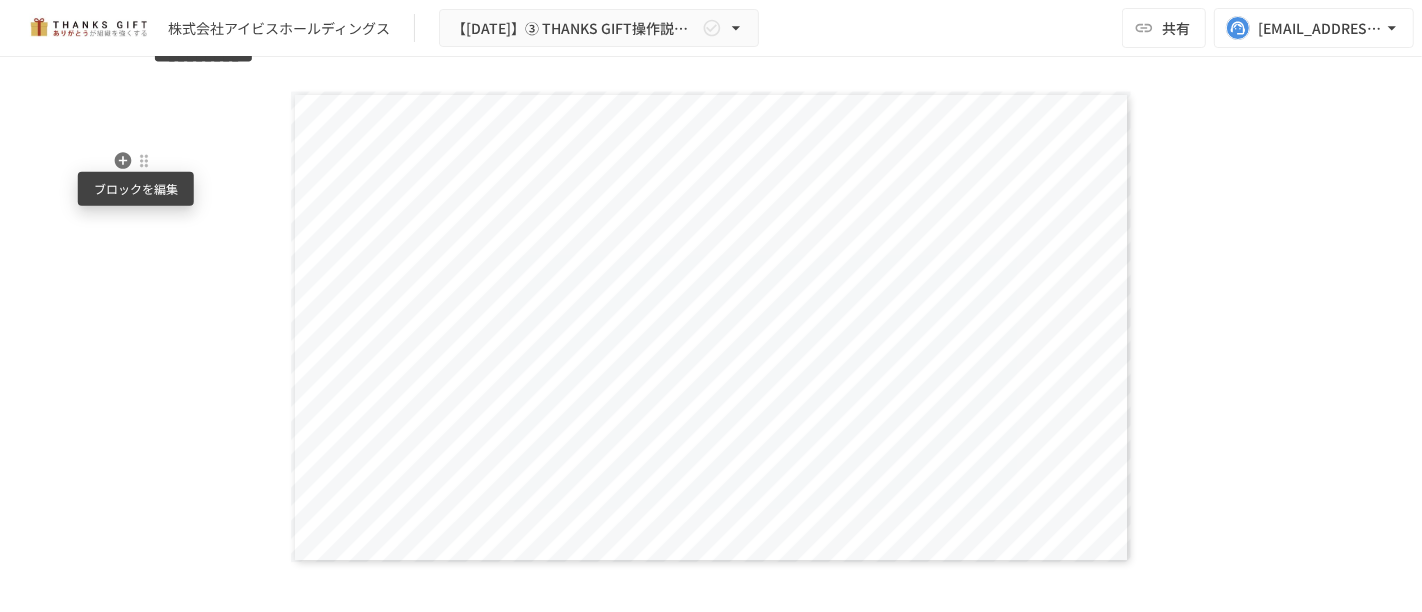 click at bounding box center [144, 161] 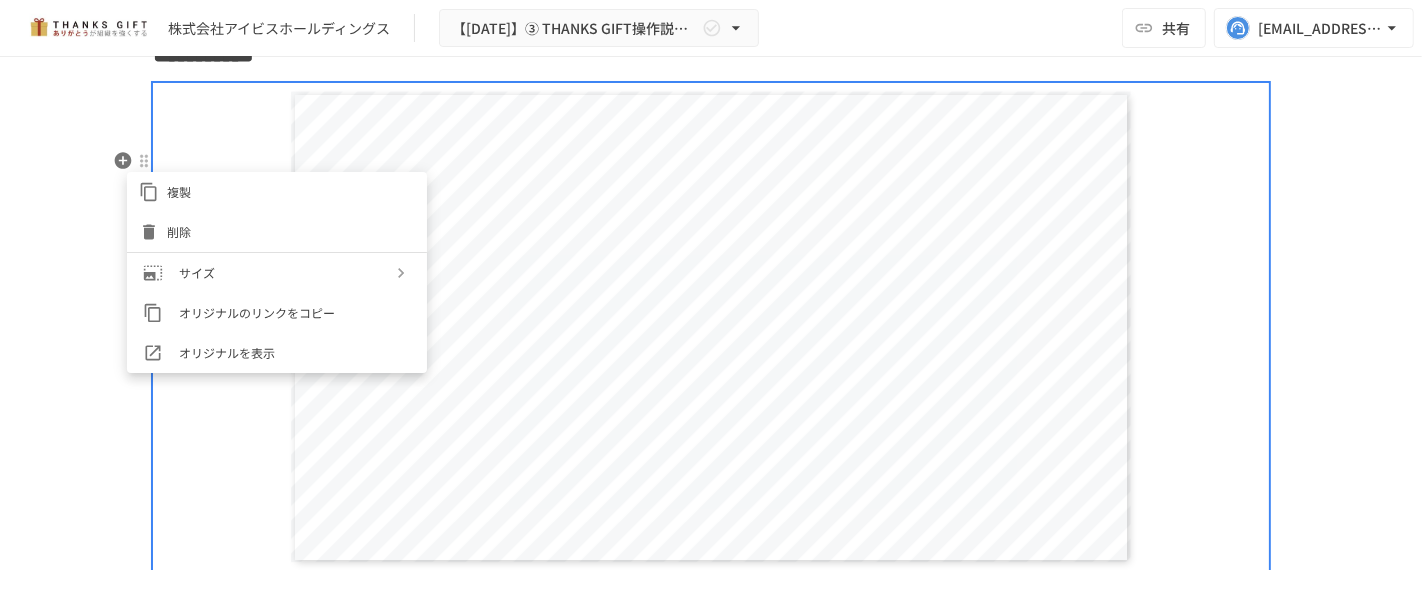 click on "オリジナルを表示" at bounding box center (277, 353) 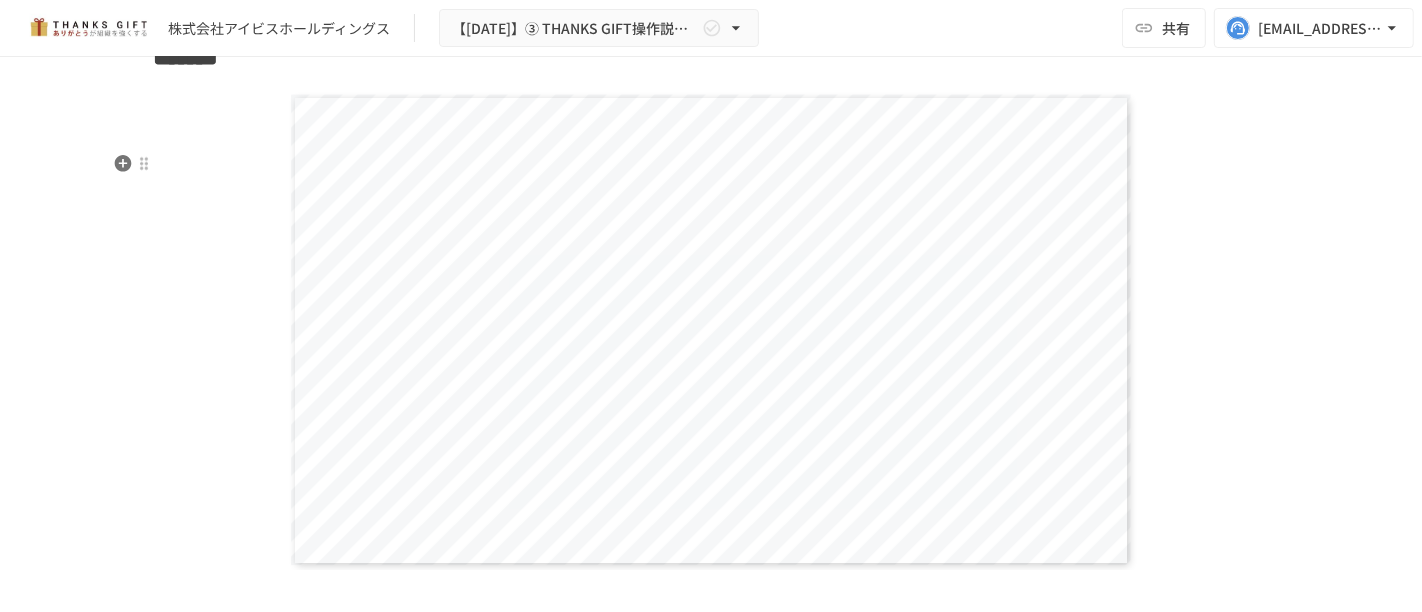 scroll, scrollTop: 23468, scrollLeft: 0, axis: vertical 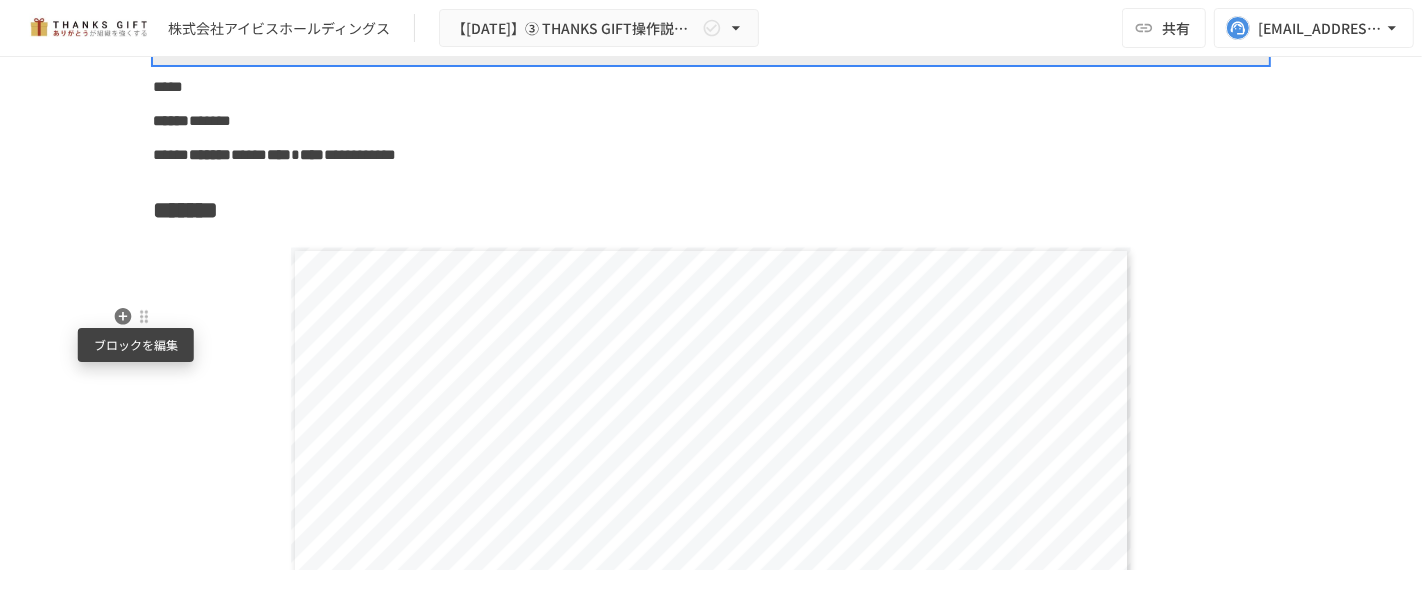 click at bounding box center (144, 316) 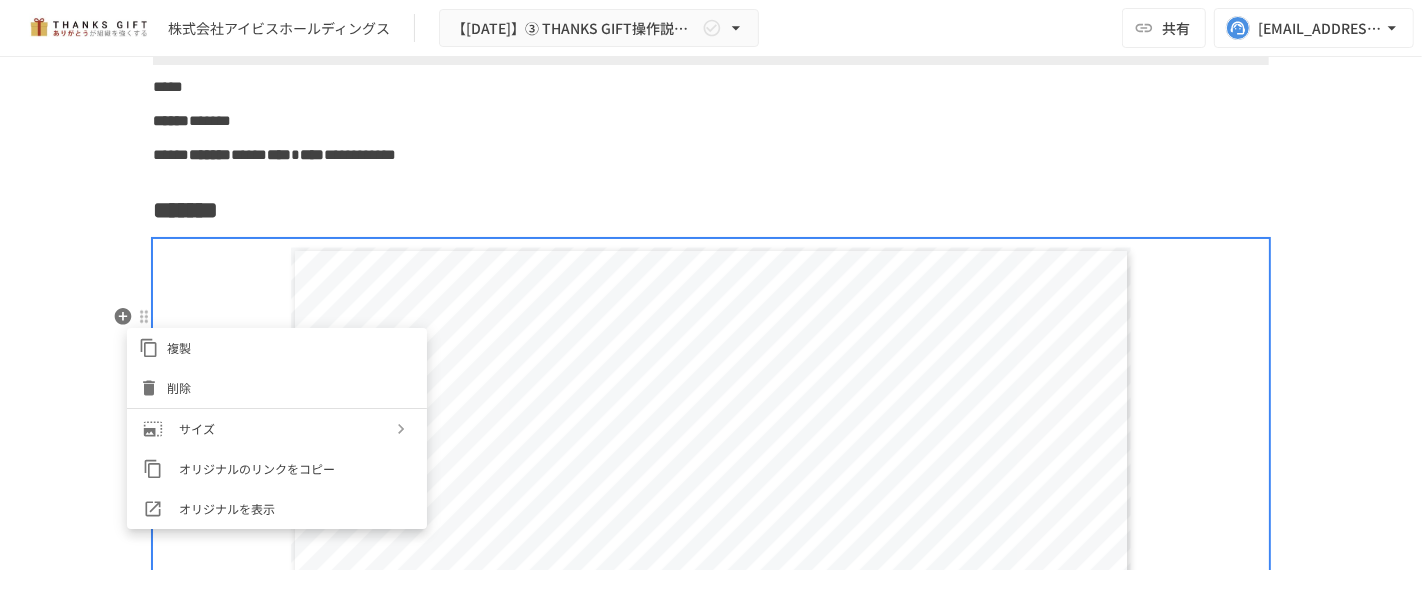 click at bounding box center (711, 306) 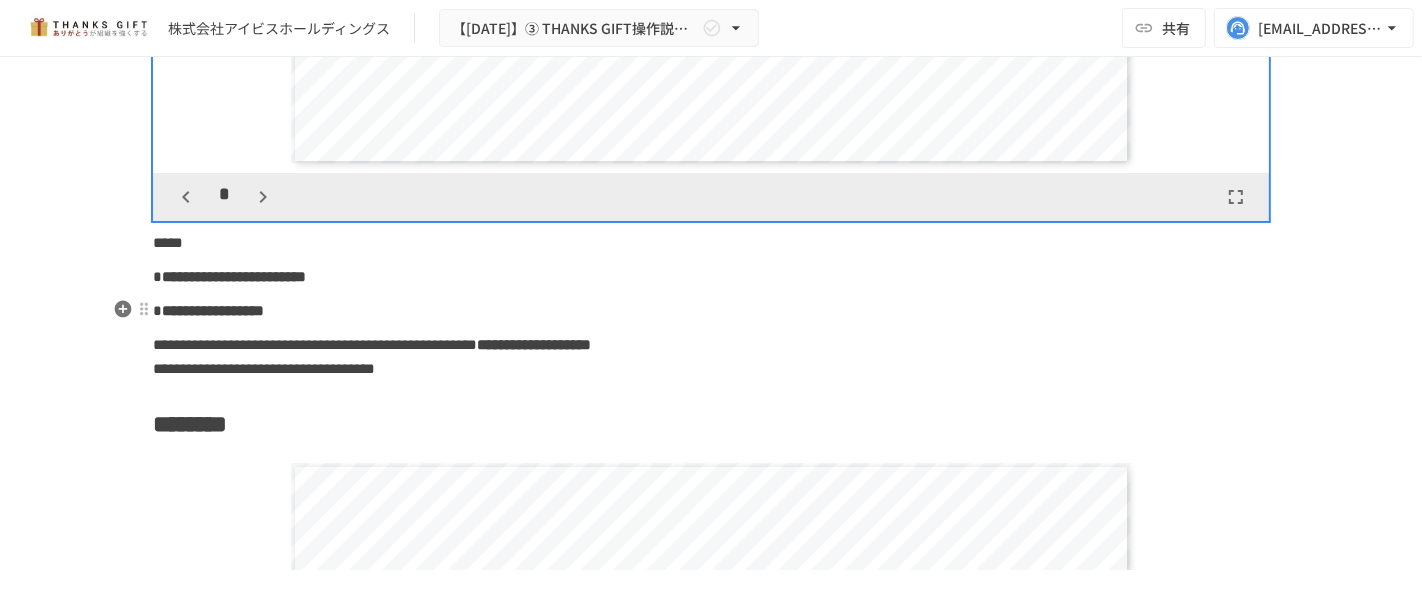 scroll, scrollTop: 24357, scrollLeft: 0, axis: vertical 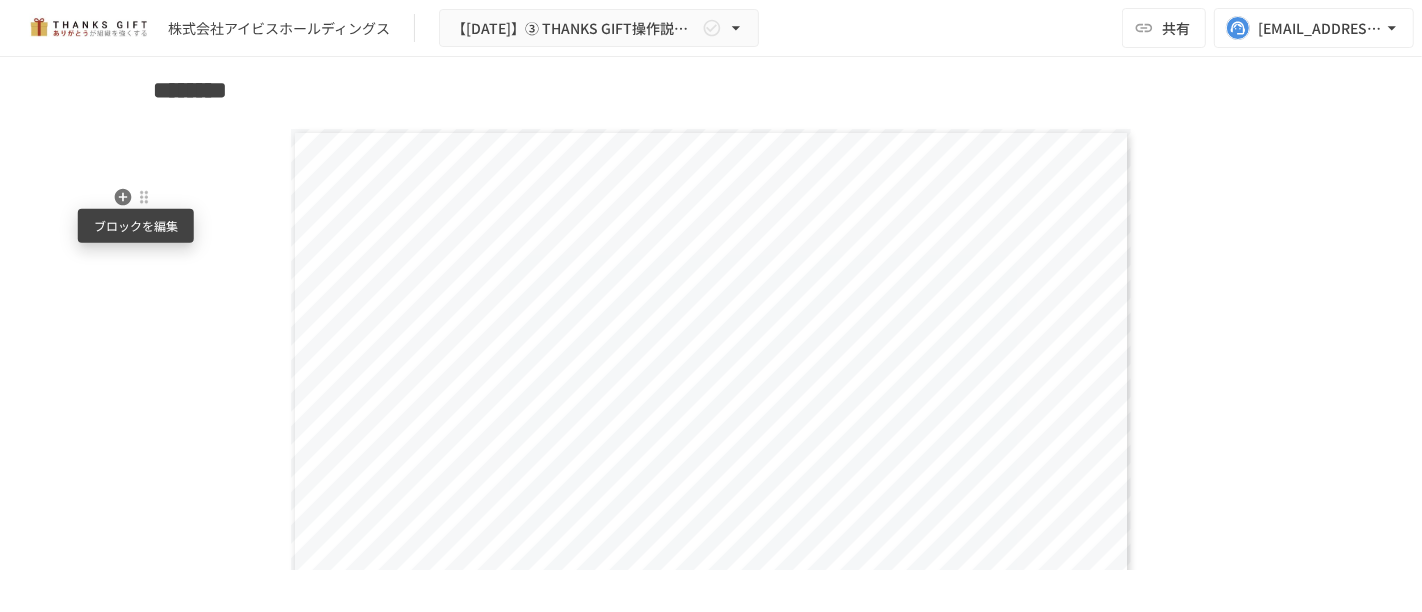 click at bounding box center [144, 197] 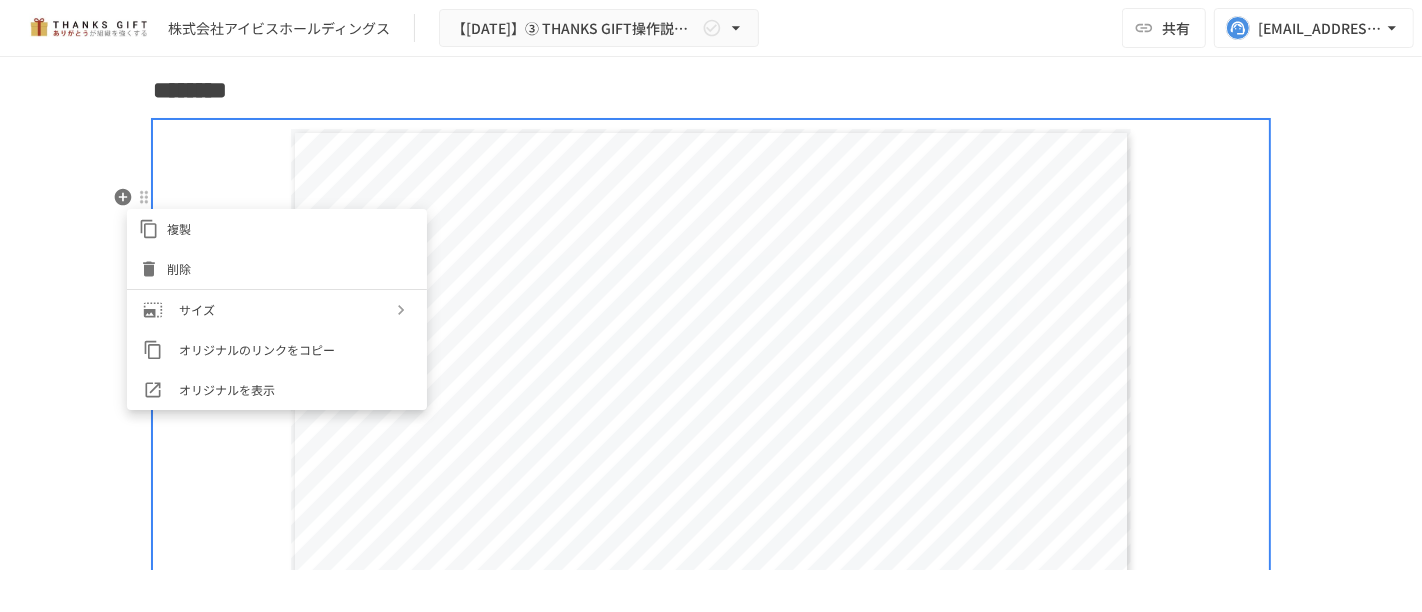 click on "オリジナルを表示" at bounding box center [295, 389] 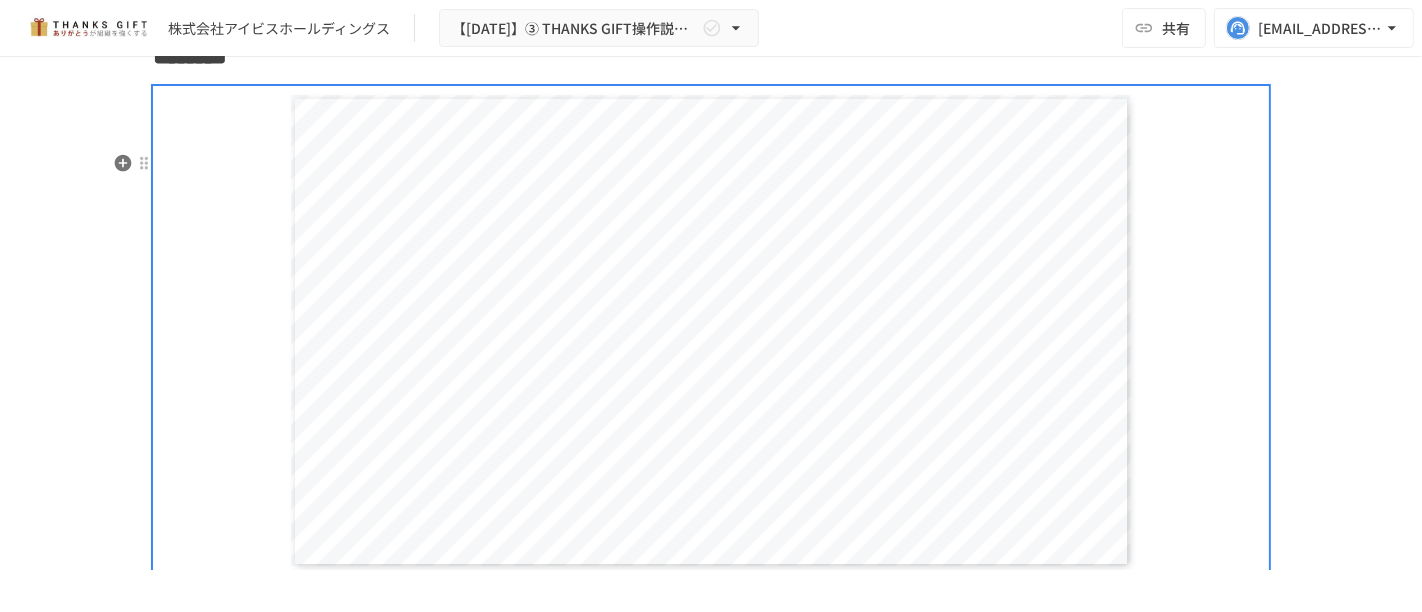 scroll, scrollTop: 24357, scrollLeft: 0, axis: vertical 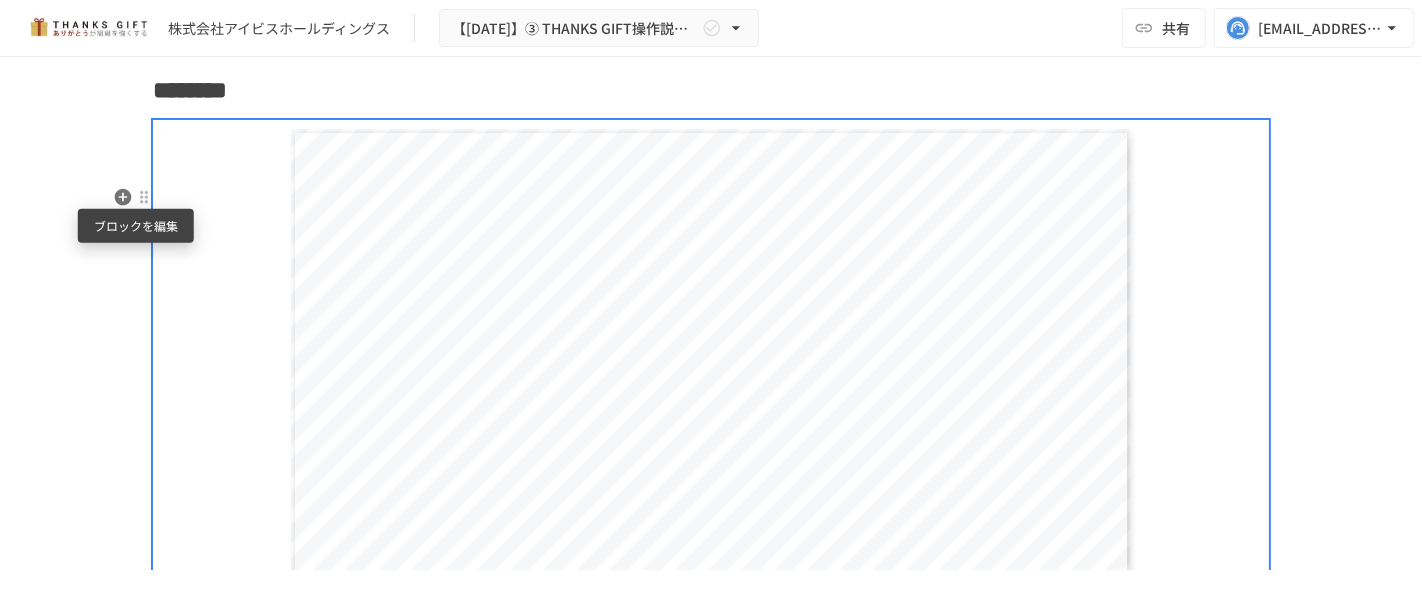 click at bounding box center (144, 197) 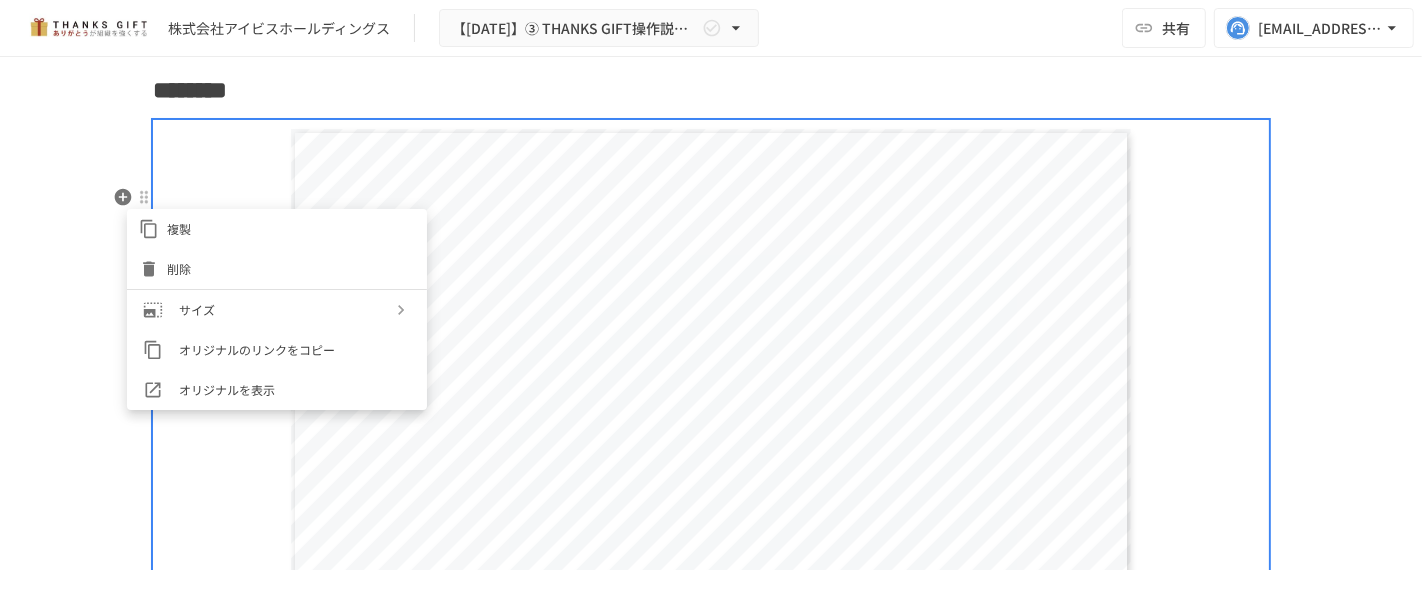 click on "オリジナルを表示" at bounding box center (295, 389) 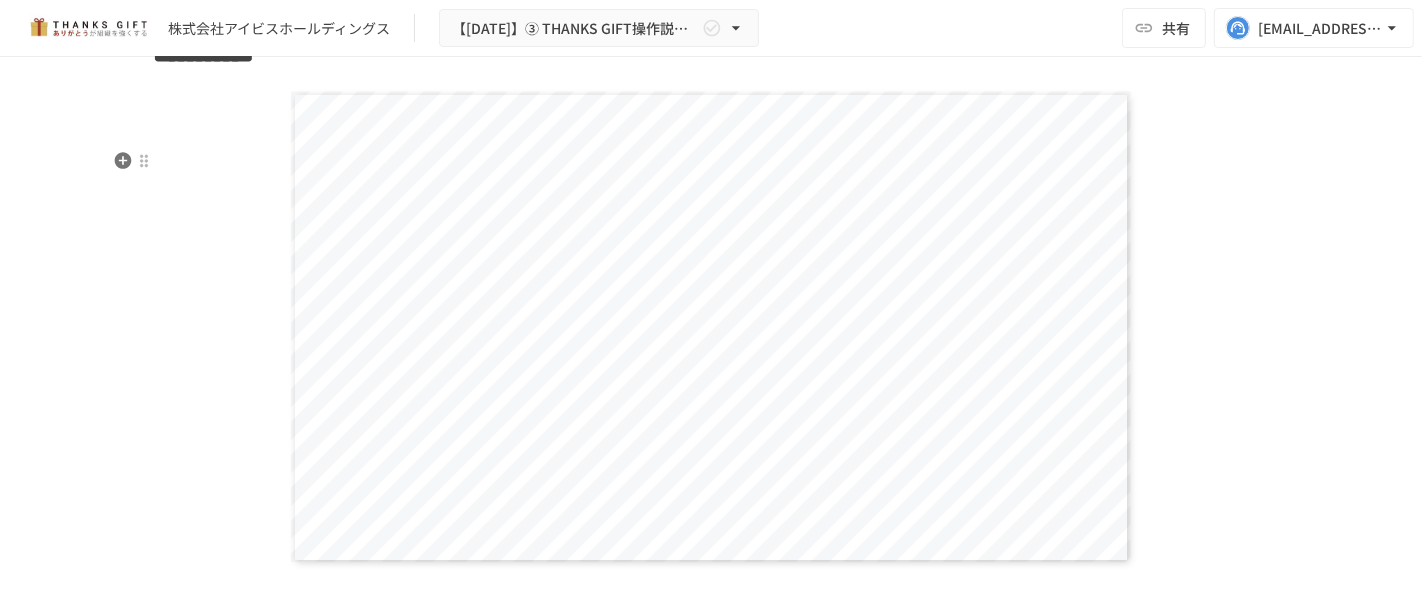 scroll, scrollTop: 23245, scrollLeft: 0, axis: vertical 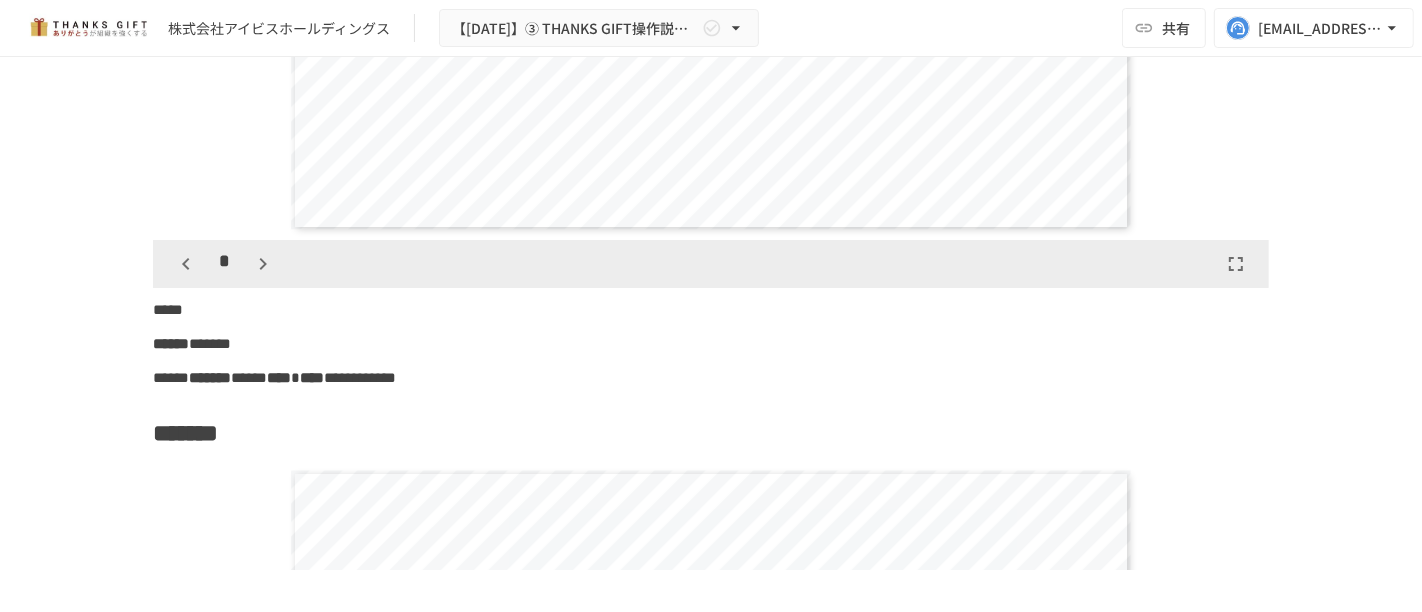 click at bounding box center (186, 264) 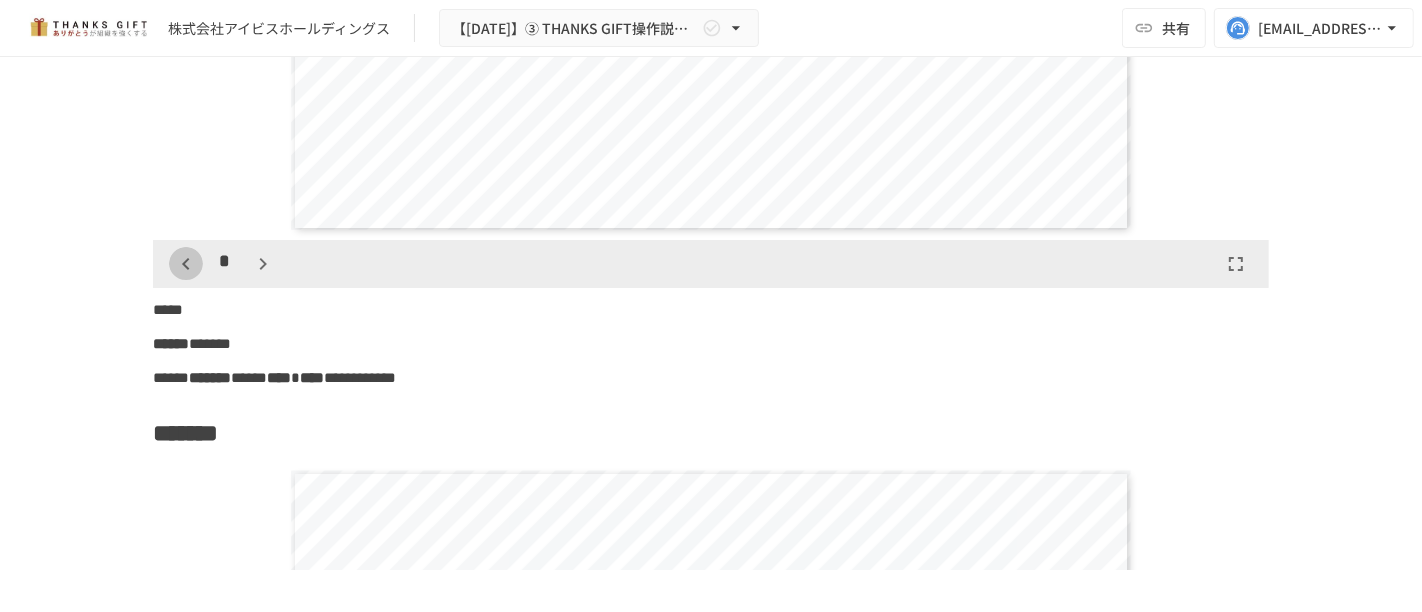 click at bounding box center [186, 264] 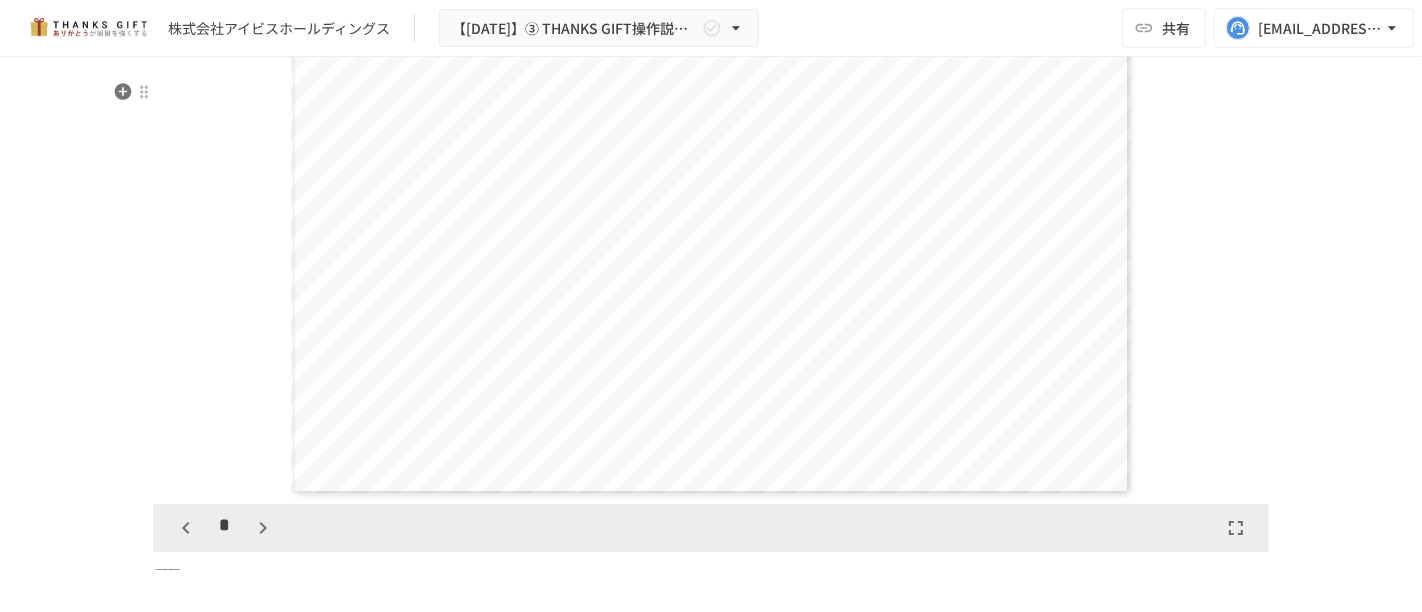 scroll, scrollTop: 22912, scrollLeft: 0, axis: vertical 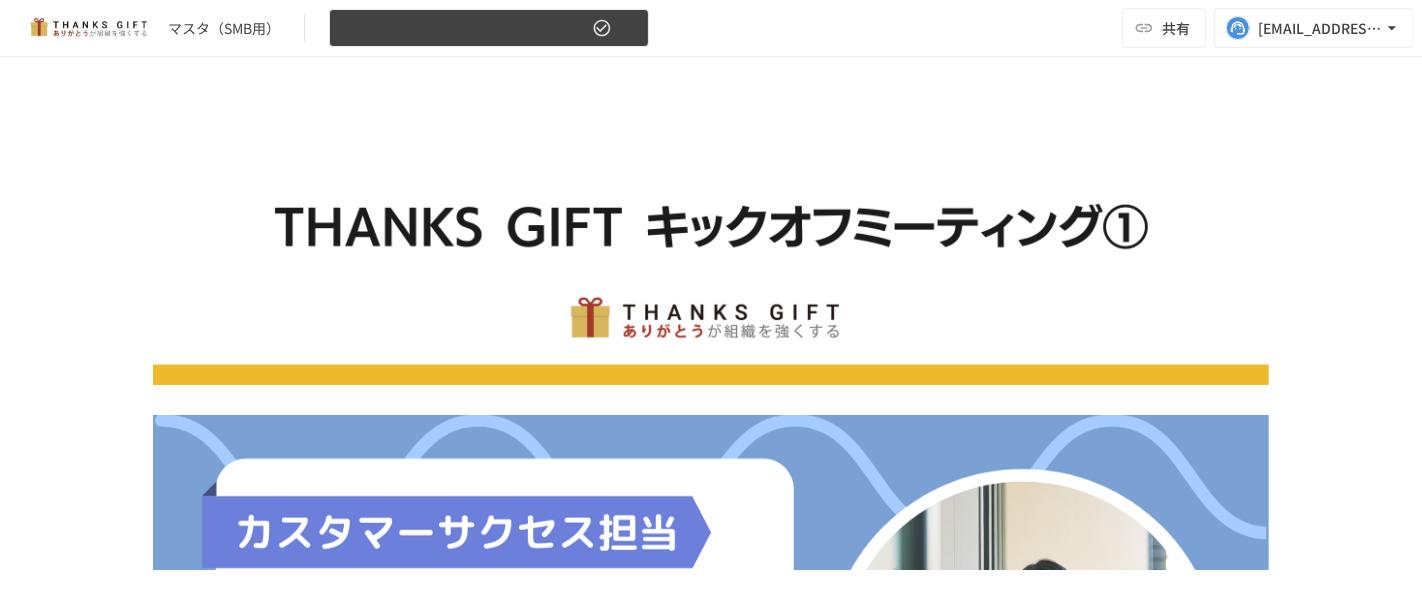 click on "■【マスタ】①THANKS GIFTキックオフmtg" at bounding box center (489, 28) 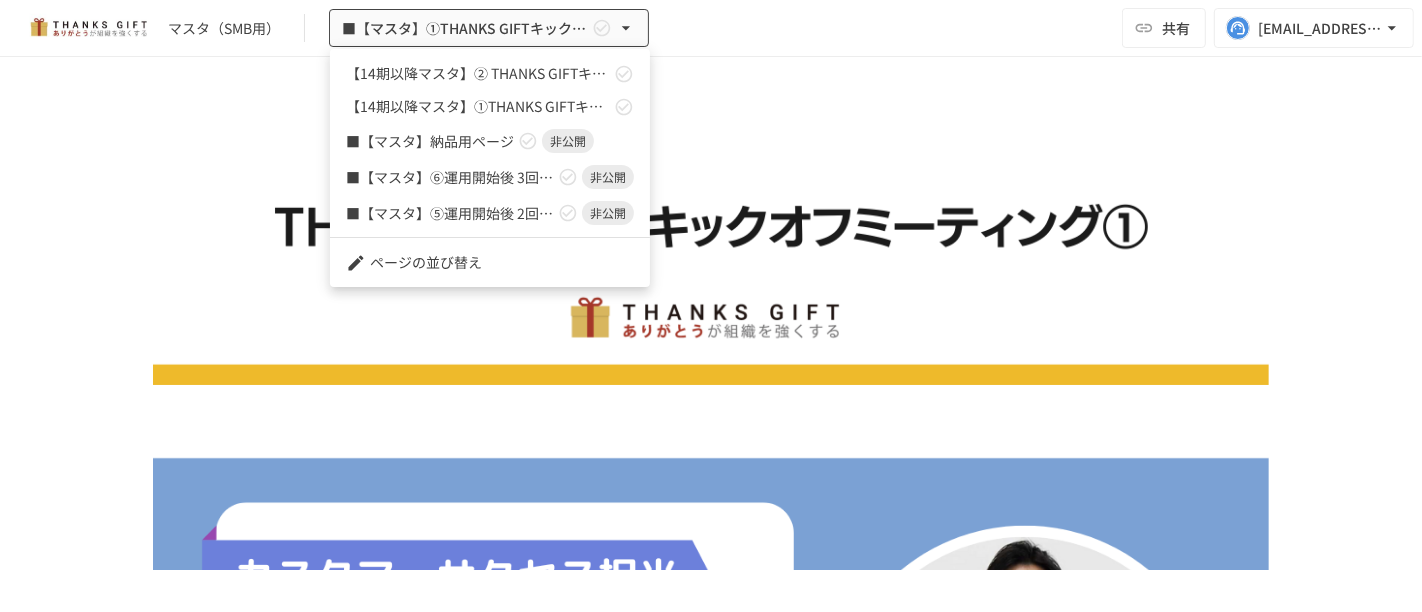 scroll, scrollTop: 138, scrollLeft: 0, axis: vertical 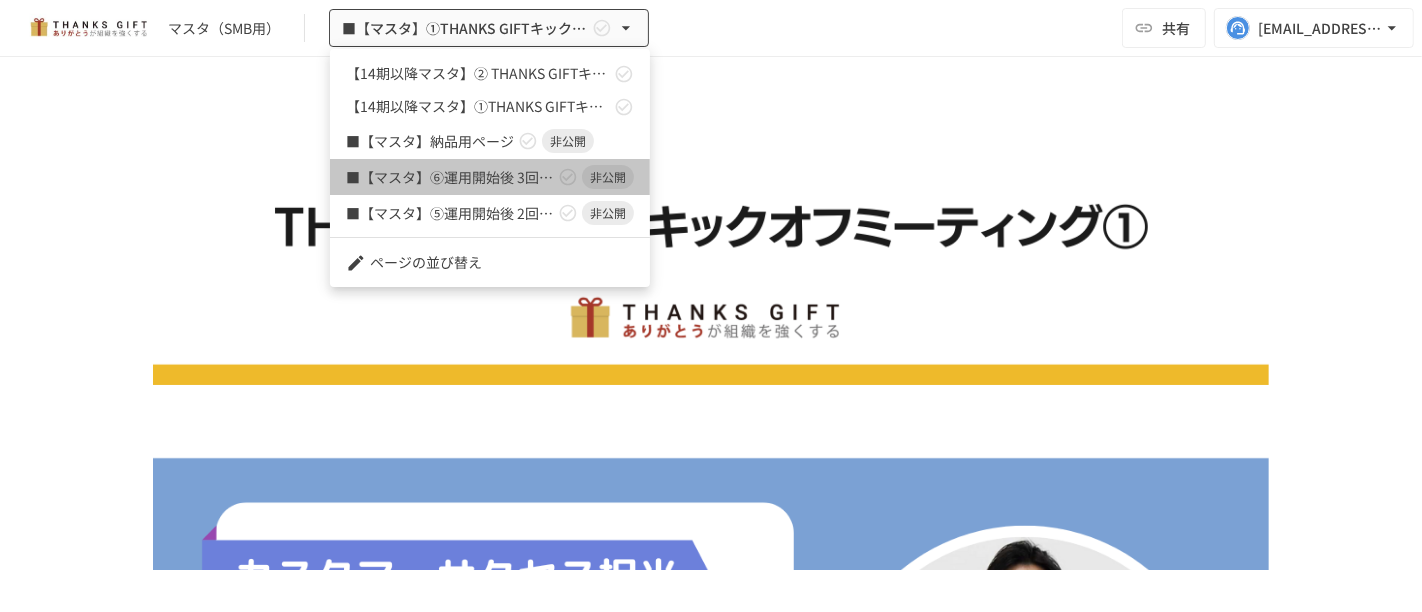 drag, startPoint x: 515, startPoint y: 158, endPoint x: 528, endPoint y: 185, distance: 29.966648 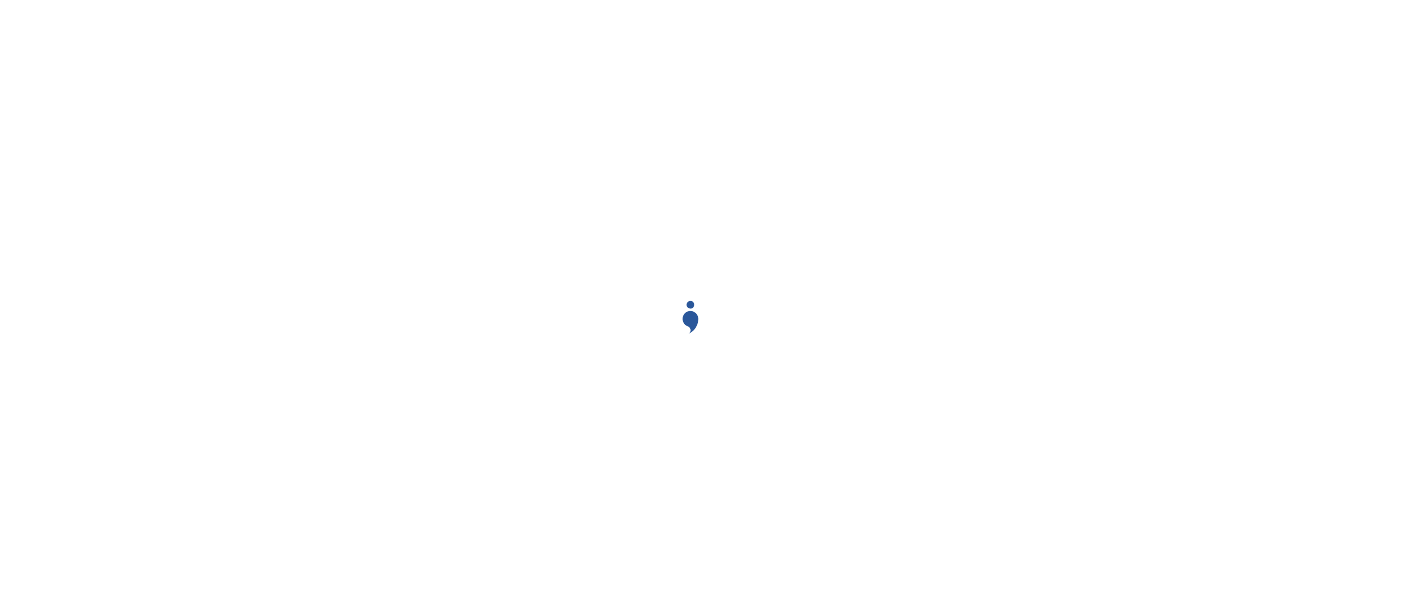 scroll, scrollTop: 0, scrollLeft: 0, axis: both 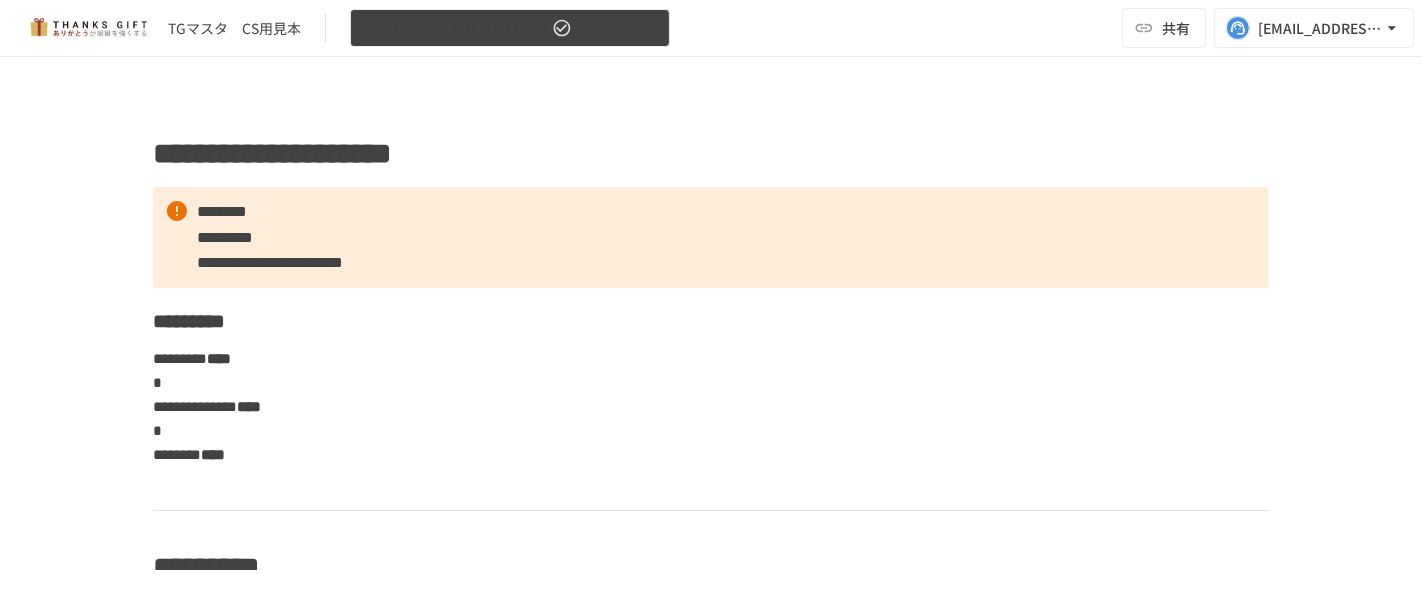 click on "【[DATE]●月】納品用ページ" at bounding box center (510, 28) 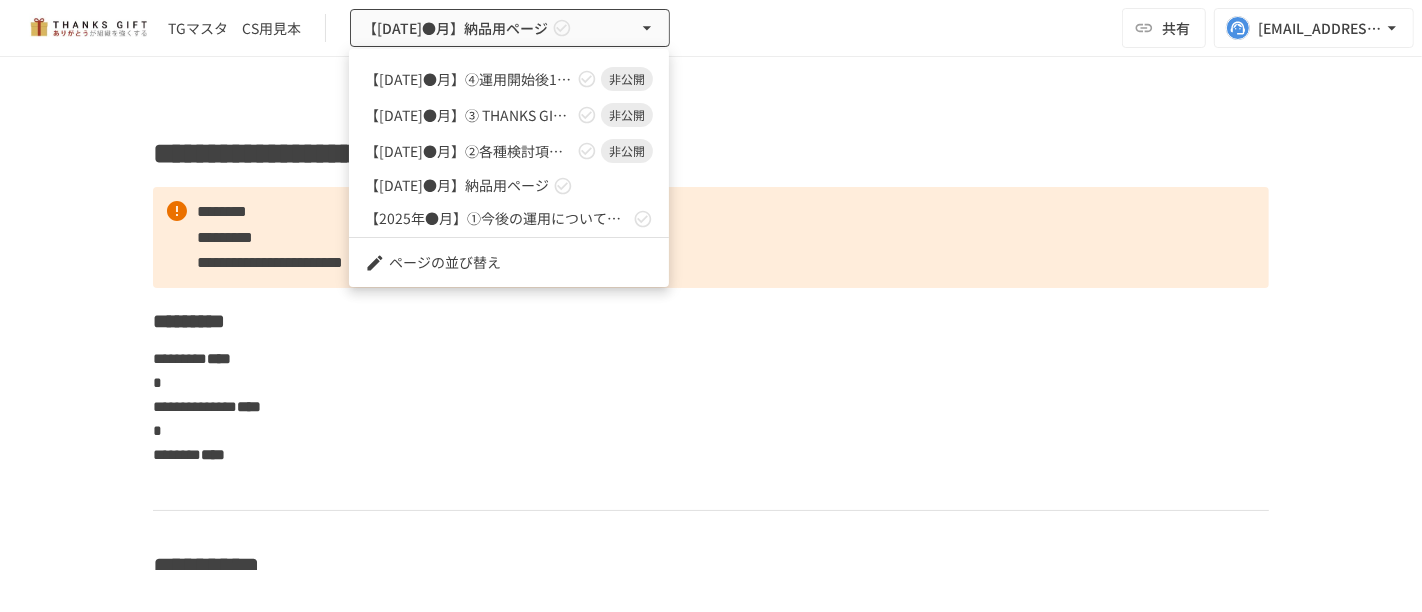 scroll, scrollTop: 141, scrollLeft: 0, axis: vertical 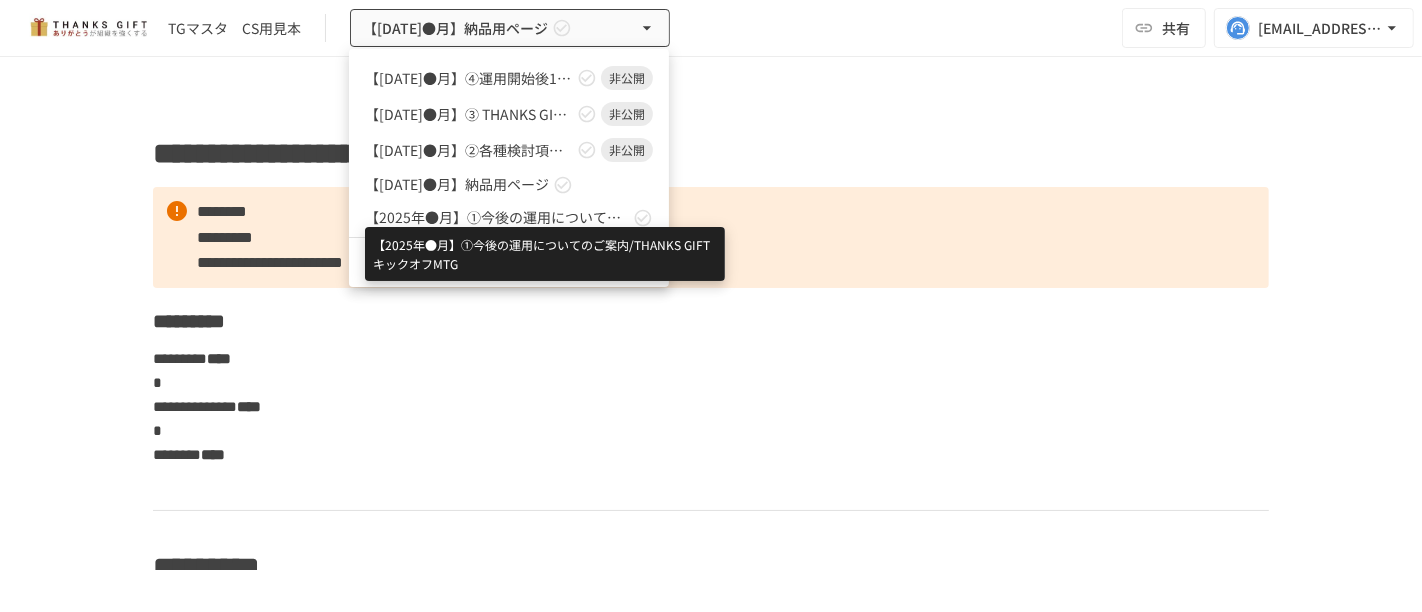 click on "【2025年●月】①今後の運用についてのご案内/THANKS GIFTキックオフMTG" at bounding box center [497, 217] 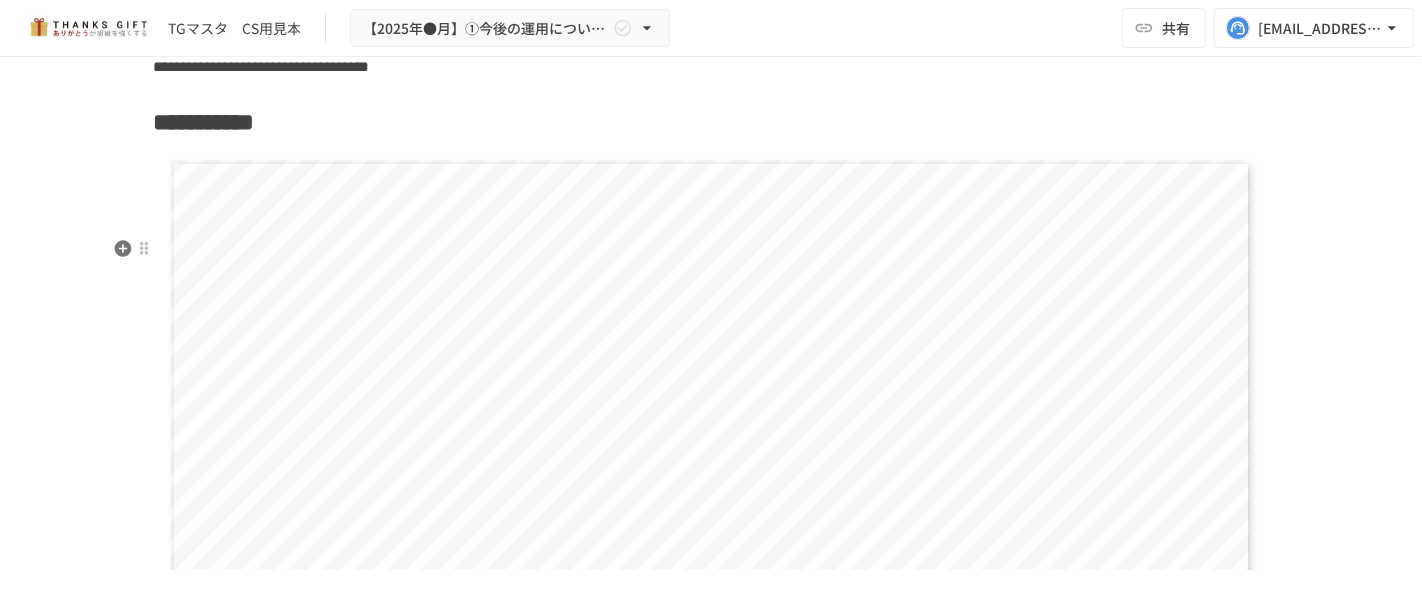 scroll, scrollTop: 14834, scrollLeft: 0, axis: vertical 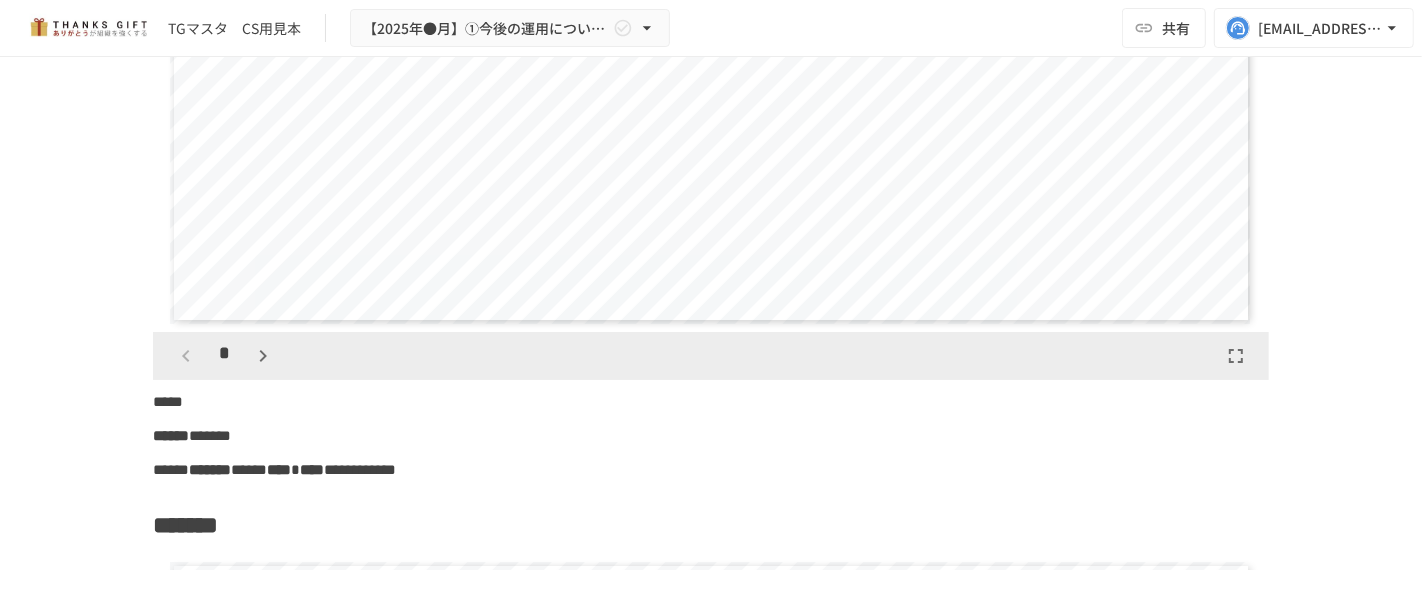 click 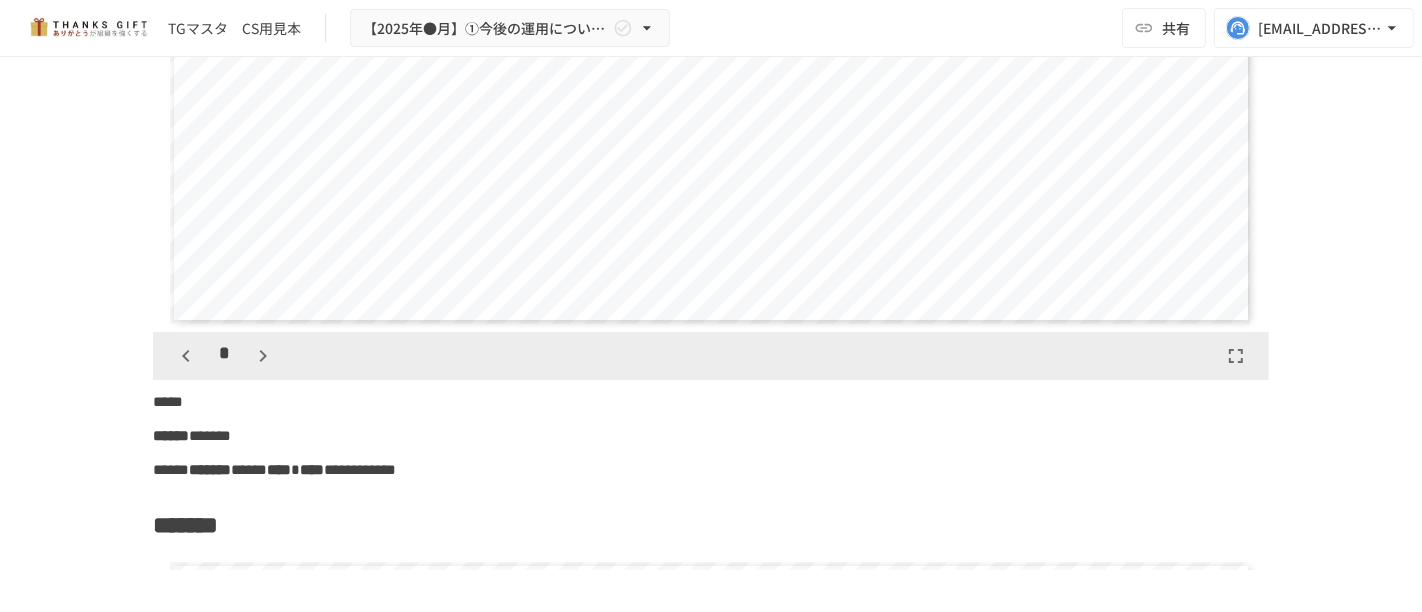 click 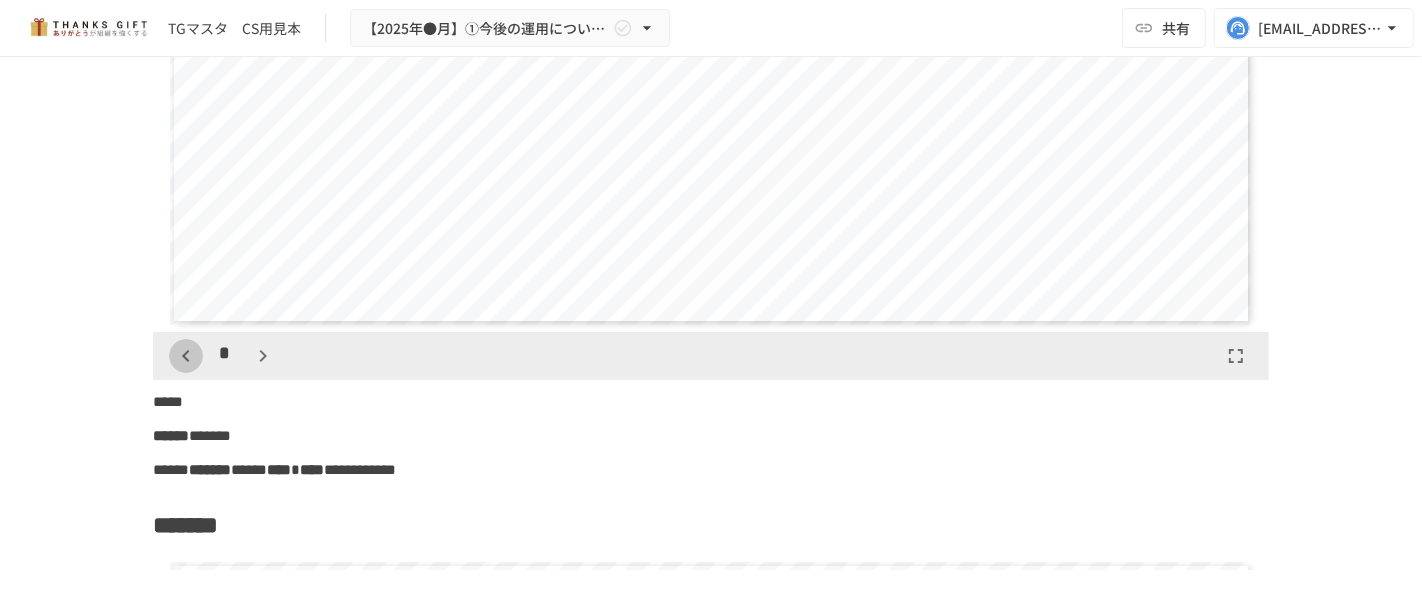 click 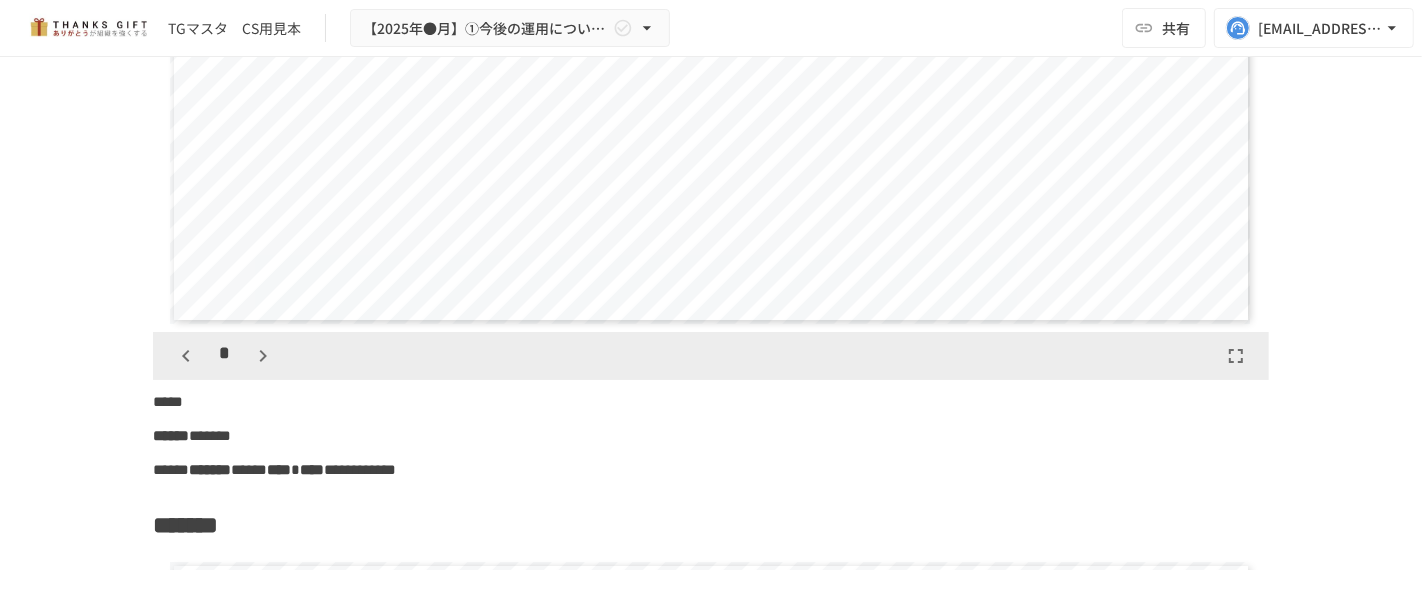 scroll, scrollTop: 14500, scrollLeft: 0, axis: vertical 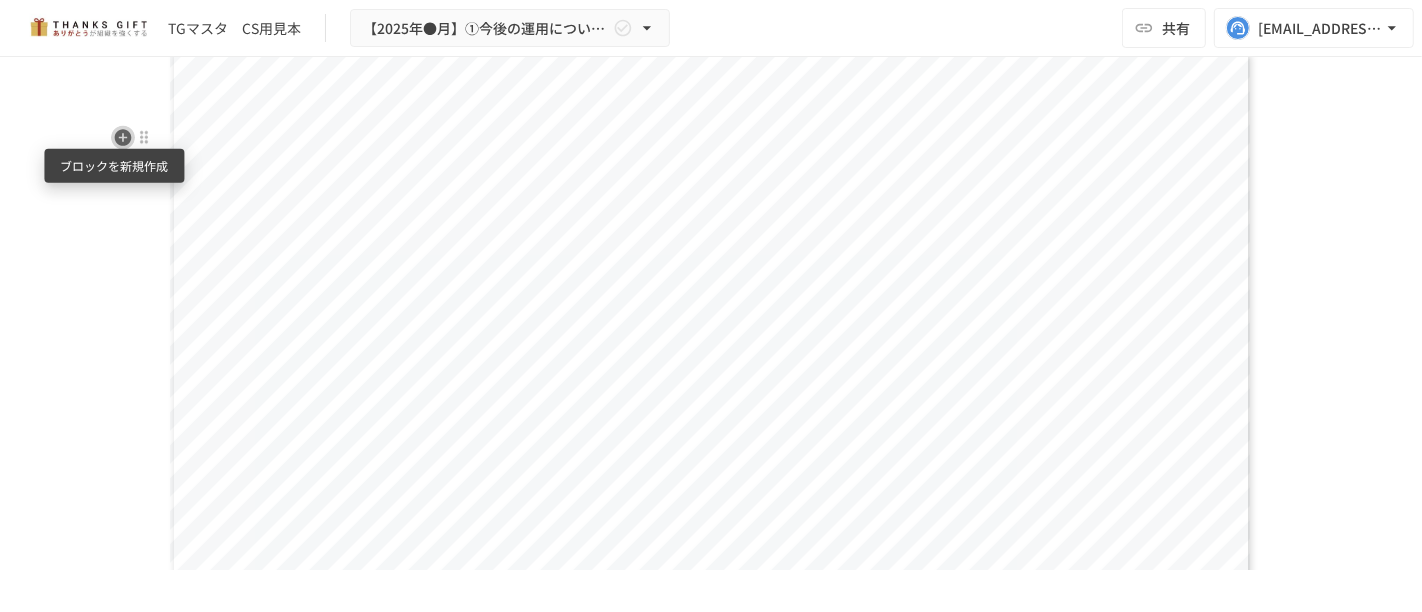 click 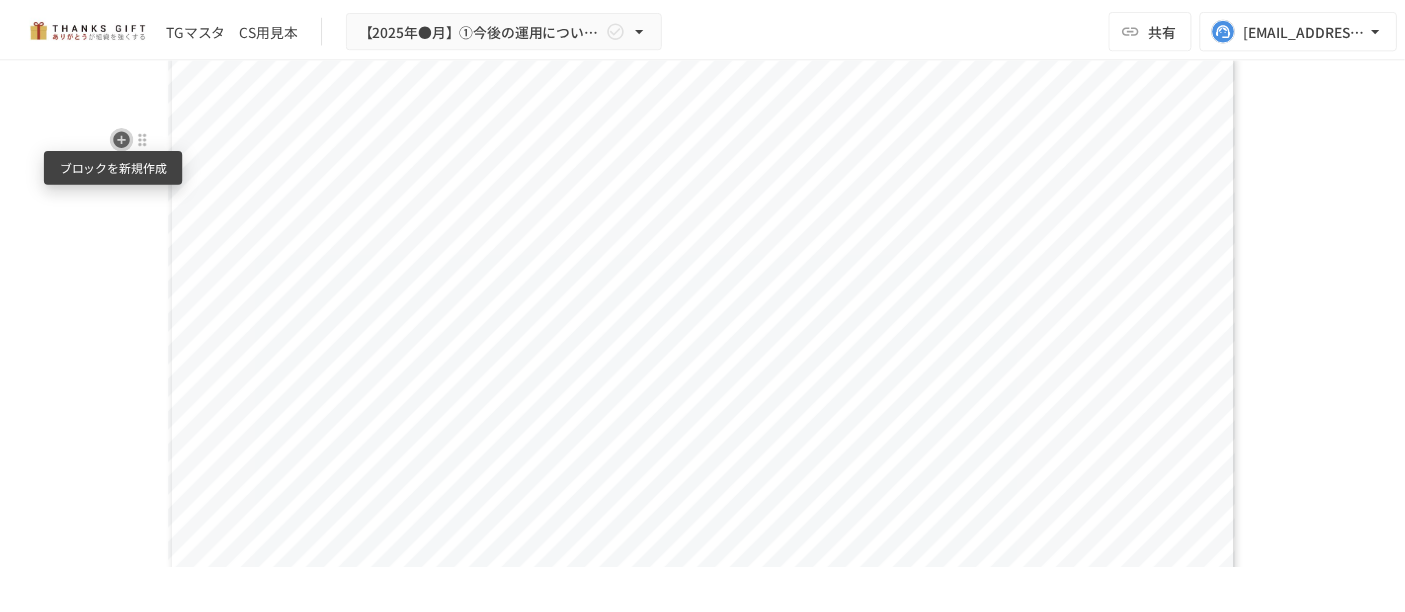 scroll, scrollTop: 14760, scrollLeft: 0, axis: vertical 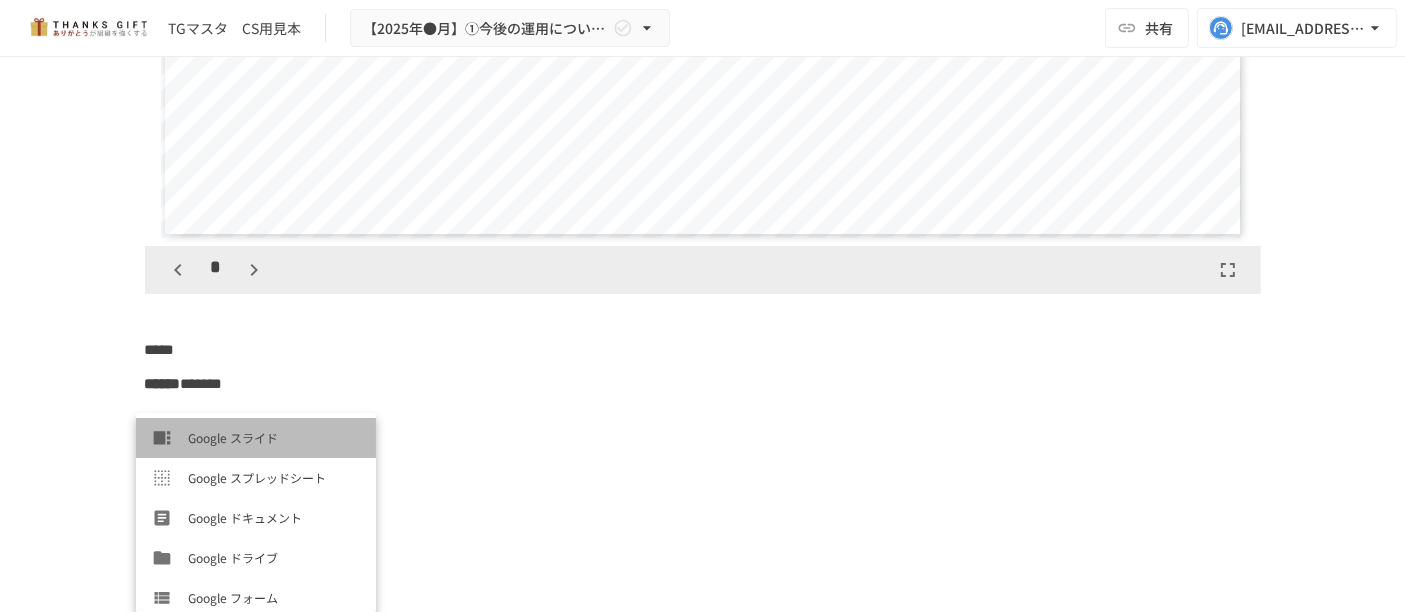 click on "Google スライド" at bounding box center [274, 437] 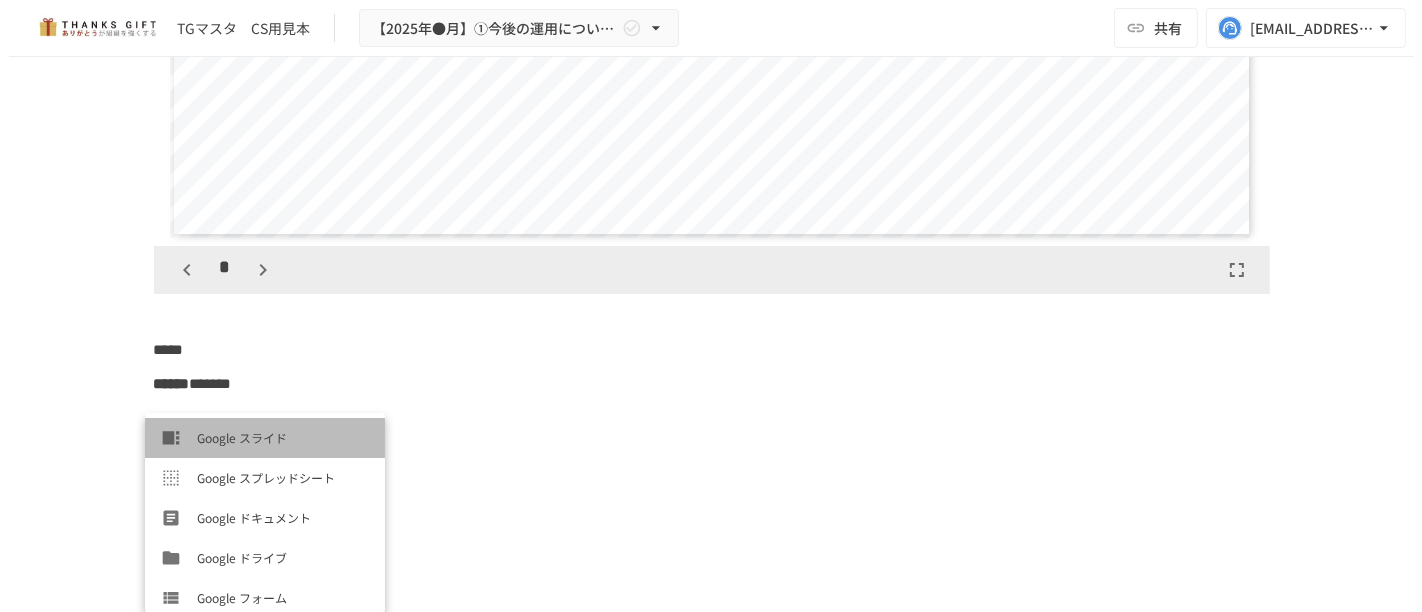 scroll, scrollTop: 0, scrollLeft: 0, axis: both 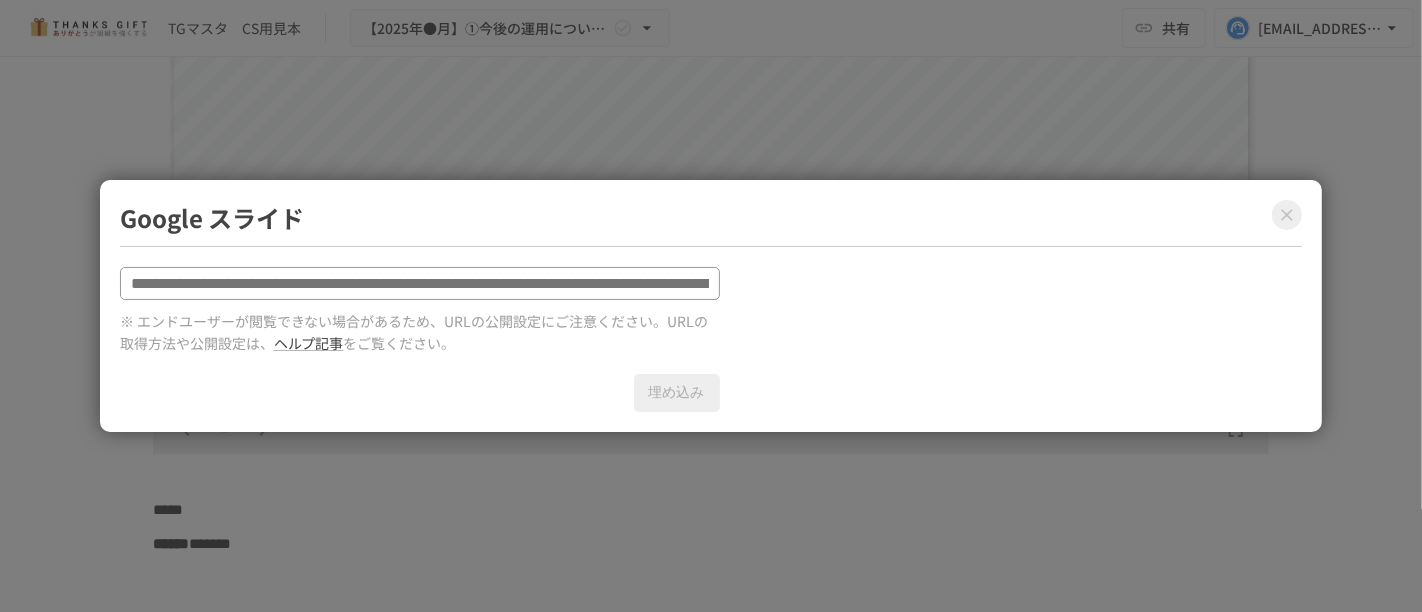 click at bounding box center [420, 283] 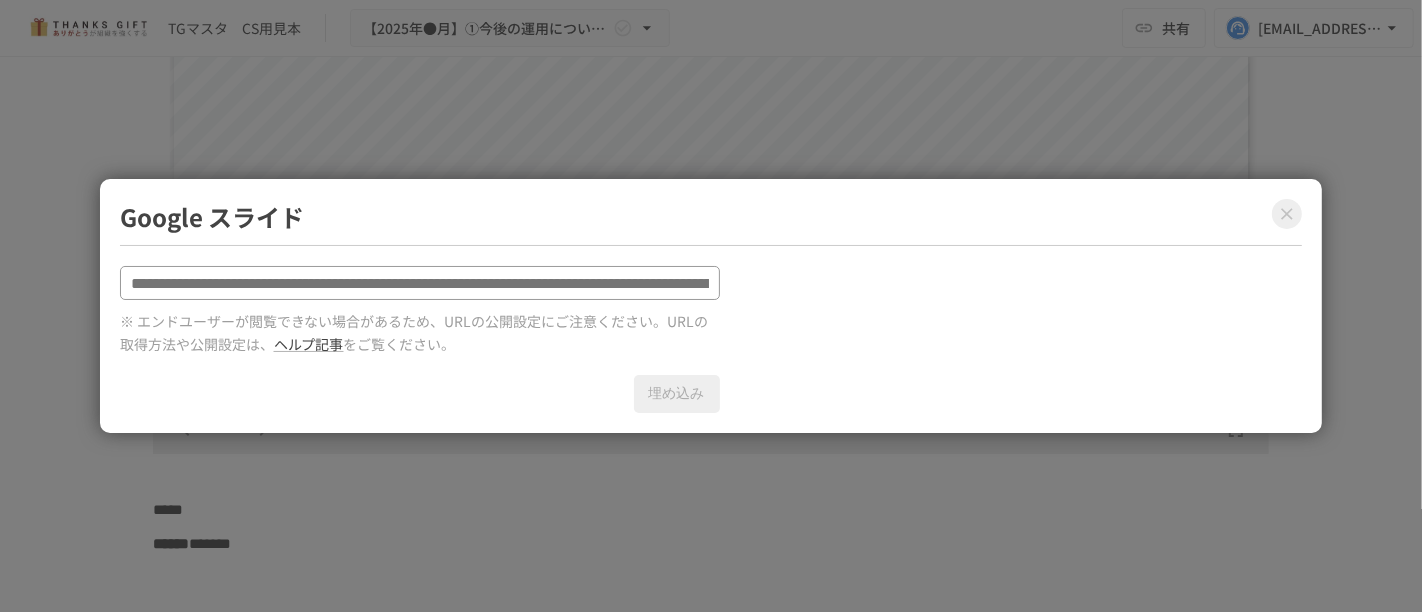 scroll, scrollTop: 0, scrollLeft: 0, axis: both 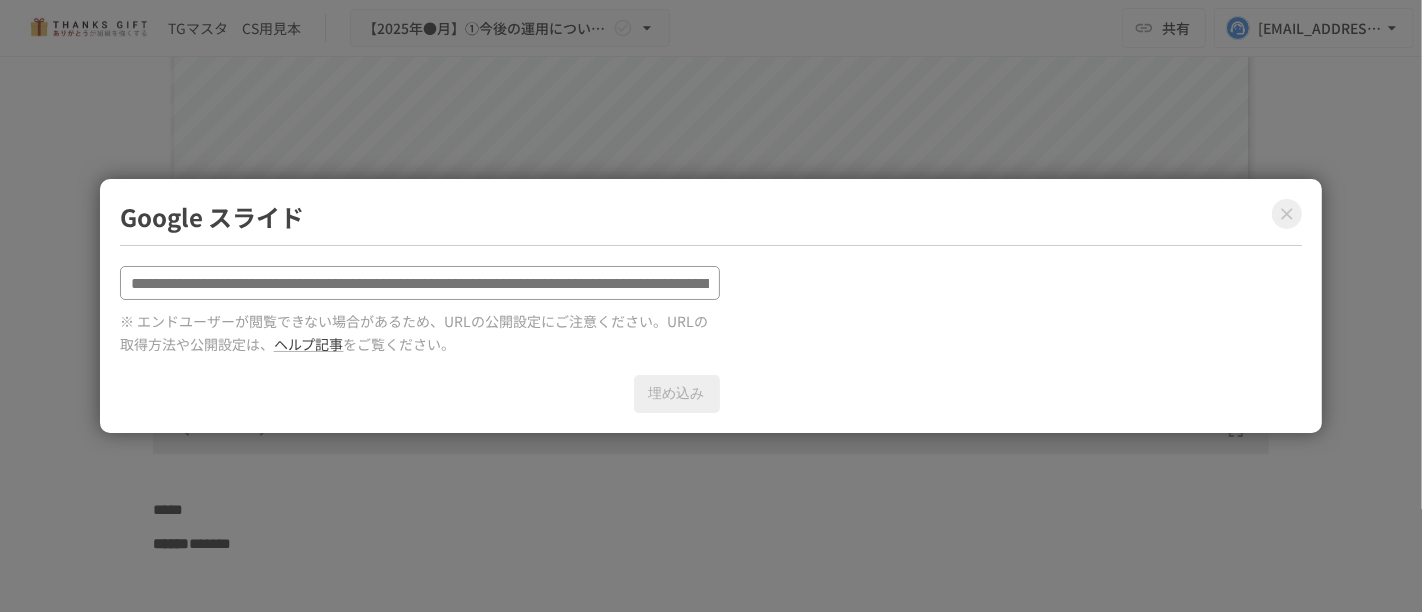 click at bounding box center [420, 283] 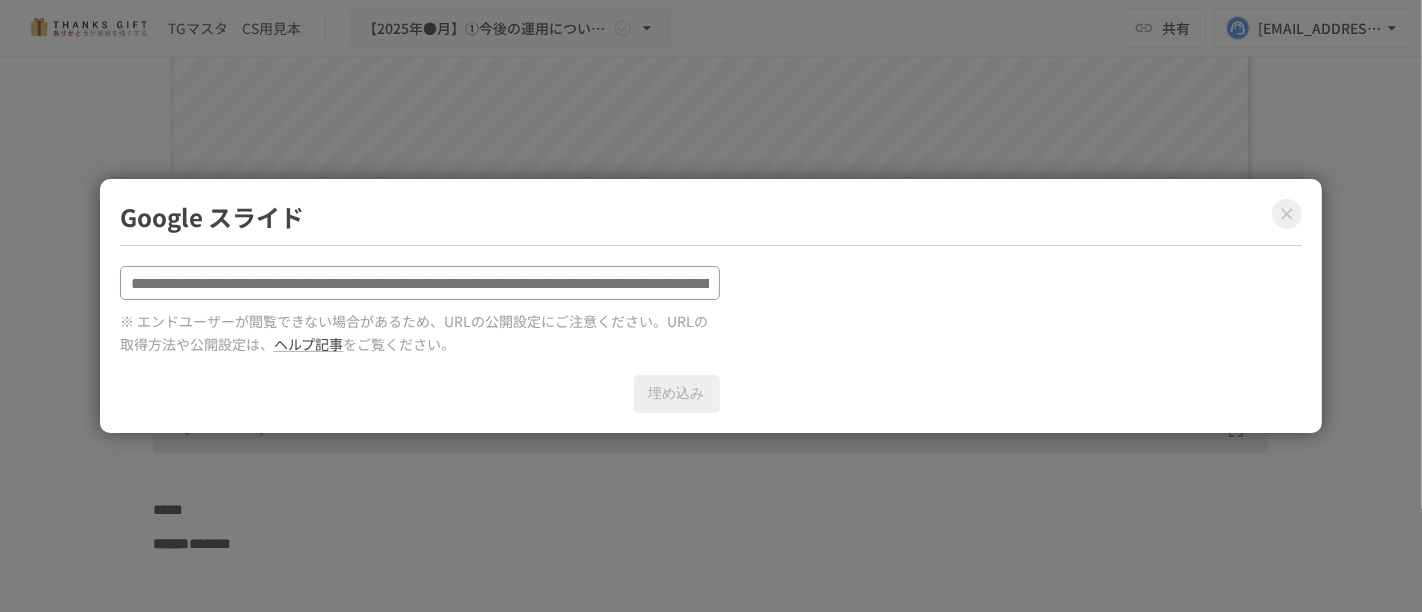 paste on "**********" 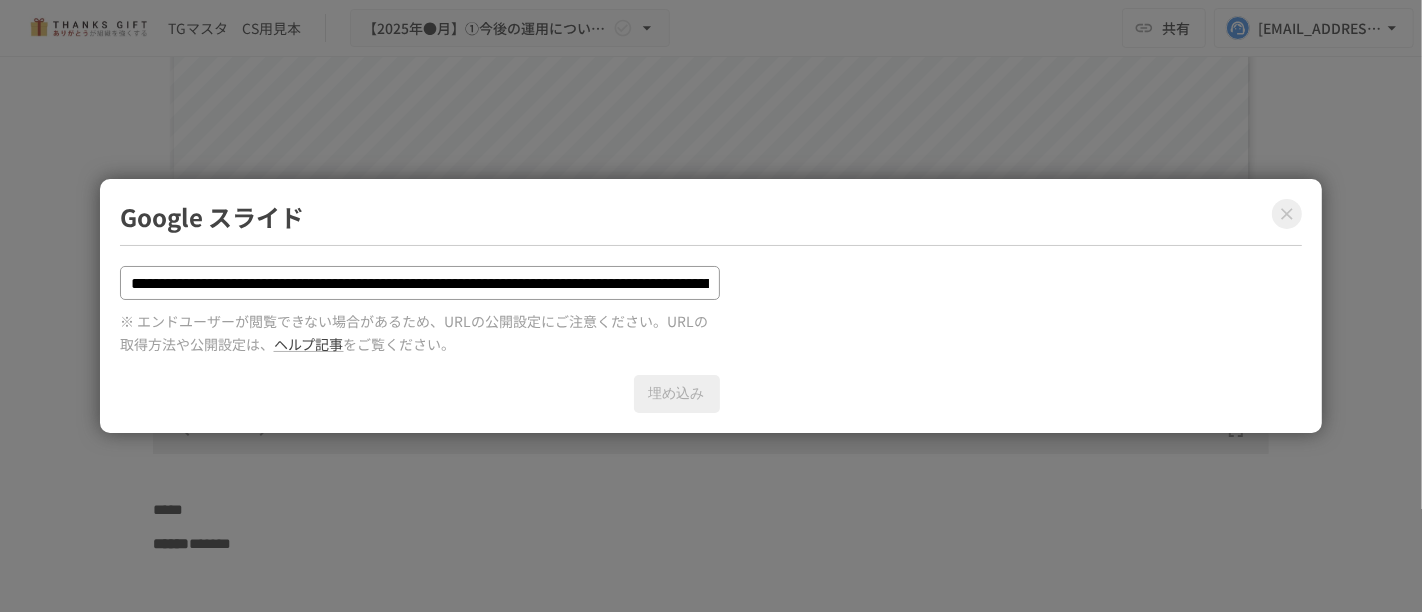 scroll, scrollTop: 0, scrollLeft: 297, axis: horizontal 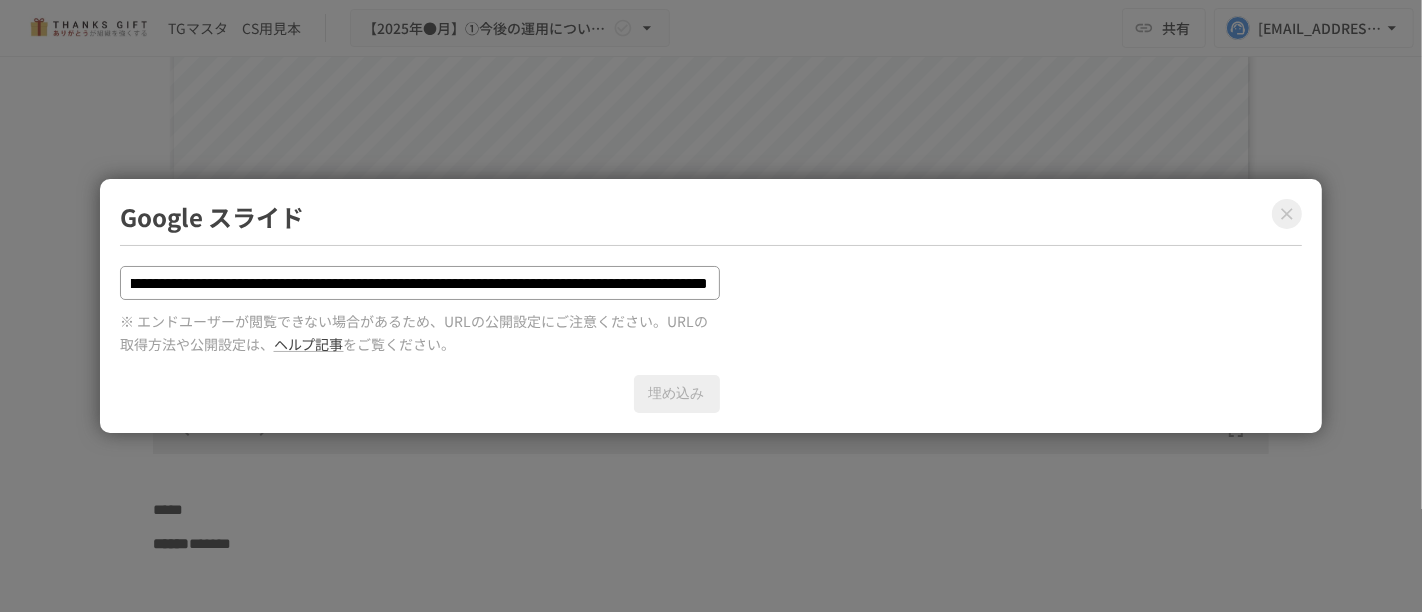 type on "**********" 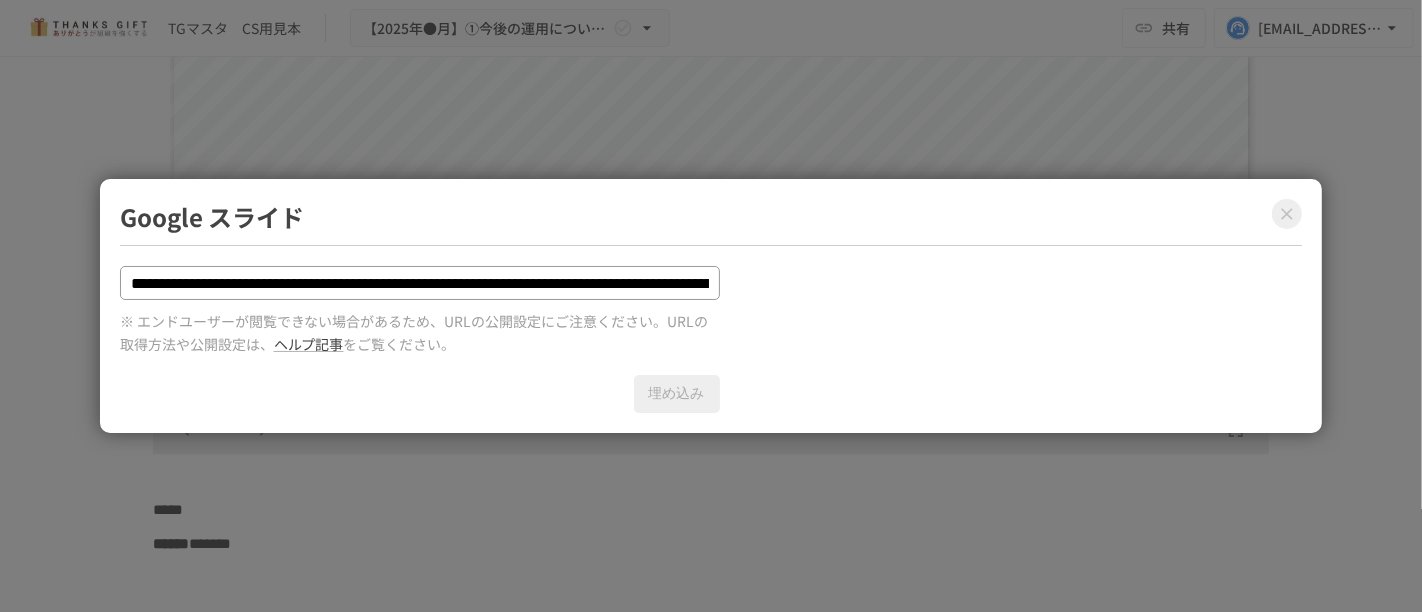 click on "**********" at bounding box center (711, 330) 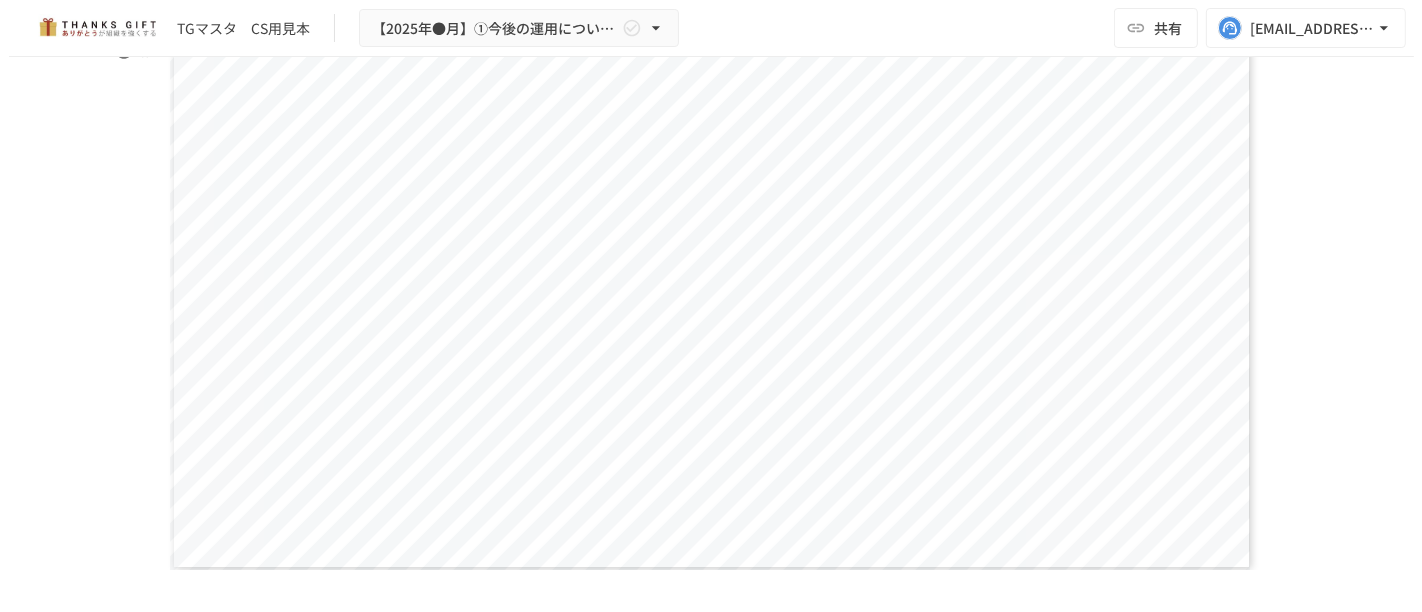 scroll, scrollTop: 14538, scrollLeft: 0, axis: vertical 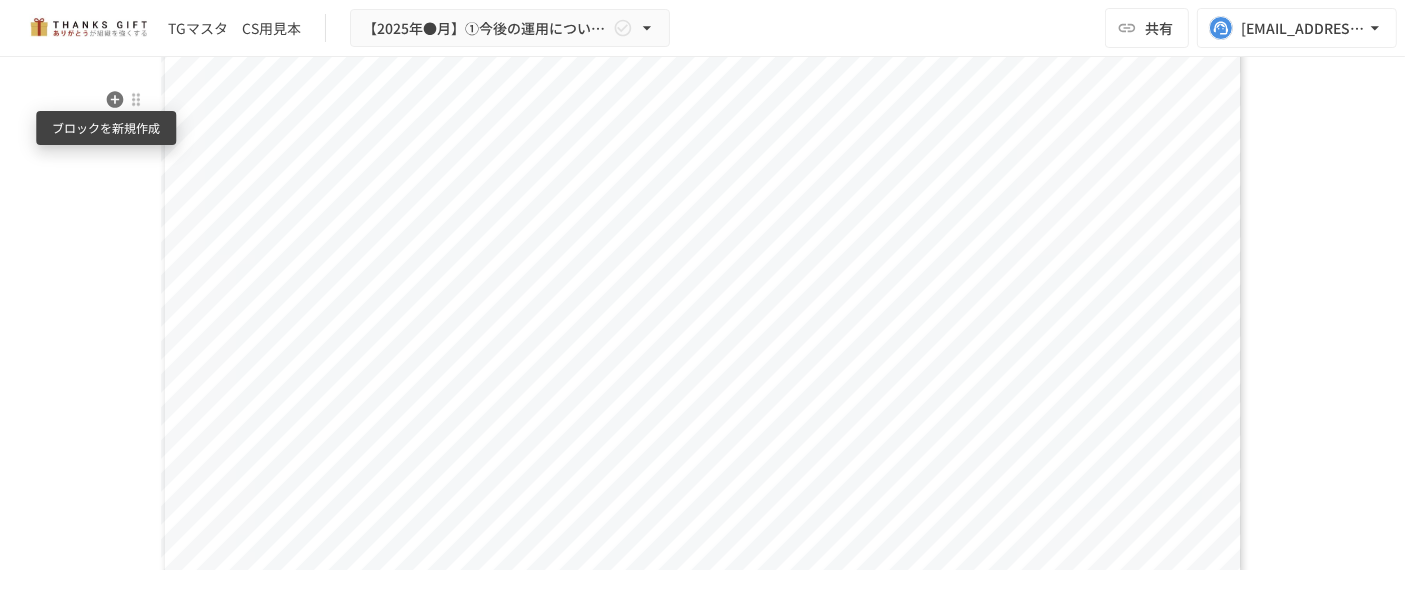 click 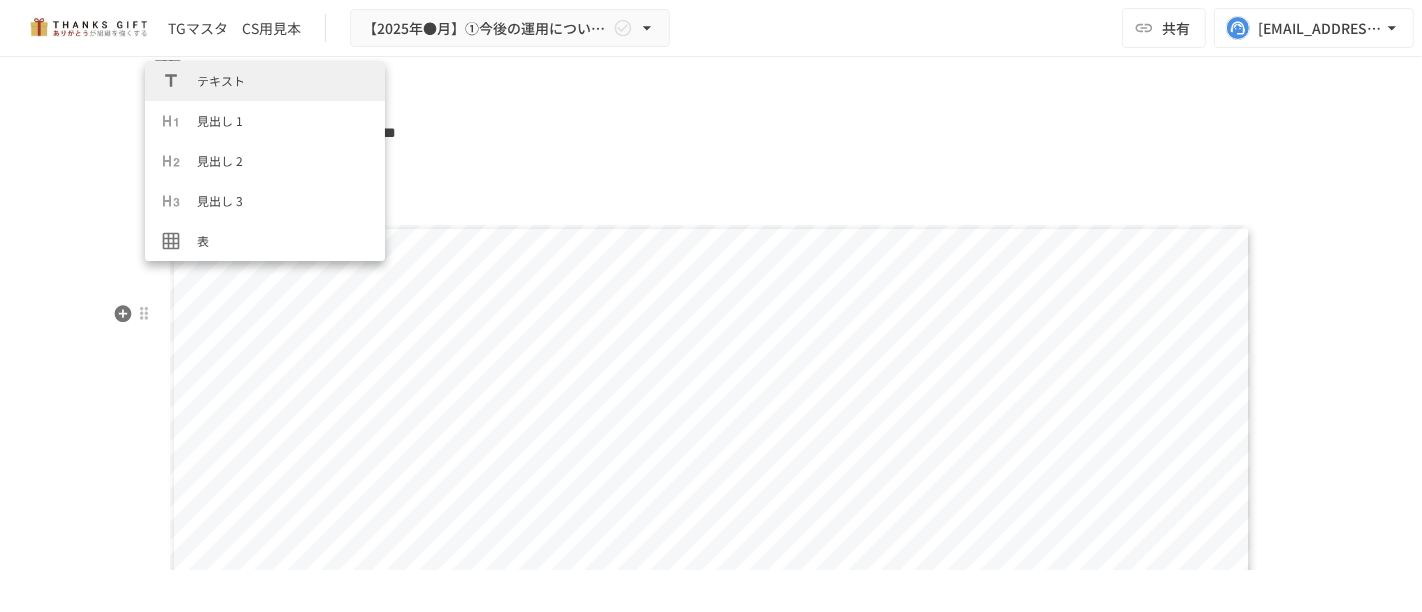 scroll, scrollTop: 15205, scrollLeft: 0, axis: vertical 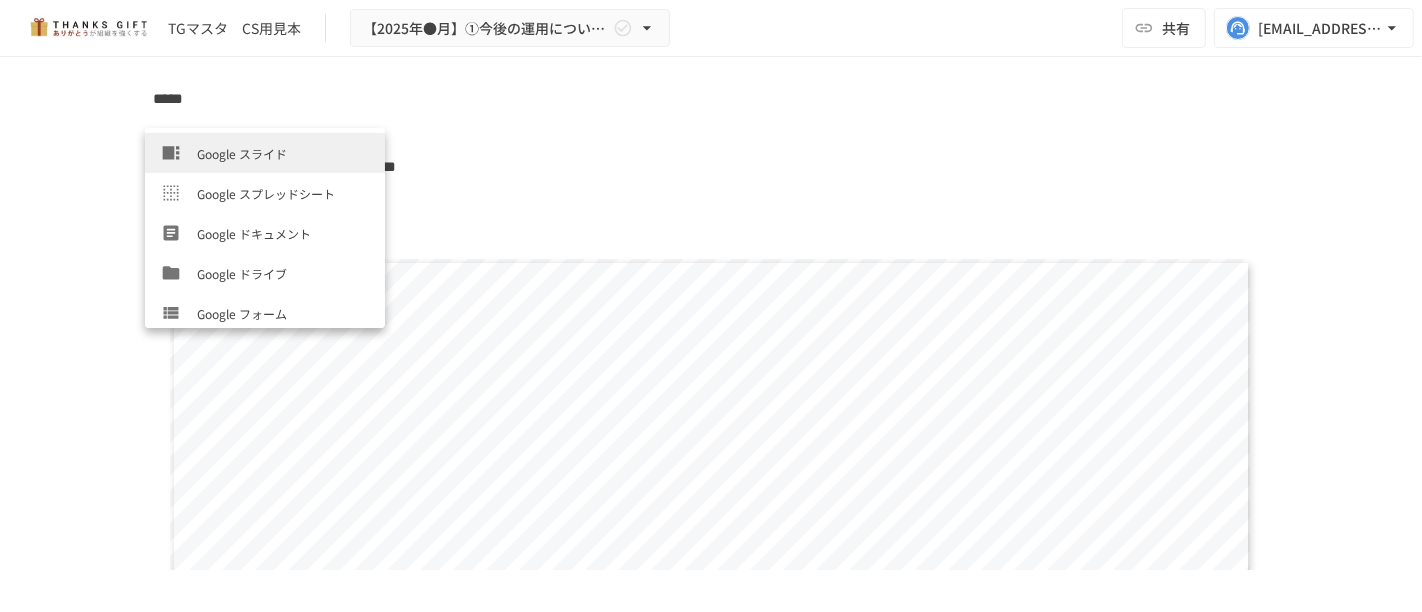 click on "Google スライド" at bounding box center [283, 153] 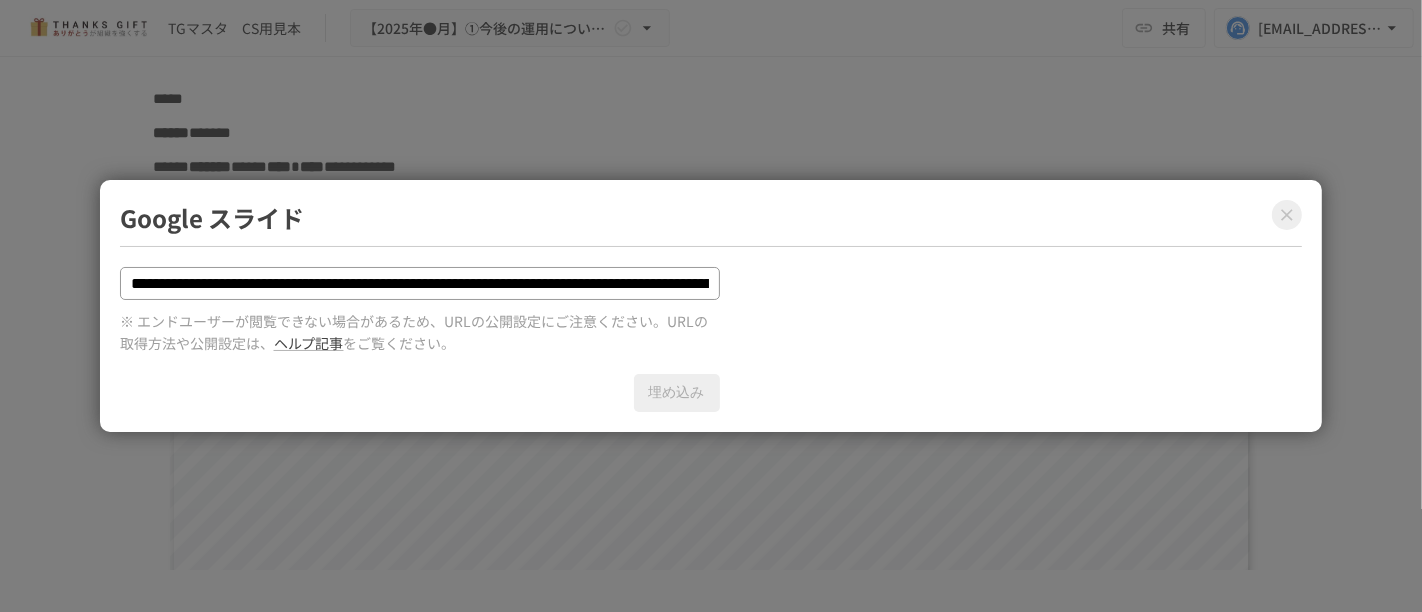 scroll, scrollTop: 0, scrollLeft: 297, axis: horizontal 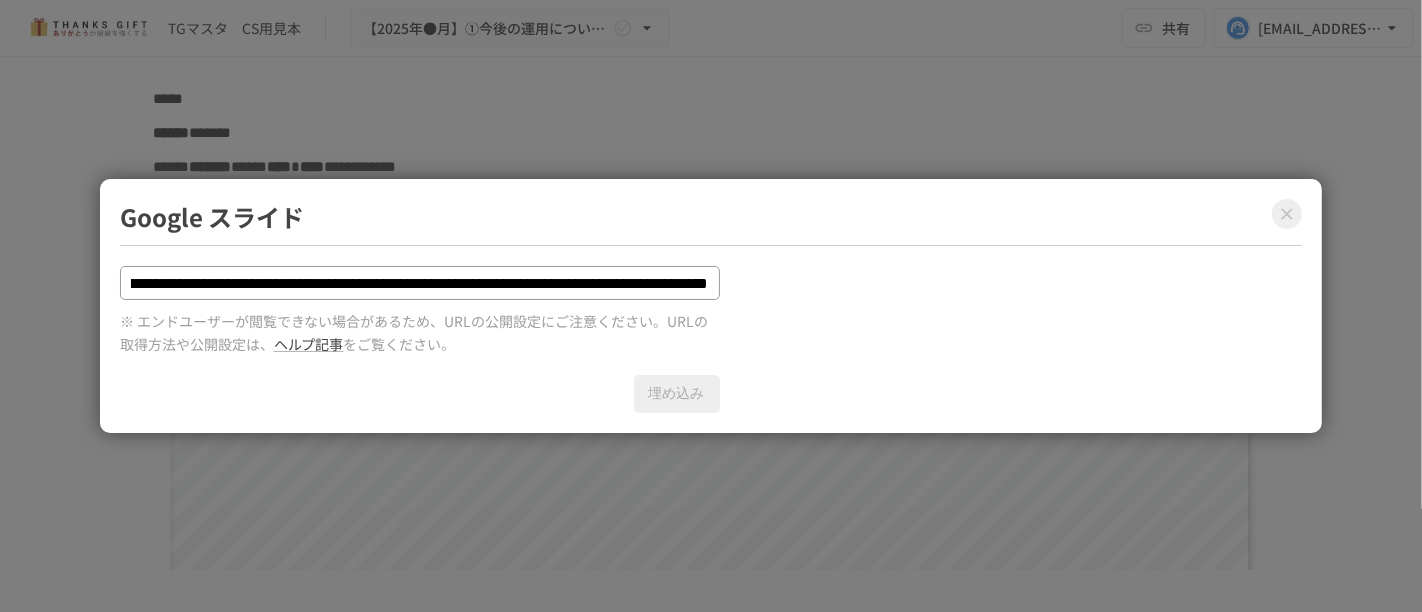 type on "**********" 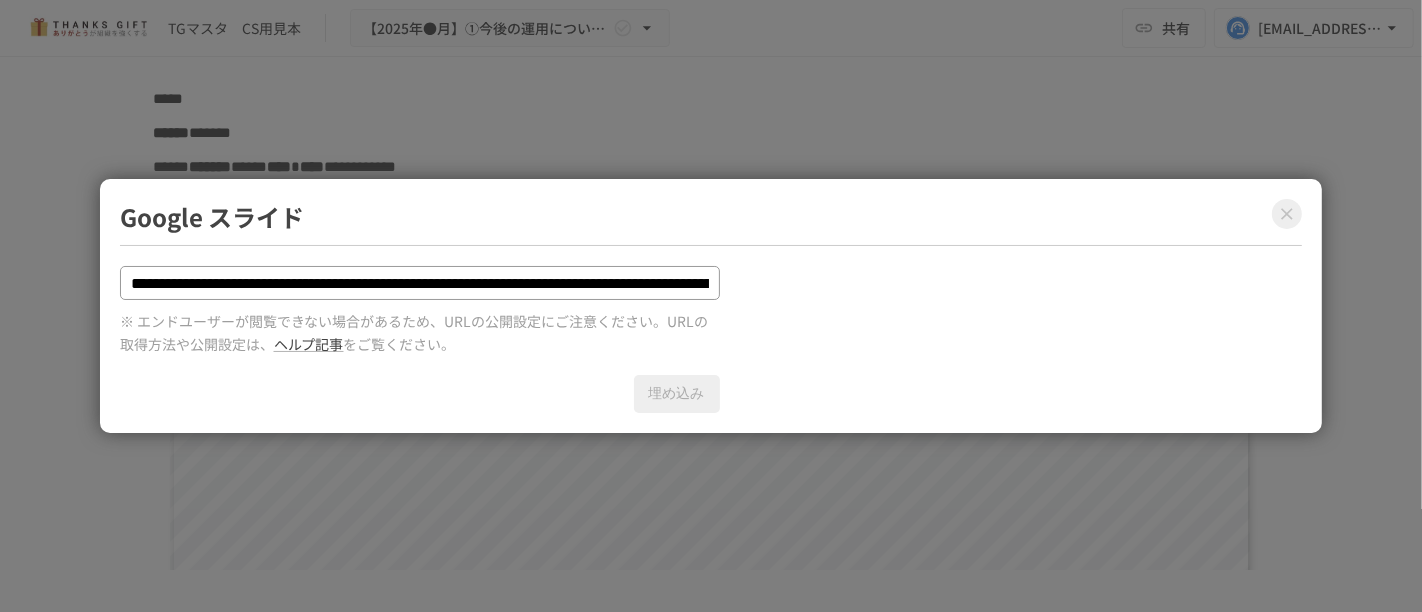 click on "※   エンドユーザーが閲覧できない場合があるため、URLの公開設定にご注意ください。URLの取得方法や公開設定は、 ヘルプ記事 をご覧ください。" at bounding box center [420, 332] 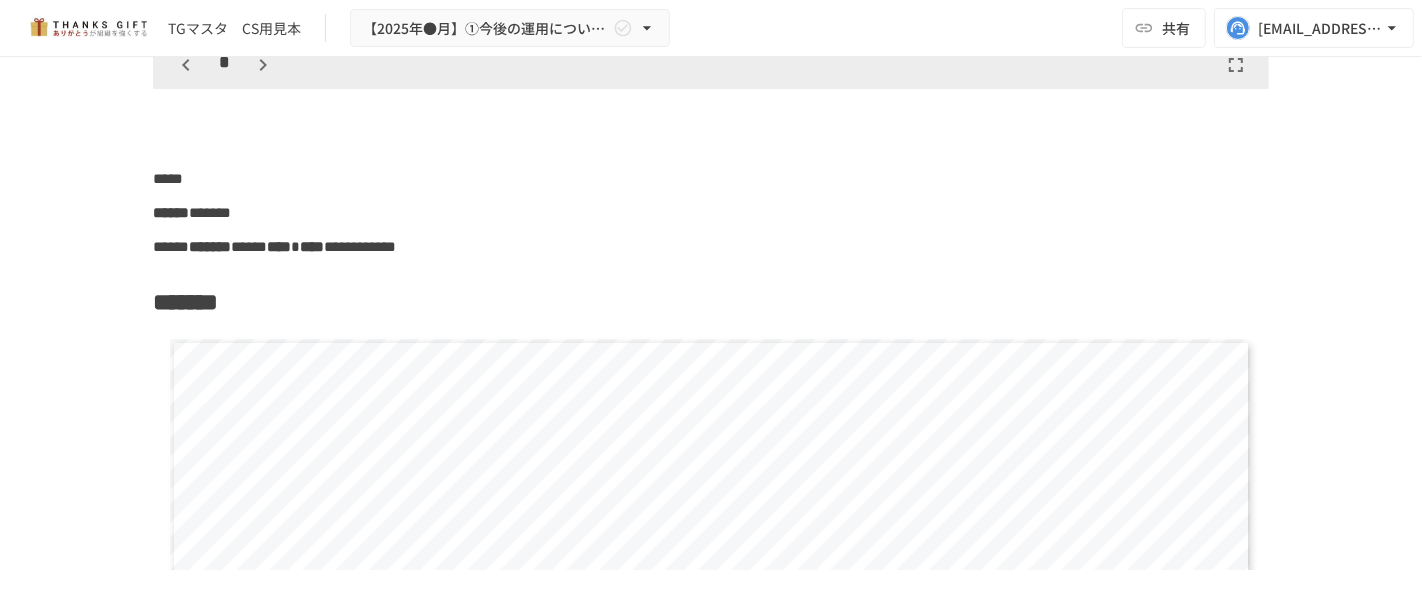 scroll, scrollTop: 15094, scrollLeft: 0, axis: vertical 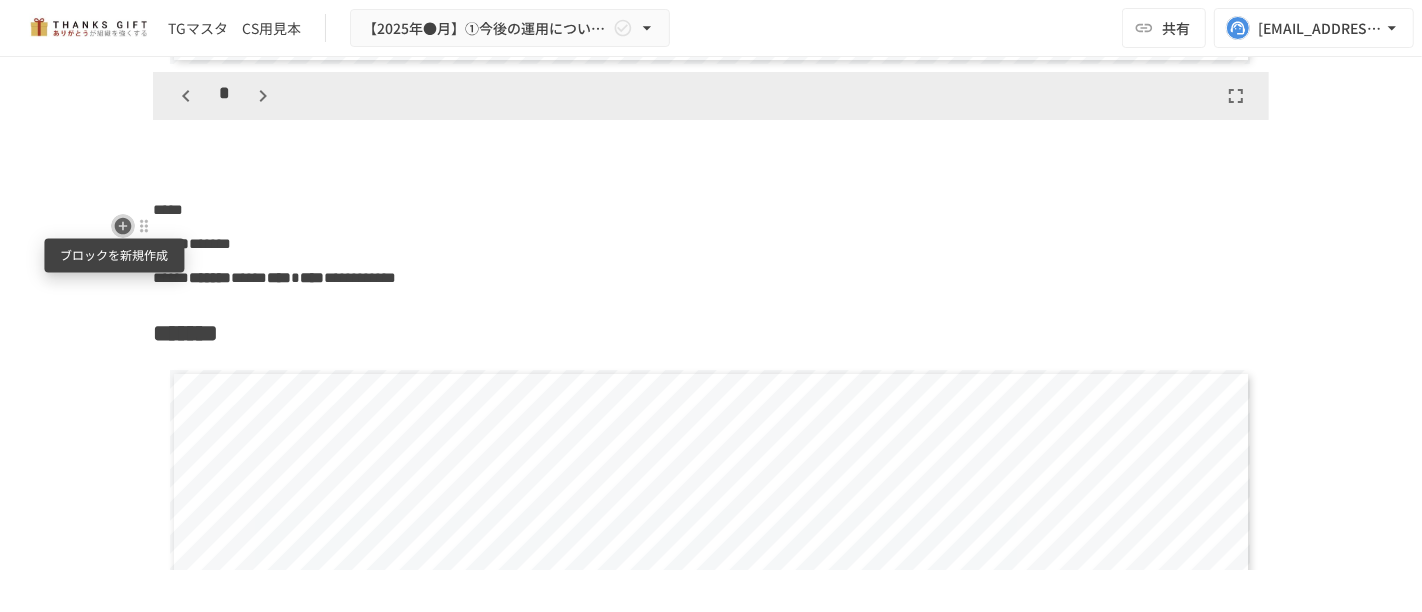 click 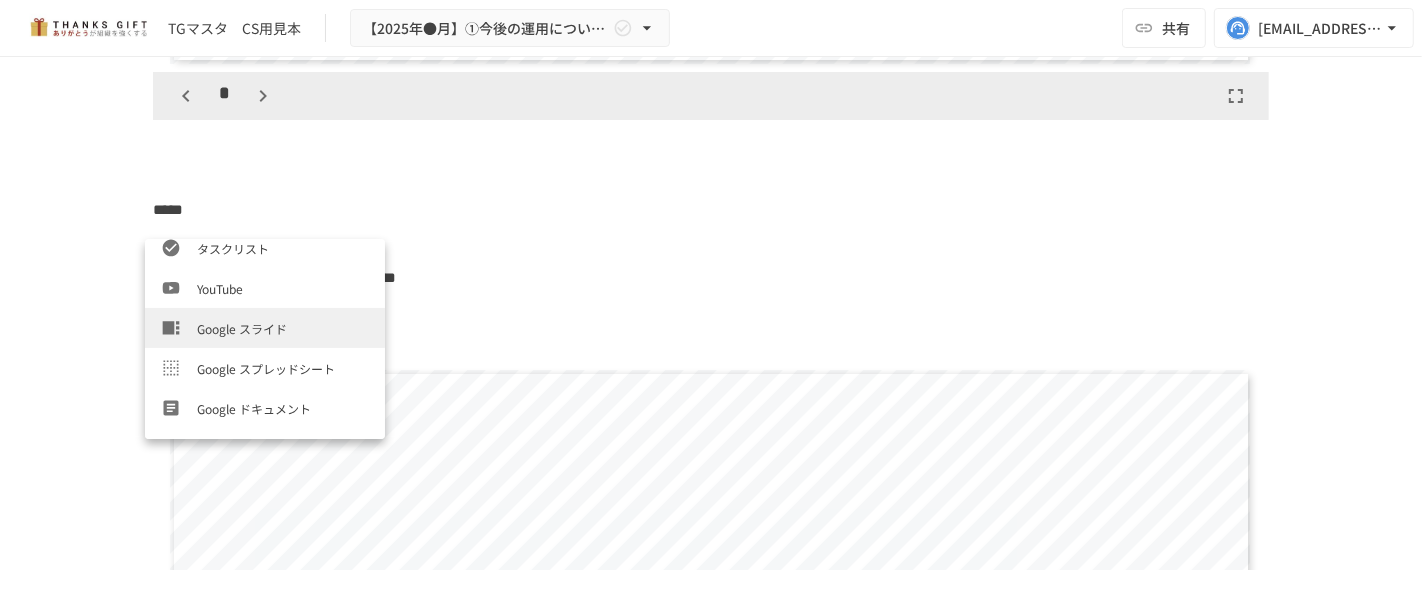 scroll, scrollTop: 457, scrollLeft: 0, axis: vertical 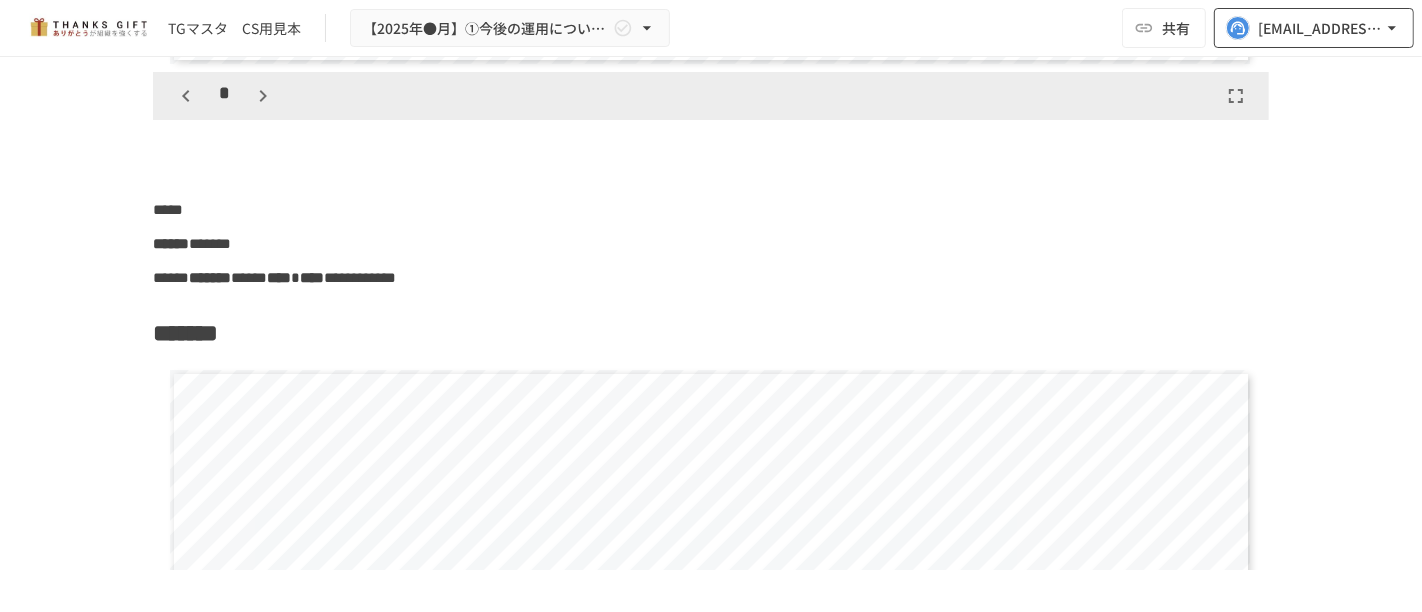 click on "[EMAIL_ADDRESS][DOMAIN_NAME]" at bounding box center (1320, 28) 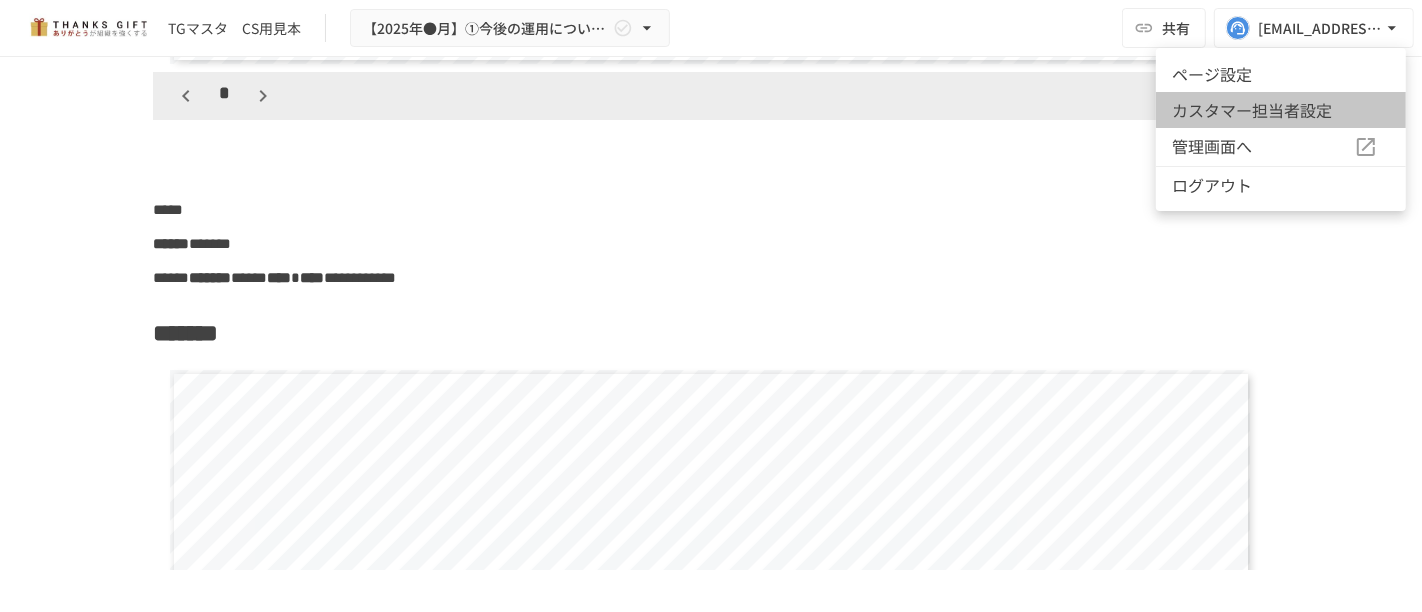 click on "カスタマー担当者設定" at bounding box center (1281, 110) 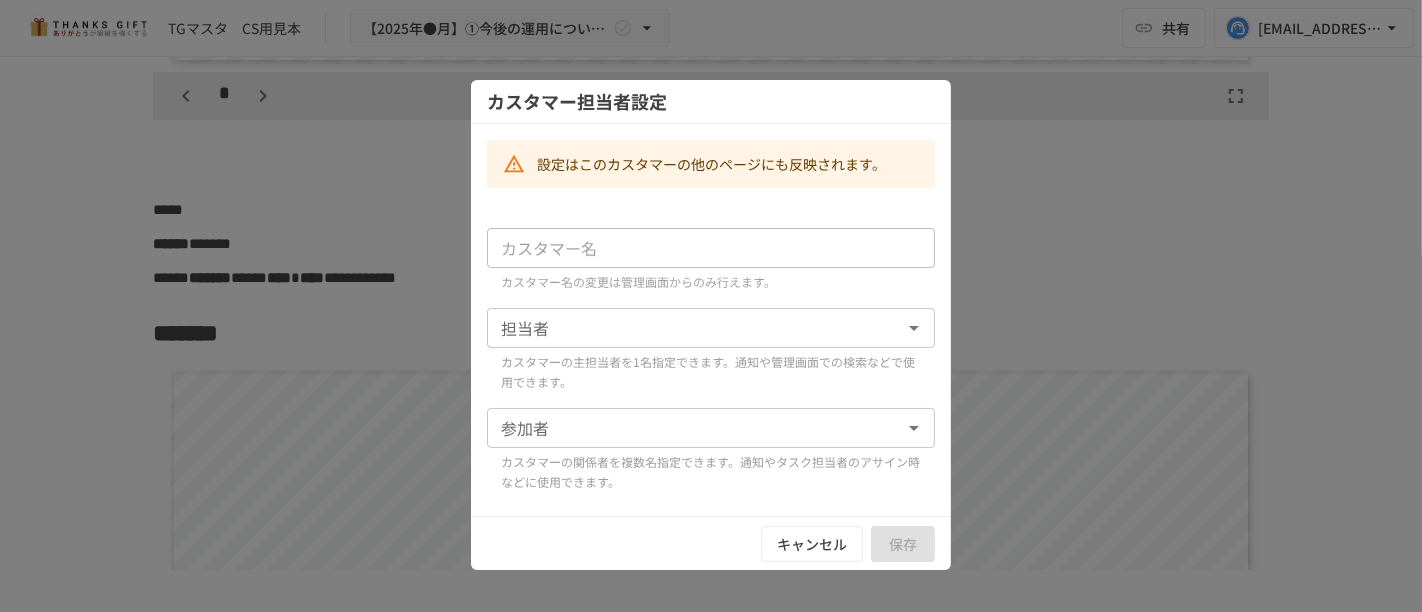 type on "**********" 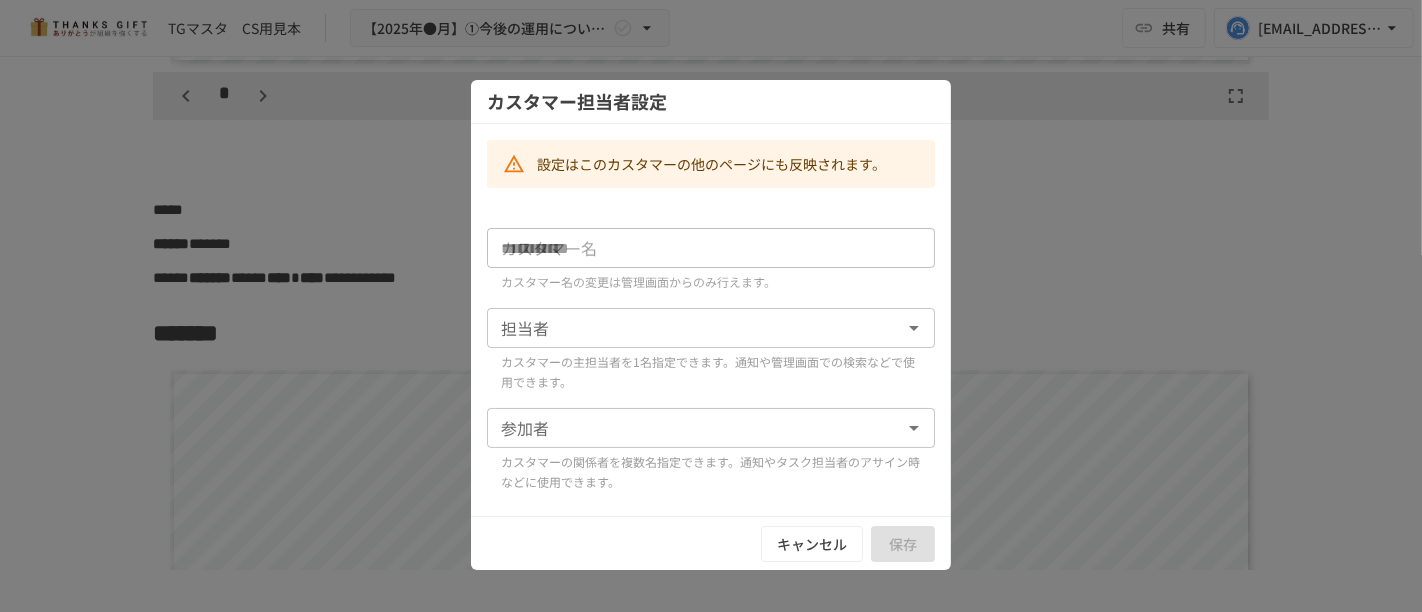 type on "****" 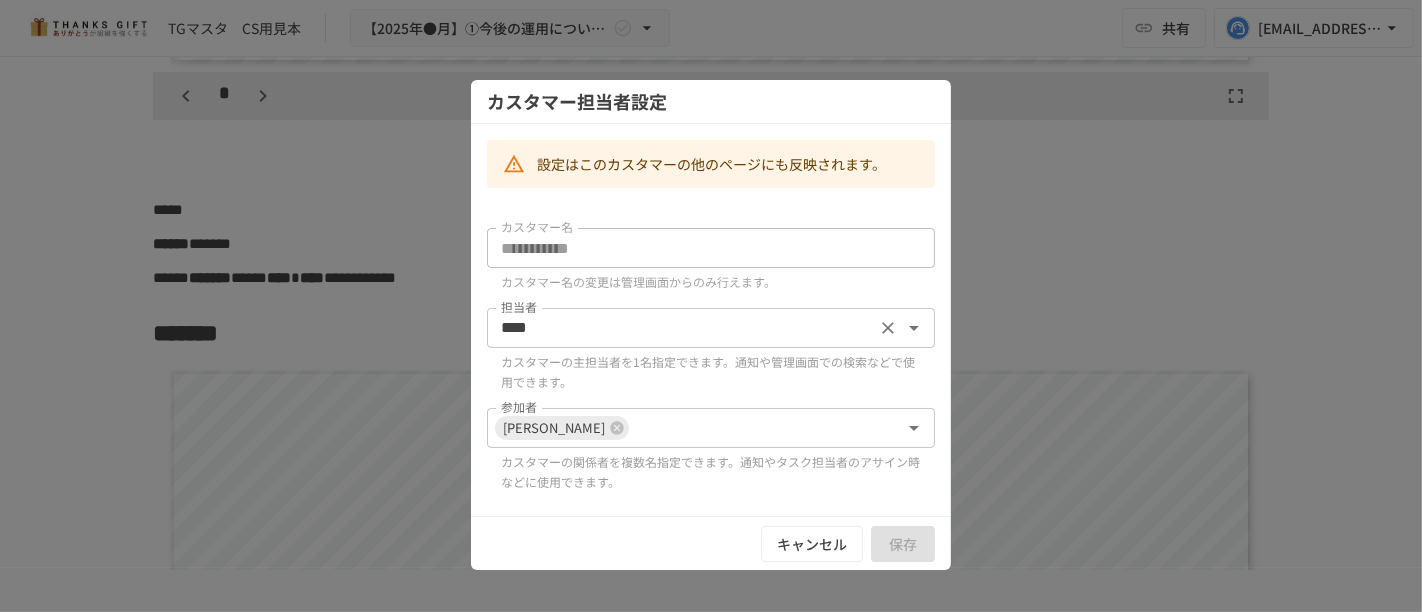 scroll, scrollTop: 0, scrollLeft: 0, axis: both 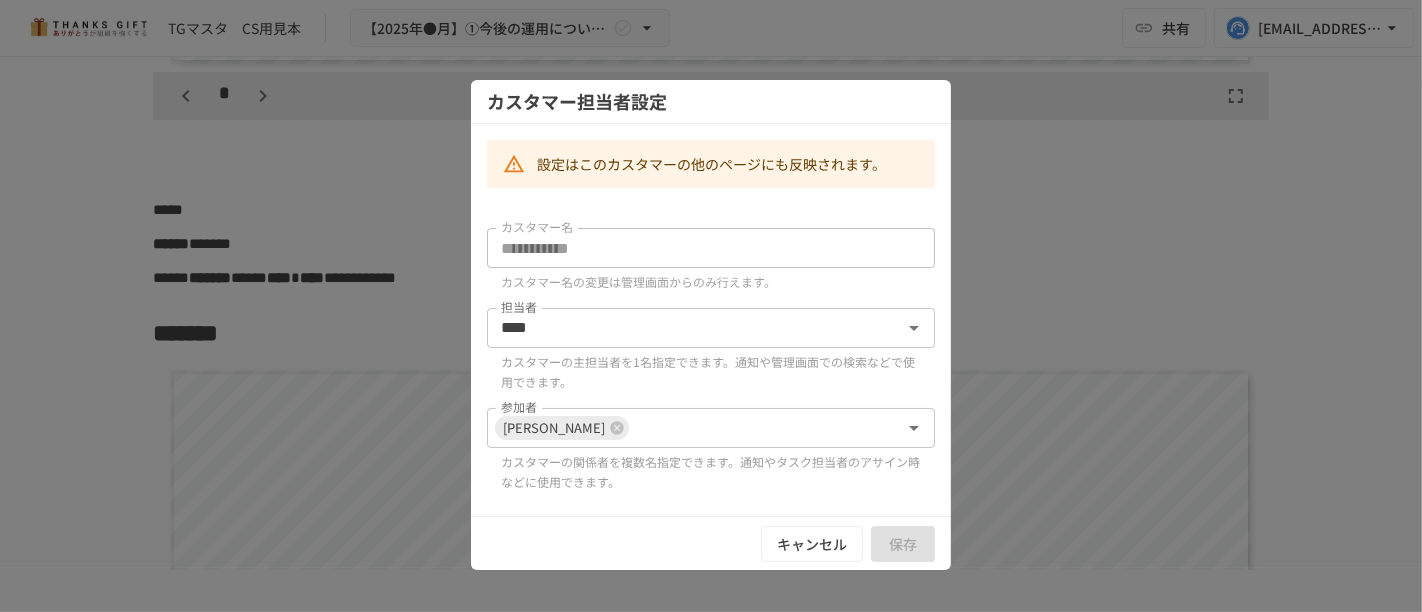 click at bounding box center [711, 306] 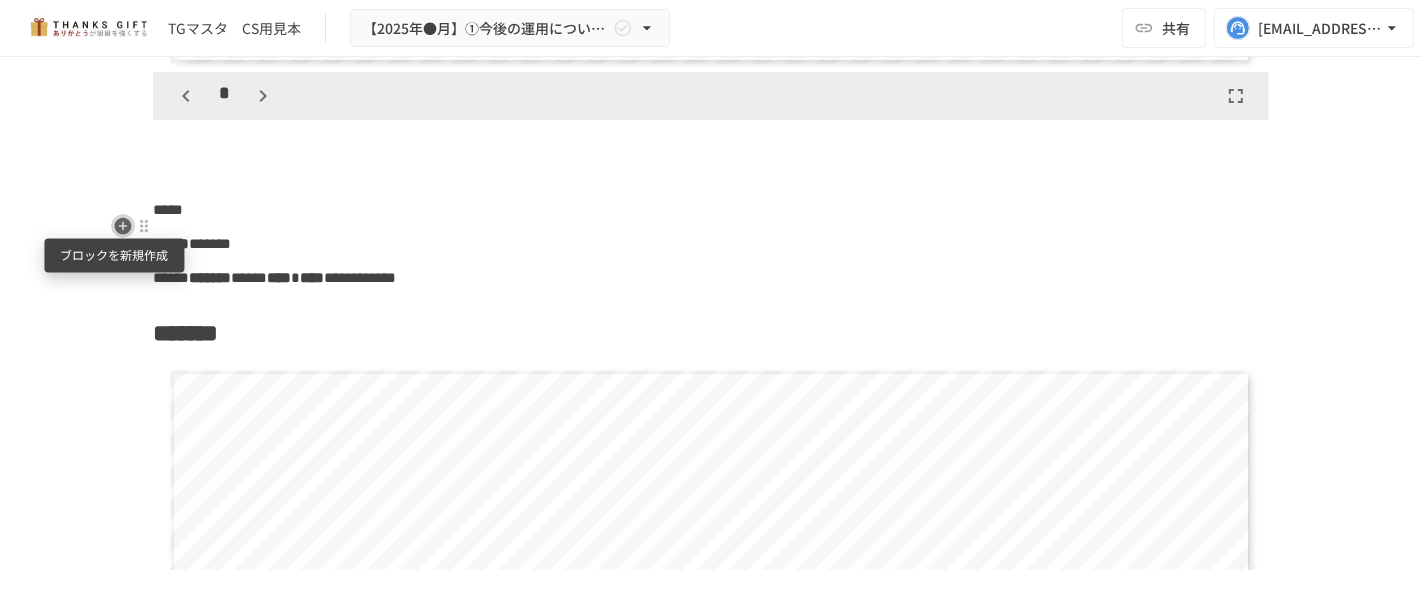 click 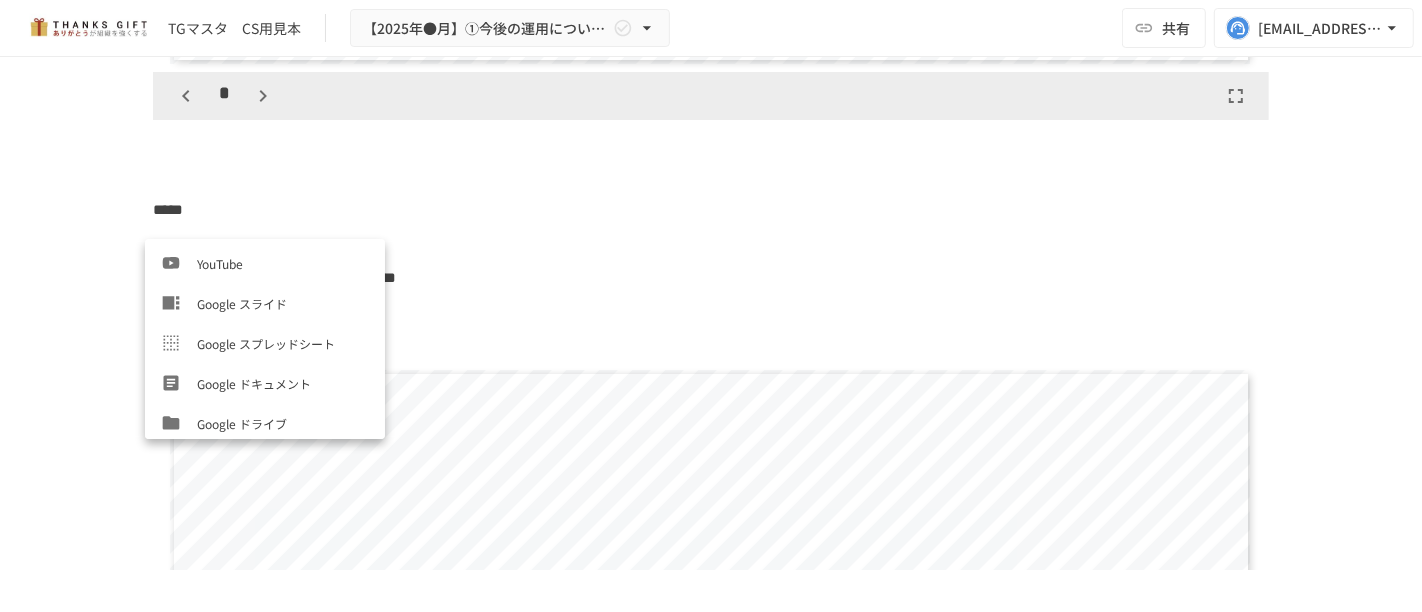 scroll, scrollTop: 666, scrollLeft: 0, axis: vertical 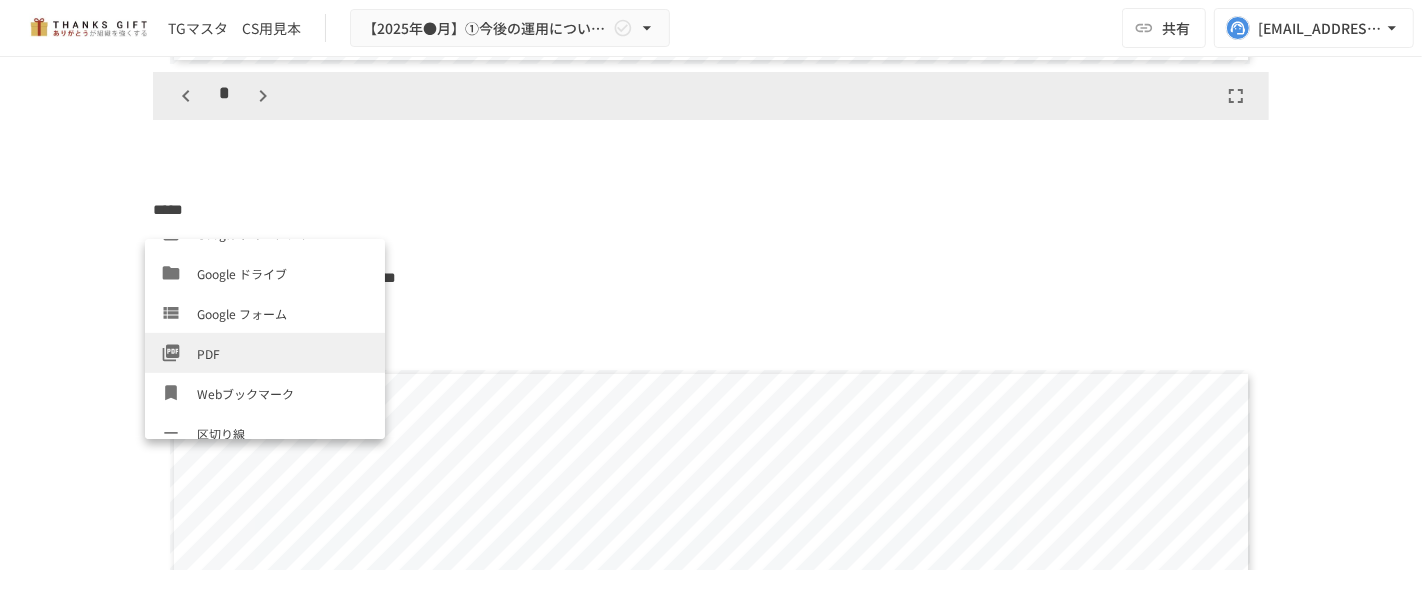 click on "PDF" at bounding box center (265, 353) 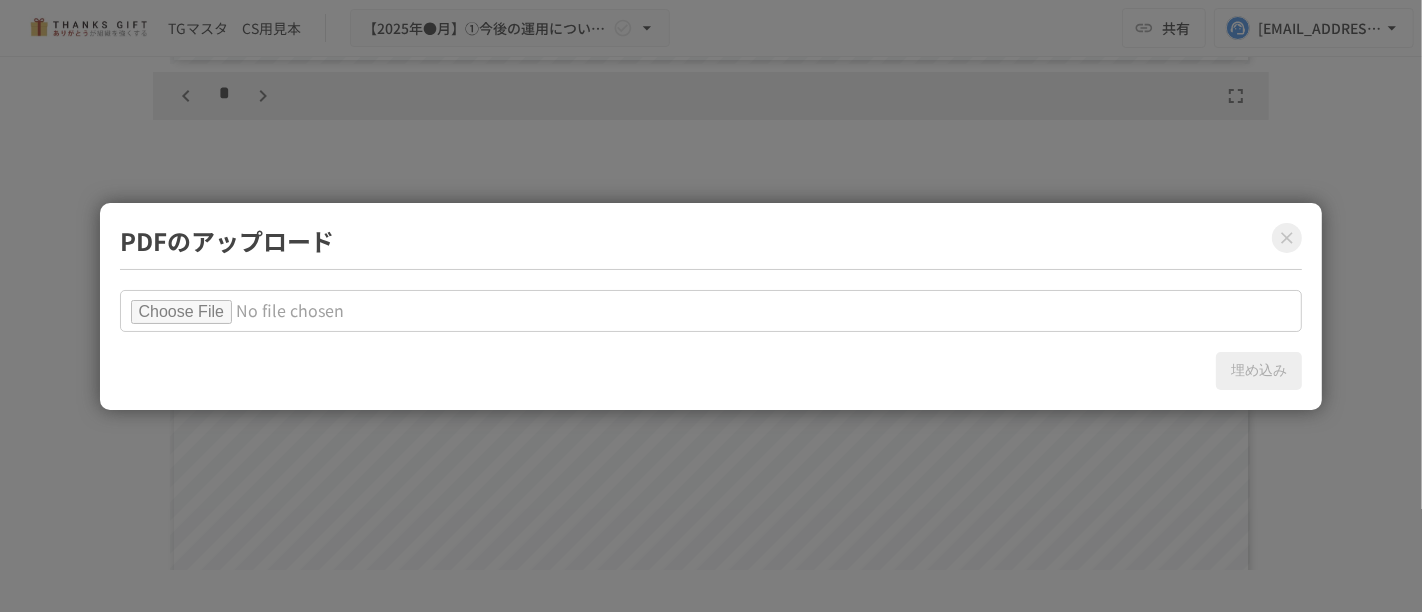 click at bounding box center [711, 311] 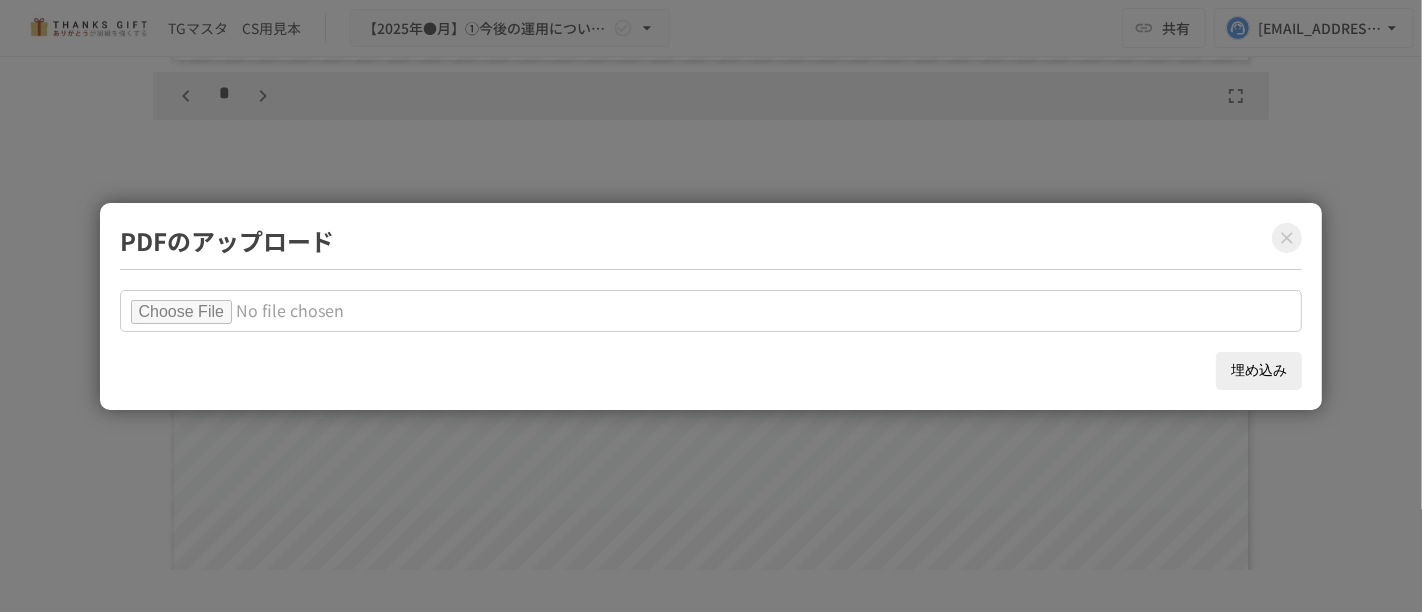 click on "埋め込み" at bounding box center [1259, 371] 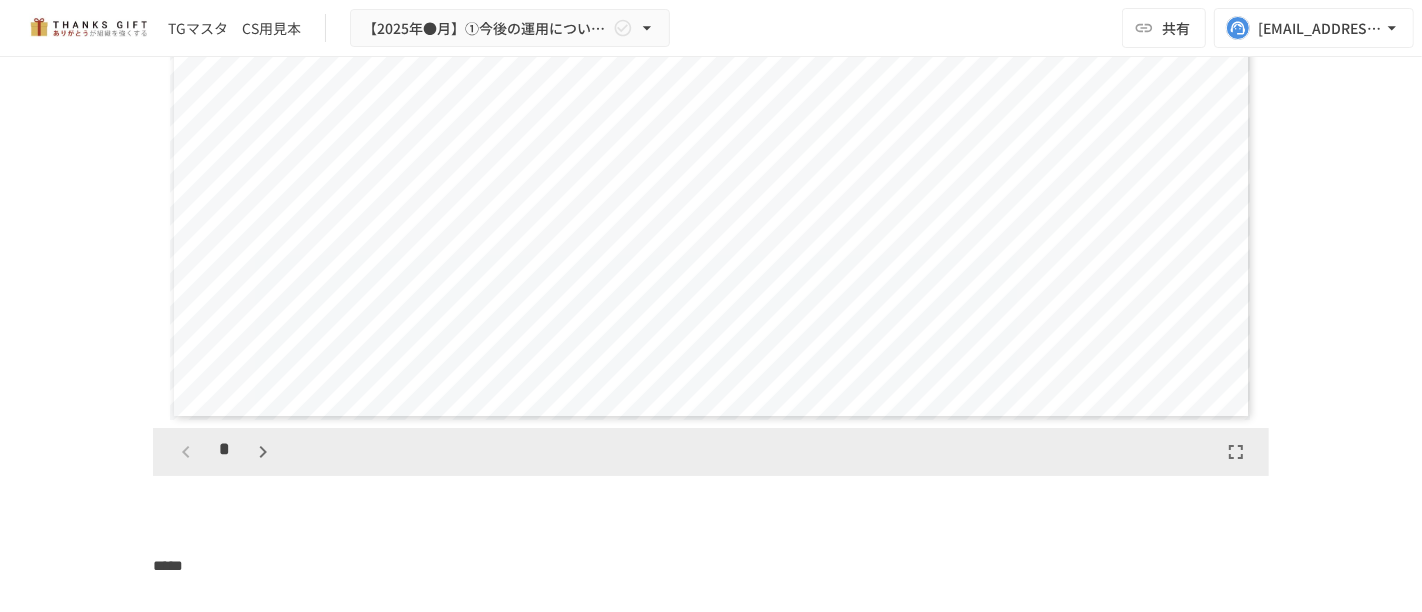 scroll, scrollTop: 15538, scrollLeft: 0, axis: vertical 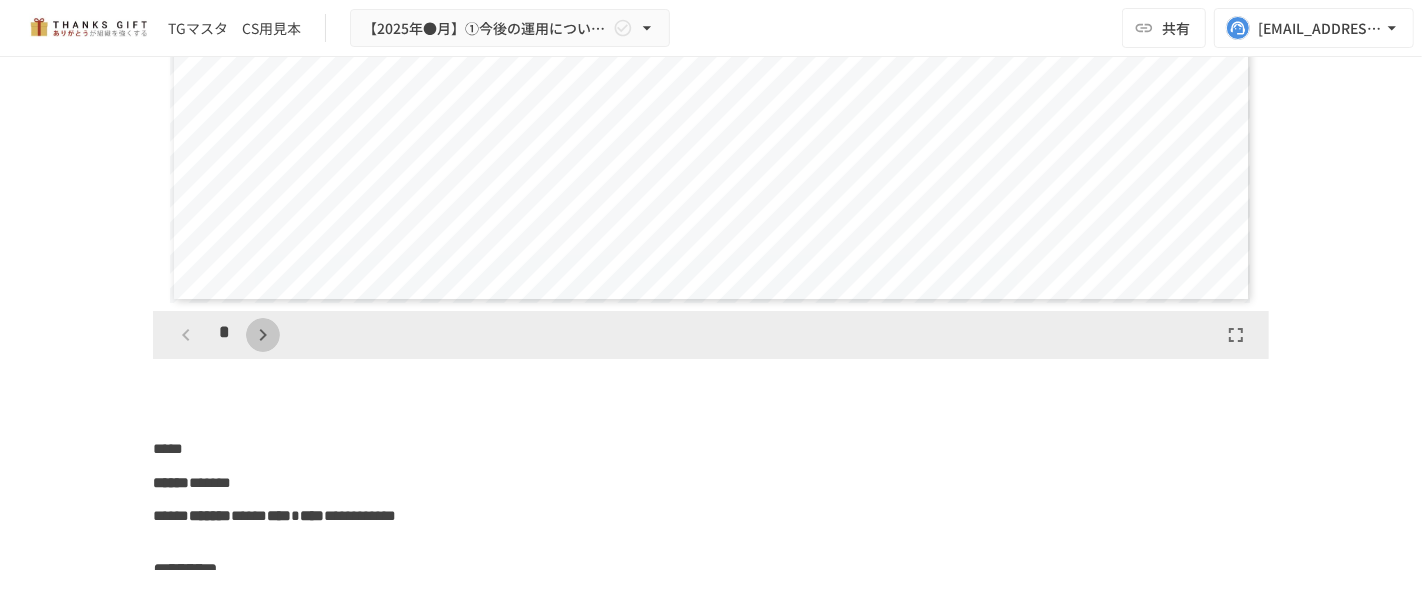click 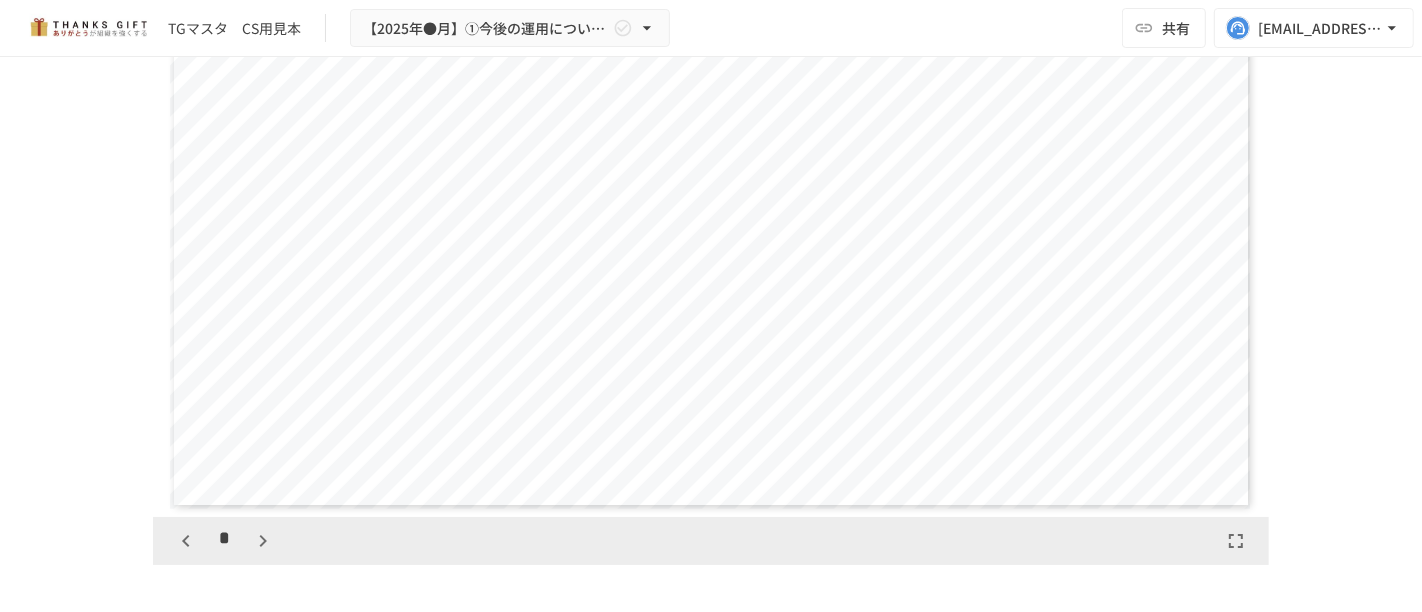 scroll, scrollTop: 14427, scrollLeft: 0, axis: vertical 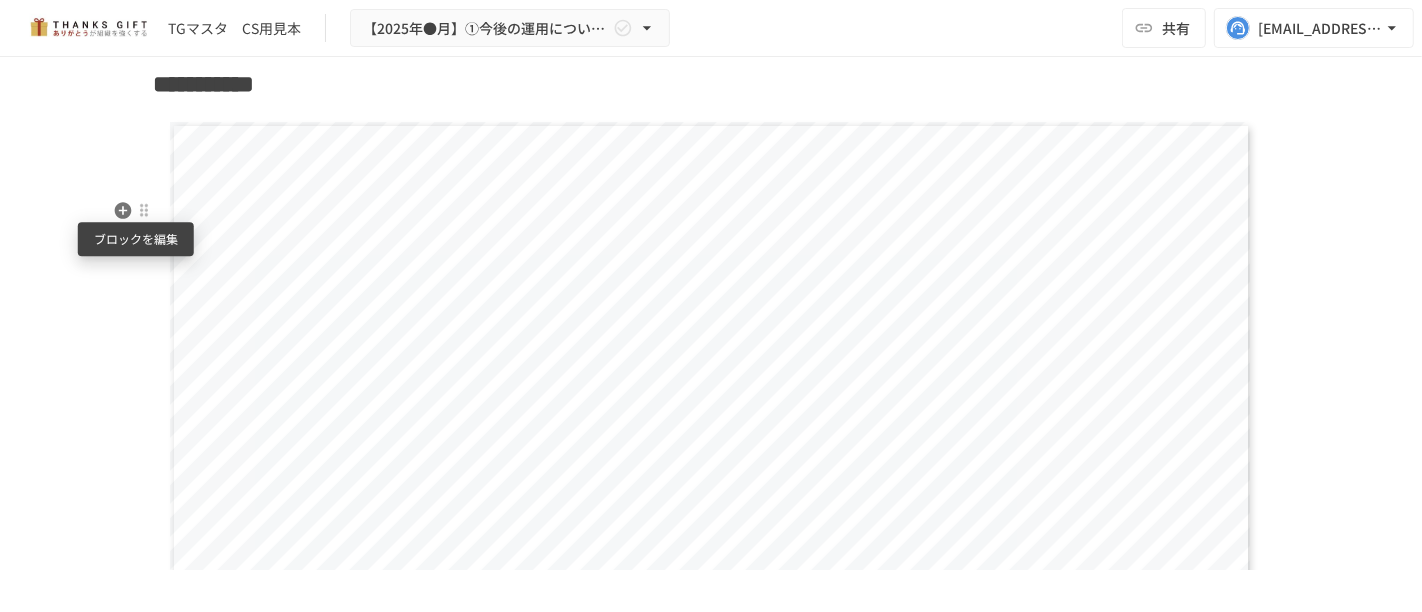 click at bounding box center (144, 211) 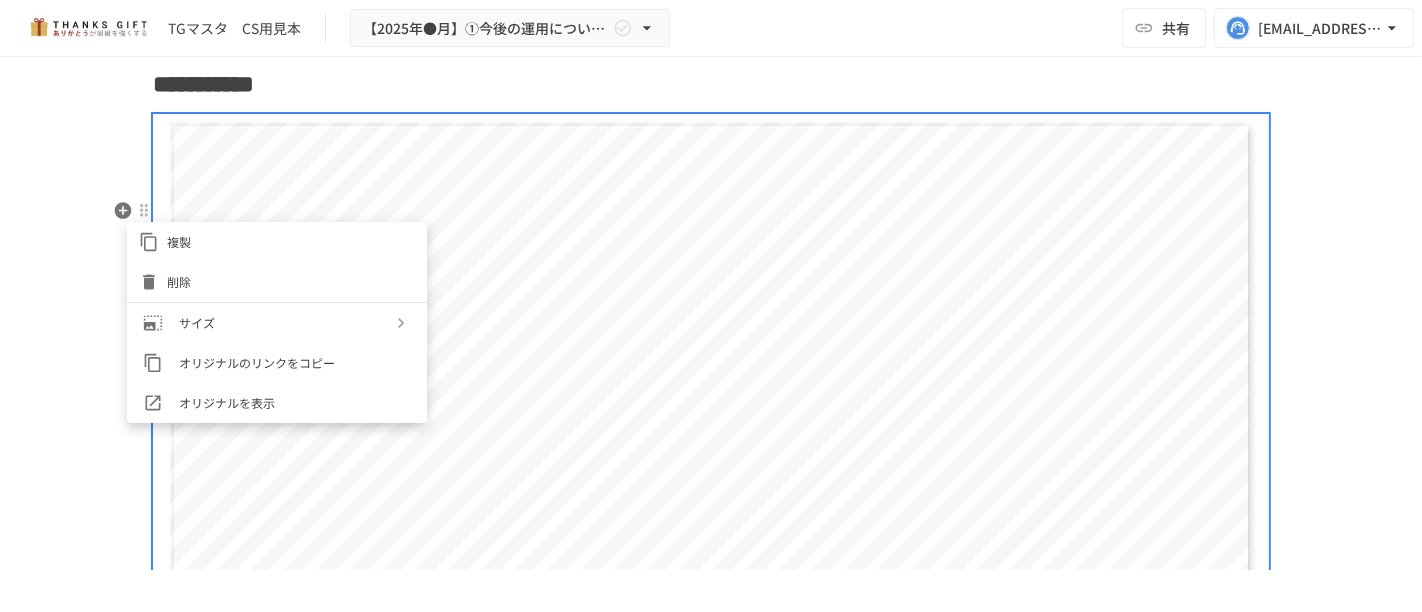 click on "削除" at bounding box center [291, 281] 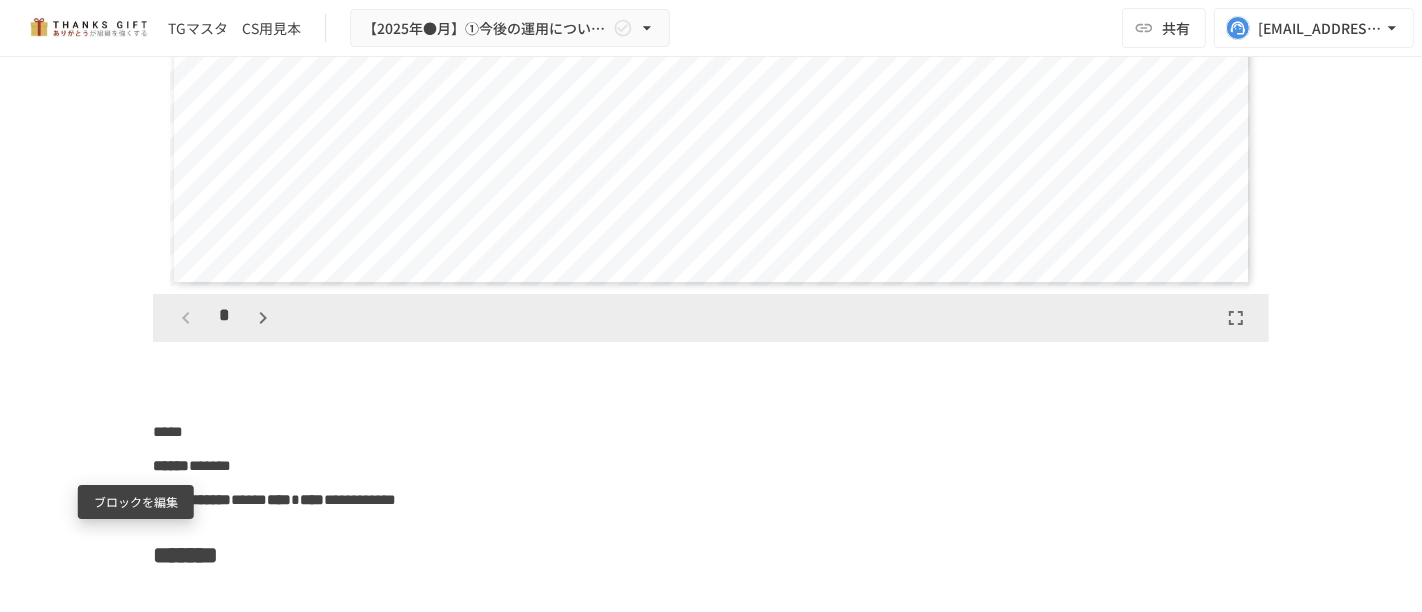 scroll, scrollTop: 14982, scrollLeft: 0, axis: vertical 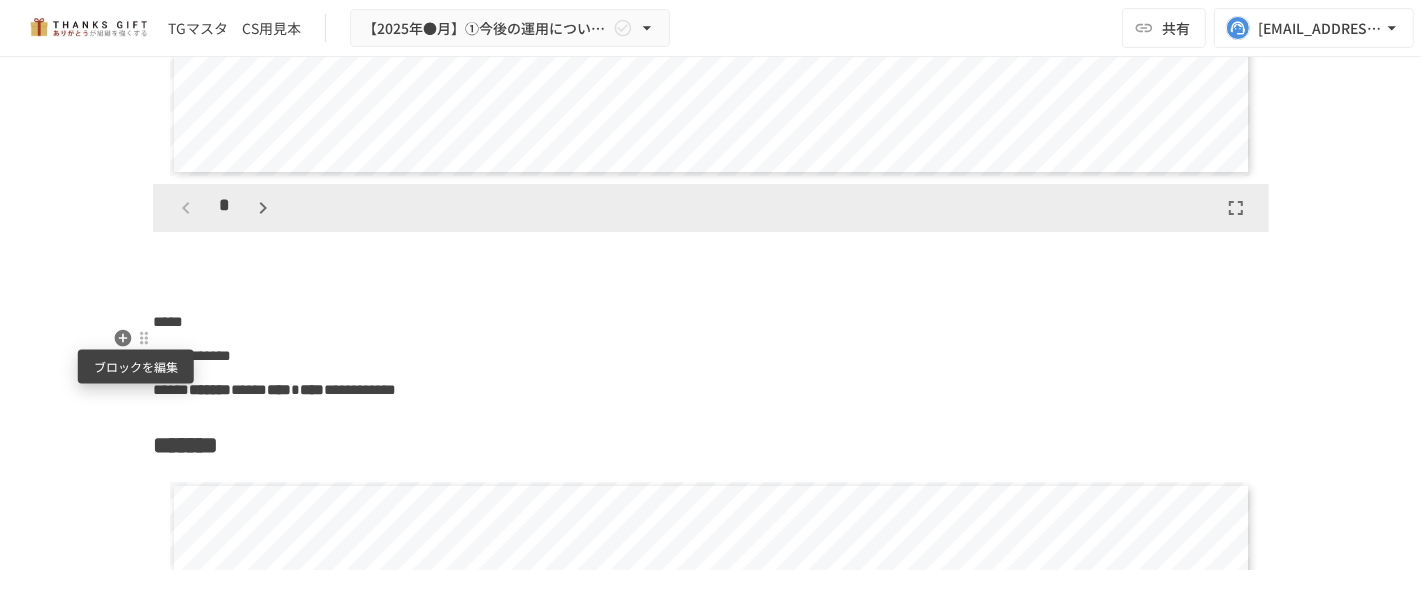 click at bounding box center [144, 338] 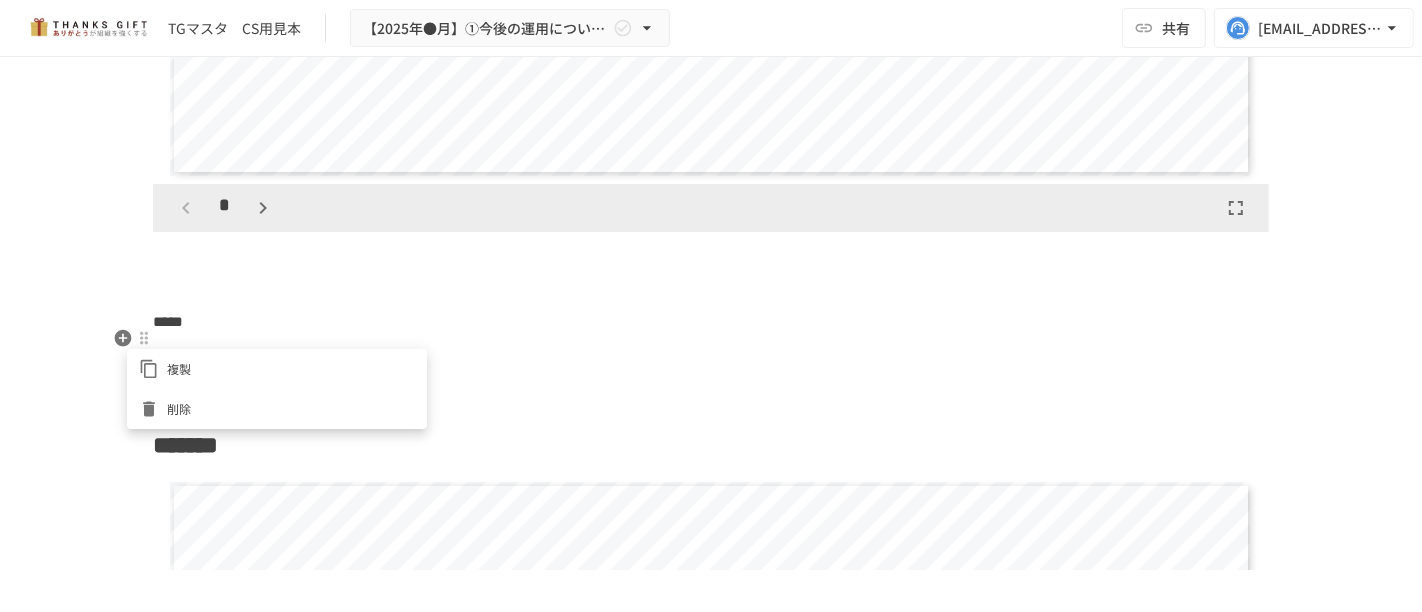 click at bounding box center (153, 409) 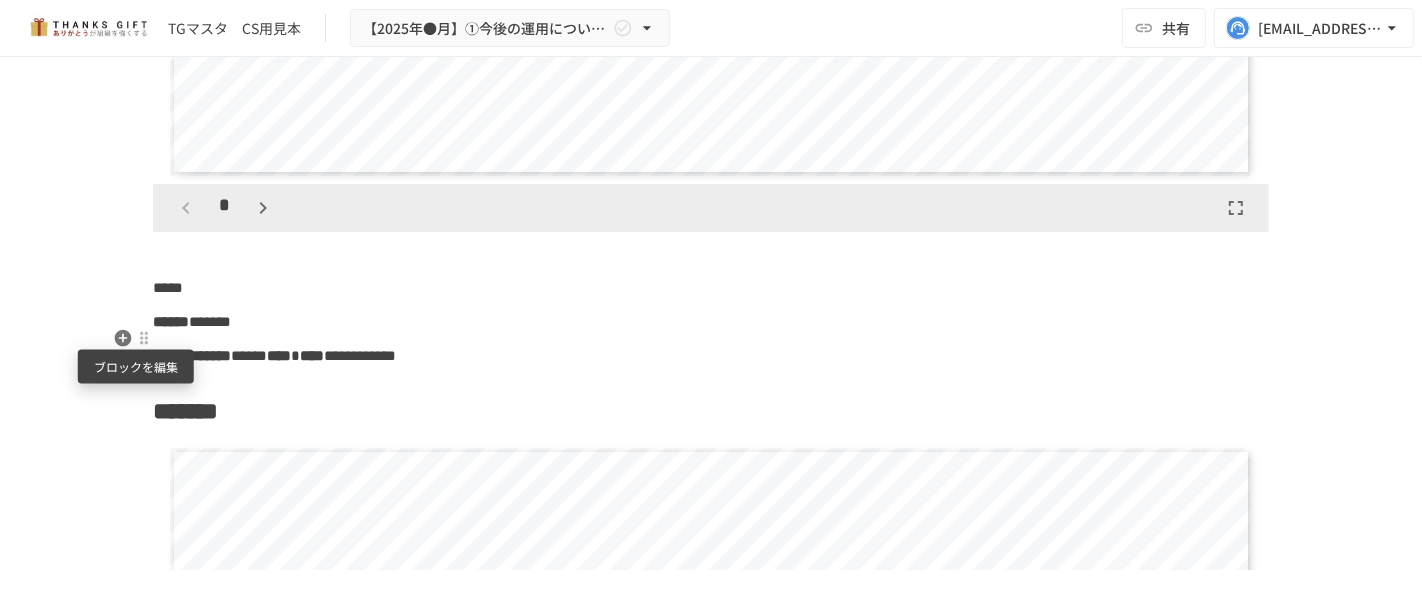 click at bounding box center [144, 338] 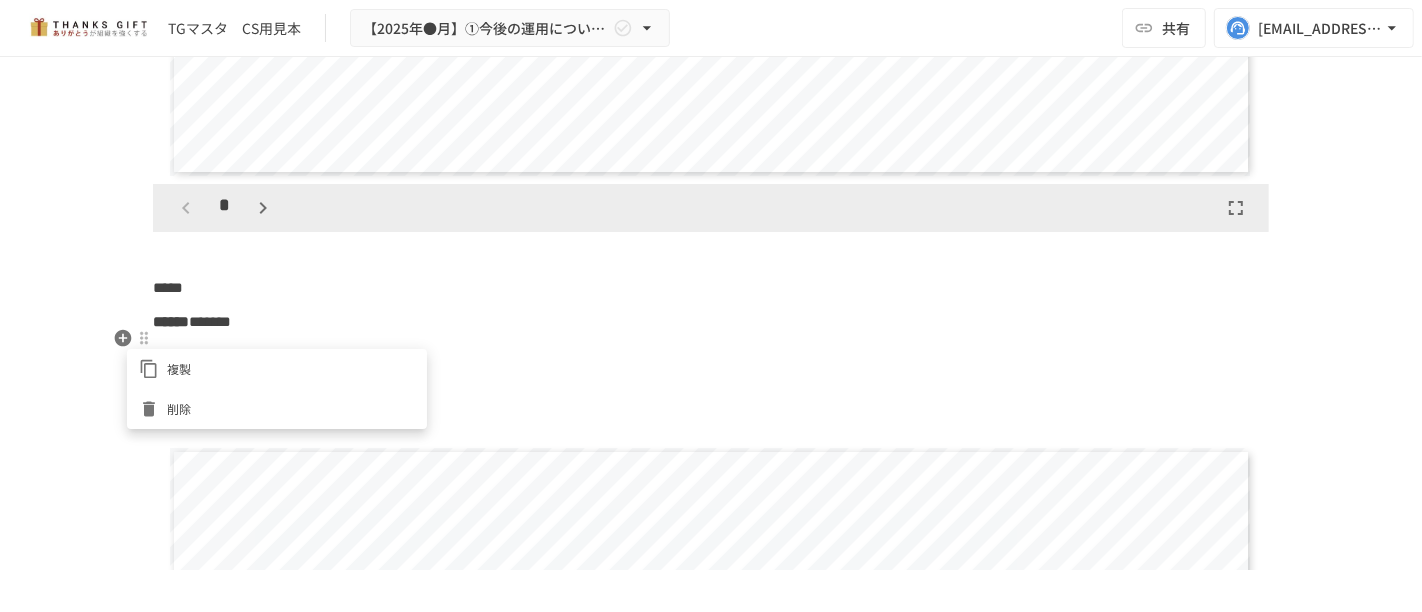 click on "削除" at bounding box center [291, 408] 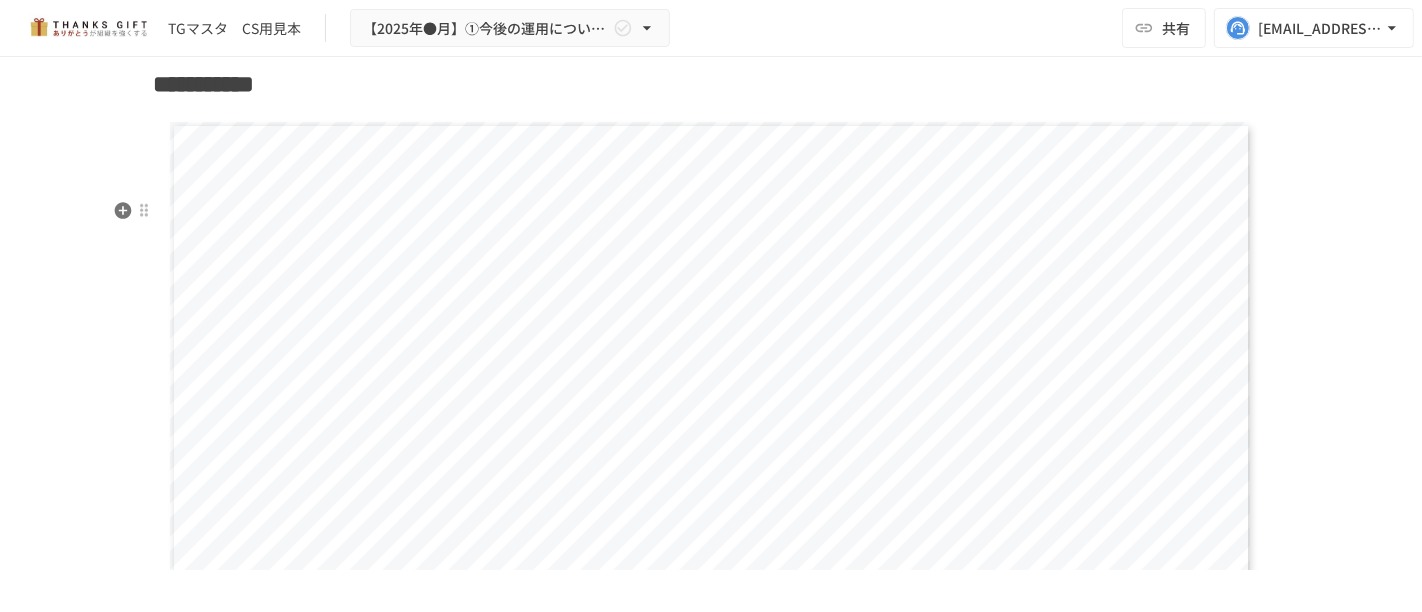 scroll, scrollTop: 14760, scrollLeft: 0, axis: vertical 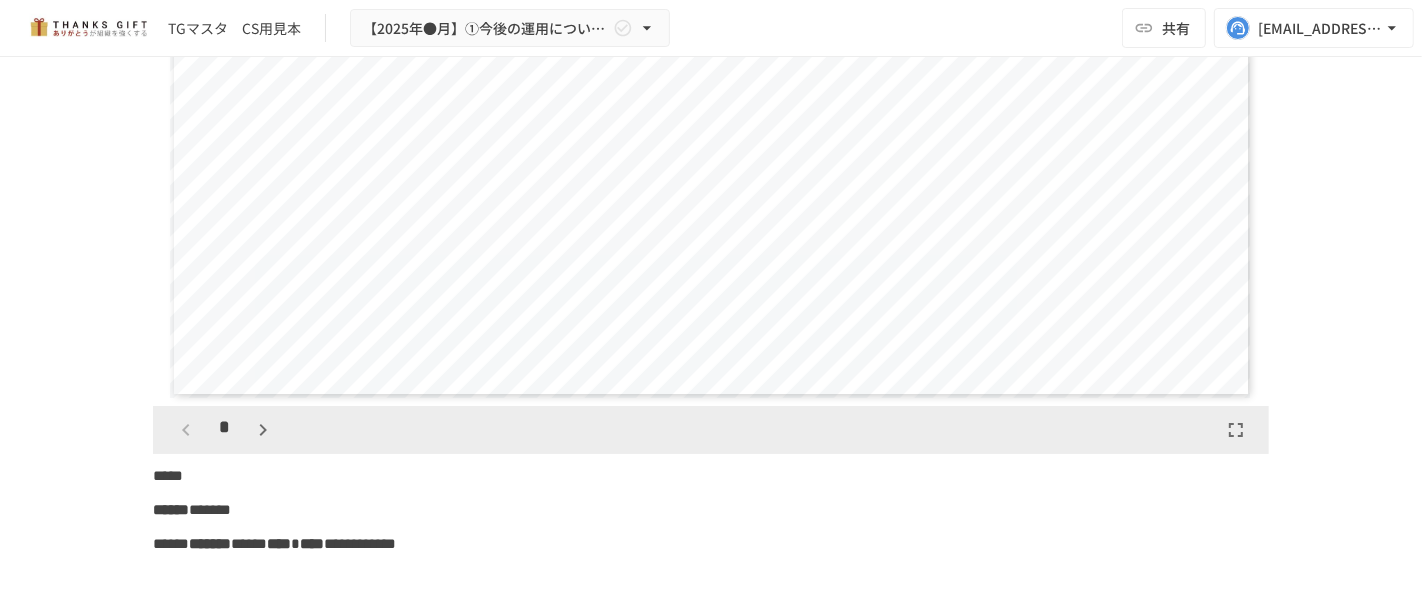 click 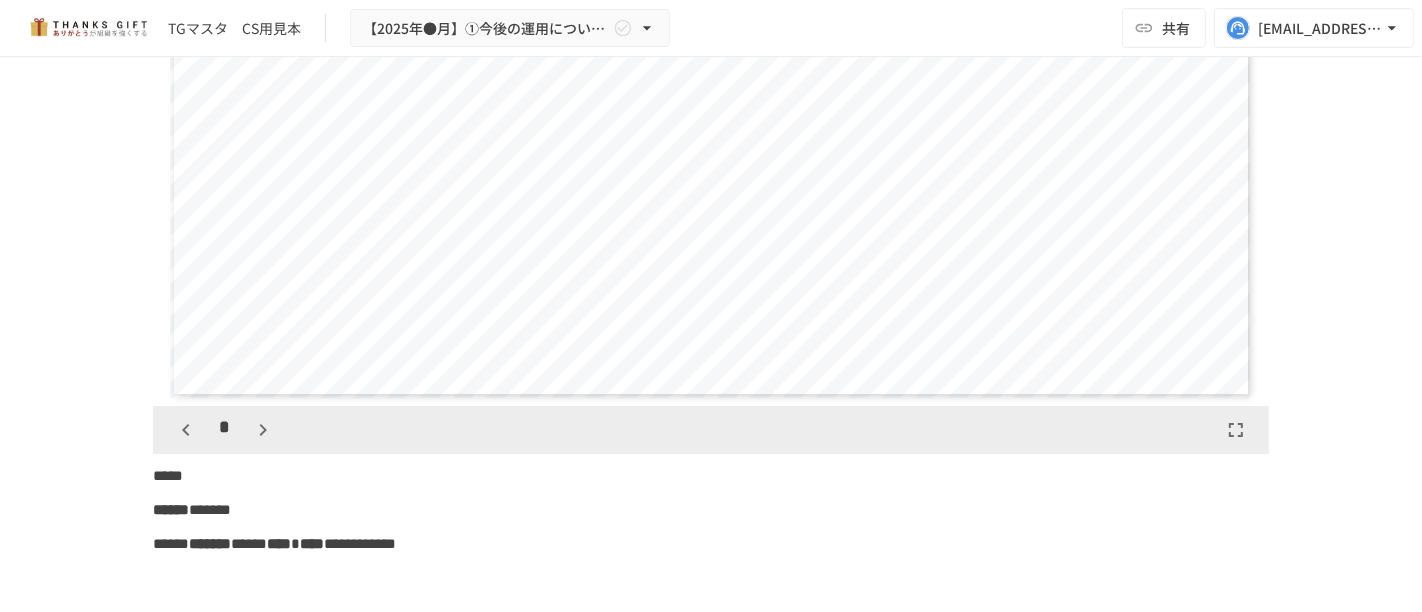 scroll, scrollTop: 625, scrollLeft: 0, axis: vertical 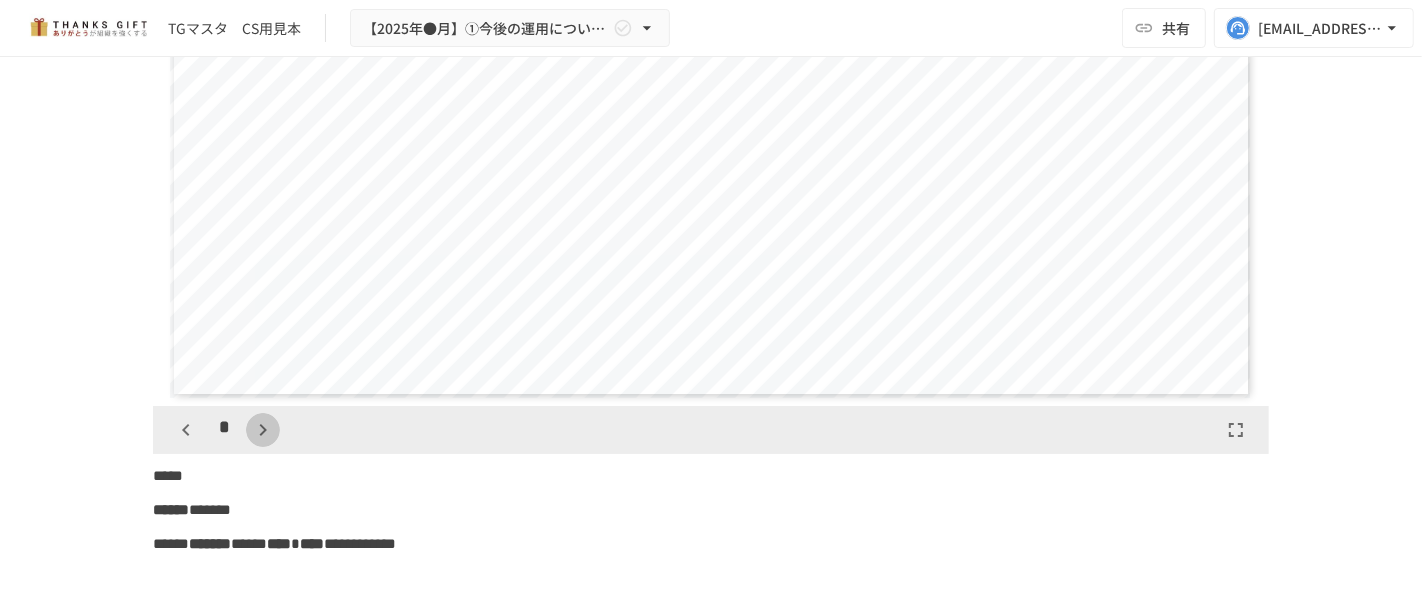 click 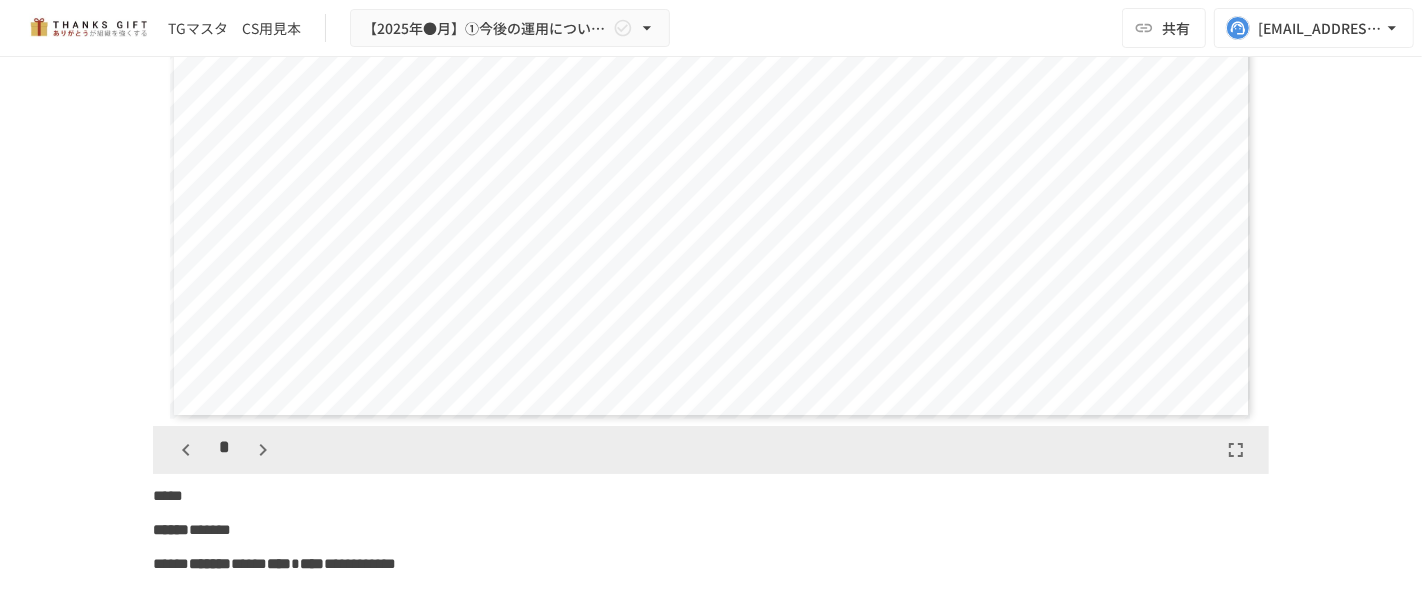 scroll, scrollTop: 14871, scrollLeft: 0, axis: vertical 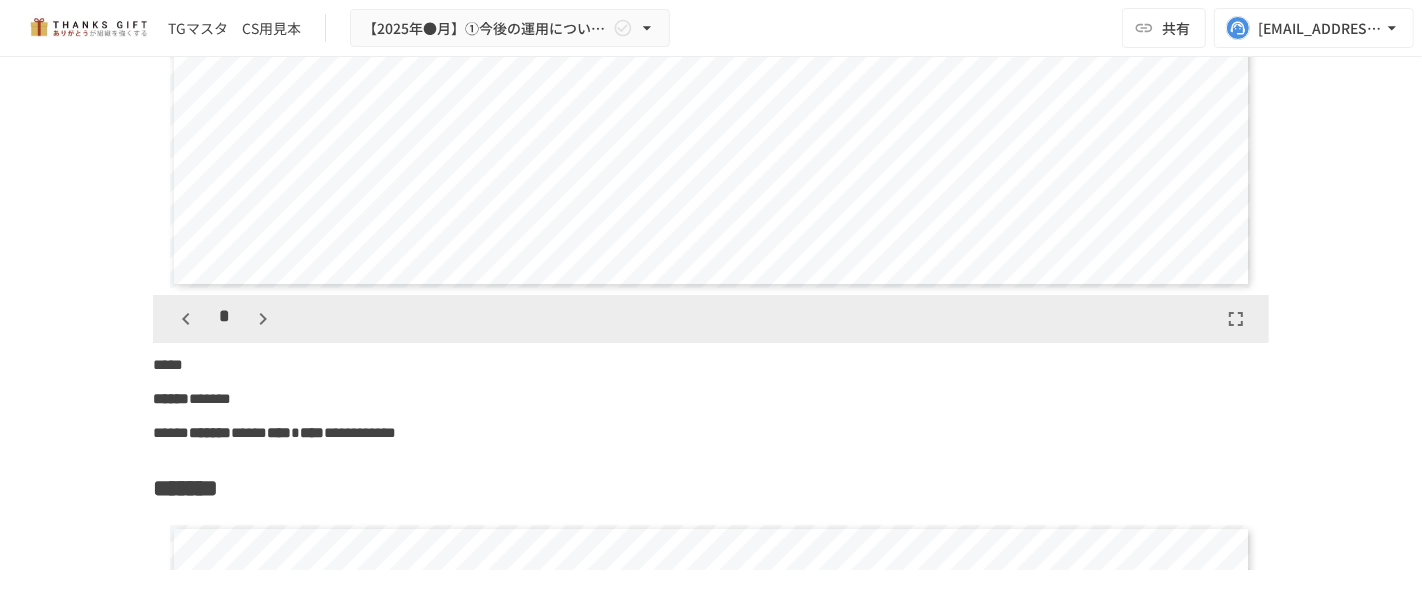 click at bounding box center (263, 319) 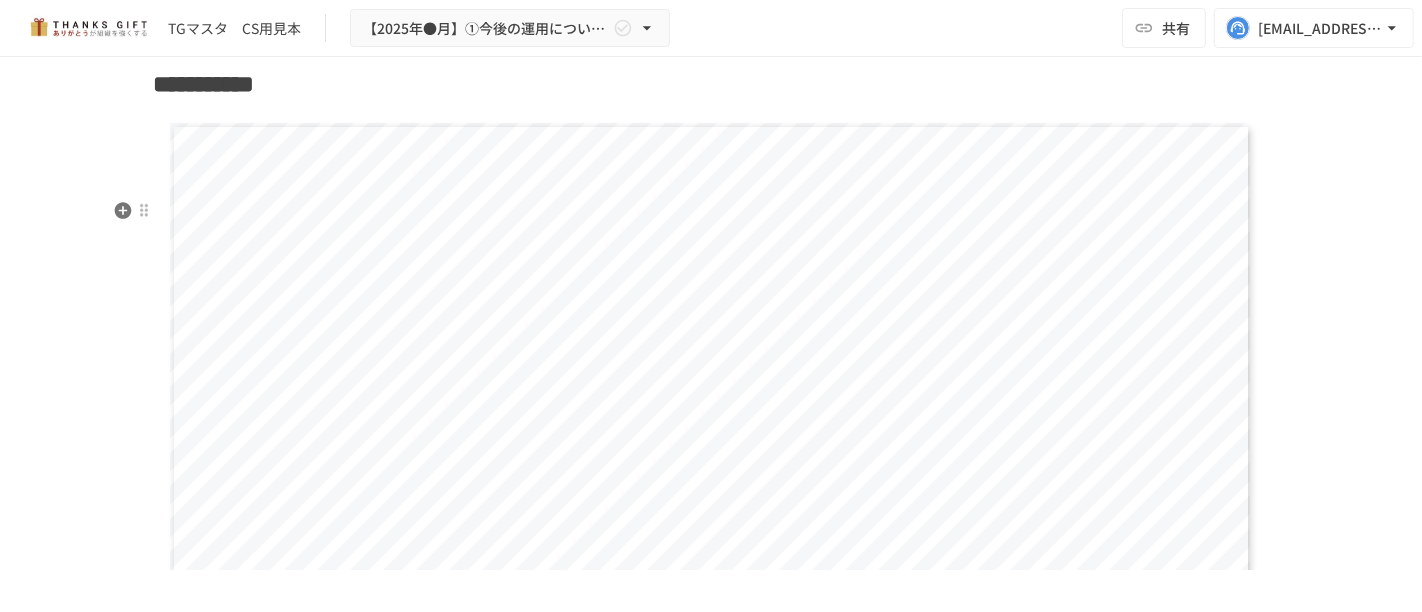 scroll, scrollTop: 14760, scrollLeft: 0, axis: vertical 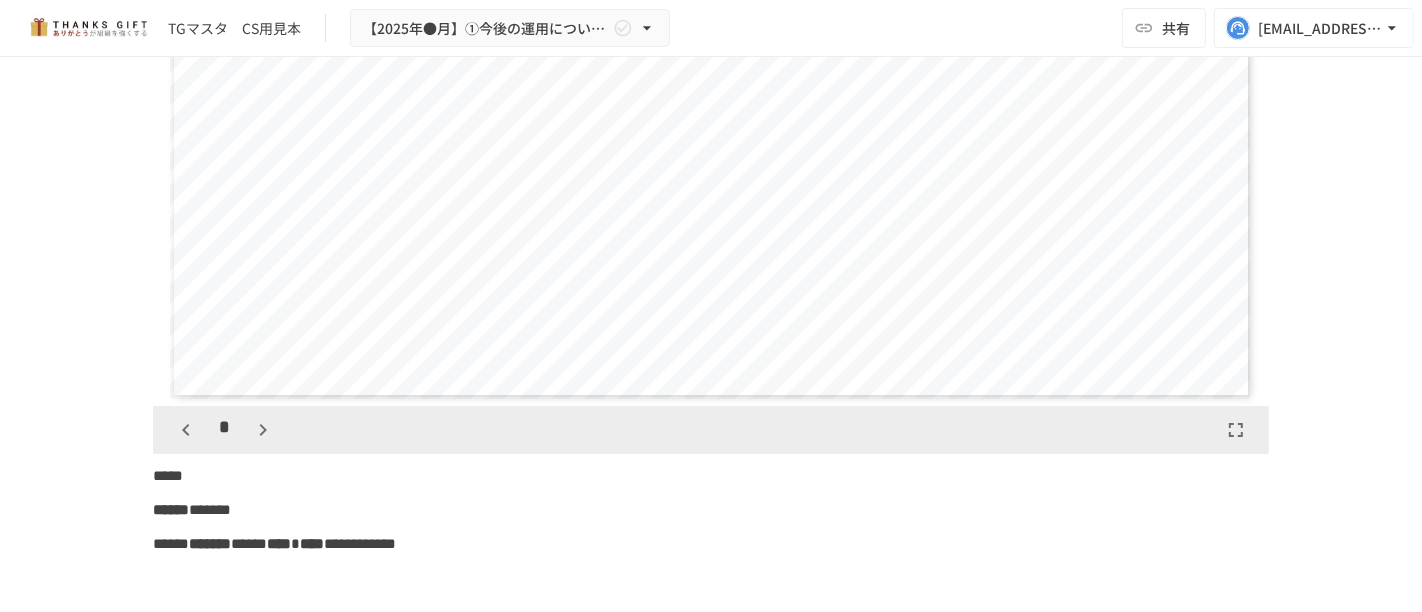 click 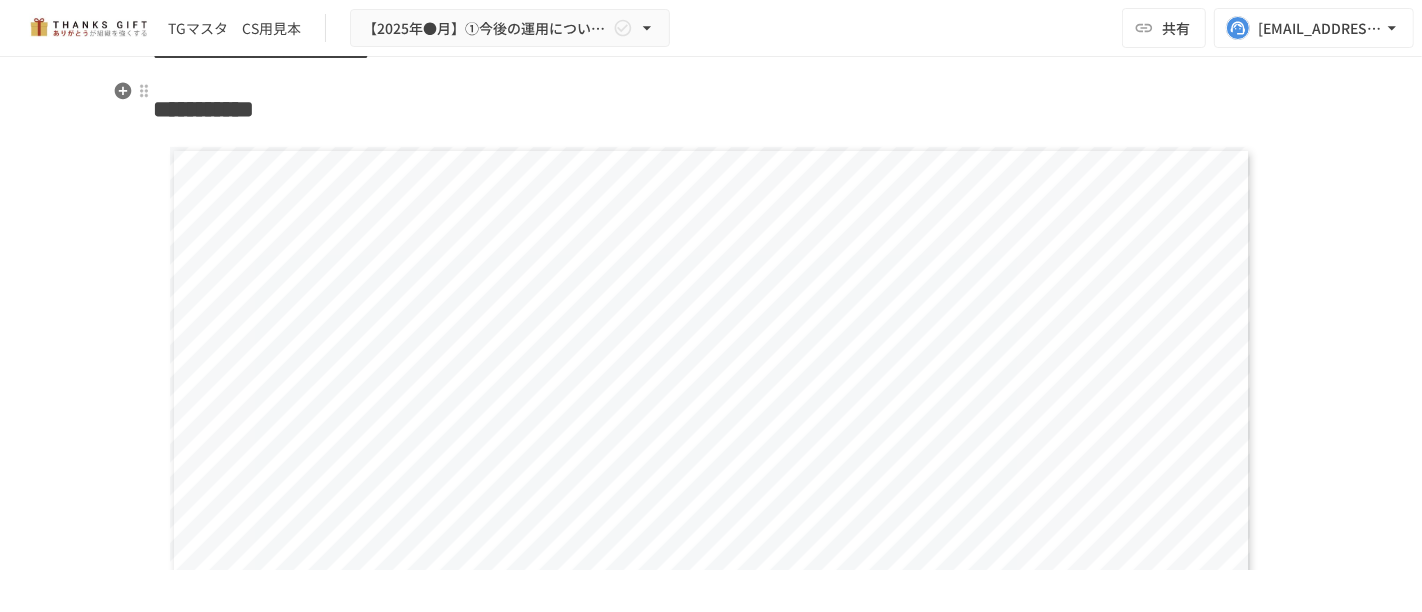 scroll, scrollTop: 14760, scrollLeft: 0, axis: vertical 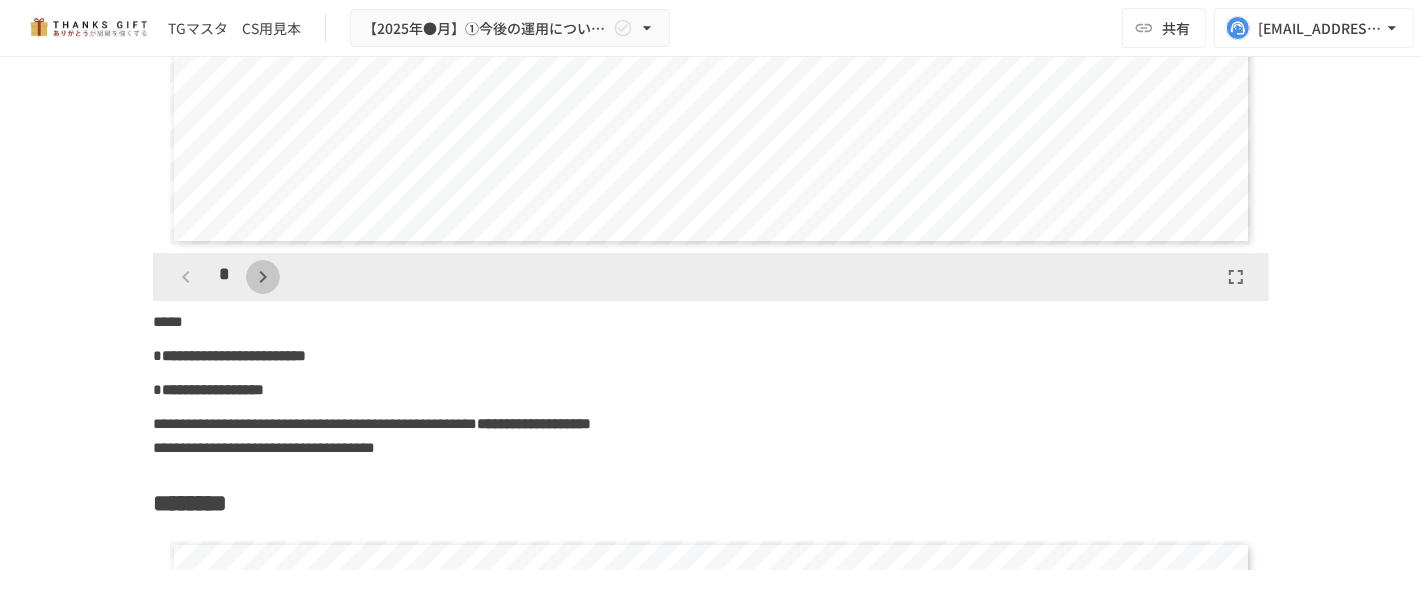 click 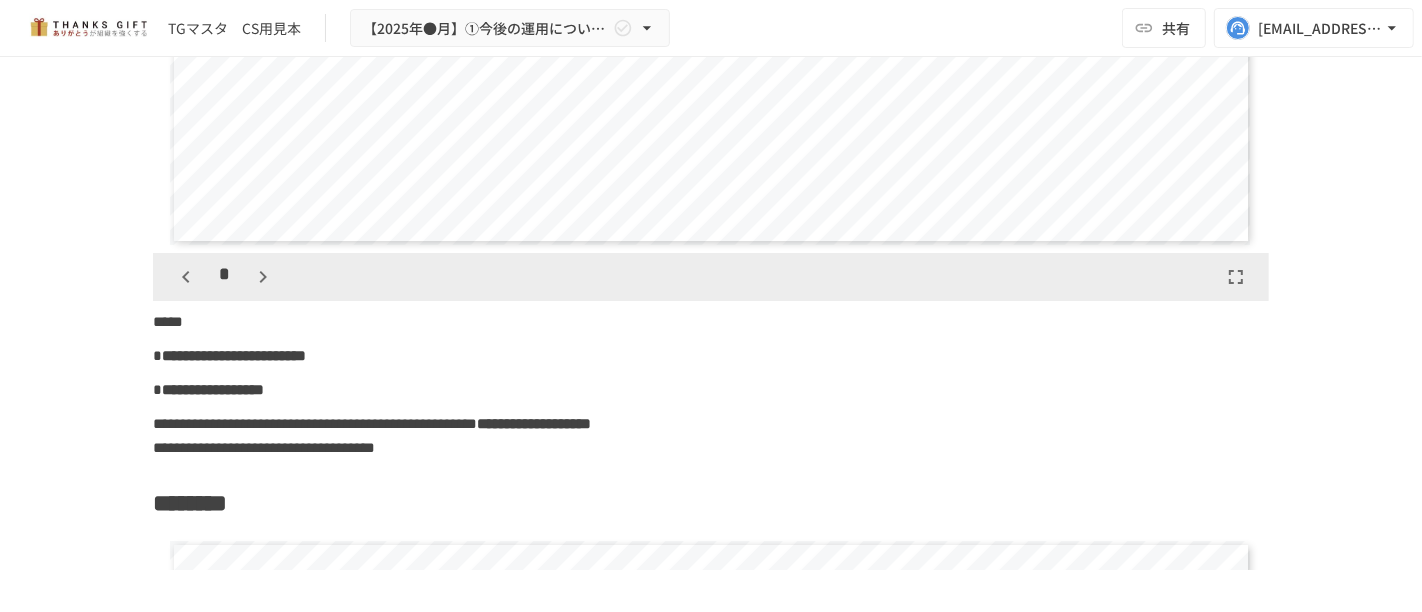 click 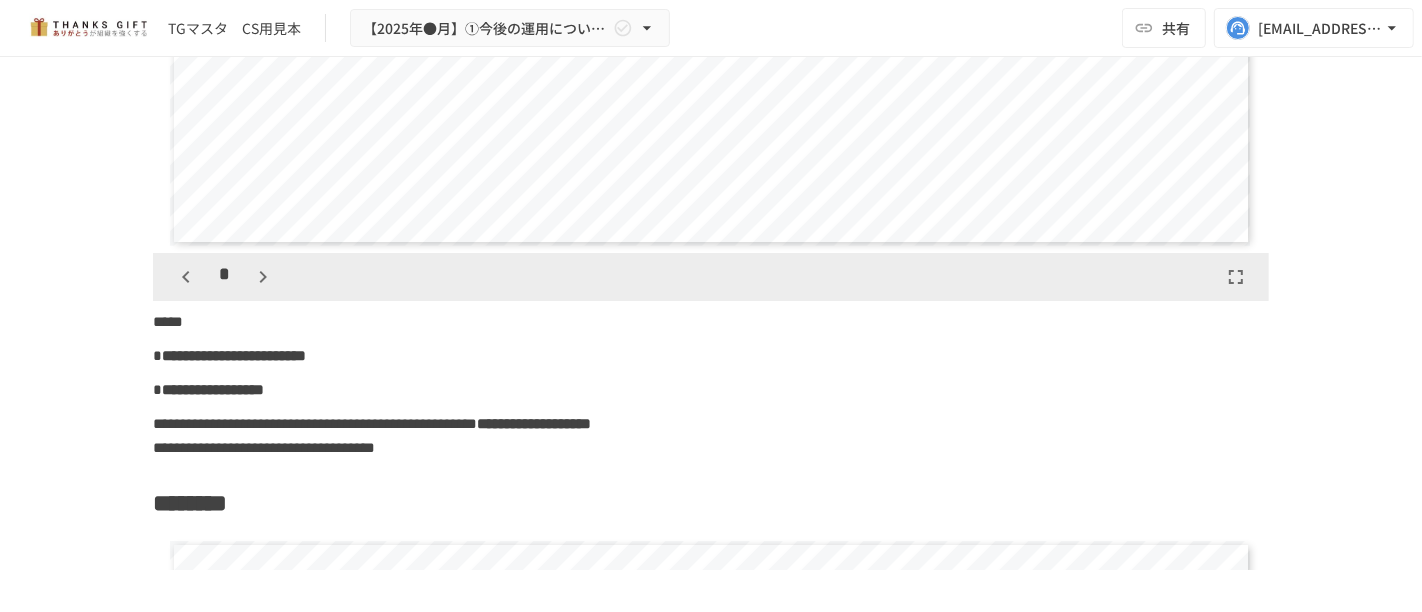 click 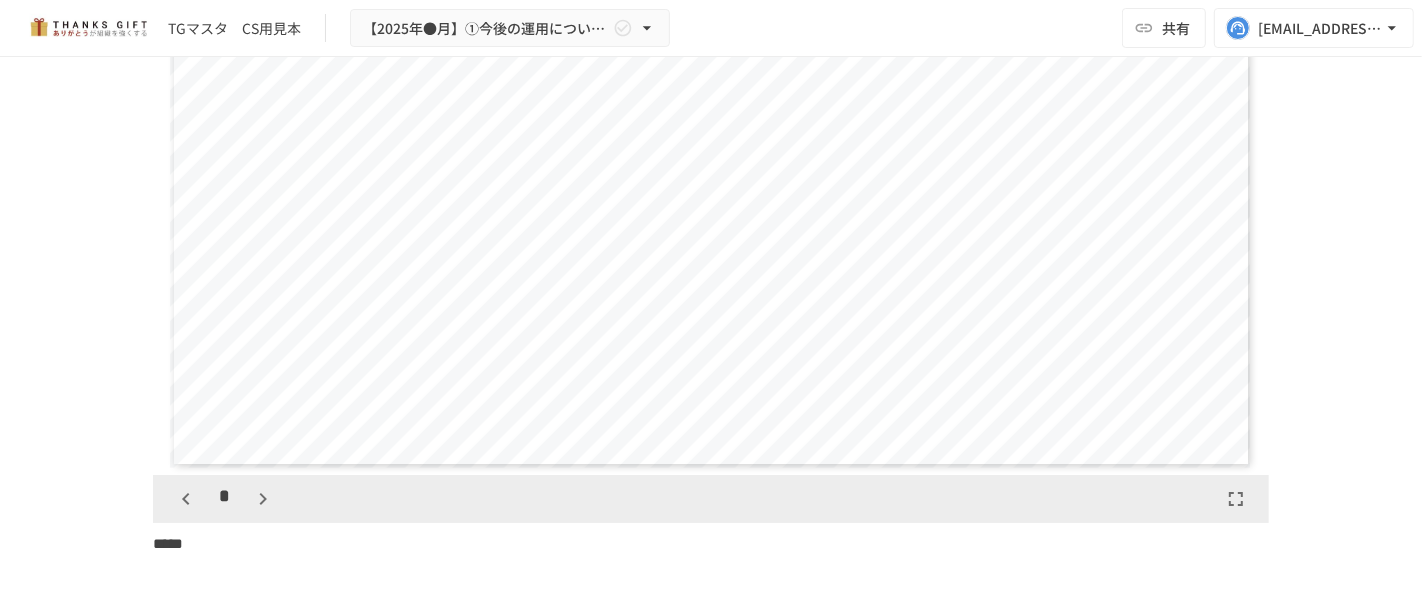 scroll, scrollTop: 15649, scrollLeft: 0, axis: vertical 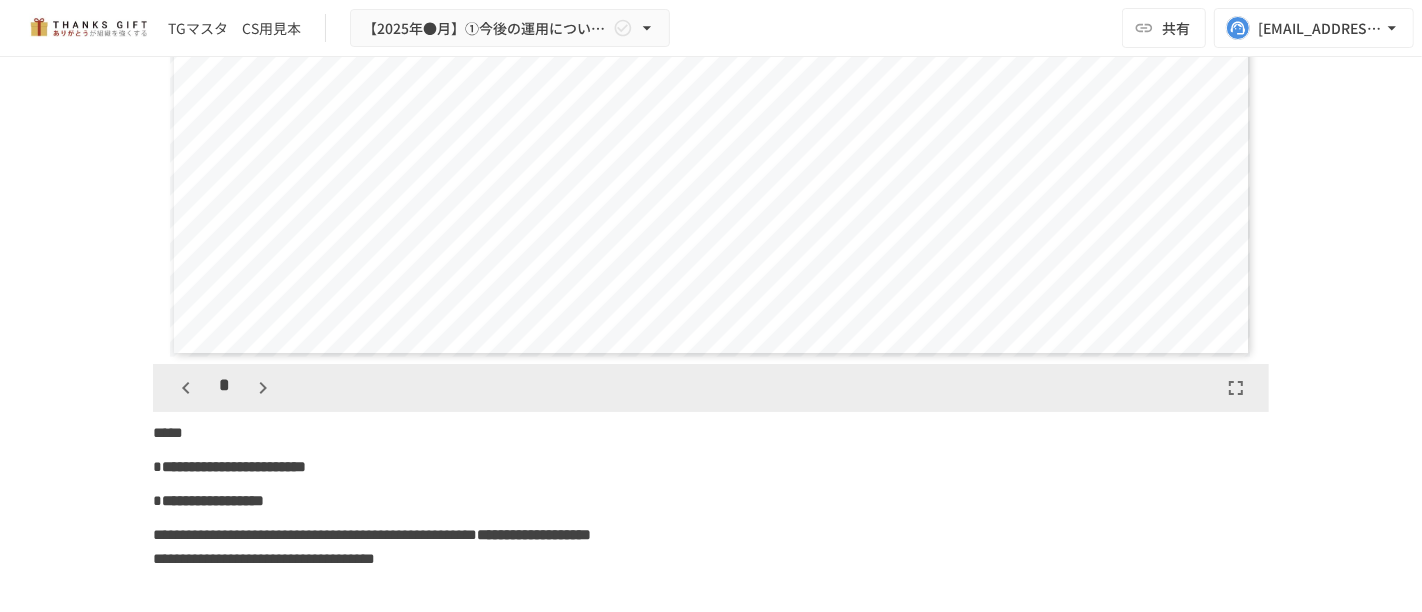 click 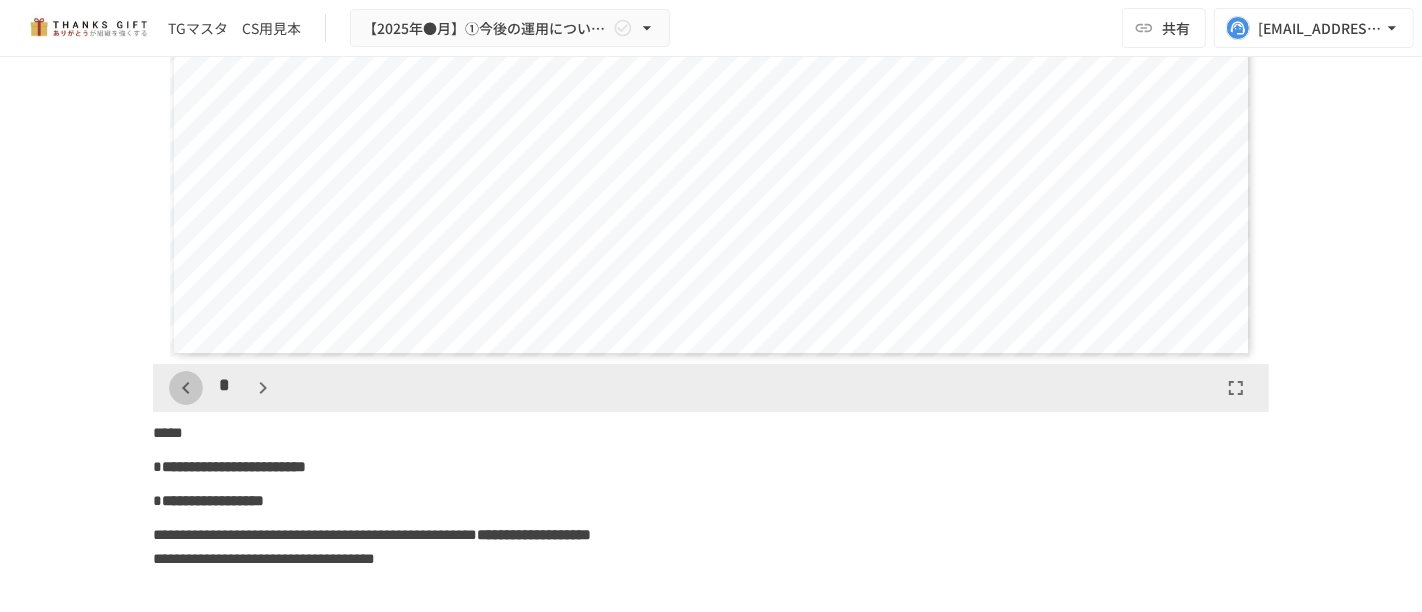 click 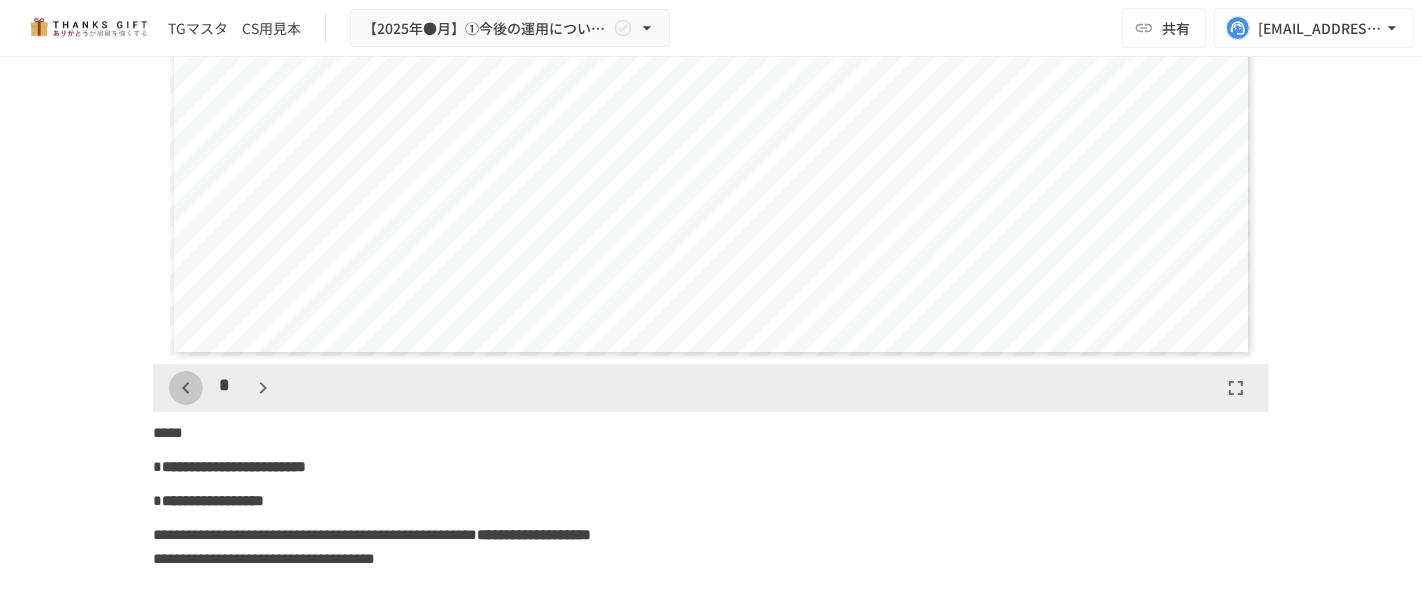click 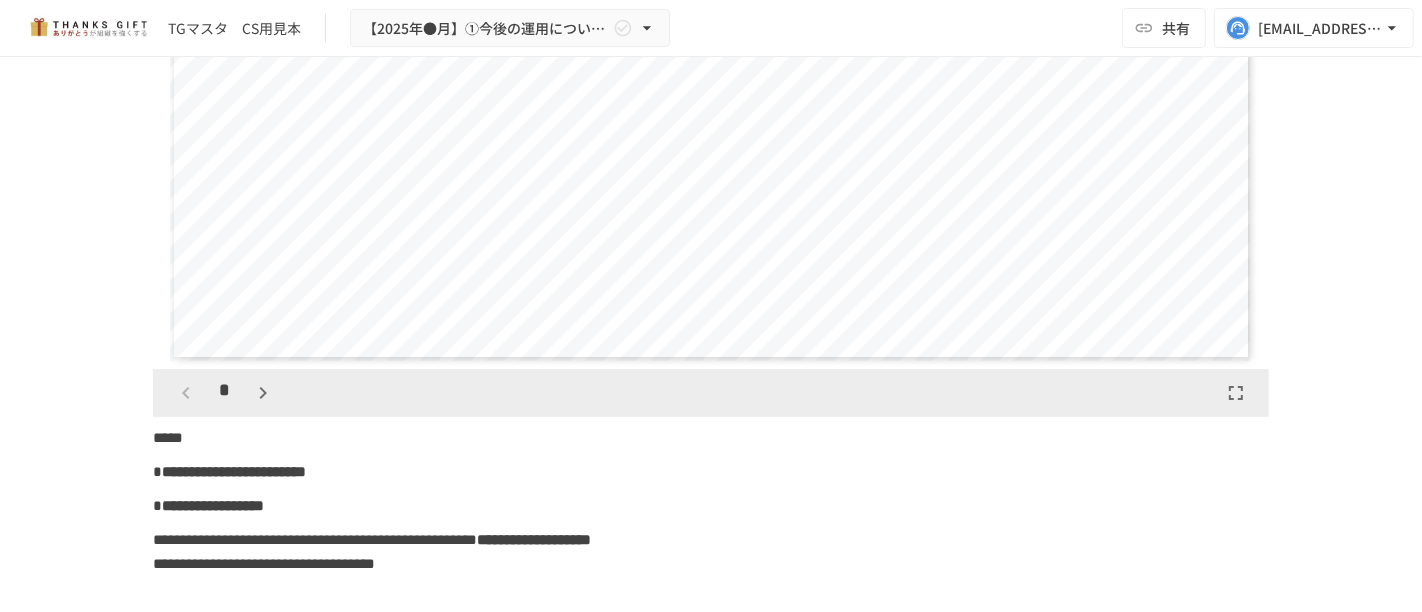 scroll, scrollTop: 15760, scrollLeft: 0, axis: vertical 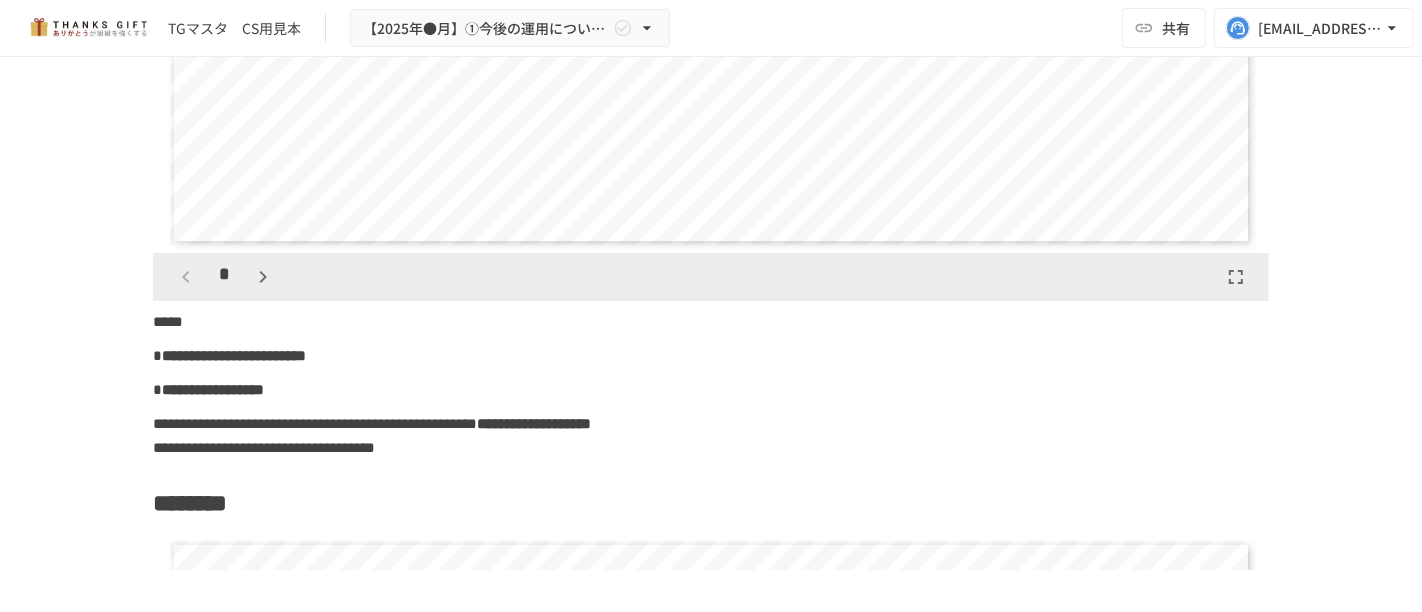 click 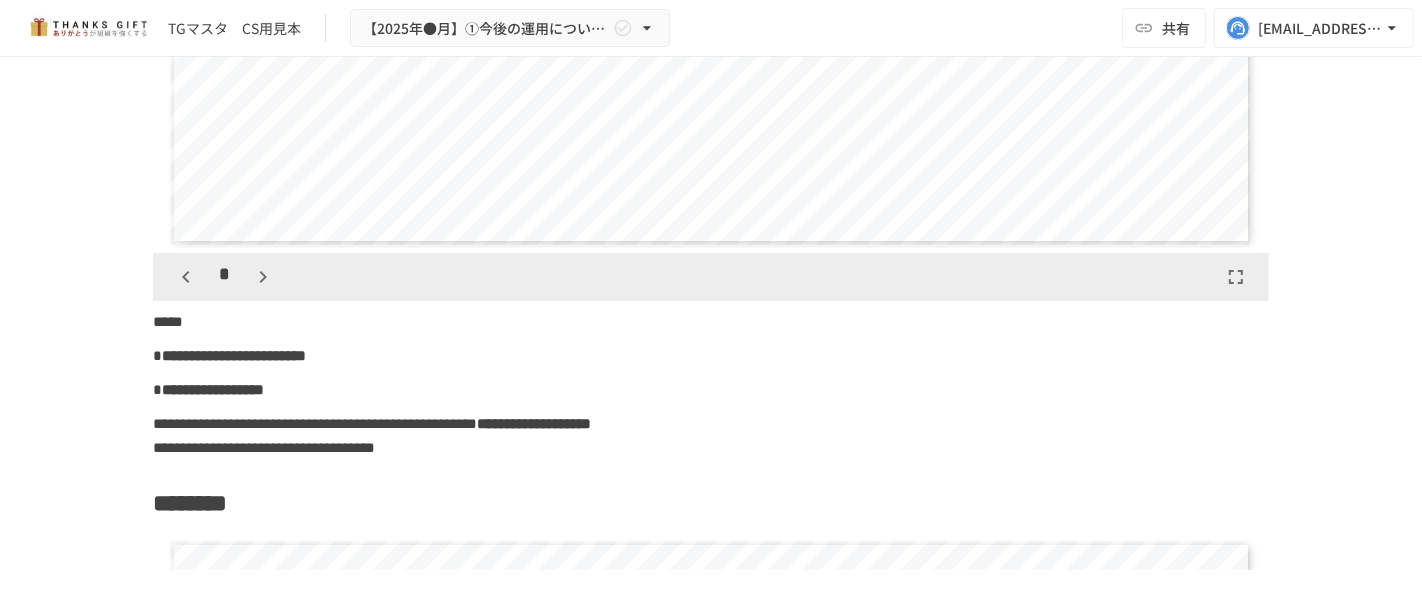 scroll, scrollTop: 625, scrollLeft: 0, axis: vertical 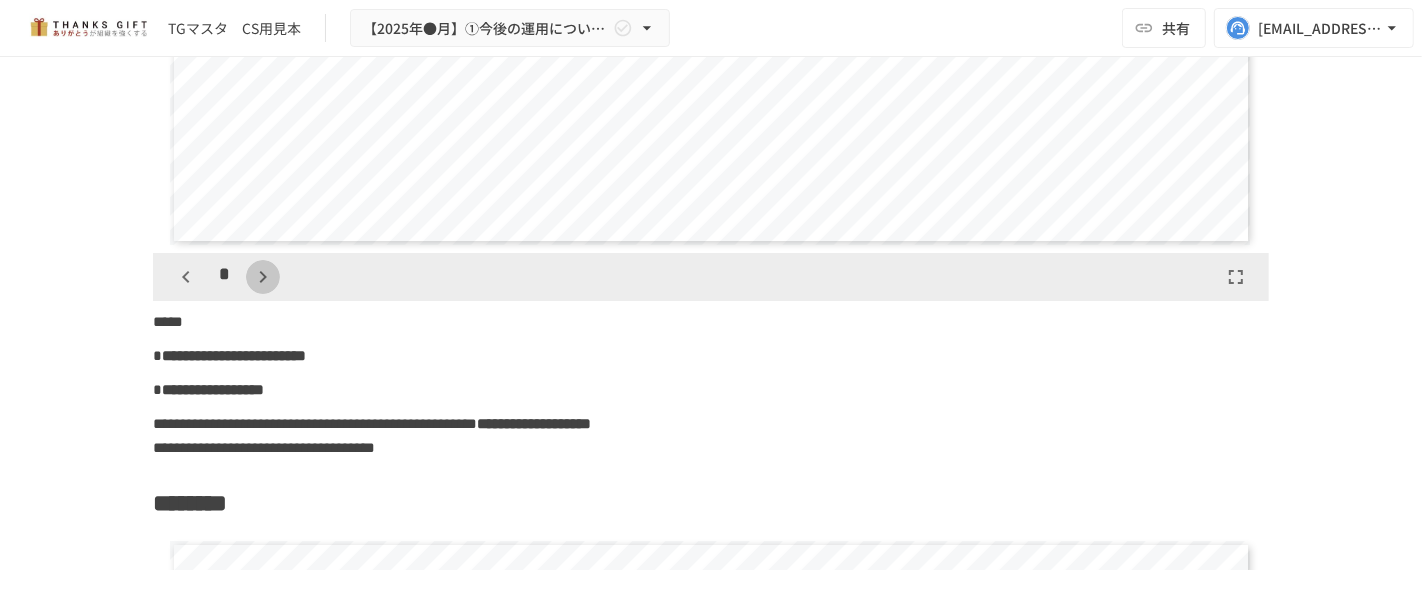 click 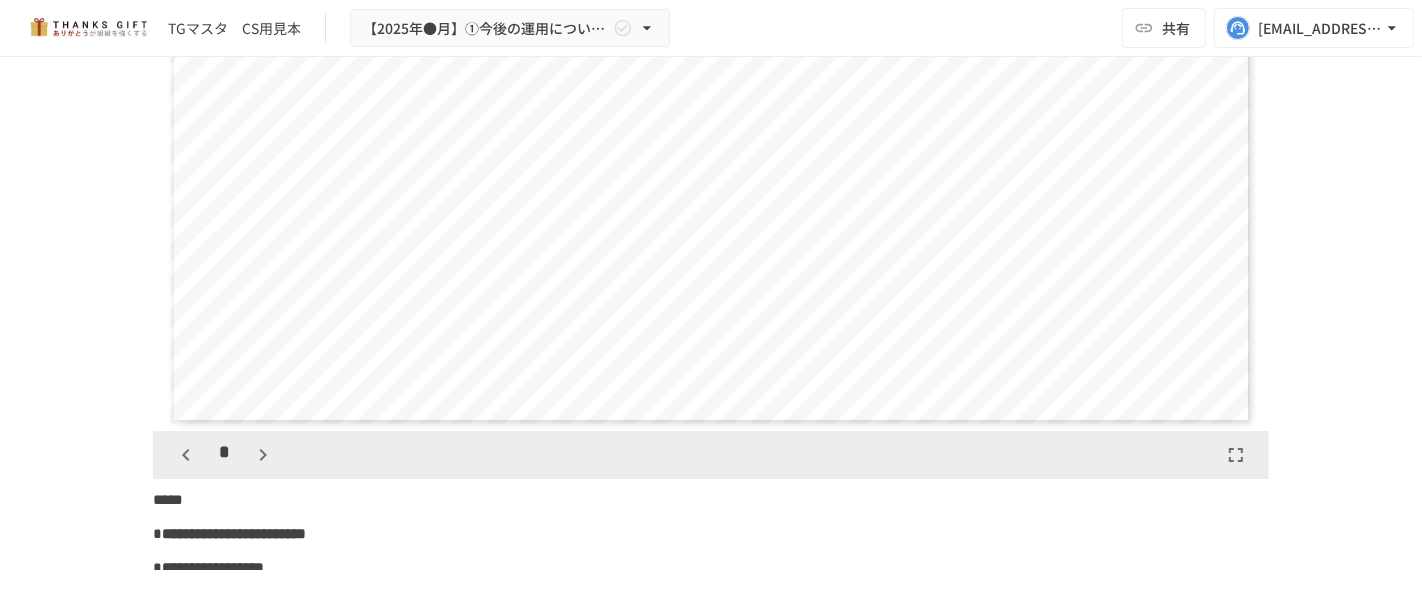 scroll, scrollTop: 15649, scrollLeft: 0, axis: vertical 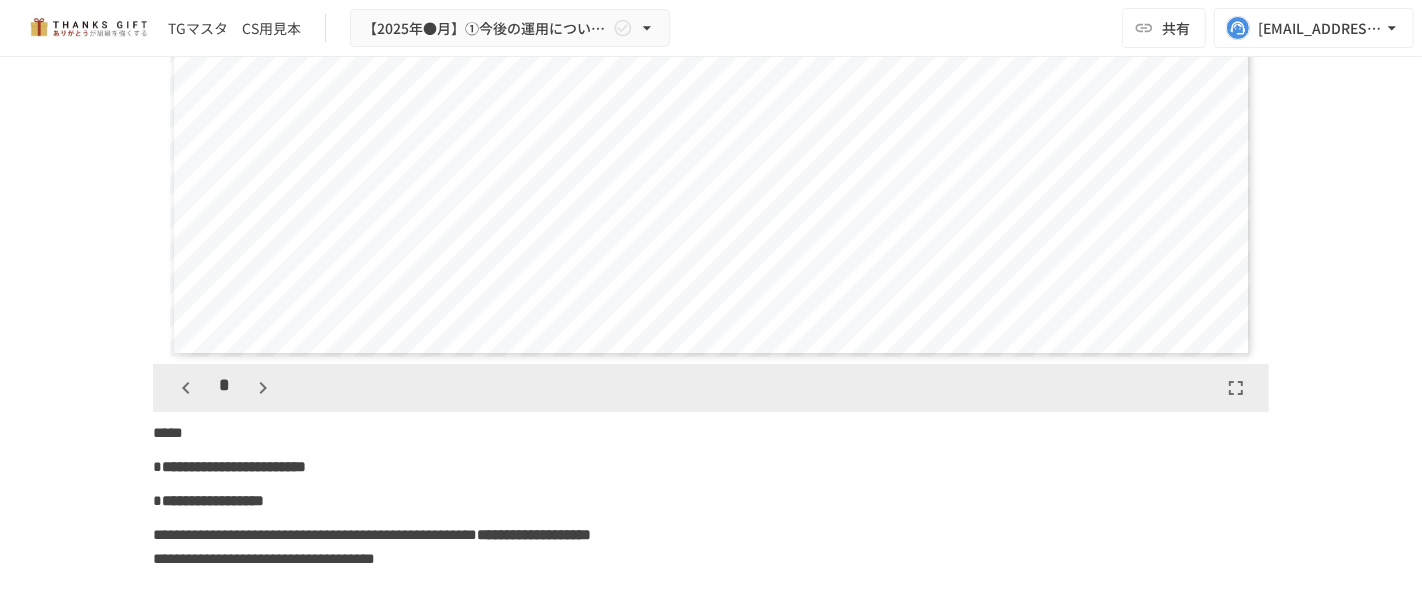 click 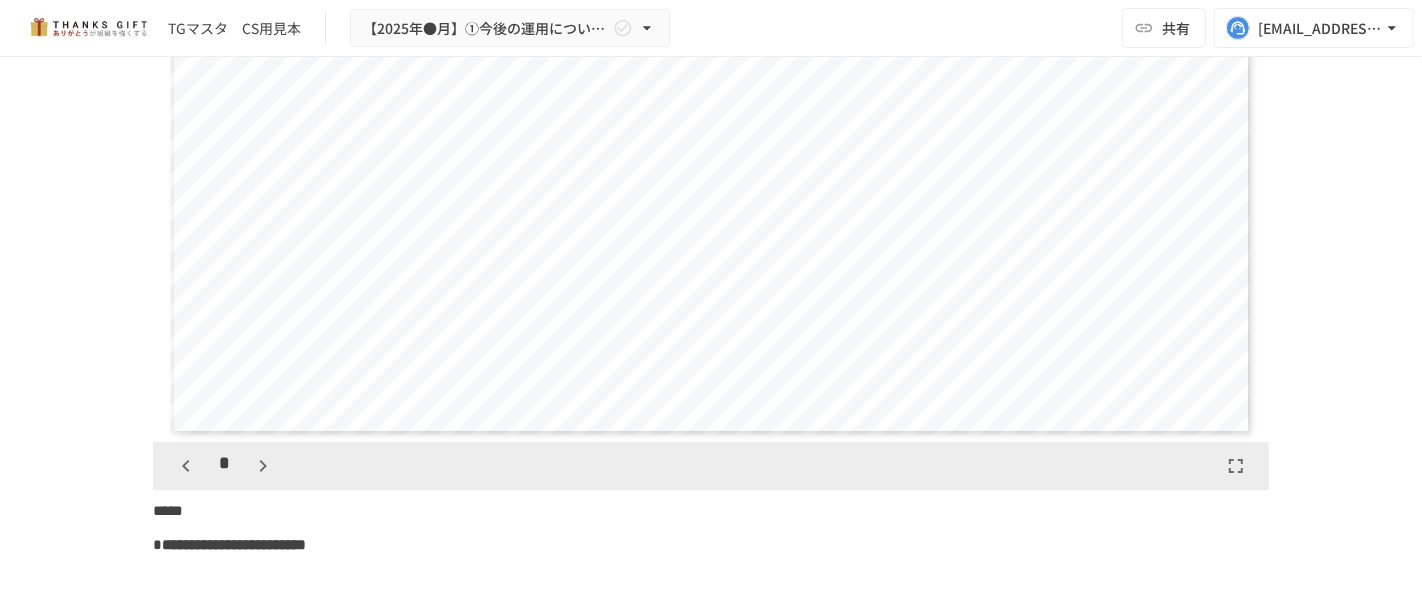 scroll, scrollTop: 15649, scrollLeft: 0, axis: vertical 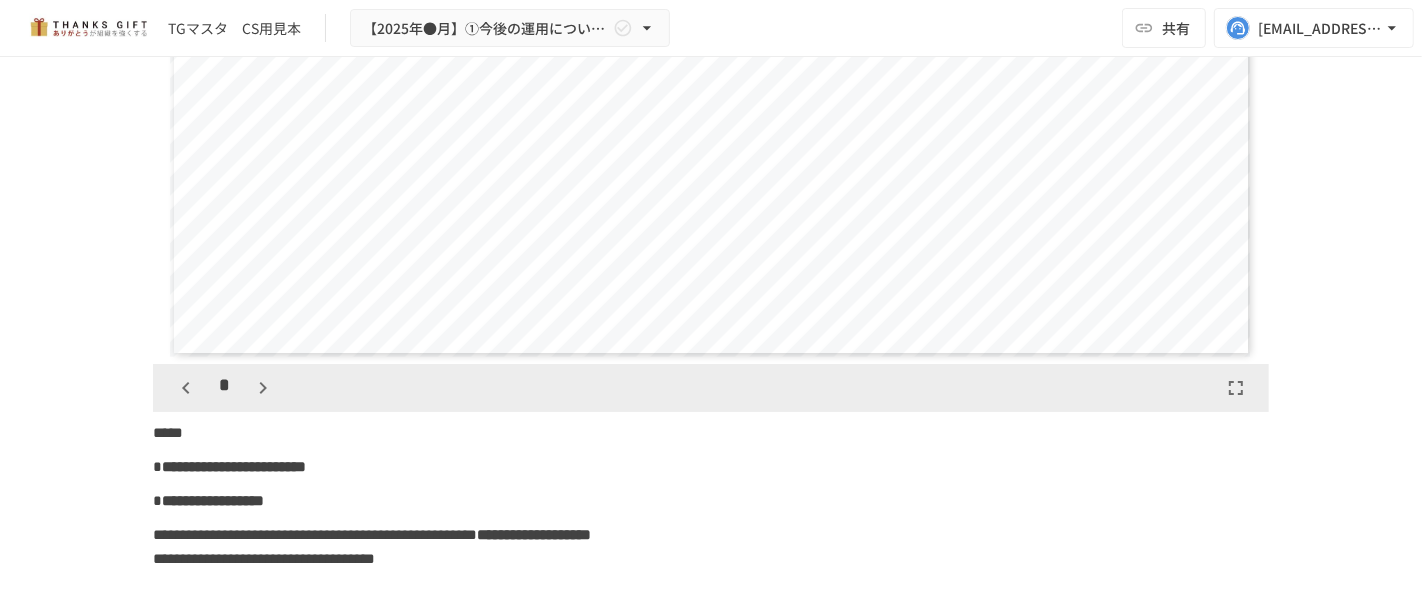 click 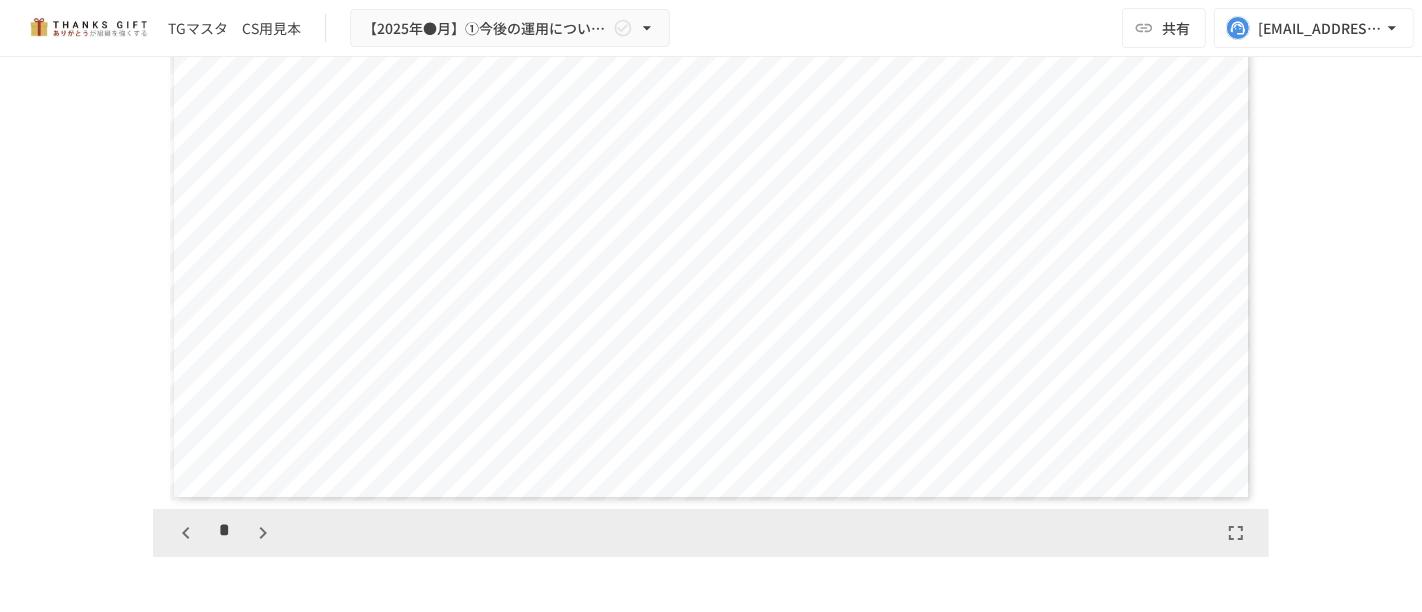scroll, scrollTop: 15538, scrollLeft: 0, axis: vertical 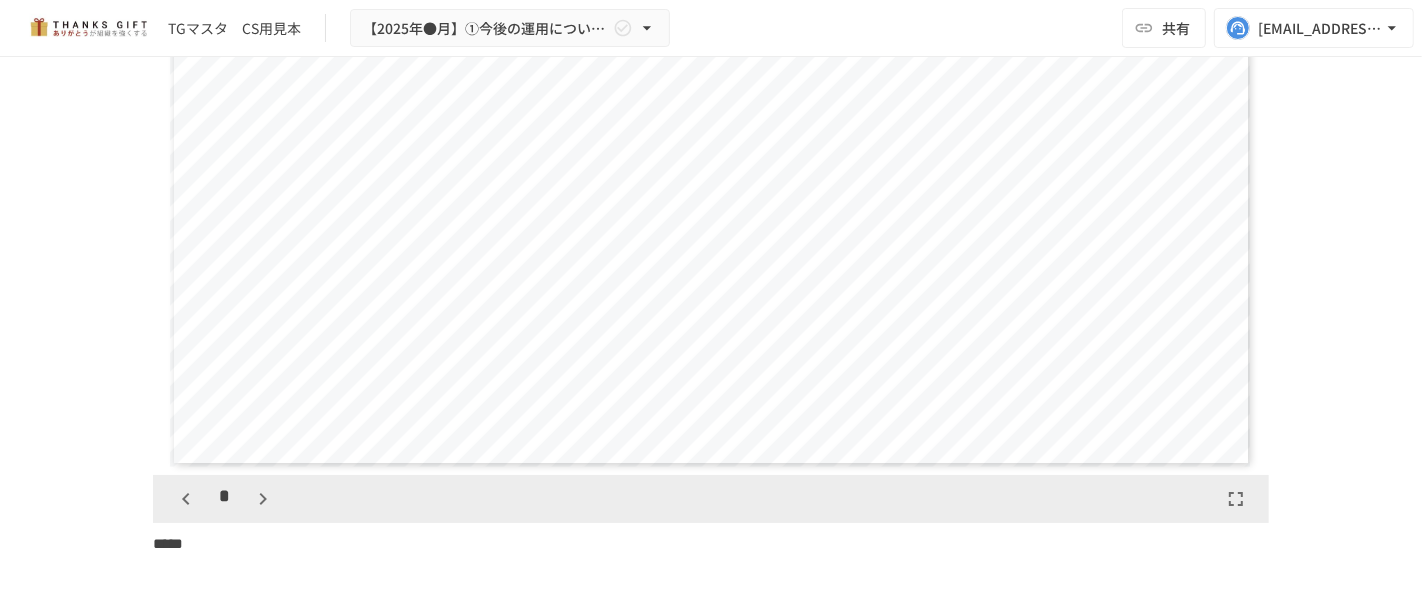 drag, startPoint x: 1077, startPoint y: 457, endPoint x: 1087, endPoint y: 452, distance: 11.18034 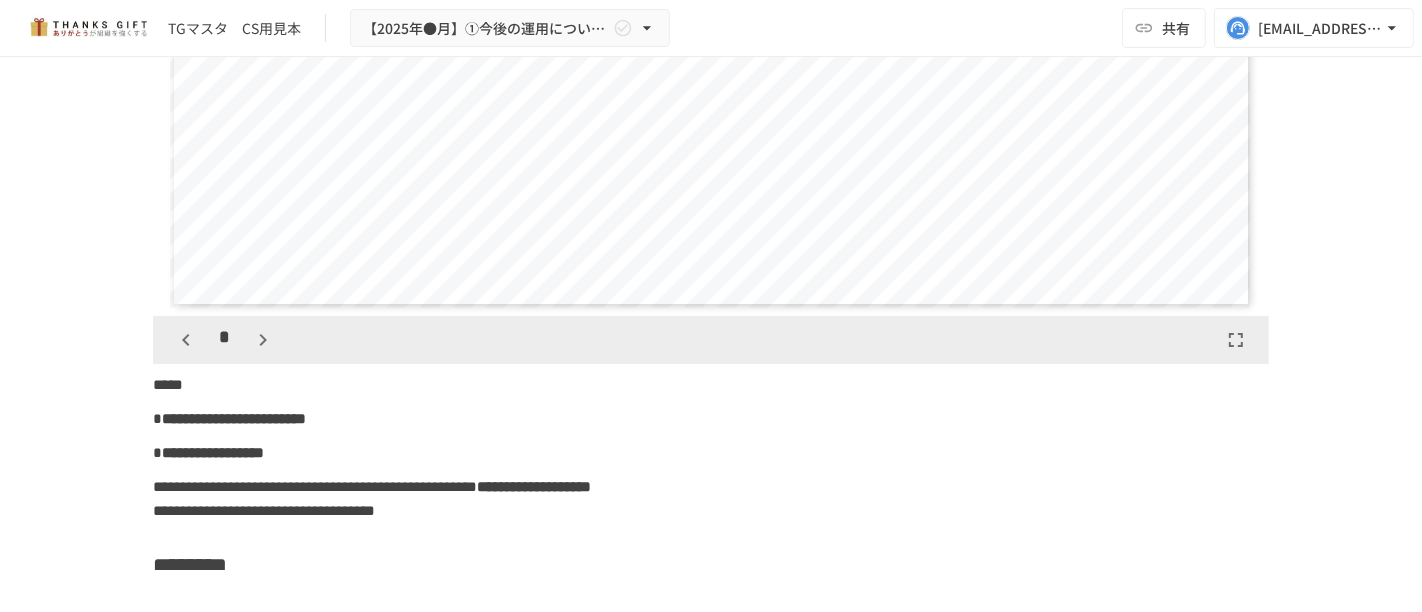 scroll, scrollTop: 15649, scrollLeft: 0, axis: vertical 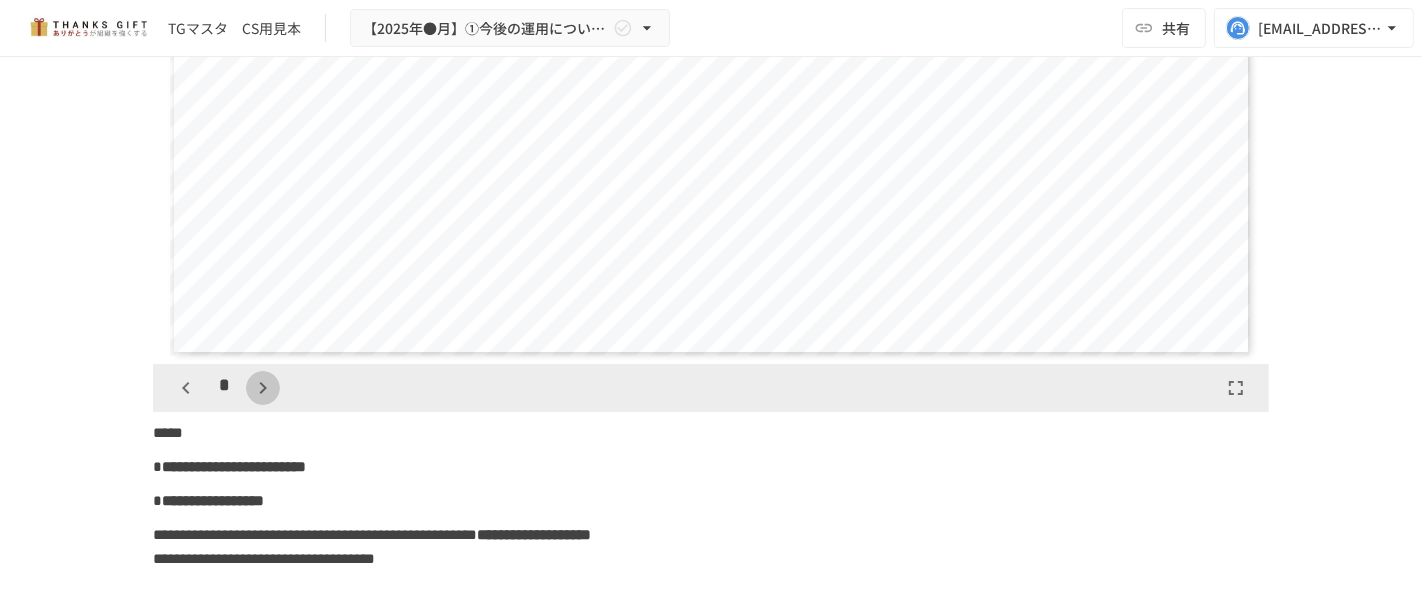click 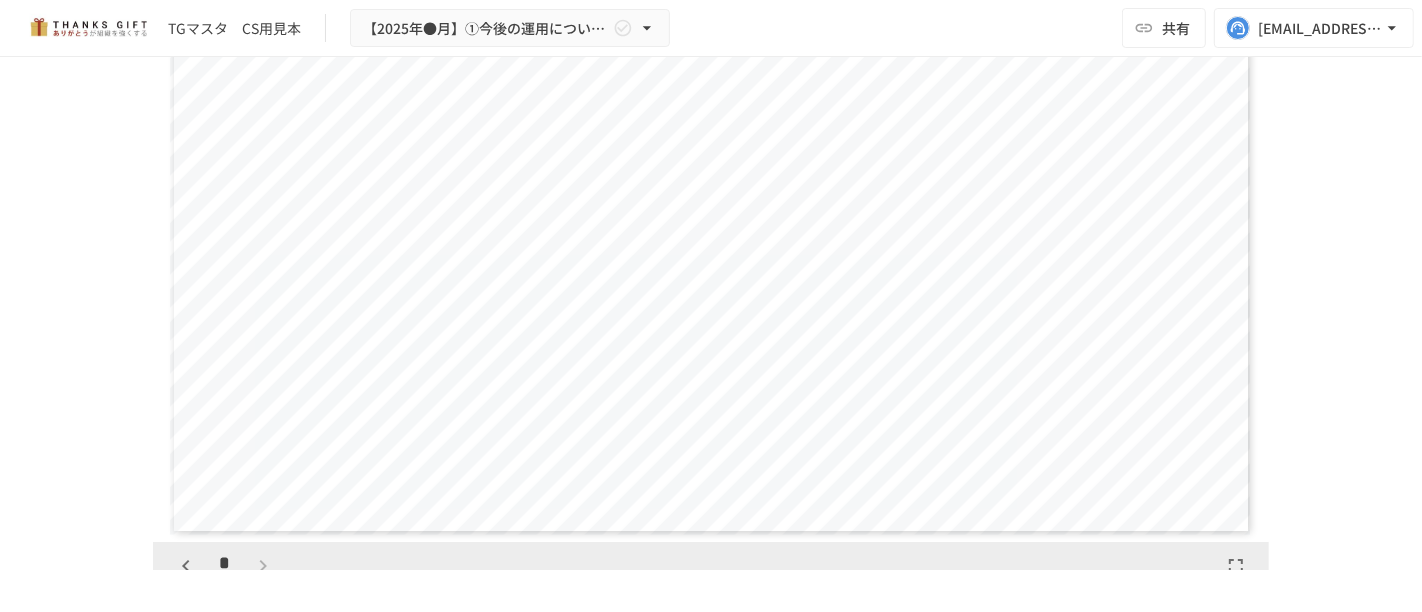 scroll, scrollTop: 15316, scrollLeft: 0, axis: vertical 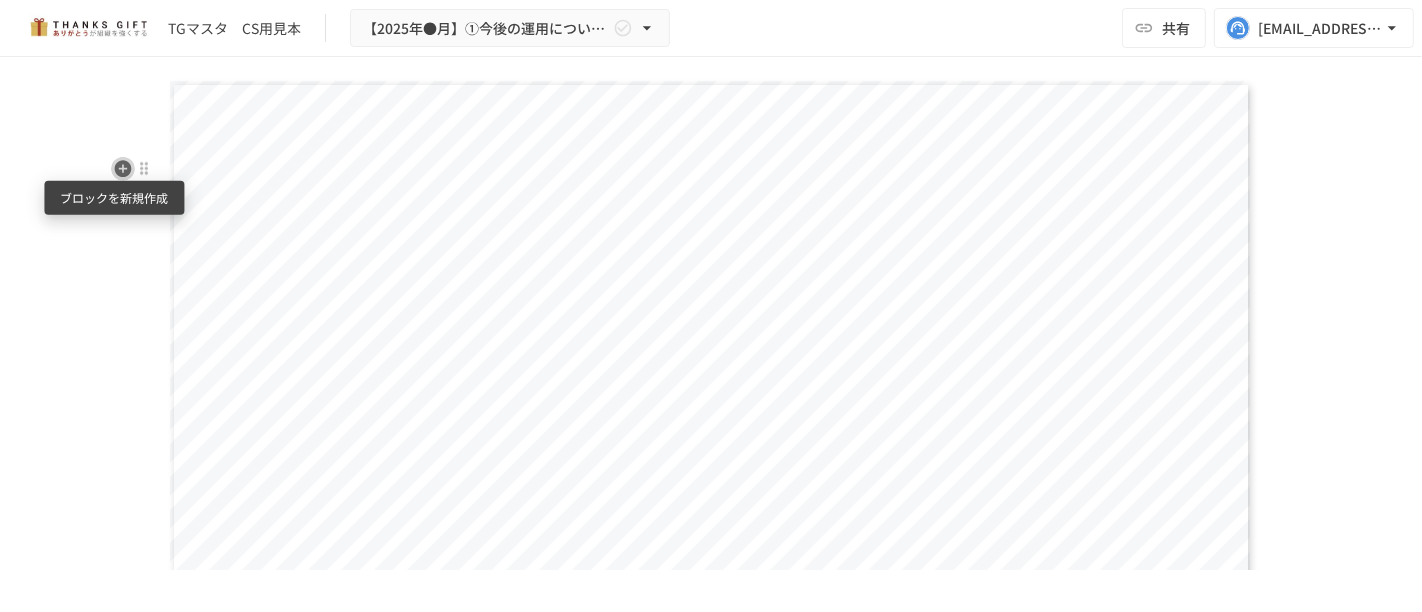 click 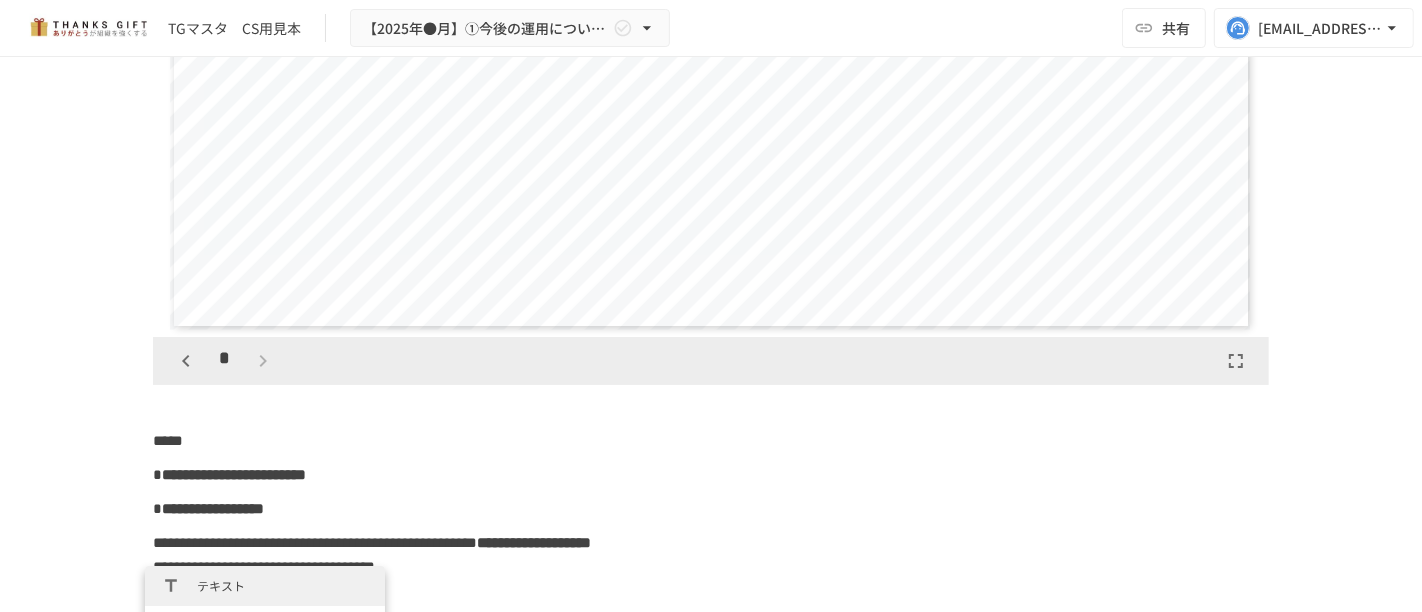 scroll, scrollTop: 15830, scrollLeft: 0, axis: vertical 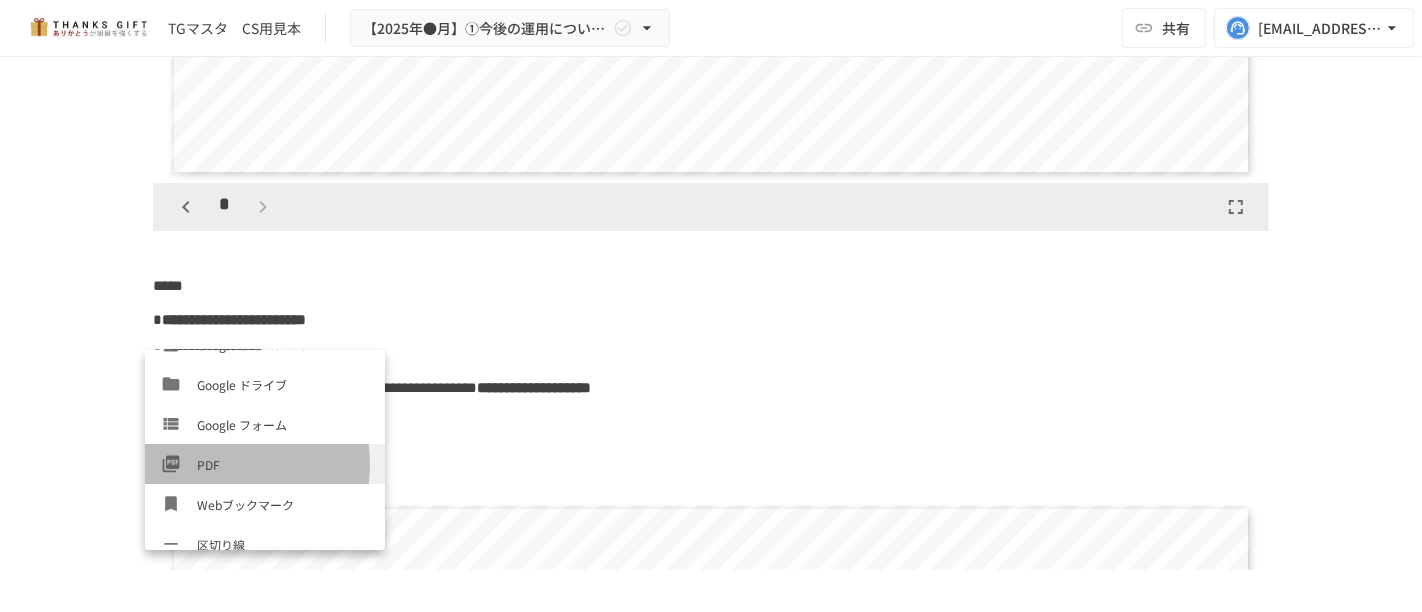 click on "PDF" at bounding box center (283, 464) 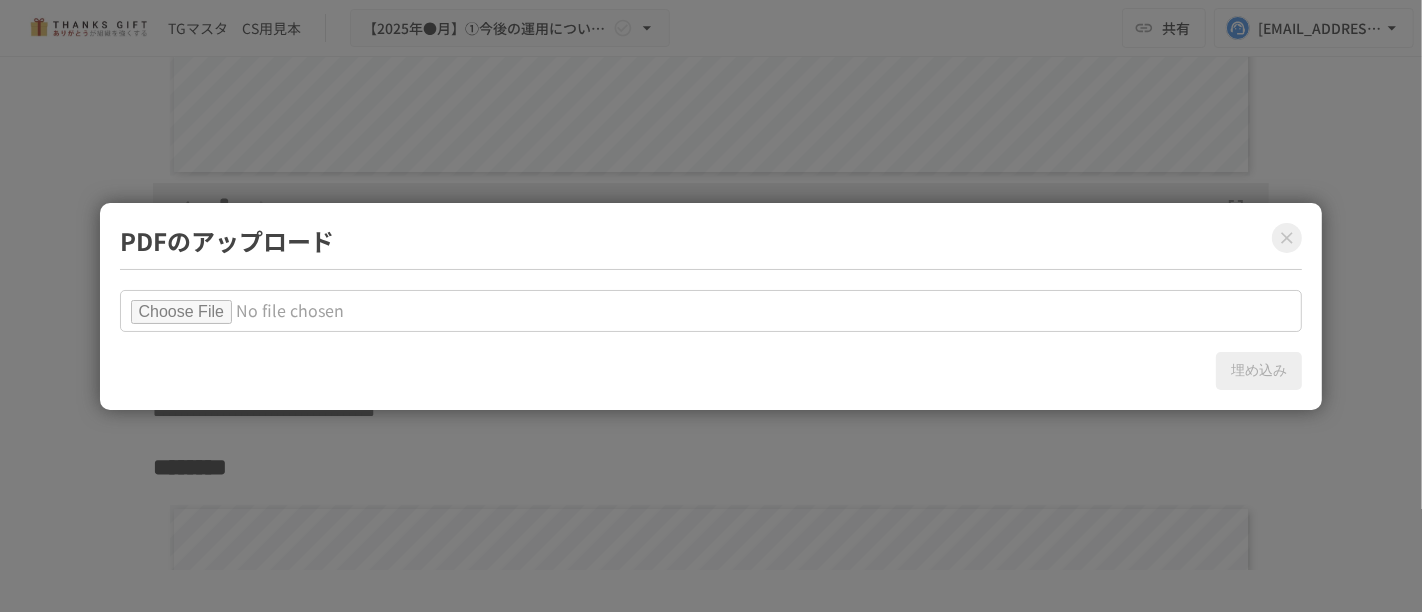 click at bounding box center (711, 311) 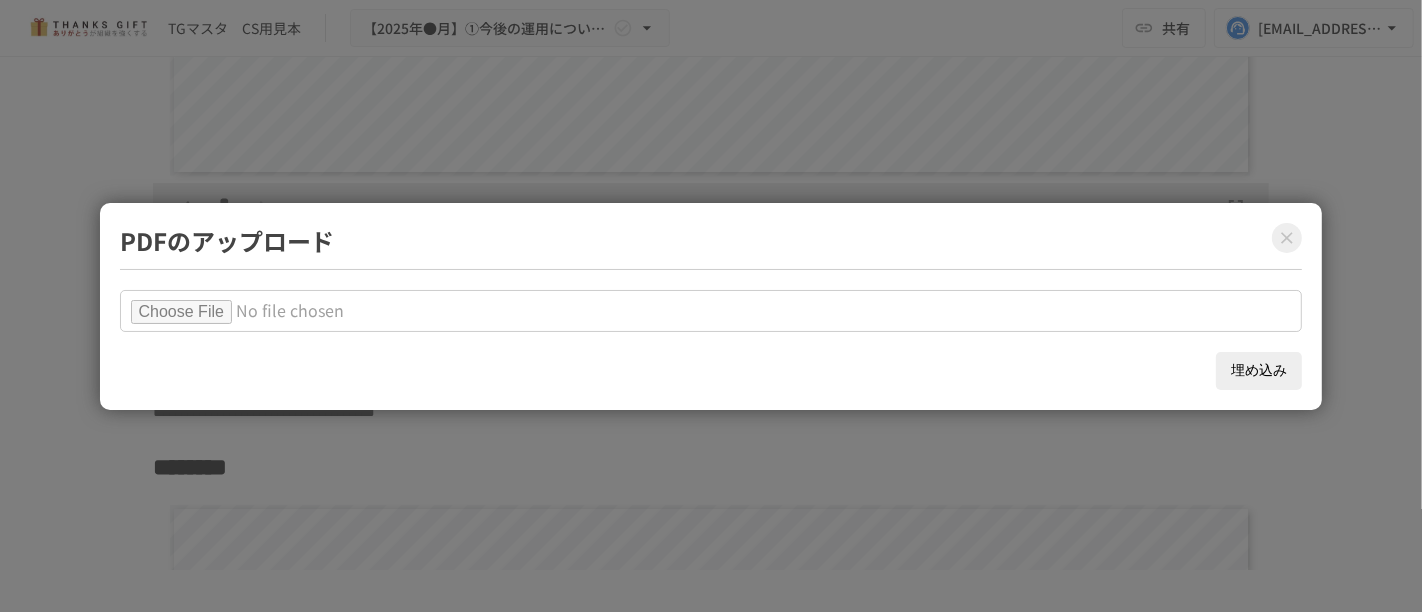 click on "埋め込み" at bounding box center [1259, 371] 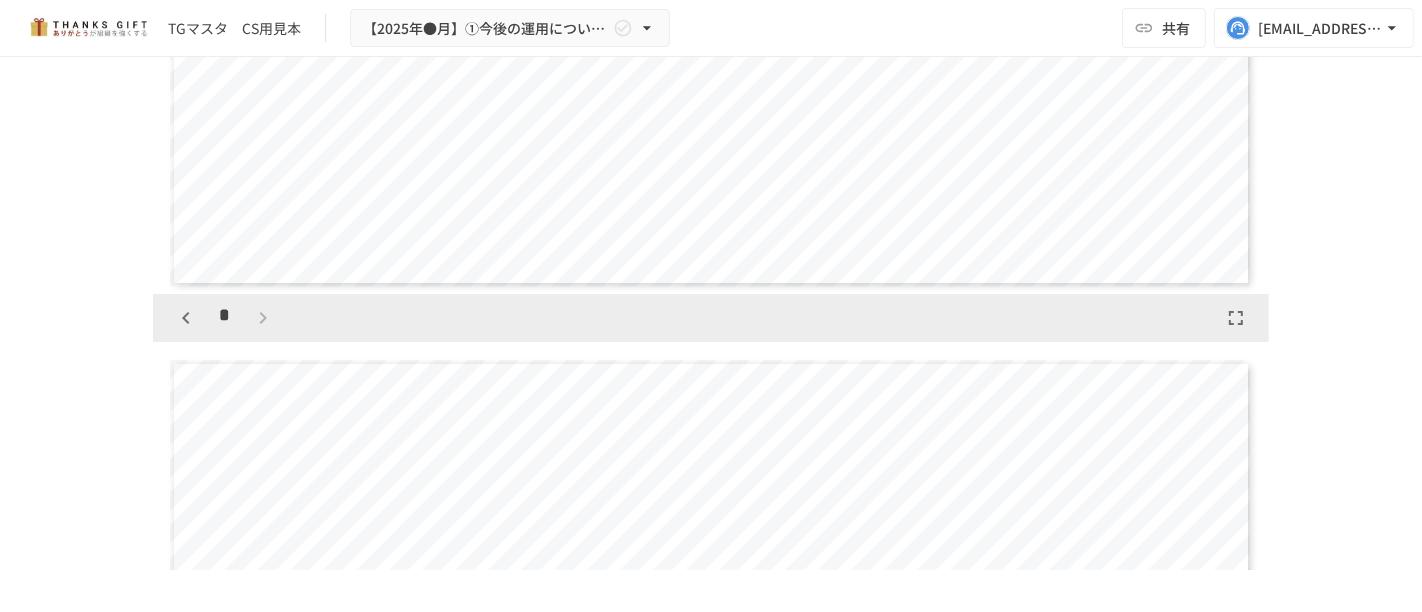 scroll, scrollTop: 15385, scrollLeft: 0, axis: vertical 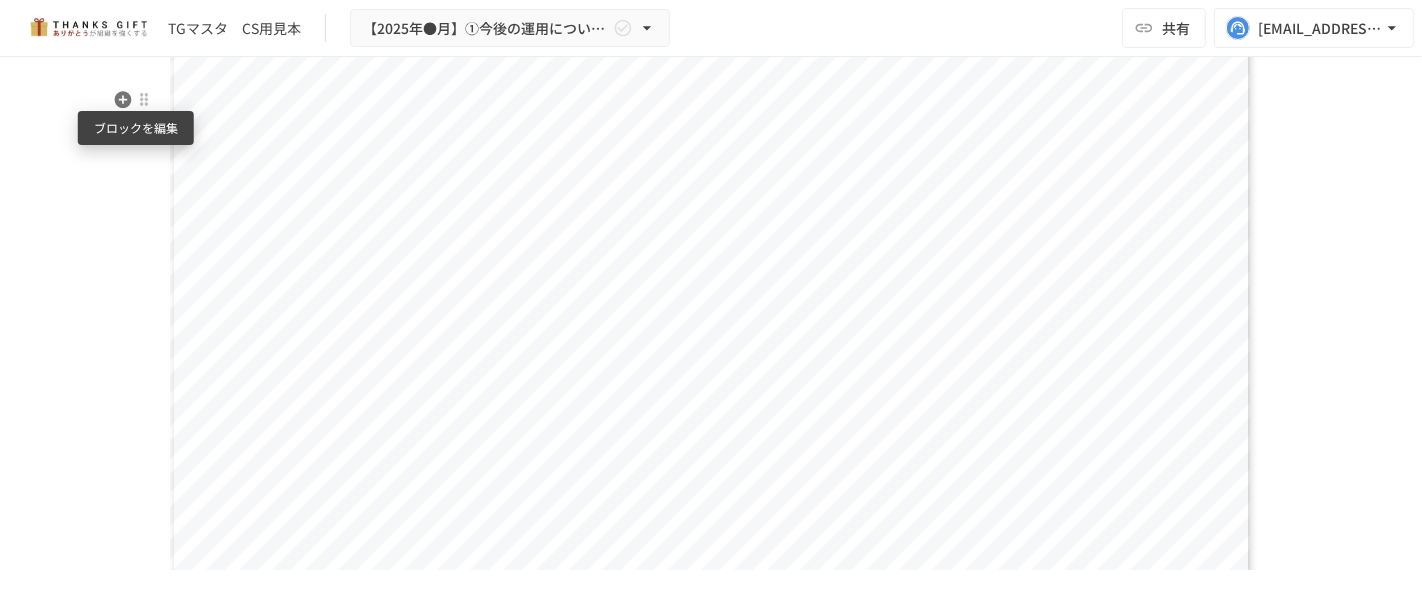 click at bounding box center (144, 100) 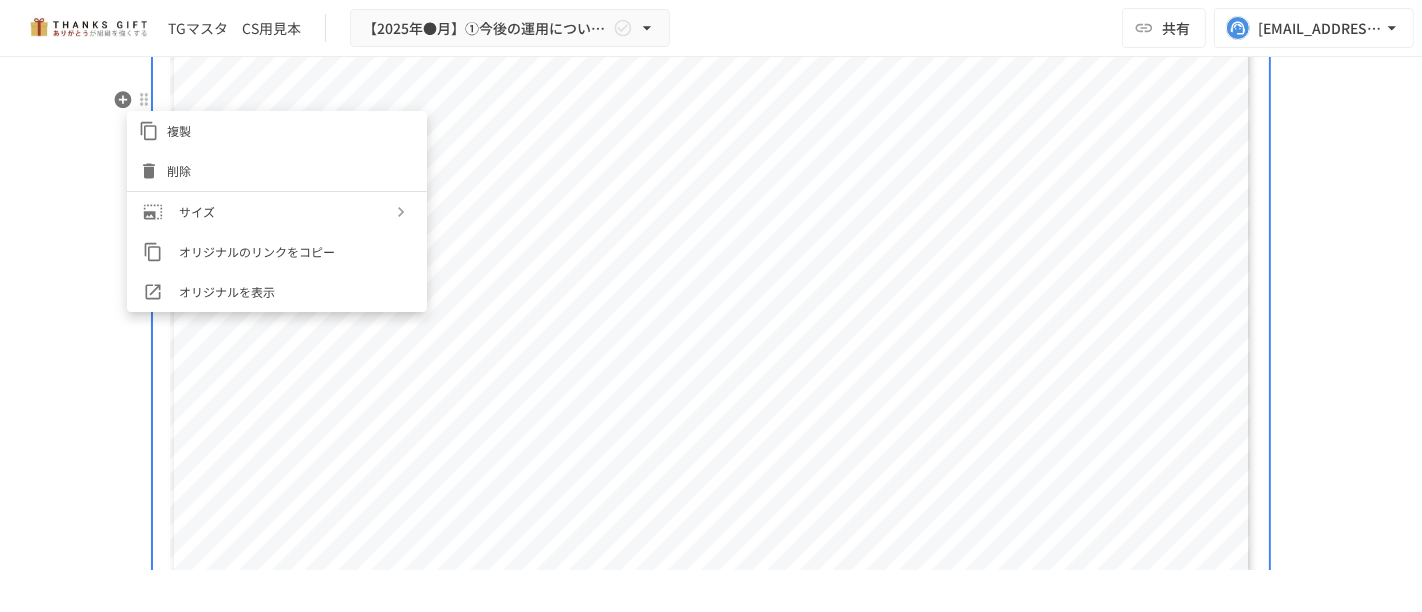 click on "削除" at bounding box center [291, 170] 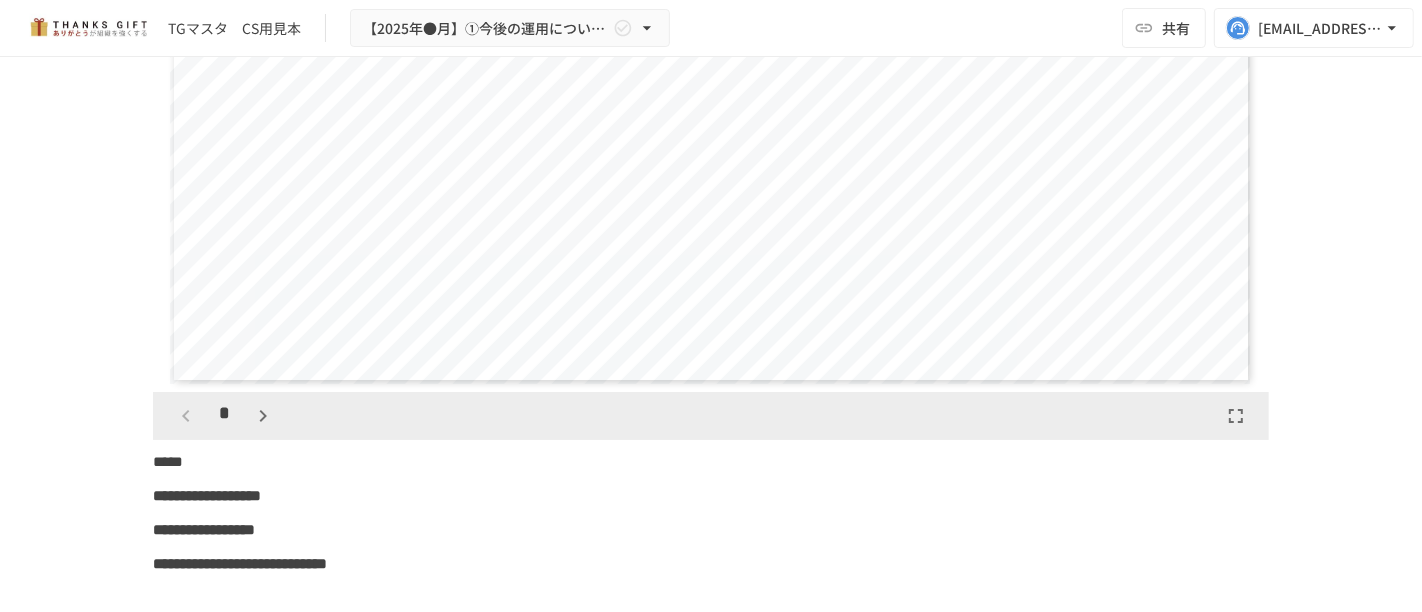 scroll, scrollTop: 16608, scrollLeft: 0, axis: vertical 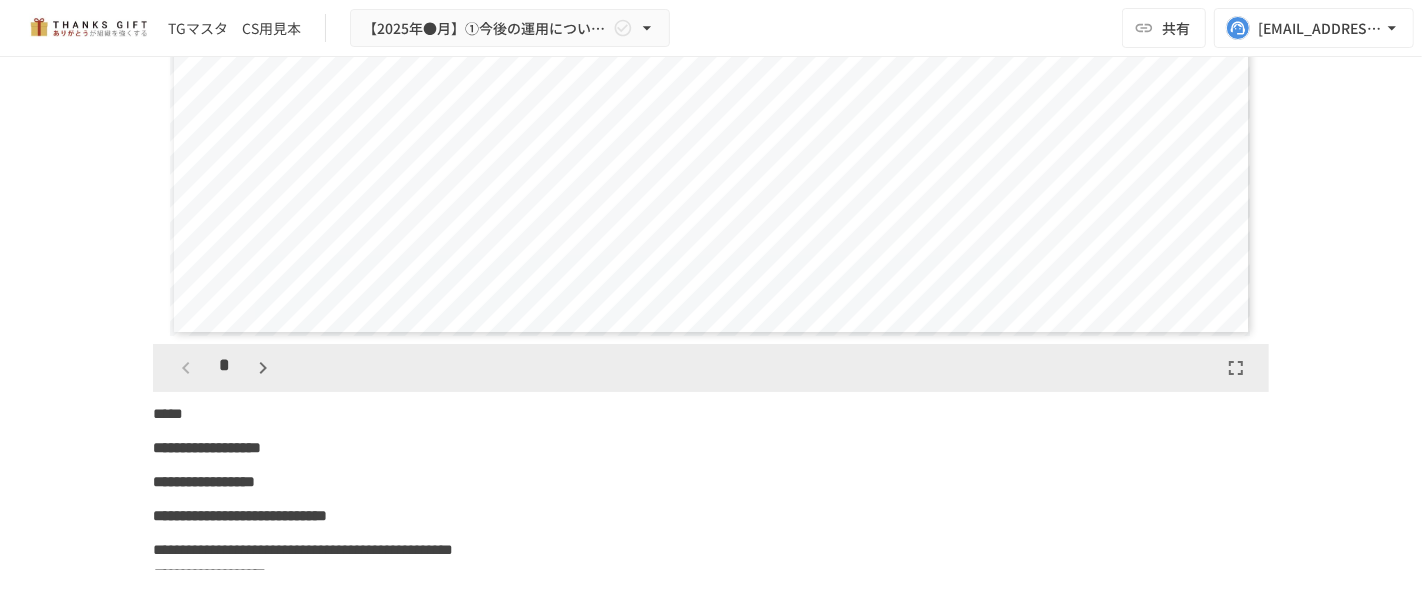 click 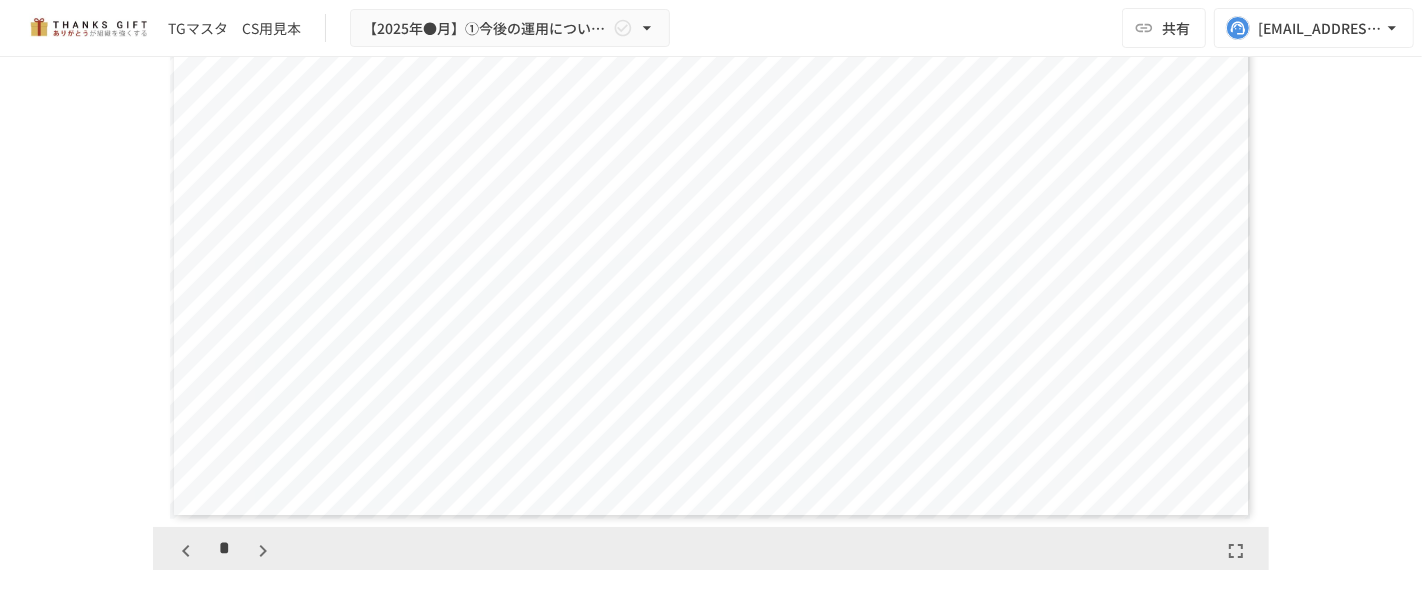scroll, scrollTop: 16608, scrollLeft: 0, axis: vertical 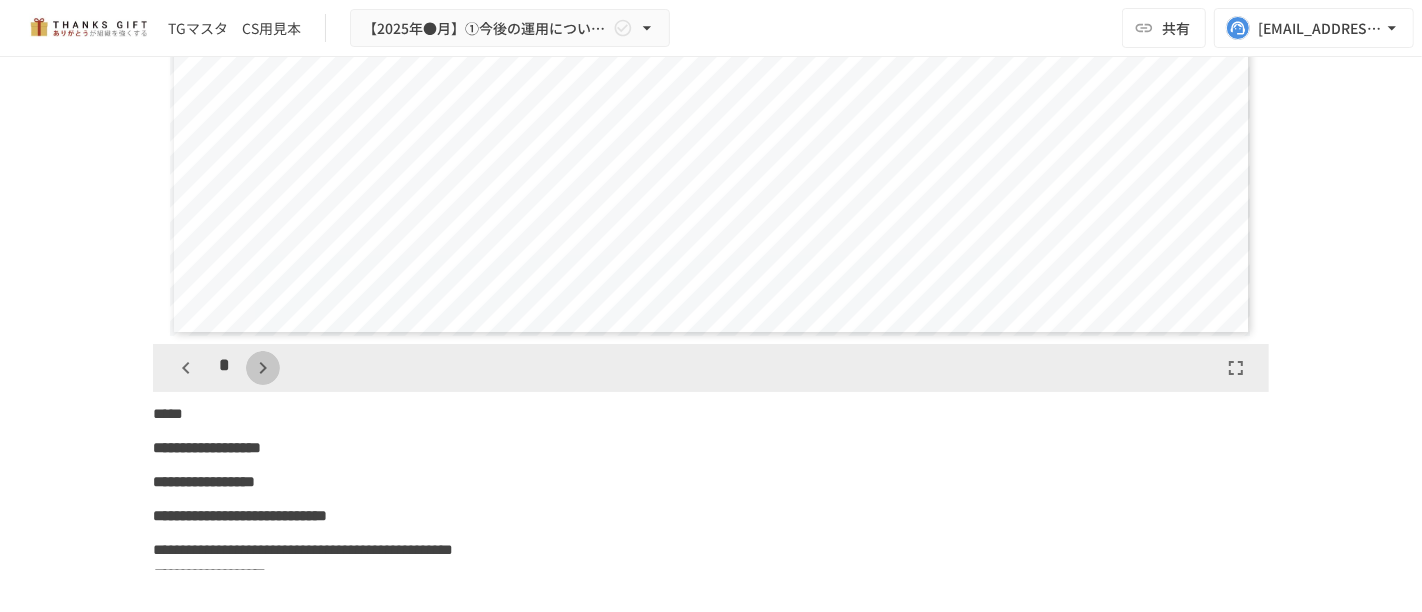 click 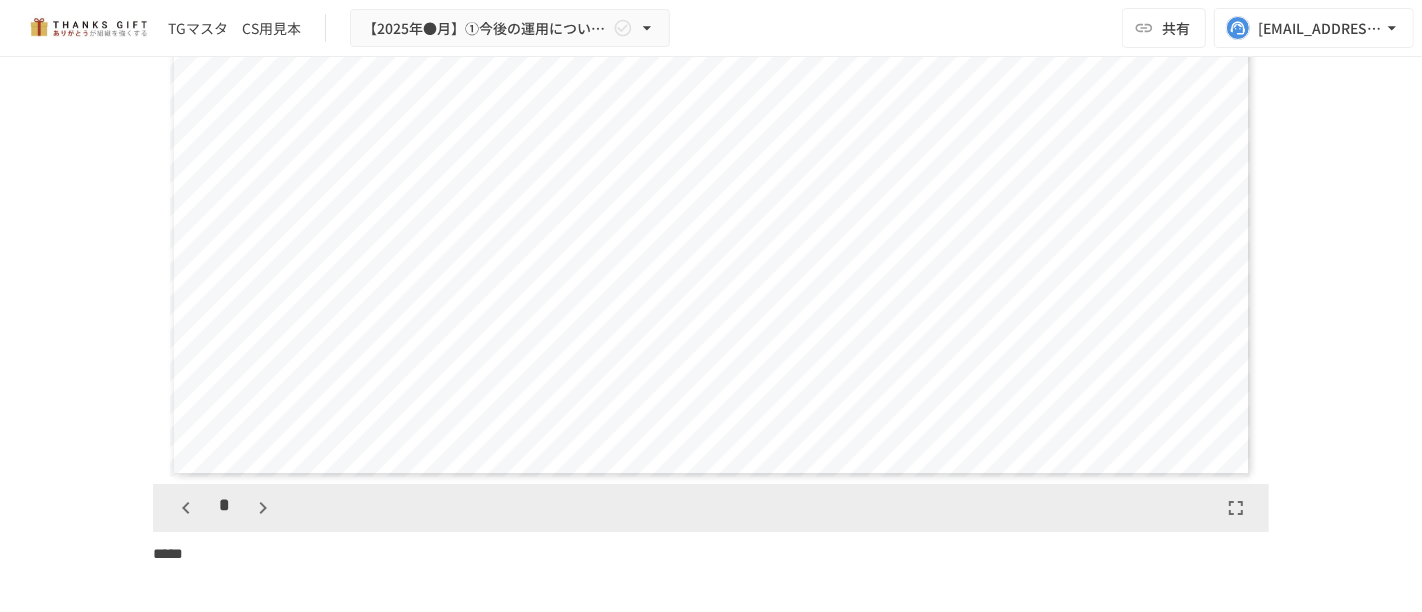 scroll, scrollTop: 16608, scrollLeft: 0, axis: vertical 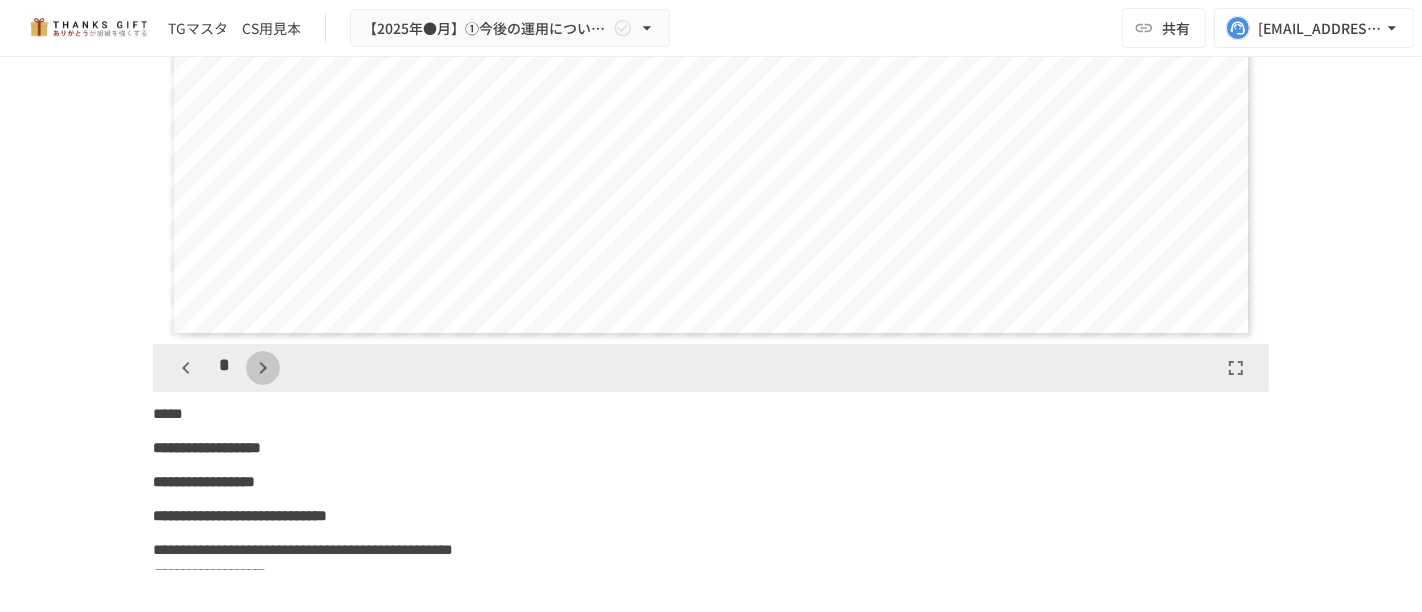 click 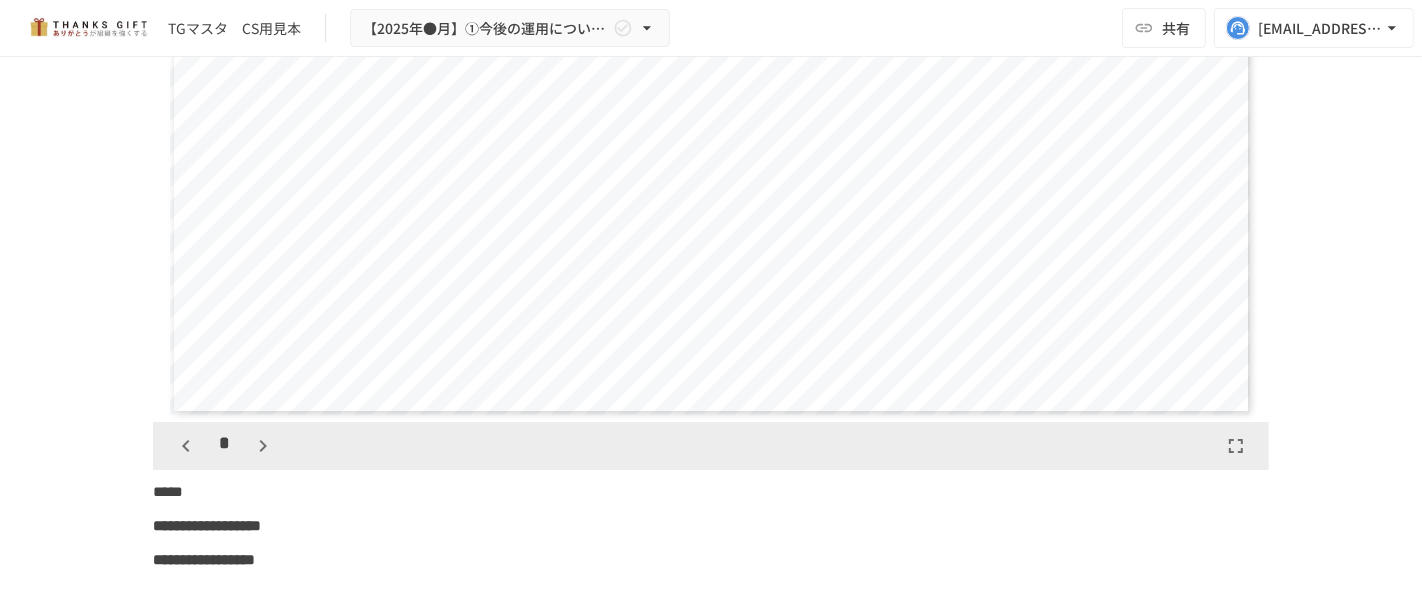 scroll, scrollTop: 16497, scrollLeft: 0, axis: vertical 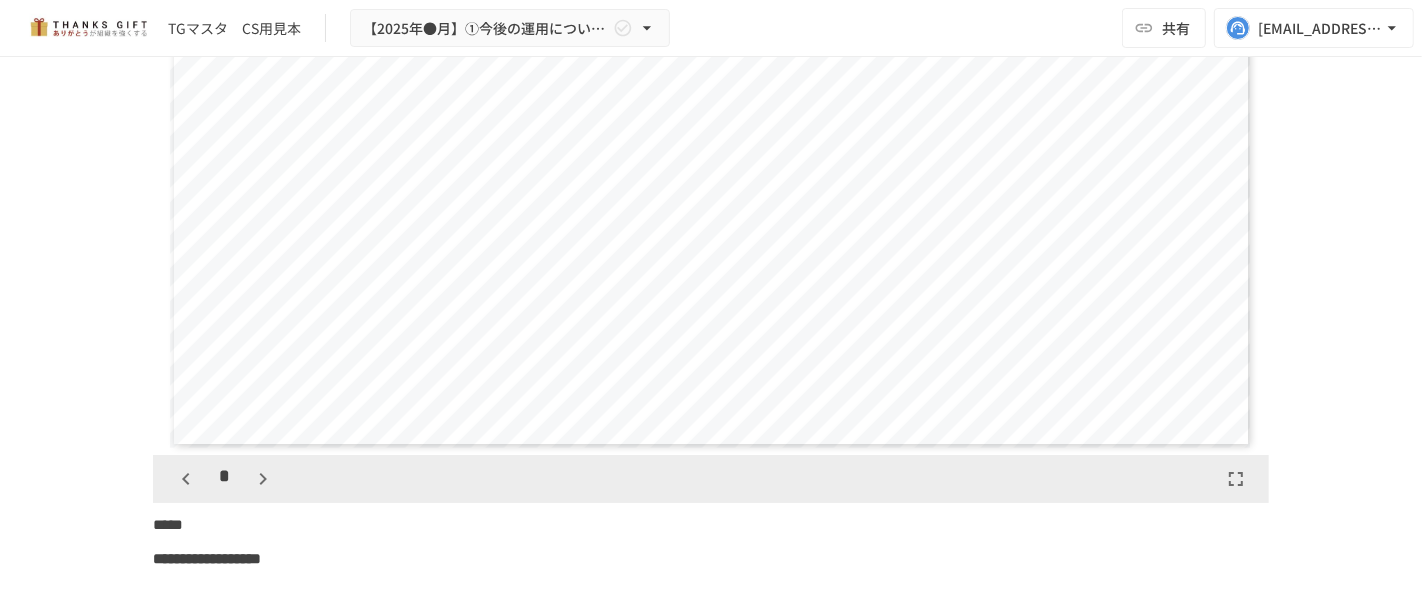 click 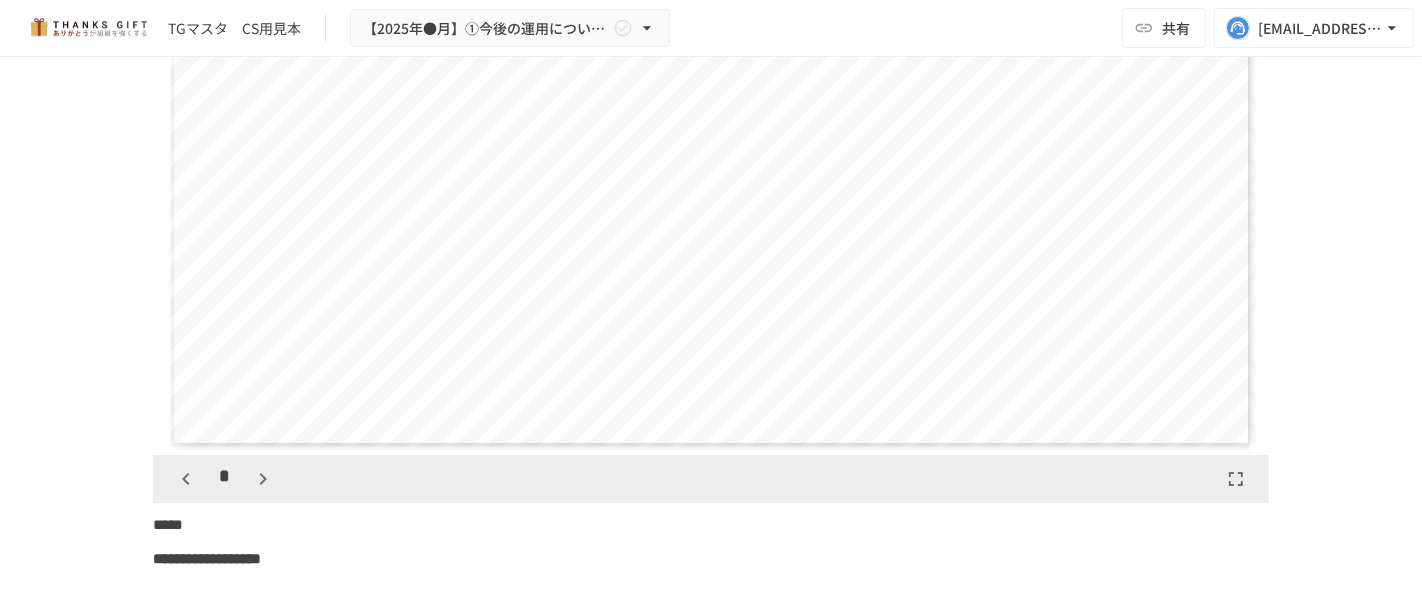 click 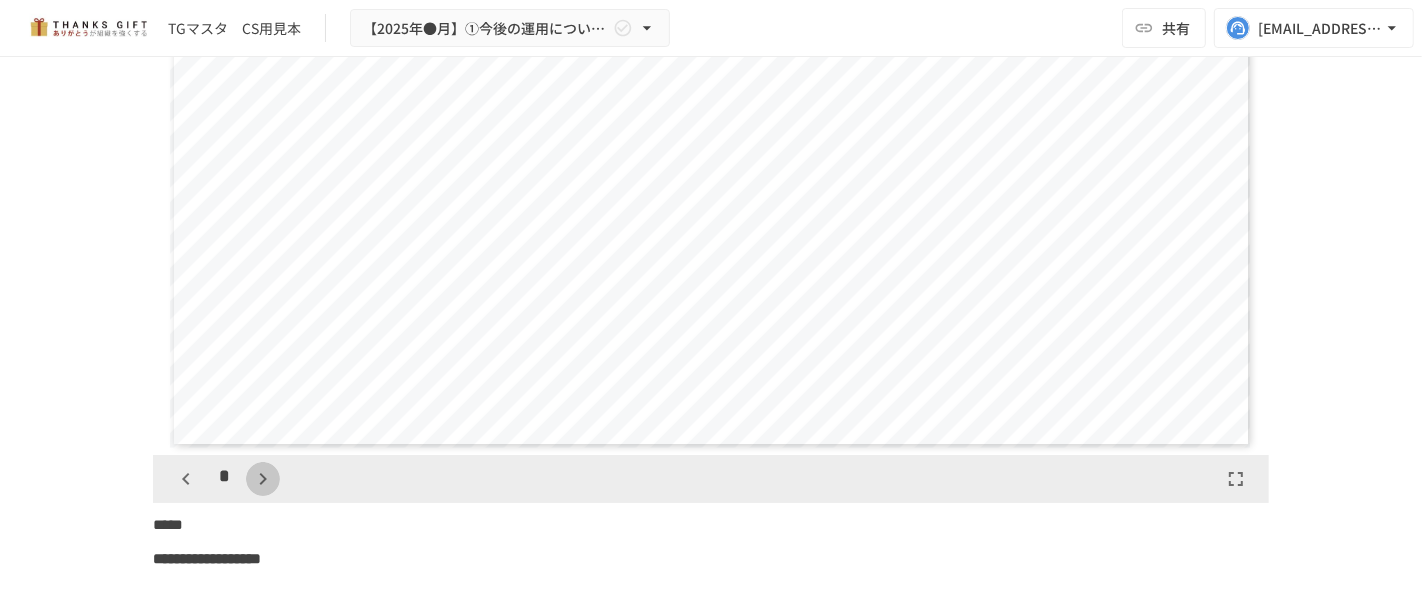 click 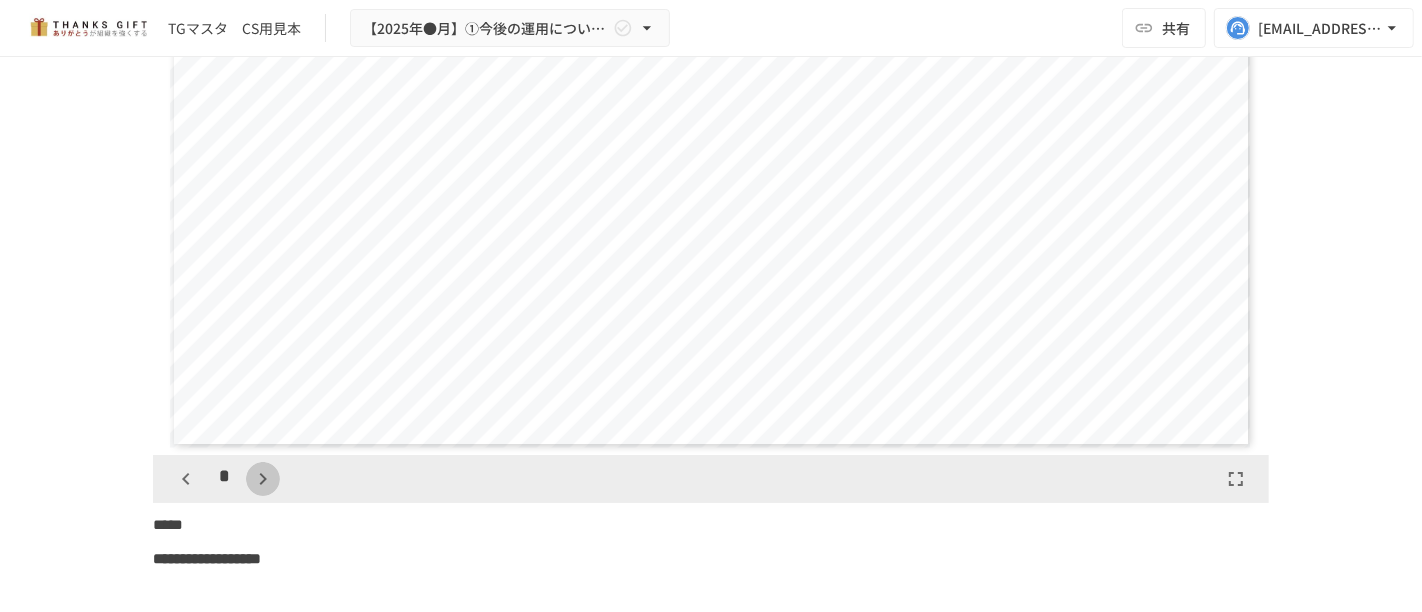 click 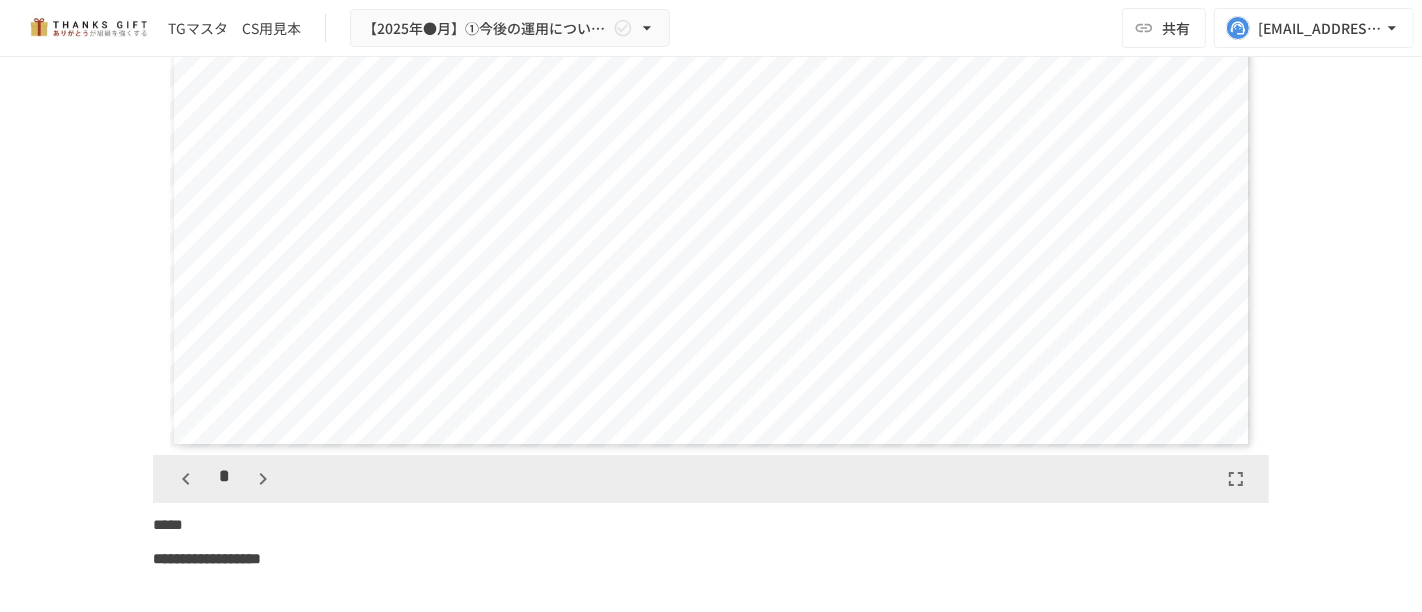 click 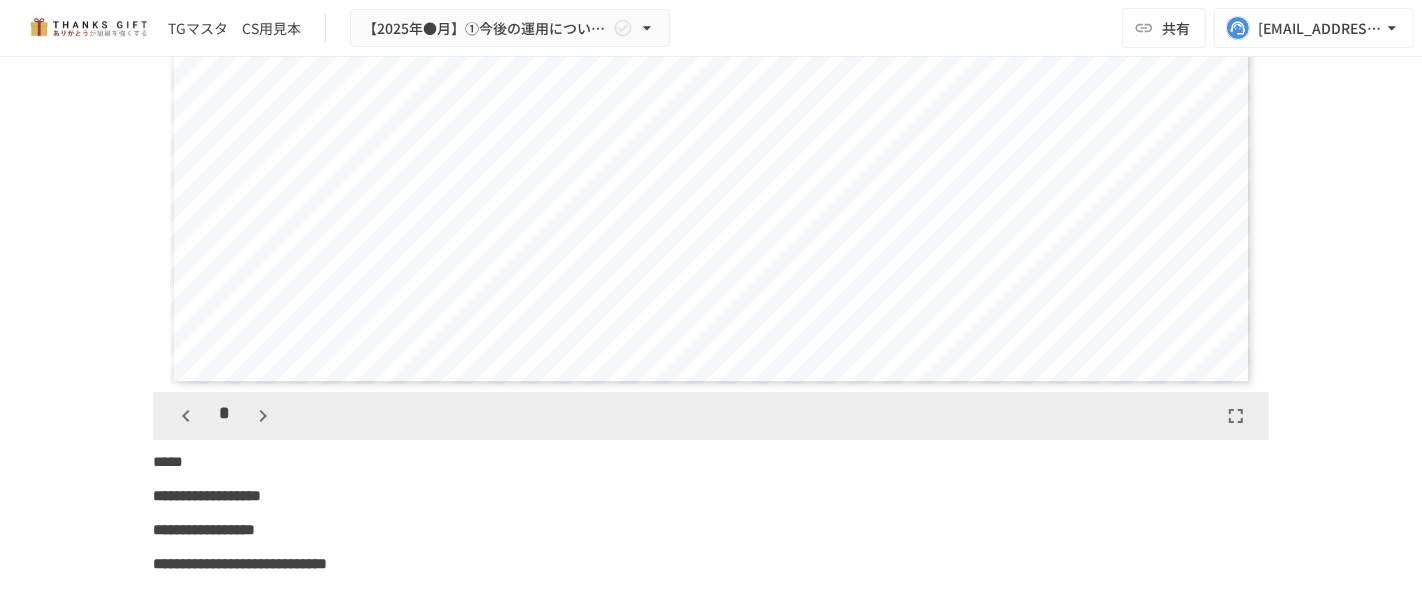 scroll, scrollTop: 16608, scrollLeft: 0, axis: vertical 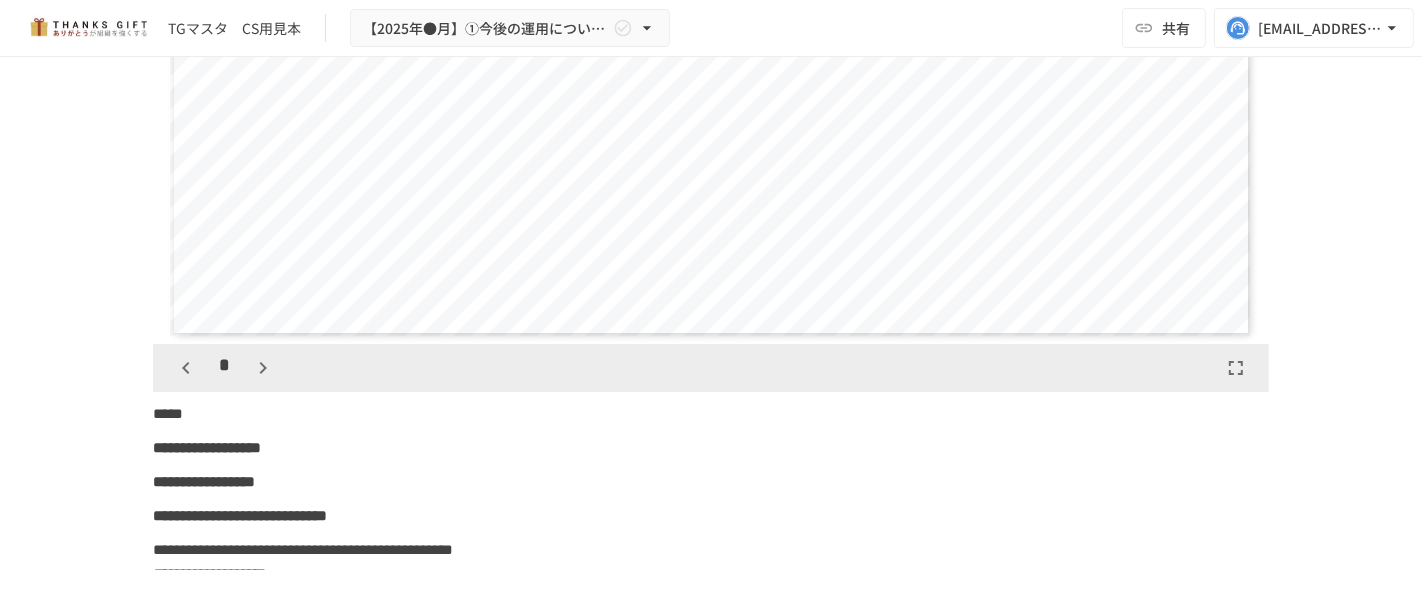 click 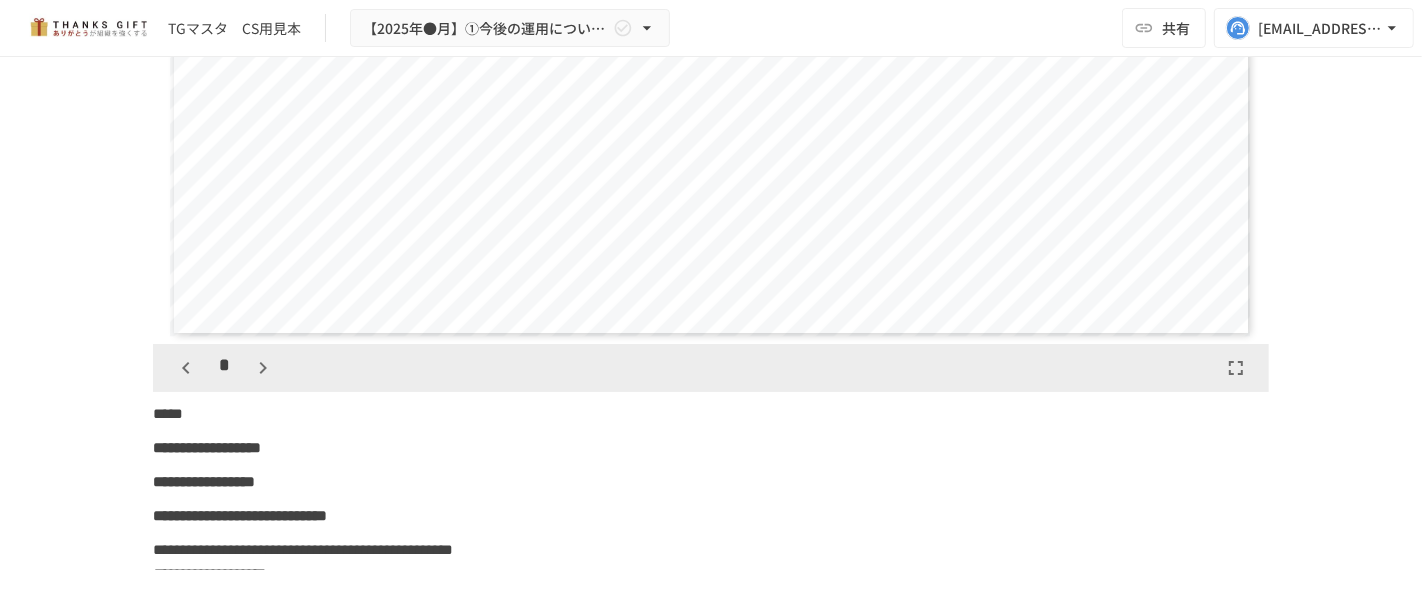 scroll, scrollTop: 5624, scrollLeft: 0, axis: vertical 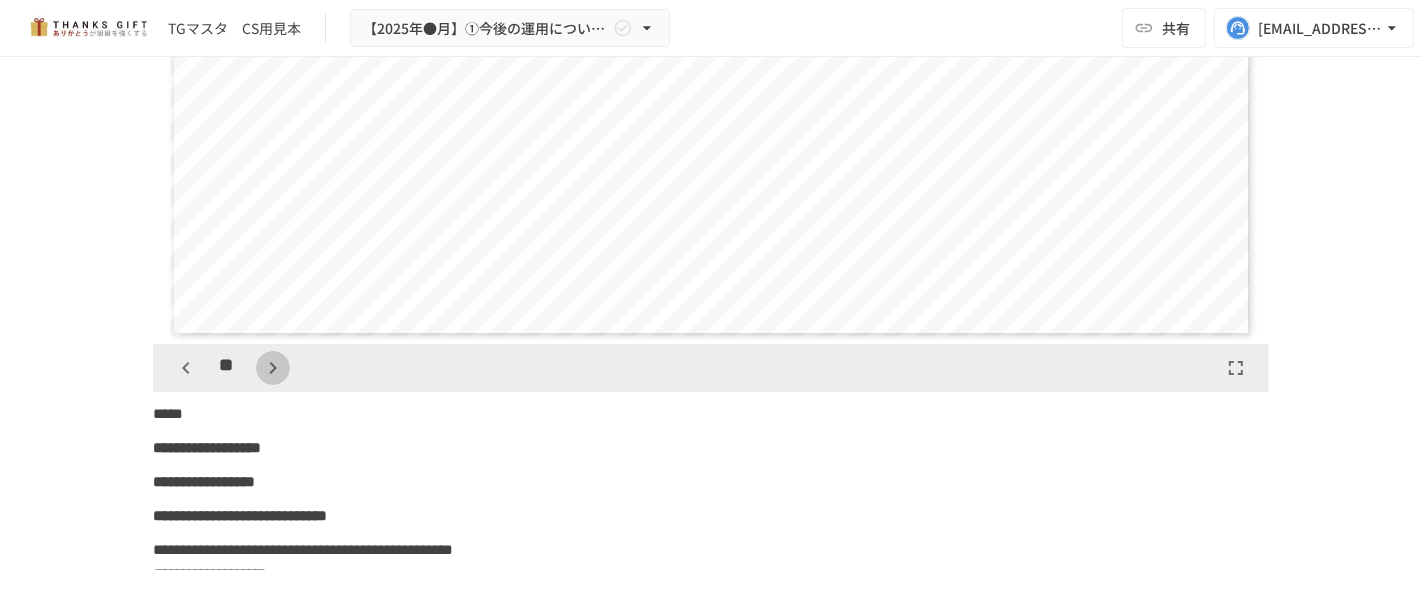 click 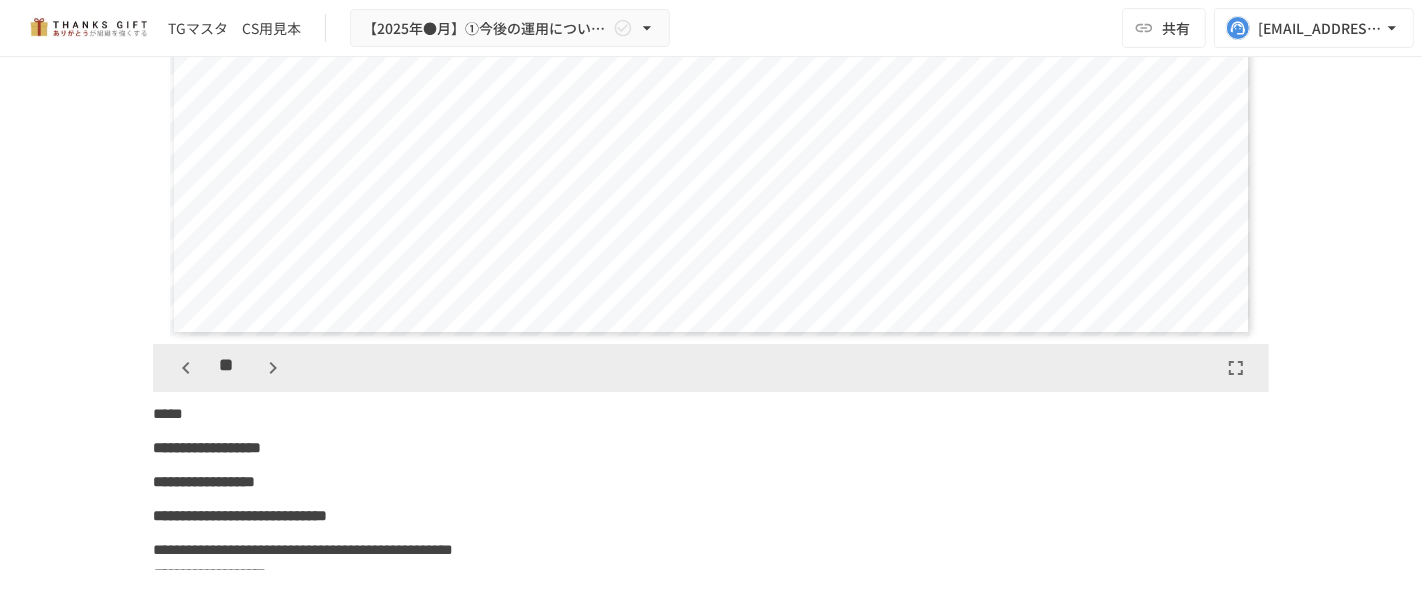 click 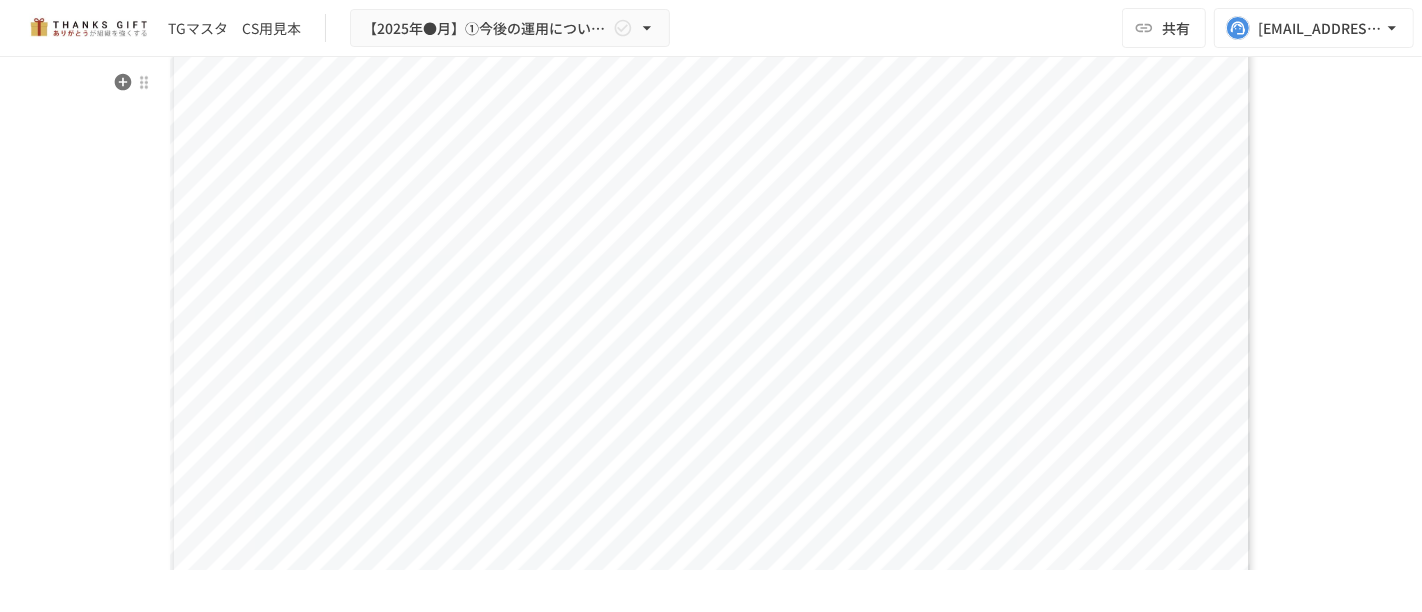 scroll, scrollTop: 16274, scrollLeft: 0, axis: vertical 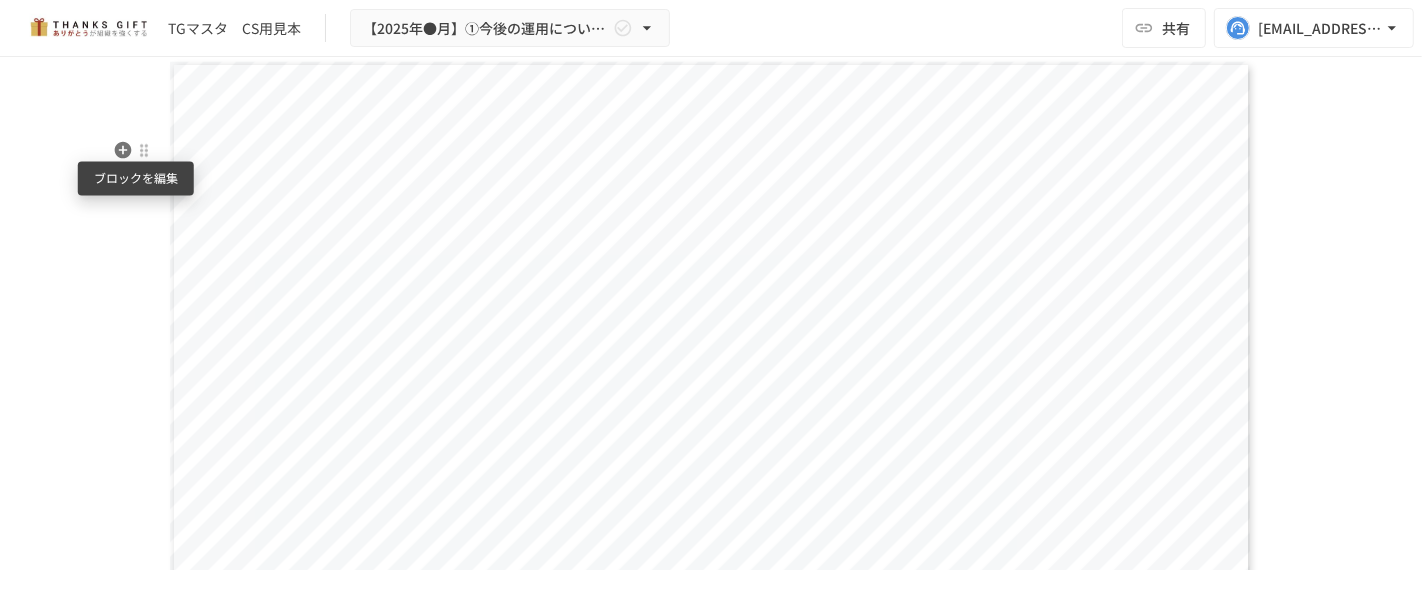 click at bounding box center [144, 150] 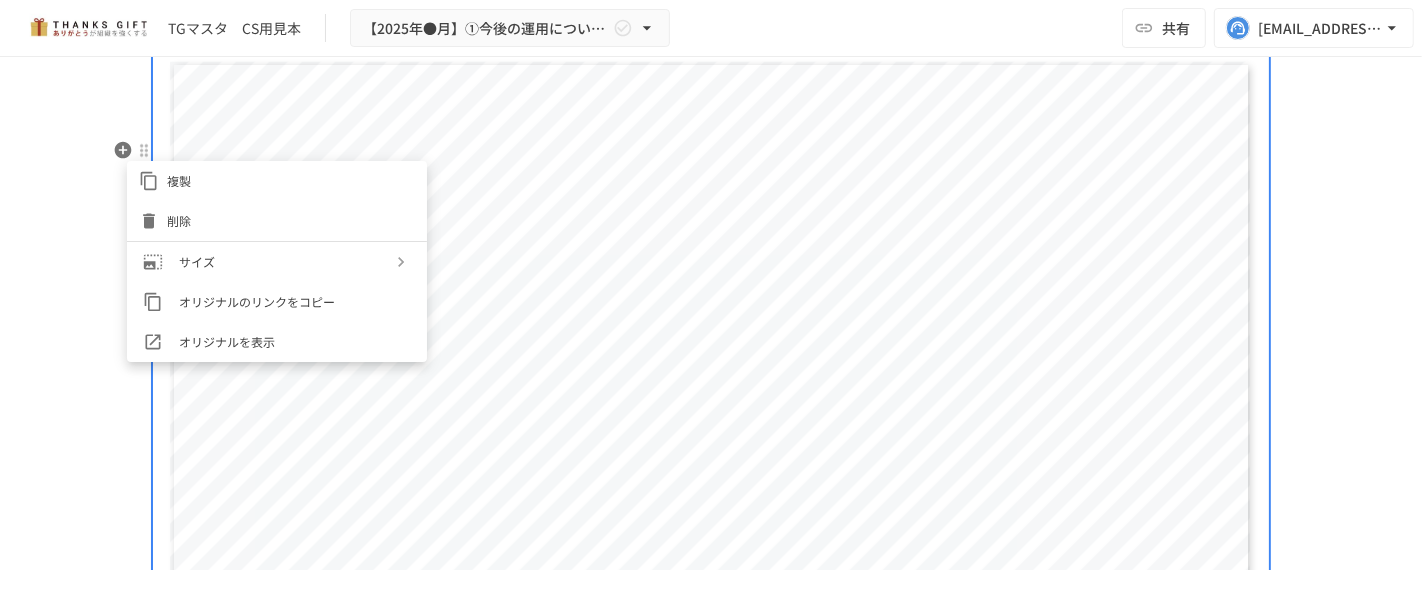 click at bounding box center [711, 306] 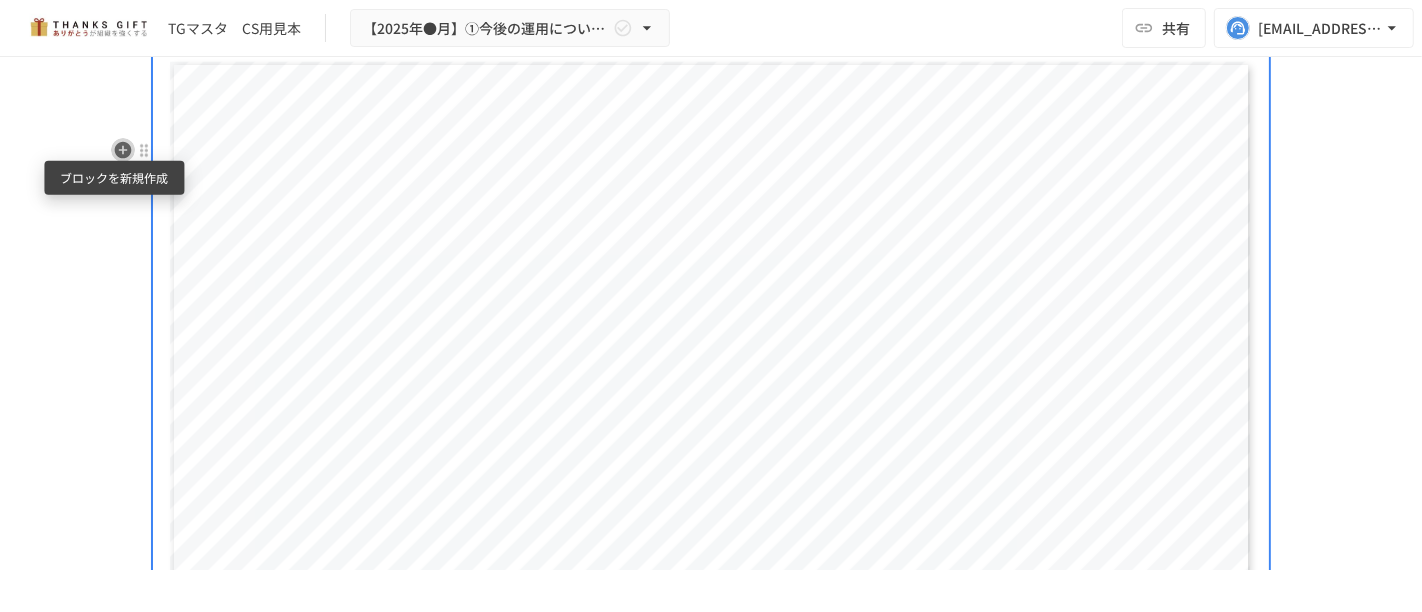 click 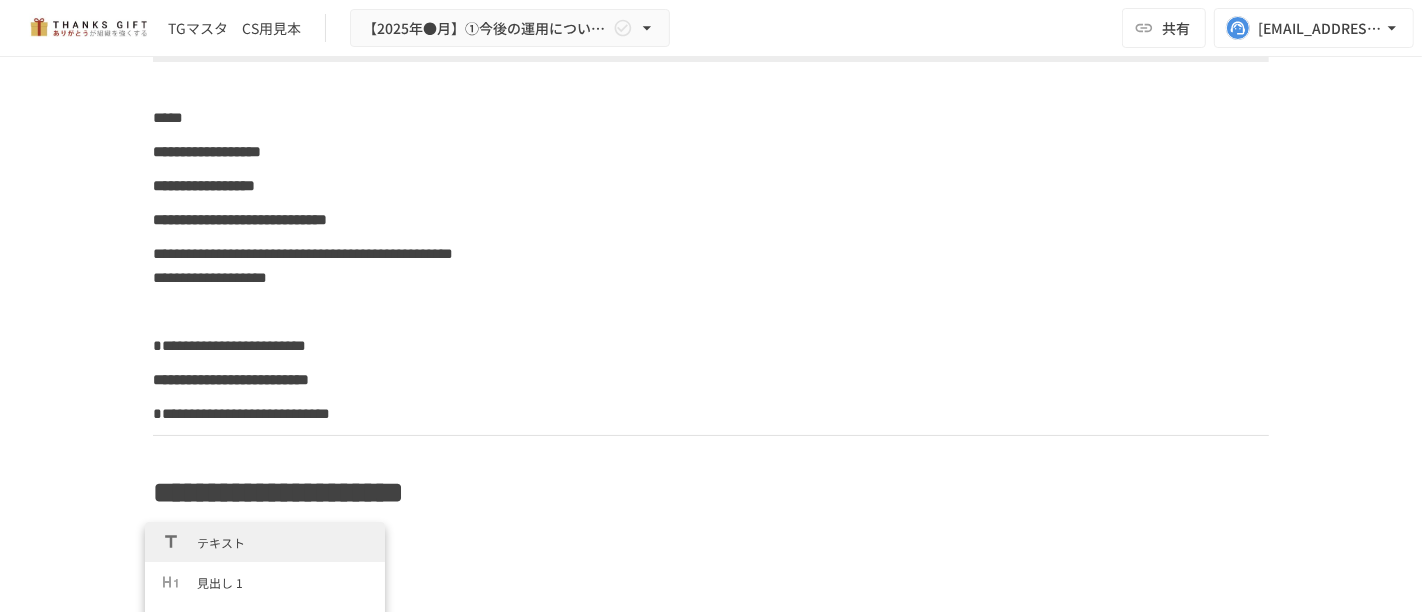 scroll, scrollTop: 16991, scrollLeft: 0, axis: vertical 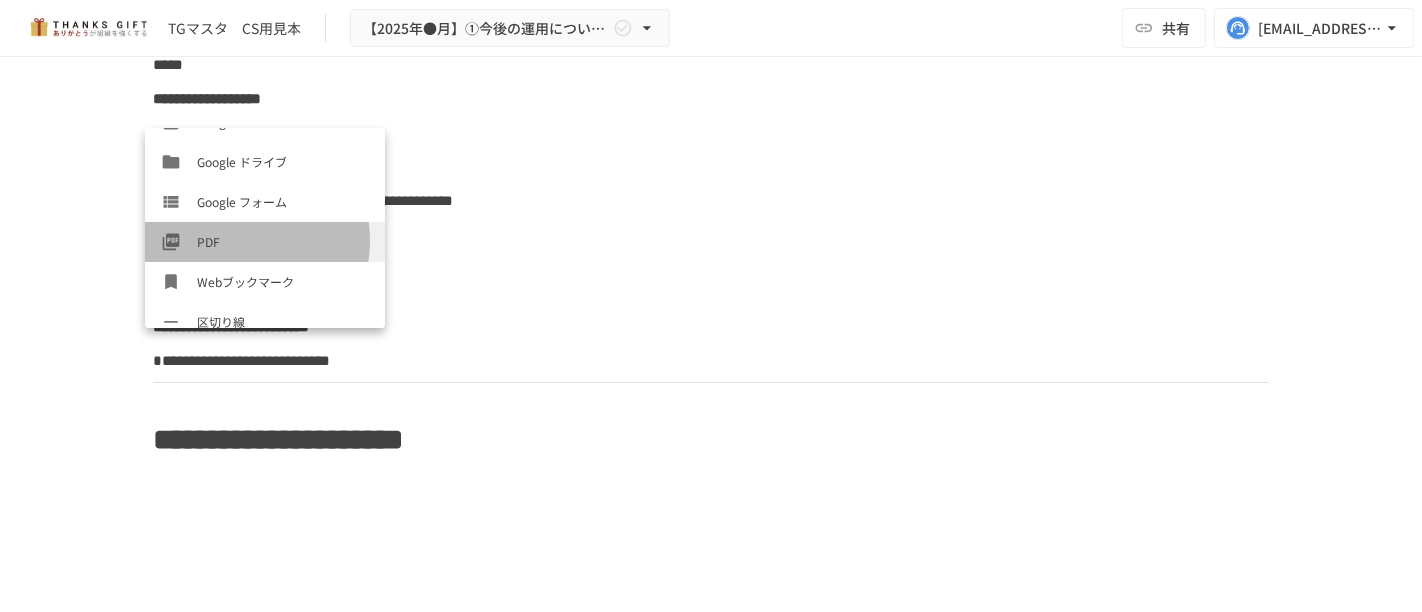 click on "PDF" at bounding box center (283, 241) 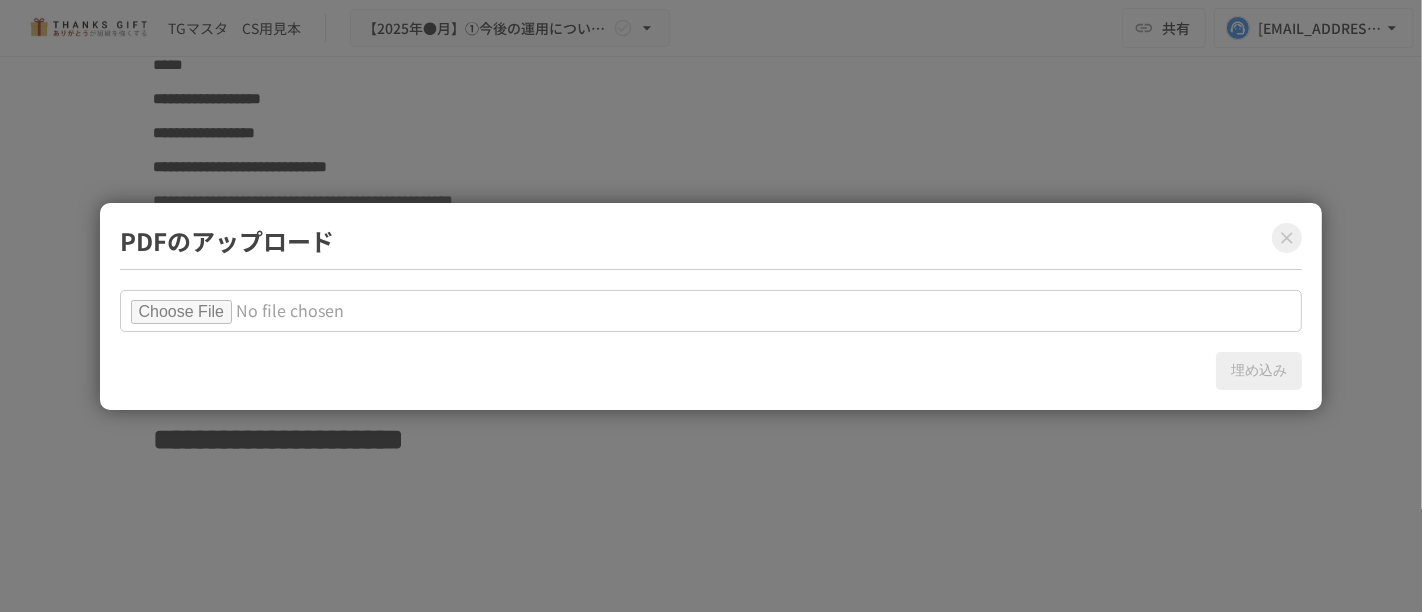 click at bounding box center (711, 311) 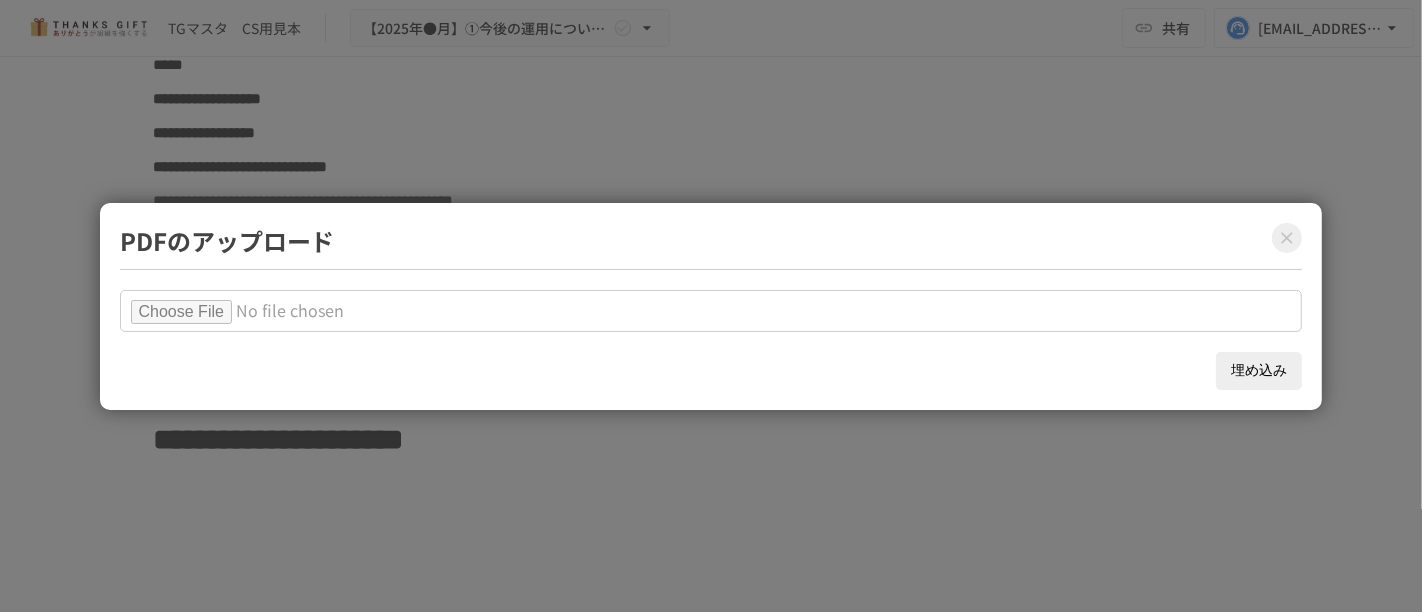 click on "埋め込み" at bounding box center (1259, 371) 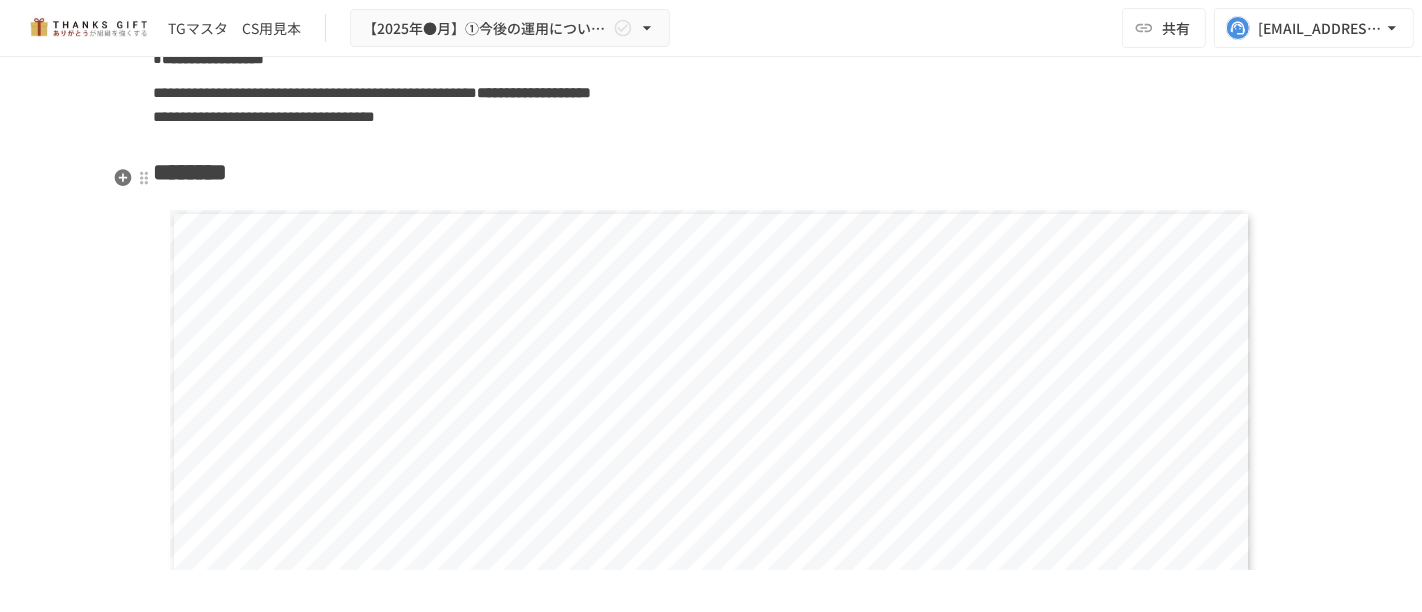 scroll, scrollTop: 16102, scrollLeft: 0, axis: vertical 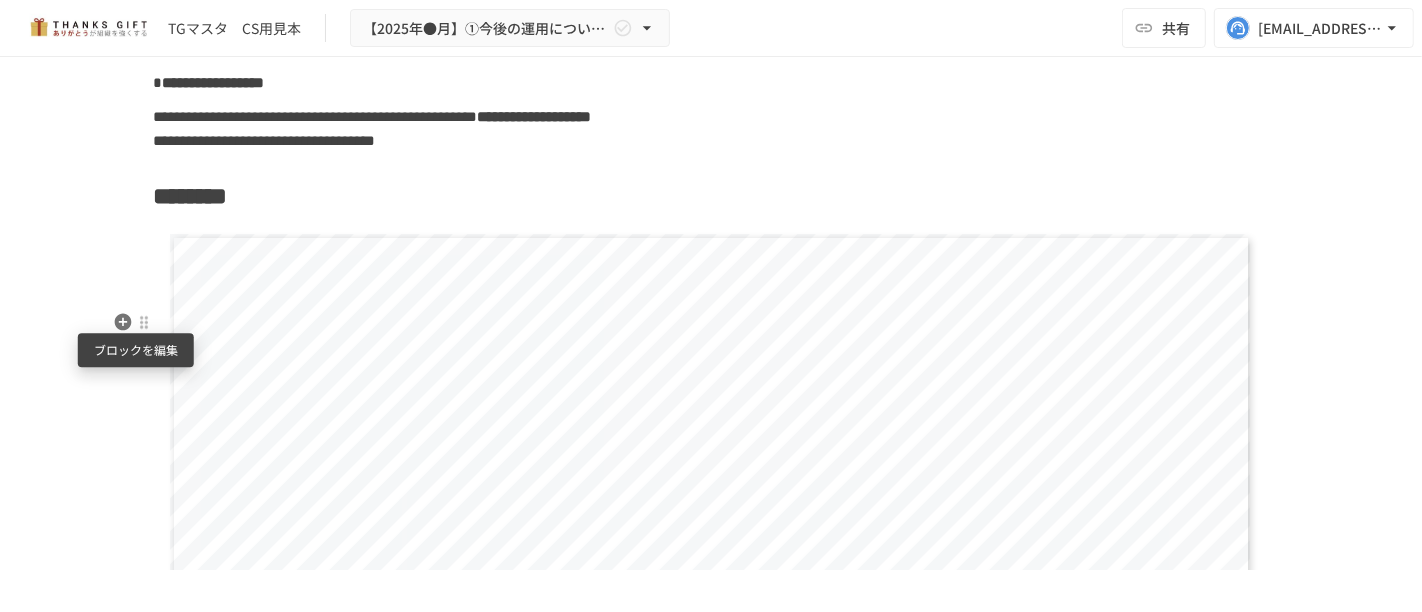 click at bounding box center [144, 322] 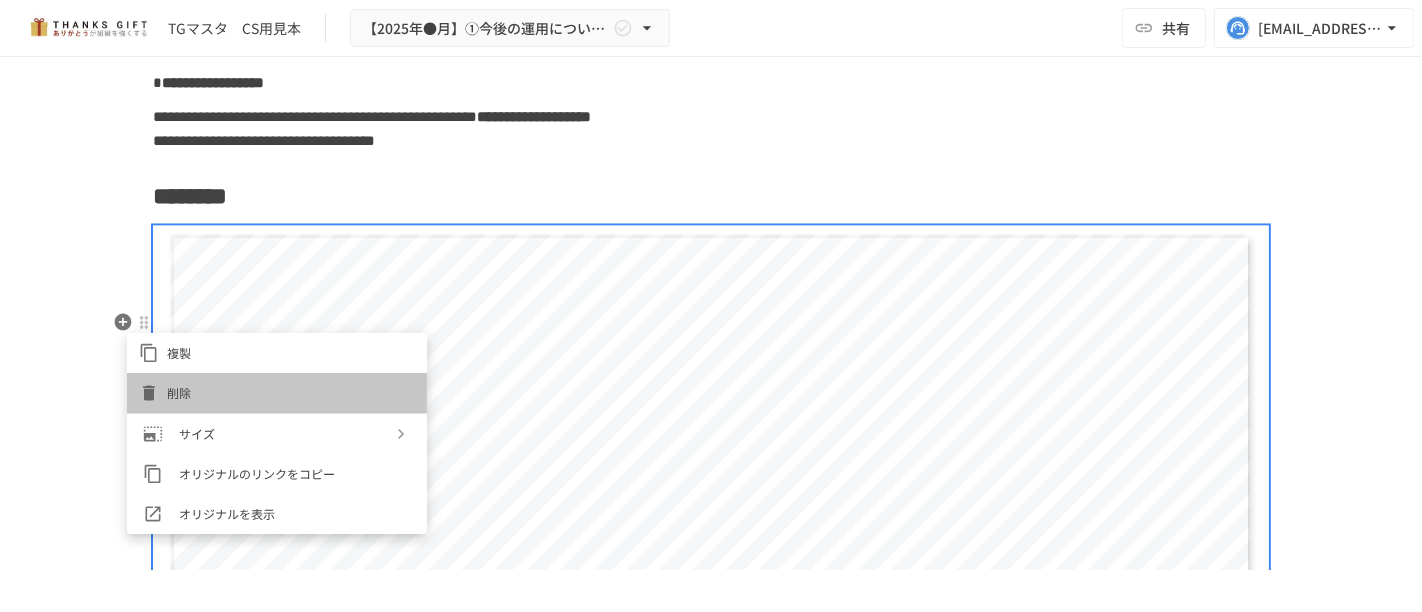 click on "削除" at bounding box center [291, 392] 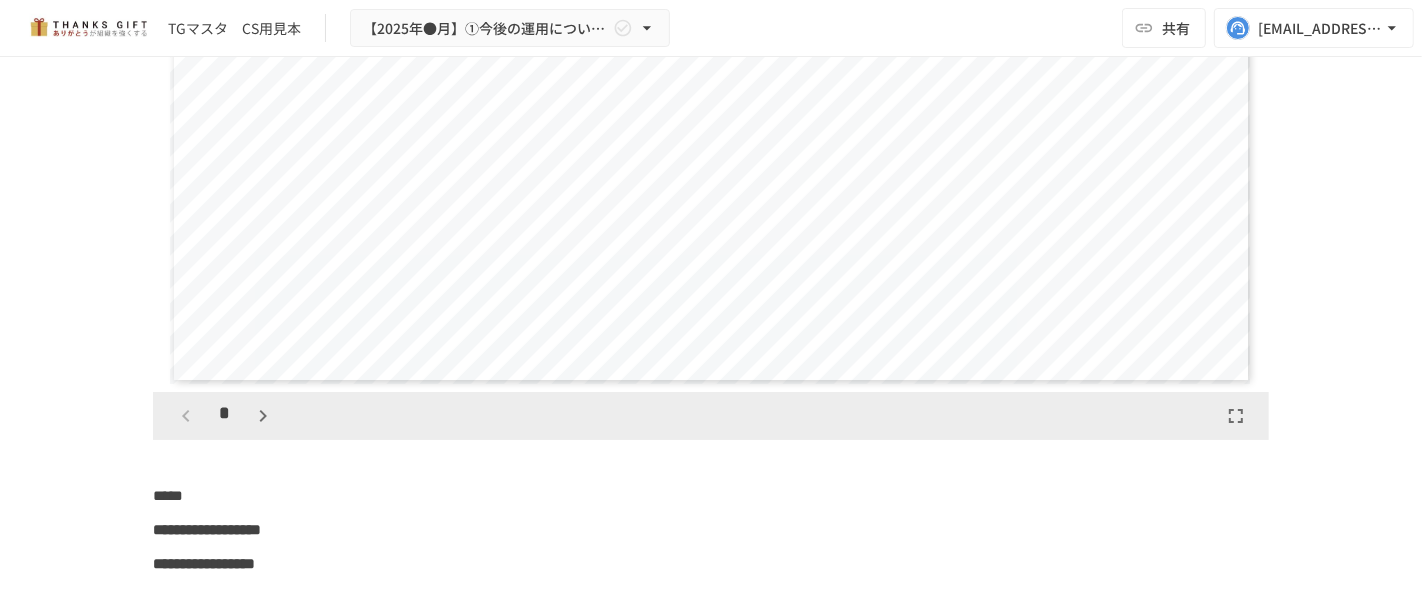 scroll, scrollTop: 16547, scrollLeft: 0, axis: vertical 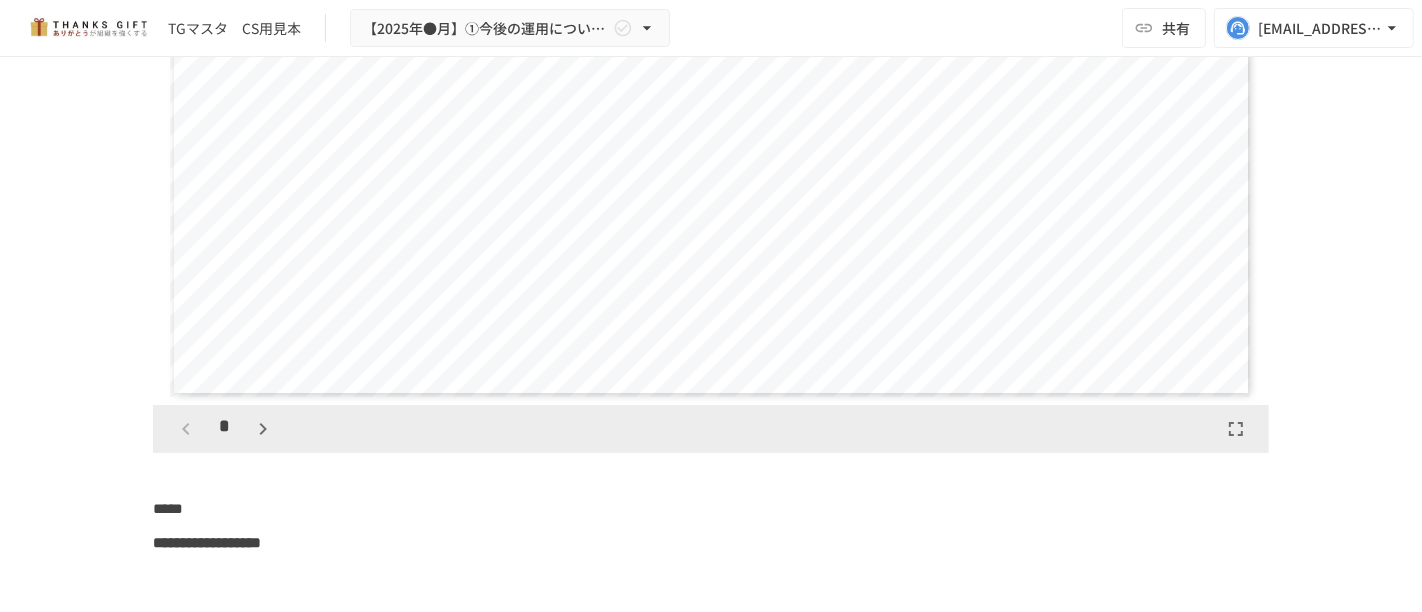 click 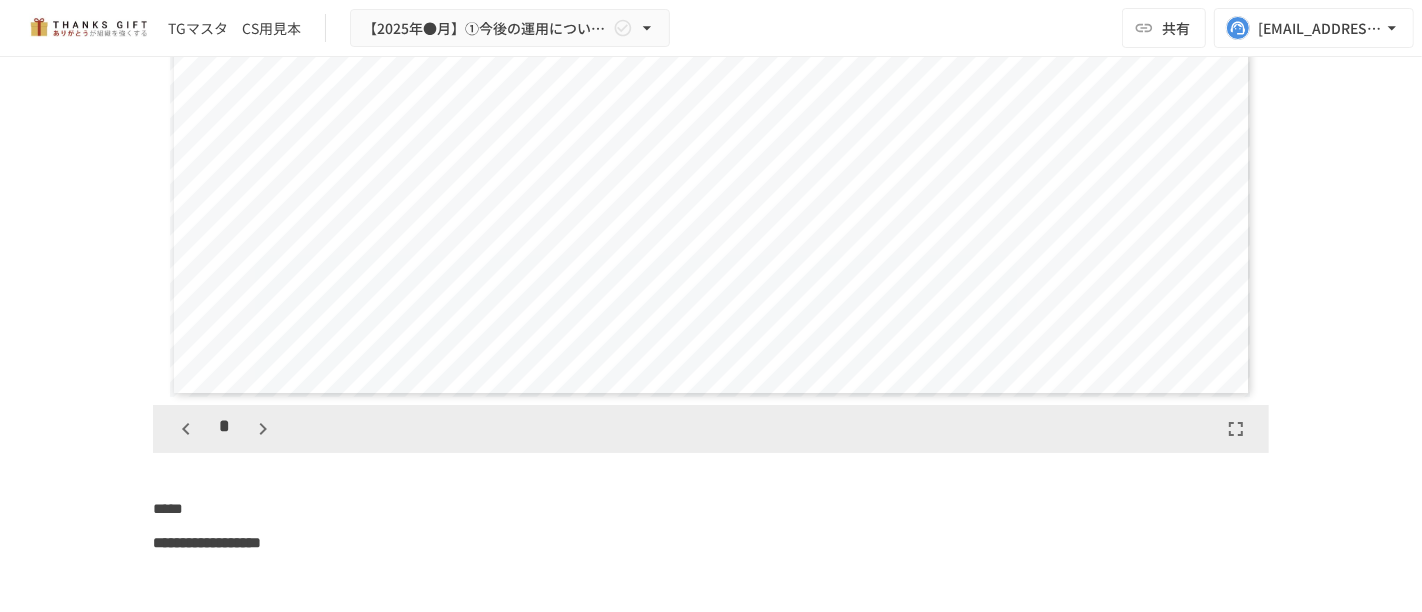 click 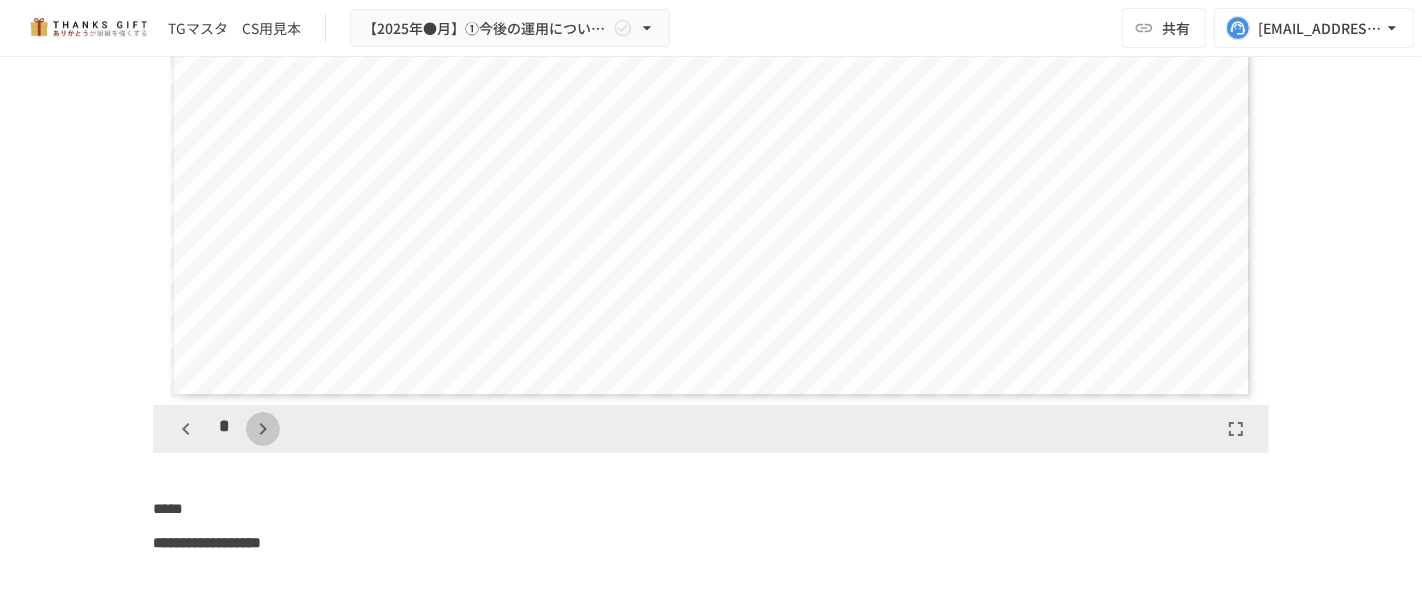 click 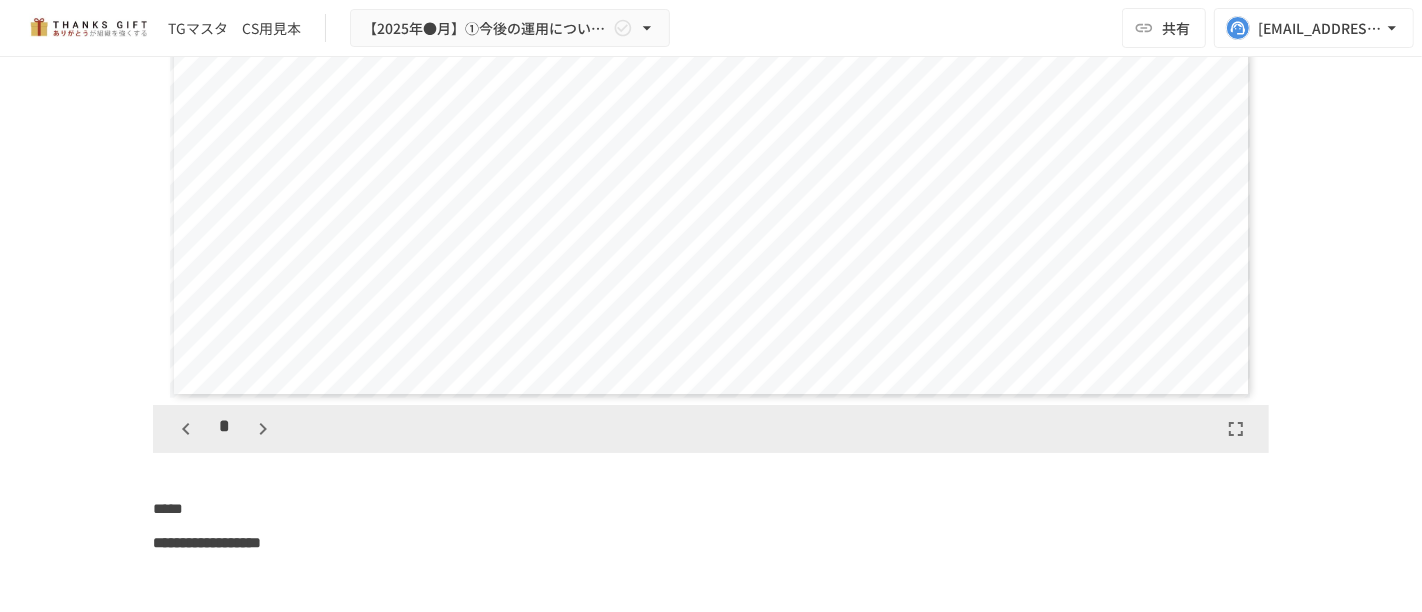 click 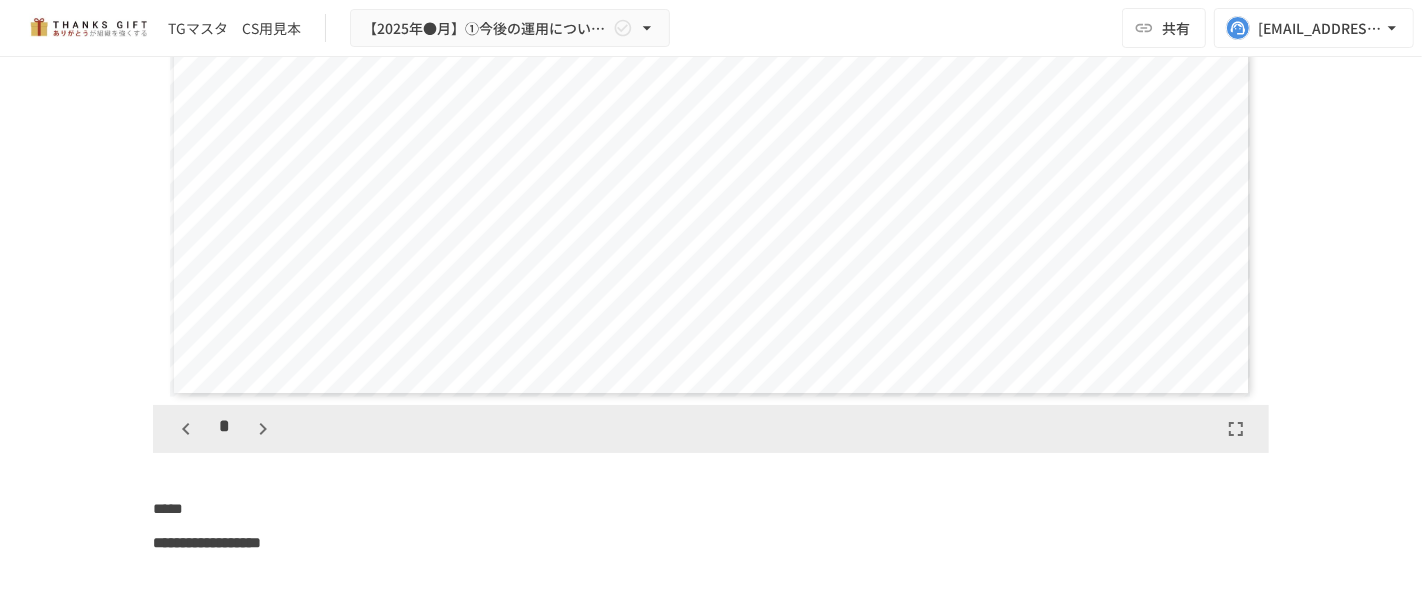 click 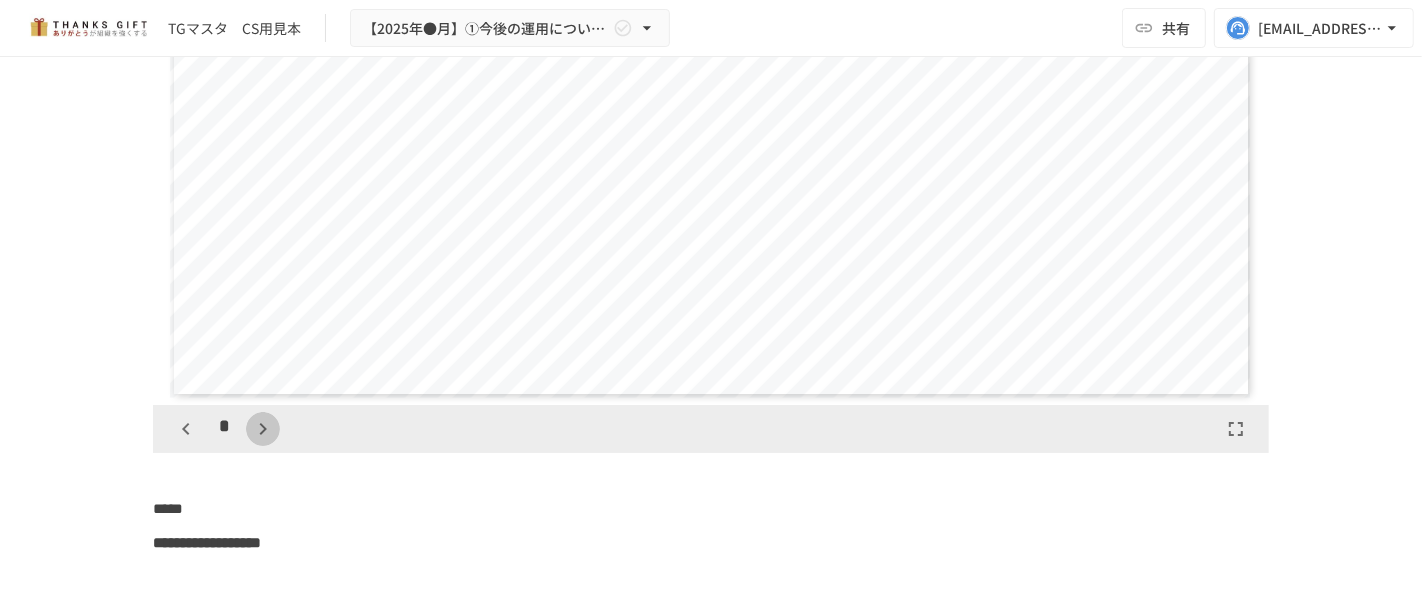 click 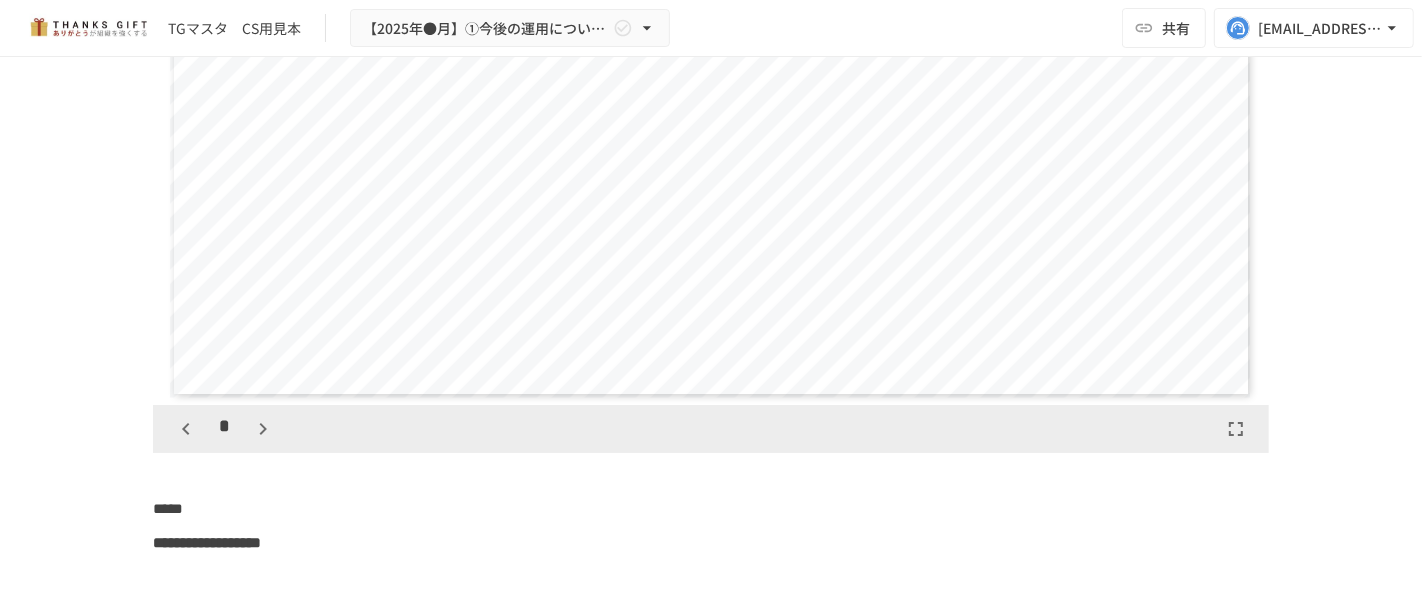 click 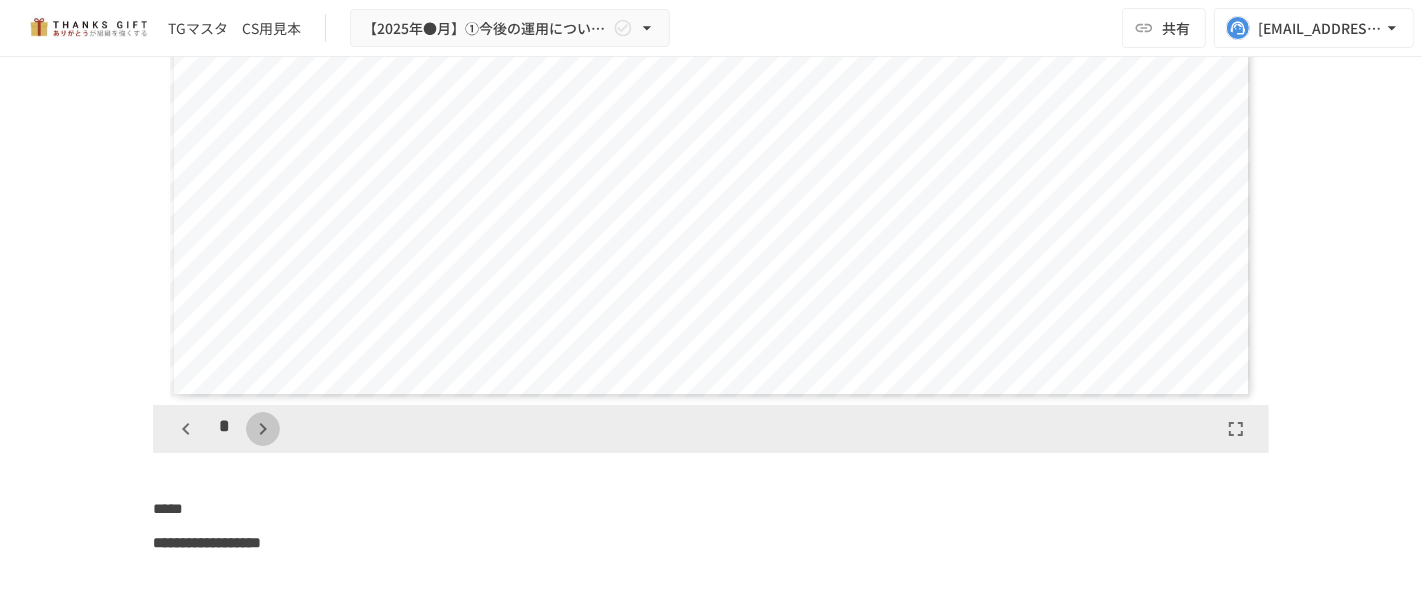 click 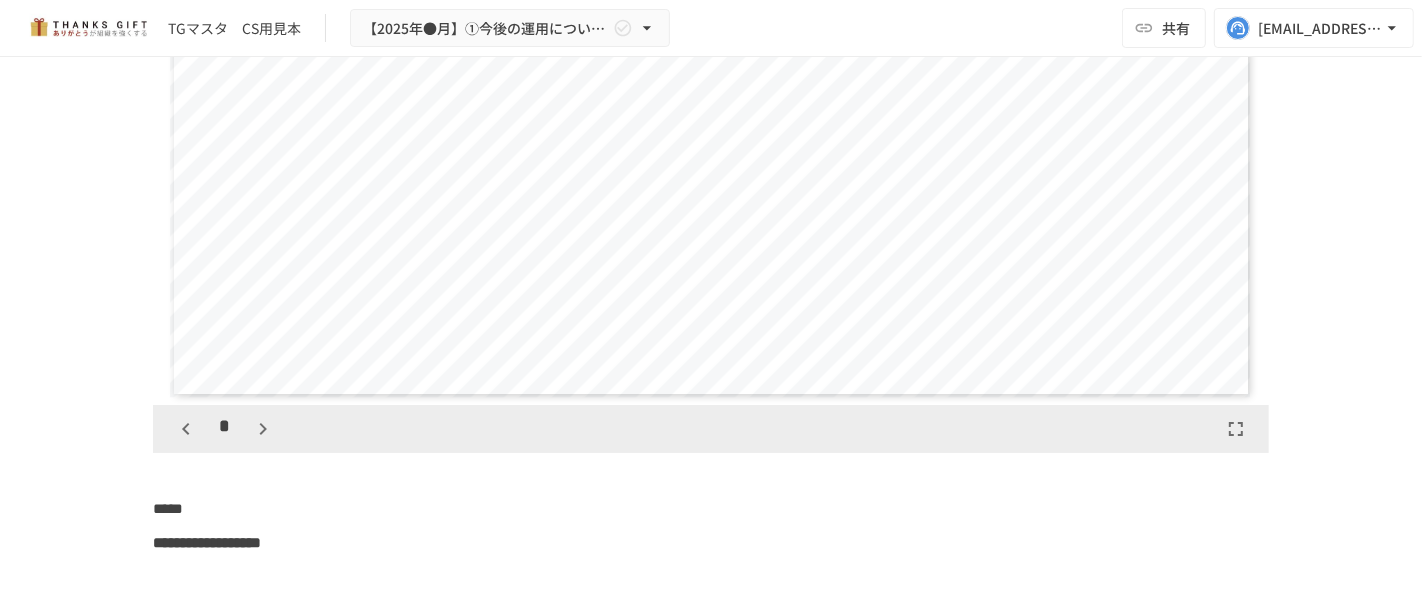 click 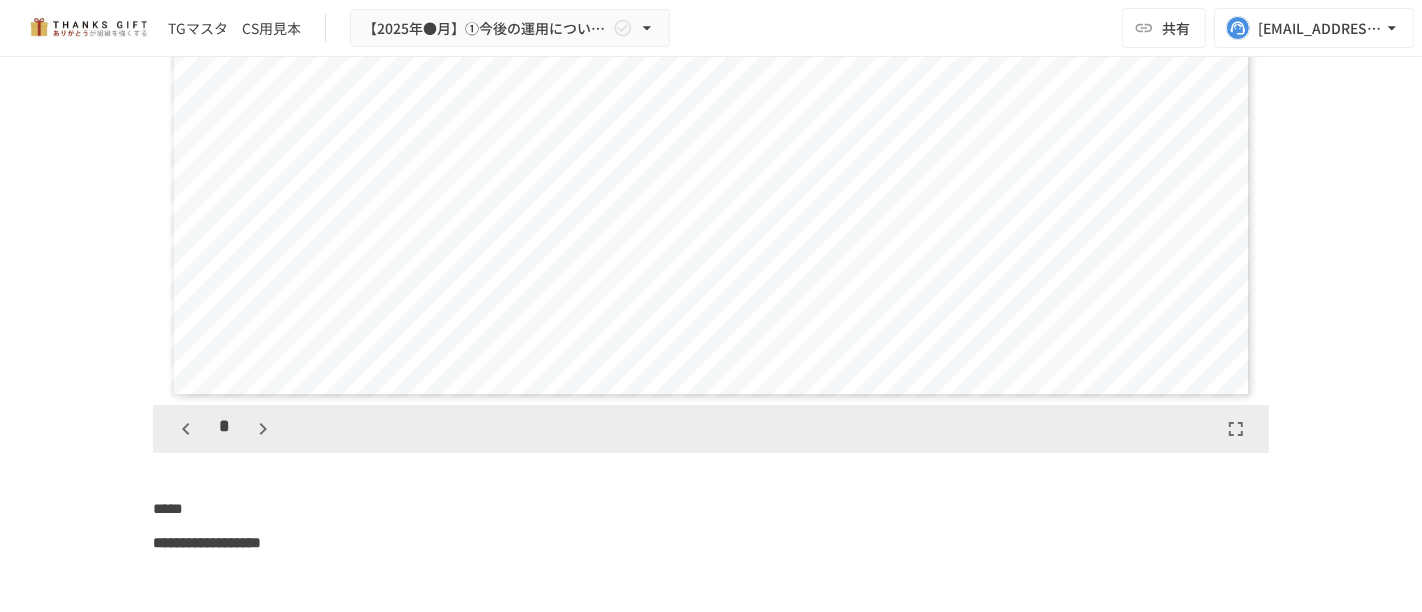 scroll, scrollTop: 5624, scrollLeft: 0, axis: vertical 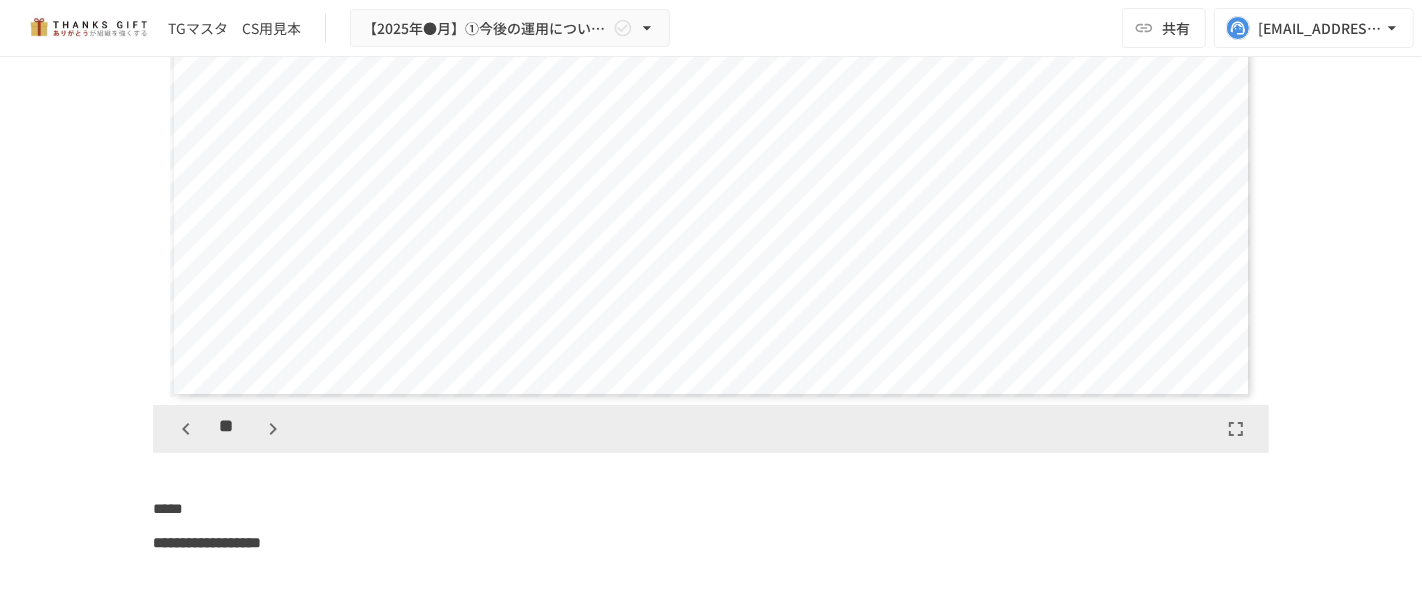 click on "**" at bounding box center (229, 429) 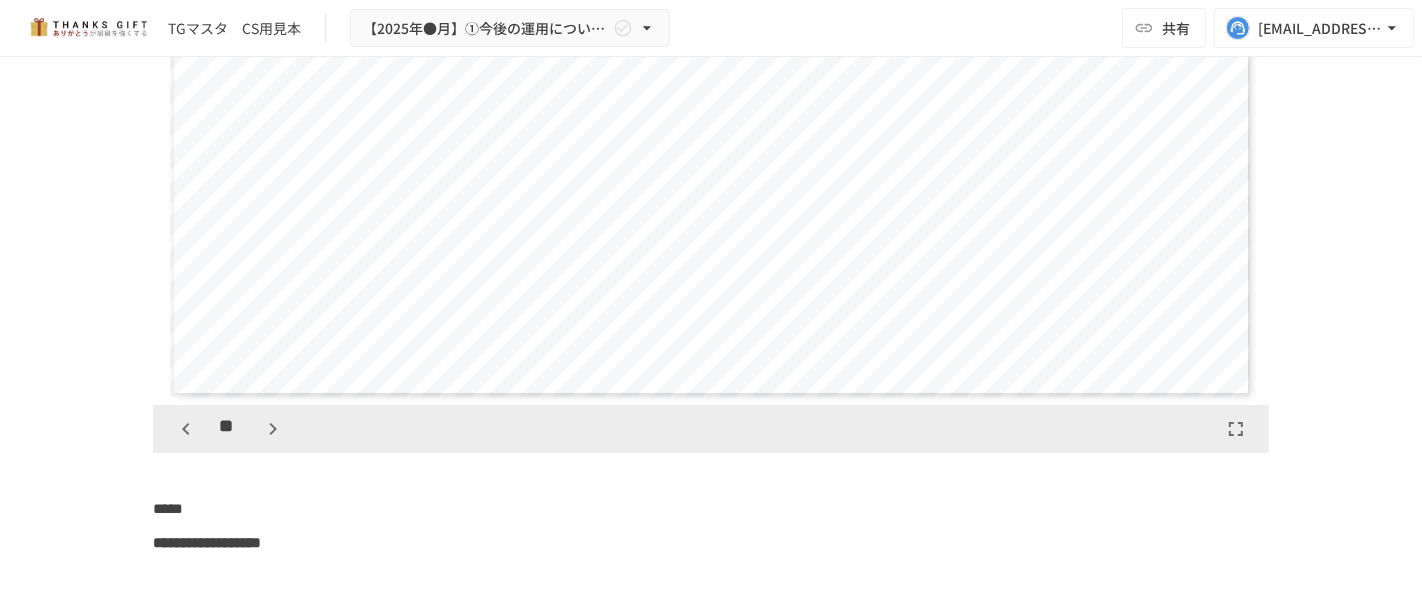 click 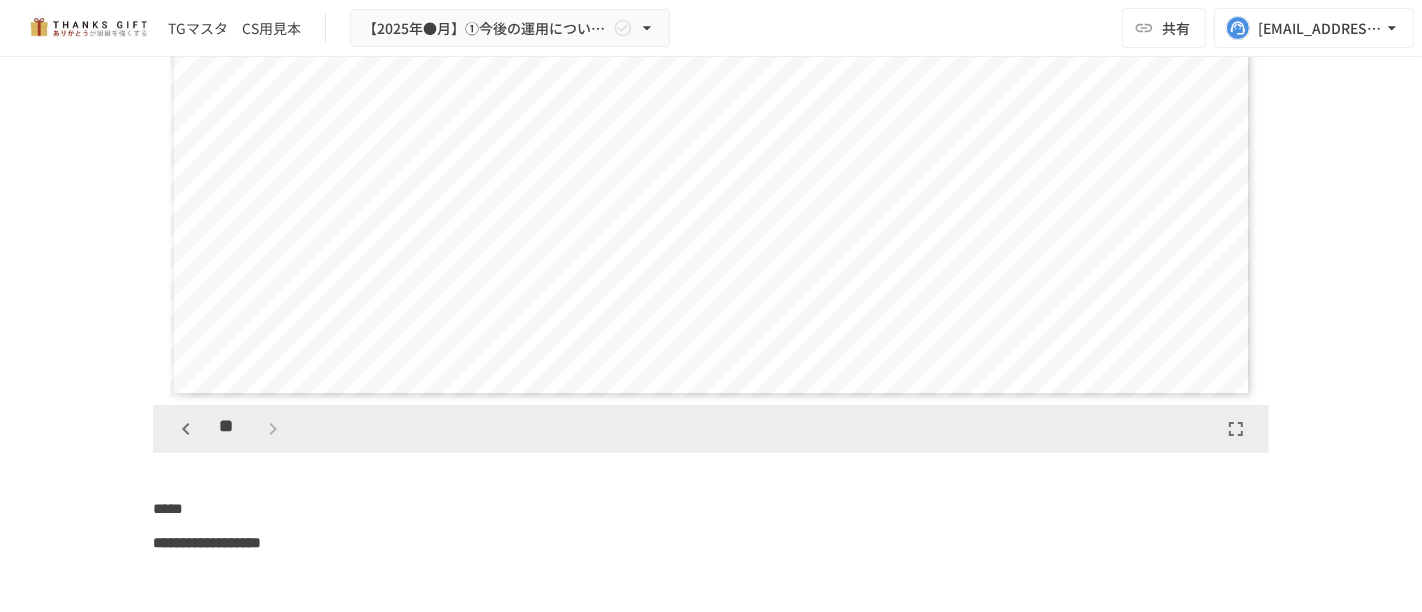 scroll, scrollTop: 6874, scrollLeft: 0, axis: vertical 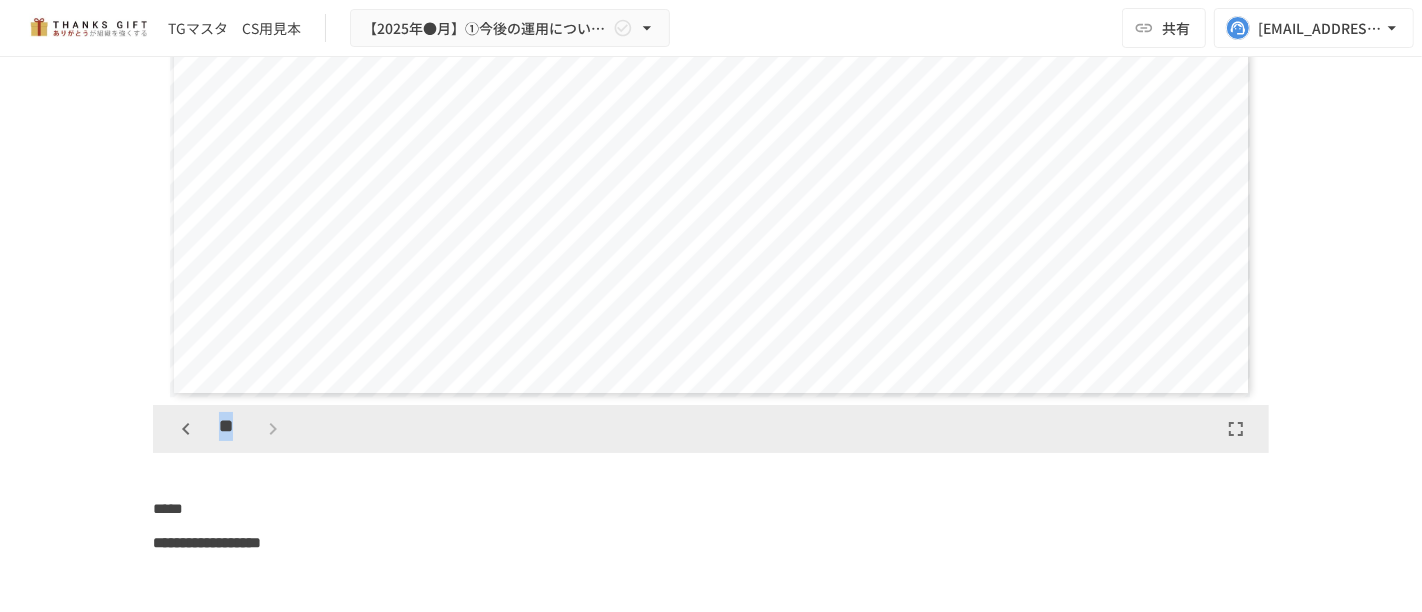 click on "**" at bounding box center (229, 429) 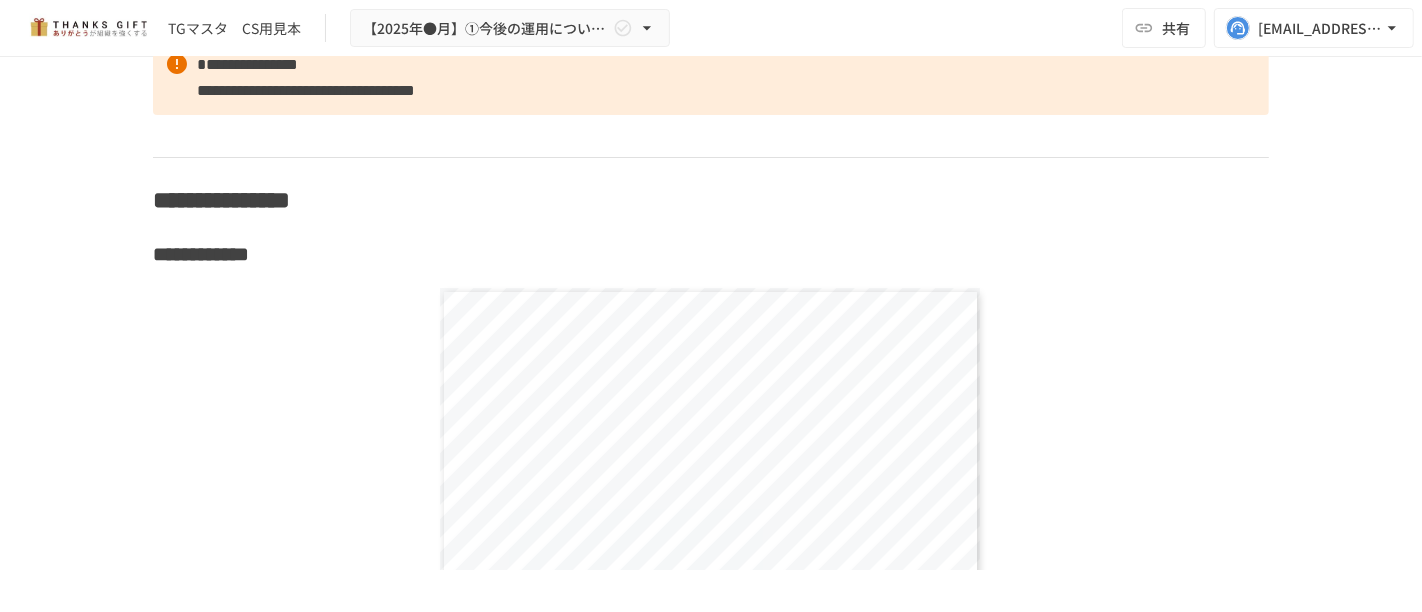 scroll, scrollTop: 12880, scrollLeft: 0, axis: vertical 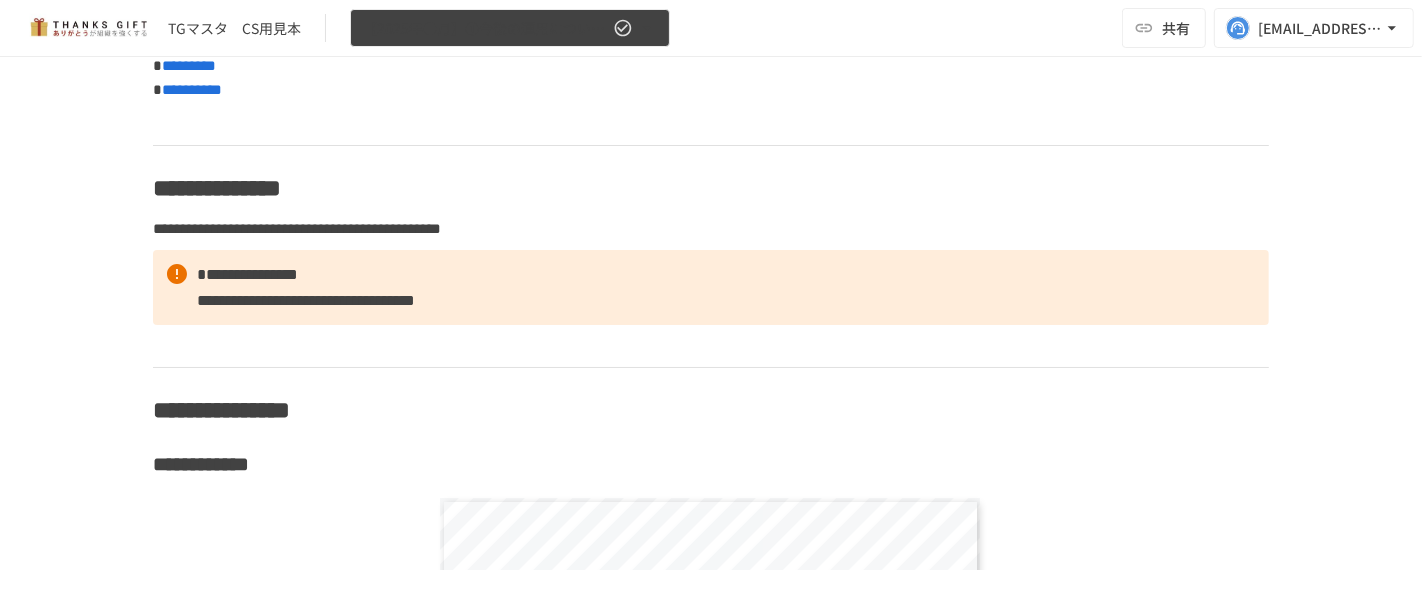 click 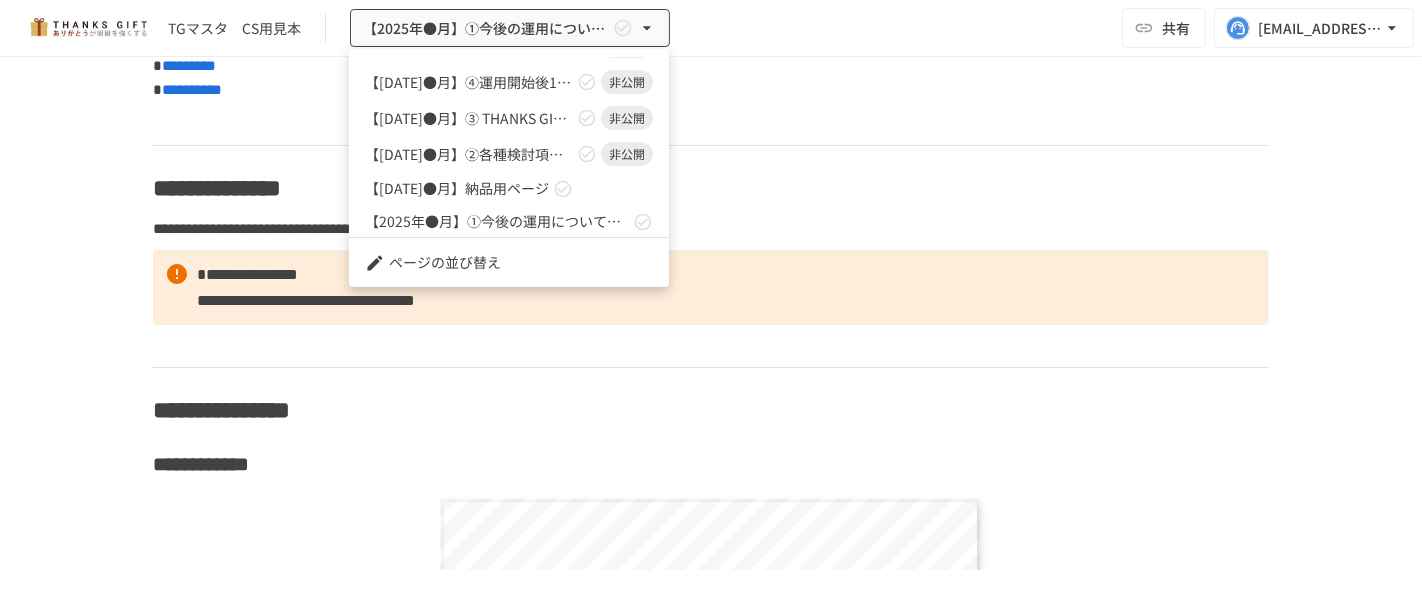 scroll, scrollTop: 141, scrollLeft: 0, axis: vertical 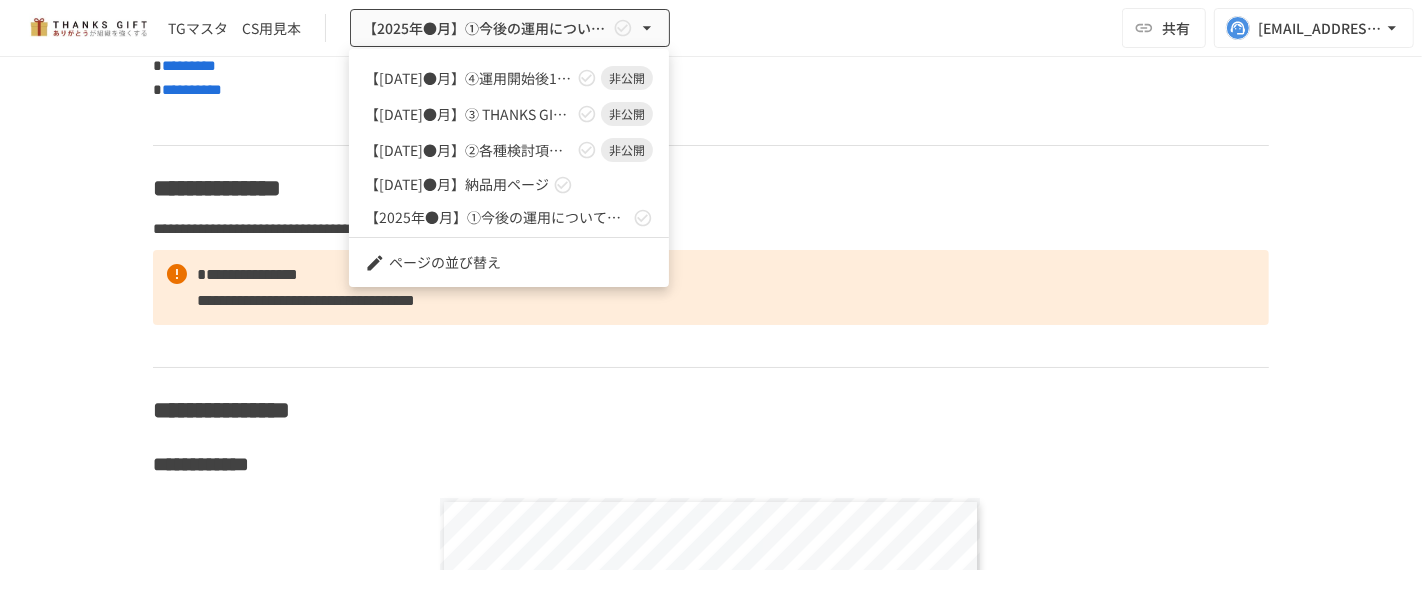 click on "【2025年●月】納品用ページ" at bounding box center (457, 184) 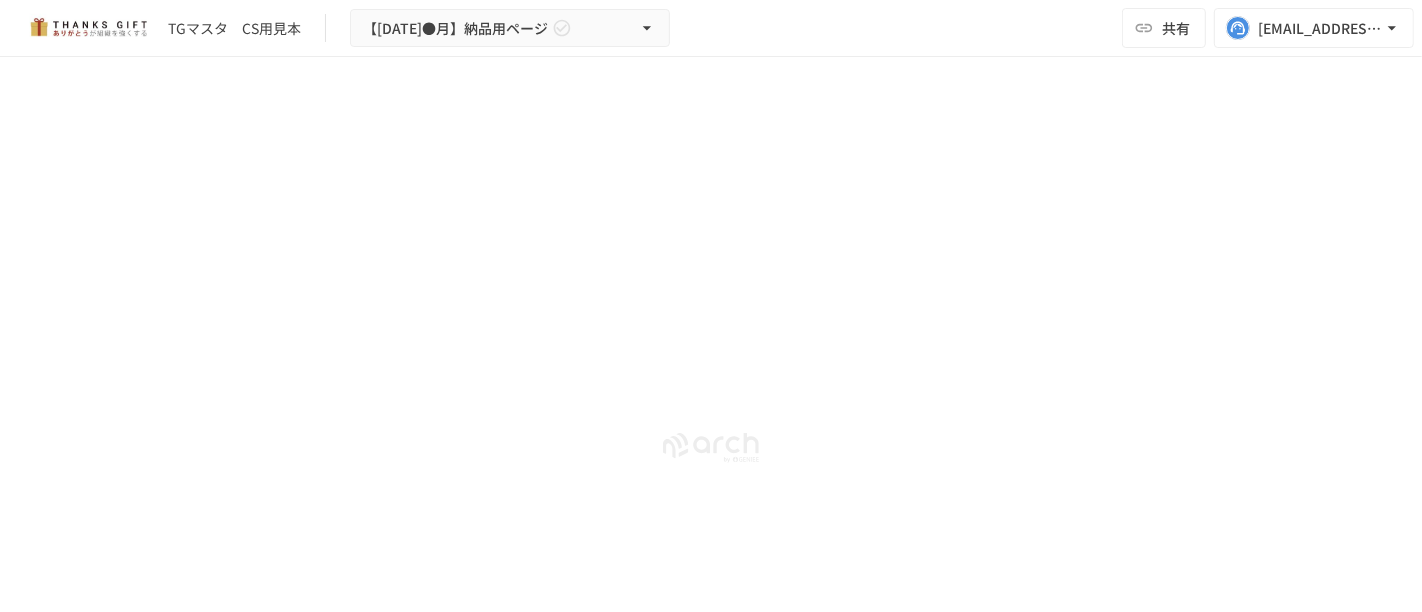 scroll, scrollTop: 2778, scrollLeft: 0, axis: vertical 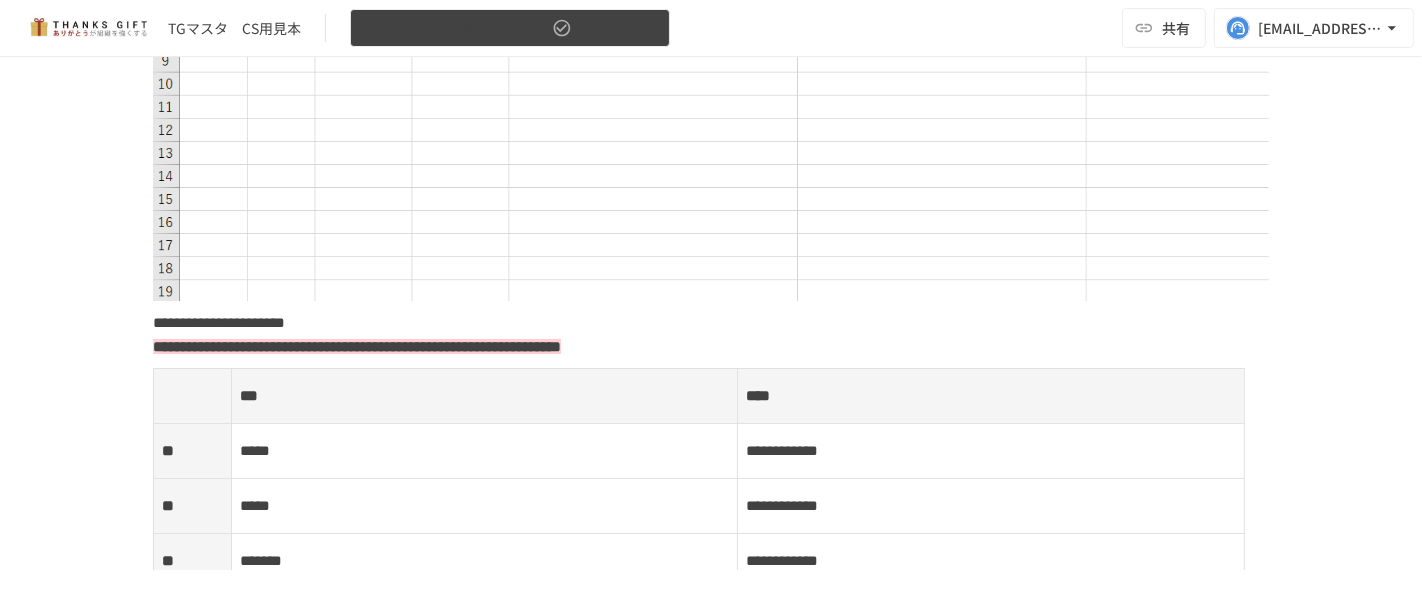 click 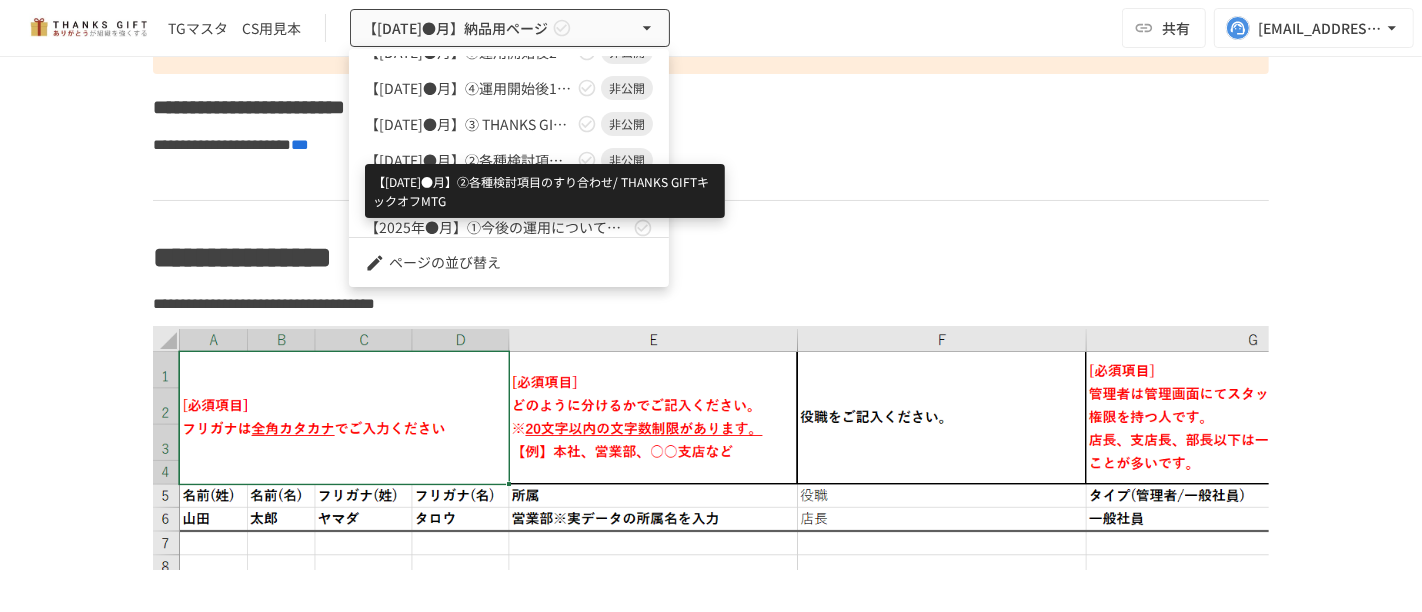 scroll, scrollTop: 141, scrollLeft: 0, axis: vertical 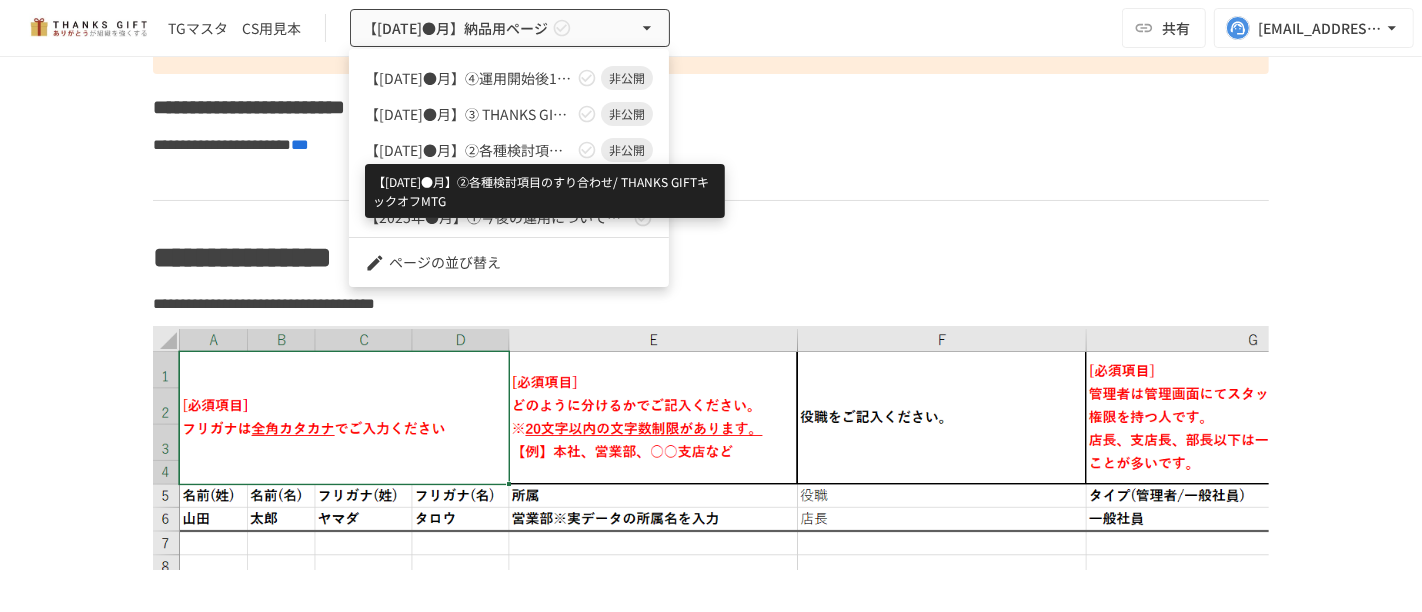 click on "【2025年●月】②各種検討項目のすり合わせ/ THANKS GIFTキックオフMTG" at bounding box center [469, 150] 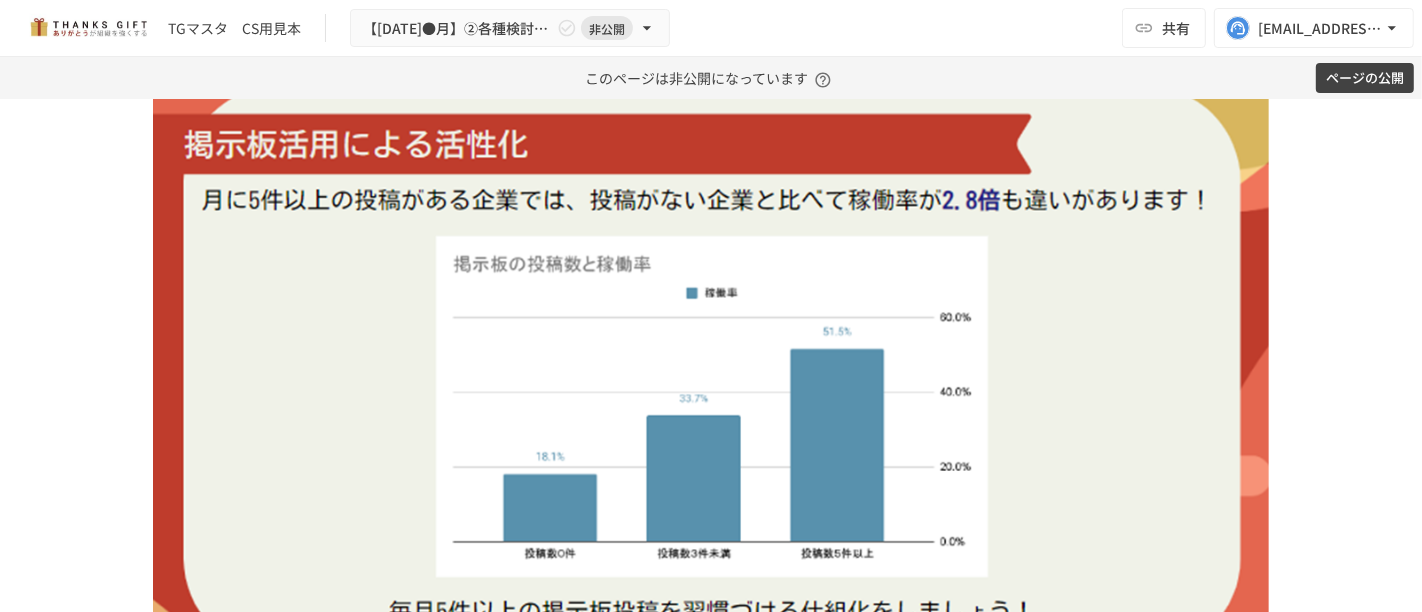 scroll, scrollTop: 6022, scrollLeft: 0, axis: vertical 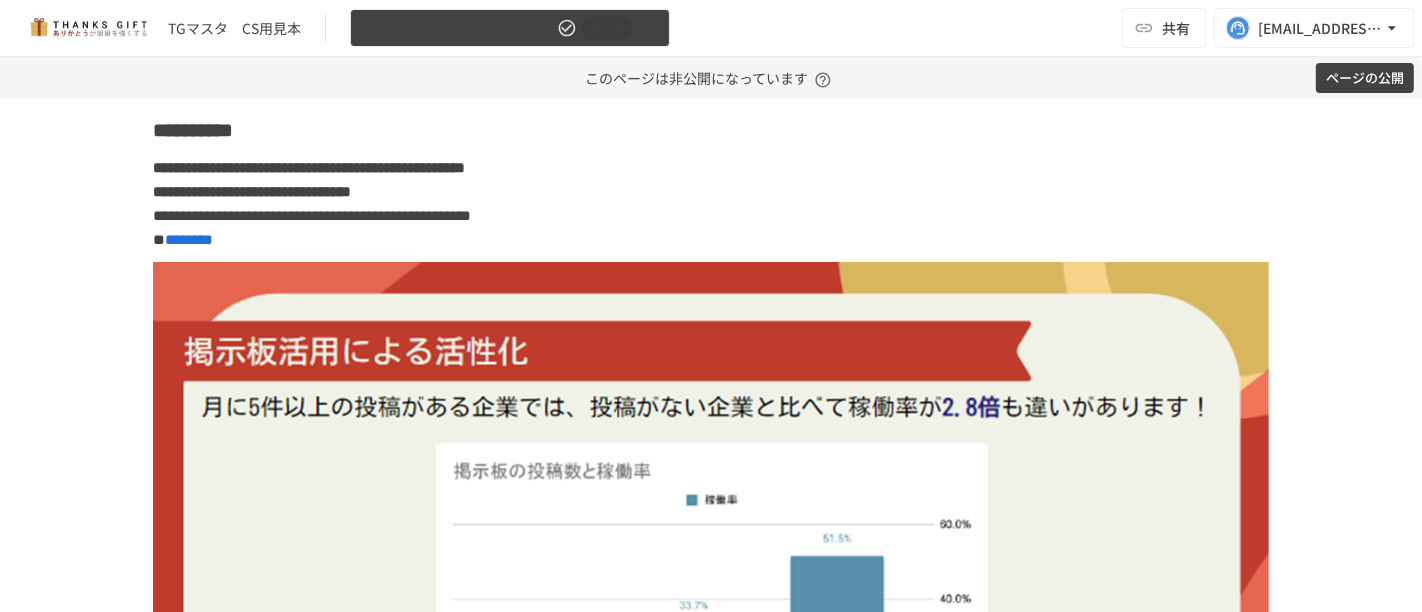click 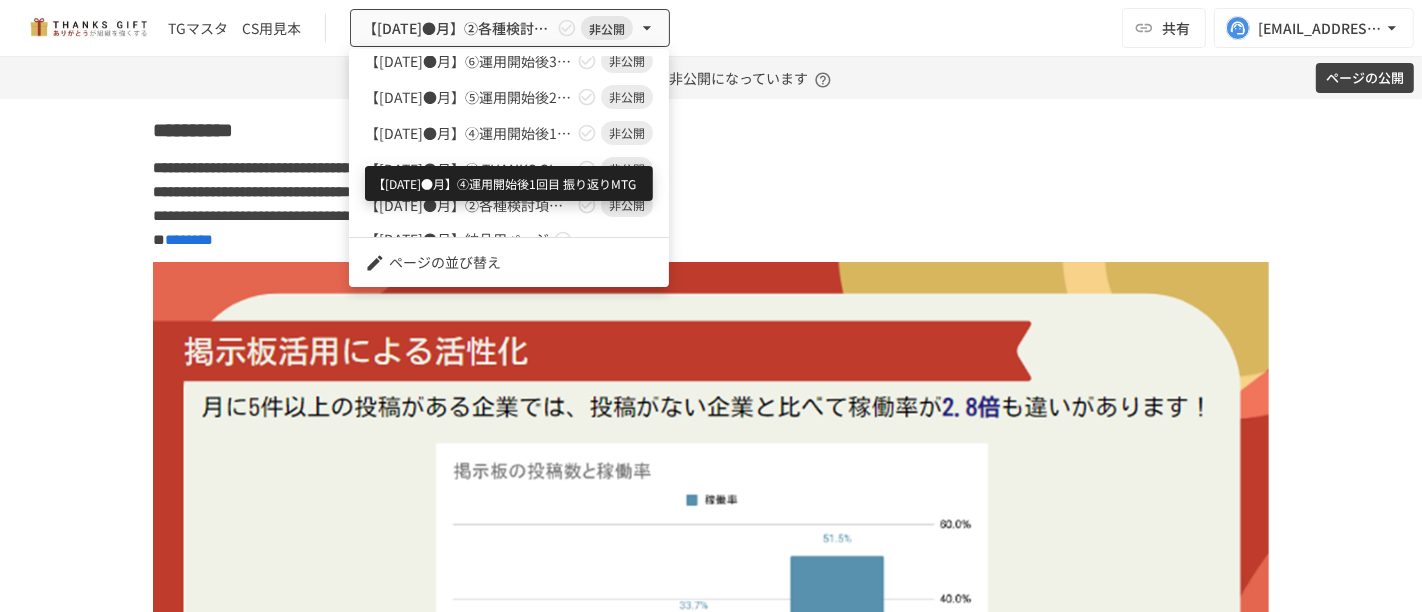 scroll, scrollTop: 141, scrollLeft: 0, axis: vertical 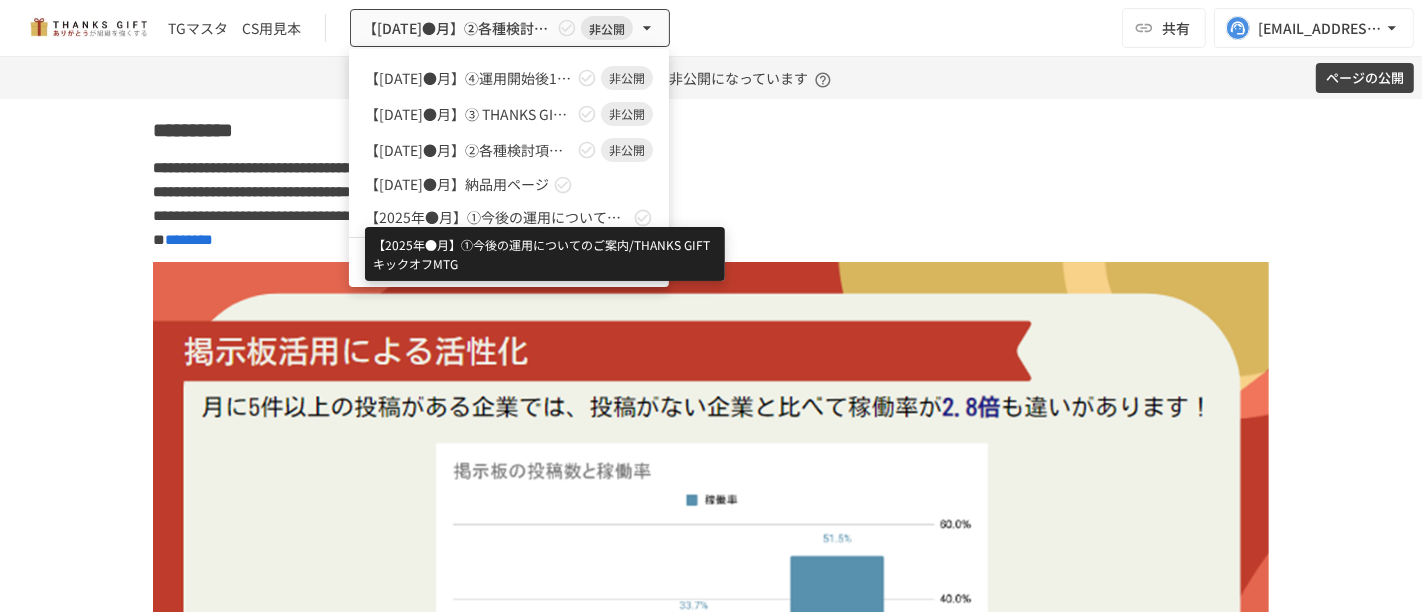click on "【2025年●月】①今後の運用についてのご案内/THANKS GIFTキックオフMTG" at bounding box center [497, 217] 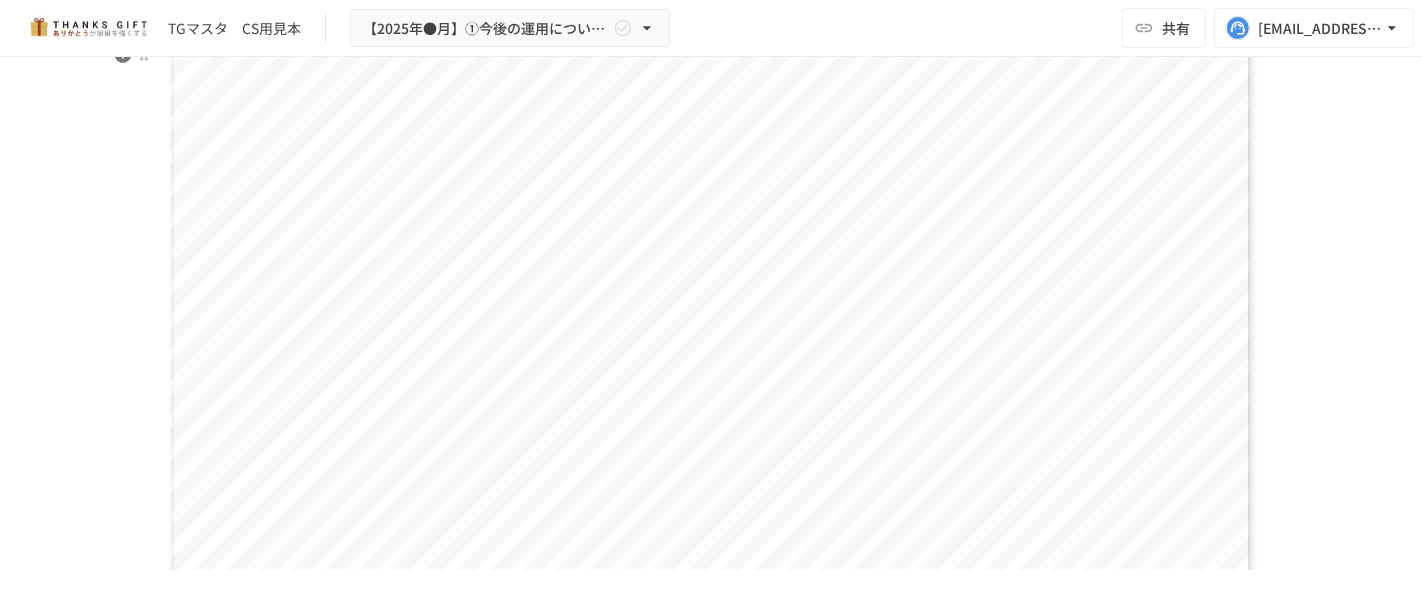 scroll, scrollTop: 14476, scrollLeft: 0, axis: vertical 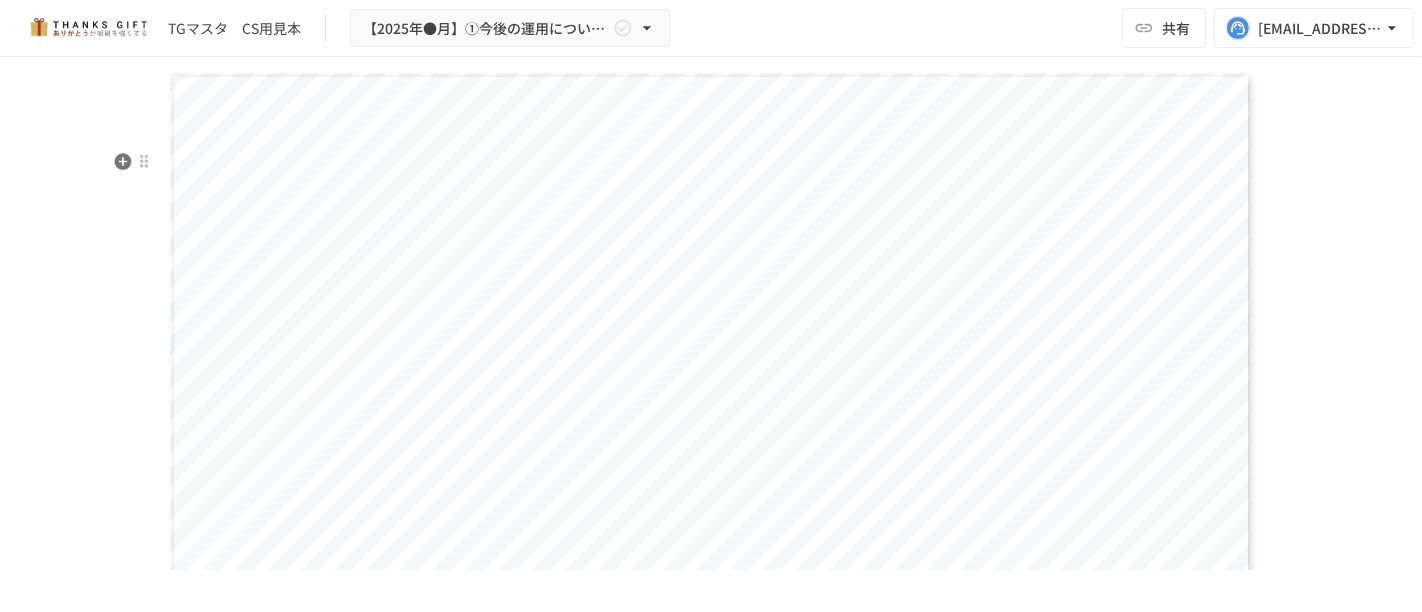 click on "**********" at bounding box center (711, -4939) 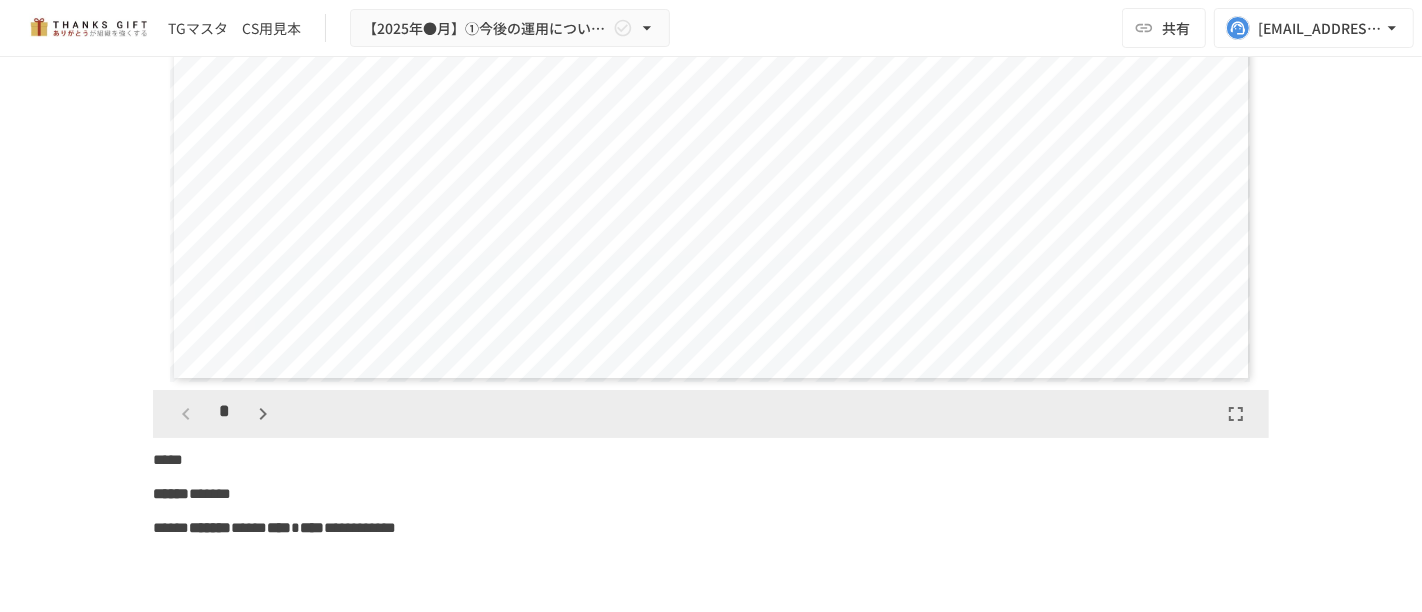 scroll, scrollTop: 14809, scrollLeft: 0, axis: vertical 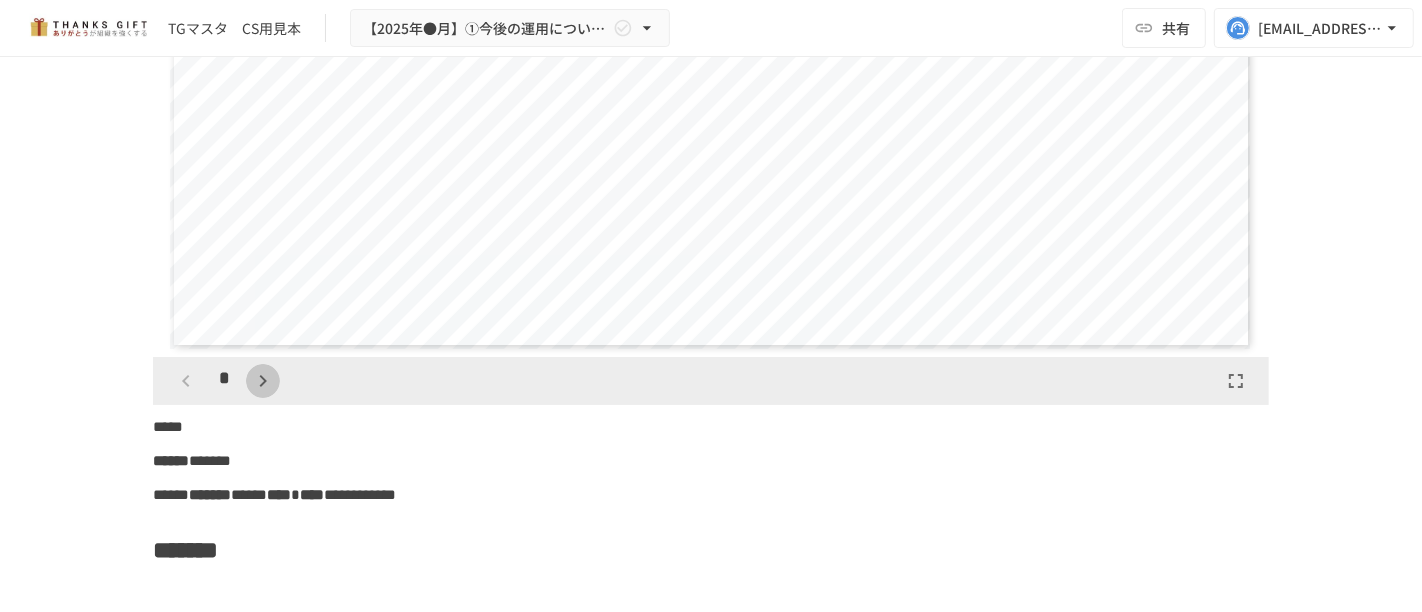 click 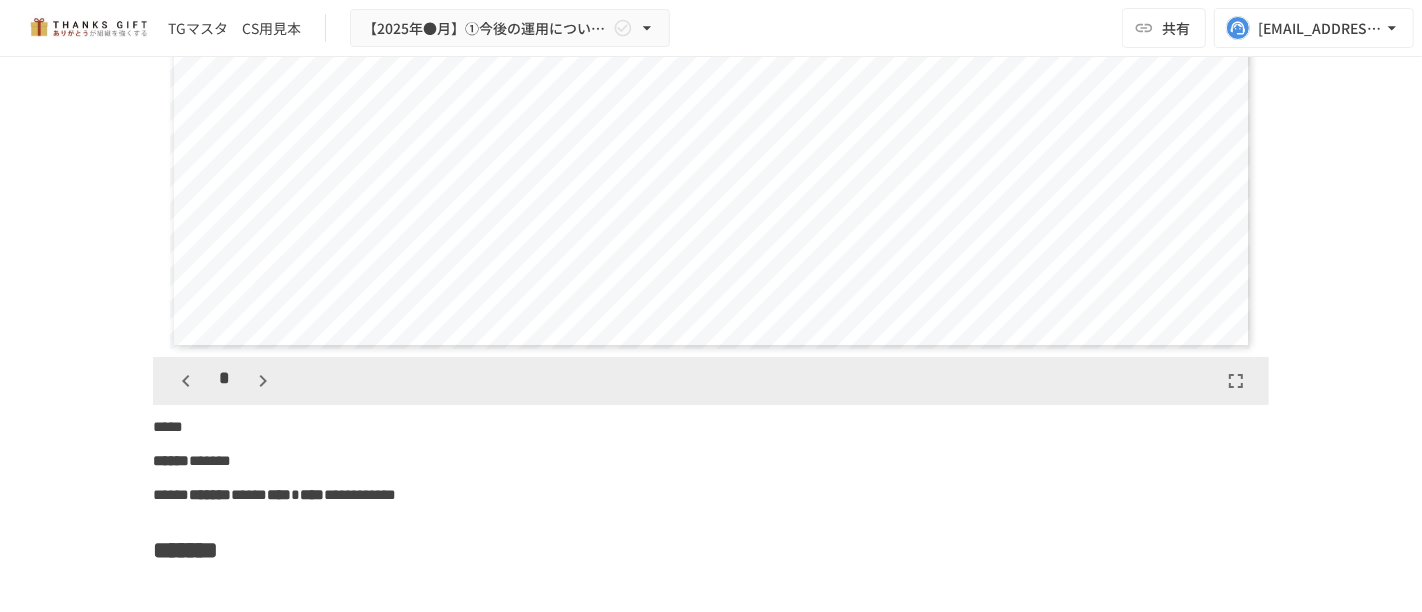 scroll, scrollTop: 625, scrollLeft: 0, axis: vertical 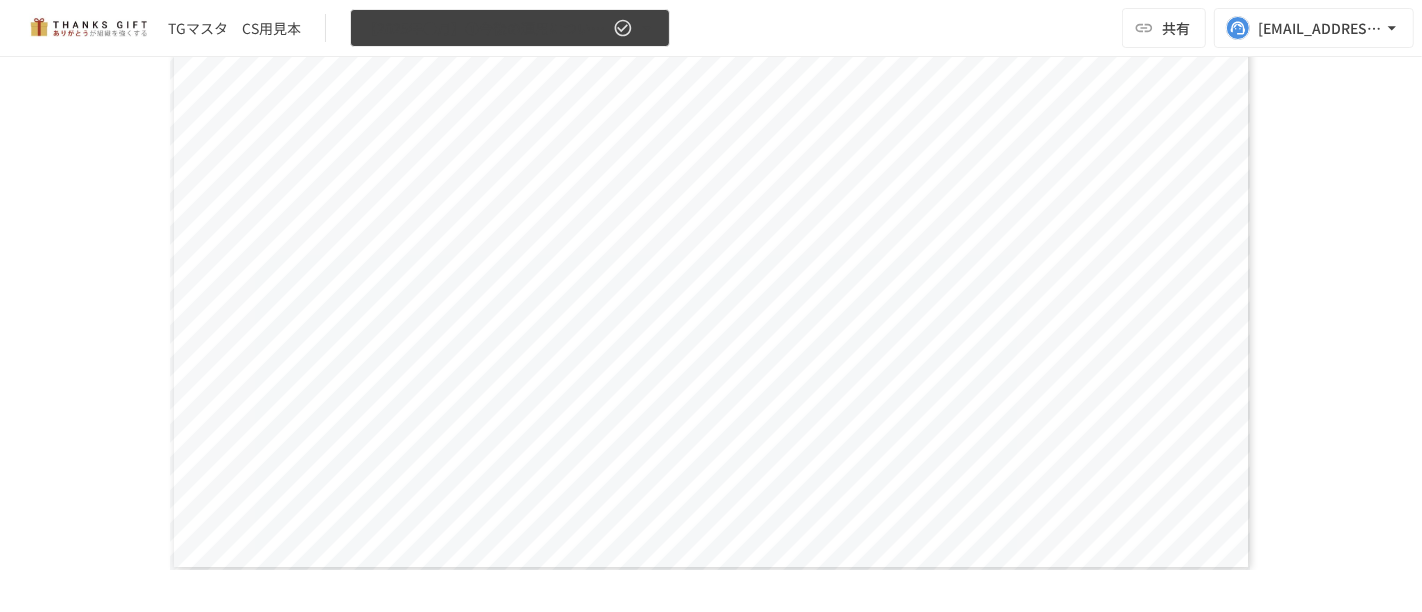 click on "【2025年●月】①今後の運用についてのご案内/THANKS GIFTキックオフMTG" at bounding box center (510, 28) 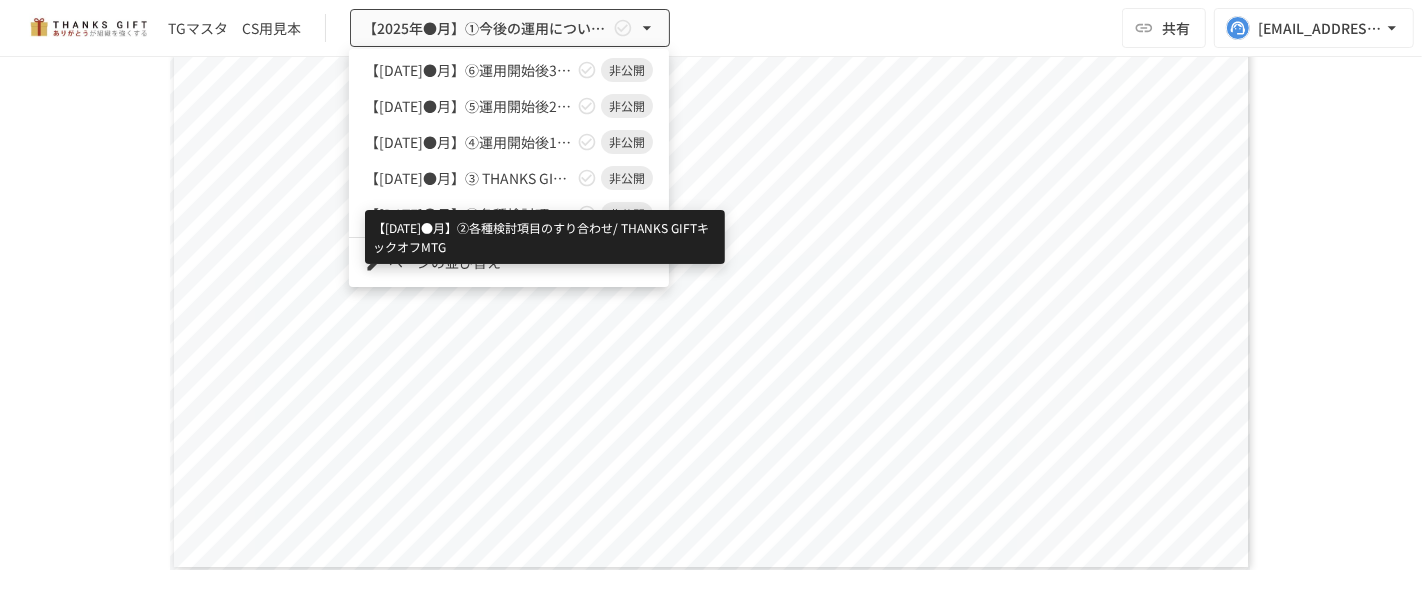 scroll, scrollTop: 111, scrollLeft: 0, axis: vertical 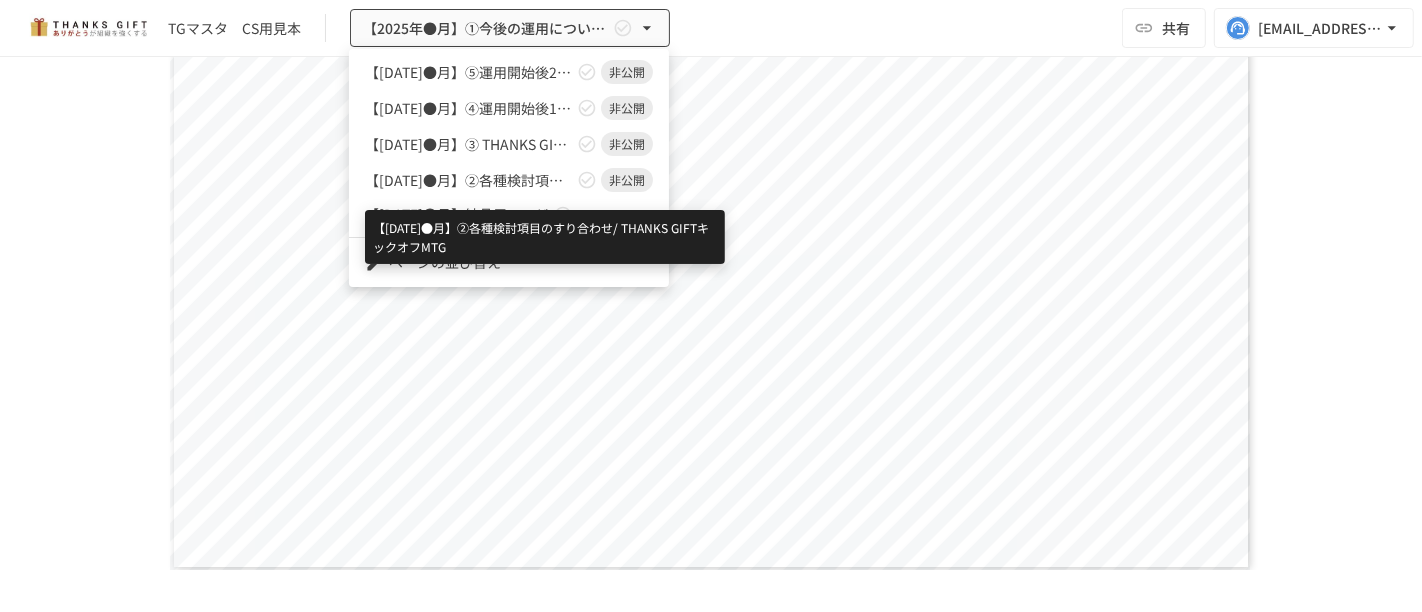 click on "【2025年●月】②各種検討項目のすり合わせ/ THANKS GIFTキックオフMTG" at bounding box center (469, 180) 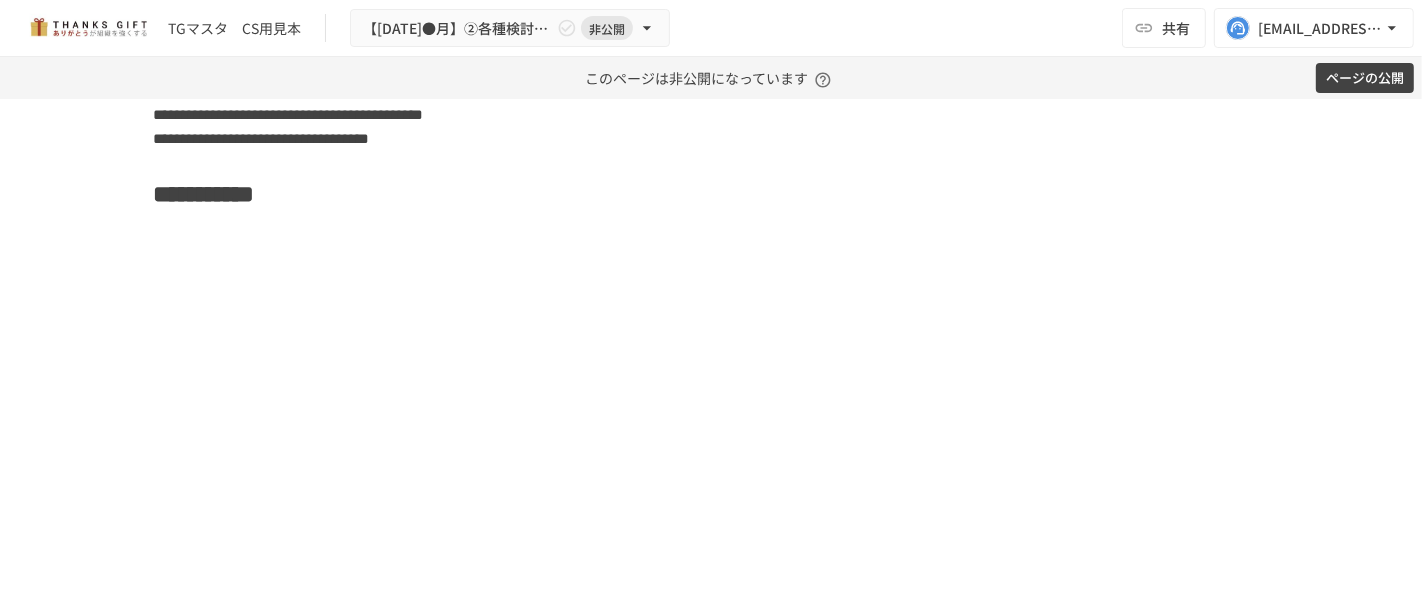 scroll, scrollTop: 13647, scrollLeft: 0, axis: vertical 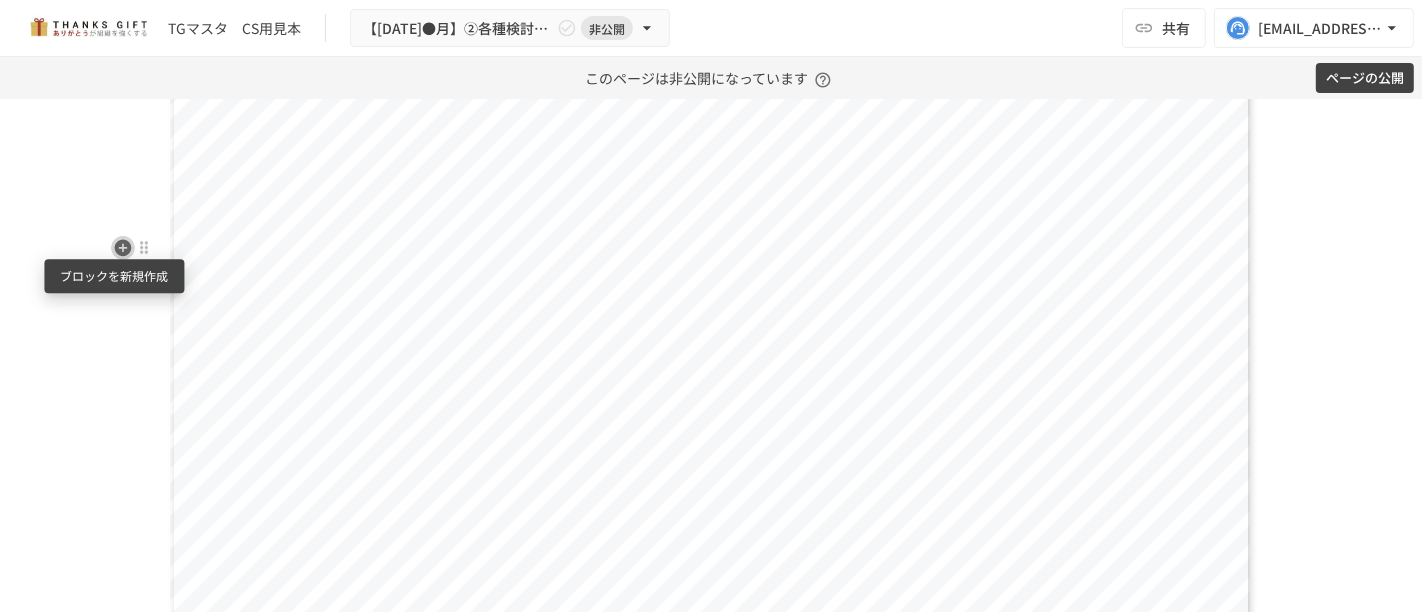 click 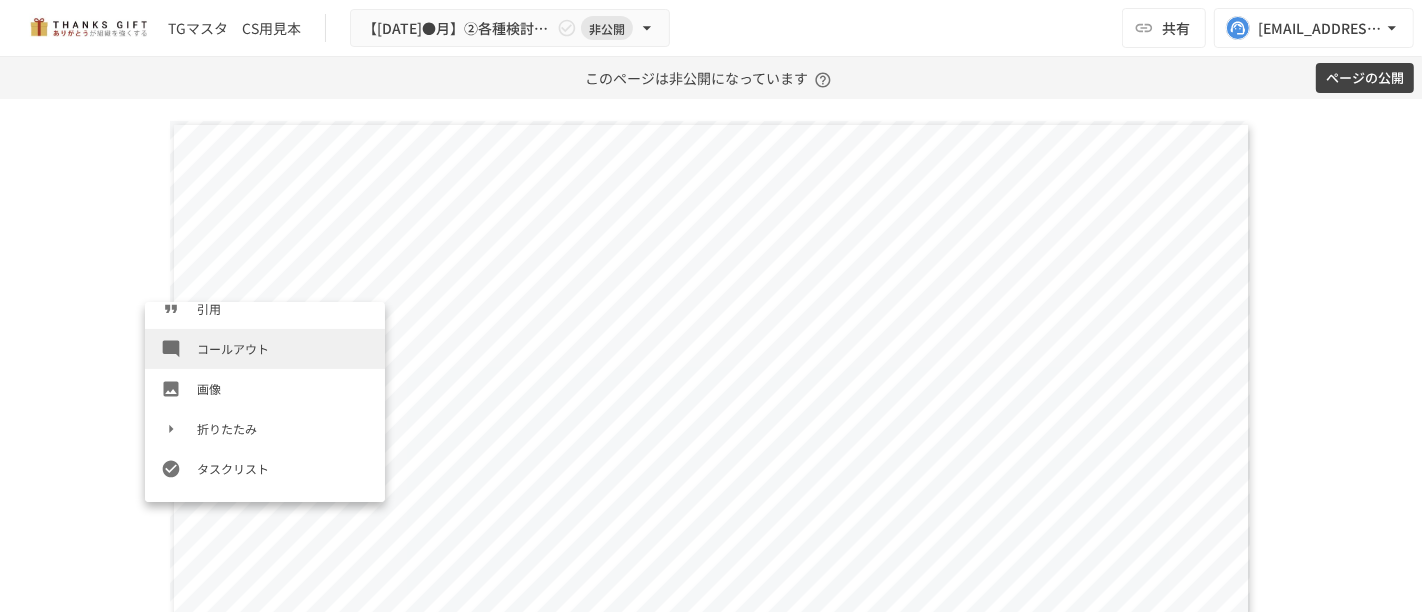 scroll, scrollTop: 555, scrollLeft: 0, axis: vertical 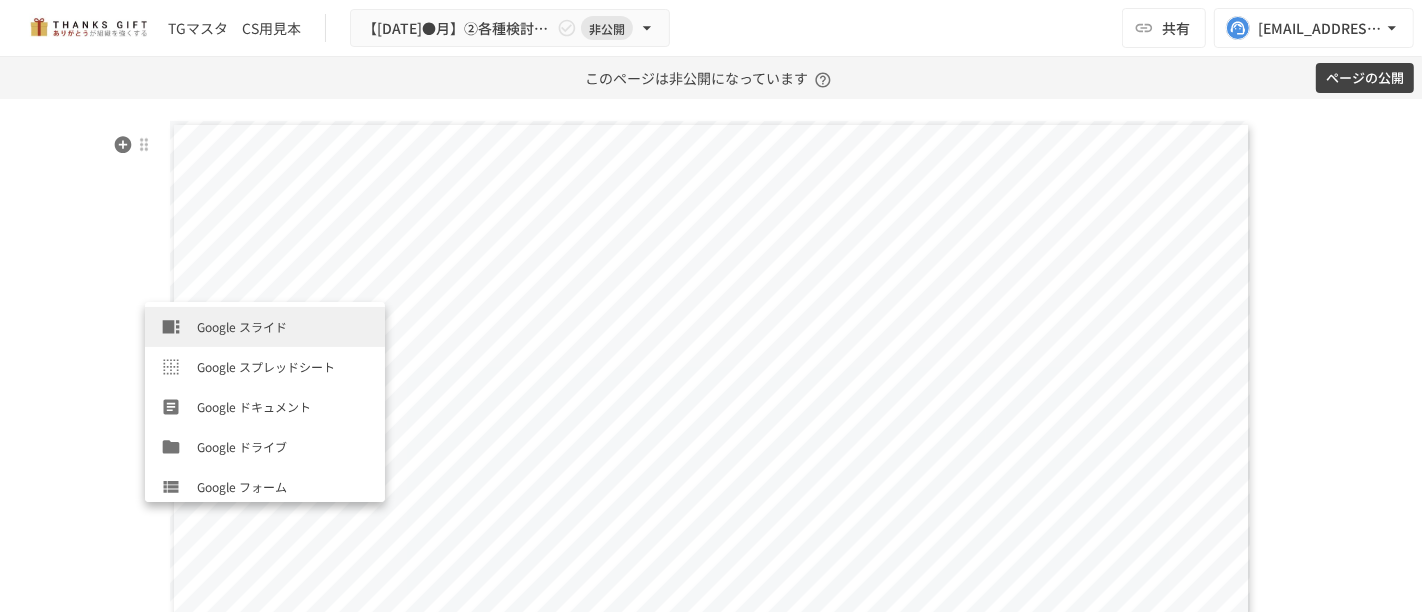 click on "**********" at bounding box center [711, -30] 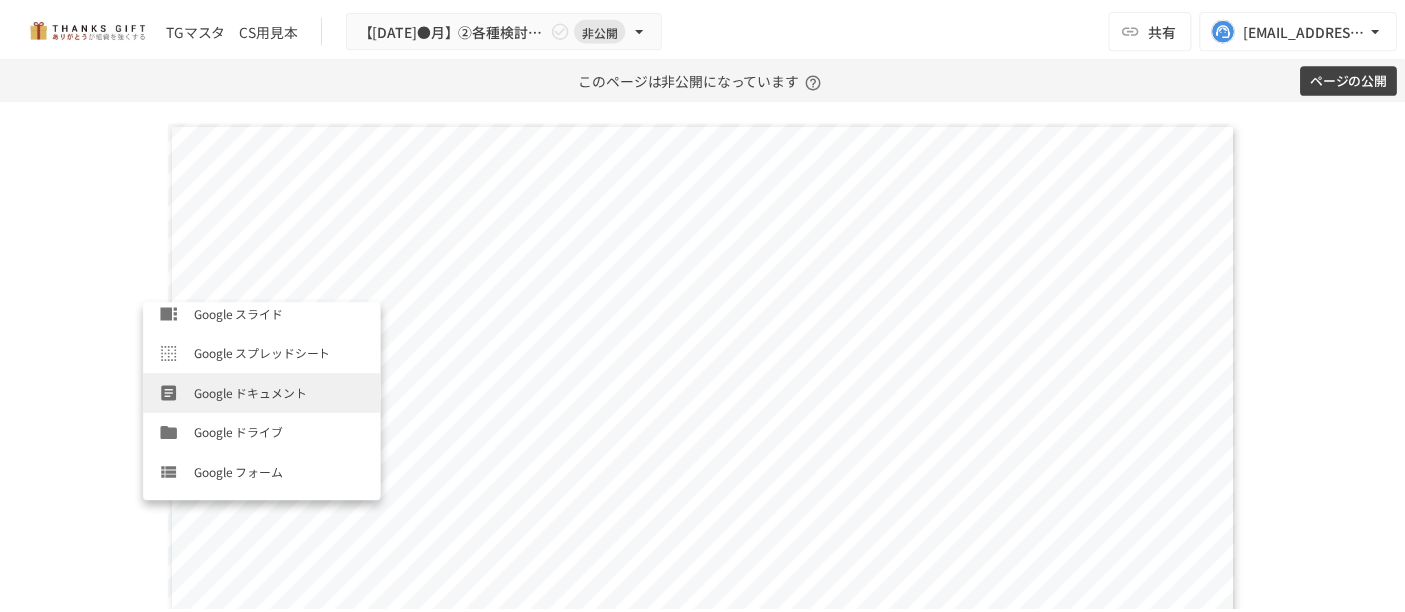 scroll, scrollTop: 680, scrollLeft: 0, axis: vertical 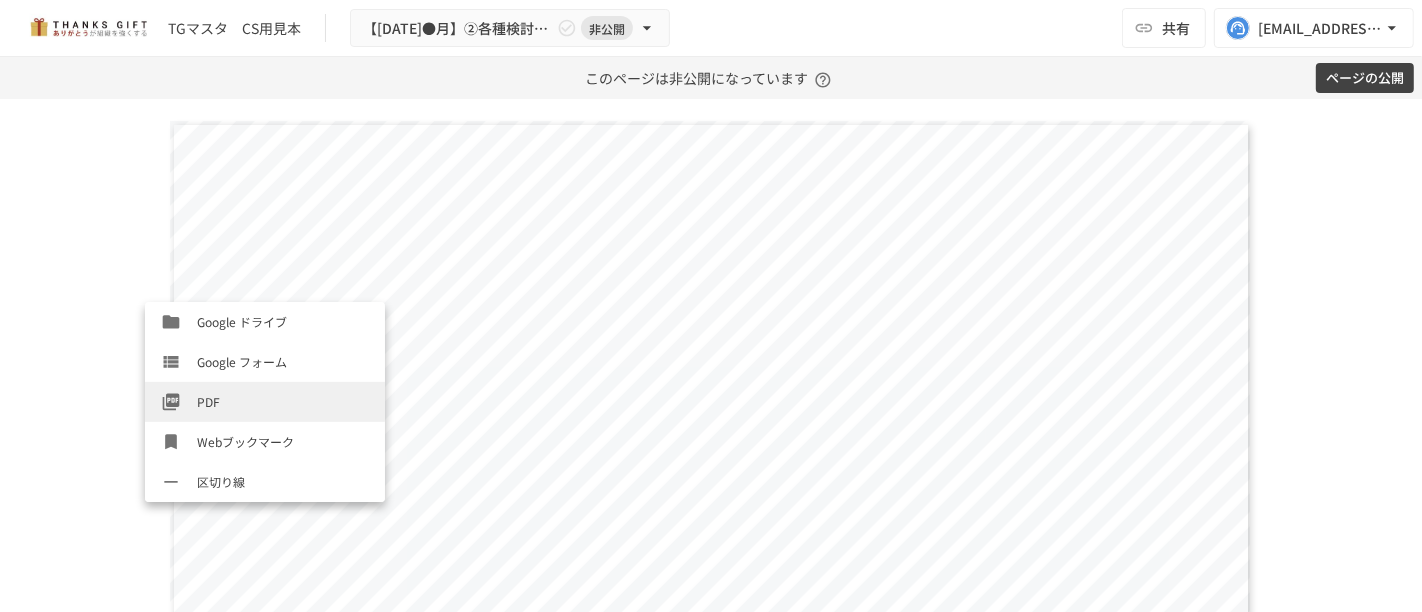 click on "PDF" at bounding box center (283, 401) 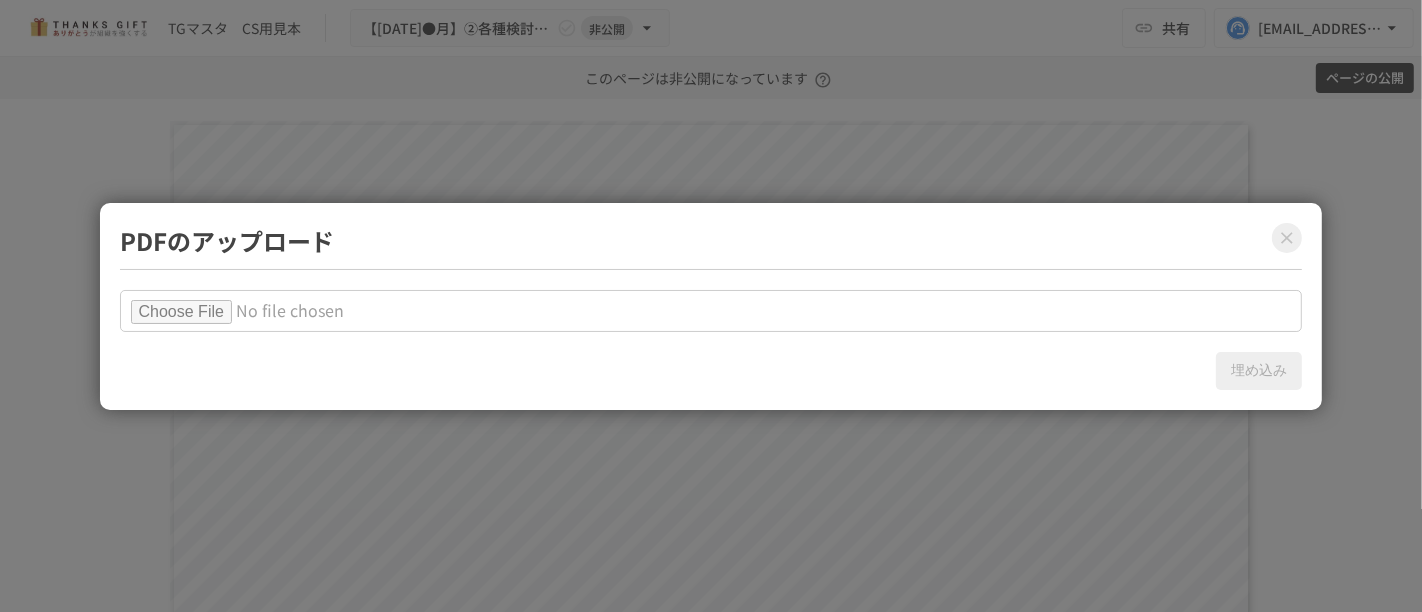 click at bounding box center [711, 311] 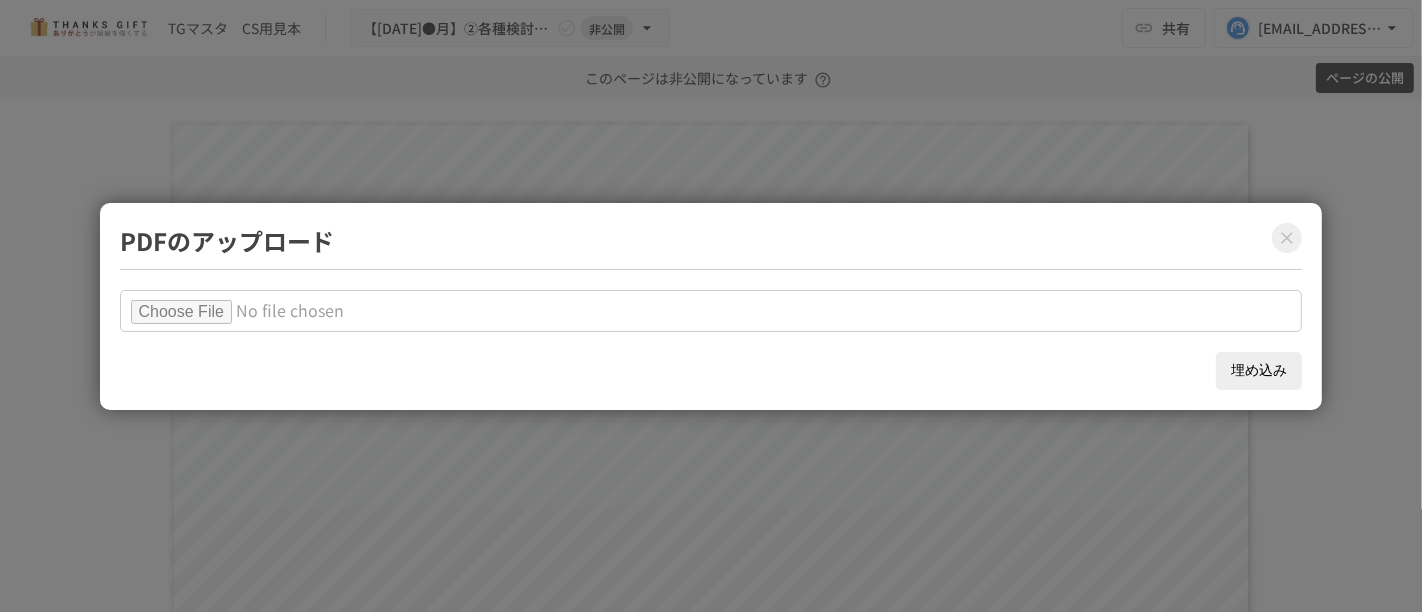 click on "埋め込み" at bounding box center [1259, 371] 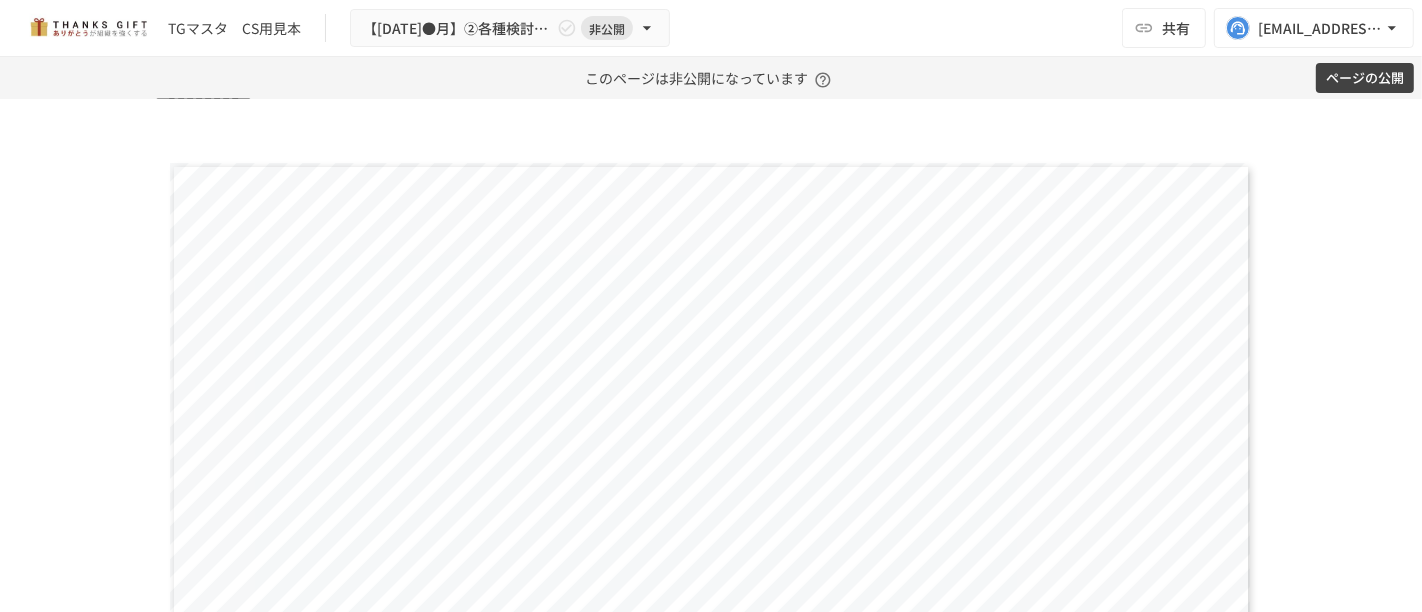 scroll, scrollTop: 14425, scrollLeft: 0, axis: vertical 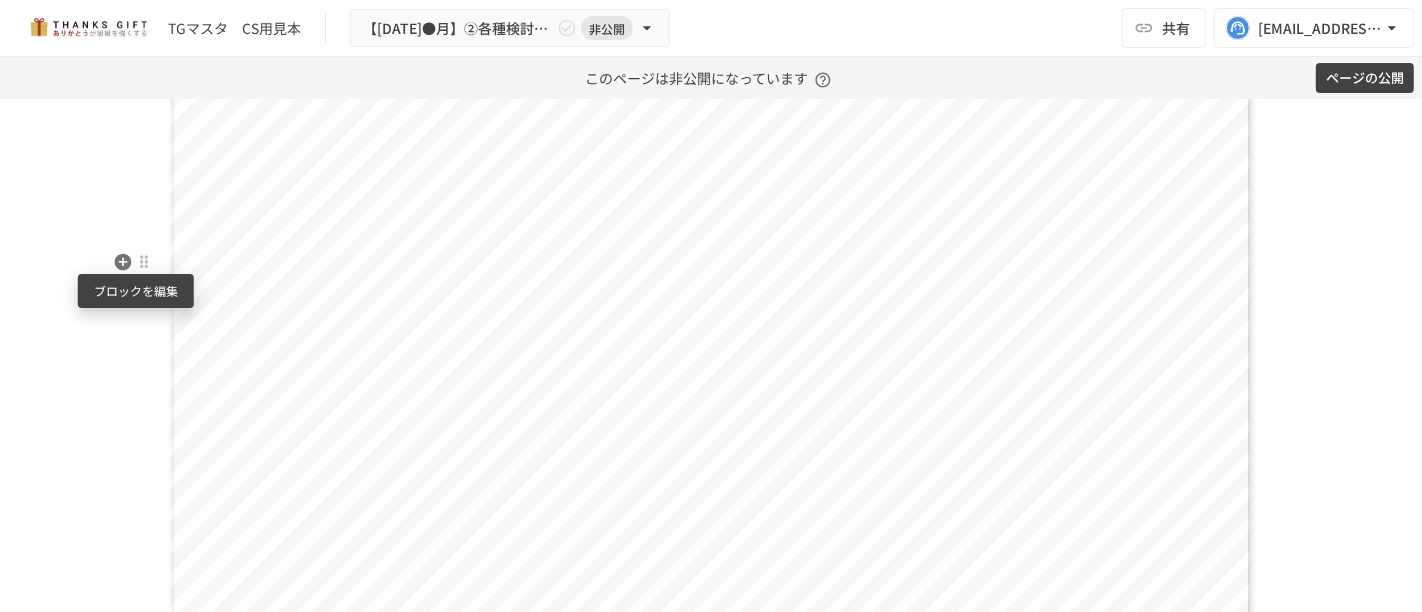 click at bounding box center [144, 262] 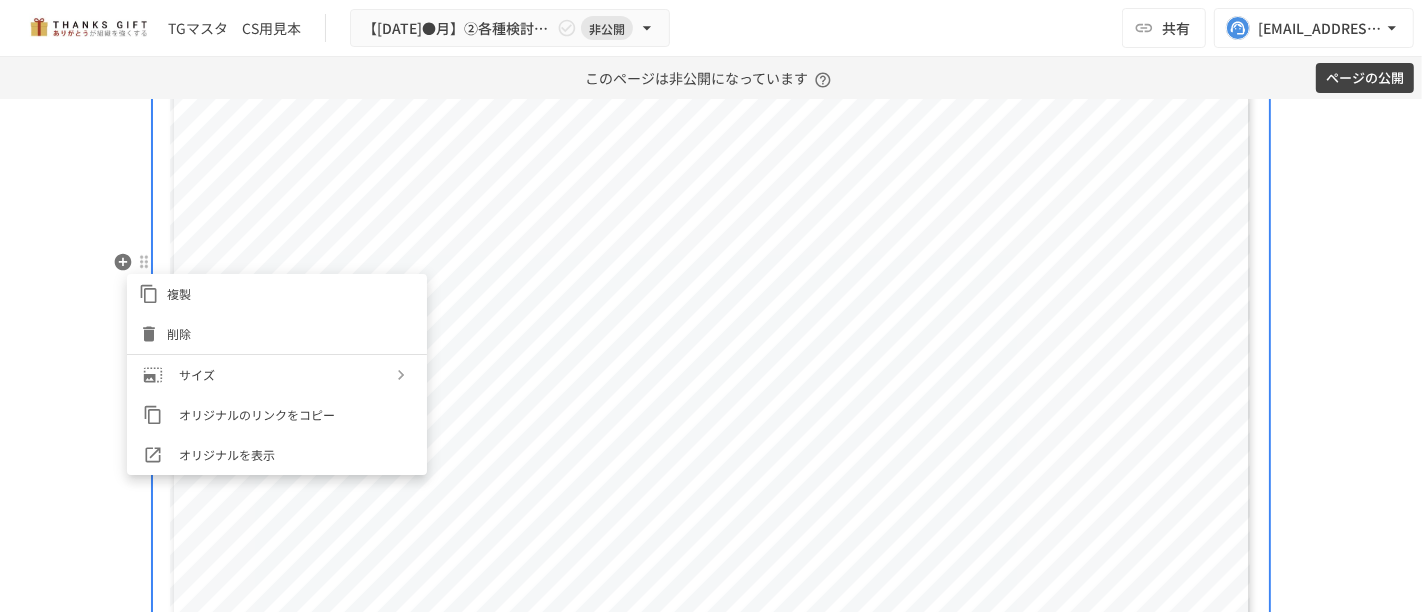 click on "削除" at bounding box center (291, 333) 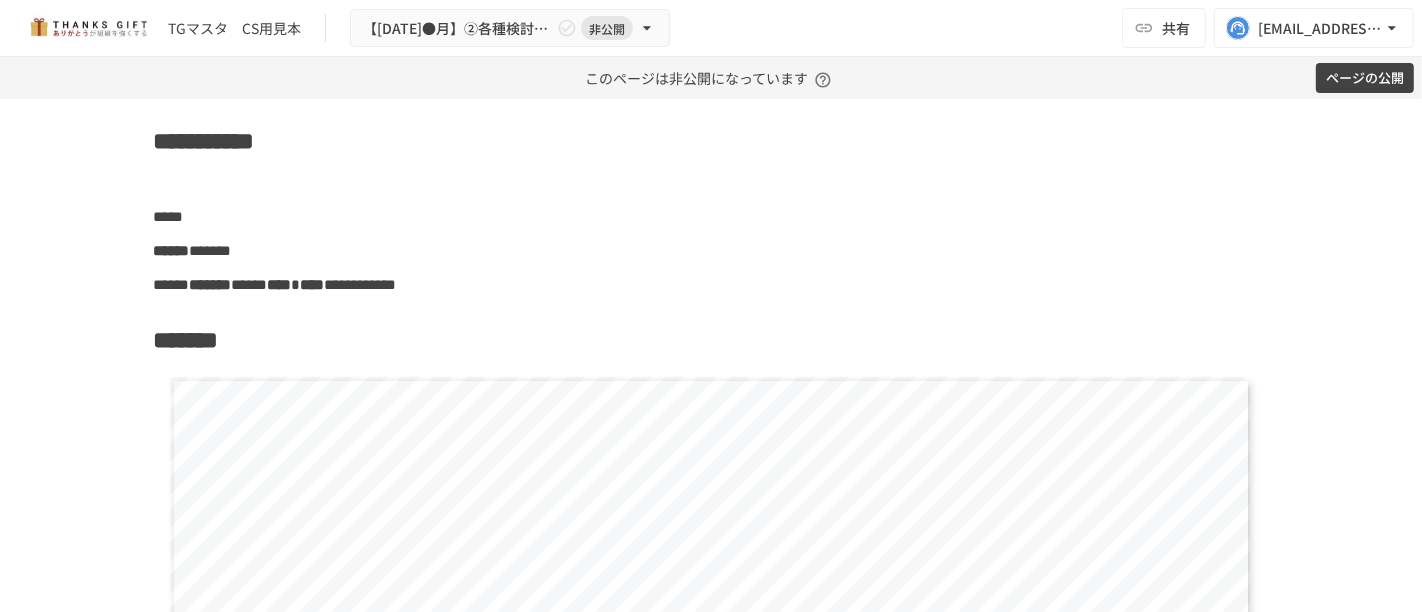 scroll, scrollTop: 14202, scrollLeft: 0, axis: vertical 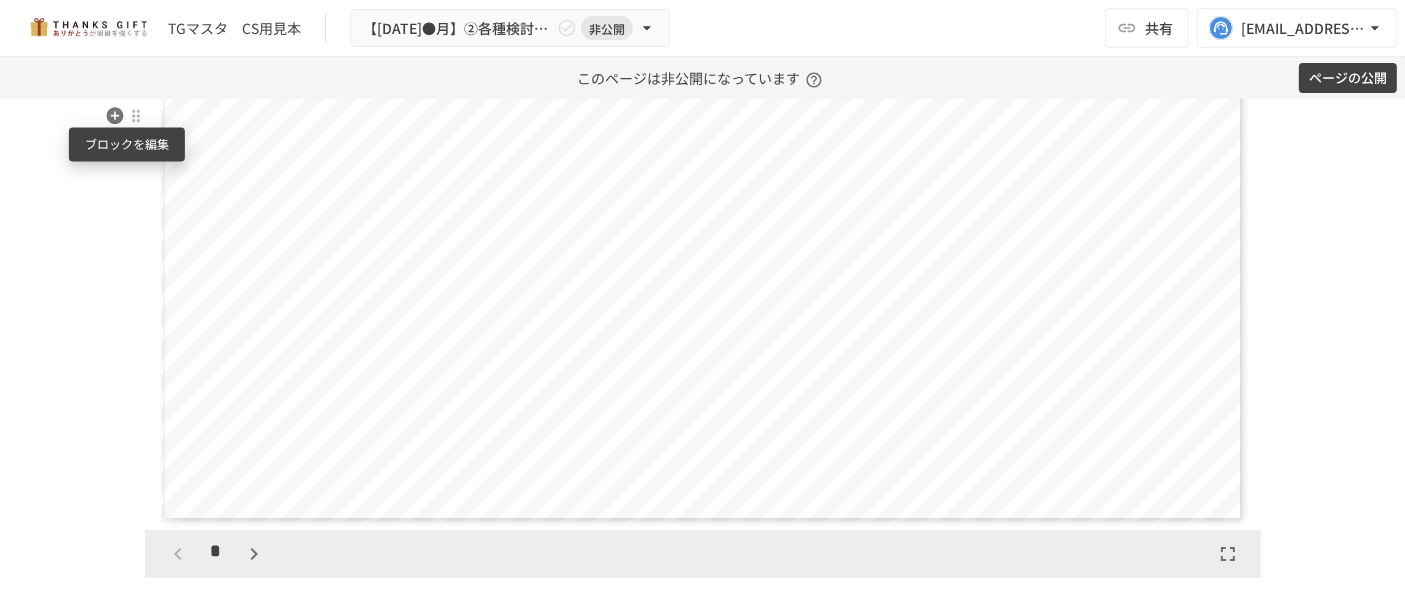 click at bounding box center (136, 116) 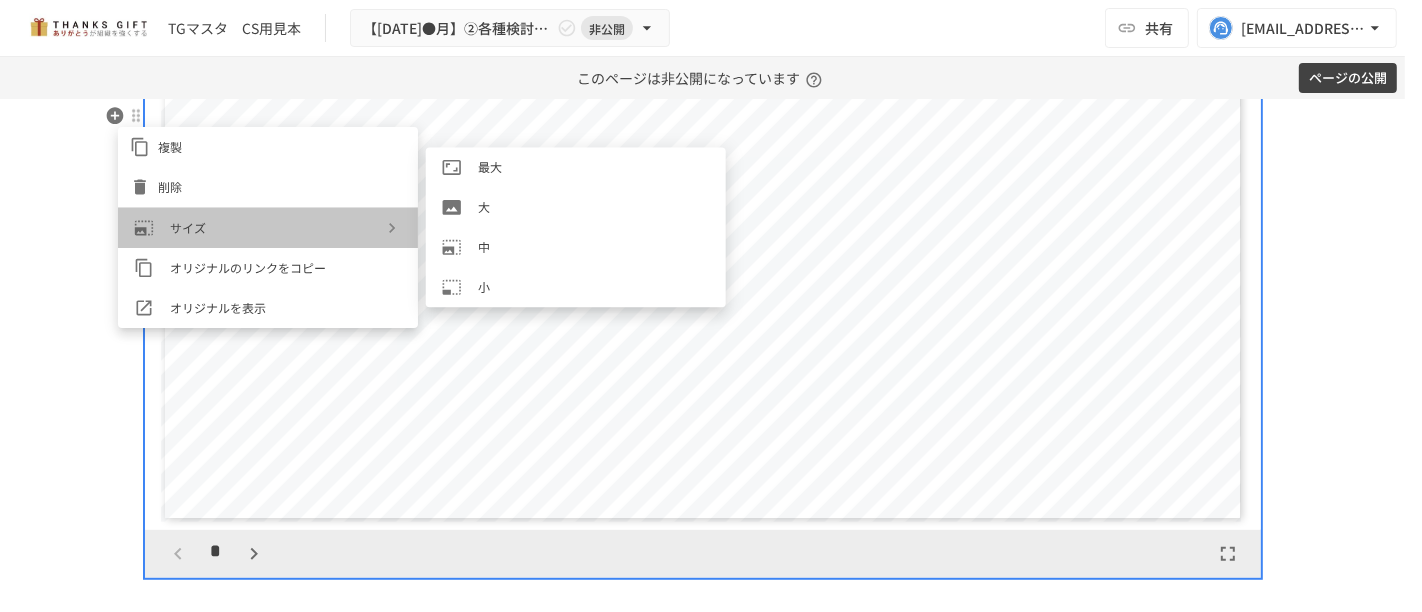 click on "サイズ" at bounding box center [268, 228] 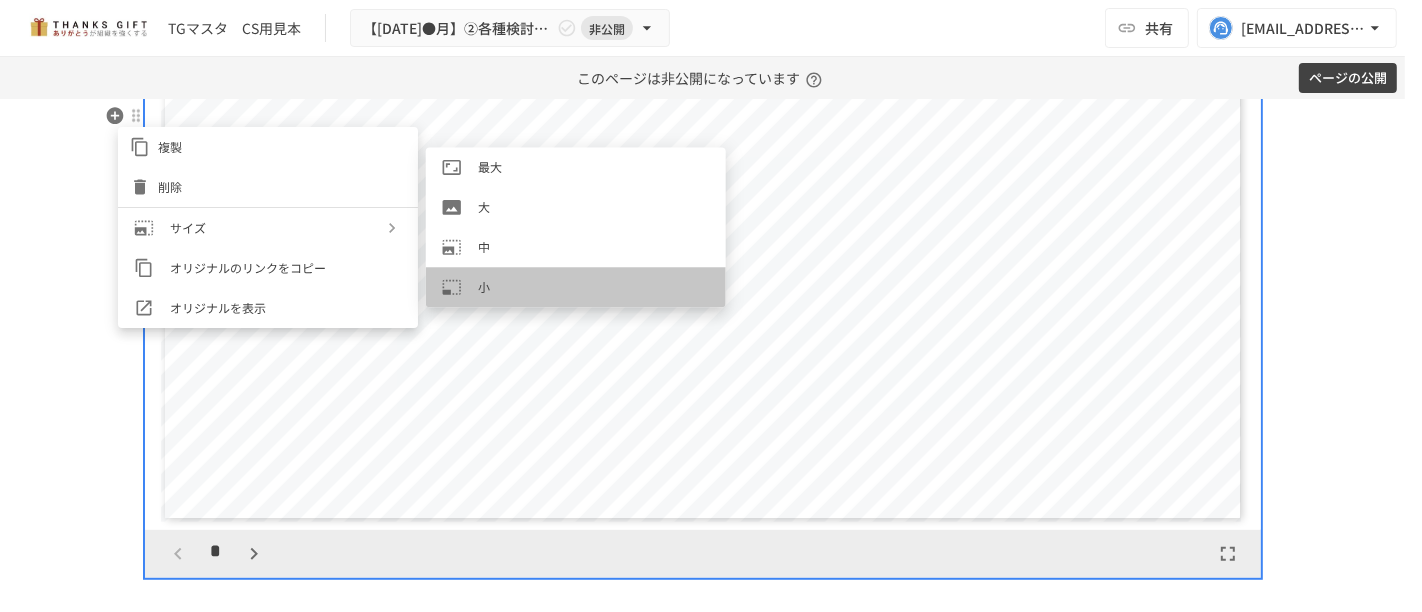 click on "小" at bounding box center [594, 287] 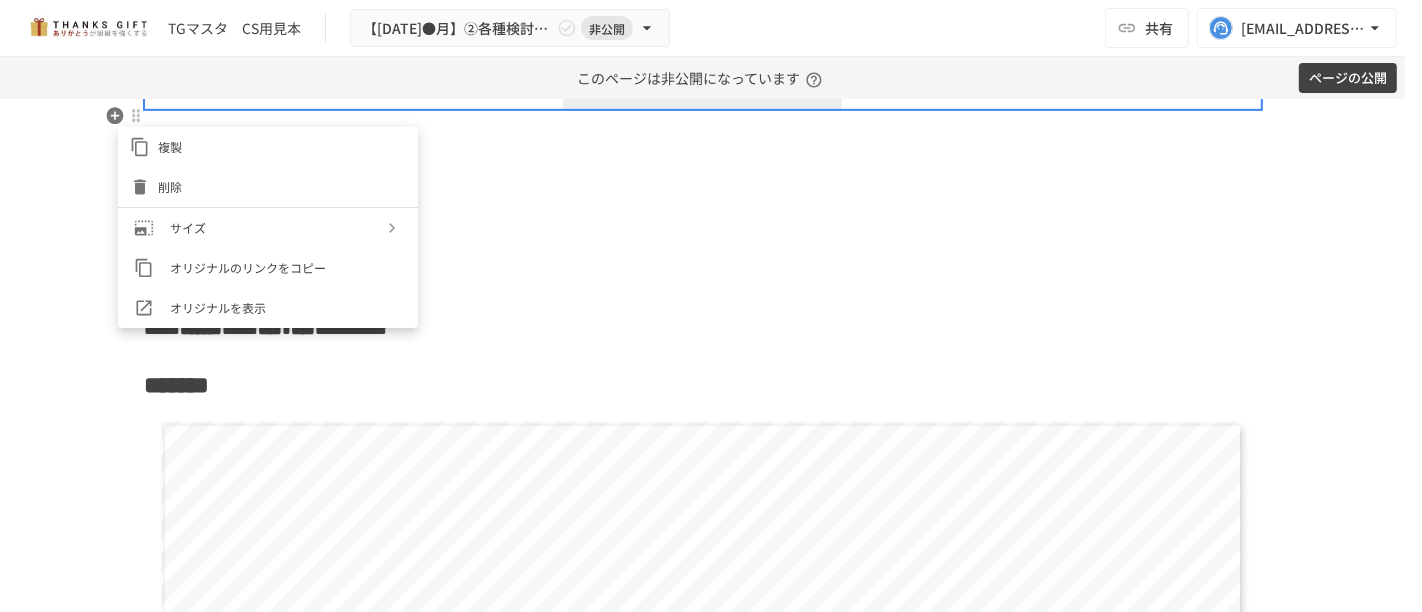 click at bounding box center (711, 306) 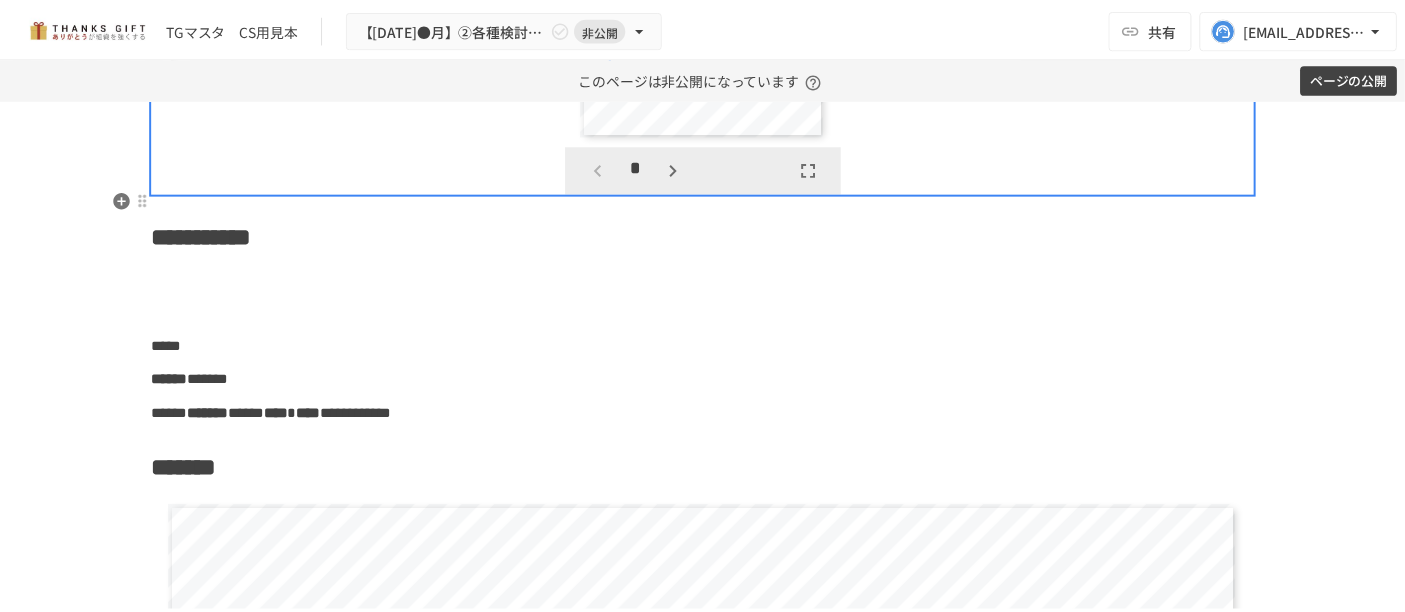 scroll, scrollTop: 13536, scrollLeft: 0, axis: vertical 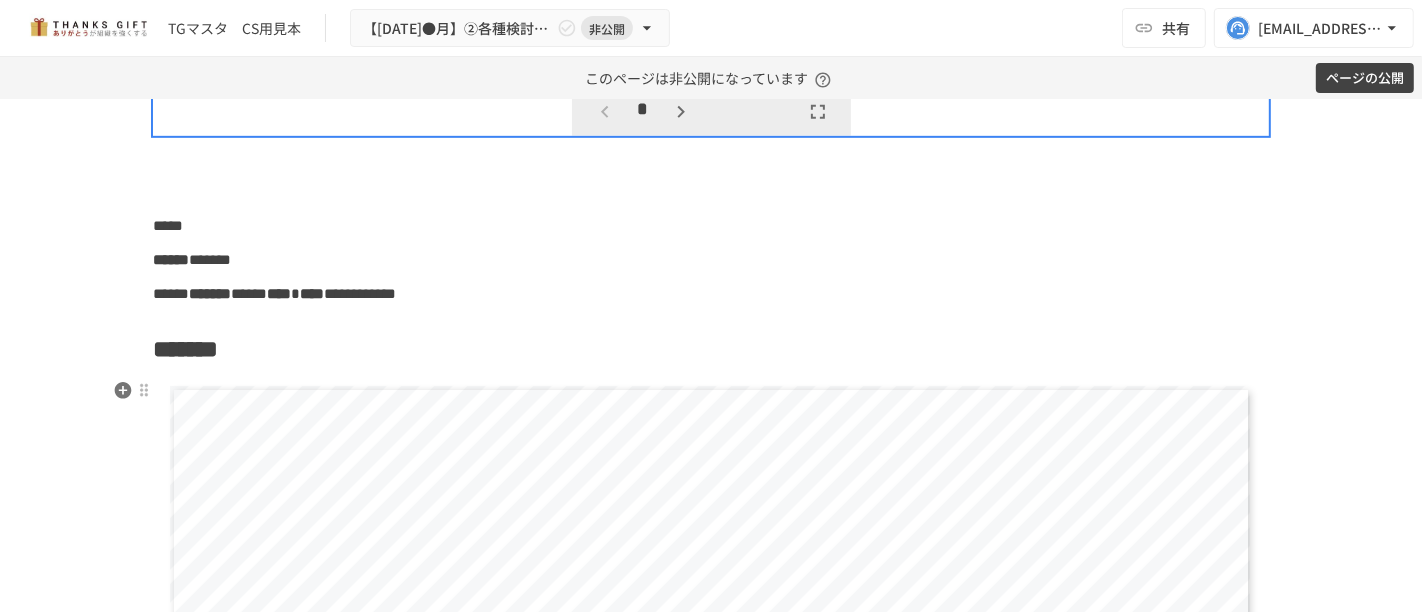 click on "**********" at bounding box center [711, -5663] 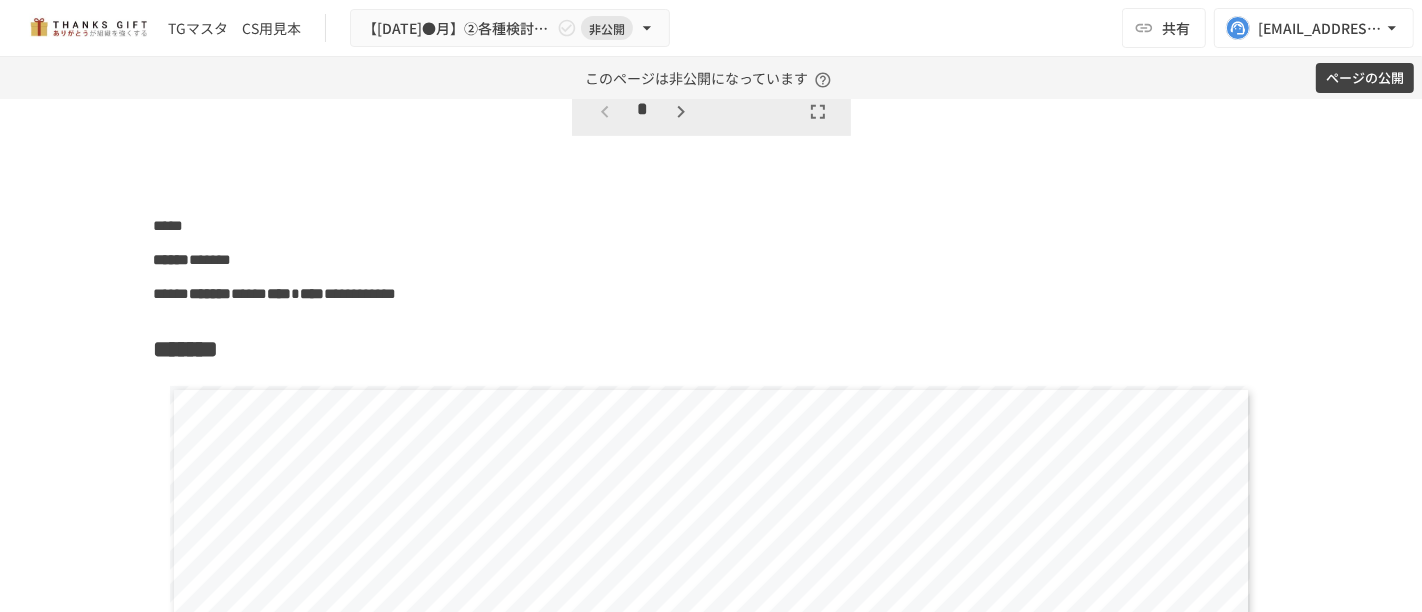 click at bounding box center [703, 391] 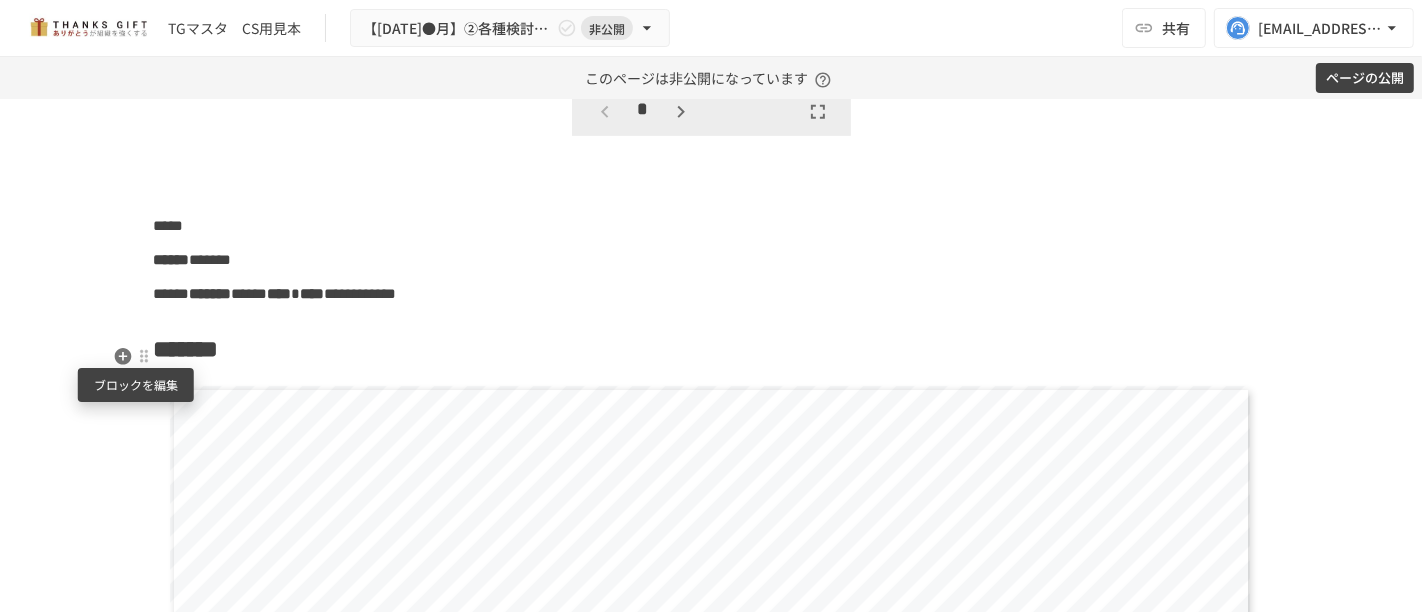 click at bounding box center [144, 356] 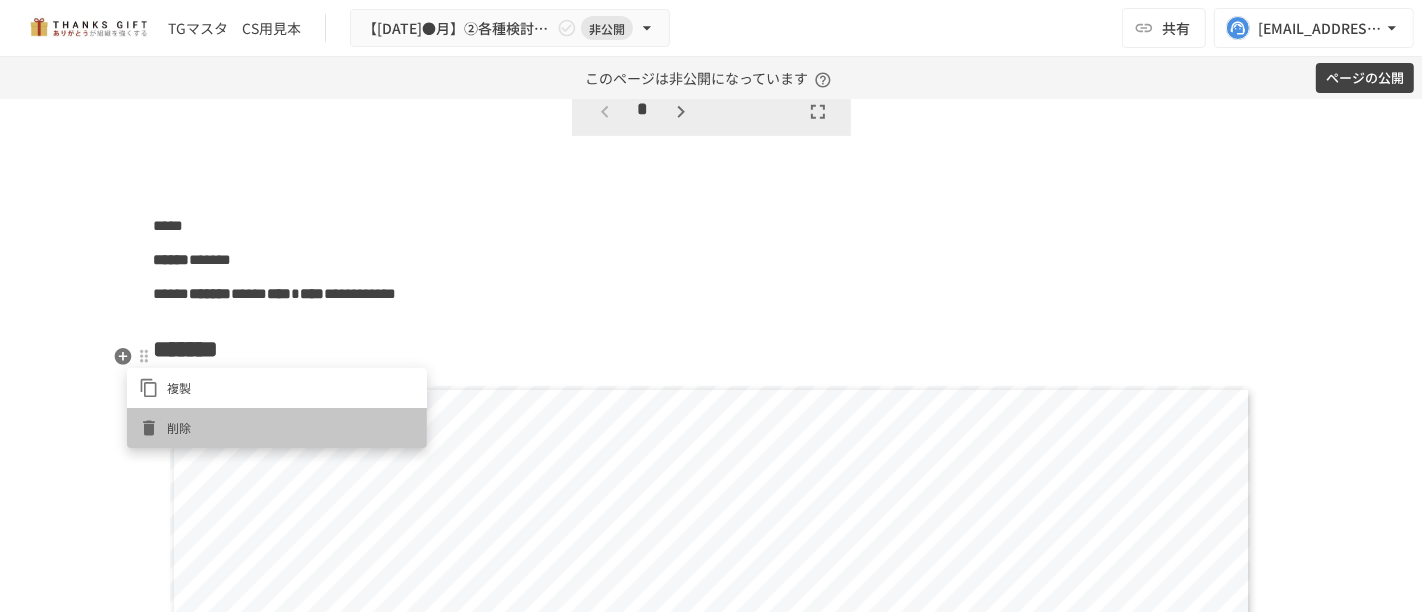 click on "削除" at bounding box center (291, 427) 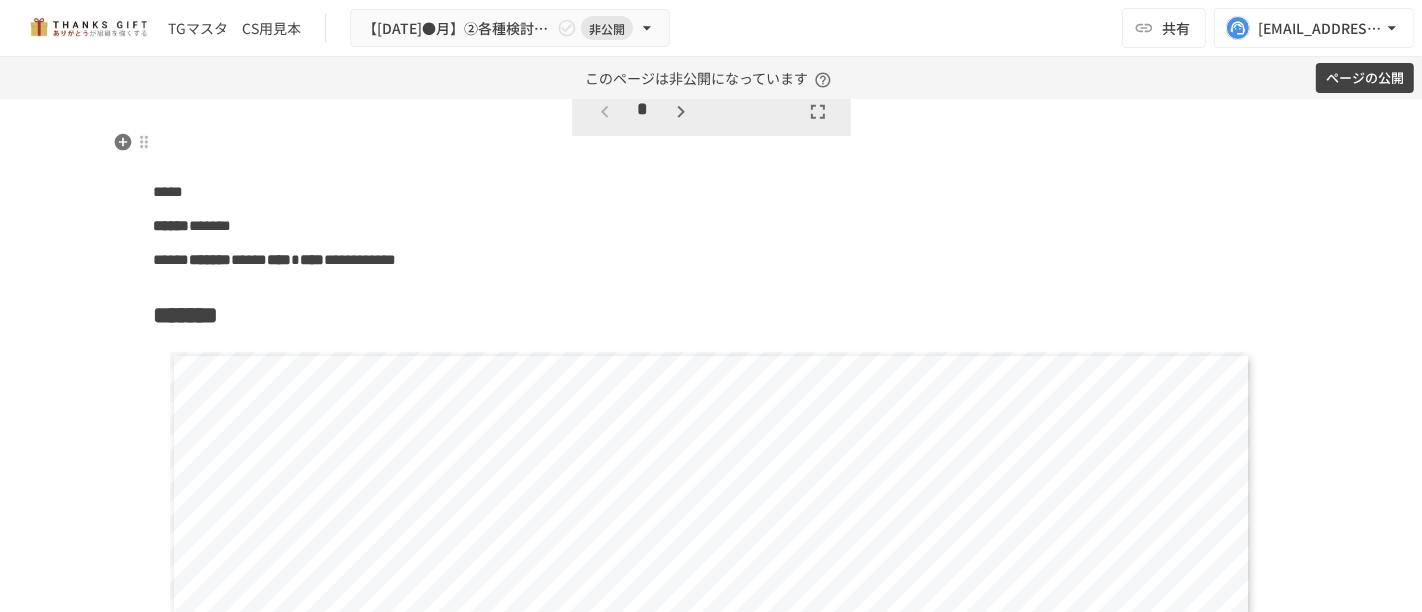 scroll, scrollTop: 13682, scrollLeft: 0, axis: vertical 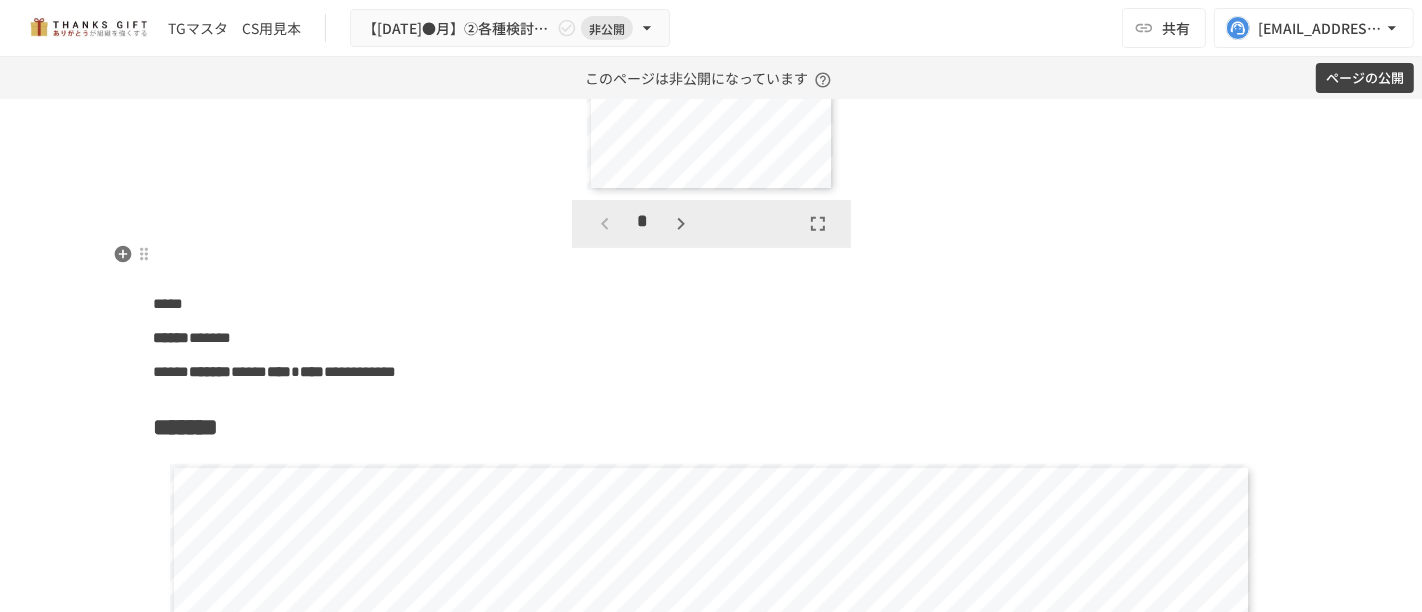 click at bounding box center (144, 254) 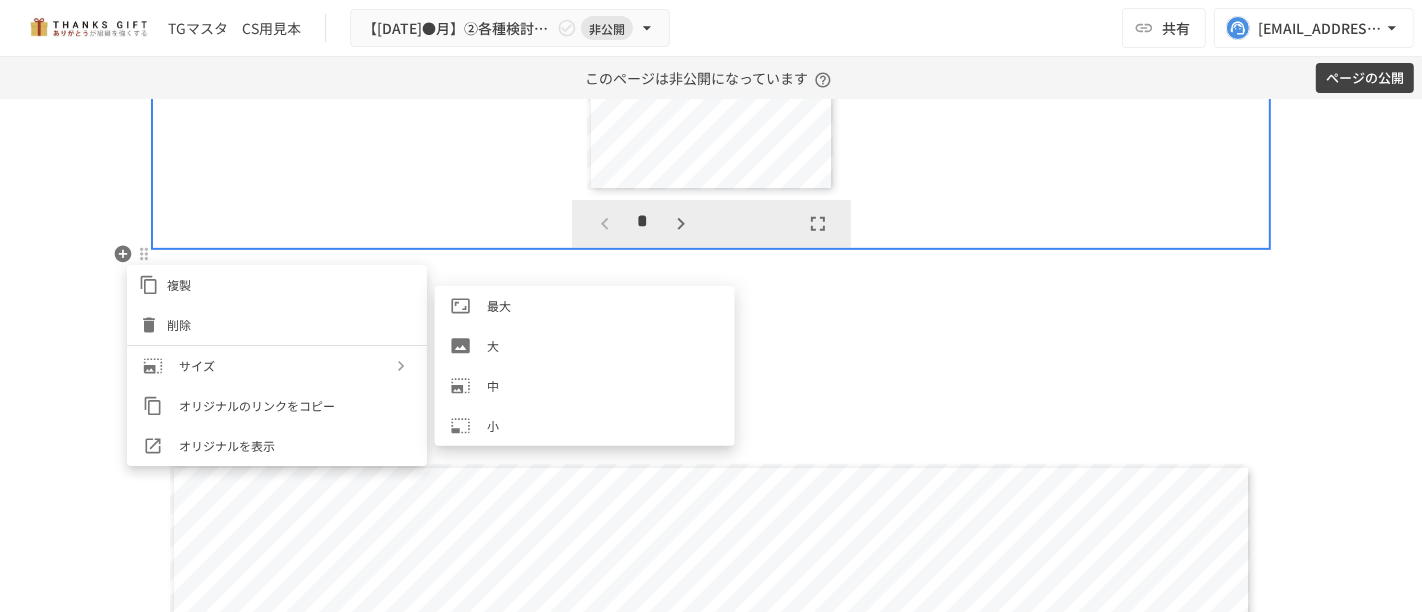 click on "最大" at bounding box center (603, 305) 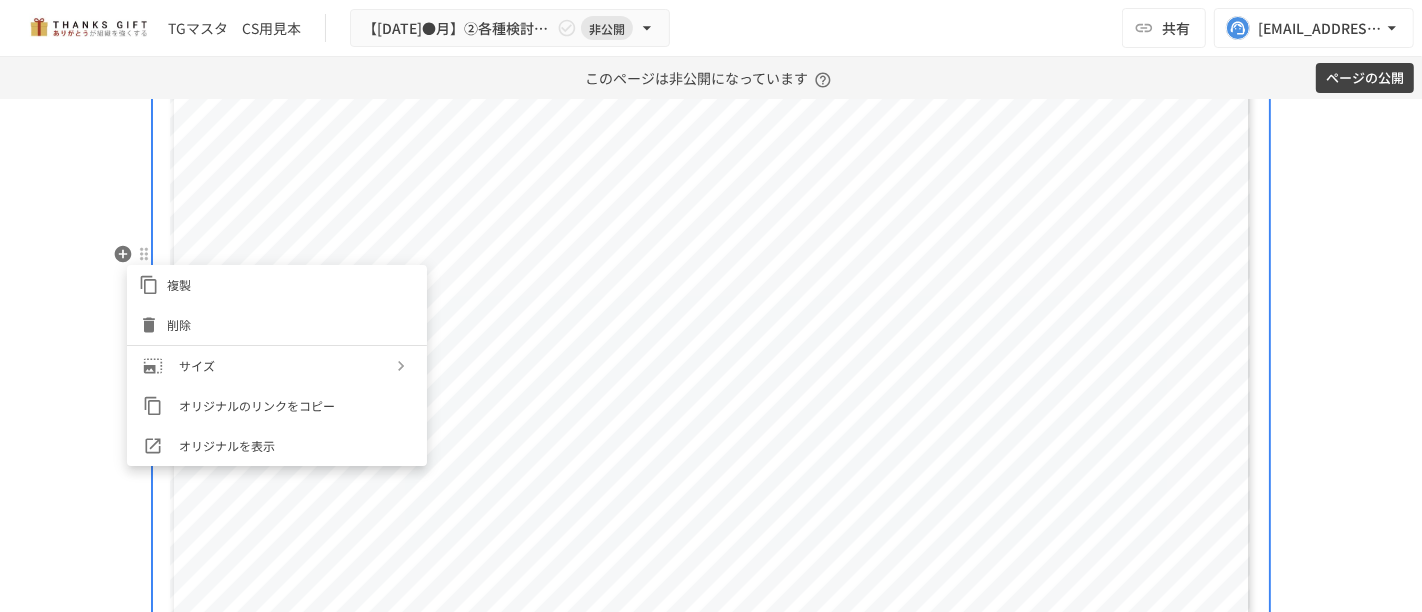 click at bounding box center (711, 306) 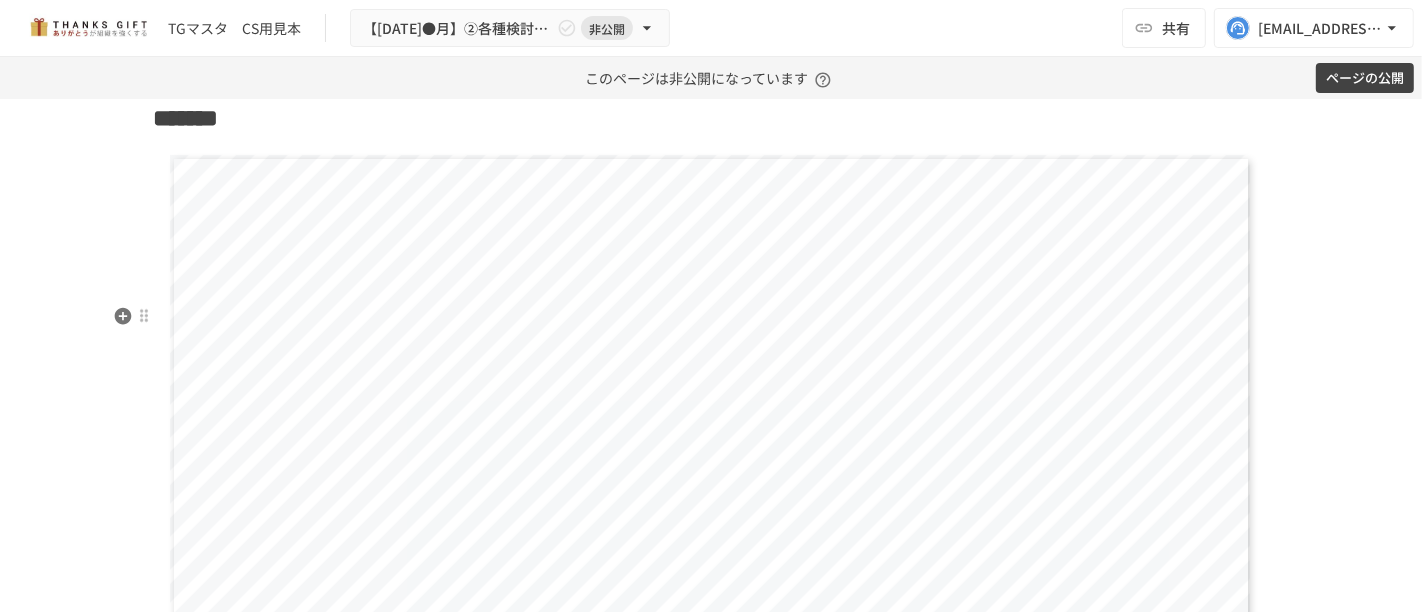 scroll, scrollTop: 14571, scrollLeft: 0, axis: vertical 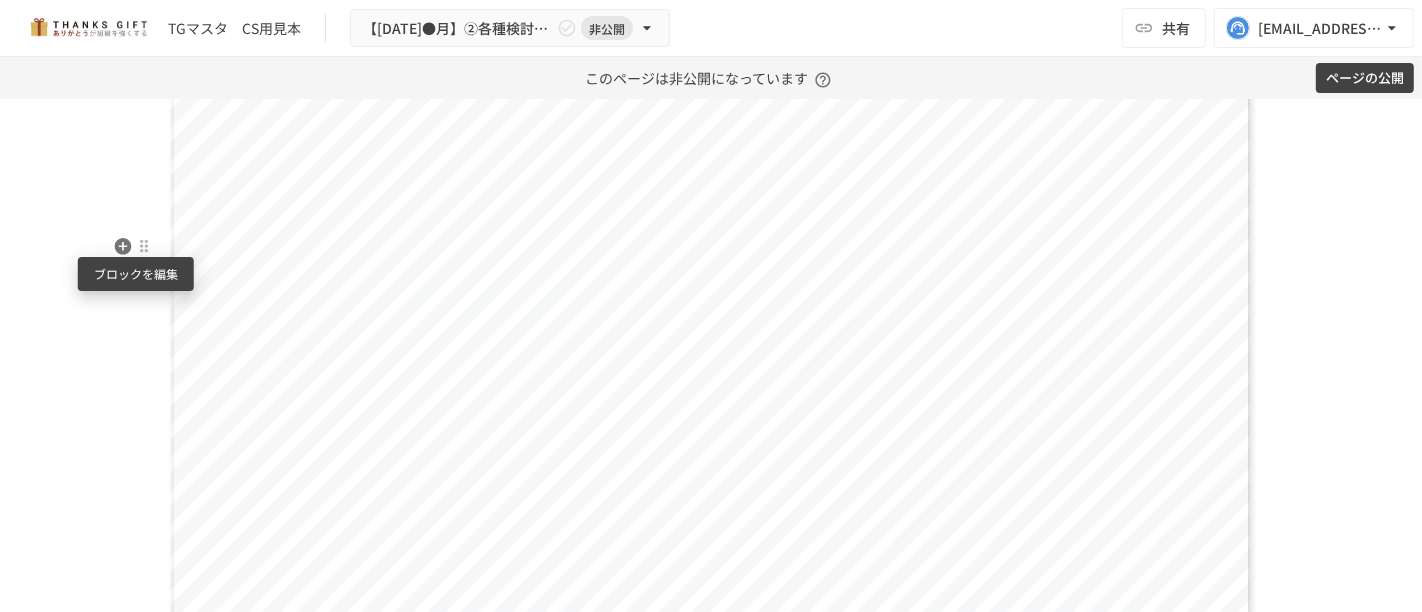 click at bounding box center (144, 246) 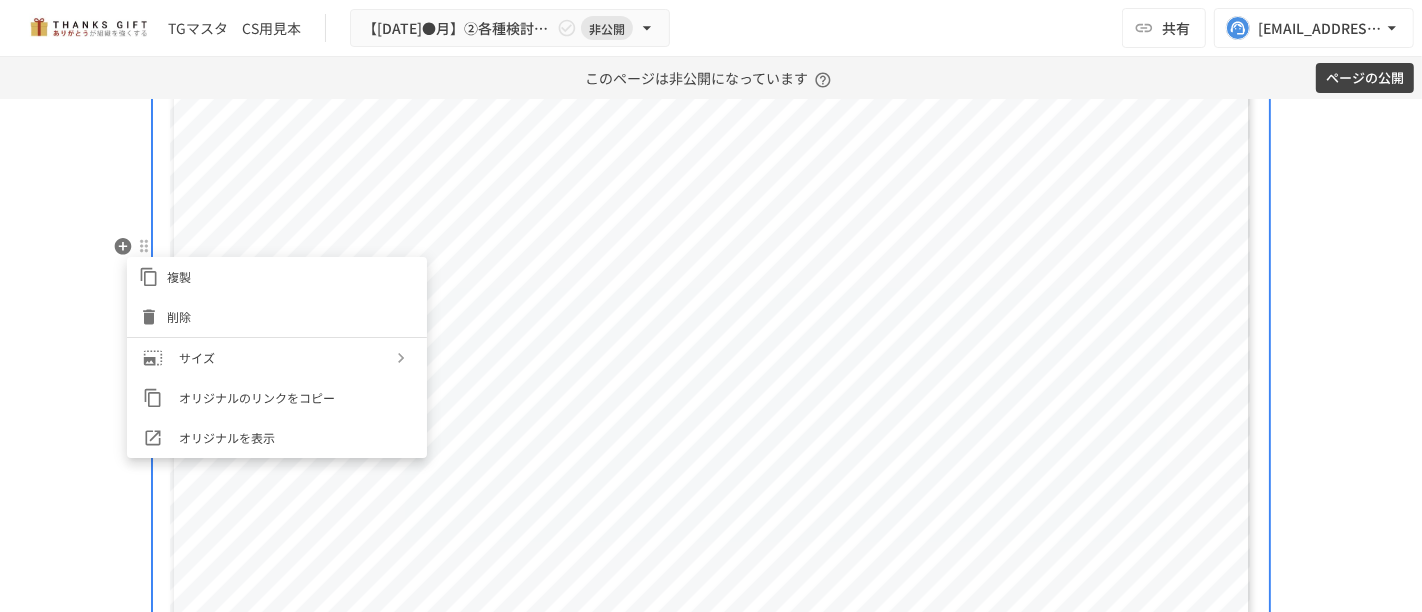 click on "削除" at bounding box center [291, 316] 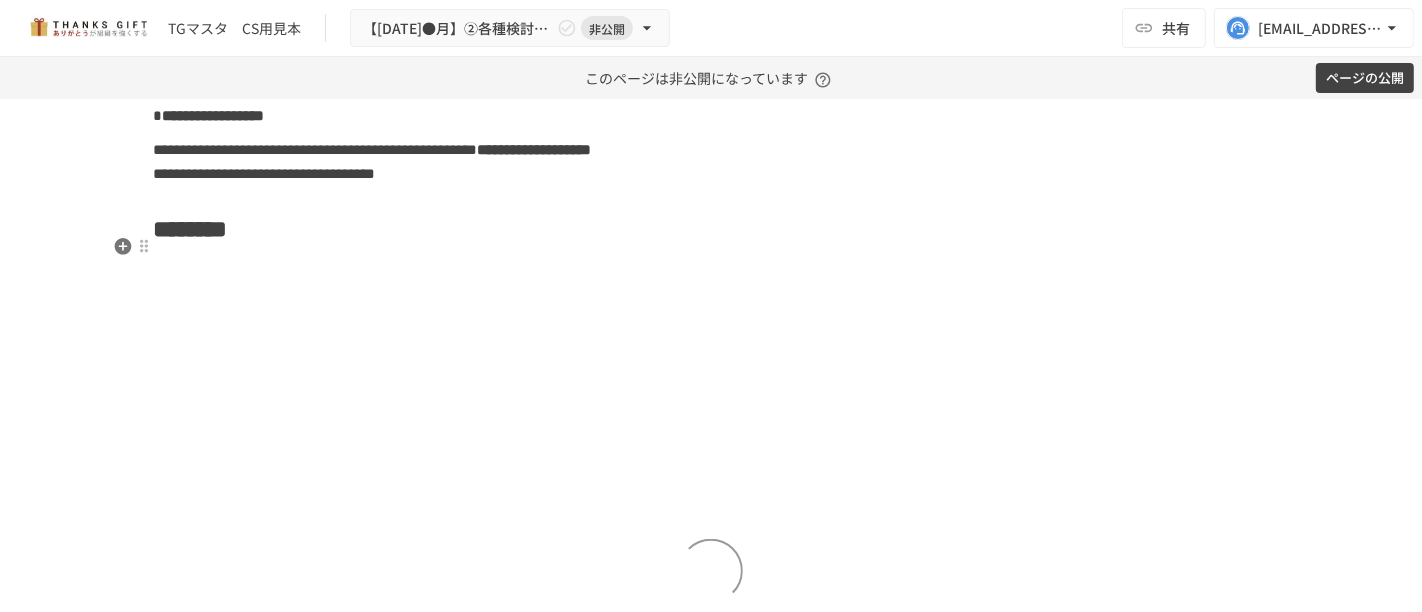 scroll, scrollTop: 14571, scrollLeft: 0, axis: vertical 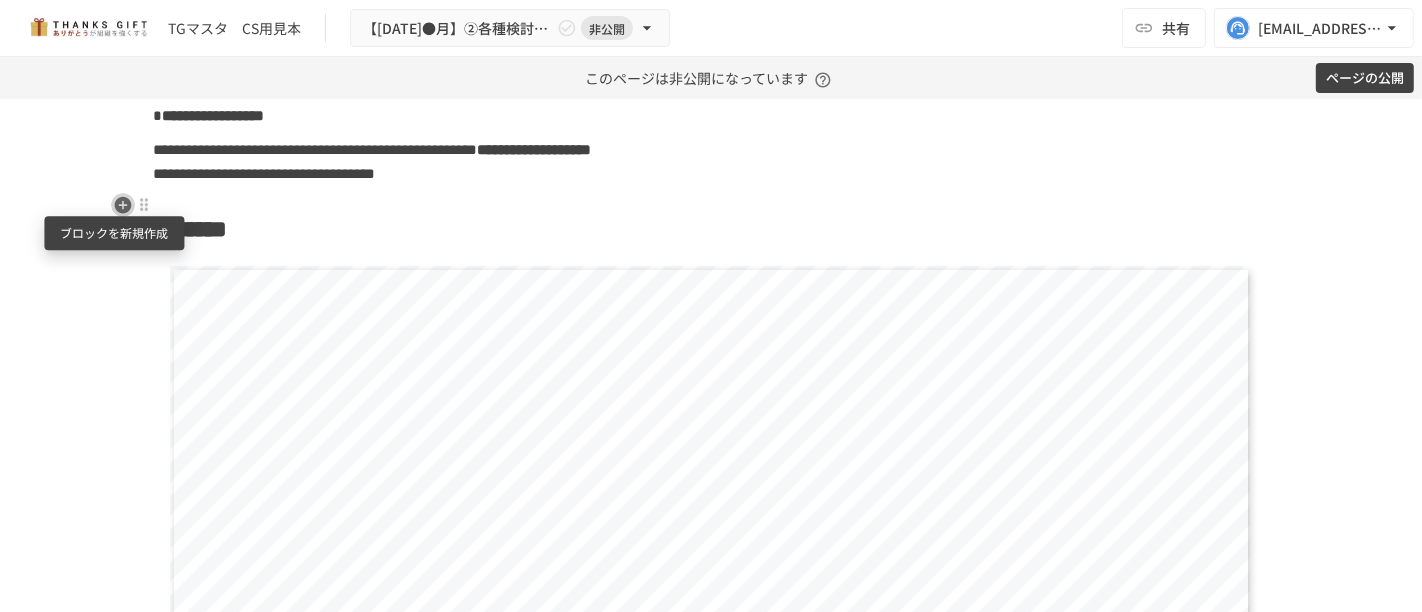 click 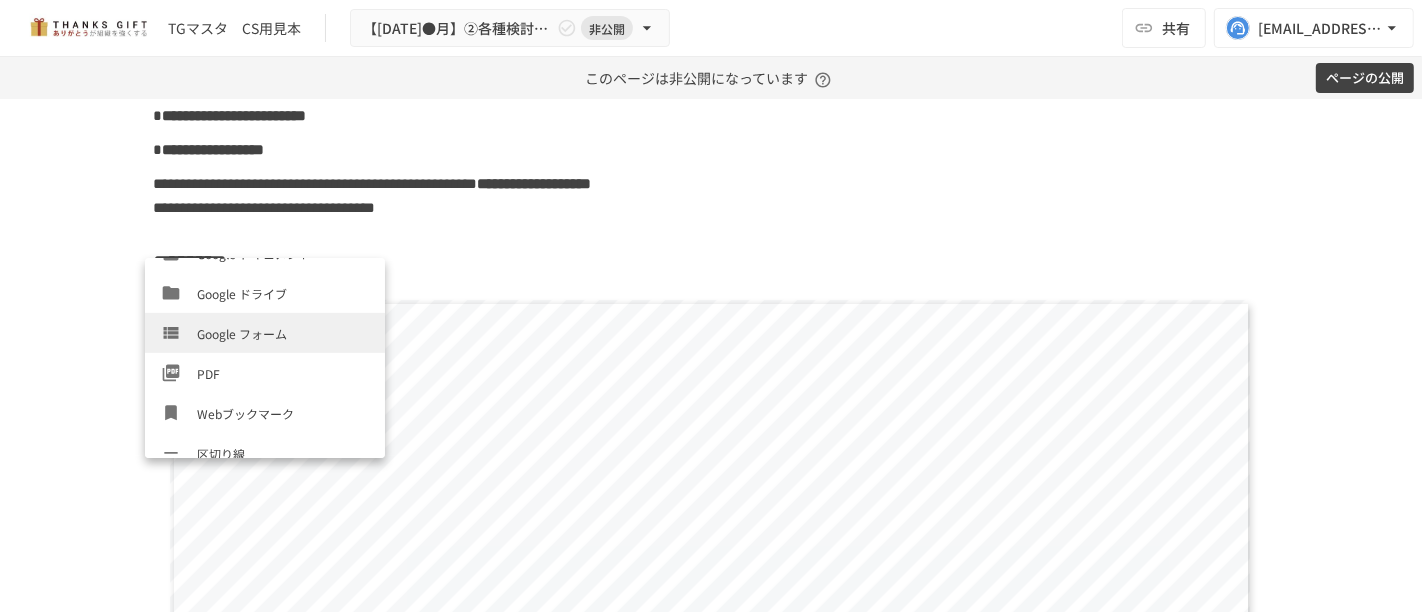 scroll, scrollTop: 666, scrollLeft: 0, axis: vertical 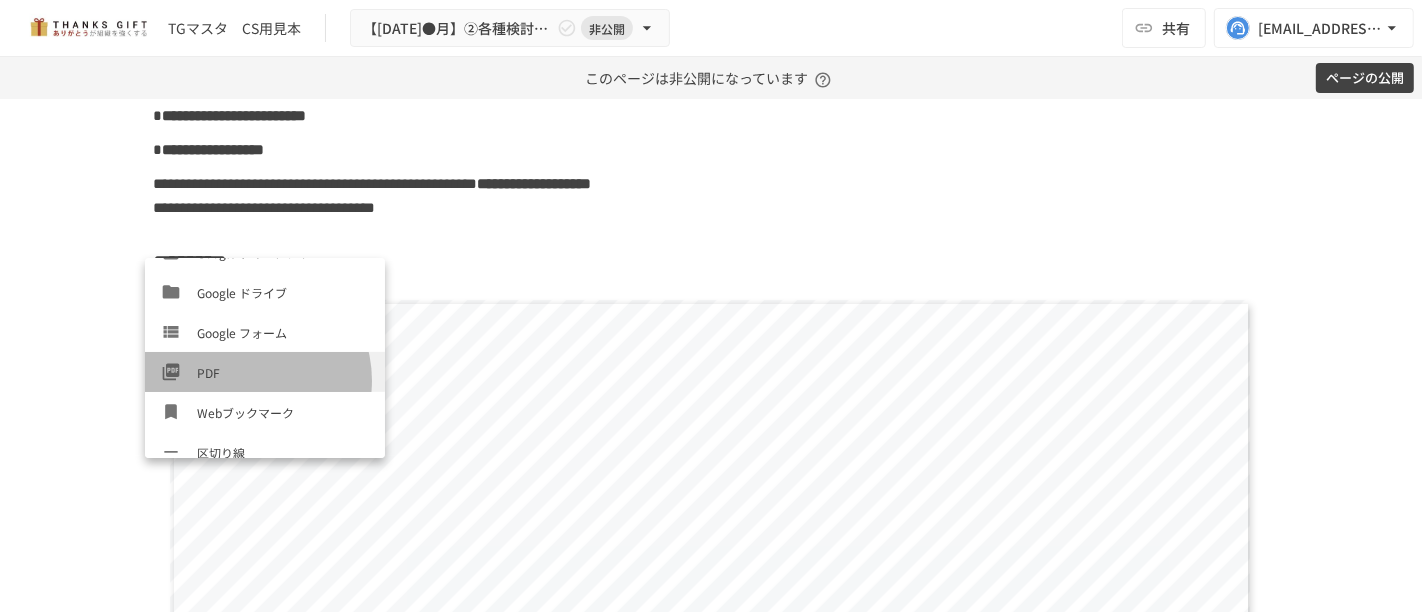click on "PDF" at bounding box center (283, 372) 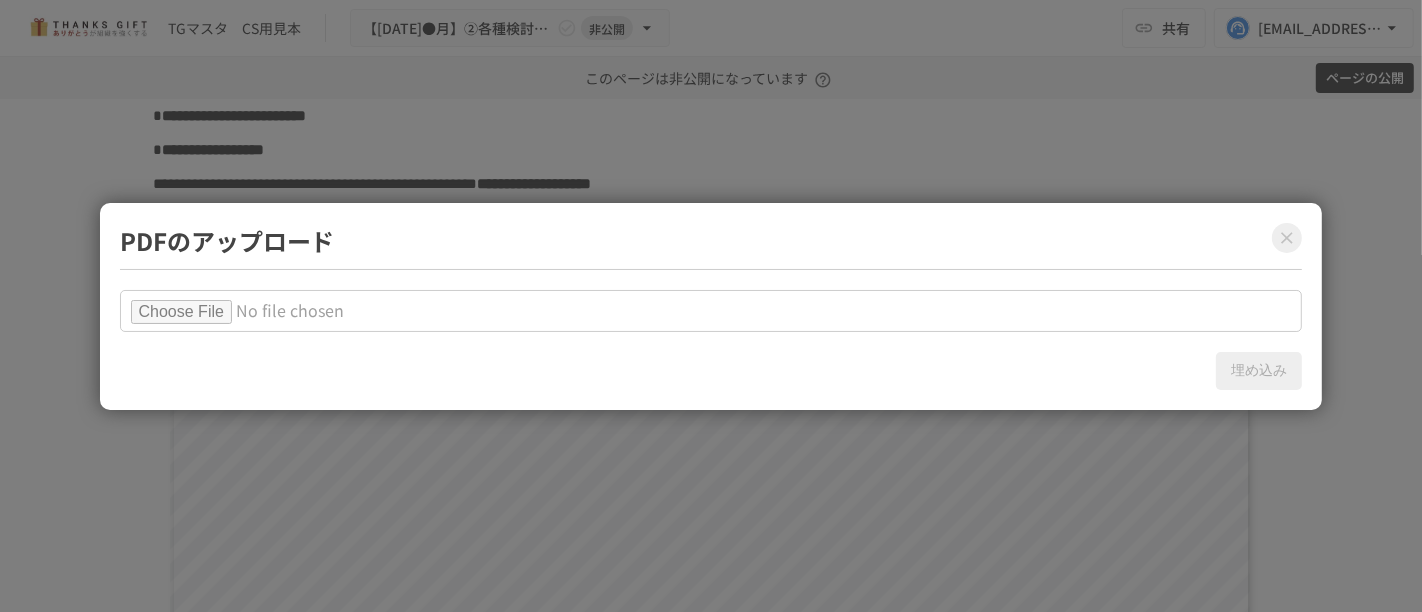 click at bounding box center [711, 311] 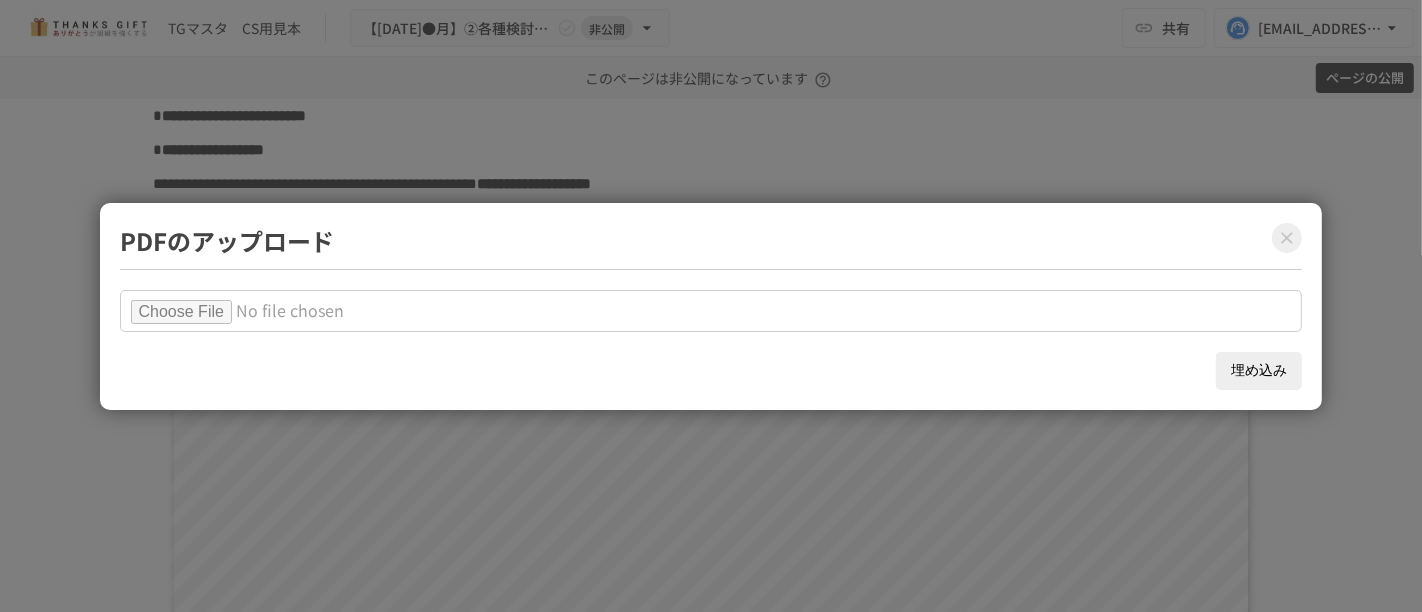 click on "埋め込み" at bounding box center [1259, 371] 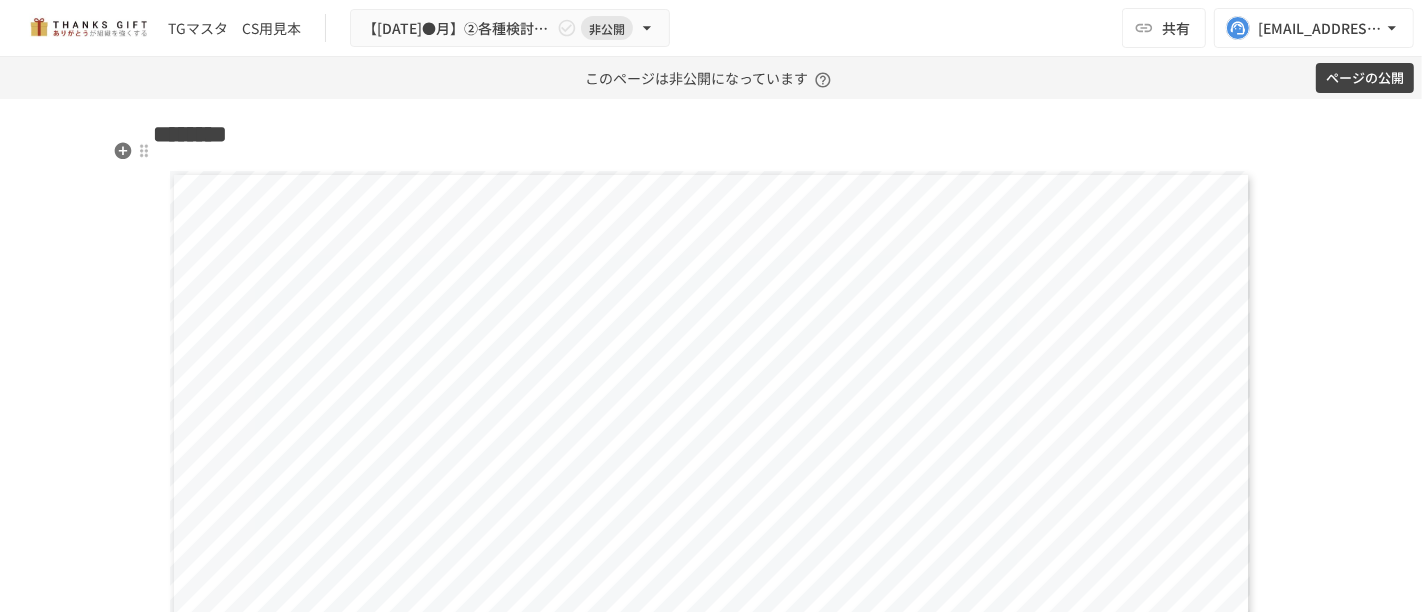 scroll, scrollTop: 15460, scrollLeft: 0, axis: vertical 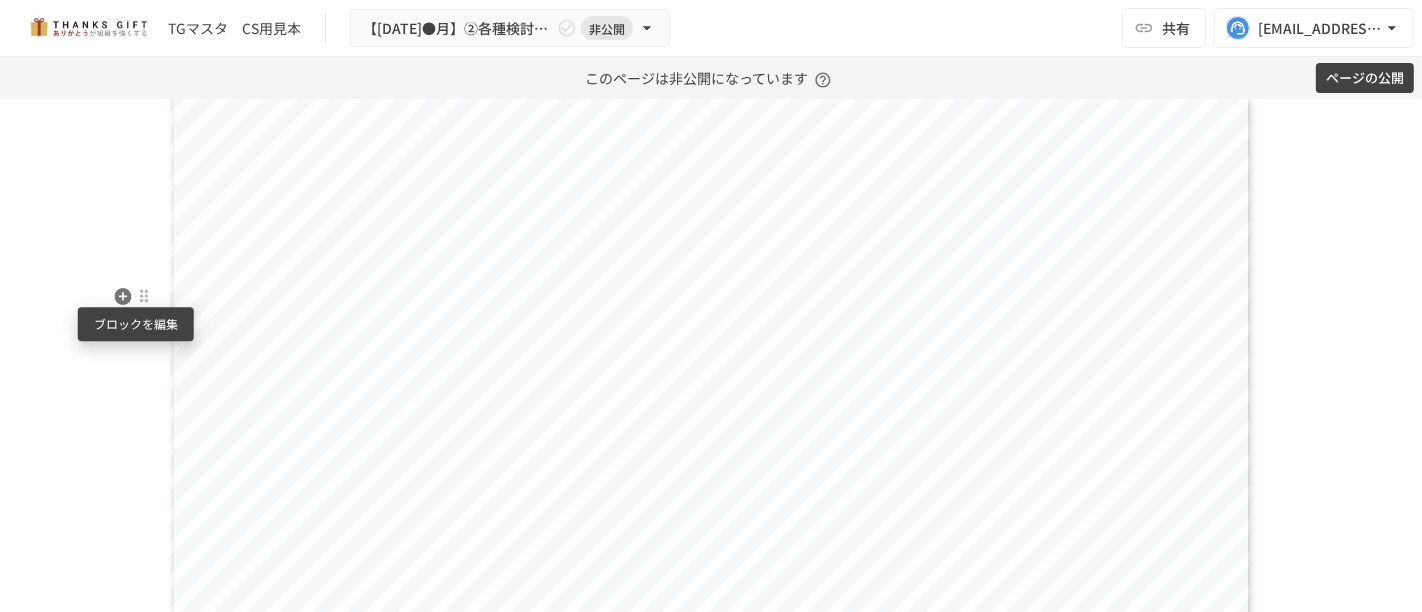 click at bounding box center [144, 297] 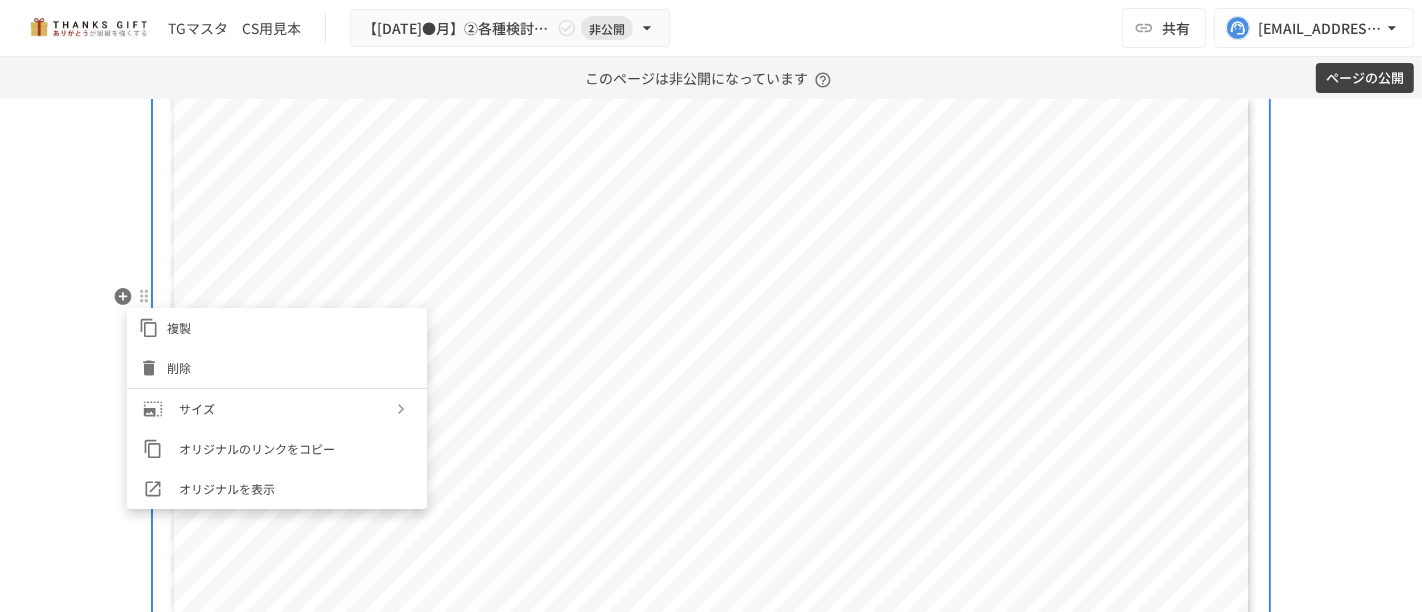 click on "削除" at bounding box center (277, 368) 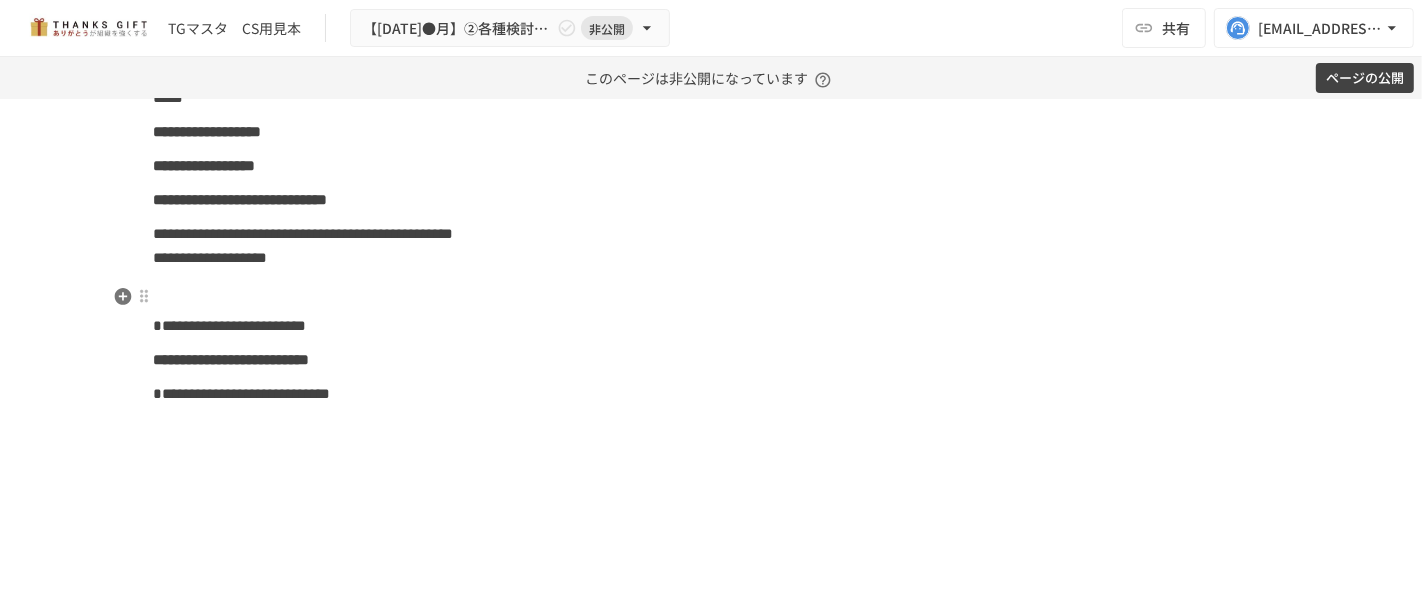scroll, scrollTop: 15460, scrollLeft: 0, axis: vertical 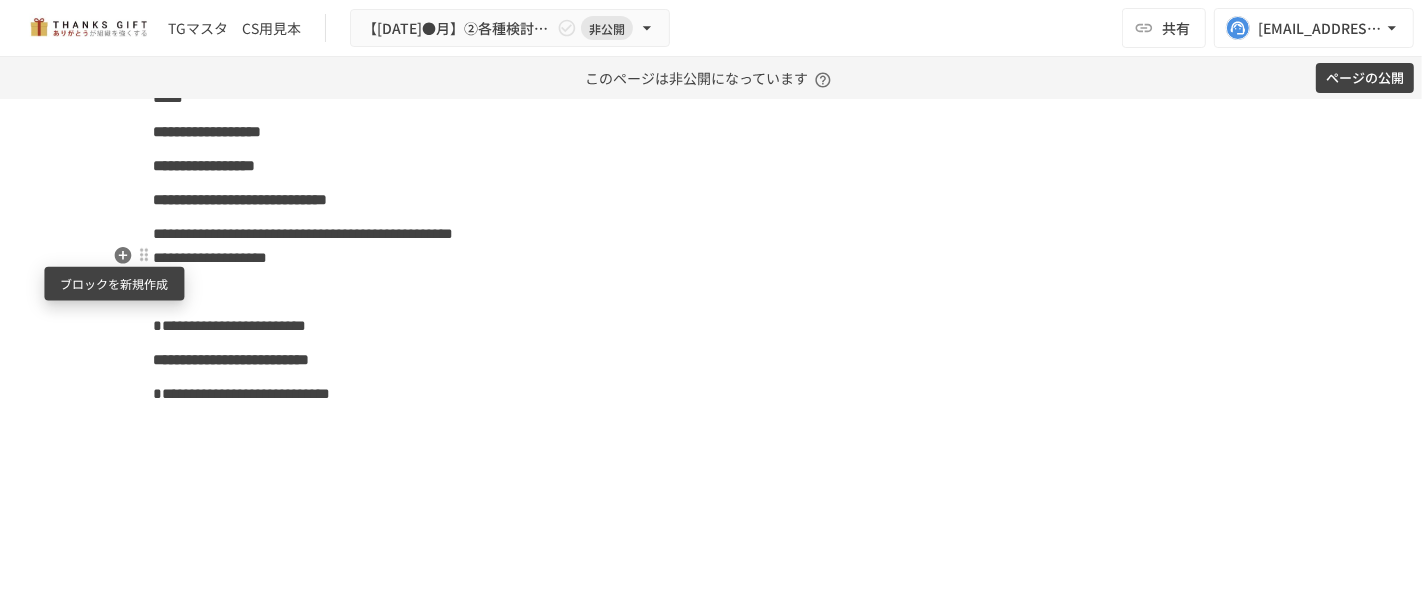 click 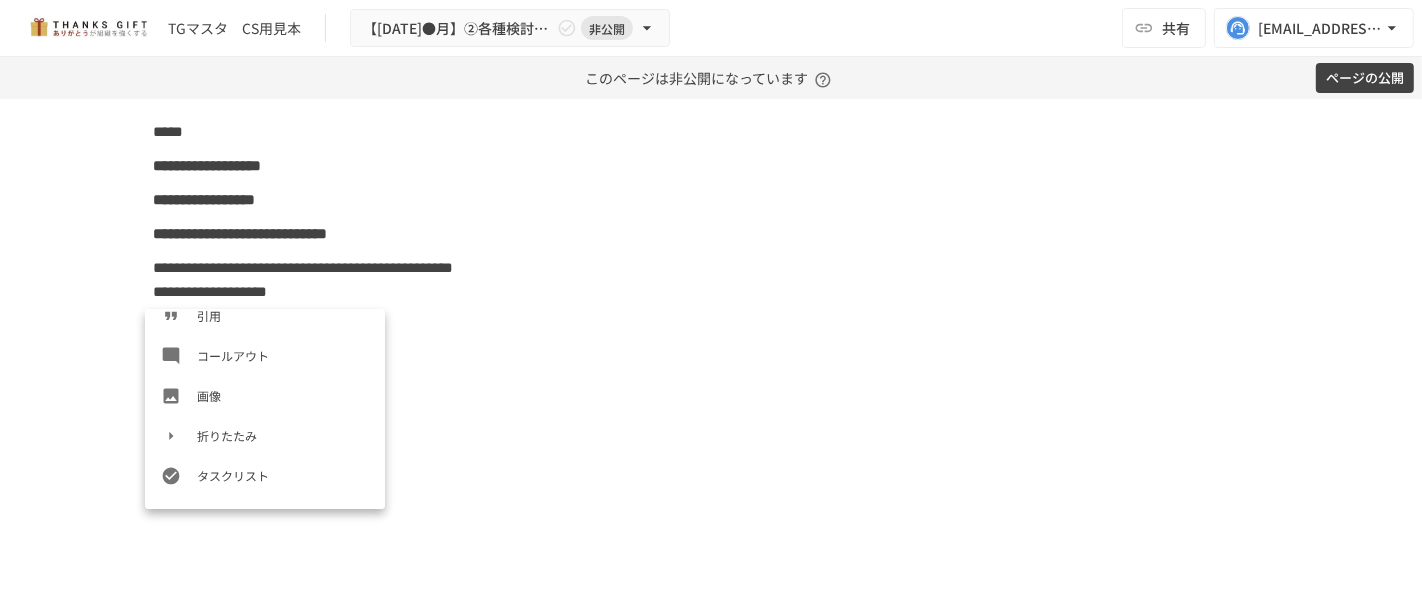scroll, scrollTop: 679, scrollLeft: 0, axis: vertical 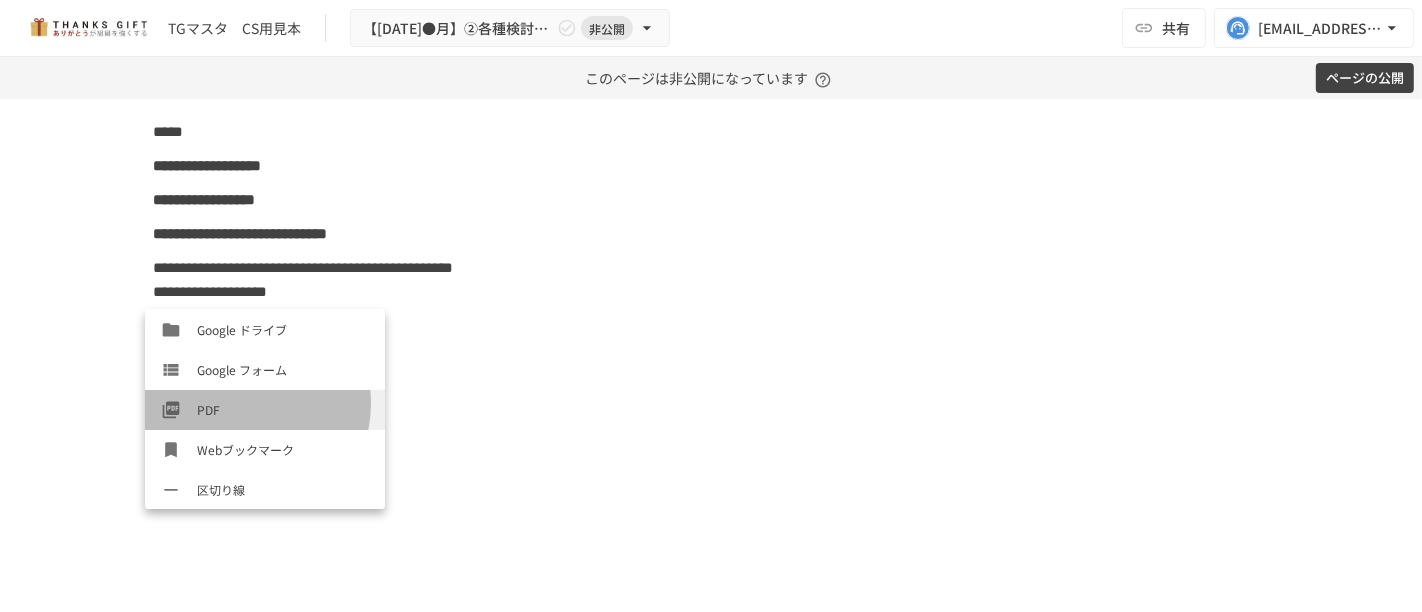 click on "PDF" at bounding box center (283, 409) 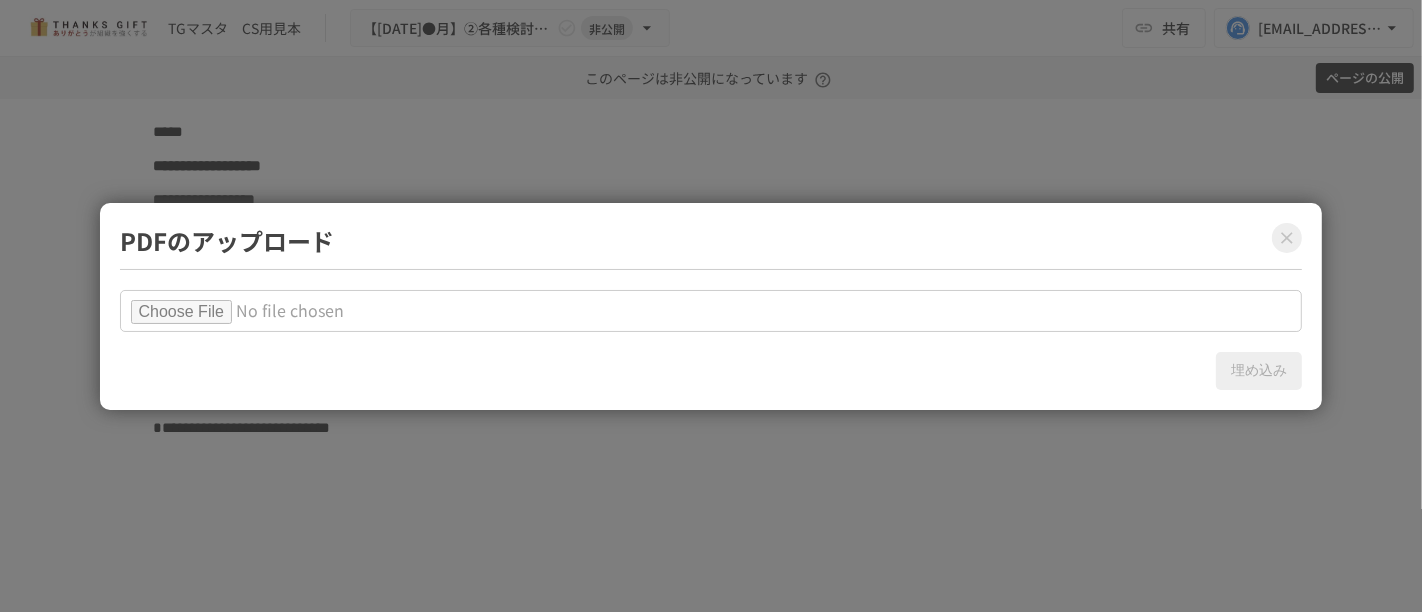 click at bounding box center [711, 311] 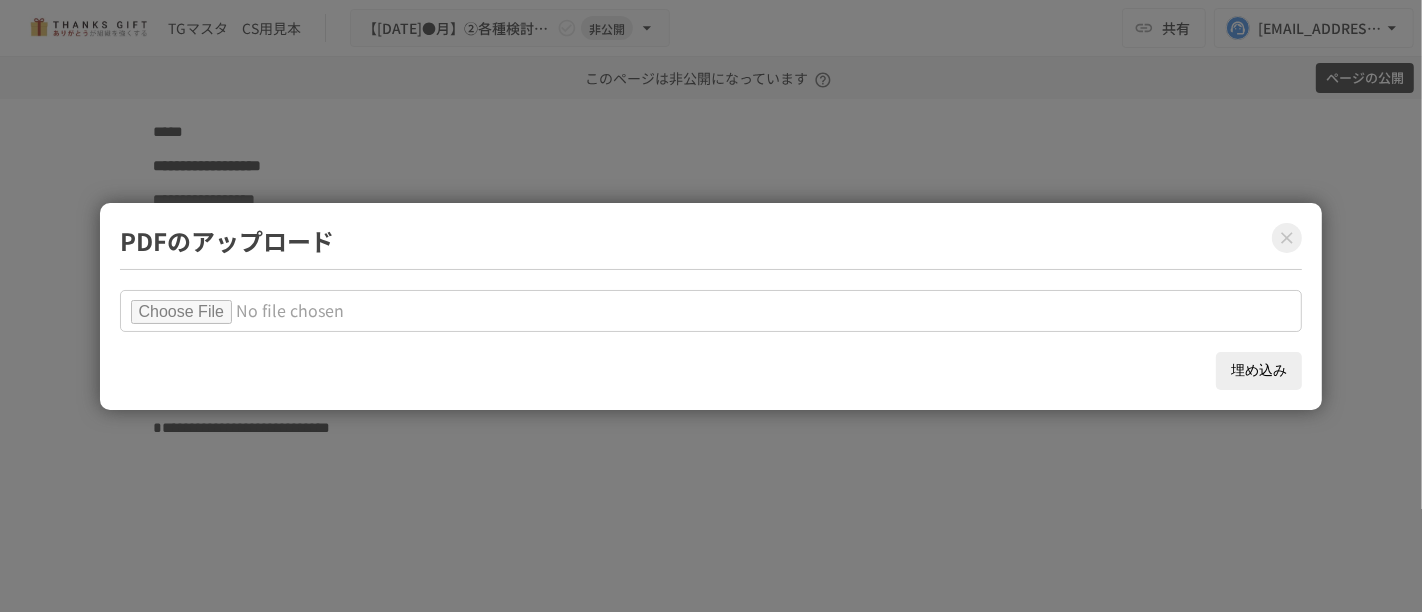 click on "埋め込み" at bounding box center (1259, 371) 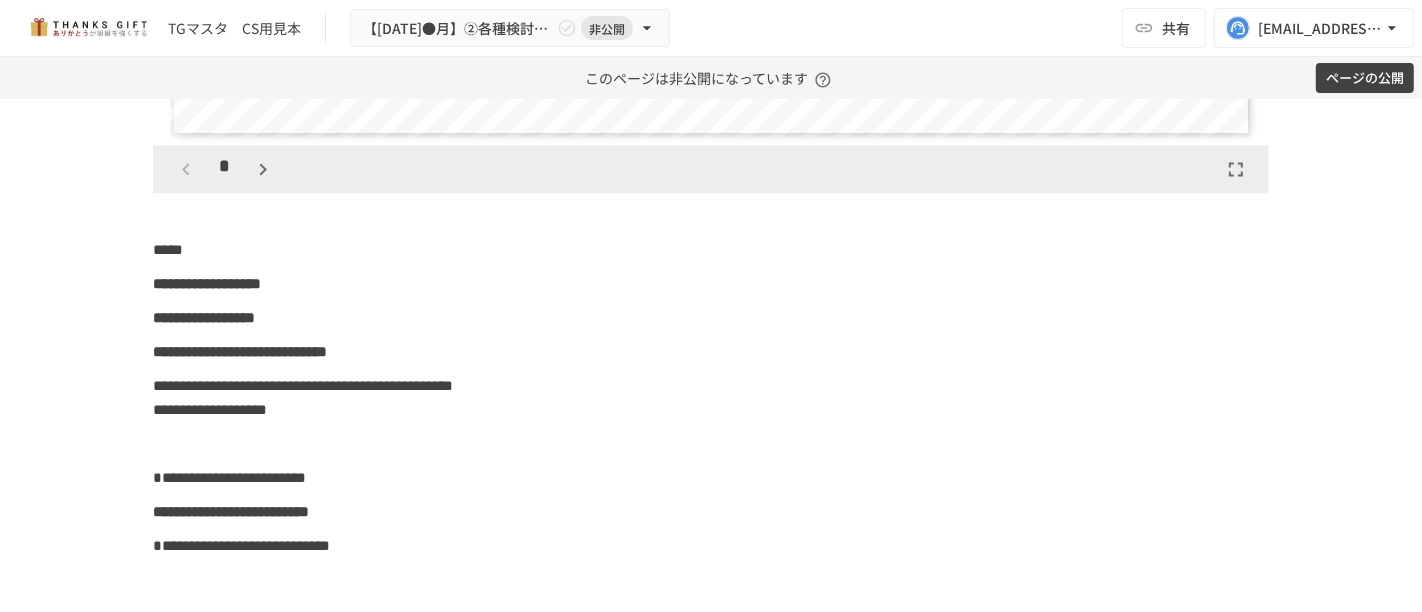 scroll, scrollTop: 16016, scrollLeft: 0, axis: vertical 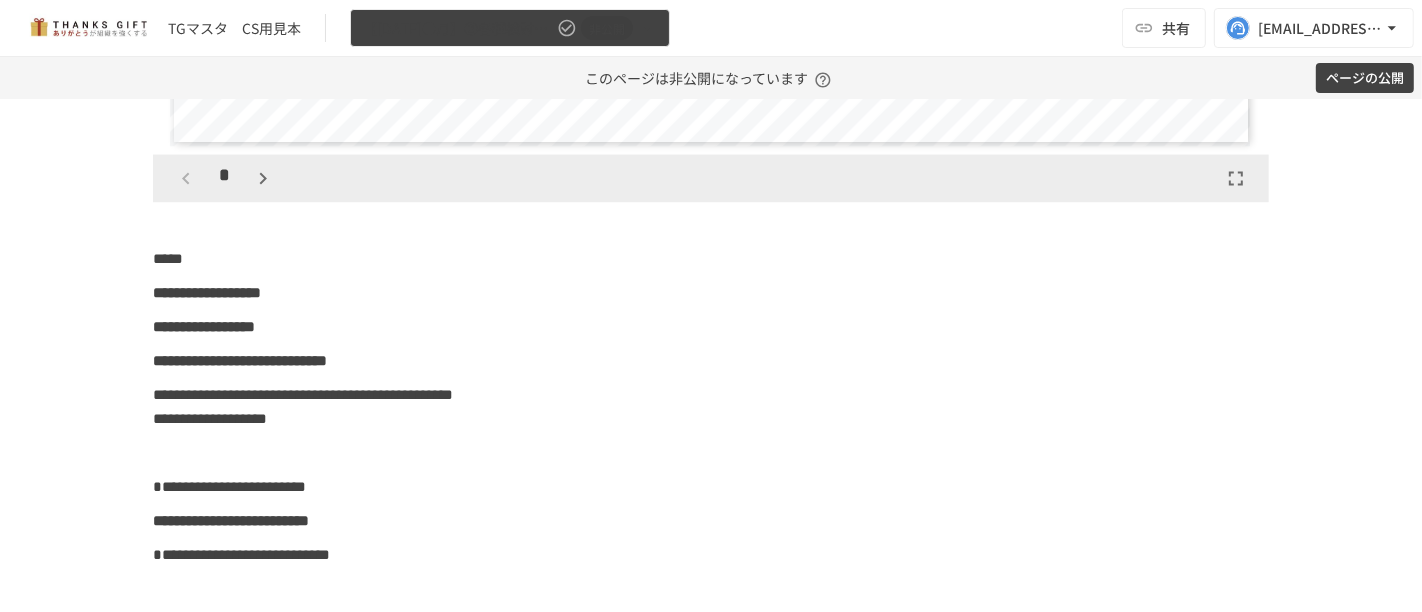 click 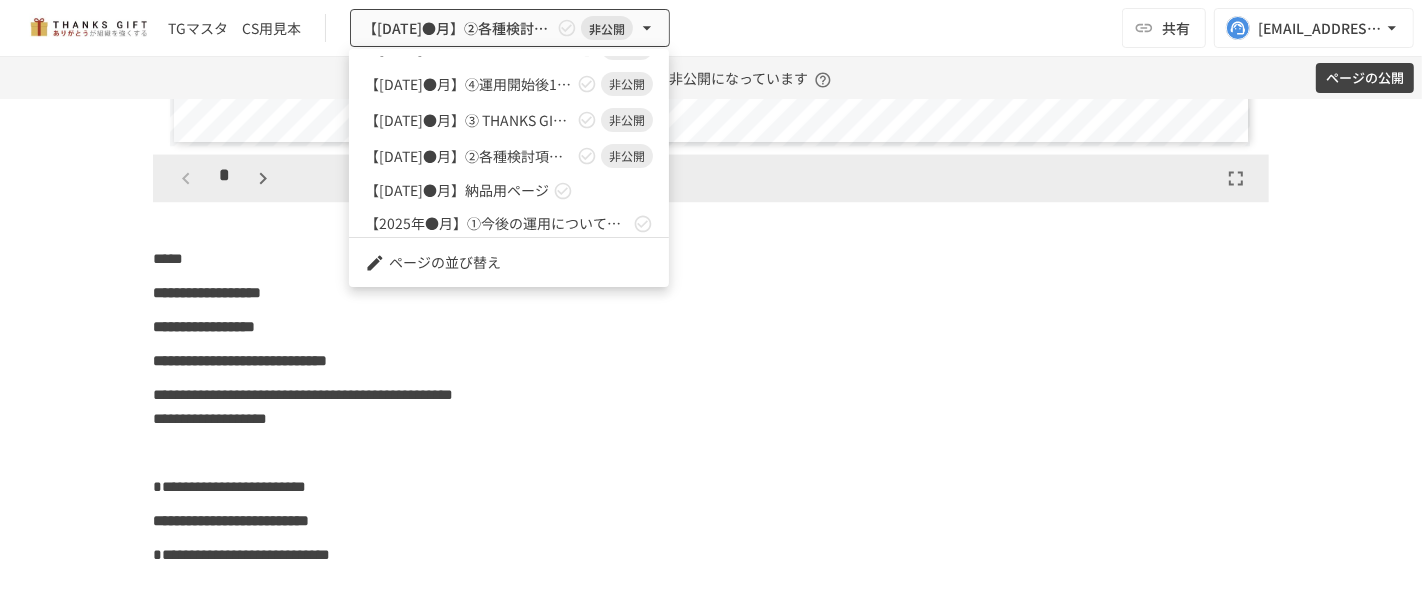 scroll, scrollTop: 141, scrollLeft: 0, axis: vertical 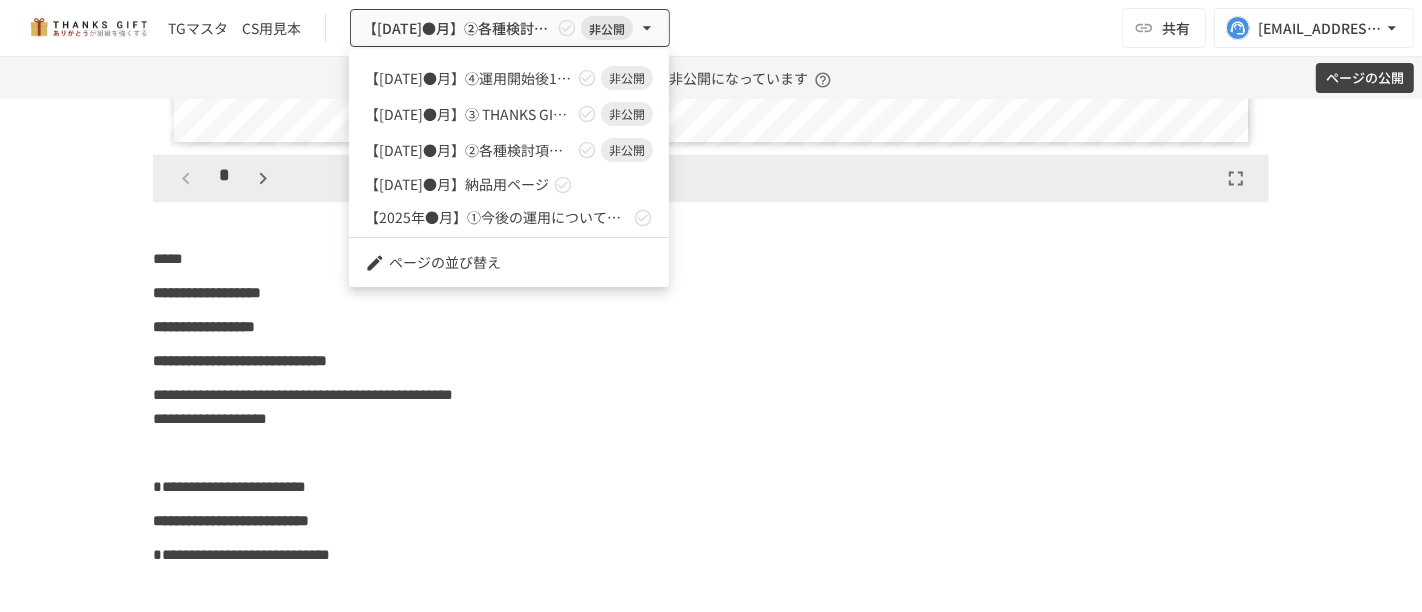 click on "【2025年●月】➂ THANKS GIFT操作説明/THANKS GIFTキックオフMTG 非公開" at bounding box center (509, 114) 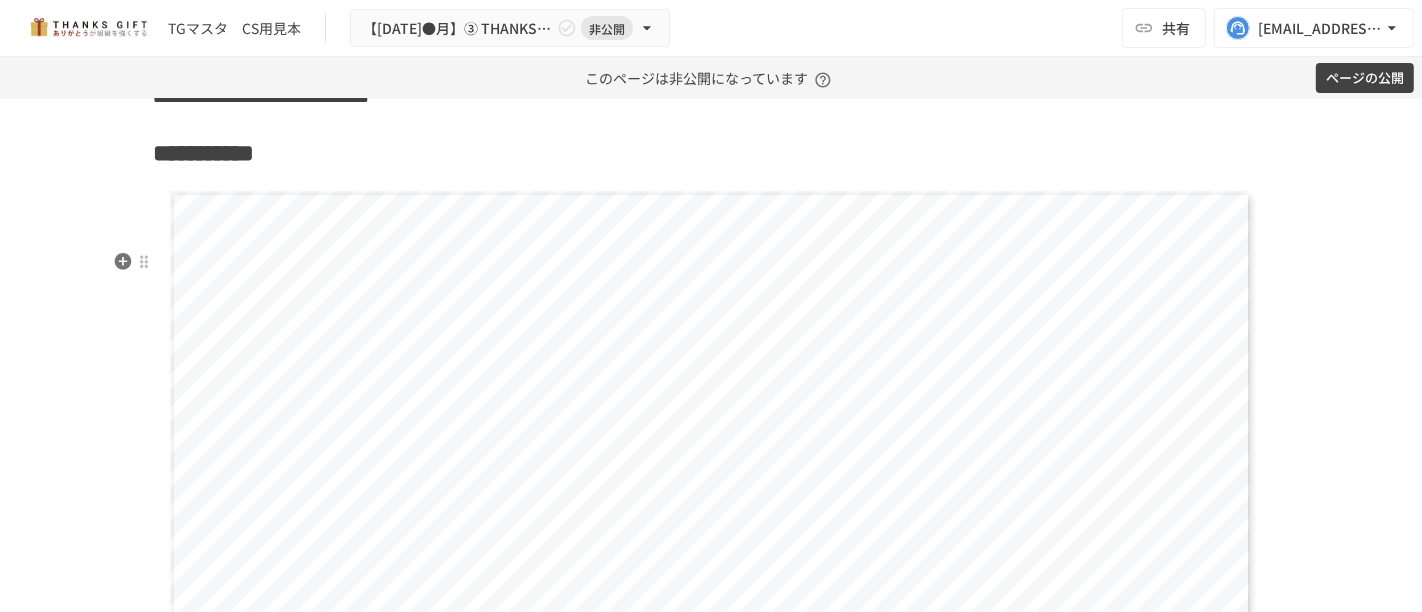 scroll, scrollTop: 23314, scrollLeft: 0, axis: vertical 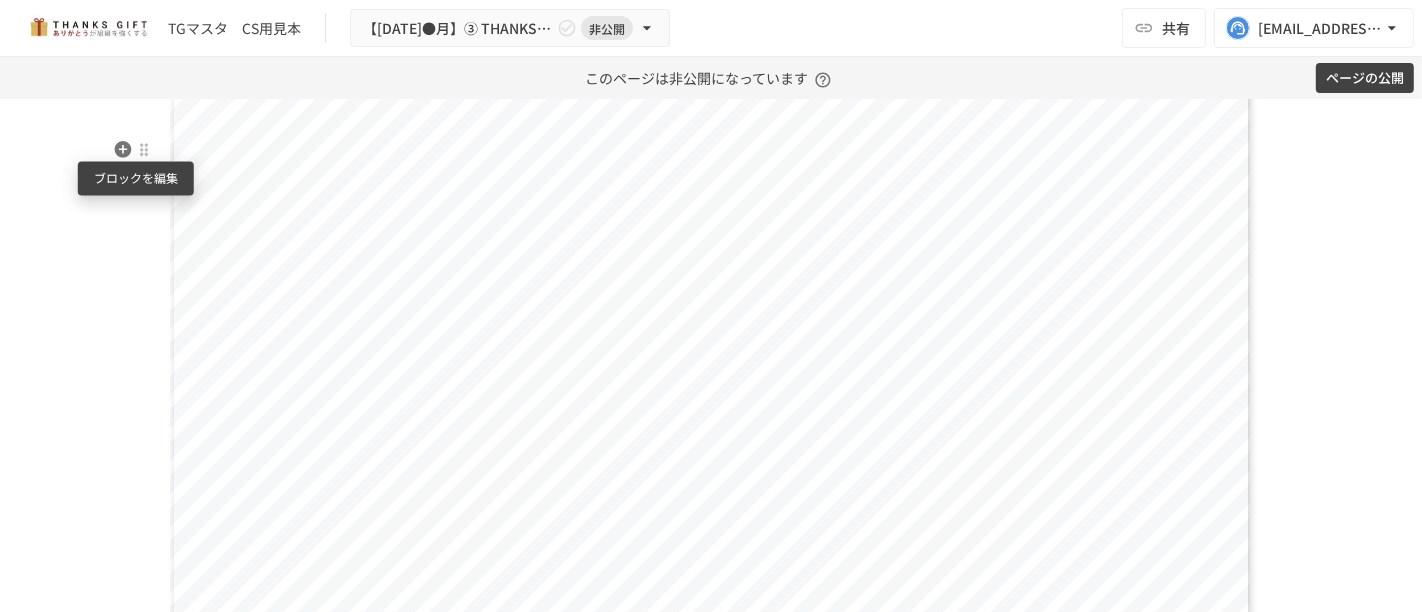 click at bounding box center [144, 149] 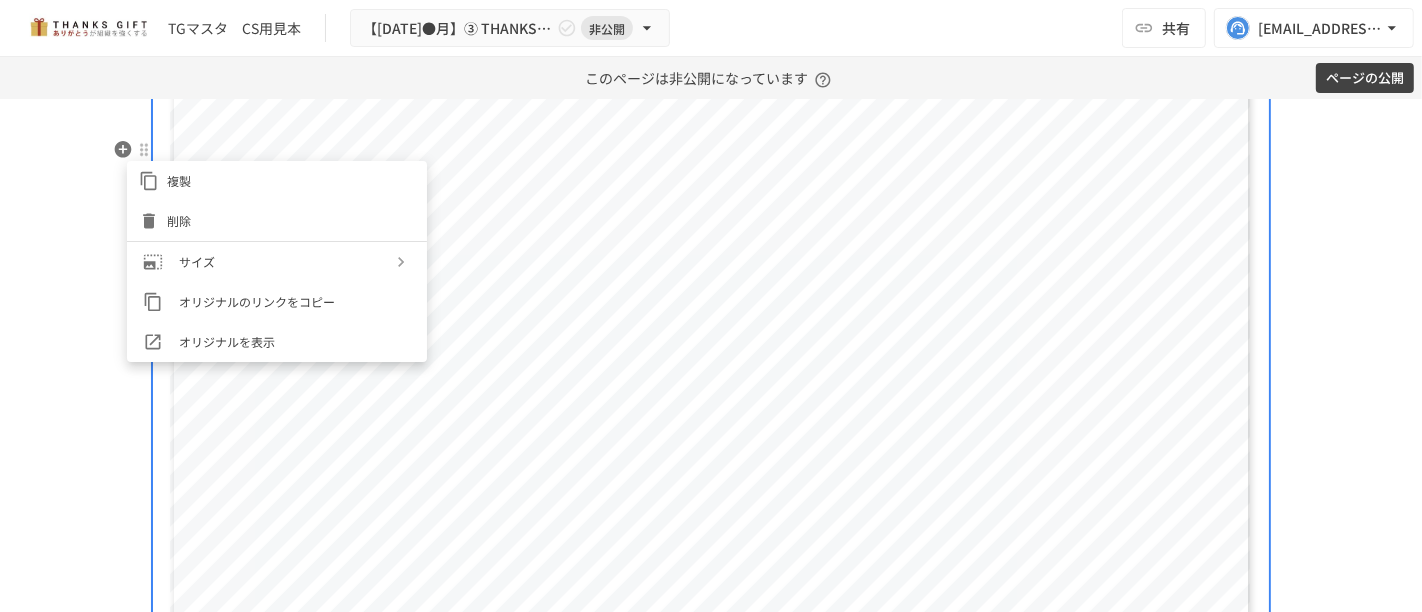 click on "削除" at bounding box center [291, 220] 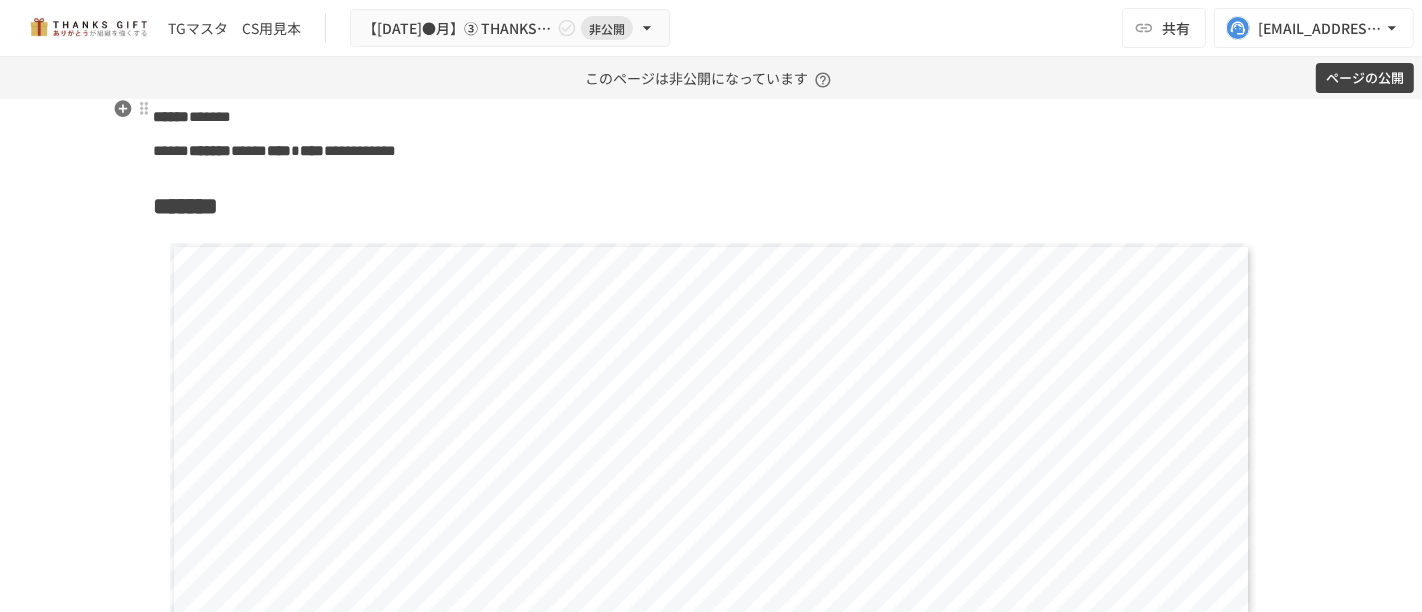 scroll, scrollTop: 23091, scrollLeft: 0, axis: vertical 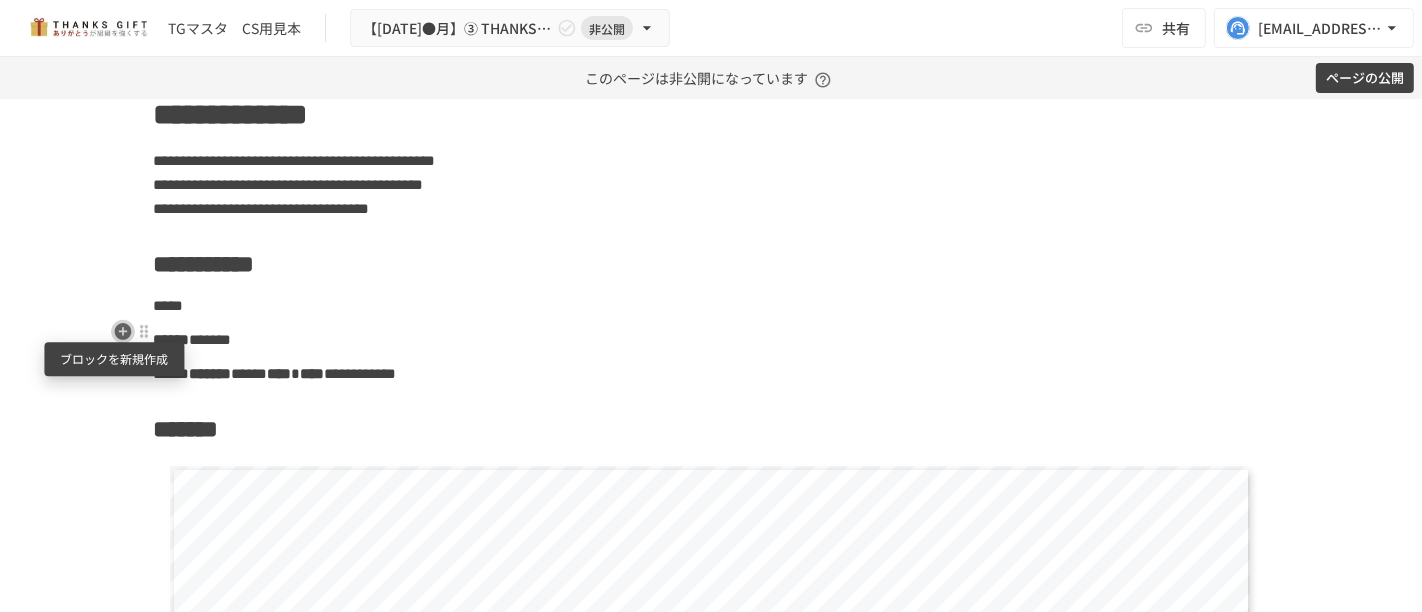 click 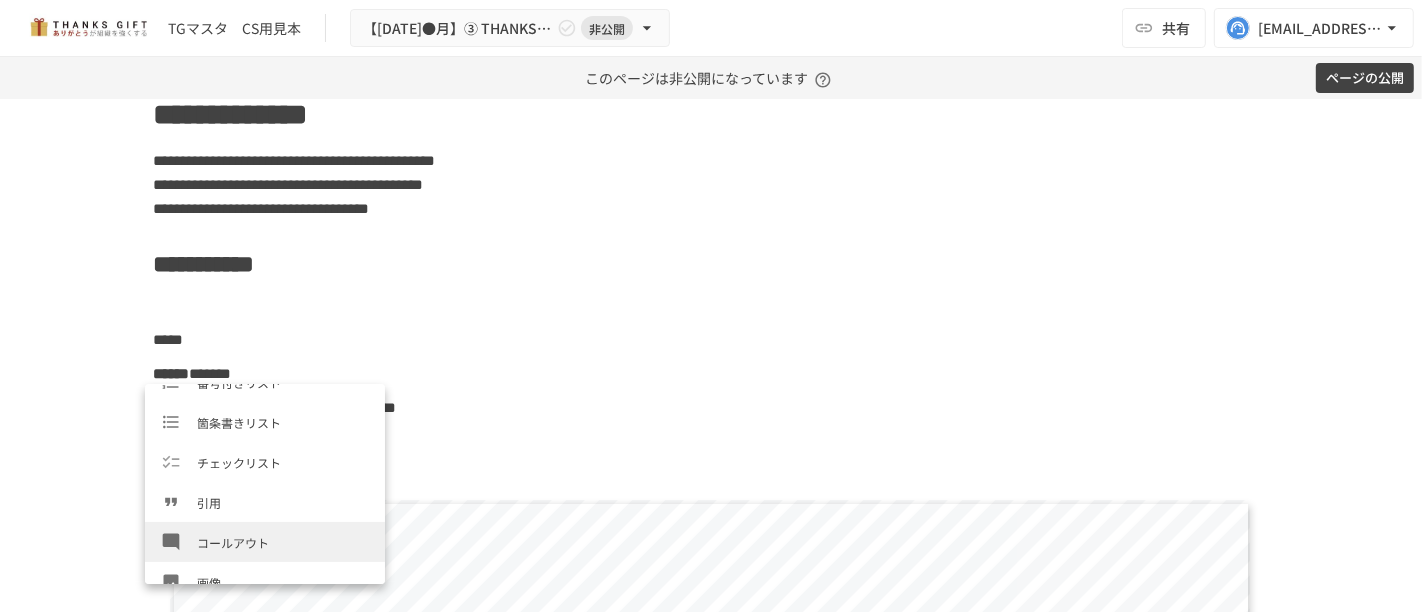 scroll, scrollTop: 666, scrollLeft: 0, axis: vertical 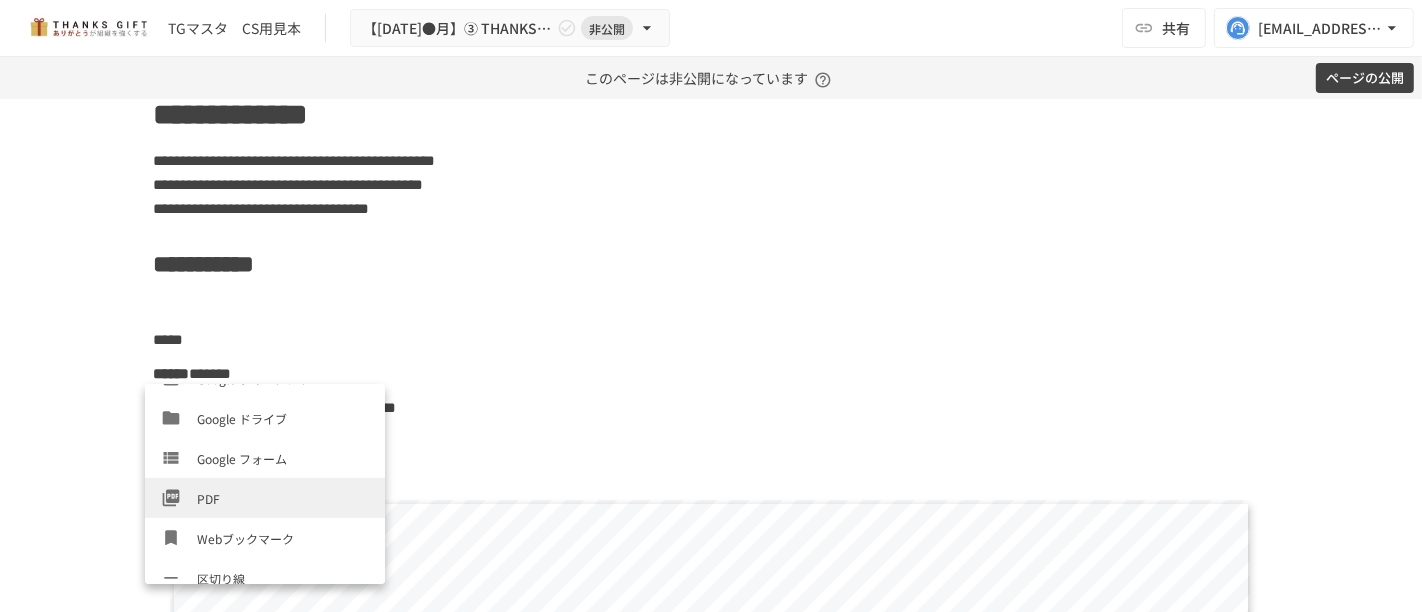 click on "PDF" at bounding box center [265, 498] 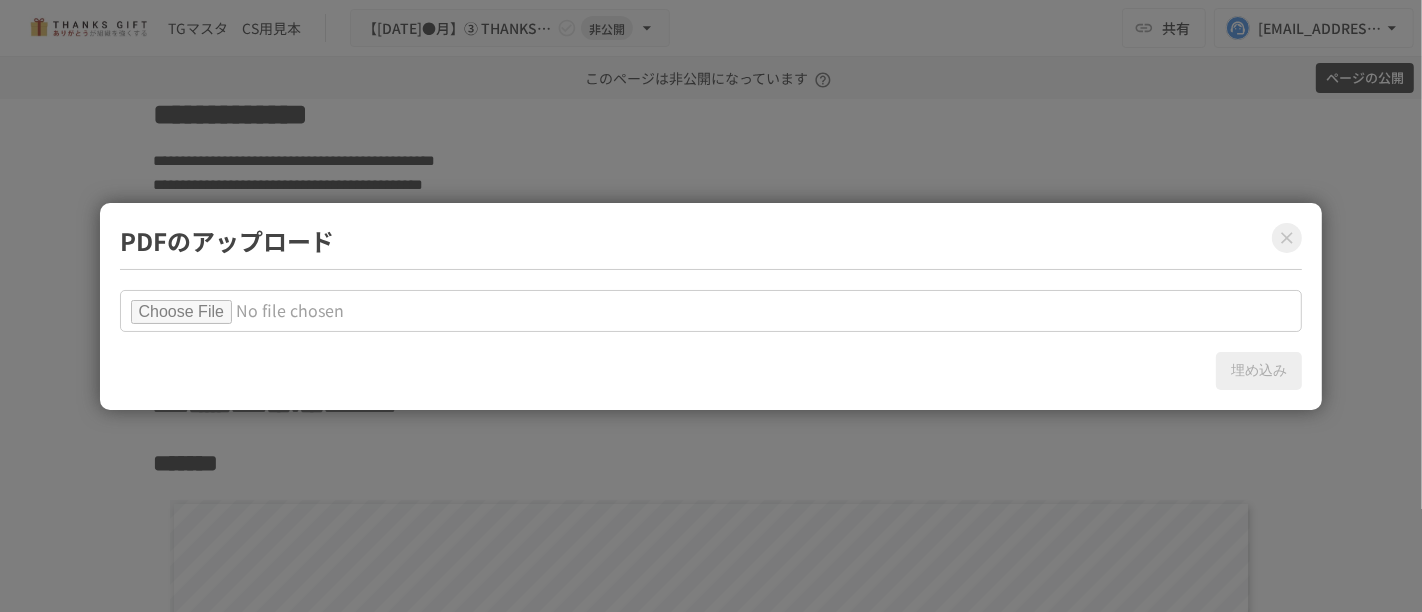 click at bounding box center (711, 311) 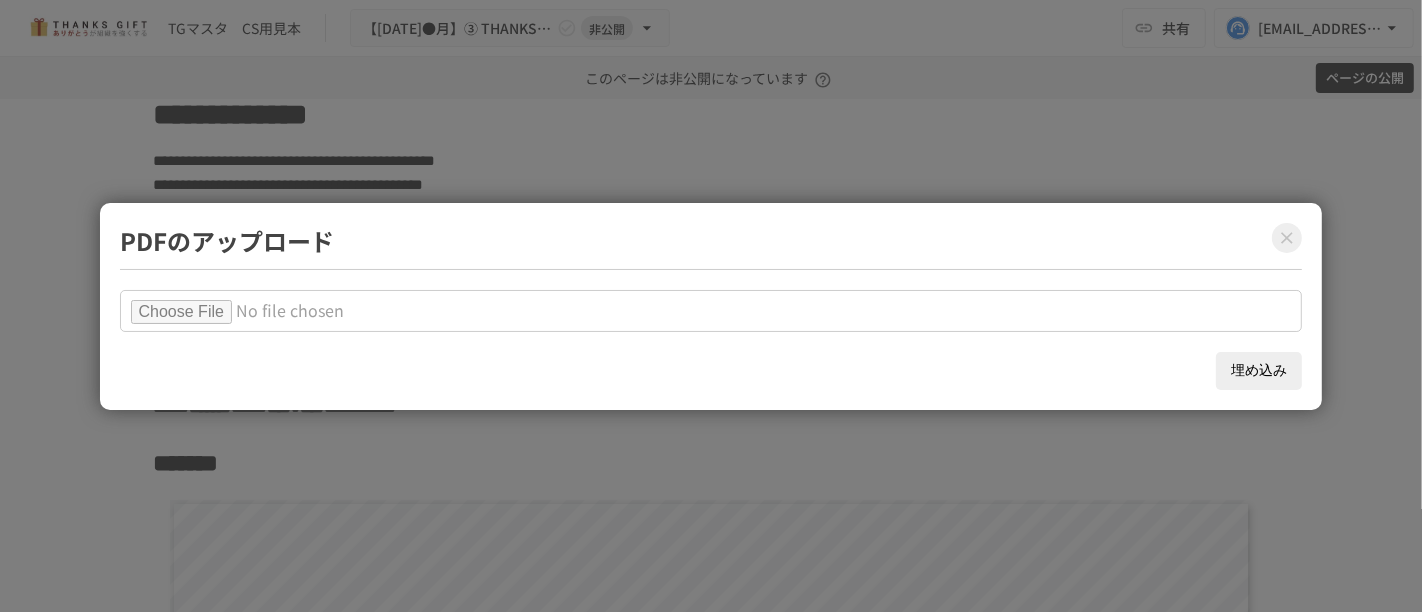 click on "埋め込み" at bounding box center (1259, 371) 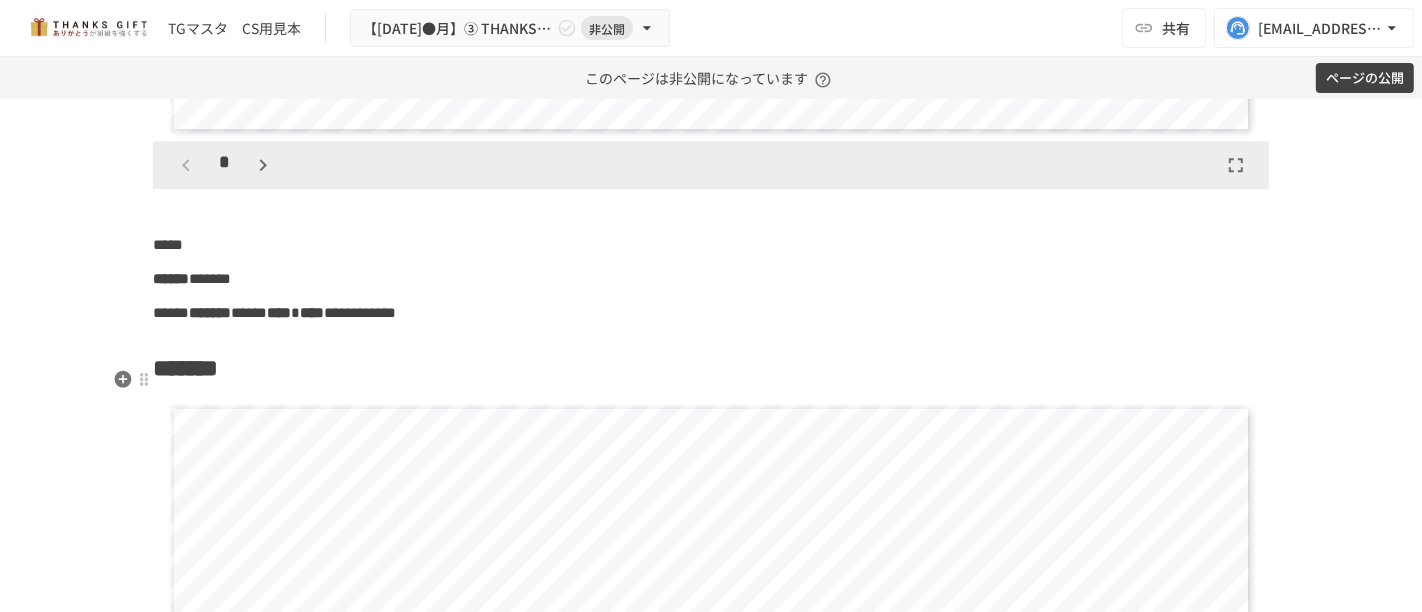 scroll, scrollTop: 24202, scrollLeft: 0, axis: vertical 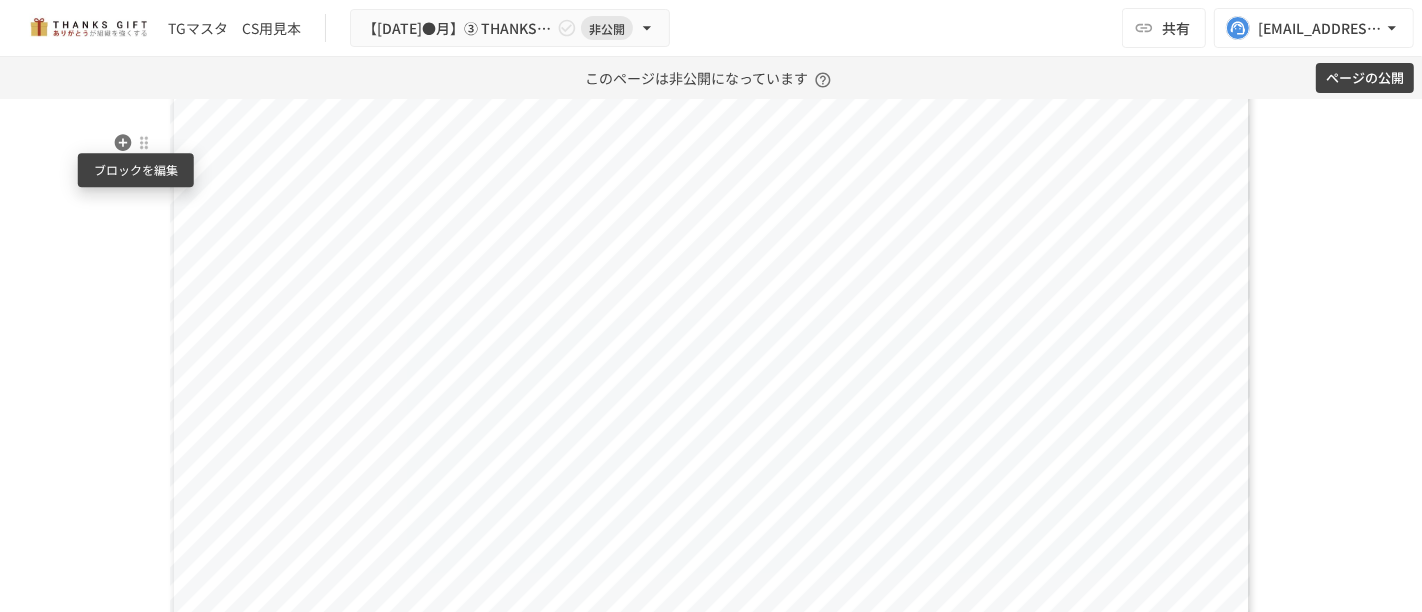 click at bounding box center [144, 143] 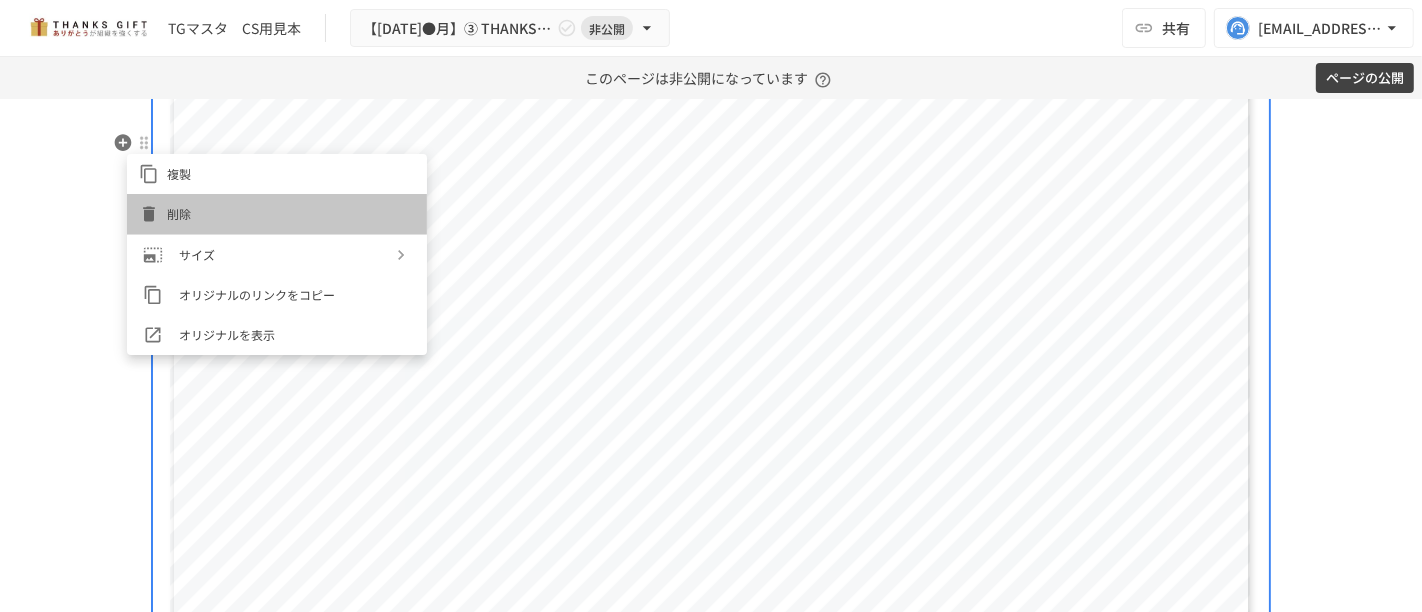 click on "削除" at bounding box center (291, 213) 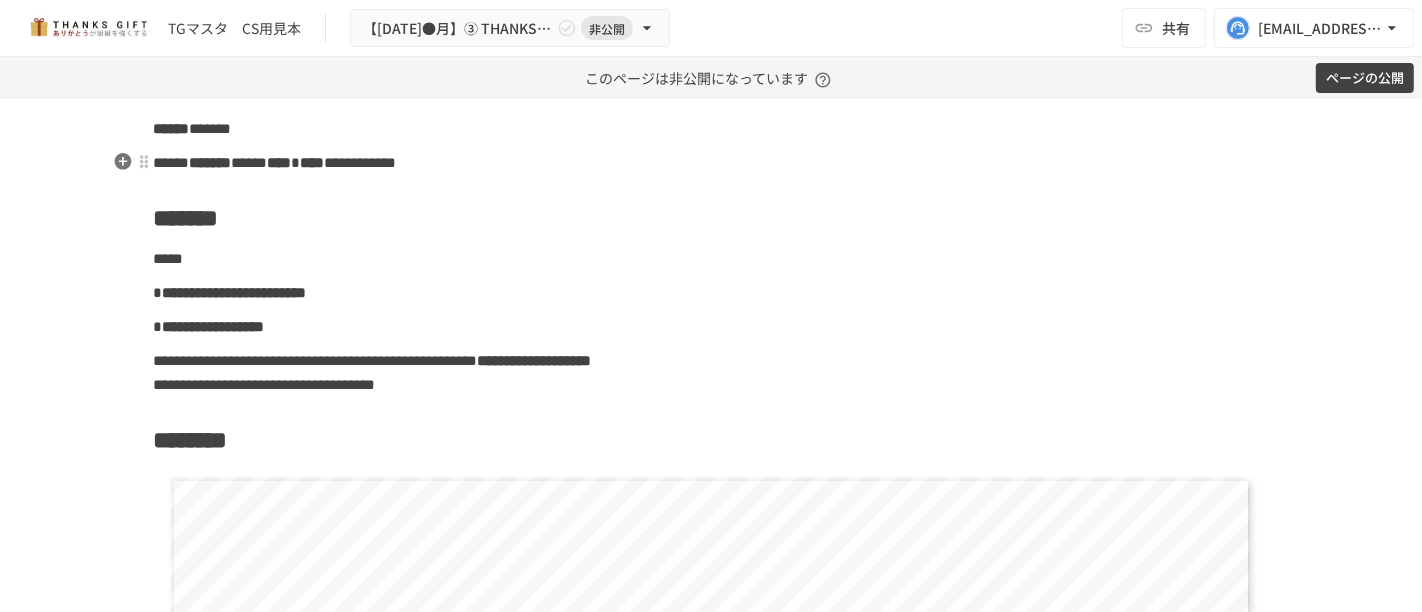 scroll, scrollTop: 23980, scrollLeft: 0, axis: vertical 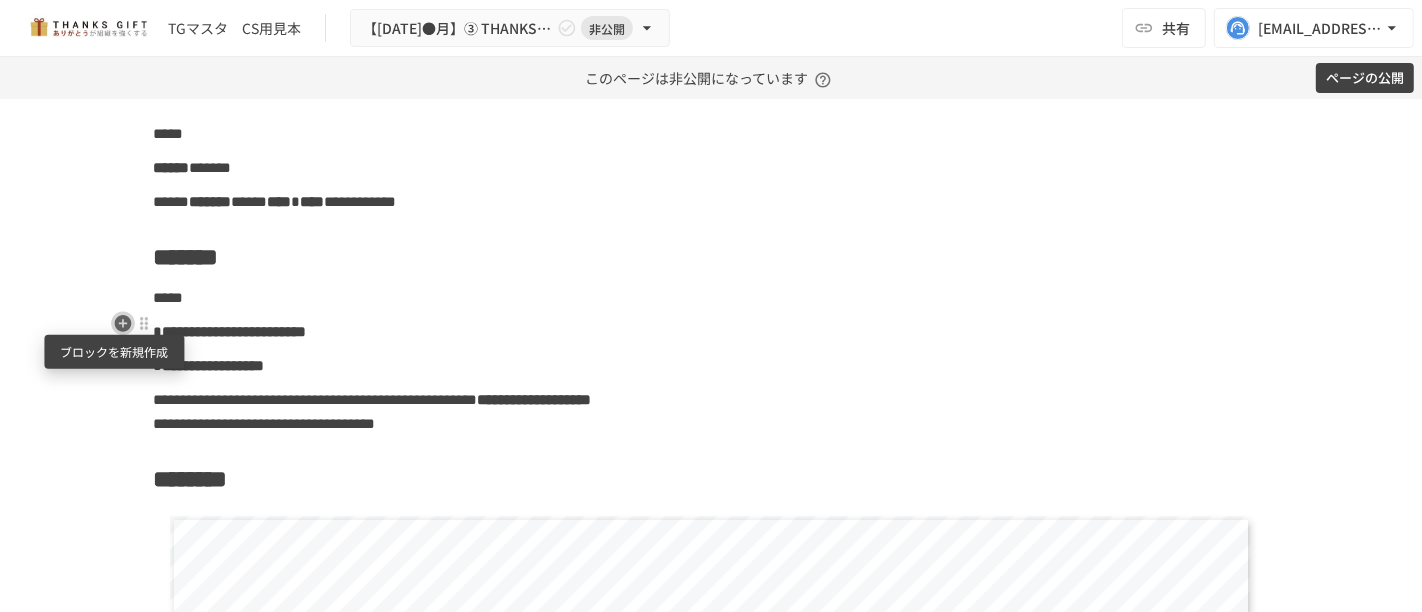click 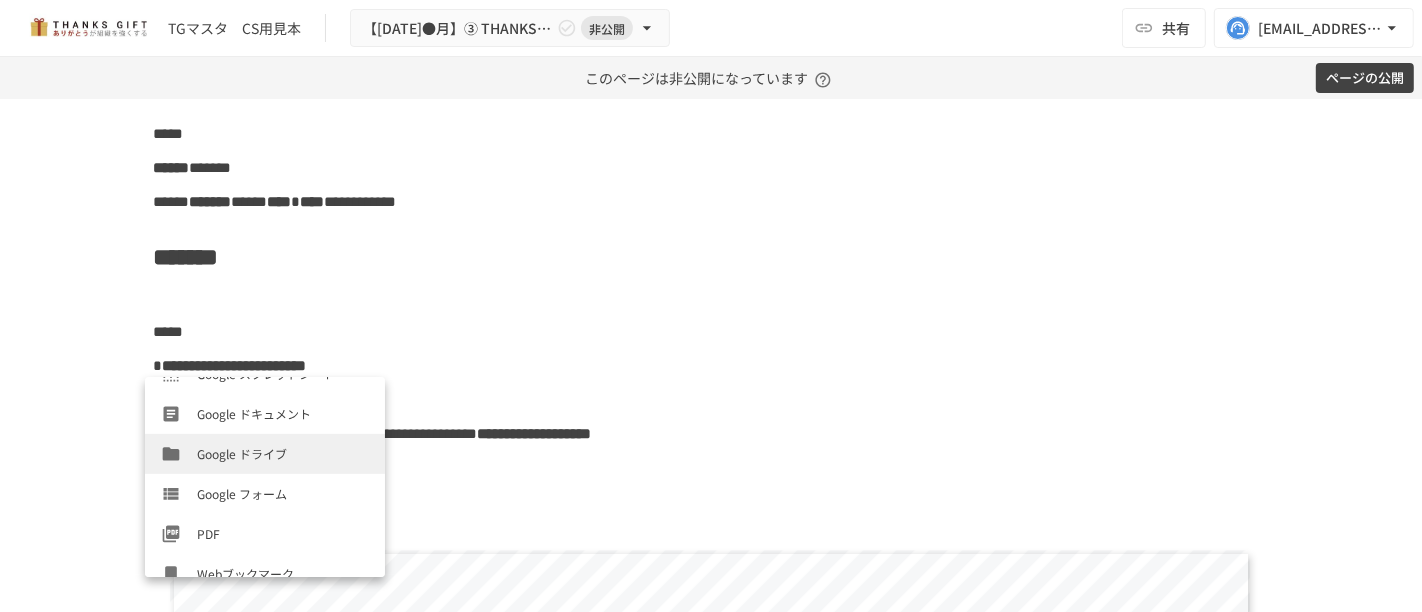 scroll, scrollTop: 679, scrollLeft: 0, axis: vertical 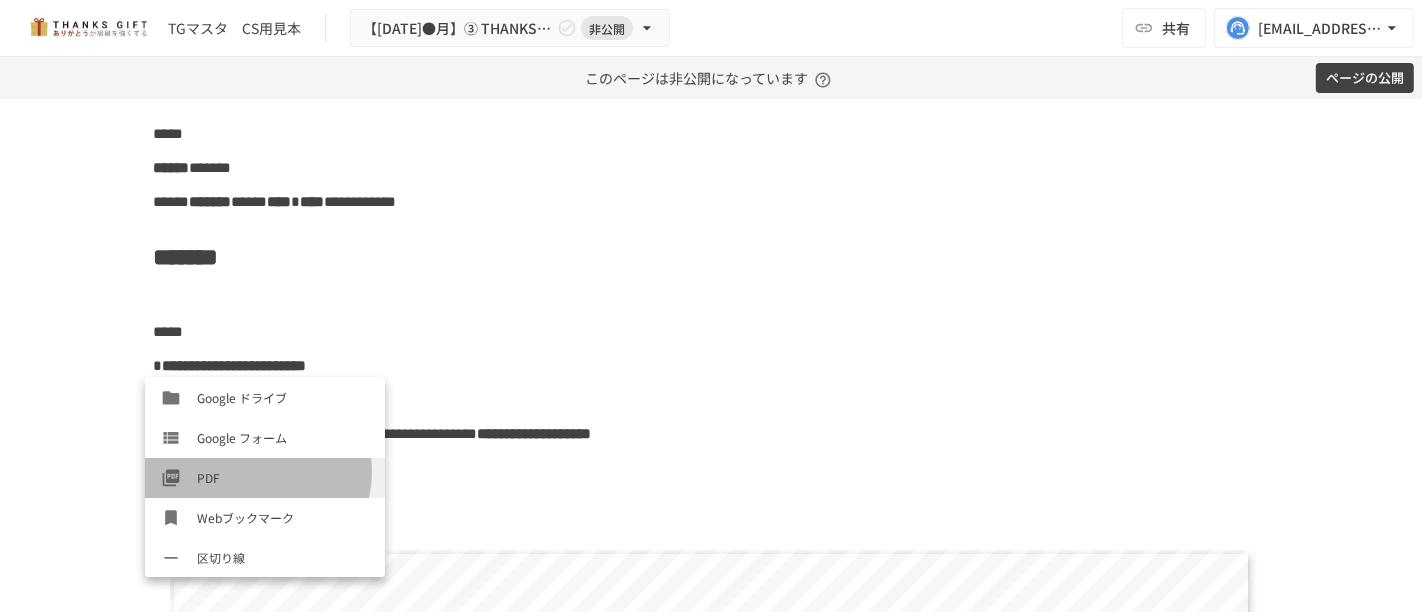 click on "PDF" at bounding box center (283, 477) 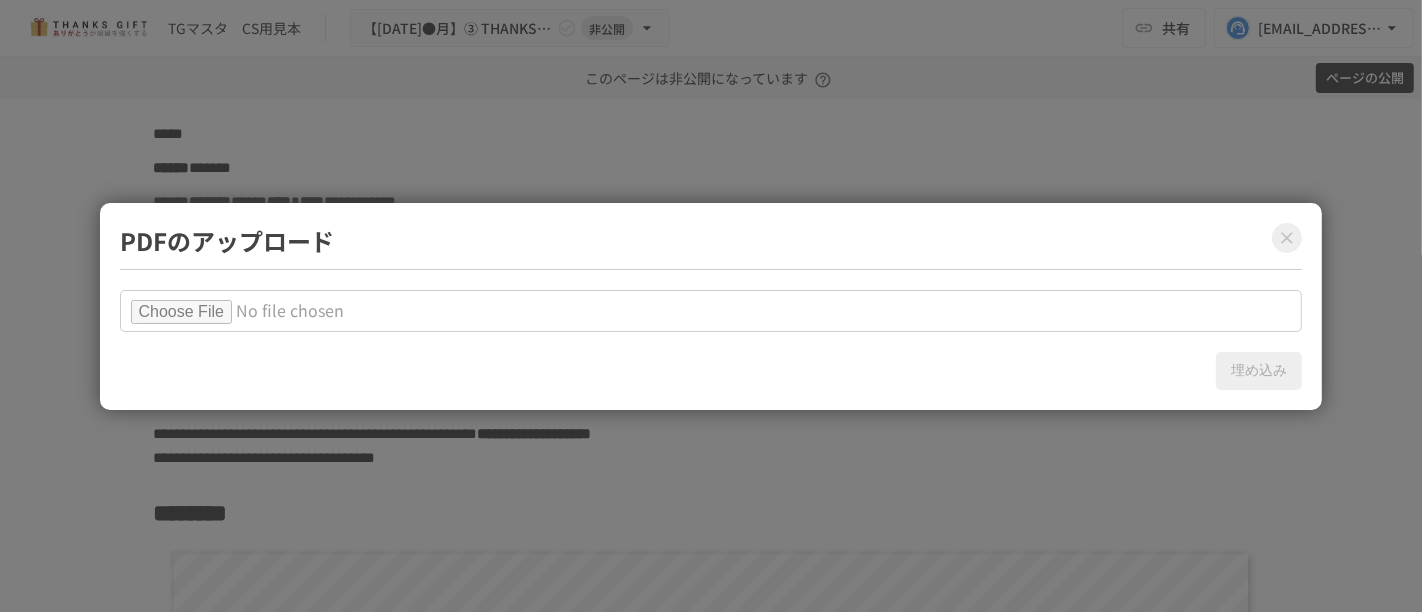 click at bounding box center (711, 311) 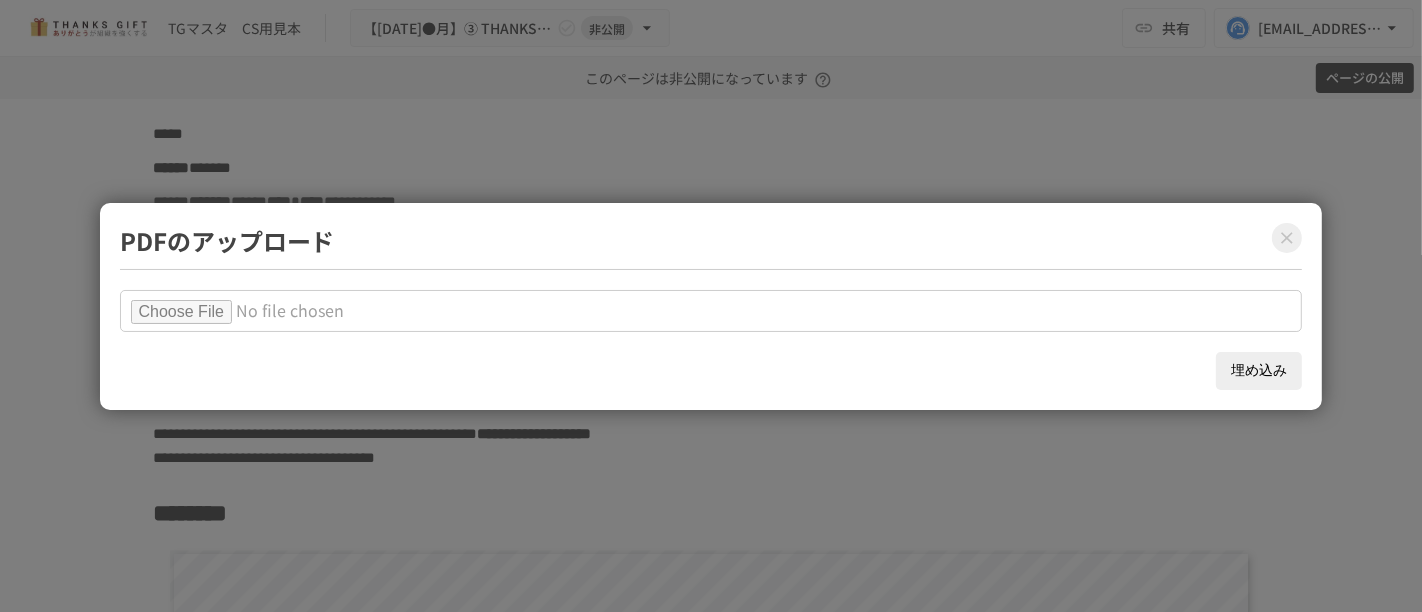 click on "埋め込み" at bounding box center [1259, 371] 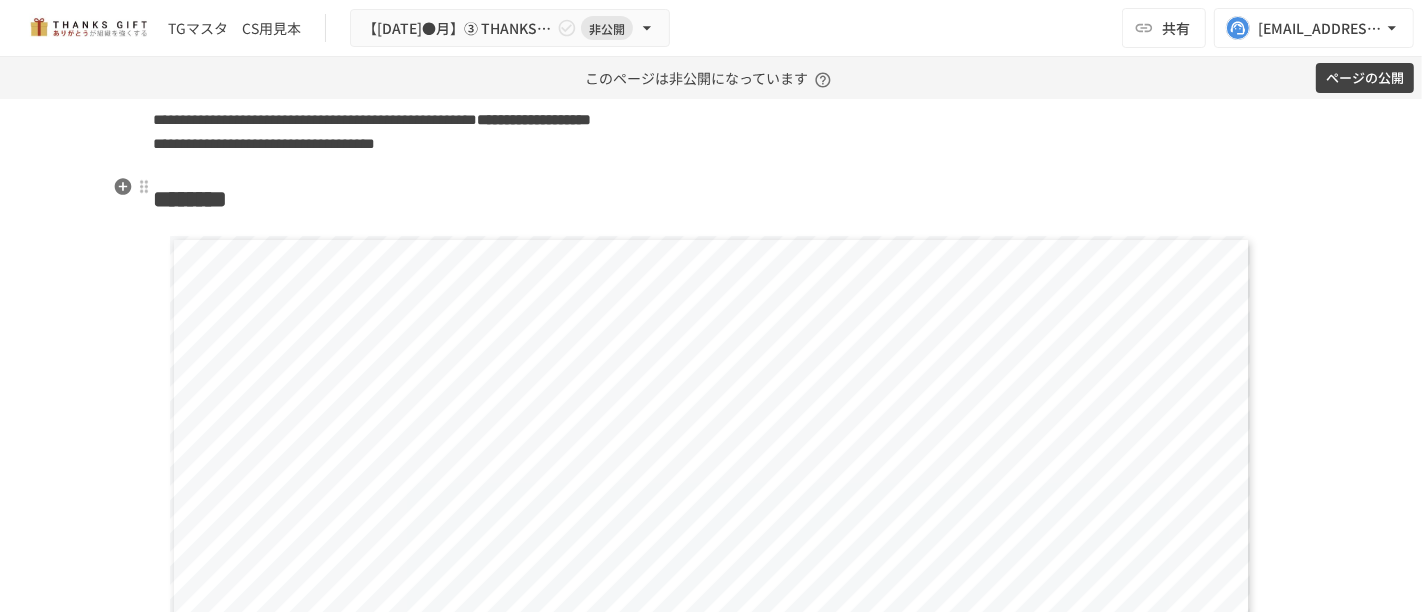 scroll, scrollTop: 24980, scrollLeft: 0, axis: vertical 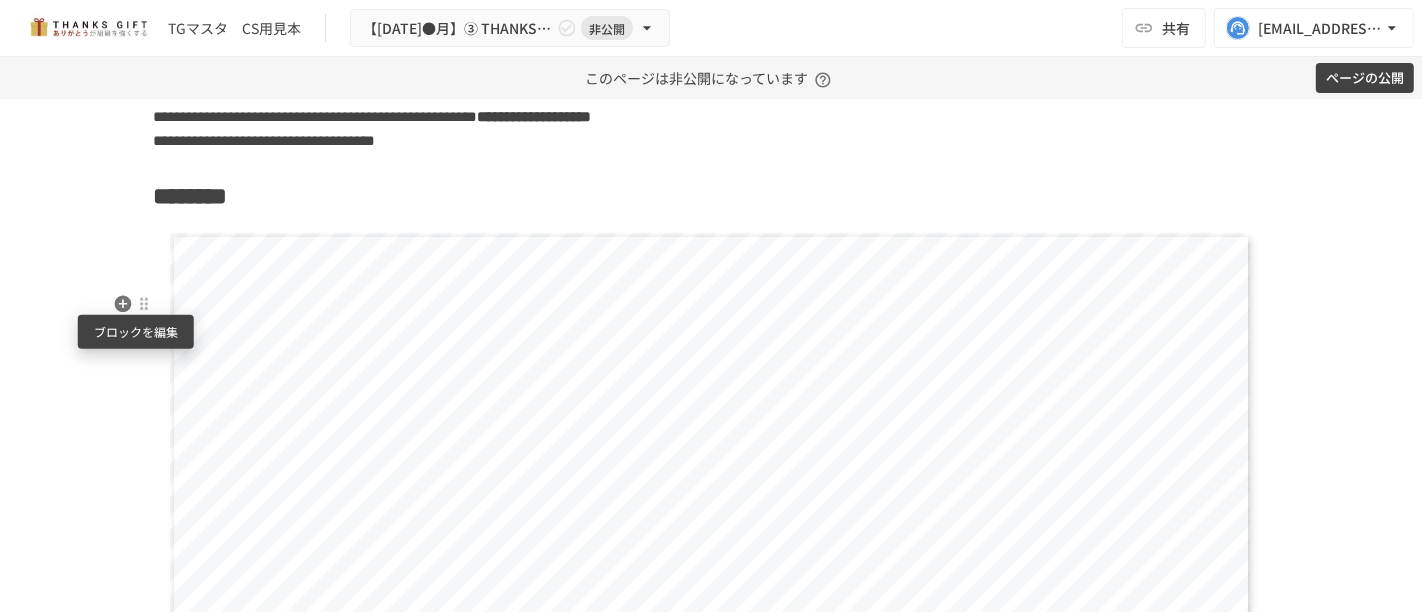 click at bounding box center [144, 304] 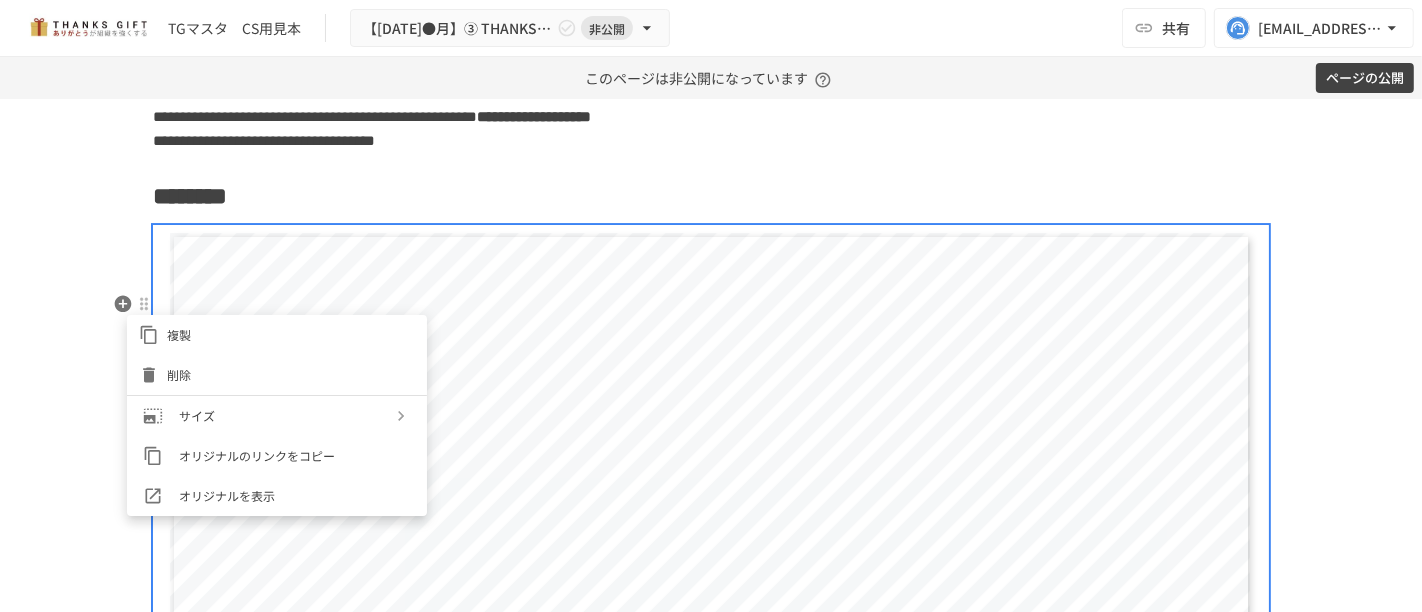 click on "削除" at bounding box center [277, 375] 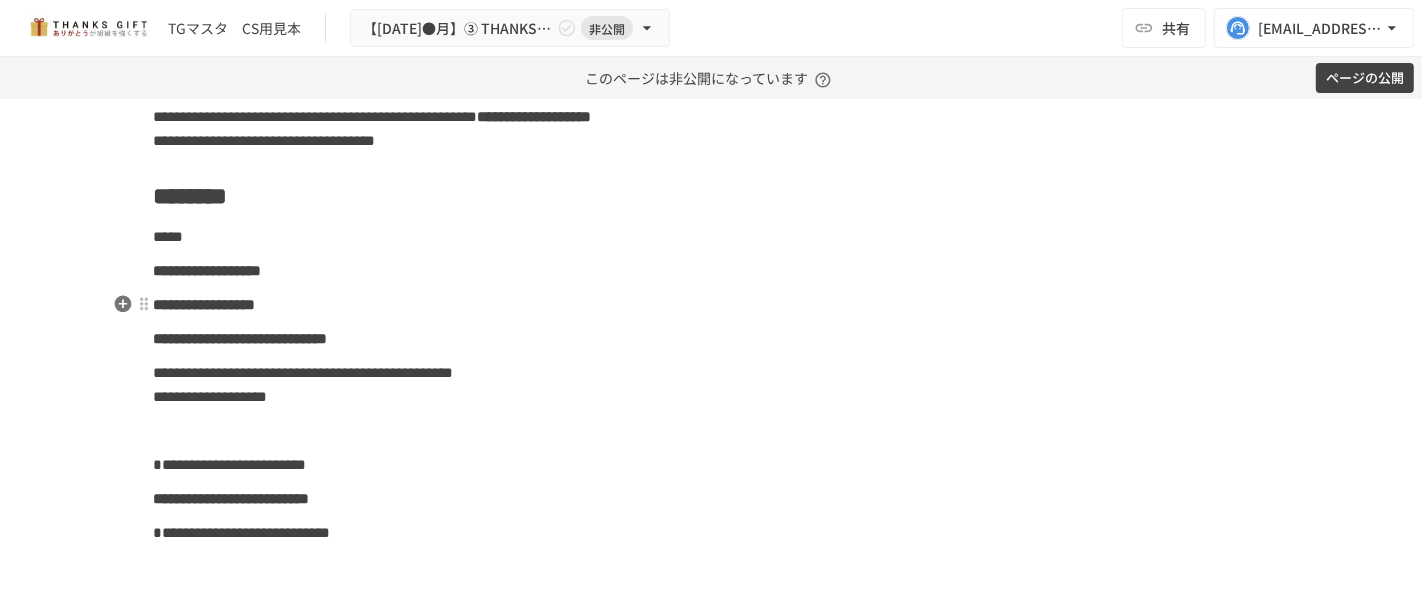 scroll, scrollTop: 24980, scrollLeft: 0, axis: vertical 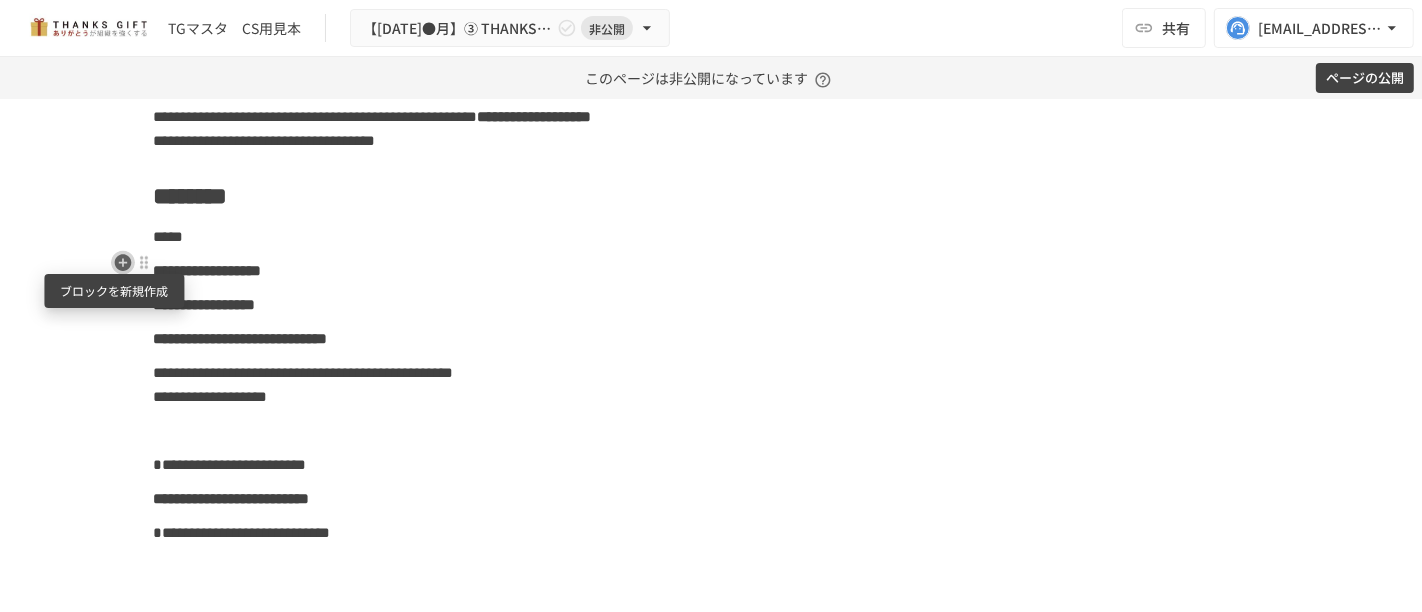 drag, startPoint x: 117, startPoint y: 256, endPoint x: 122, endPoint y: 280, distance: 24.5153 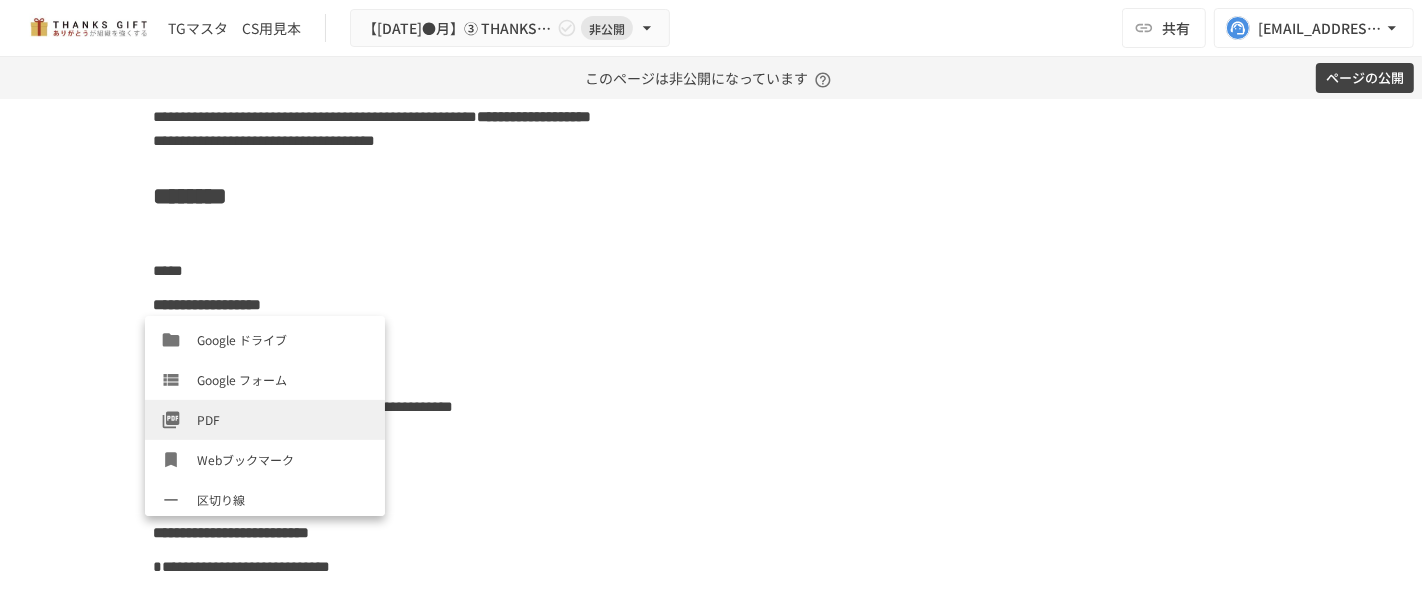 scroll, scrollTop: 679, scrollLeft: 0, axis: vertical 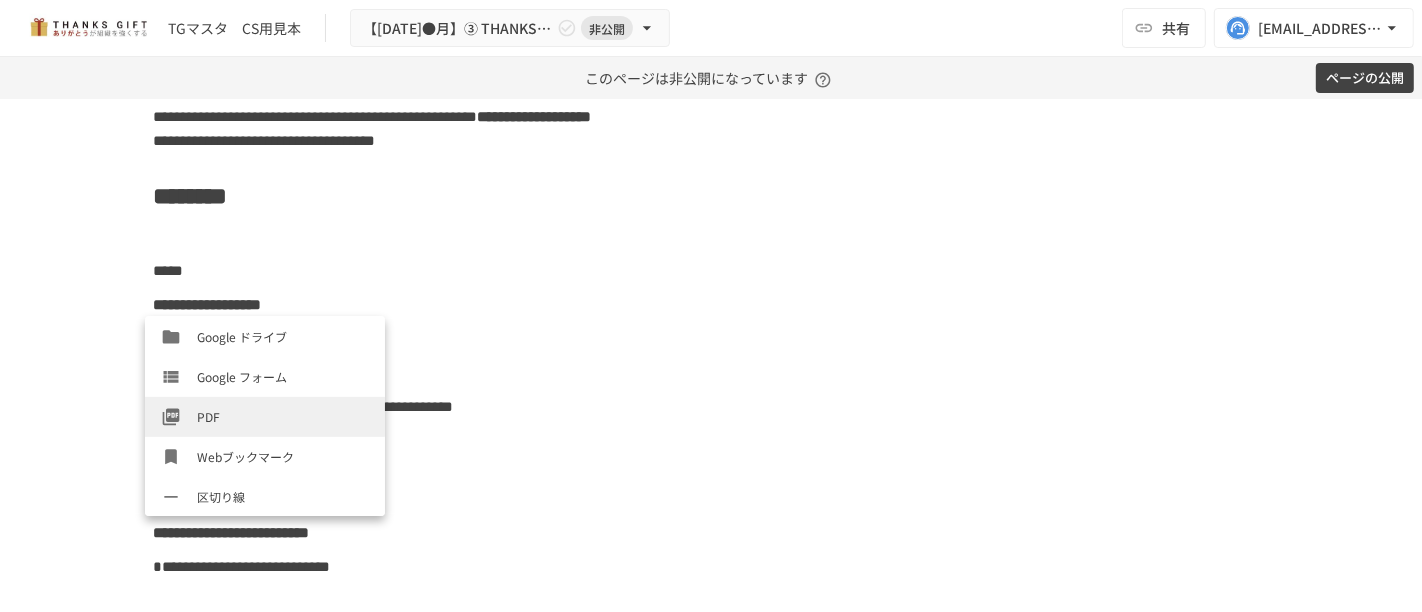 click on "PDF" at bounding box center (283, 416) 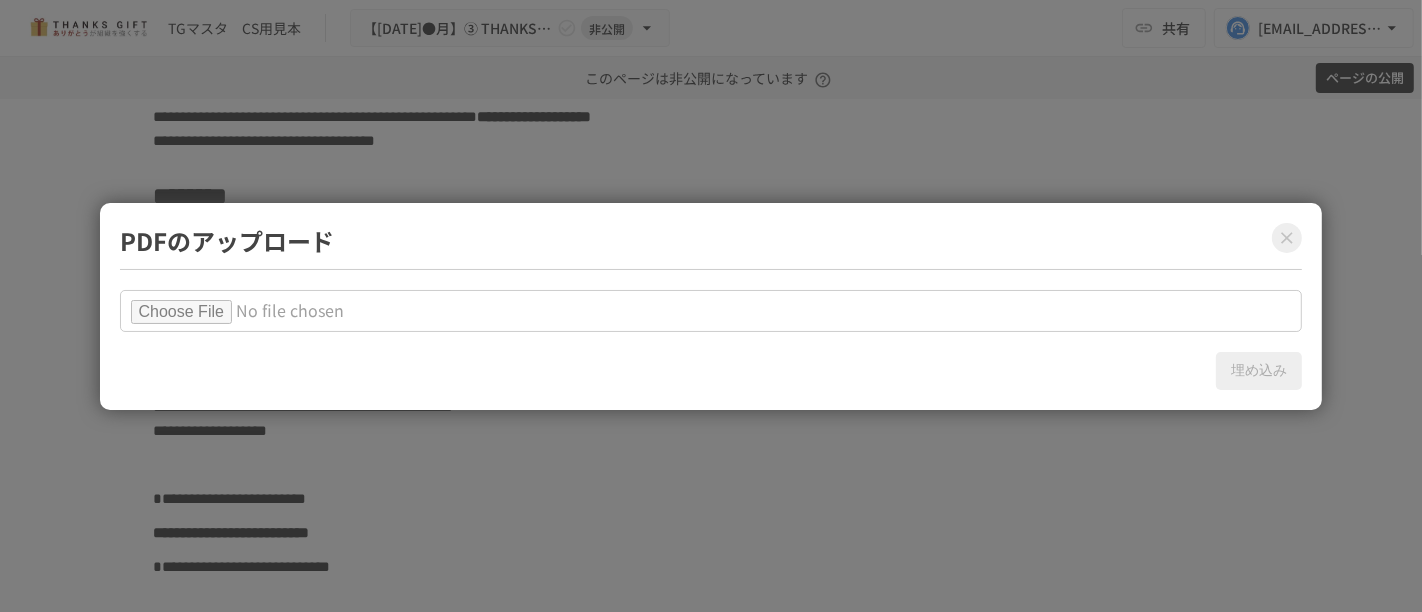 click at bounding box center (711, 311) 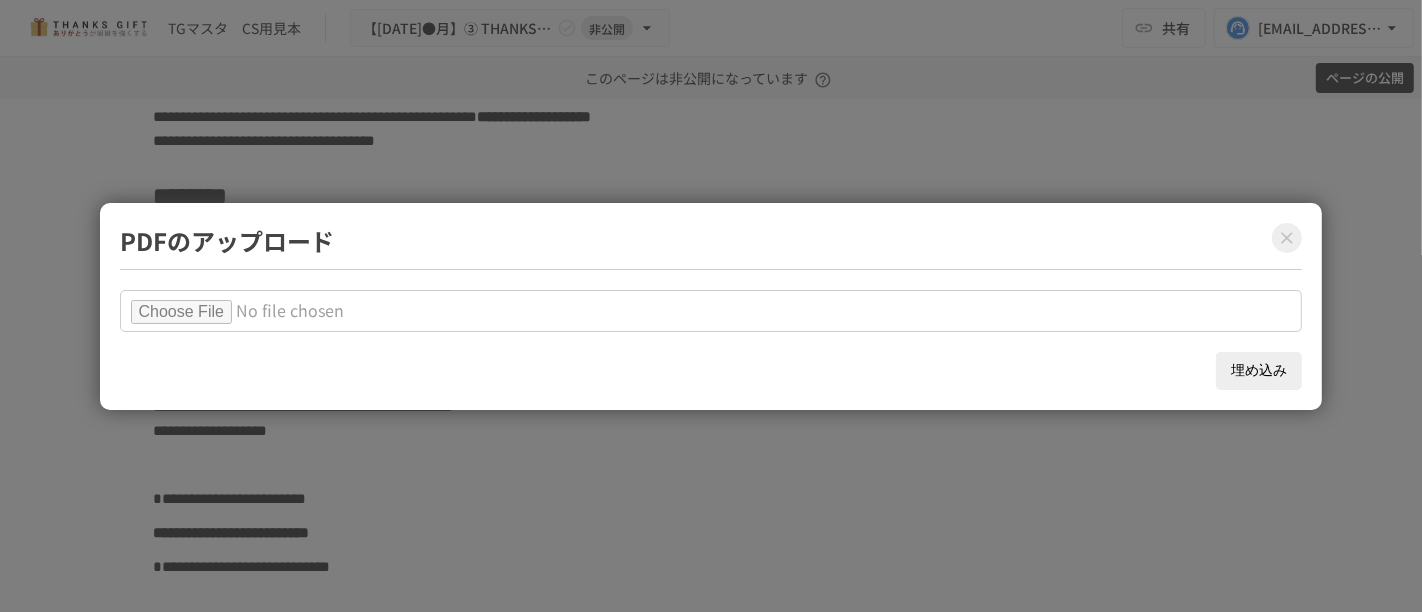 click on "埋め込み" at bounding box center (1259, 371) 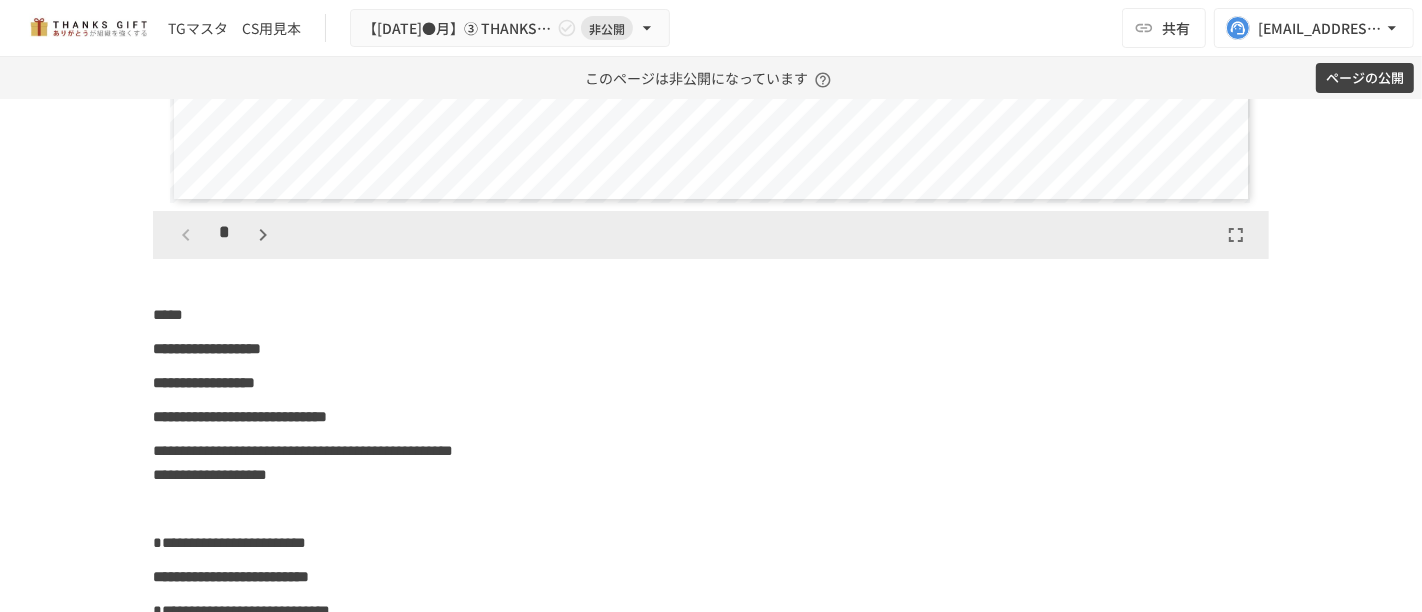 scroll, scrollTop: 25758, scrollLeft: 0, axis: vertical 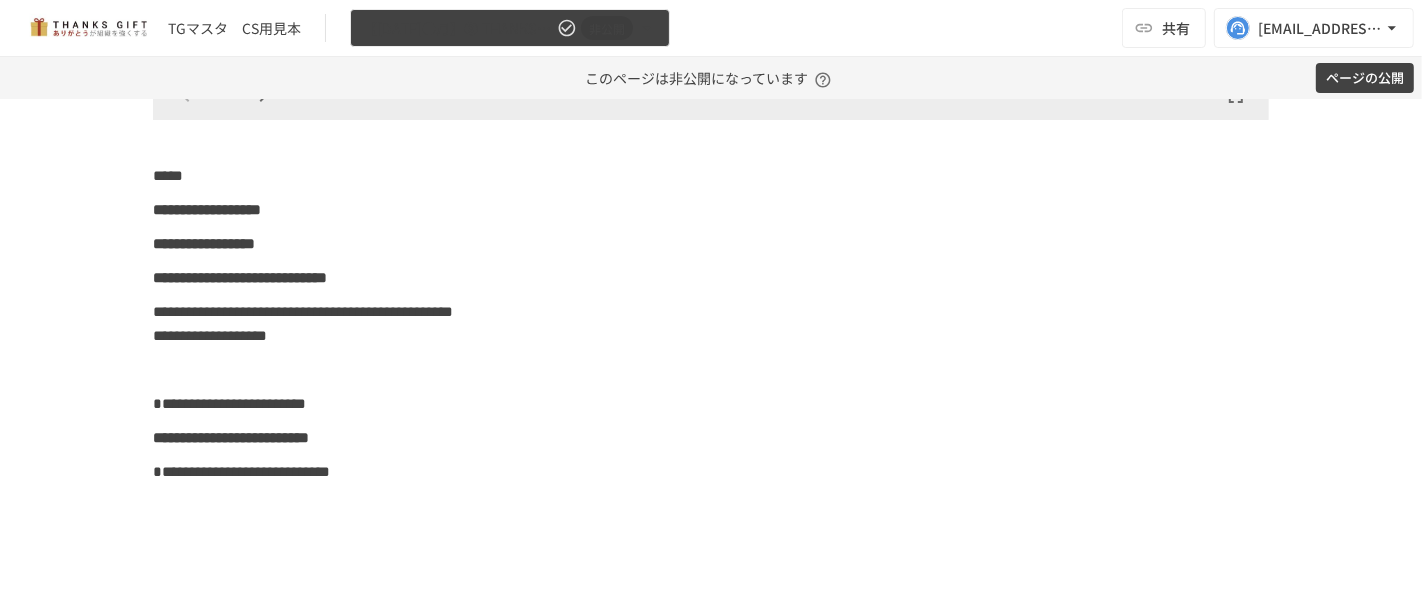 click 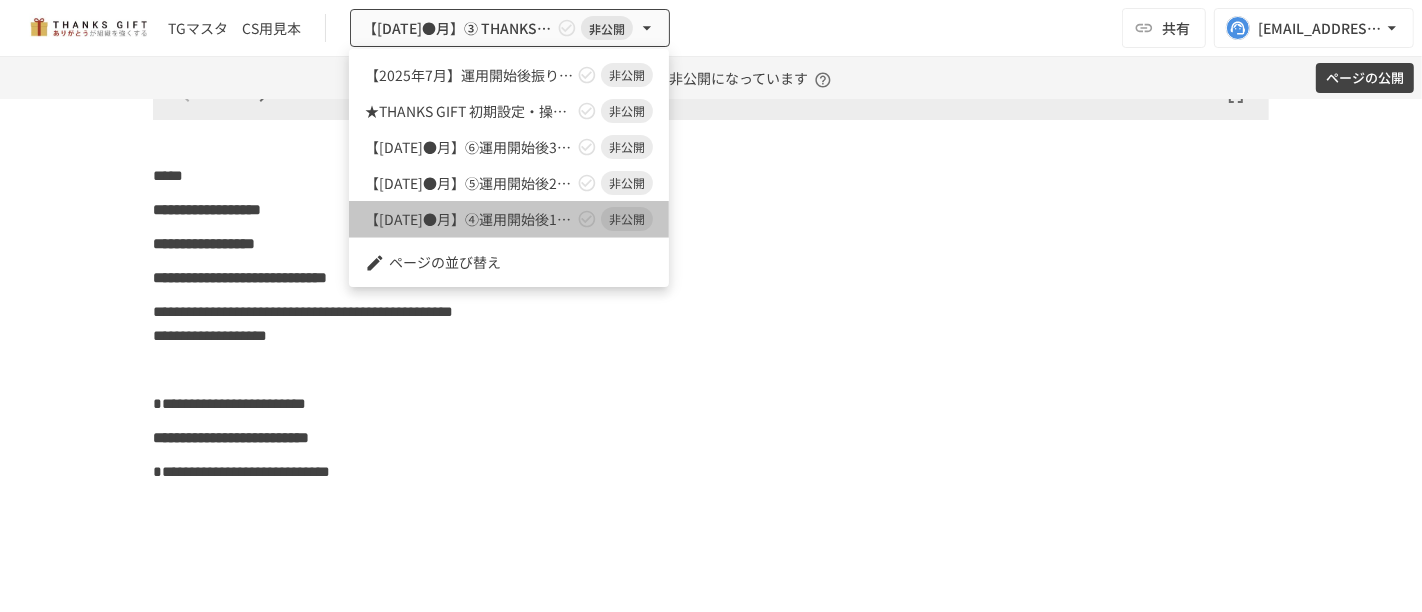 click on "【2025年●月】④運用開始後1回目 振り返りMTG 非公開" at bounding box center (509, 219) 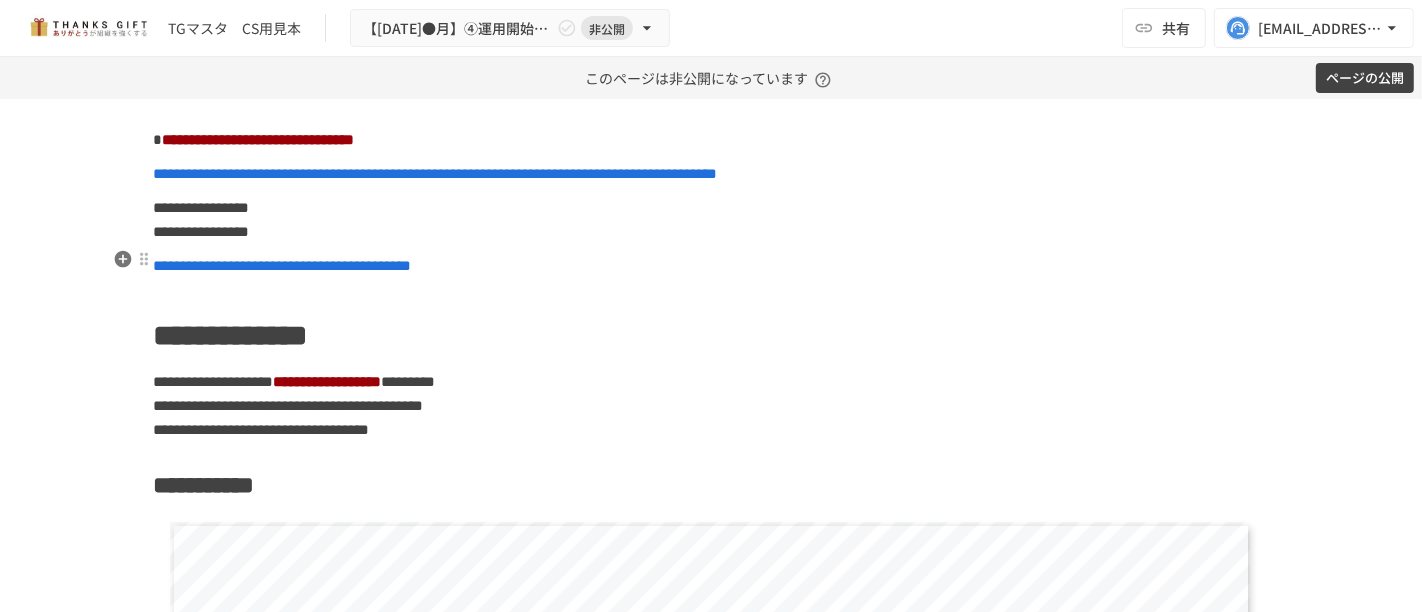 scroll, scrollTop: 11035, scrollLeft: 0, axis: vertical 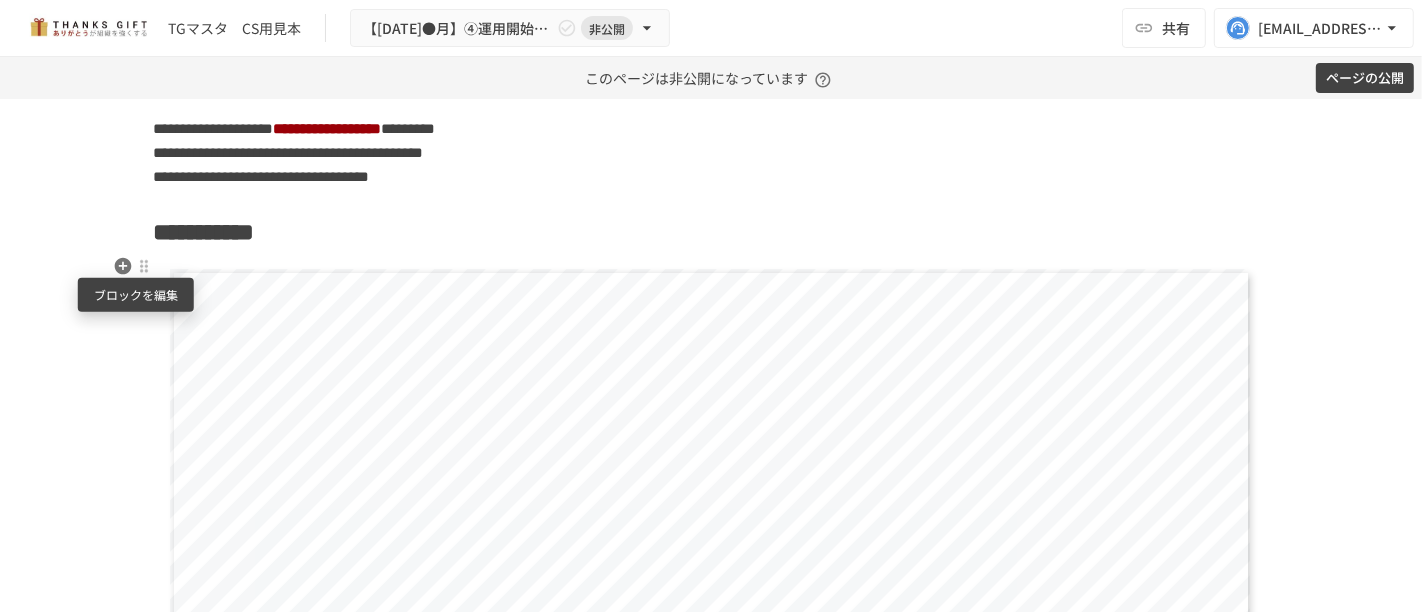 click at bounding box center (144, 266) 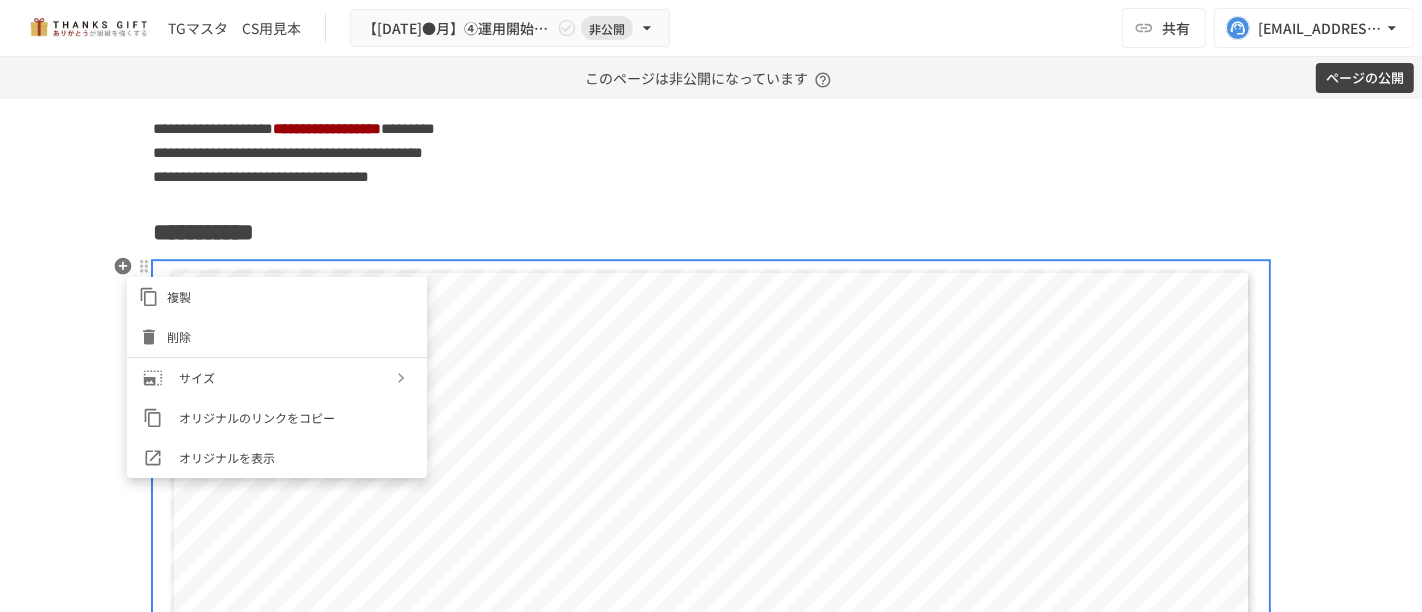 click on "削除" at bounding box center [291, 336] 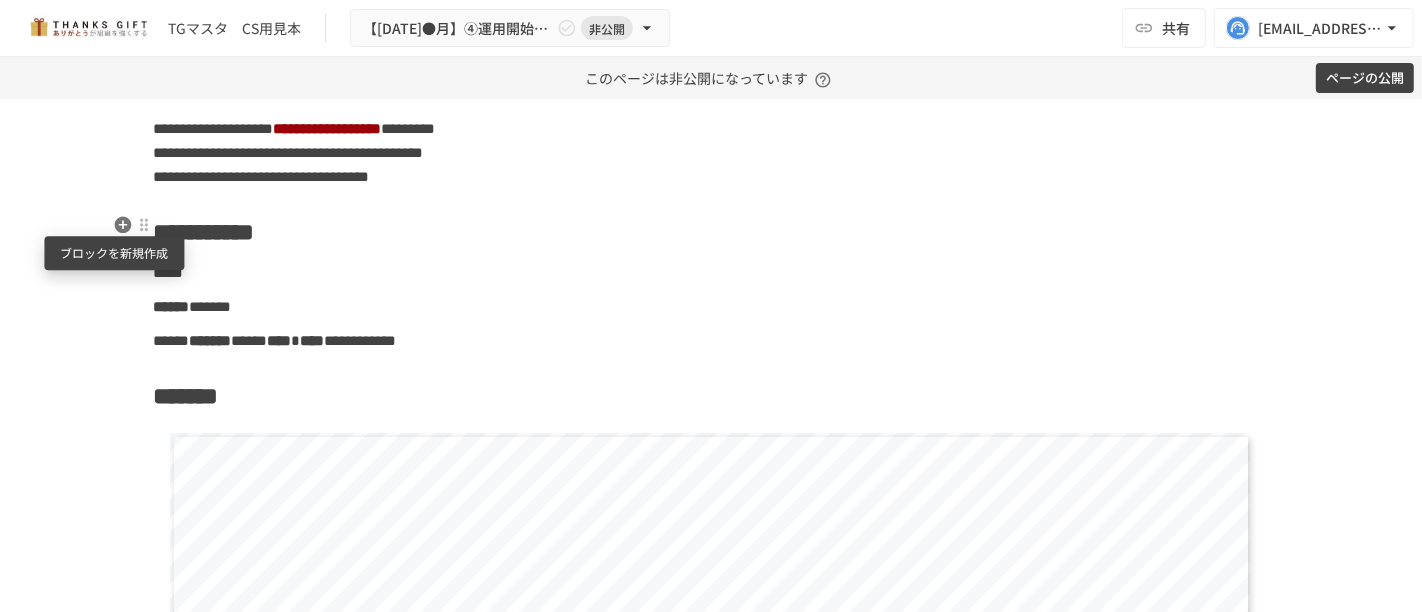 click 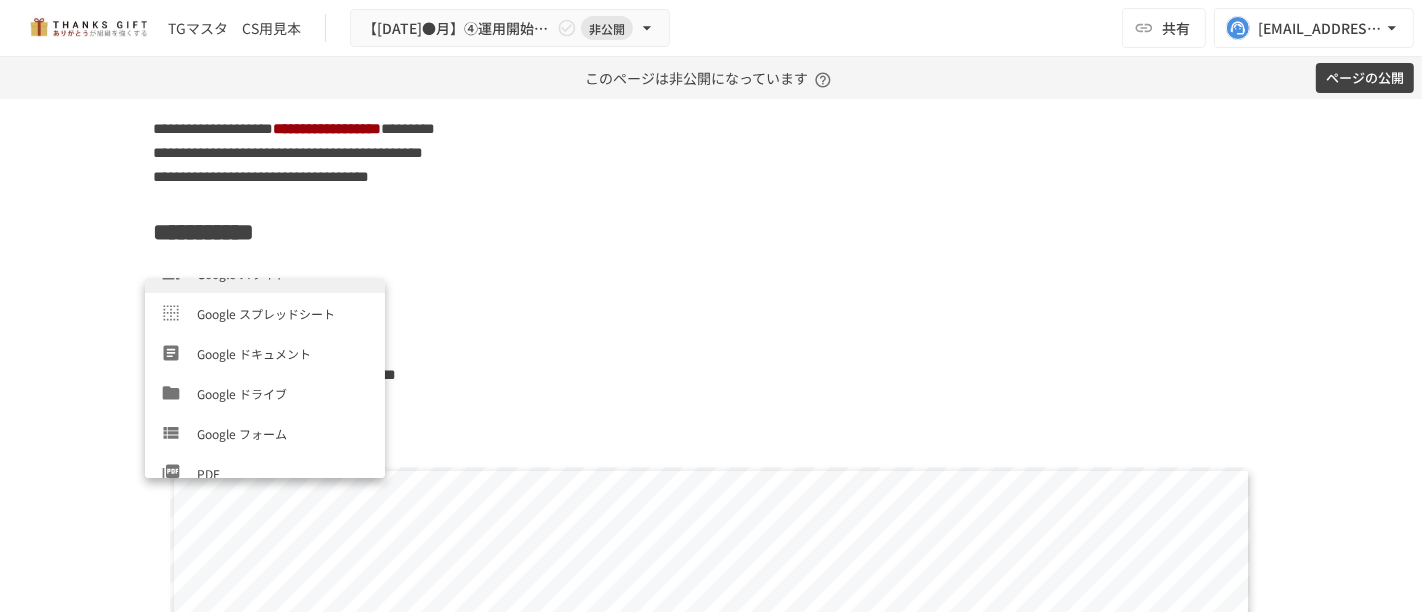 scroll, scrollTop: 680, scrollLeft: 0, axis: vertical 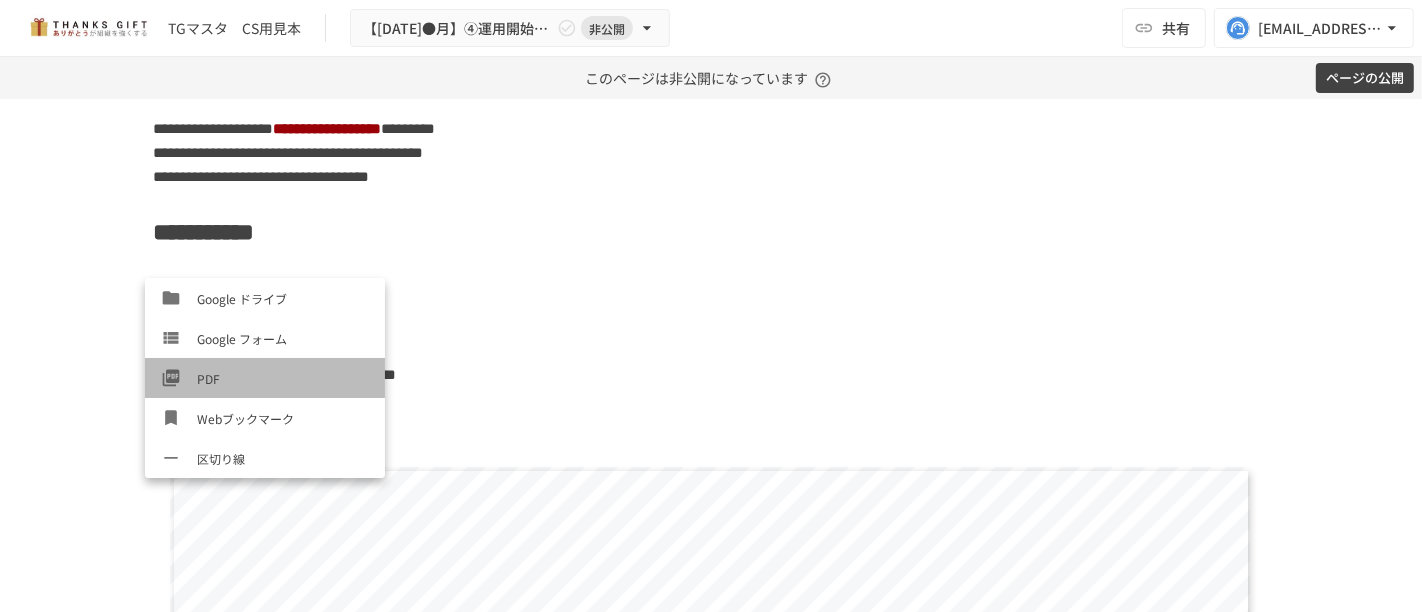 click on "PDF" at bounding box center (283, 378) 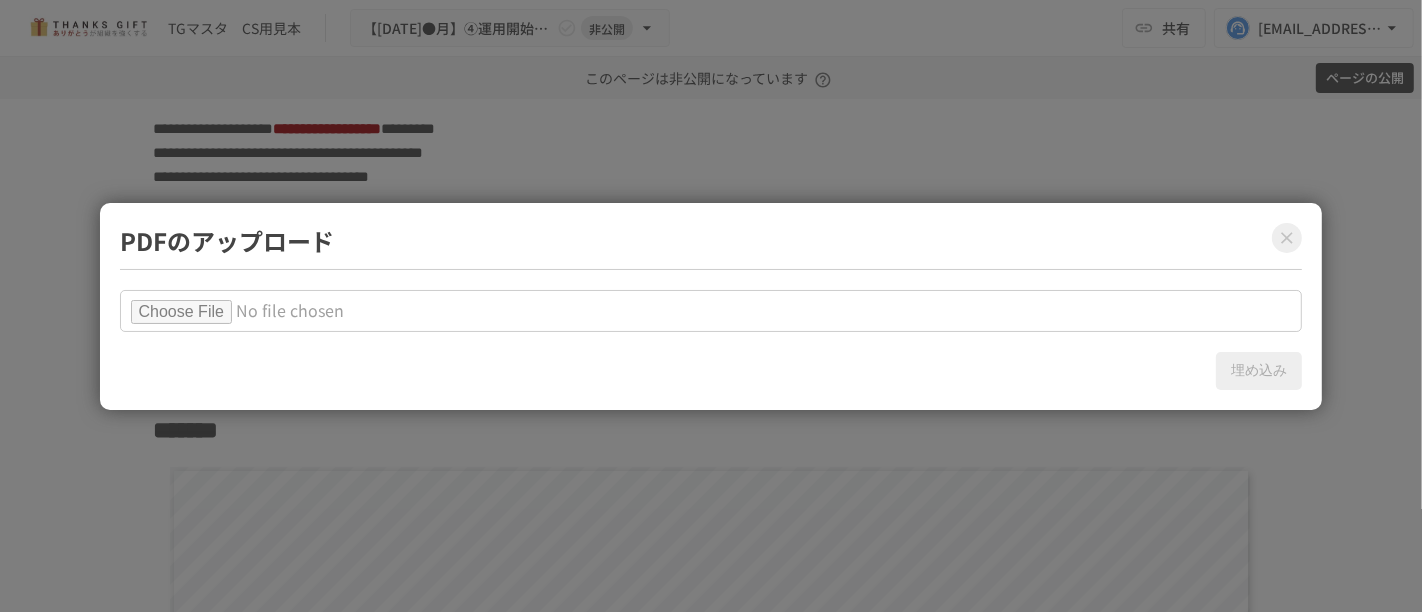 click at bounding box center (711, 311) 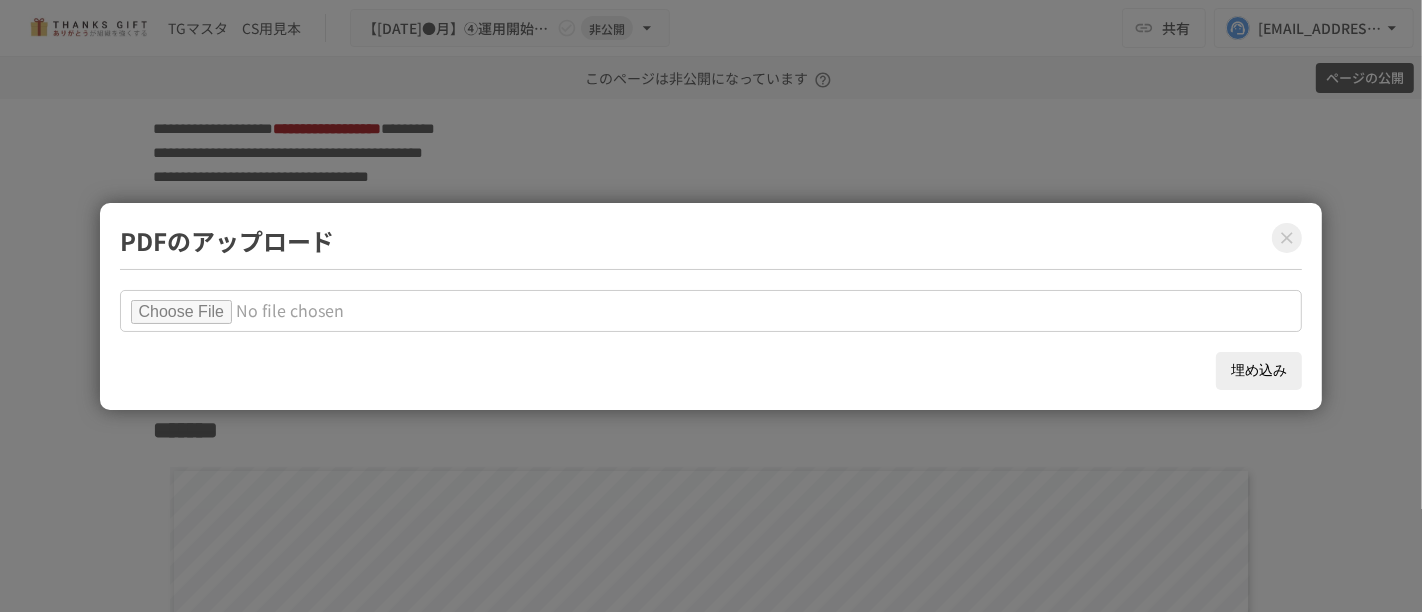 click on "埋め込み" at bounding box center (1259, 371) 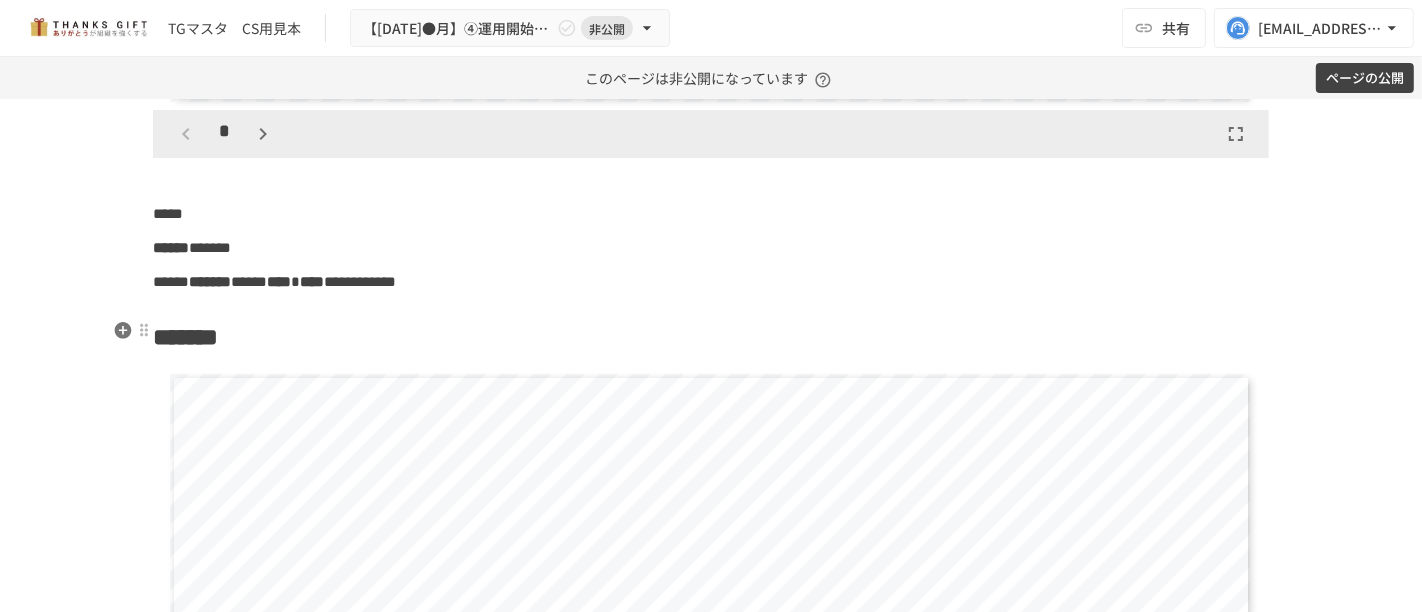 scroll, scrollTop: 11813, scrollLeft: 0, axis: vertical 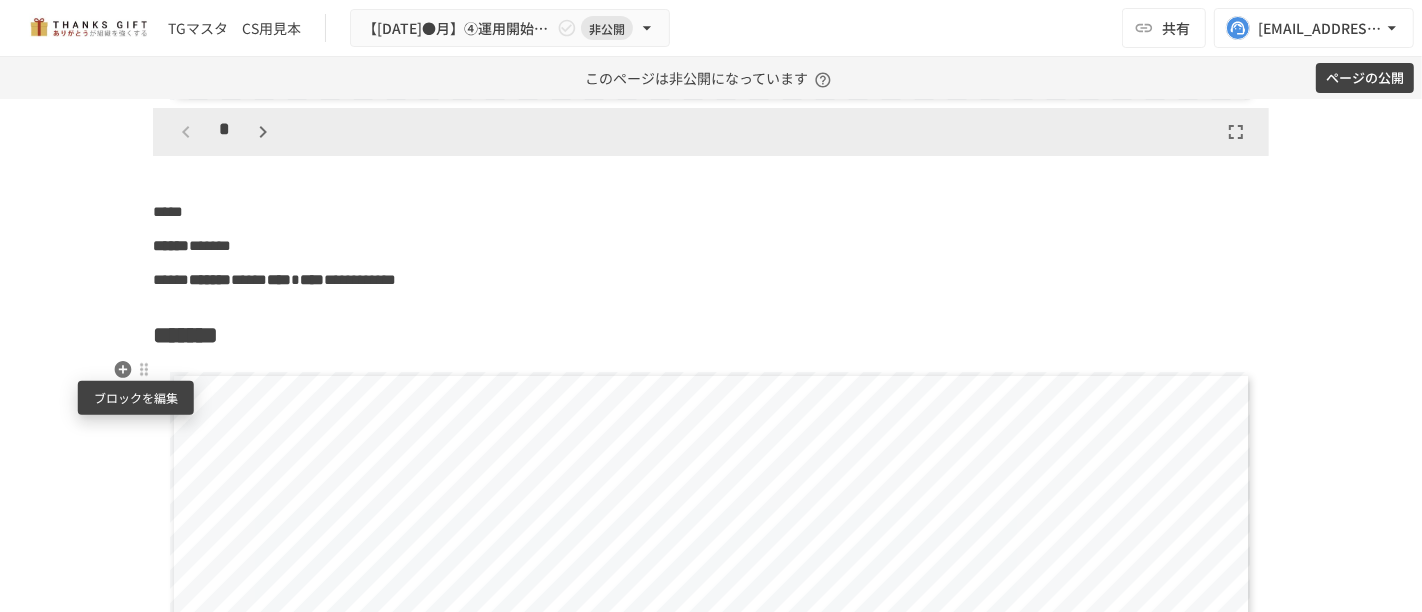 click at bounding box center (144, 369) 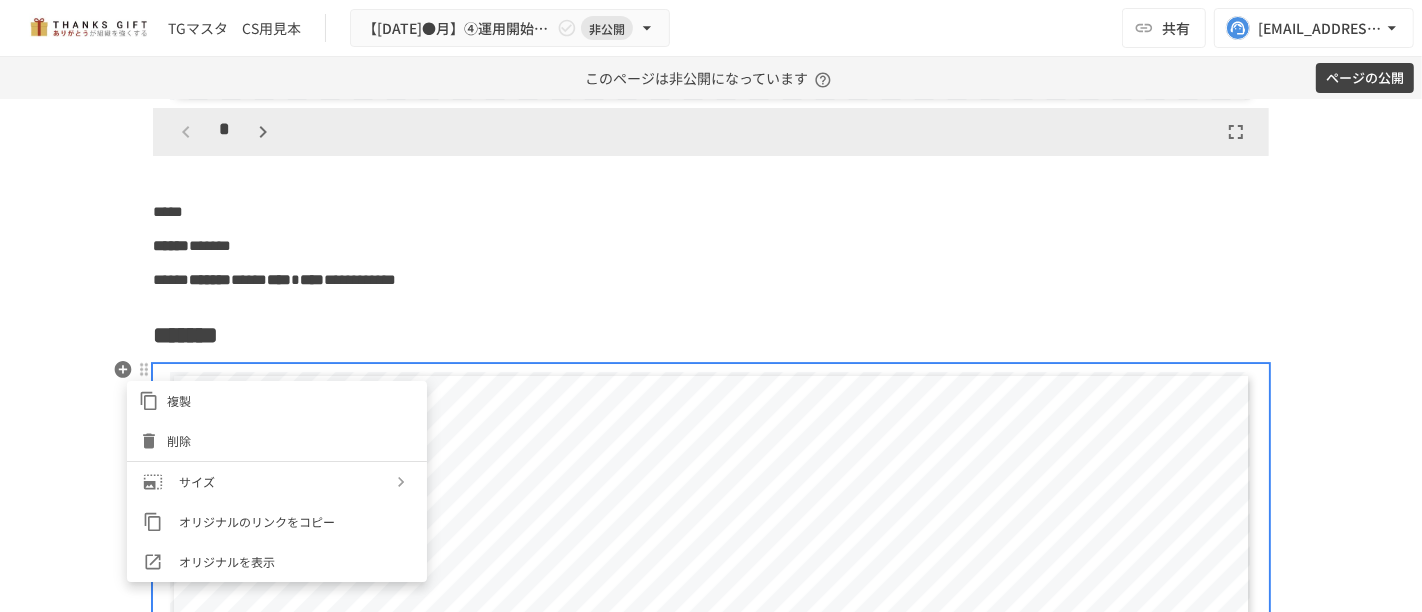 click on "削除" at bounding box center [291, 440] 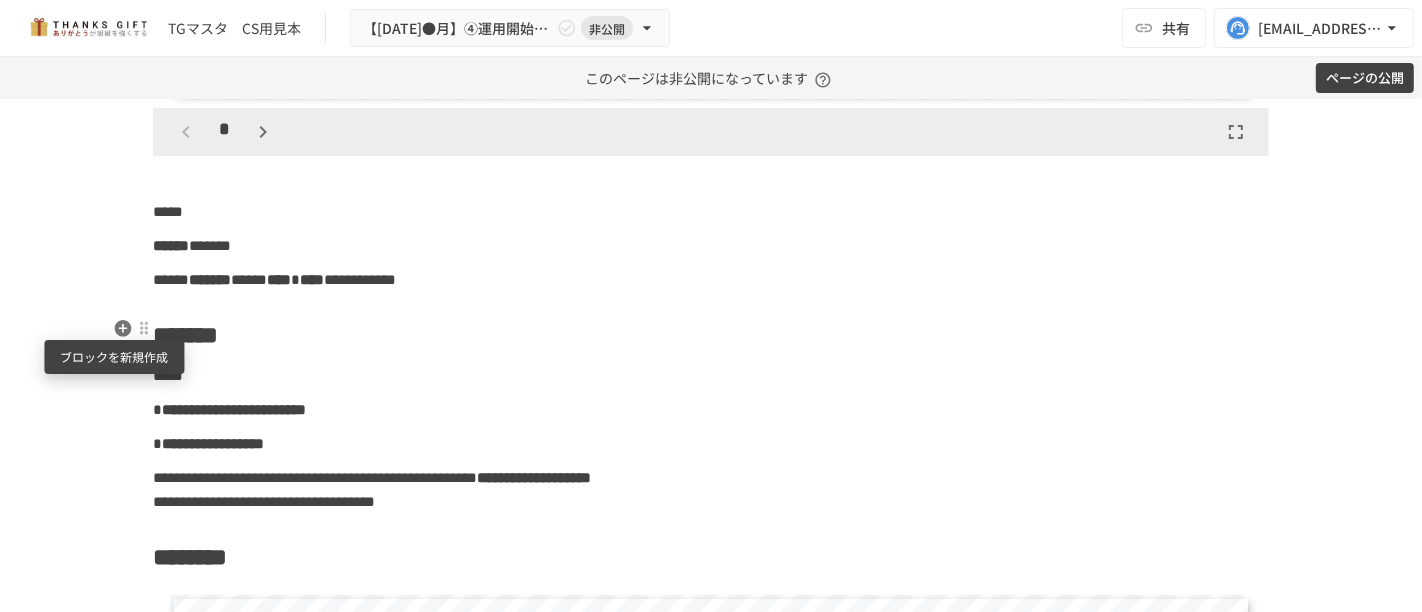 click 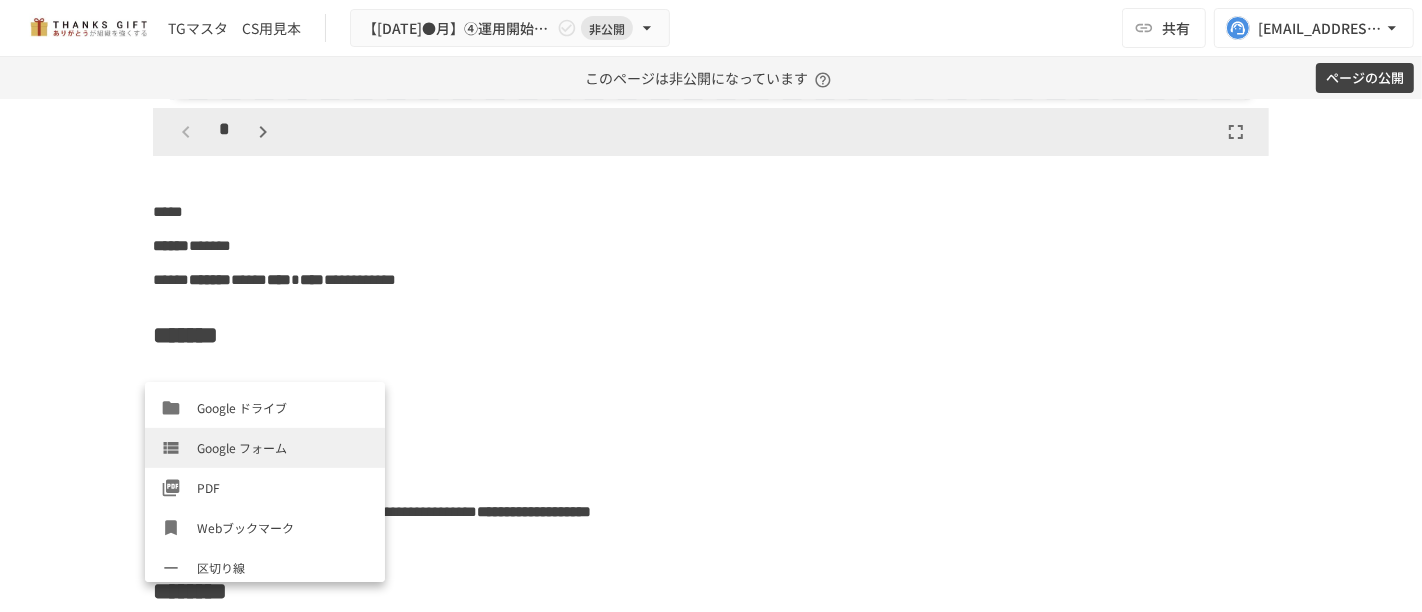 scroll, scrollTop: 679, scrollLeft: 0, axis: vertical 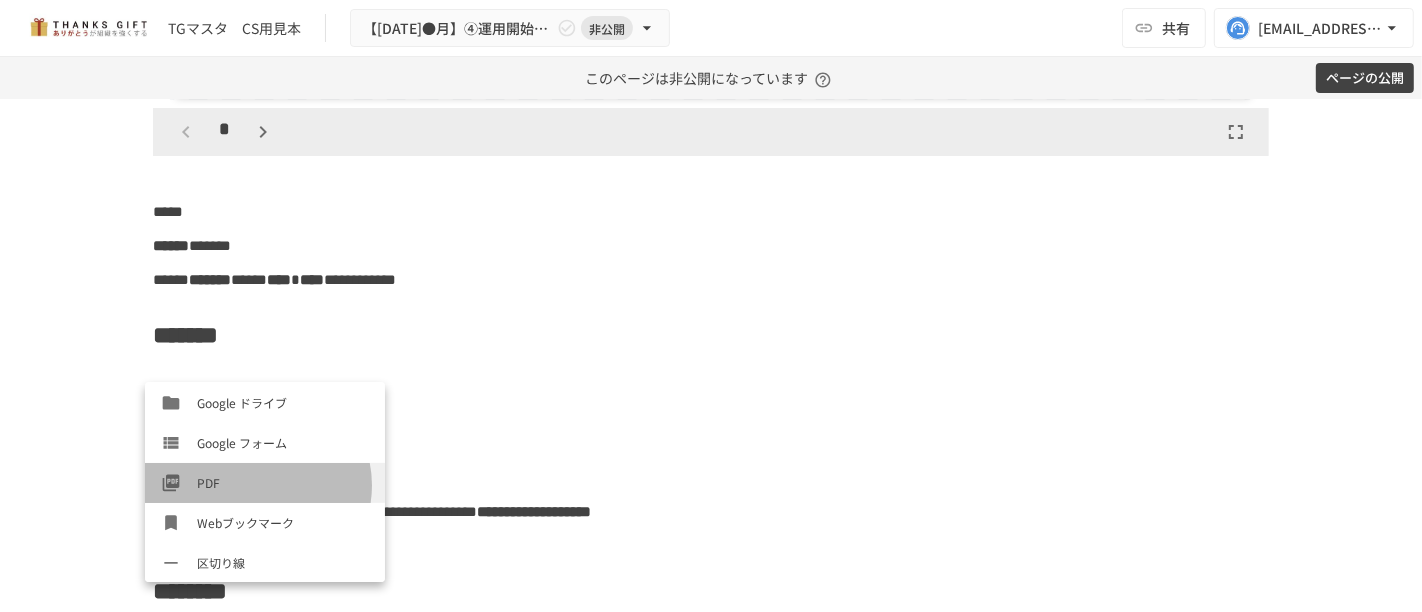 click on "PDF" at bounding box center (265, 483) 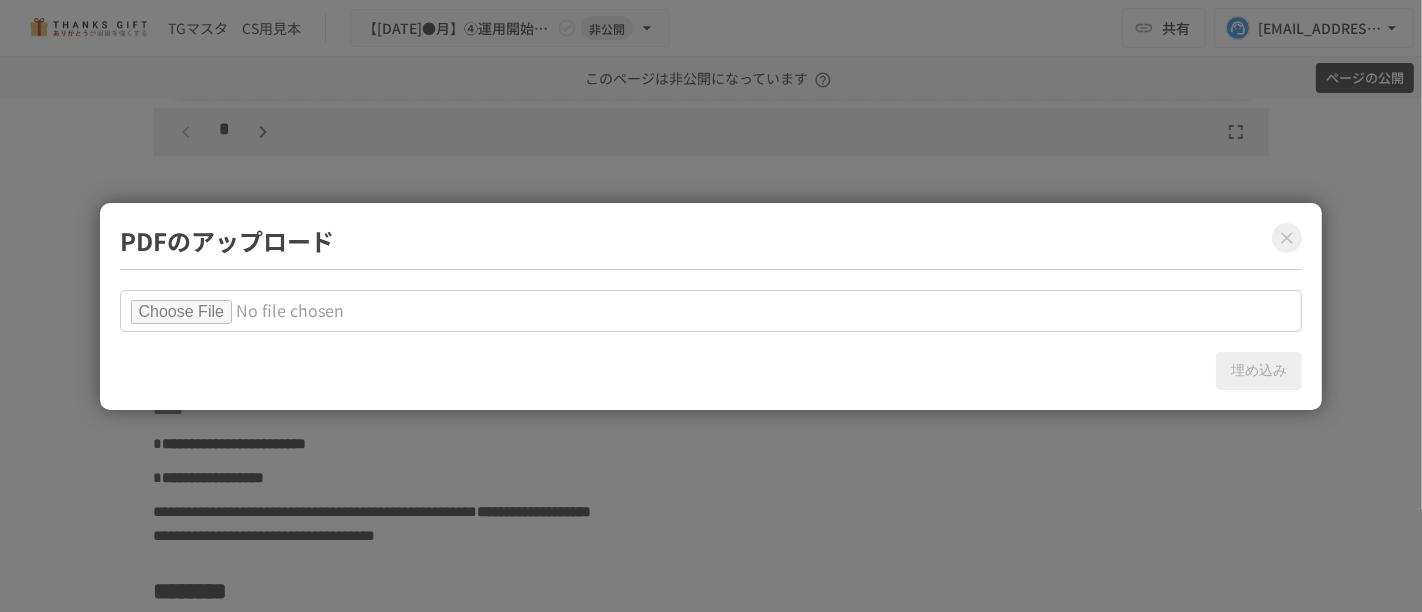 click at bounding box center (711, 311) 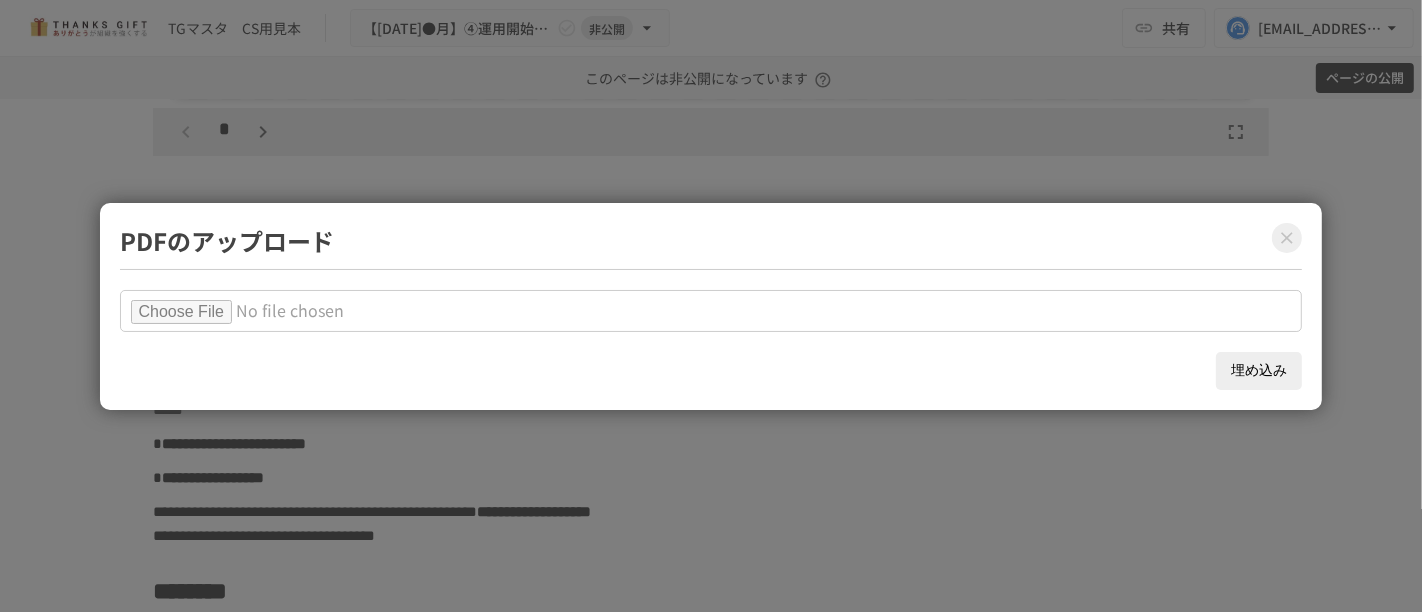 click on "埋め込み" at bounding box center [1259, 371] 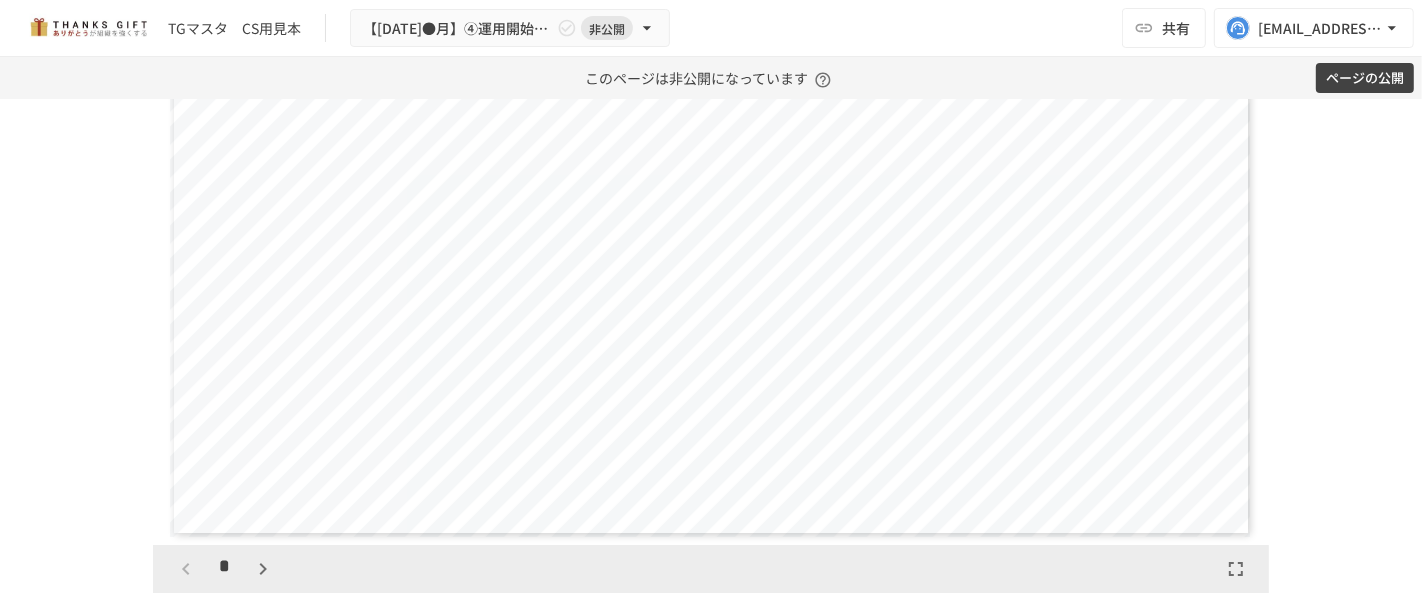 scroll, scrollTop: 12702, scrollLeft: 0, axis: vertical 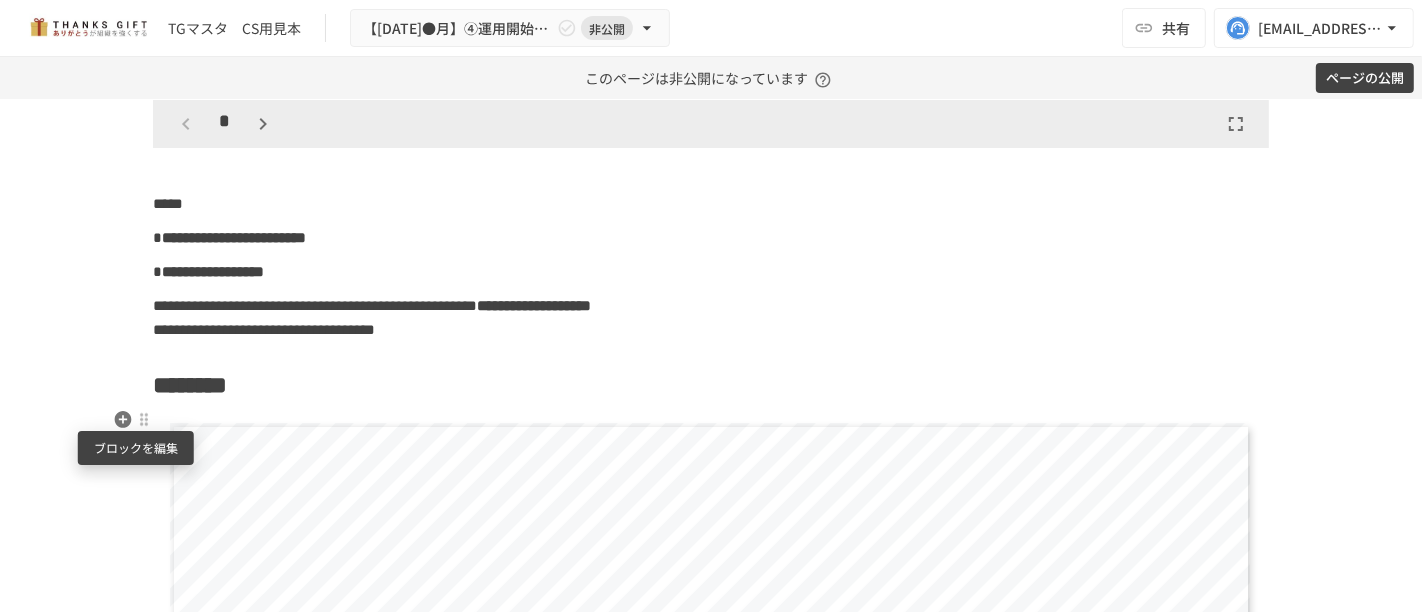 click at bounding box center (144, 420) 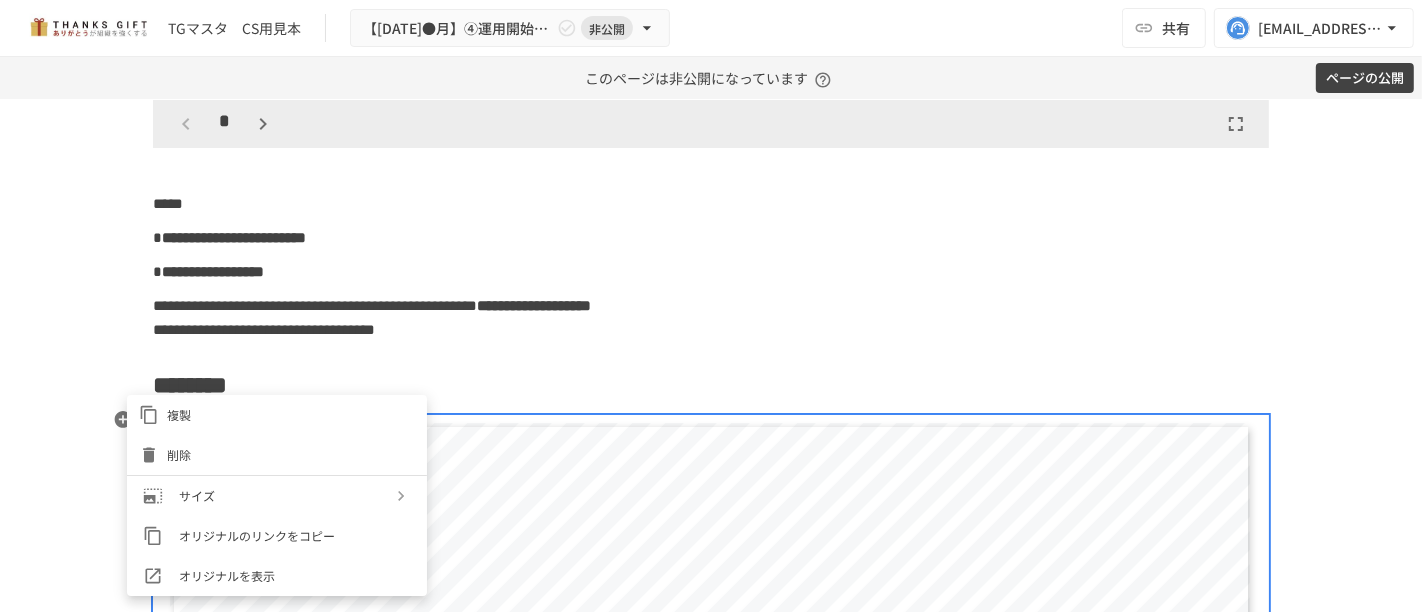 drag, startPoint x: 200, startPoint y: 455, endPoint x: 190, endPoint y: 443, distance: 15.6205 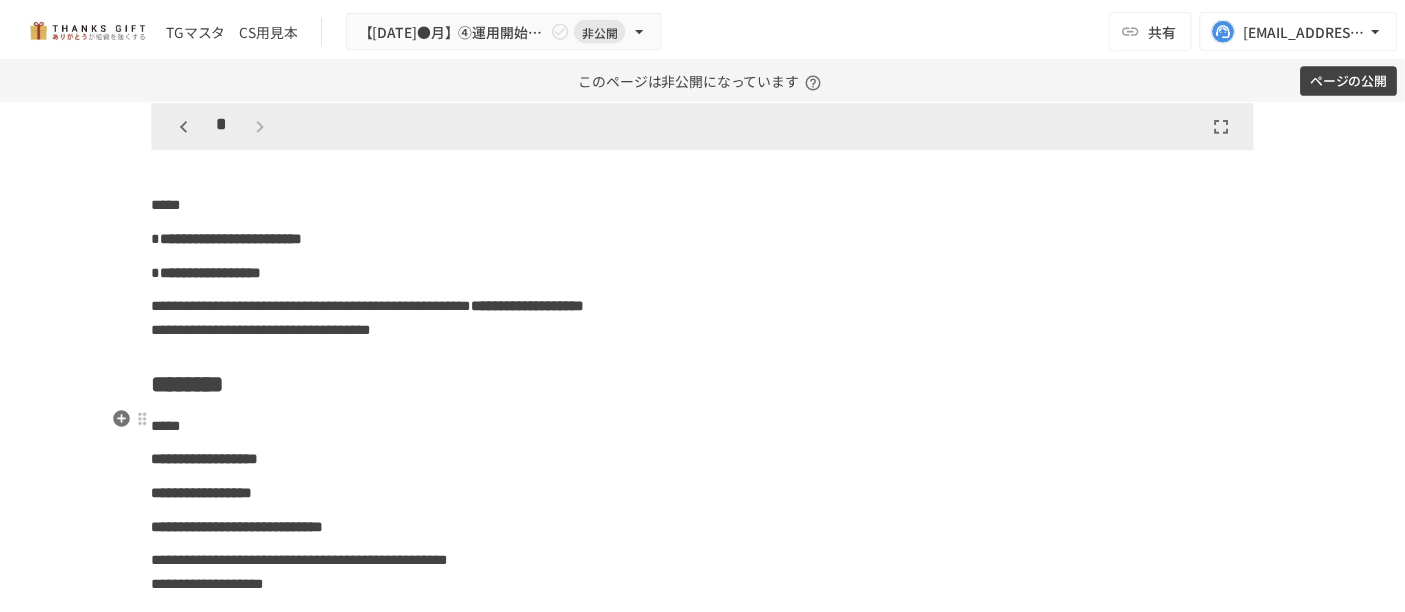 scroll, scrollTop: 12702, scrollLeft: 0, axis: vertical 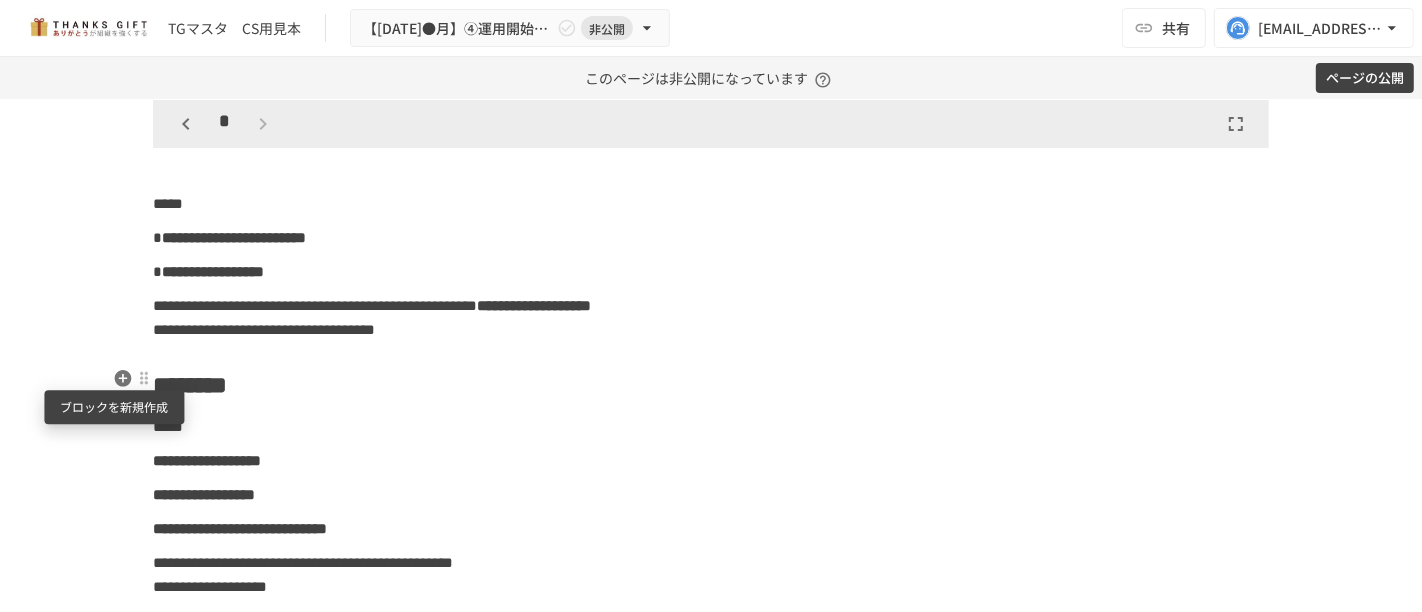 click 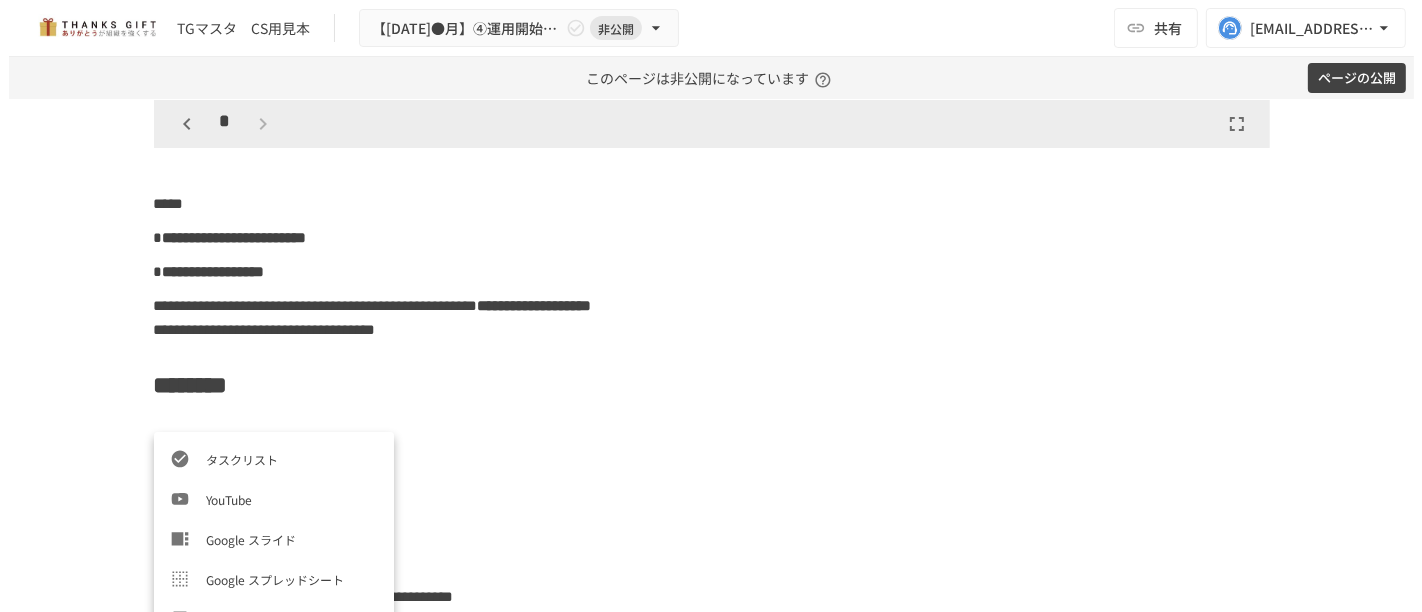 scroll, scrollTop: 666, scrollLeft: 0, axis: vertical 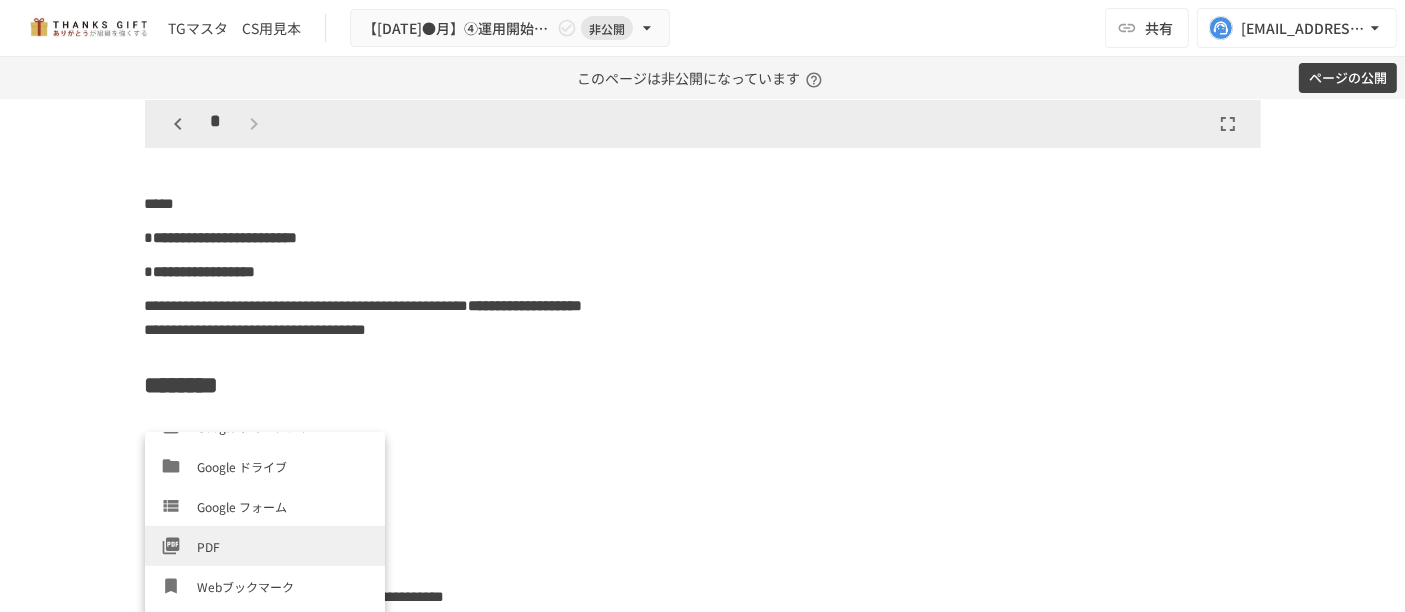 click on "PDF" at bounding box center [283, 546] 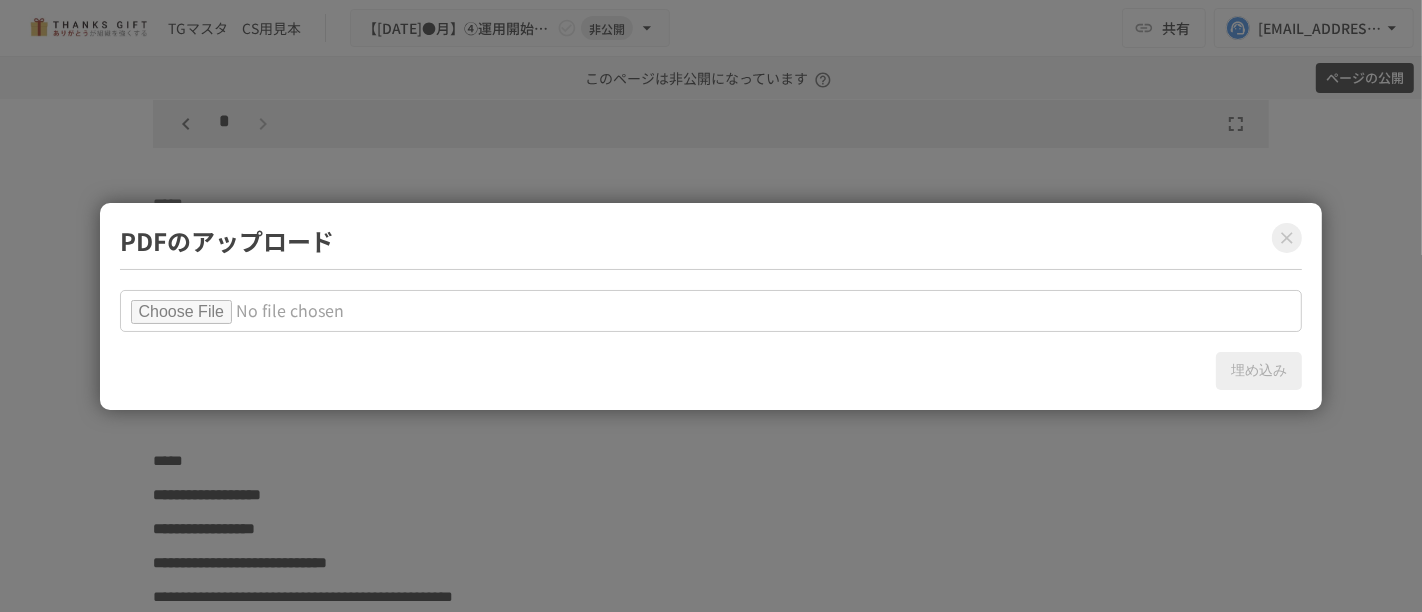 click at bounding box center [711, 311] 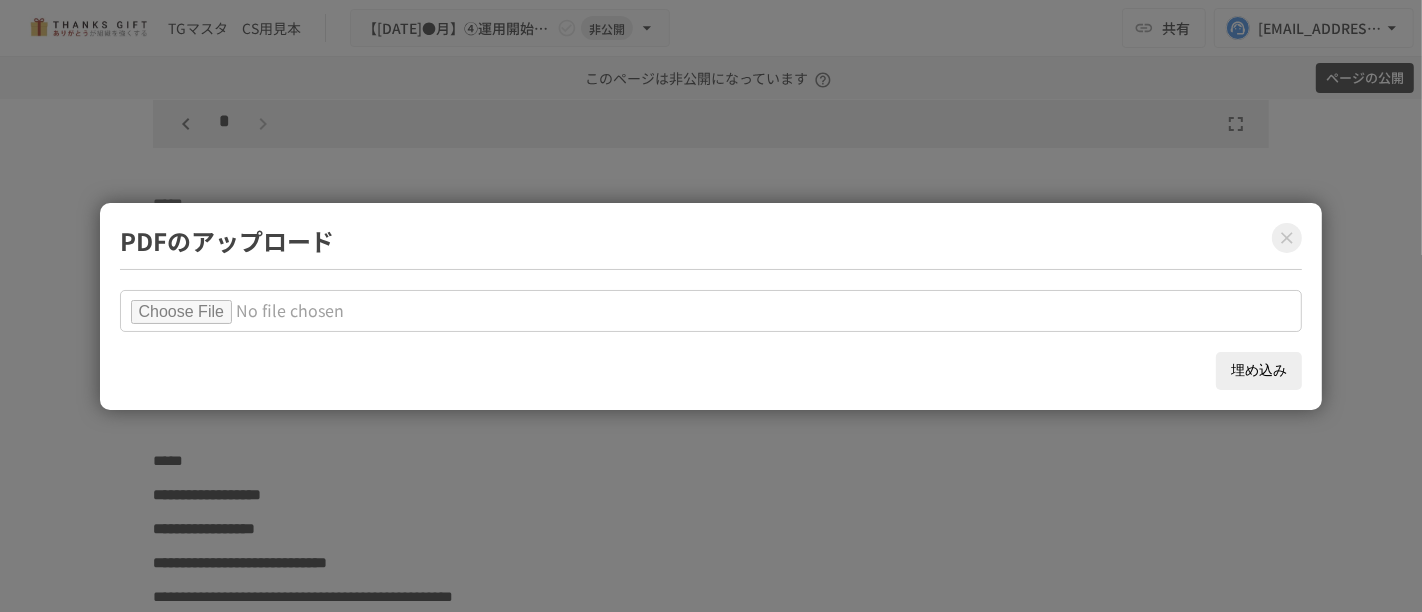 click on "埋め込み" at bounding box center [1259, 371] 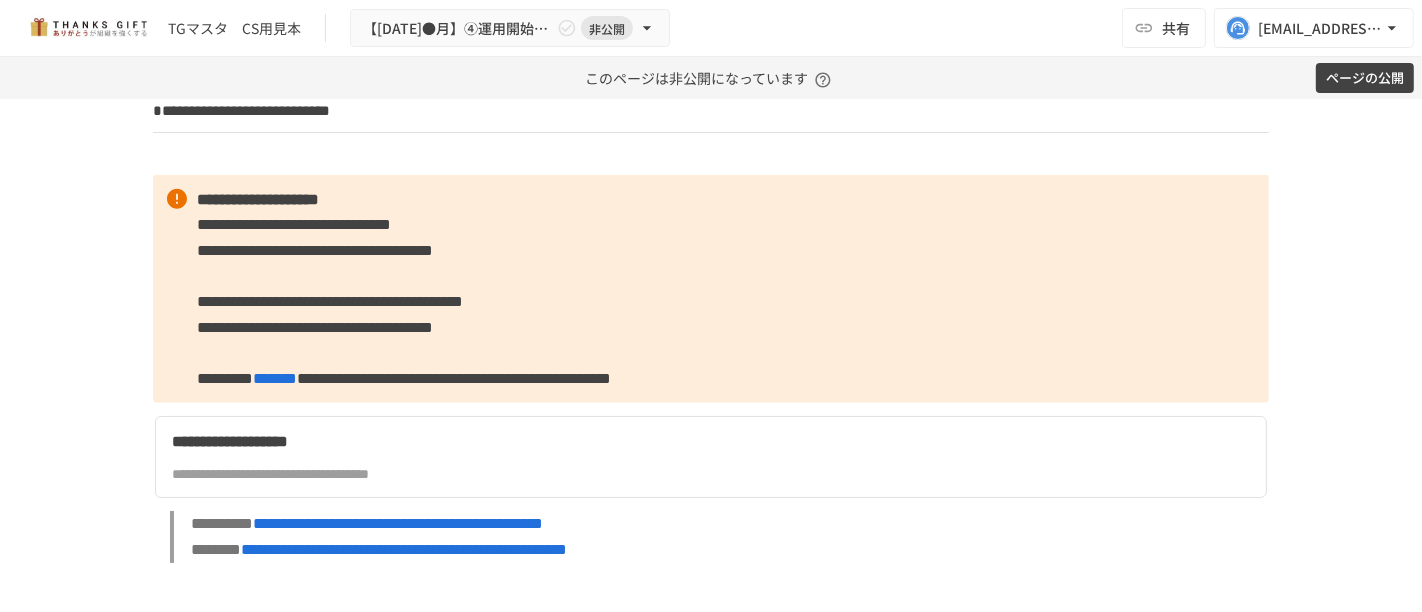 scroll, scrollTop: 14035, scrollLeft: 0, axis: vertical 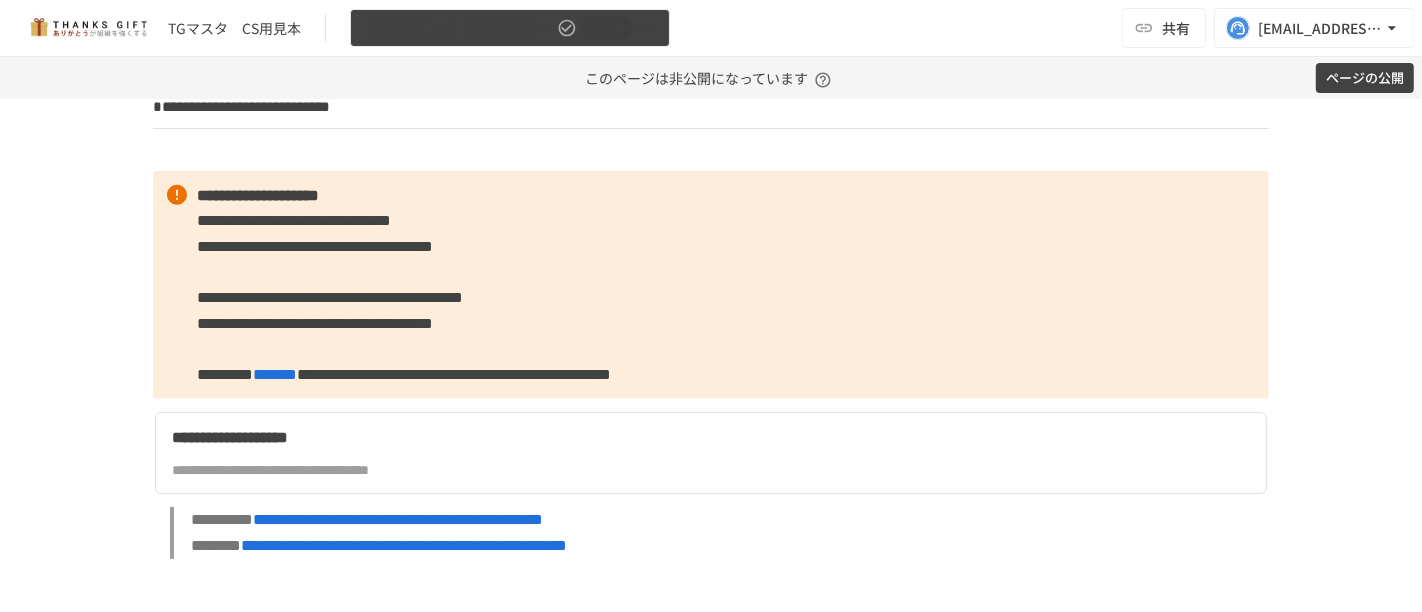 click 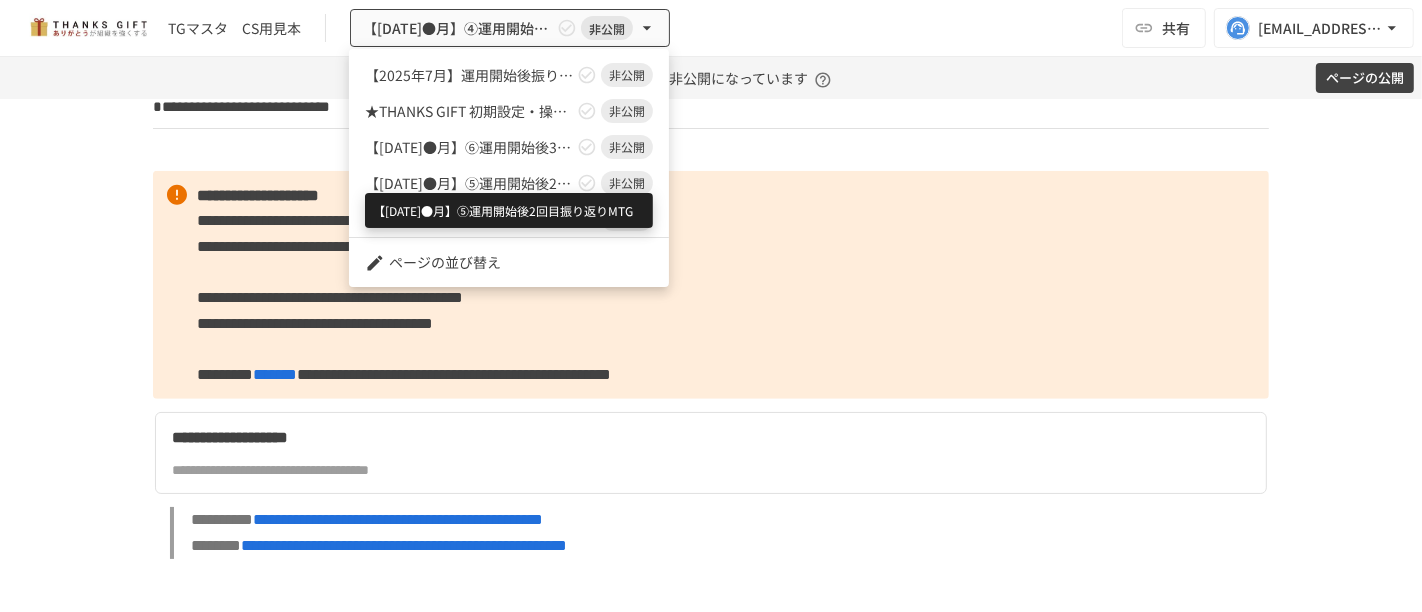 click on "【2025年●月】⑤運用開始後2回目振り返りMTG" at bounding box center (469, 183) 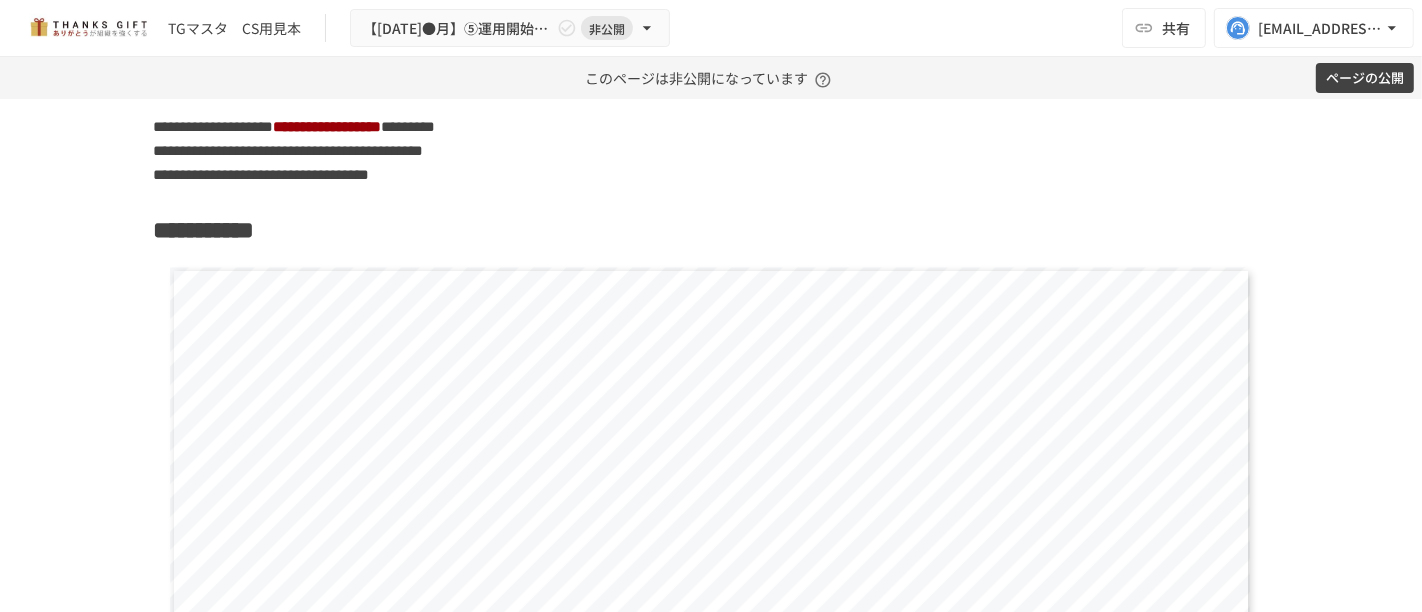 scroll, scrollTop: 10820, scrollLeft: 0, axis: vertical 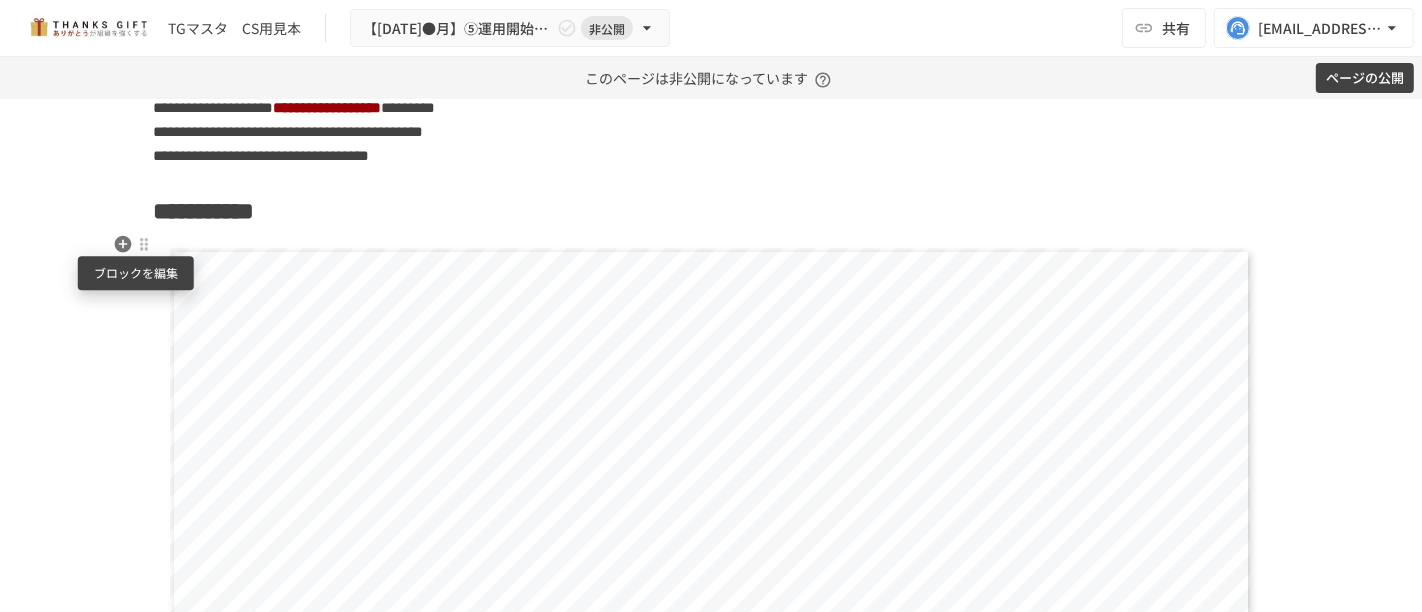 click at bounding box center (144, 244) 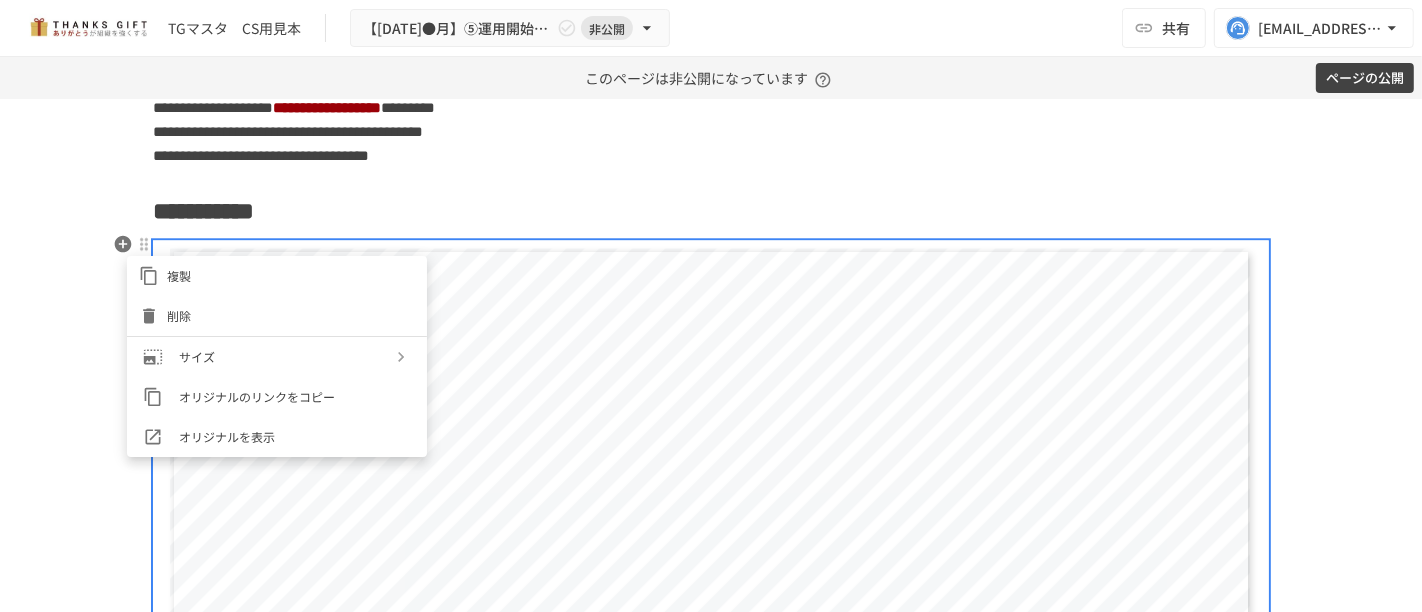 drag, startPoint x: 275, startPoint y: 261, endPoint x: 276, endPoint y: 305, distance: 44.011364 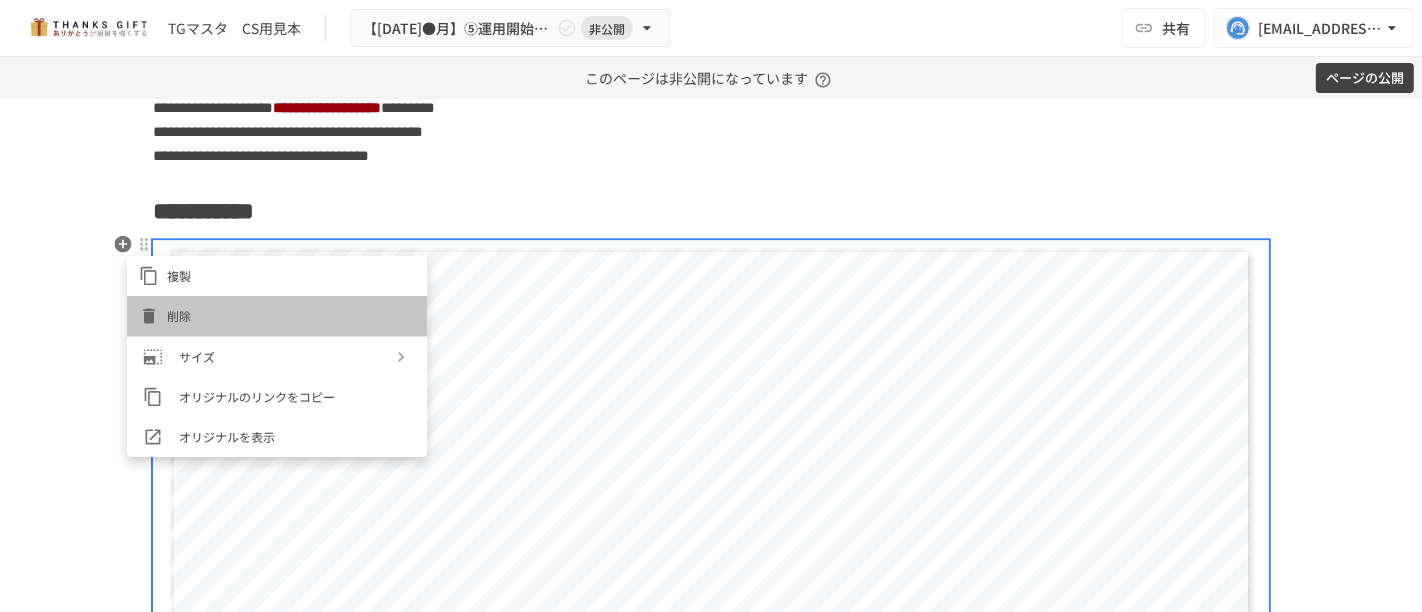 click on "削除" at bounding box center [277, 316] 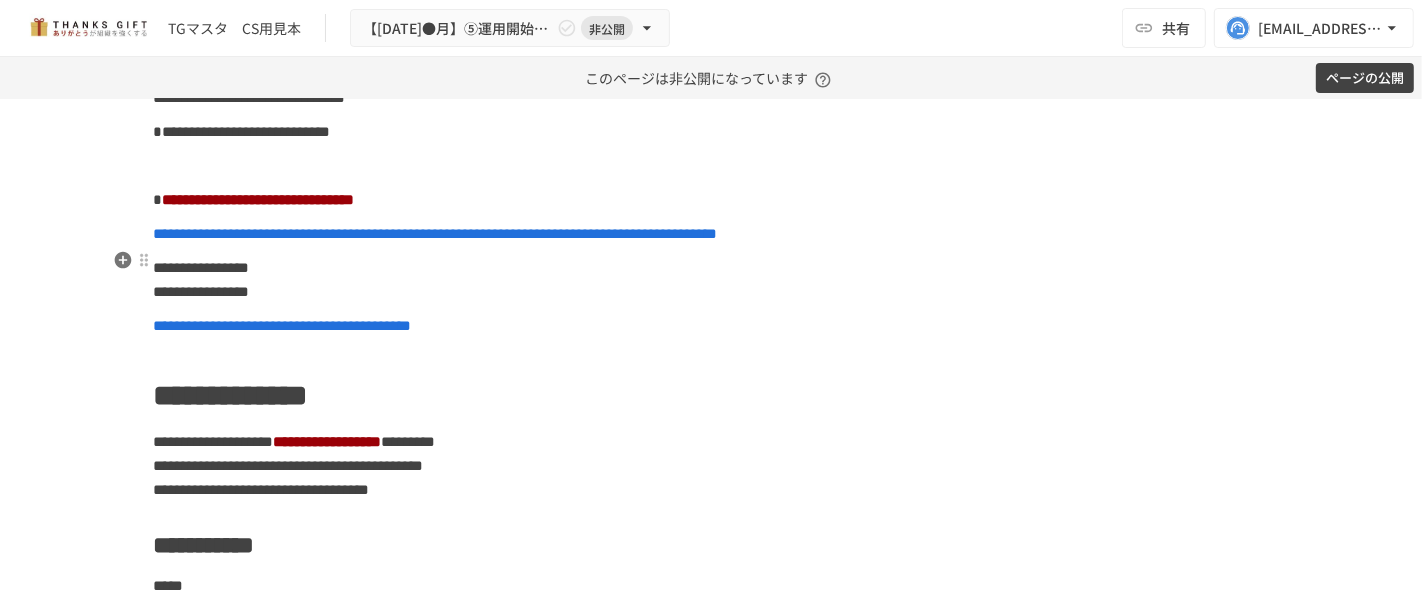 scroll, scrollTop: 10708, scrollLeft: 0, axis: vertical 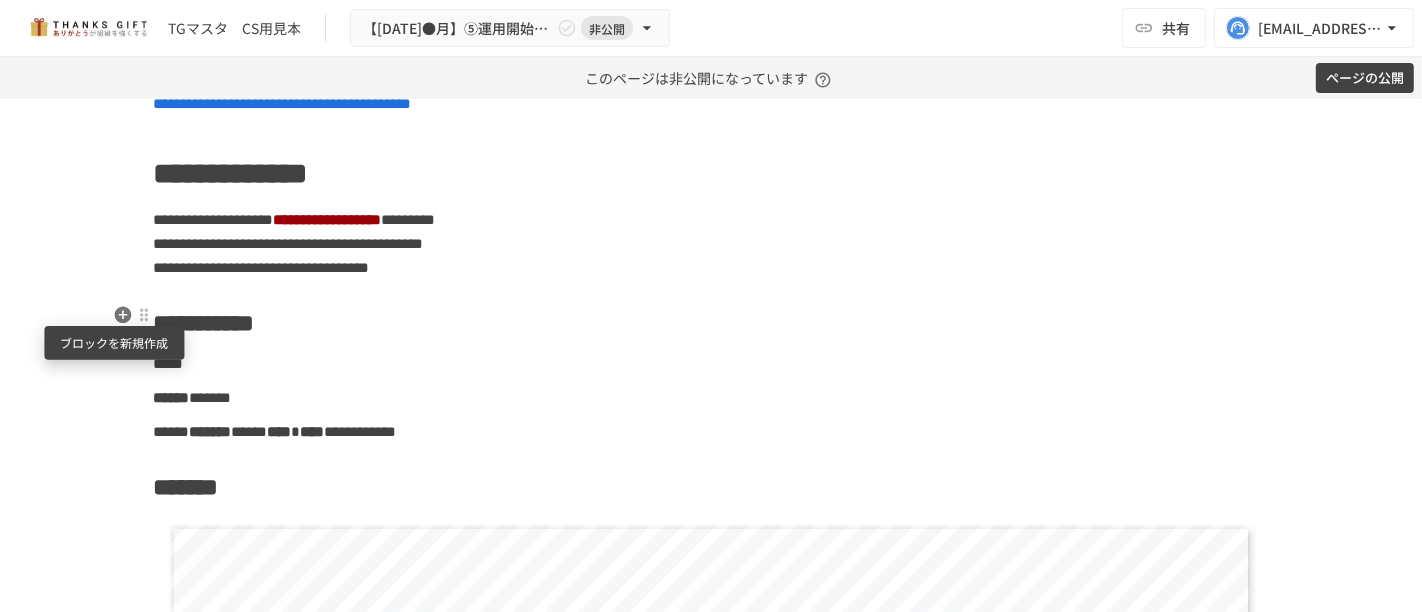 click 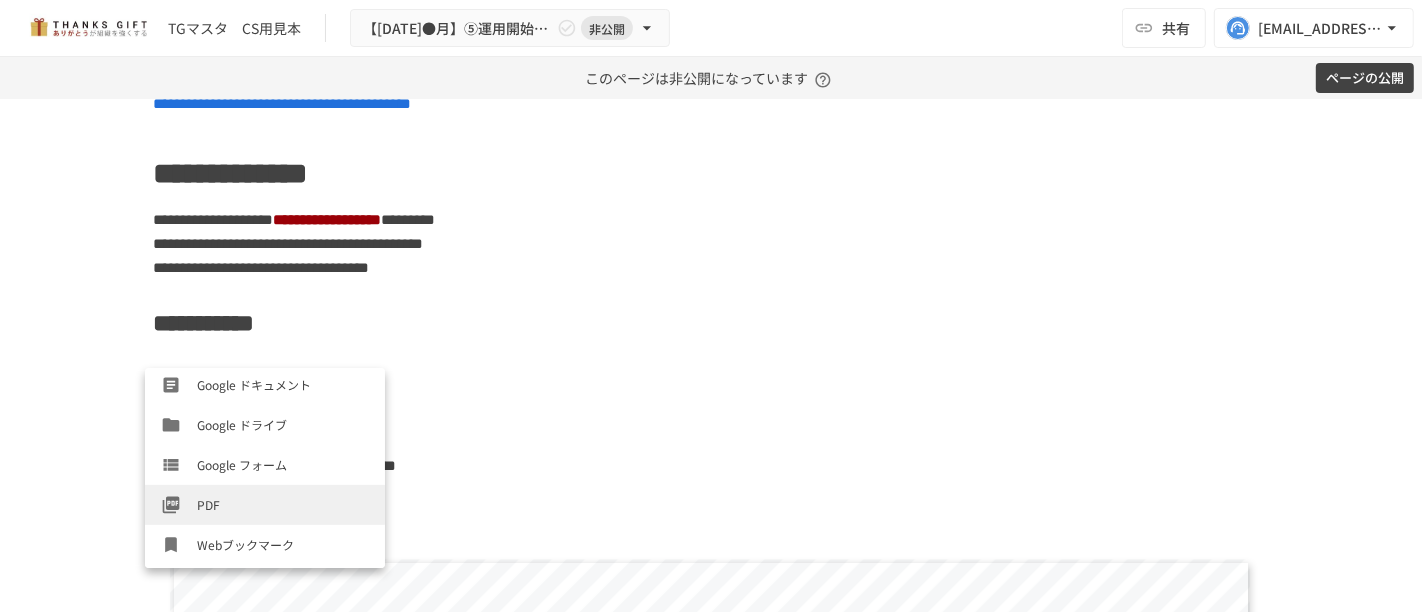 scroll, scrollTop: 680, scrollLeft: 0, axis: vertical 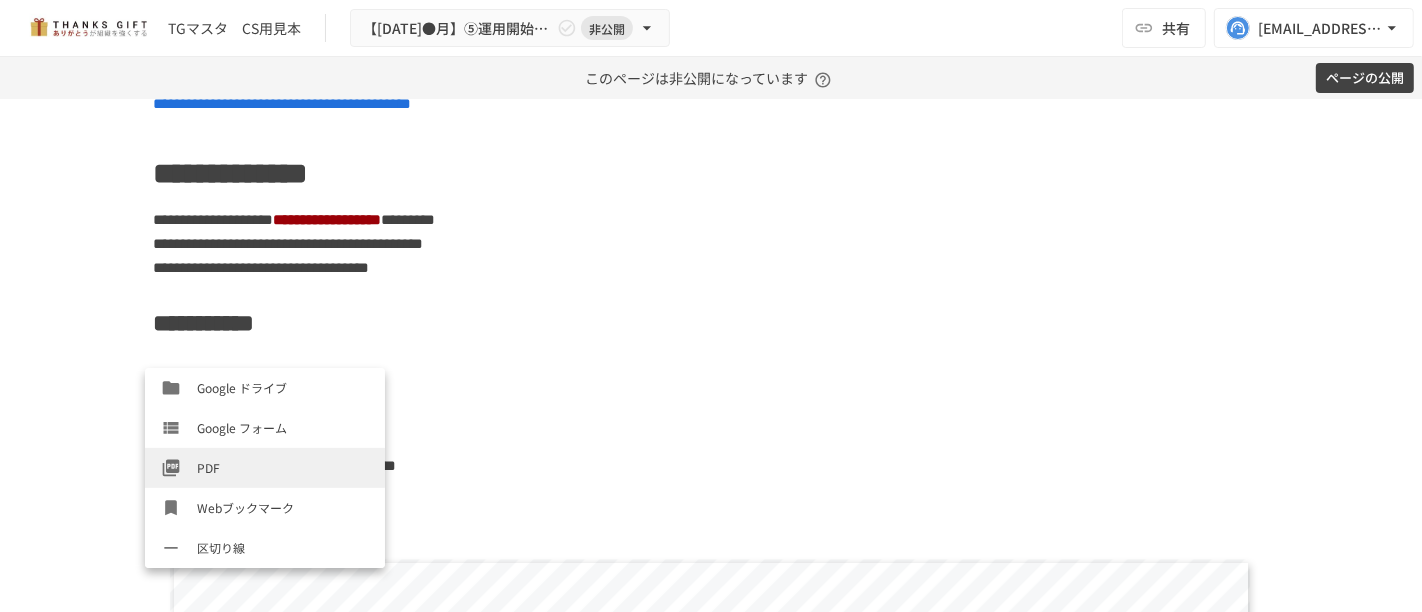 click on "PDF" at bounding box center (283, 467) 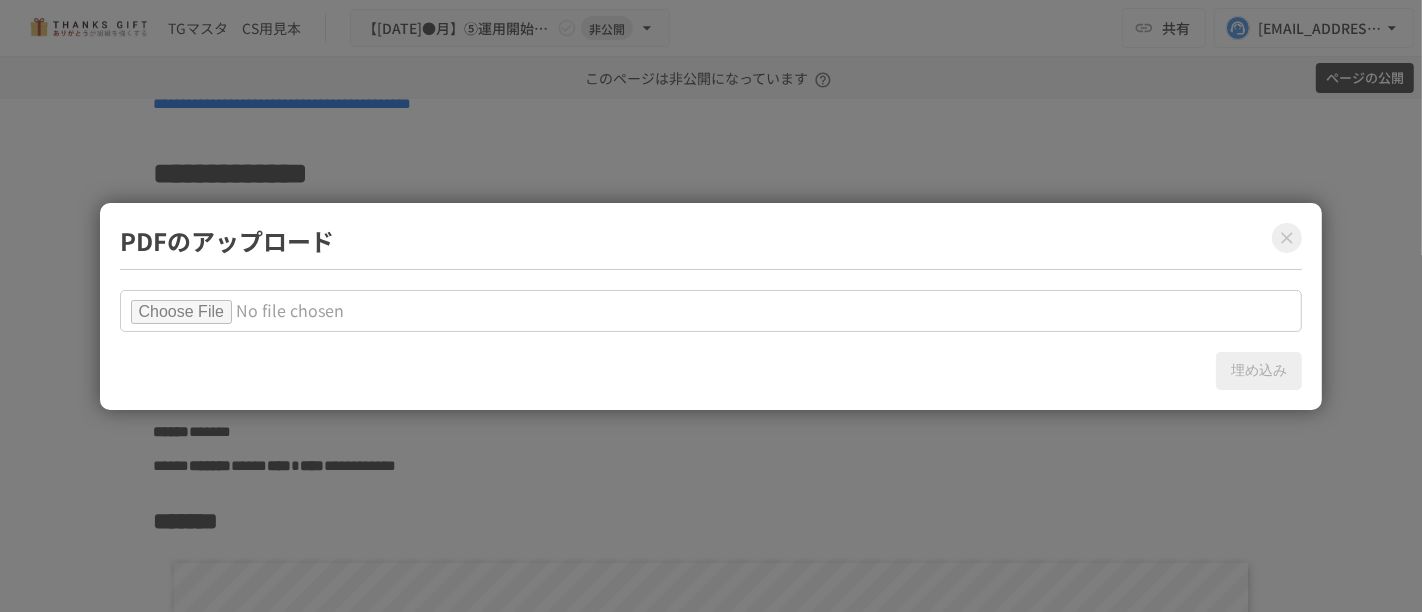 click at bounding box center [711, 311] 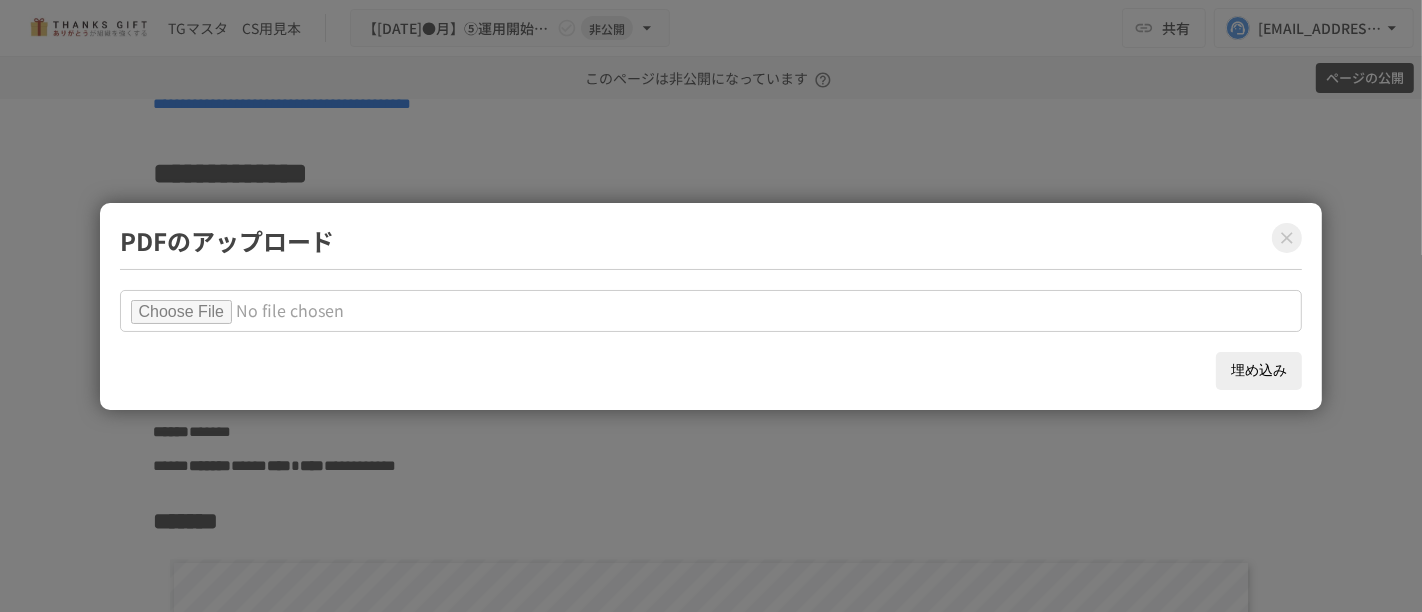 click on "埋め込み" at bounding box center [1259, 371] 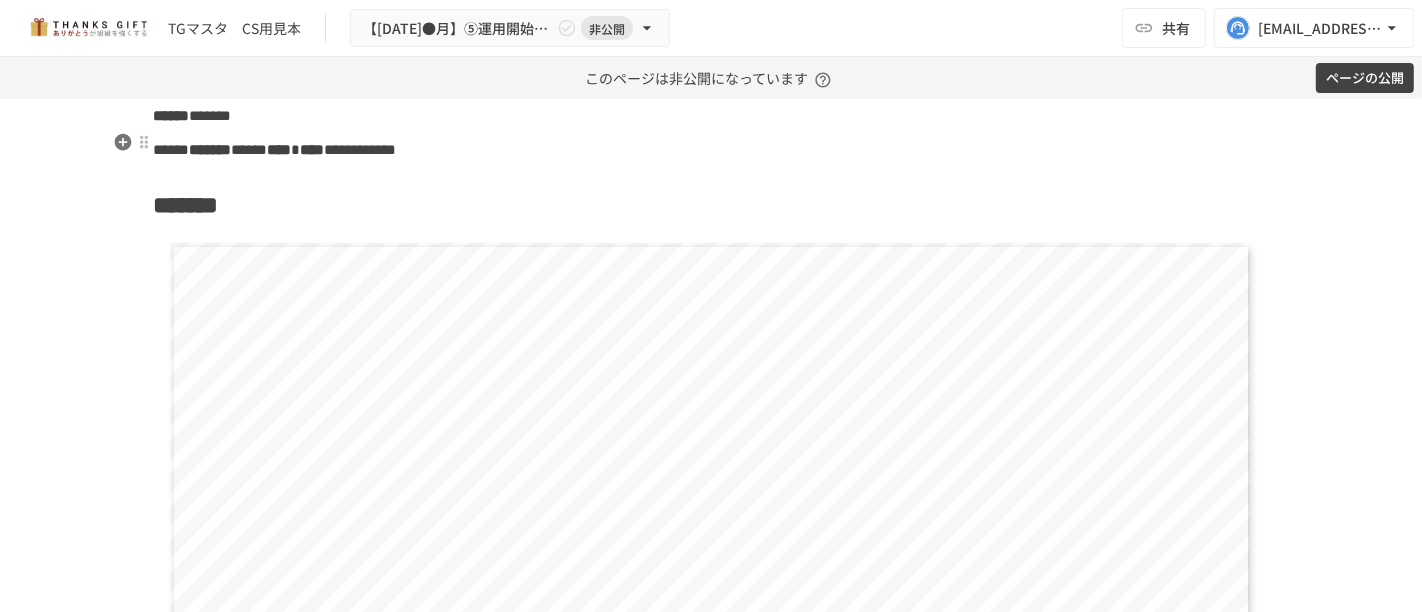 scroll, scrollTop: 11708, scrollLeft: 0, axis: vertical 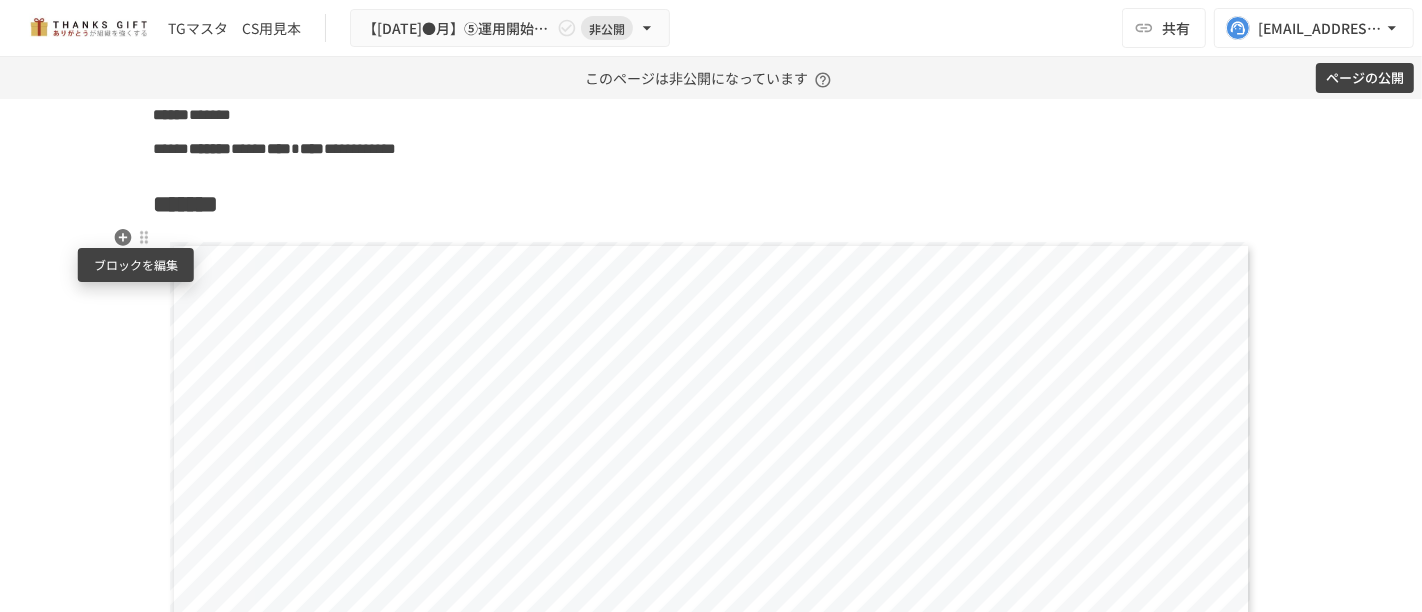 click at bounding box center [144, 237] 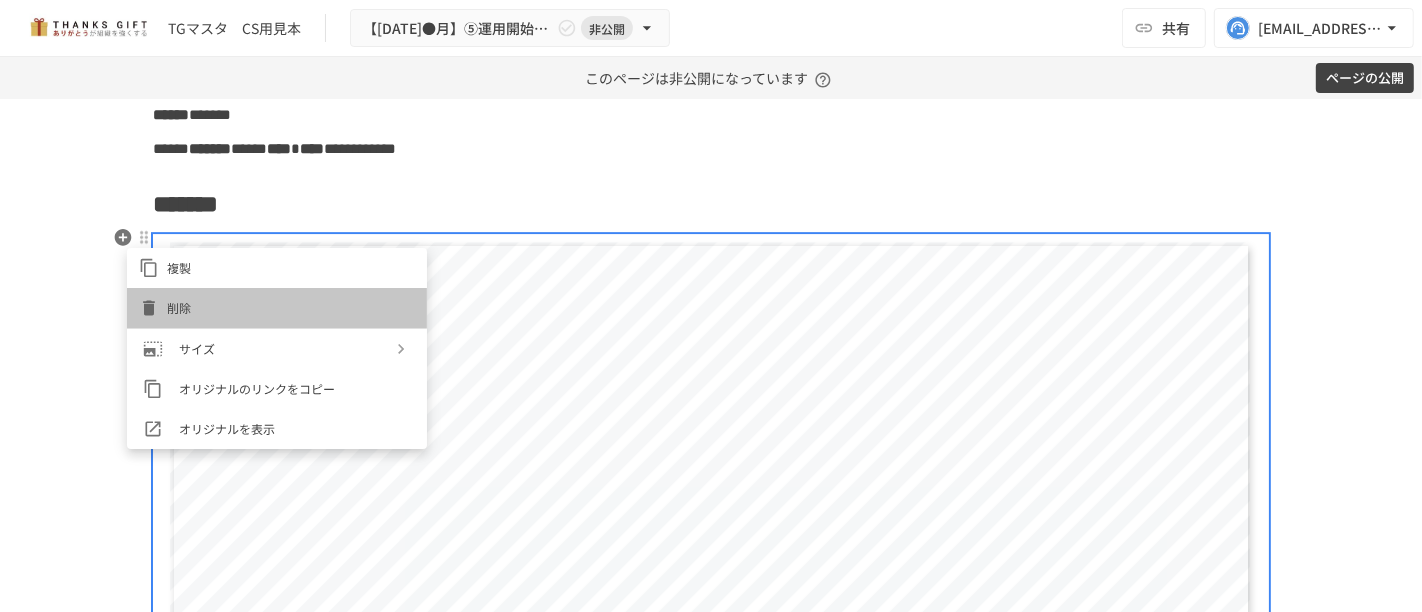 click on "削除" at bounding box center [291, 307] 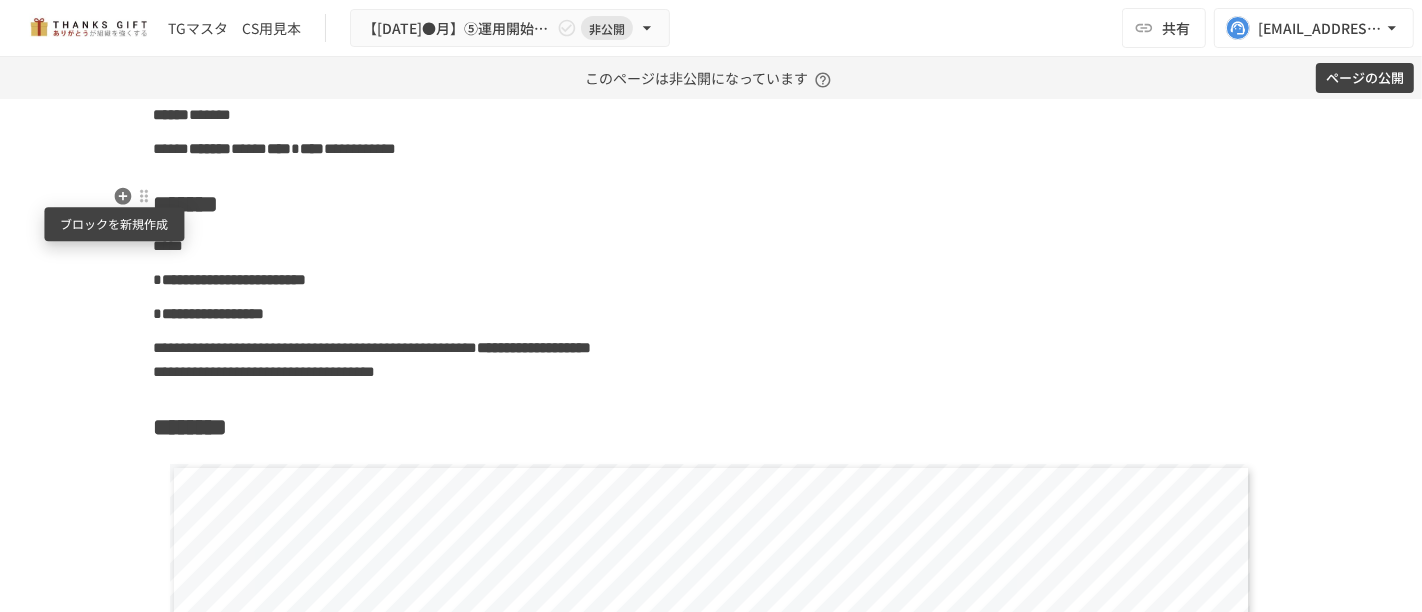 click 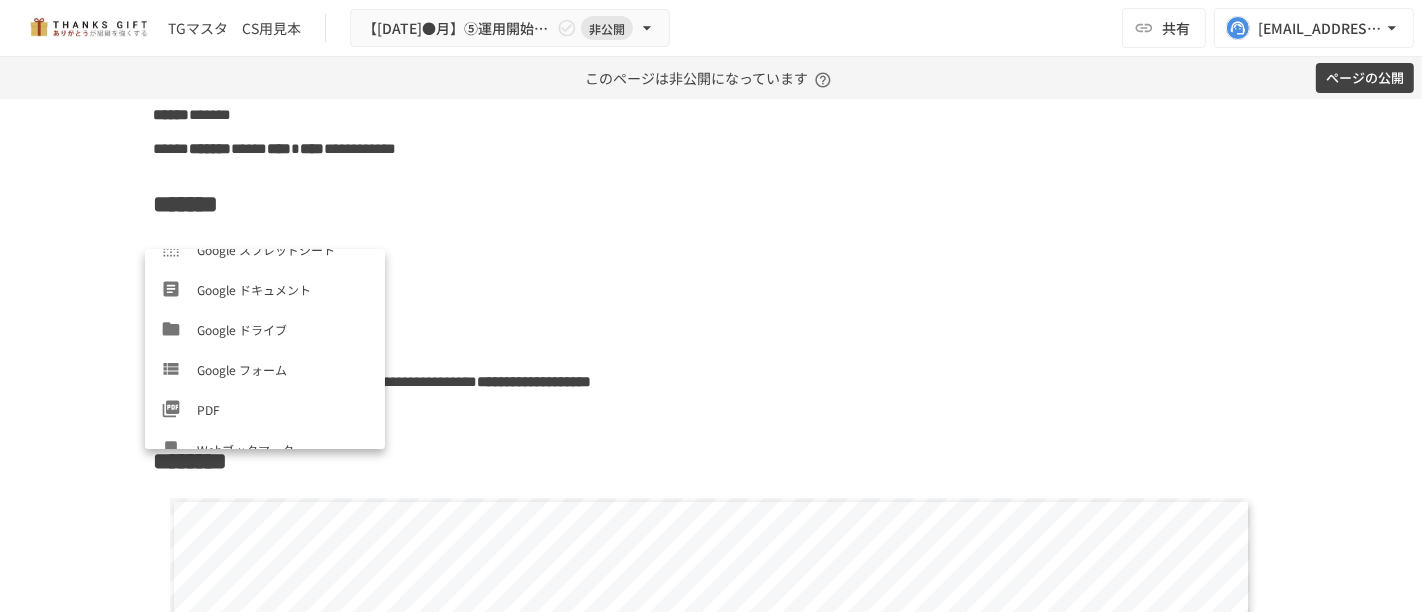 scroll, scrollTop: 679, scrollLeft: 0, axis: vertical 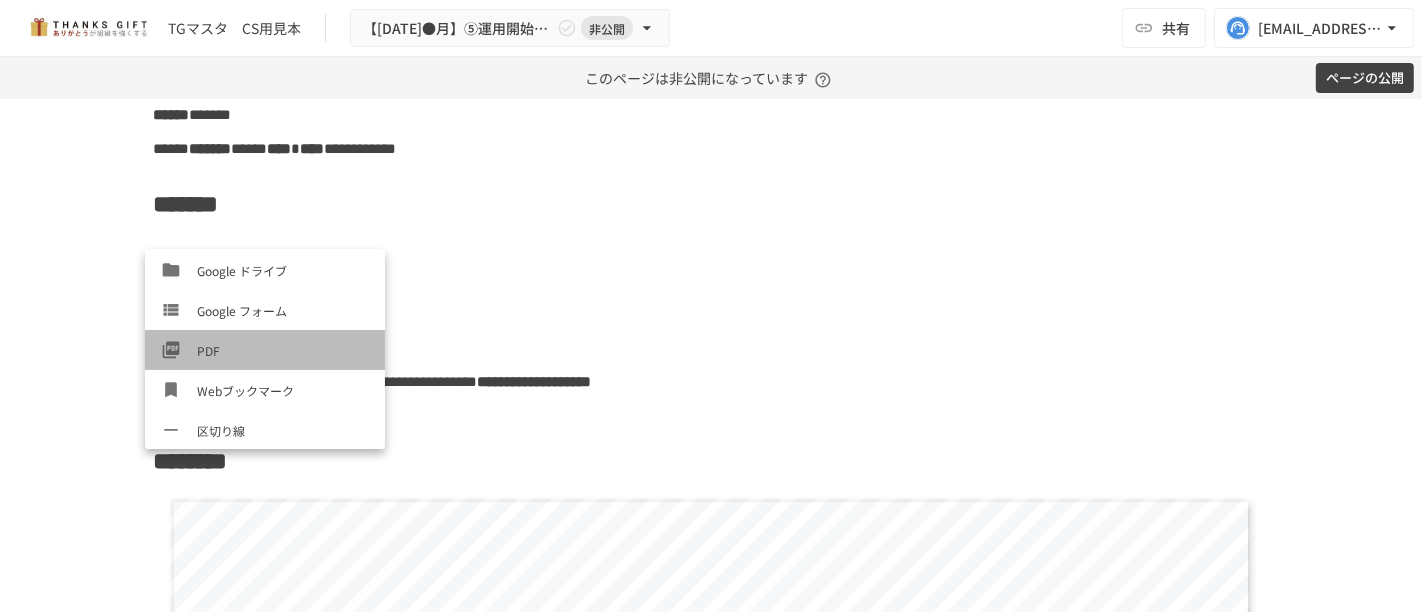 click on "PDF" at bounding box center (265, 350) 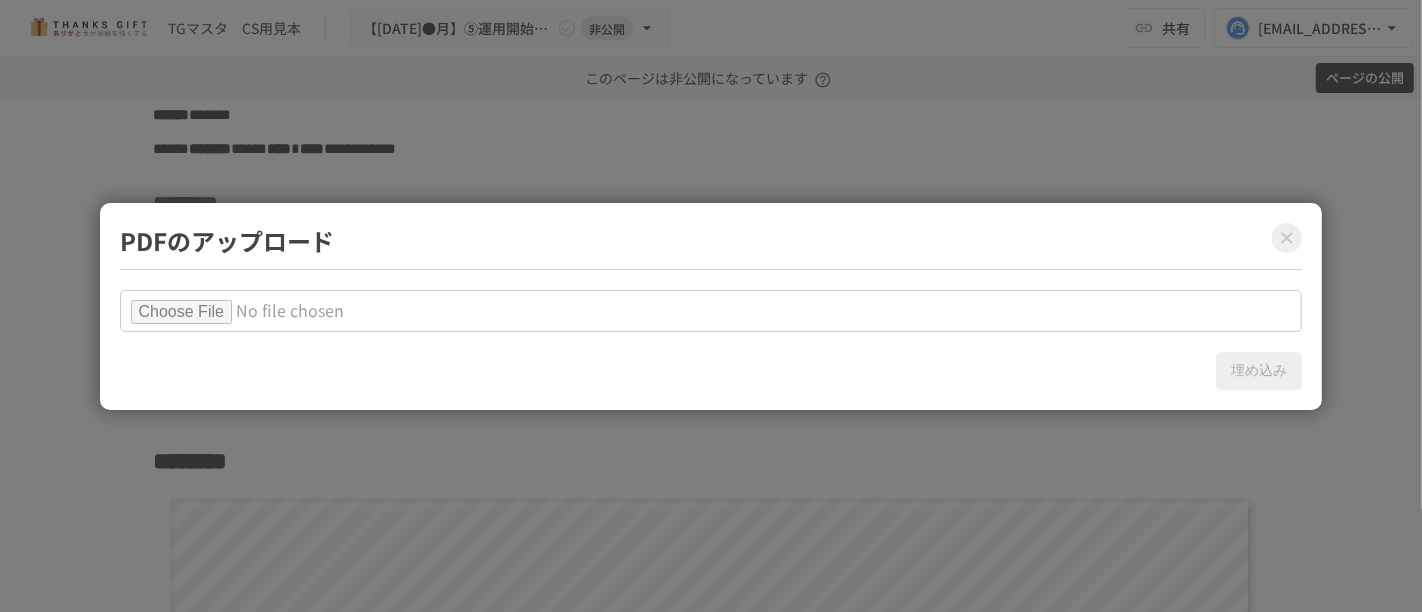 click at bounding box center [711, 311] 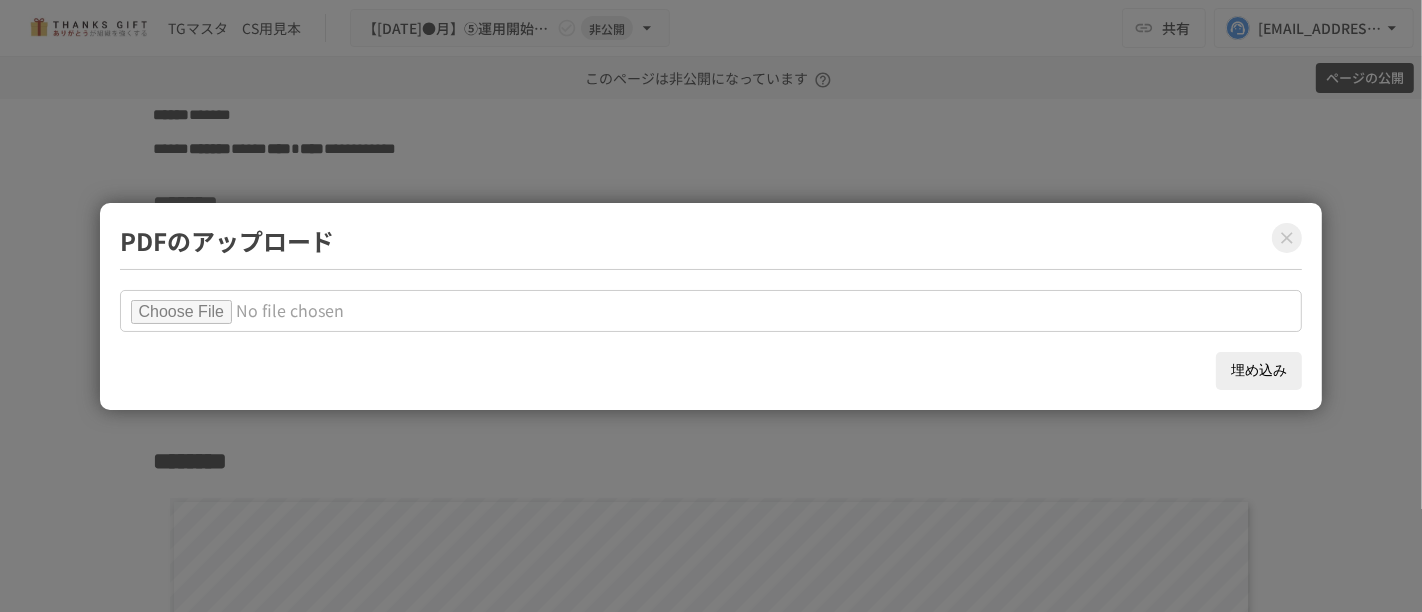 click on "埋め込み" at bounding box center [1259, 371] 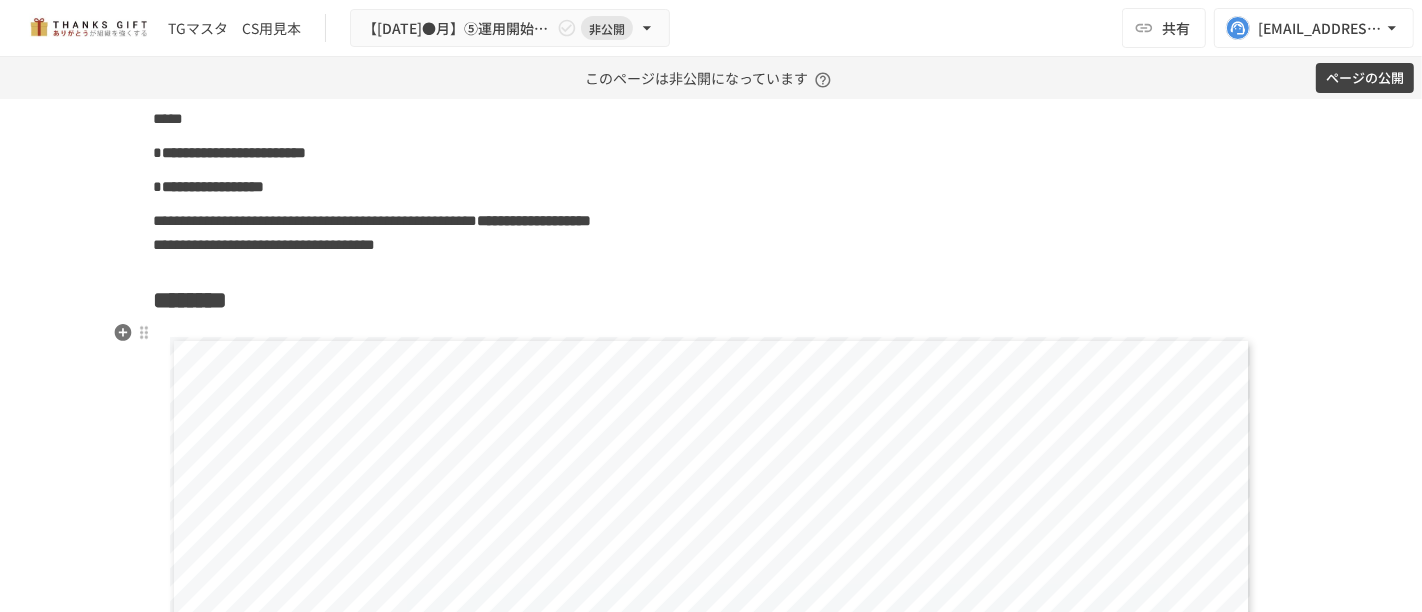scroll, scrollTop: 12597, scrollLeft: 0, axis: vertical 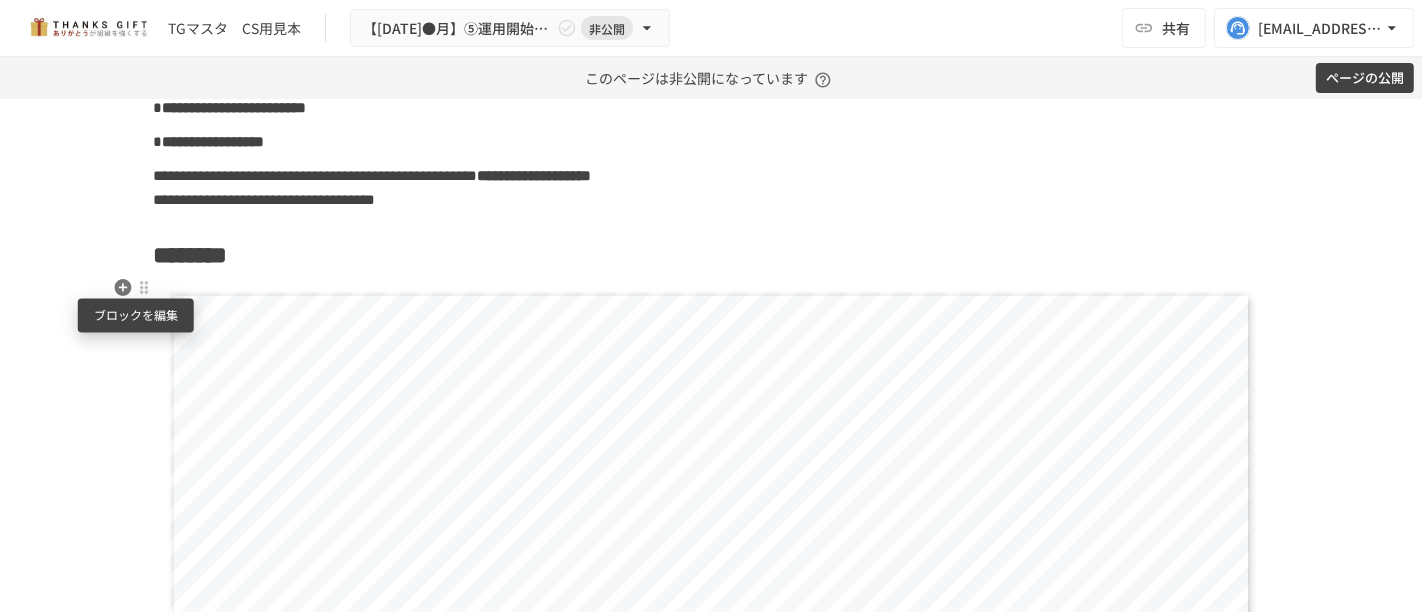 click at bounding box center [144, 288] 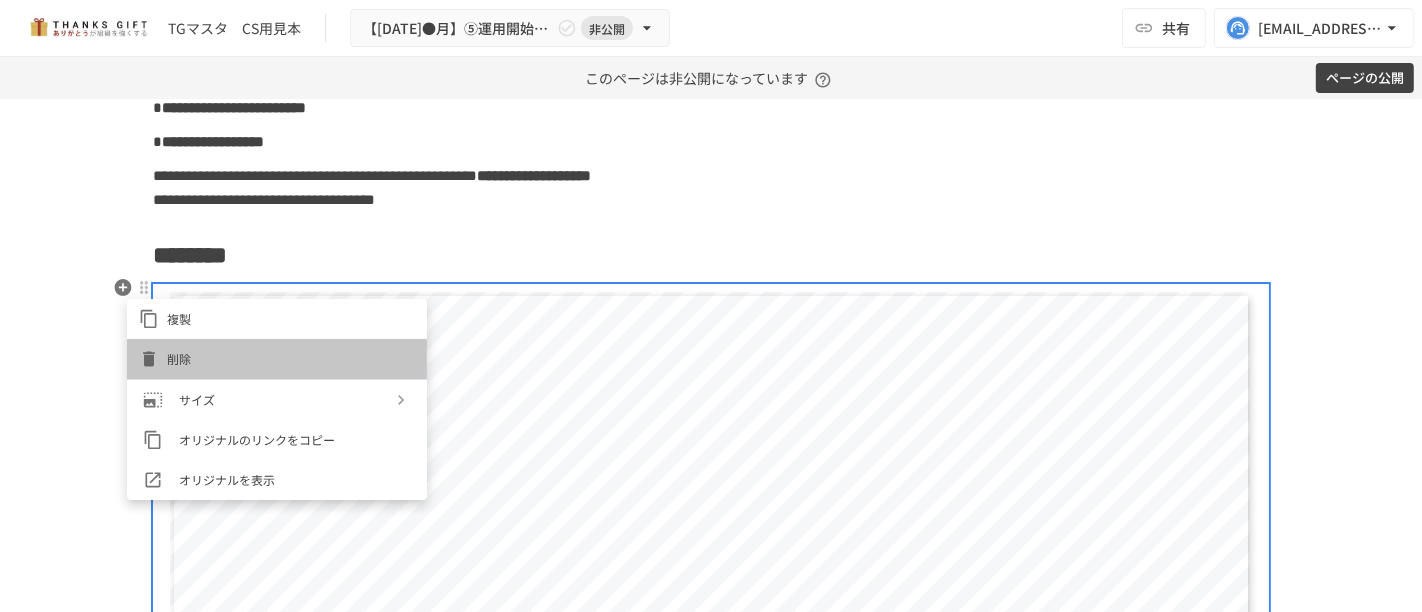 click on "削除" at bounding box center [277, 359] 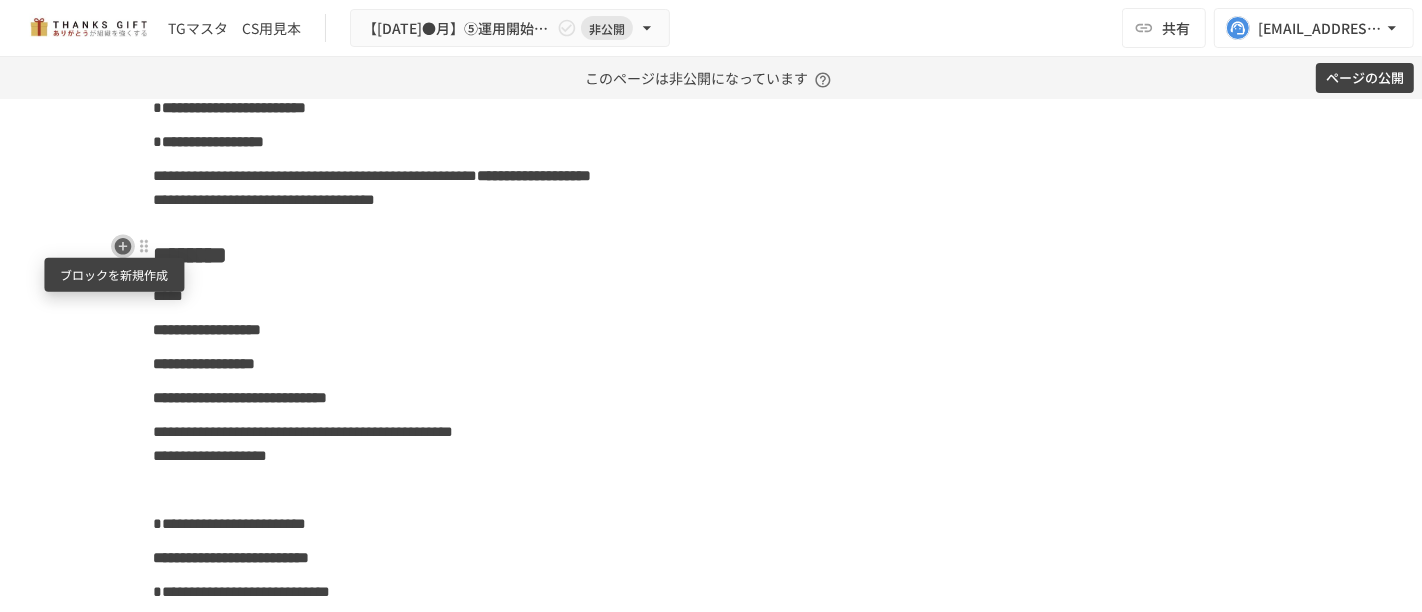 click 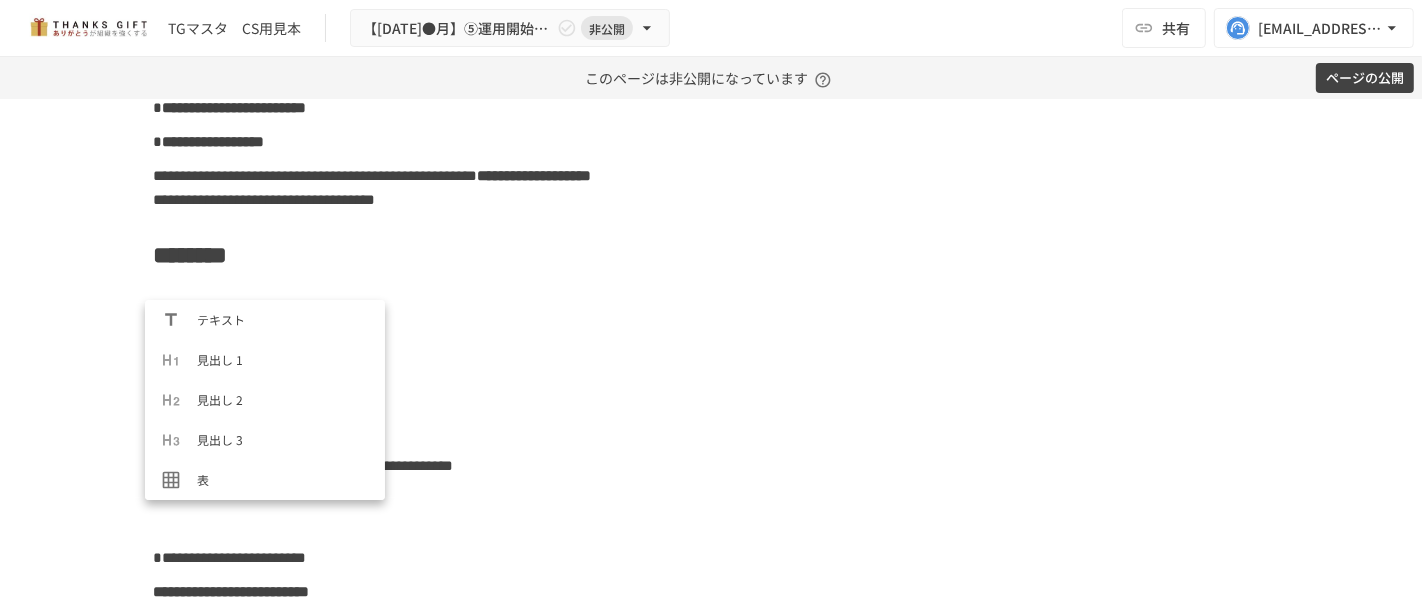 scroll, scrollTop: 679, scrollLeft: 0, axis: vertical 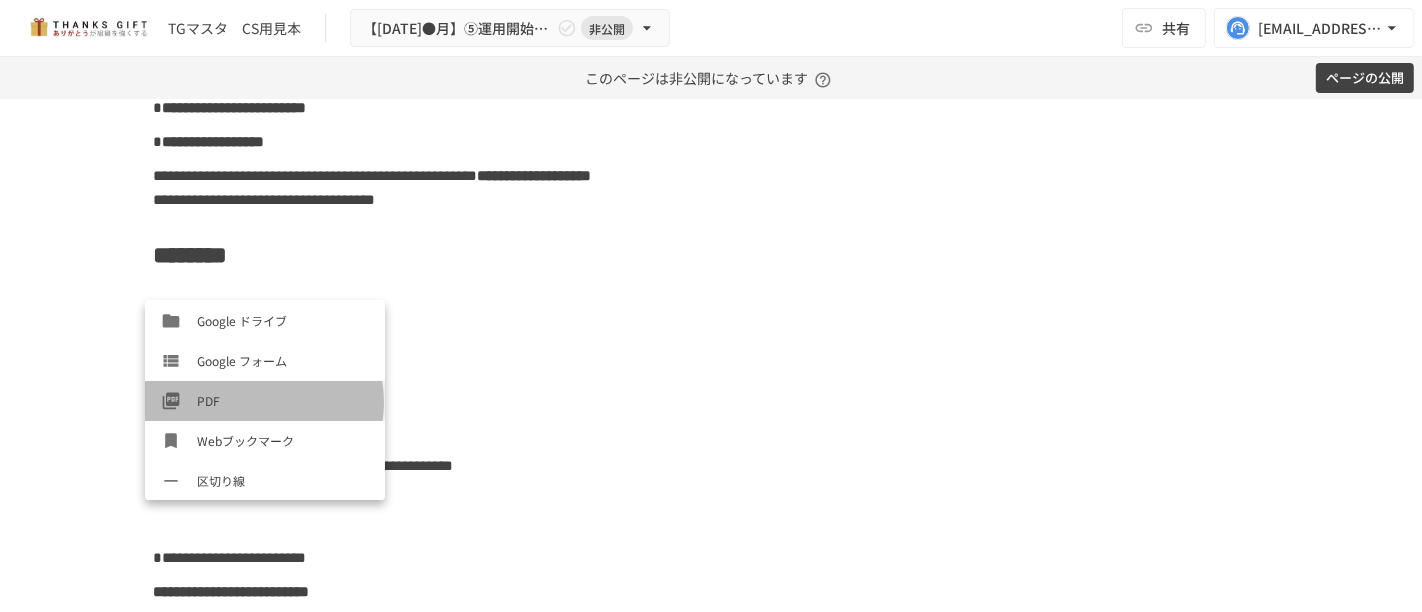 click on "PDF" at bounding box center [283, 400] 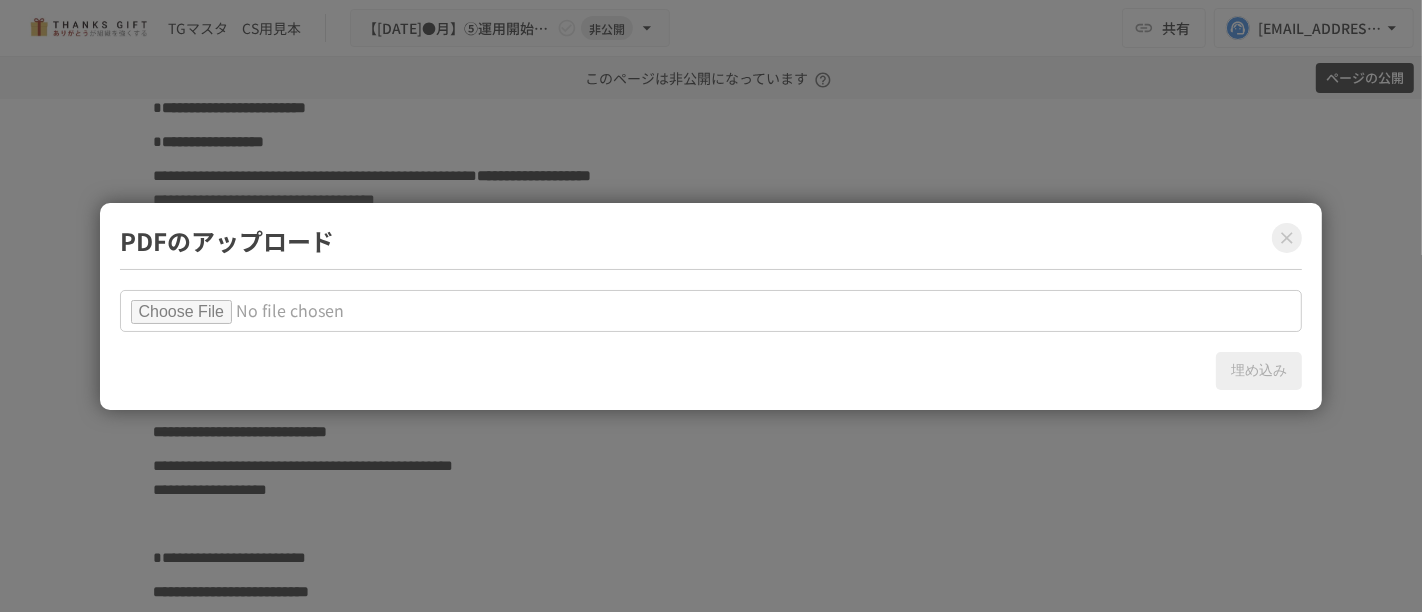 click at bounding box center (711, 311) 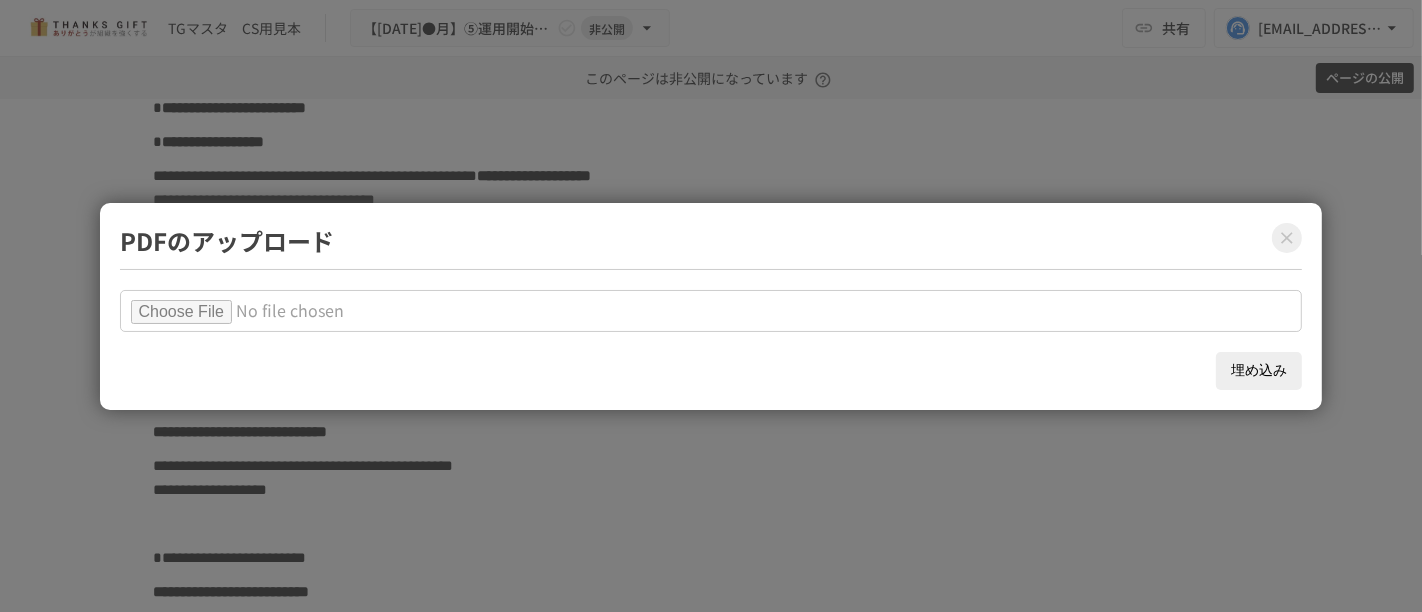 click on "埋め込み" at bounding box center (1259, 371) 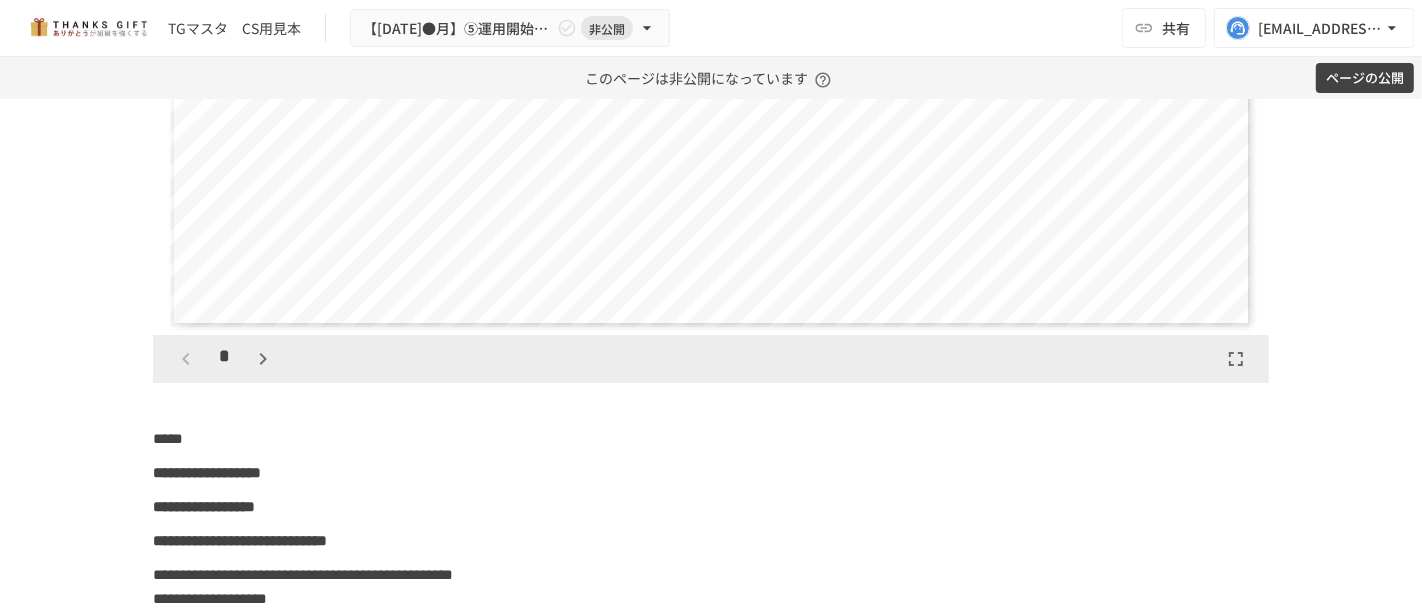 scroll, scrollTop: 13042, scrollLeft: 0, axis: vertical 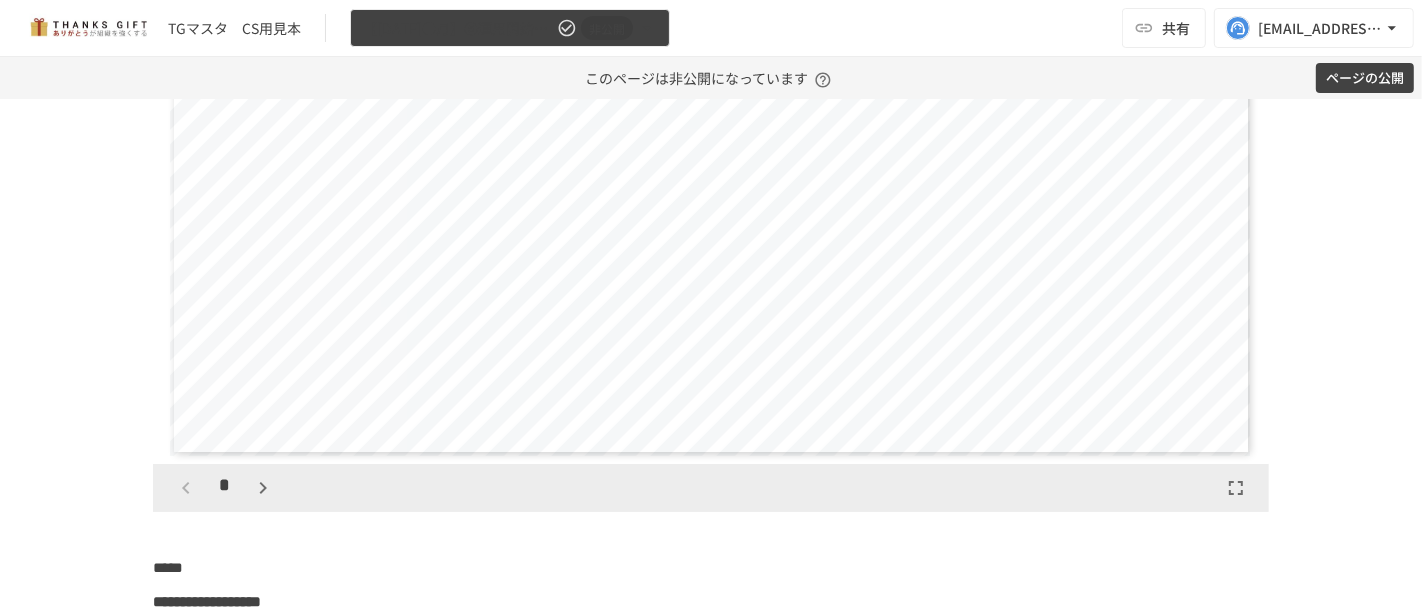 click on "【2025年●月】⑤運用開始後2回目振り返りMTG 非公開" at bounding box center (510, 28) 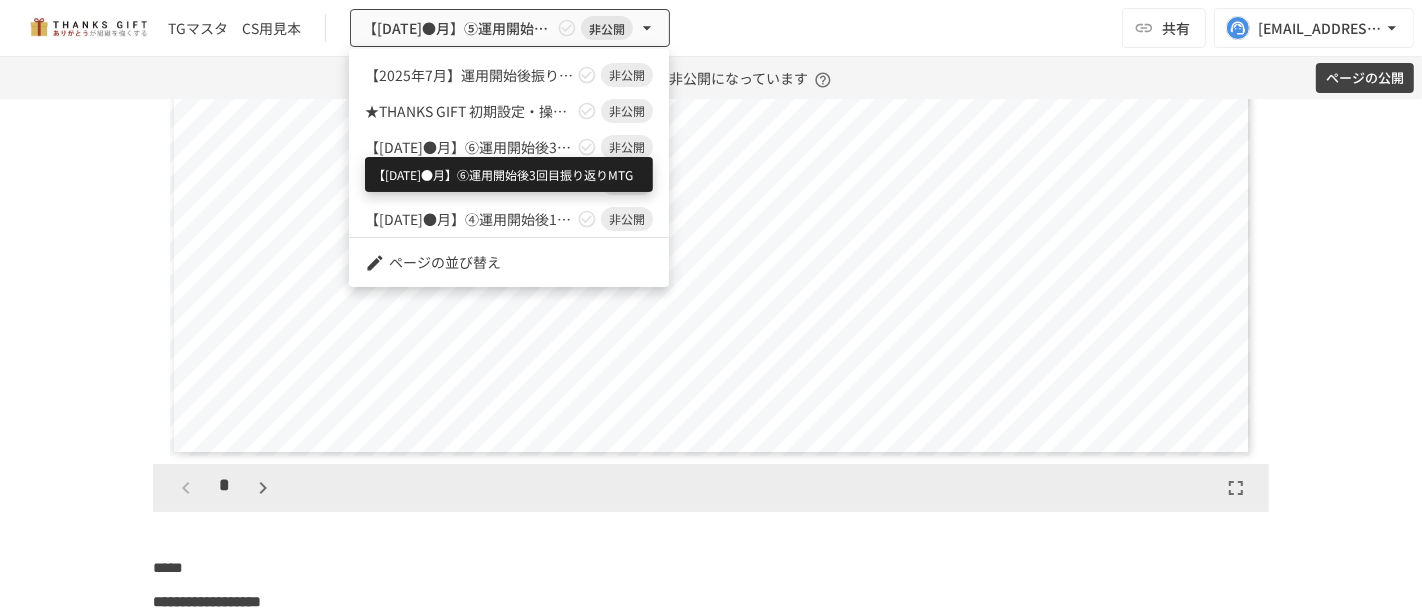 click on "【2025年●月】⑥運用開始後3回目振り返りMTG" at bounding box center (469, 147) 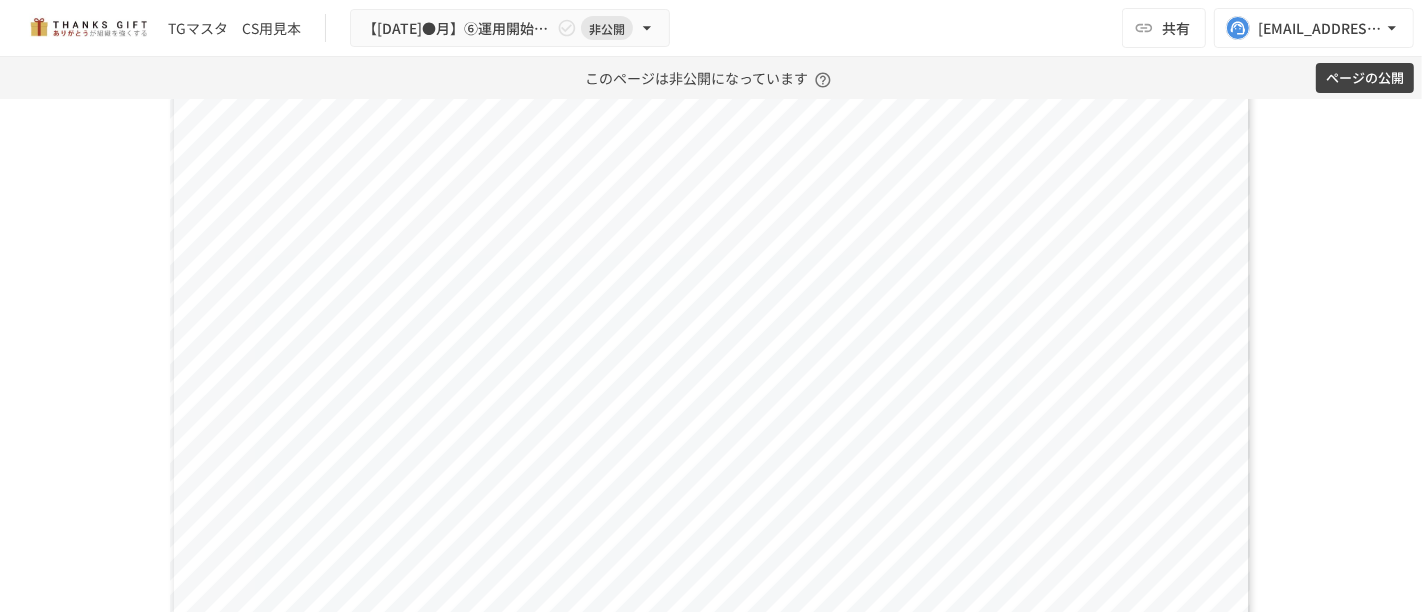 scroll, scrollTop: 13818, scrollLeft: 0, axis: vertical 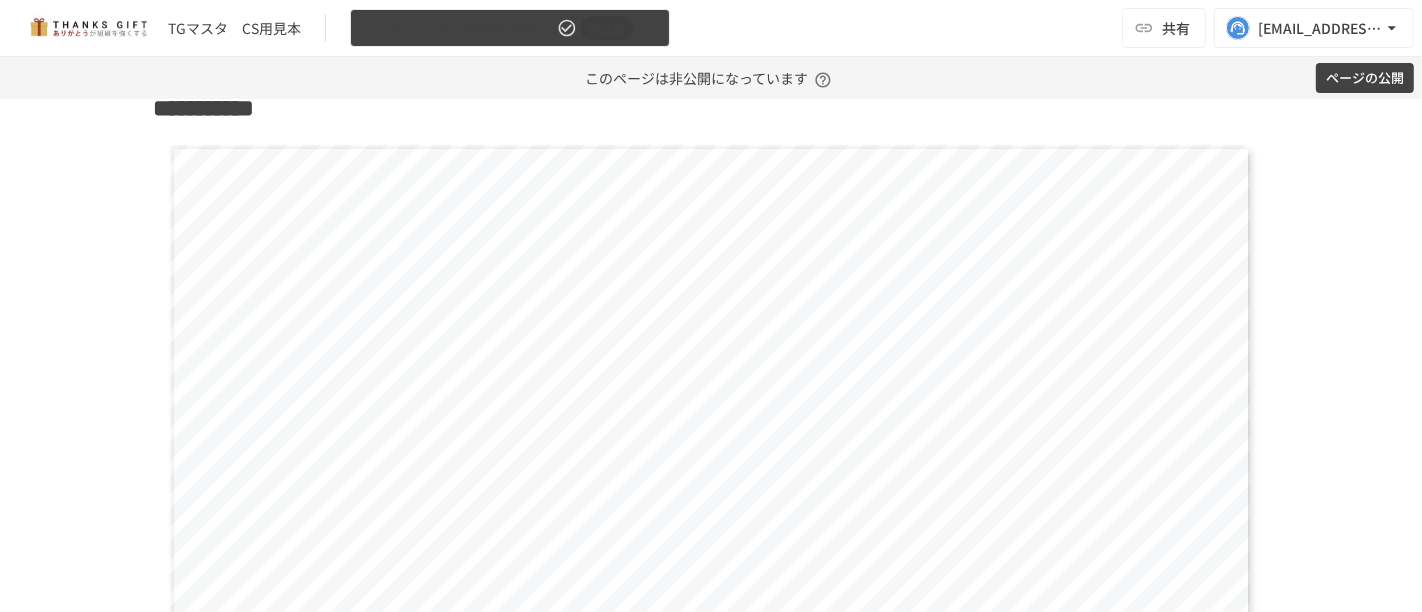 click 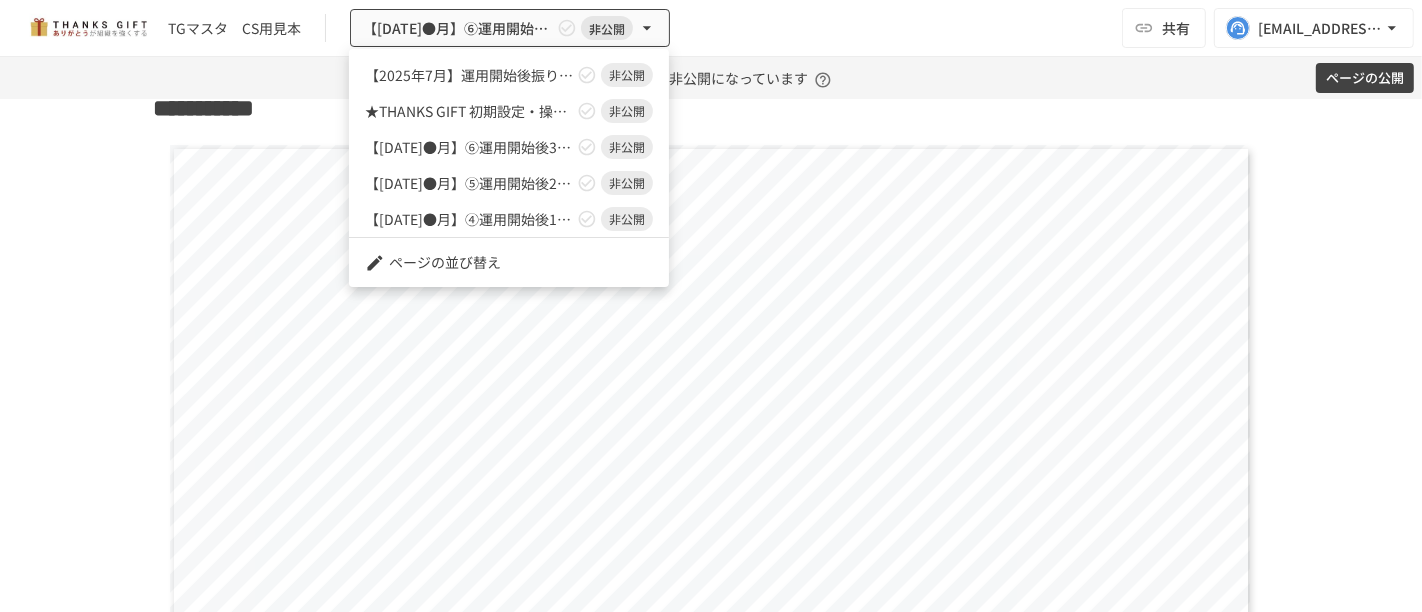 drag, startPoint x: 40, startPoint y: 376, endPoint x: 47, endPoint y: 357, distance: 20.248457 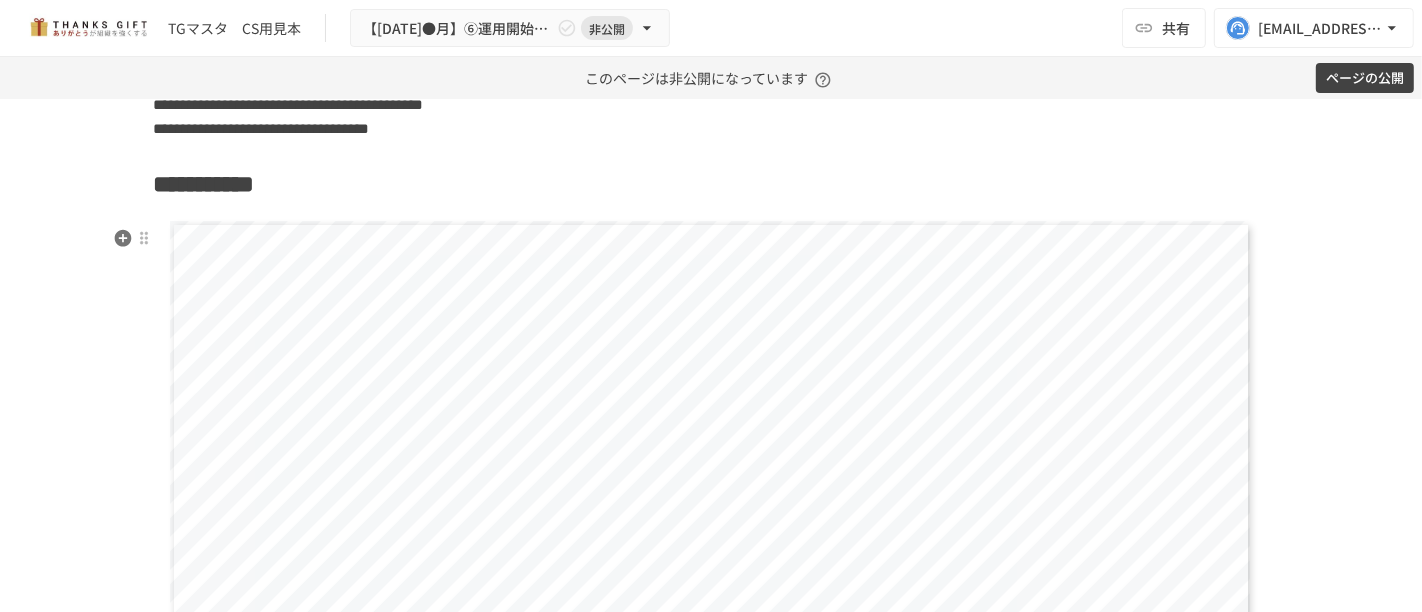 scroll, scrollTop: 13707, scrollLeft: 0, axis: vertical 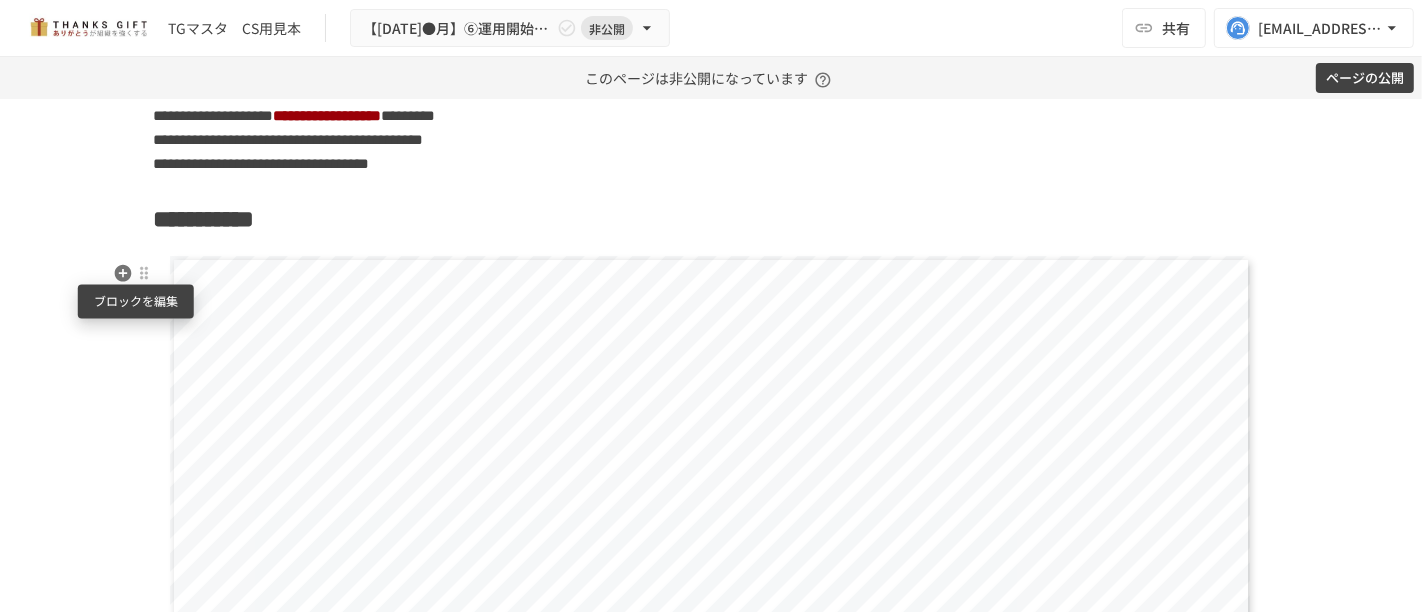 click at bounding box center (144, 273) 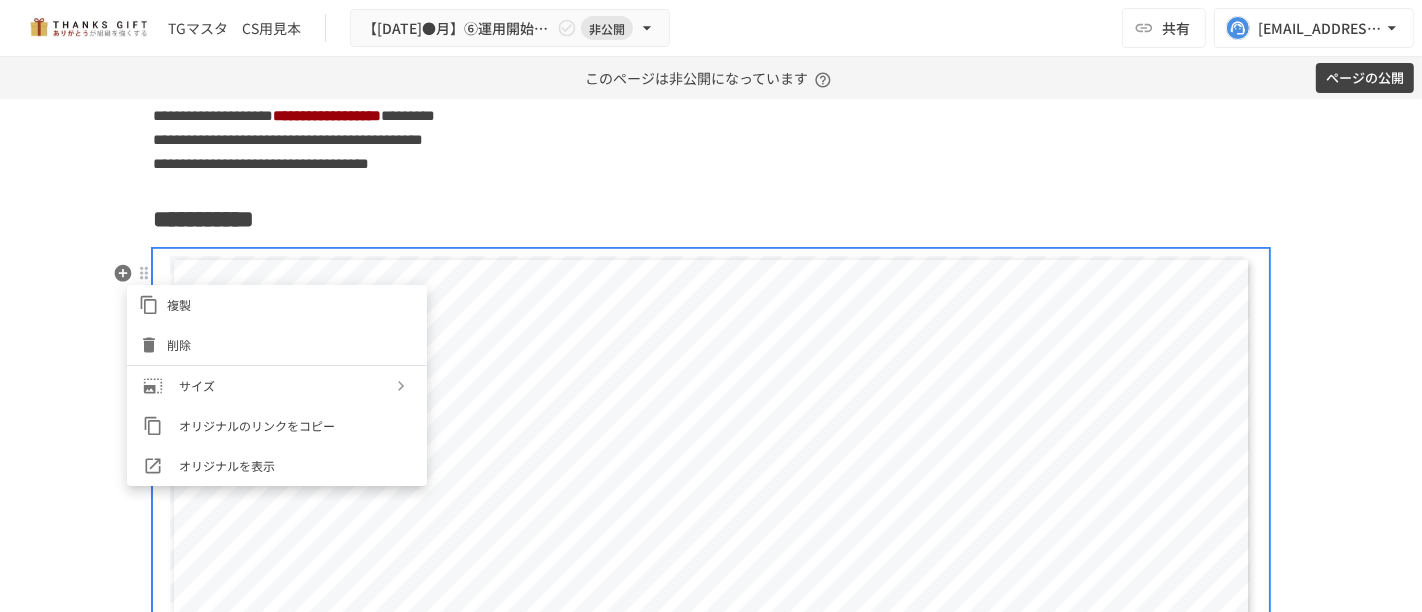 click on "削除" at bounding box center (291, 344) 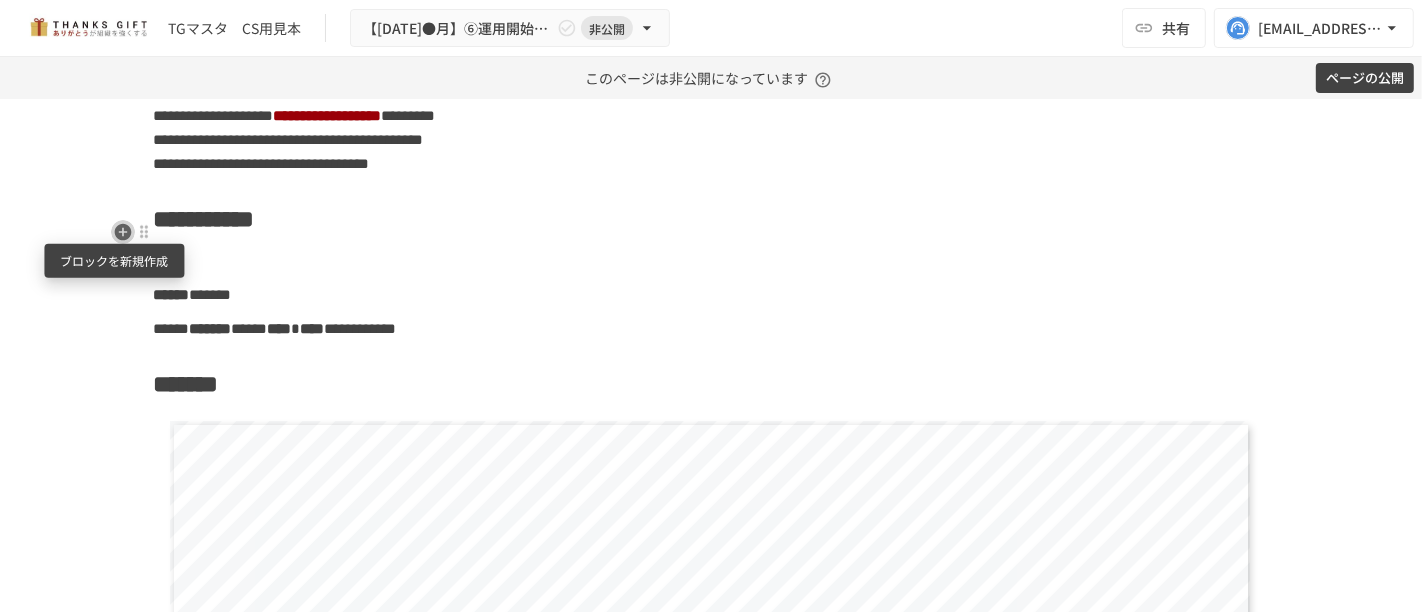 click 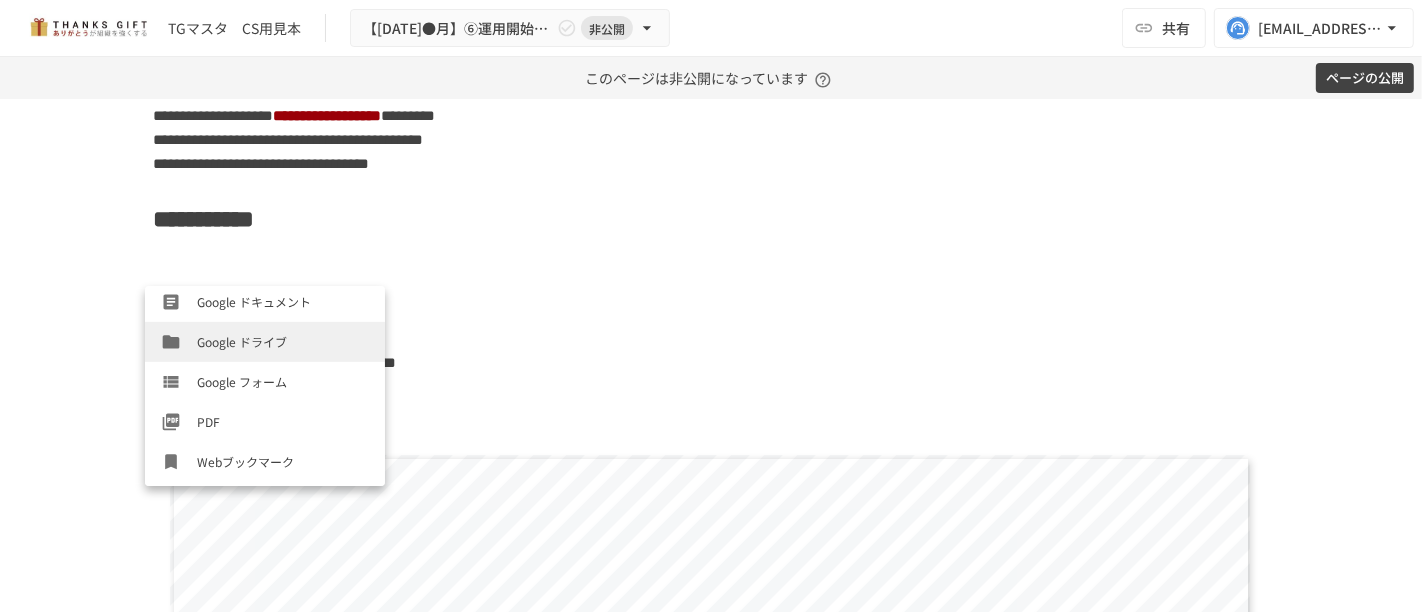 scroll, scrollTop: 679, scrollLeft: 0, axis: vertical 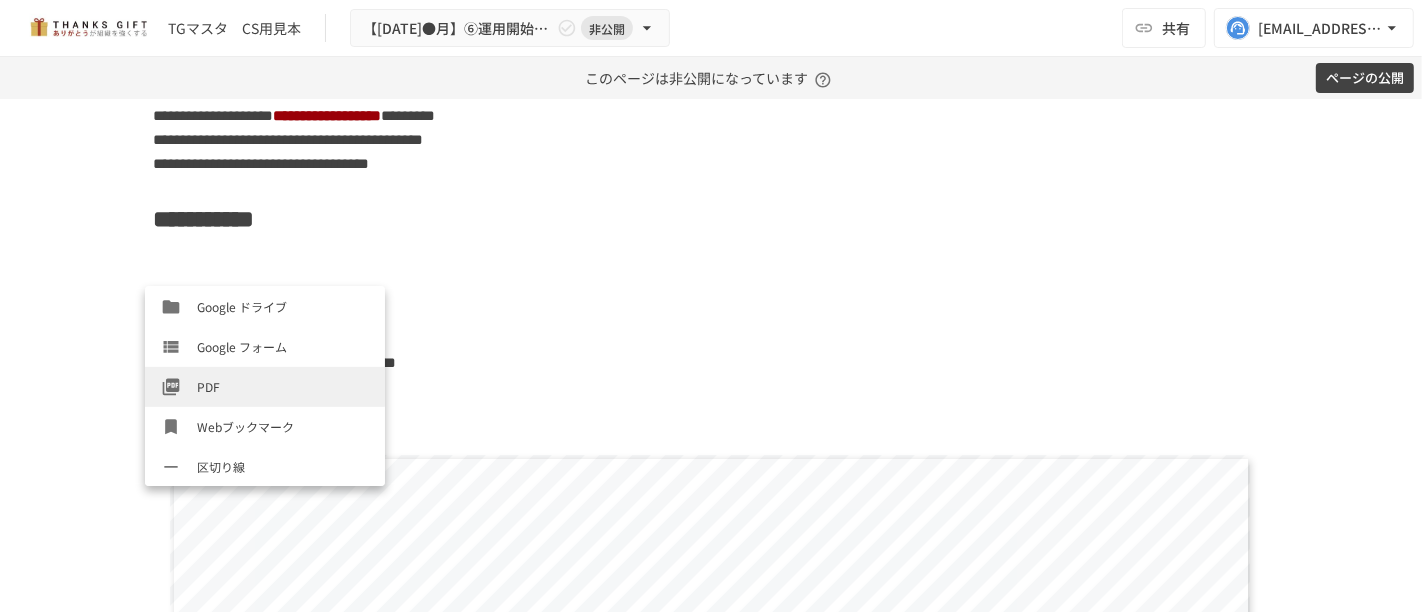 click on "PDF" at bounding box center (265, 387) 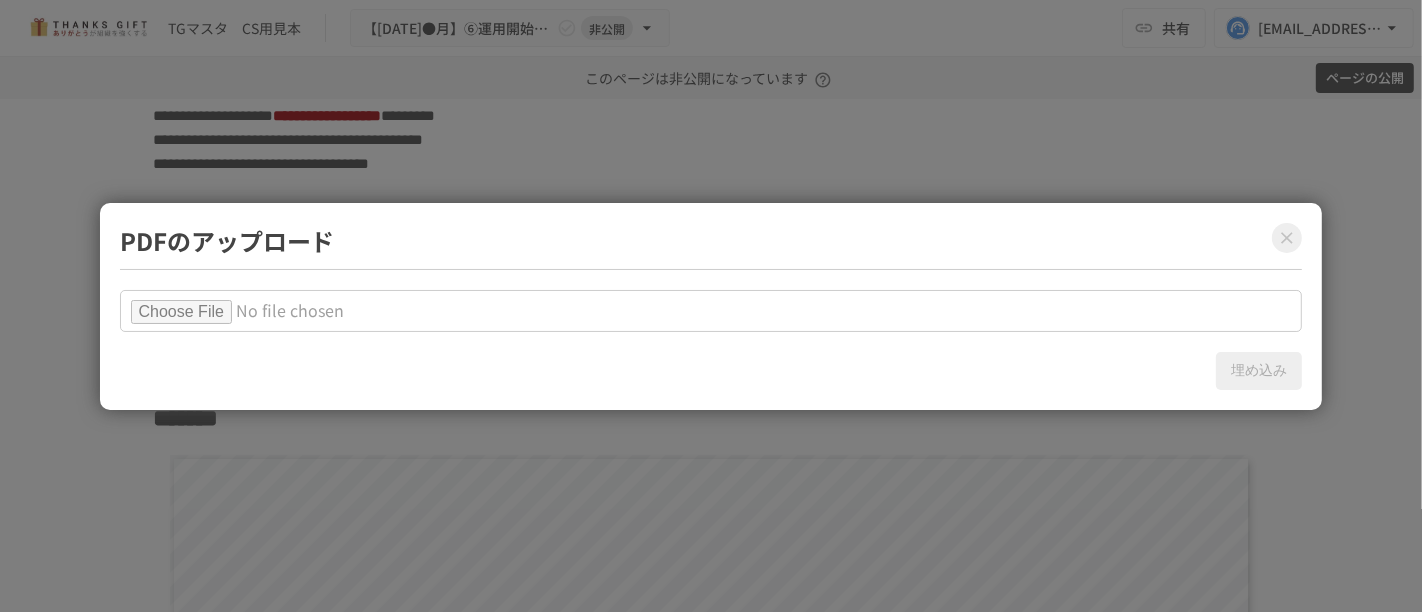 click at bounding box center (711, 311) 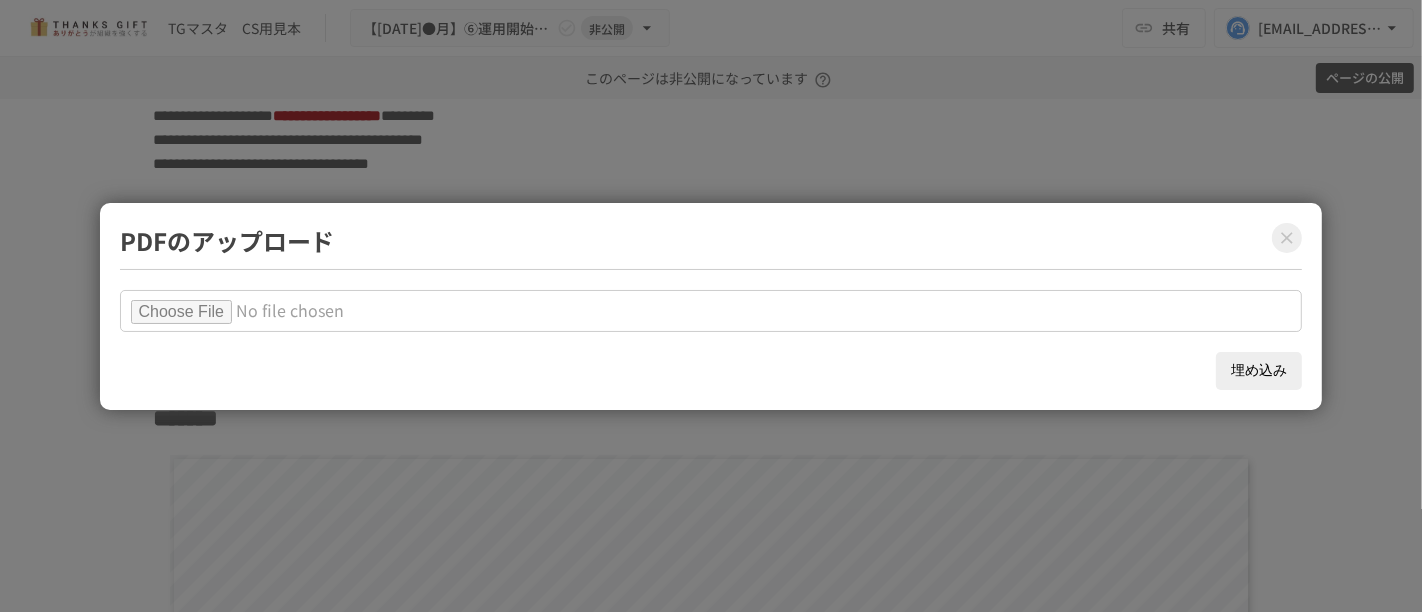 click on "埋め込み" at bounding box center [1259, 371] 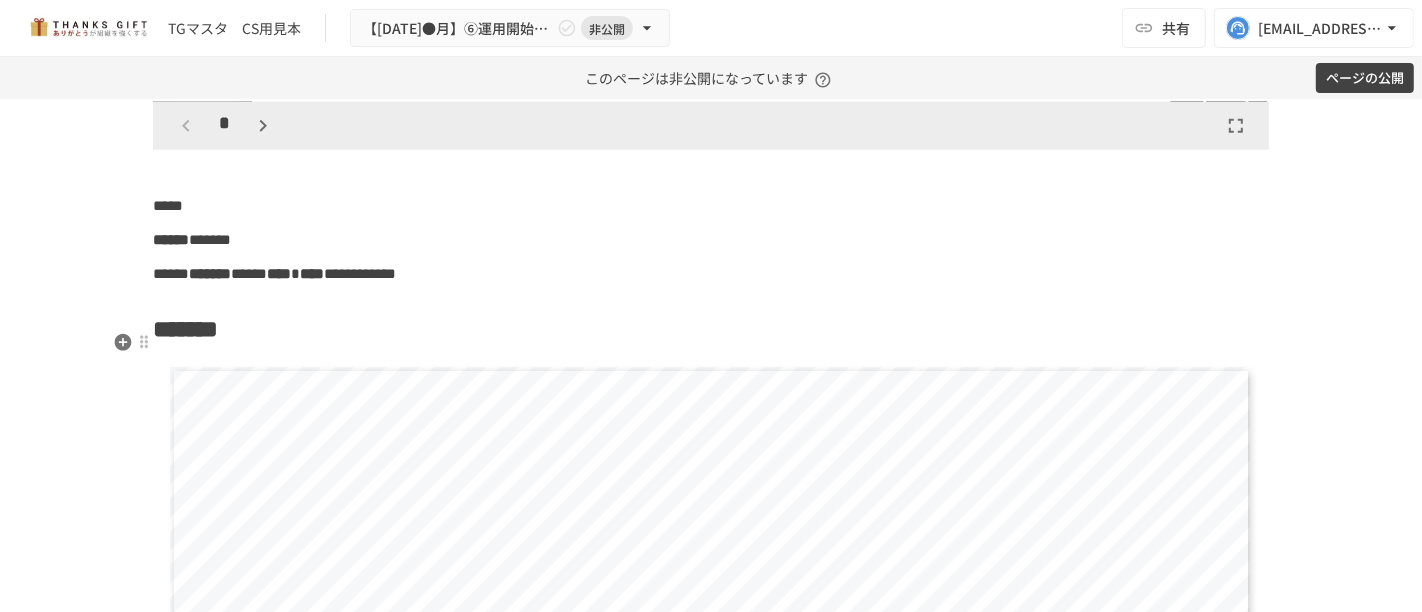 scroll, scrollTop: 14596, scrollLeft: 0, axis: vertical 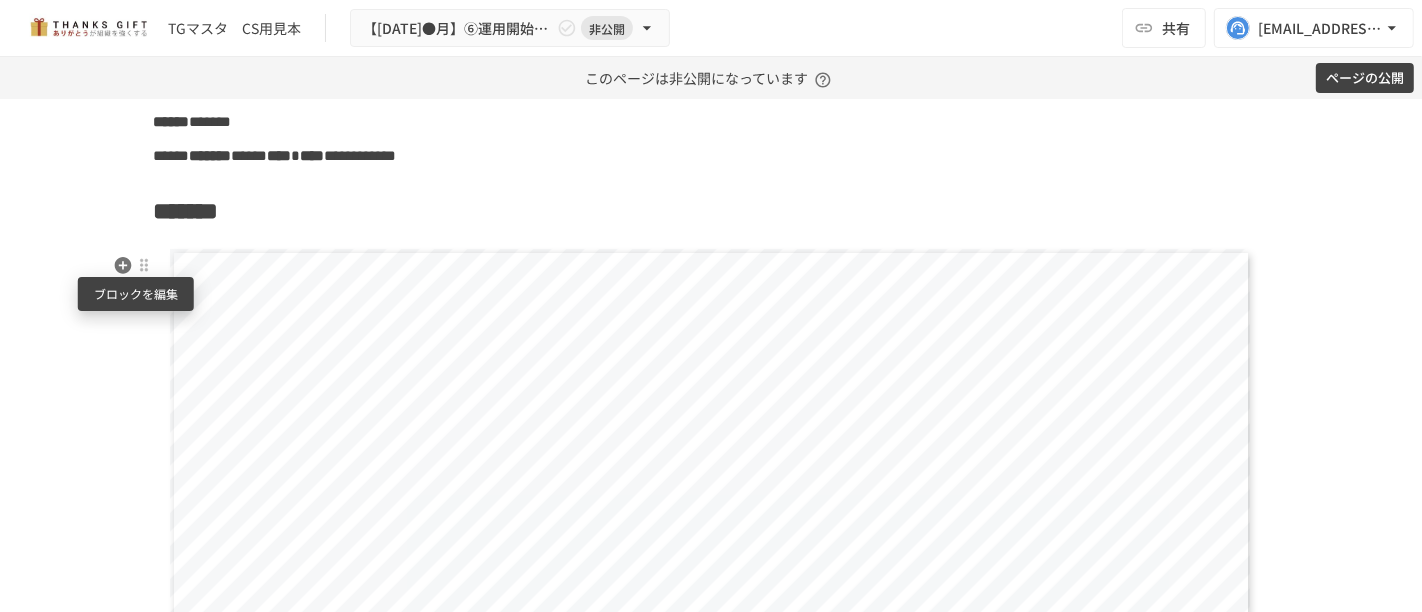 click at bounding box center (144, 265) 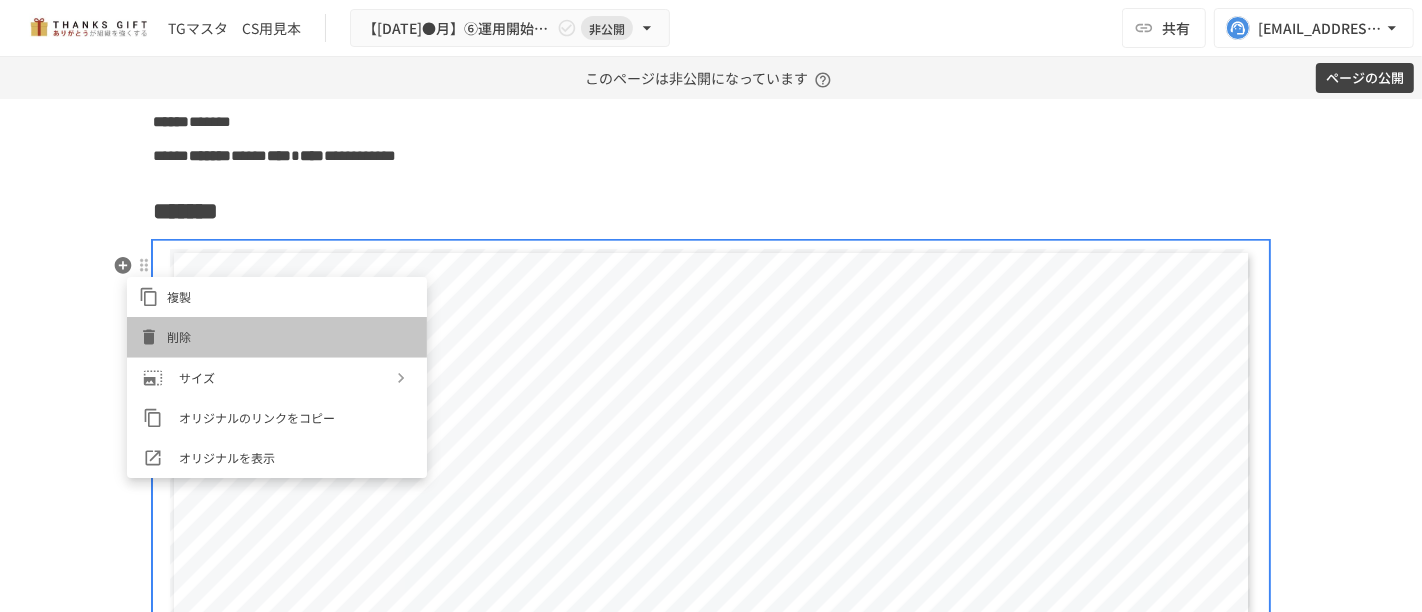 drag, startPoint x: 190, startPoint y: 325, endPoint x: 165, endPoint y: 309, distance: 29.681644 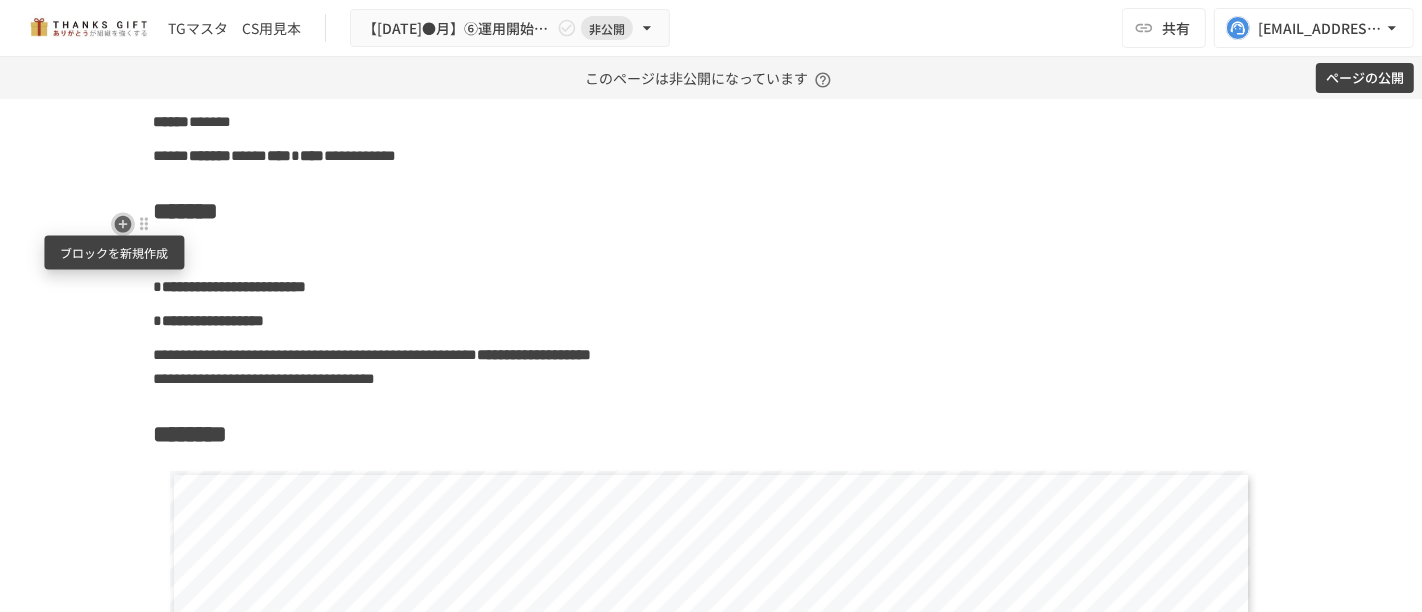 click 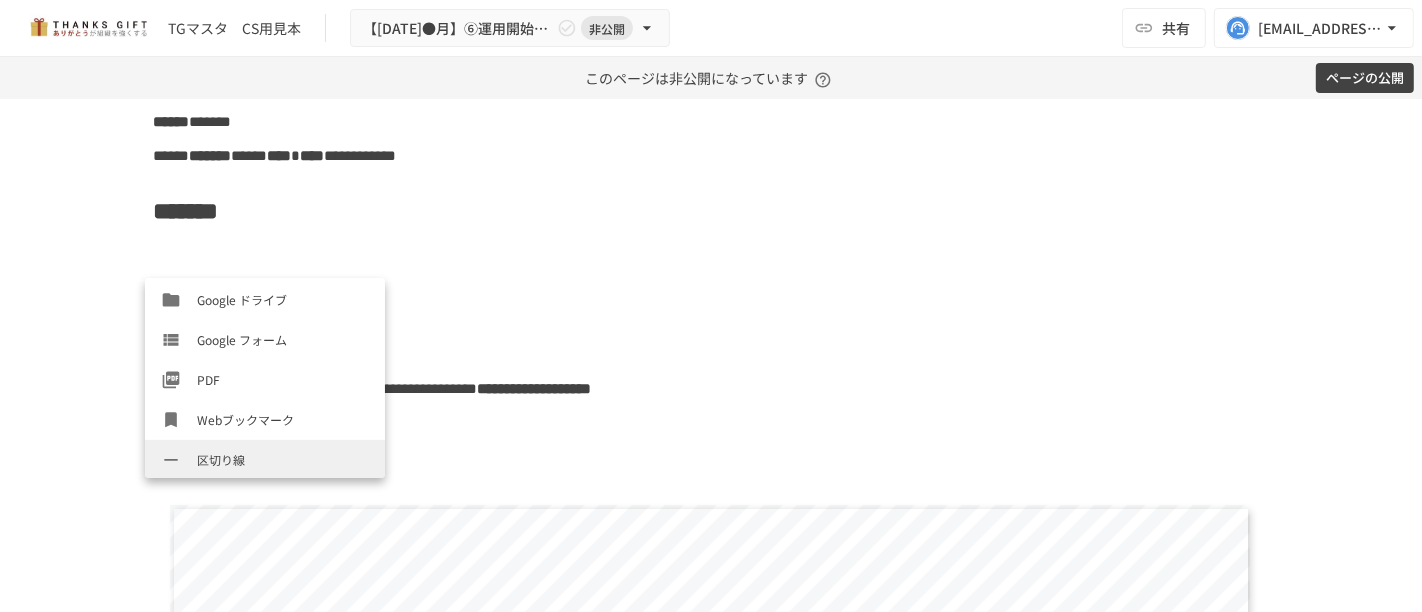 scroll, scrollTop: 680, scrollLeft: 0, axis: vertical 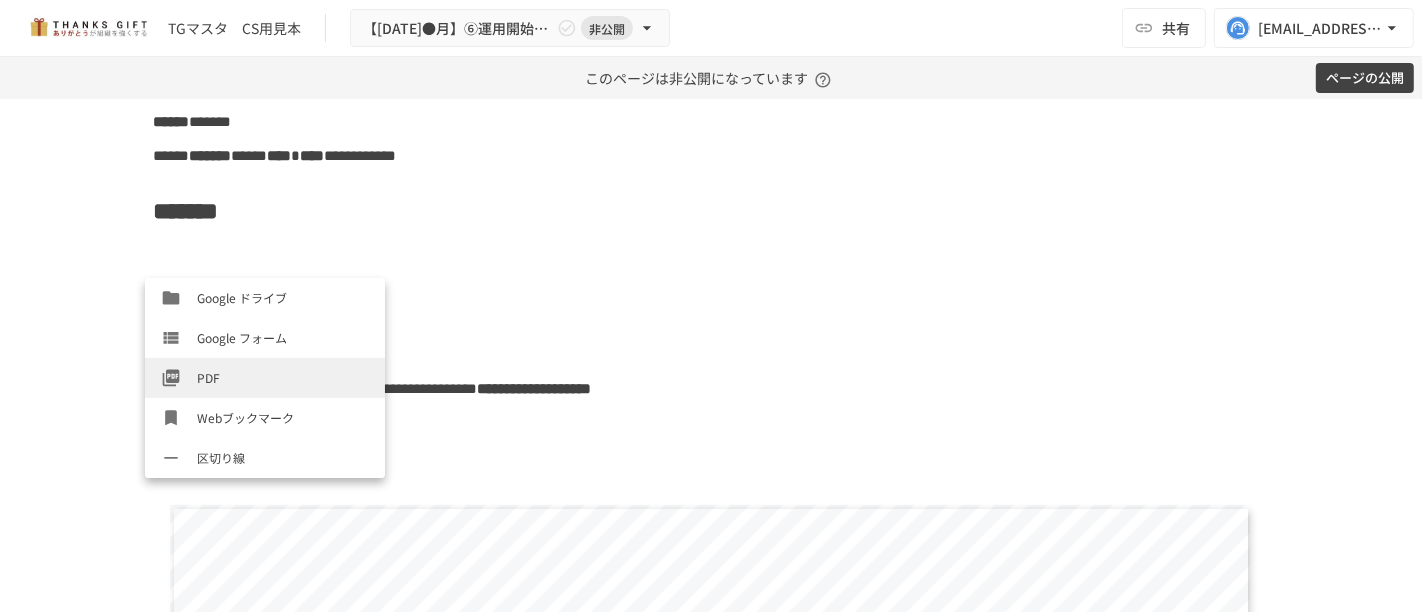 click on "PDF" at bounding box center [283, 377] 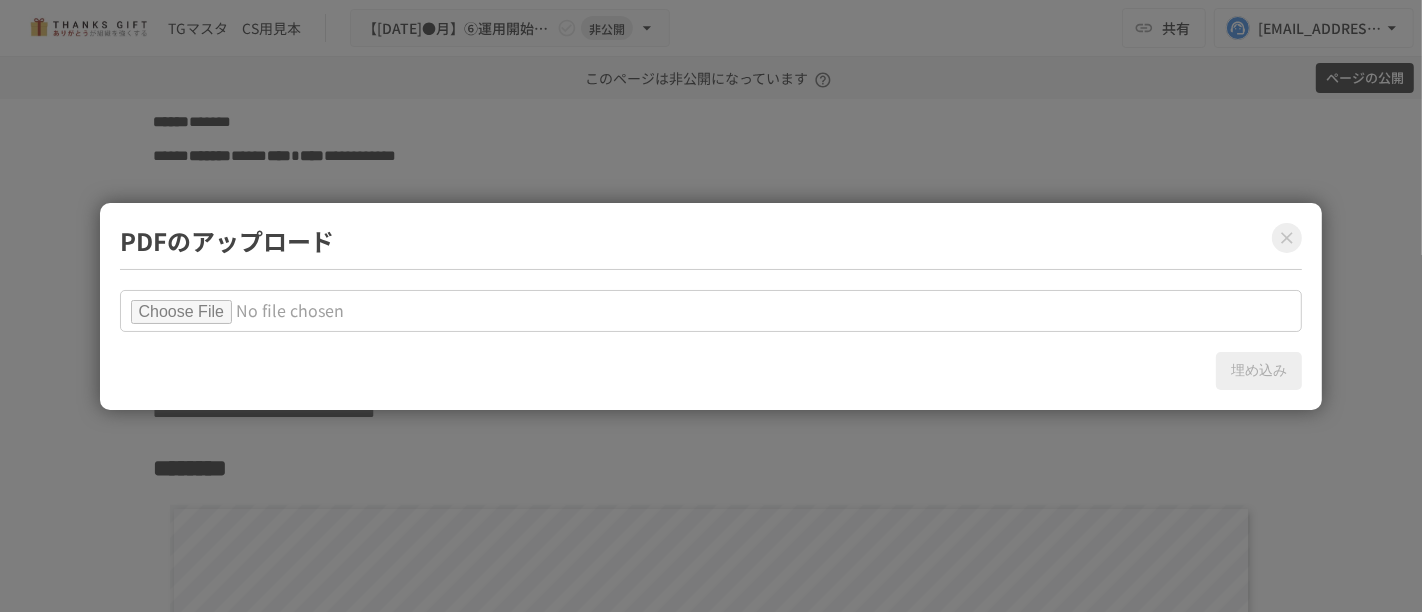 click at bounding box center [711, 311] 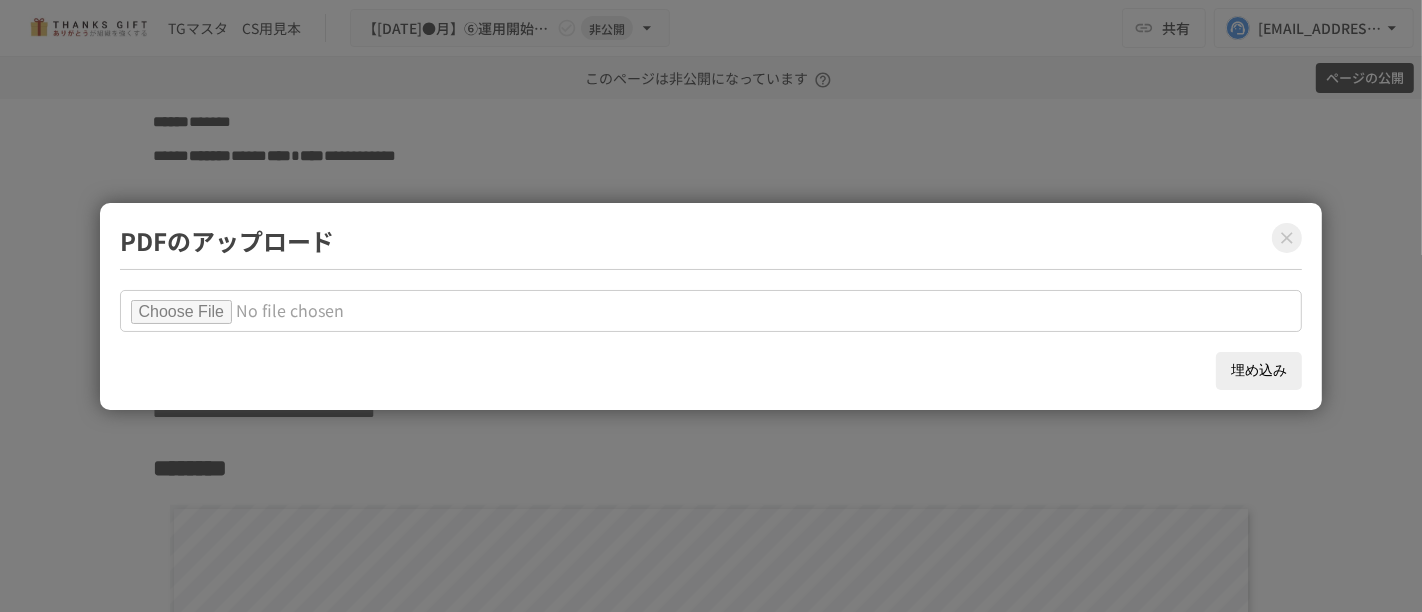 click on "埋め込み" at bounding box center (1259, 371) 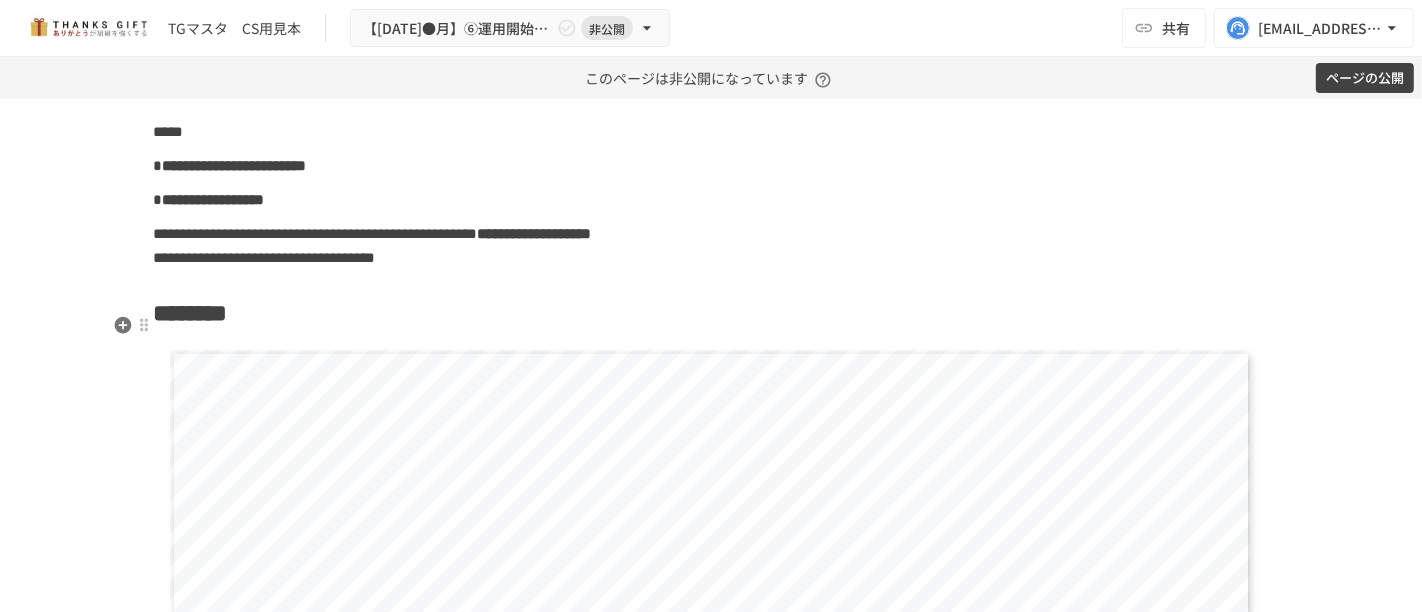 scroll, scrollTop: 15485, scrollLeft: 0, axis: vertical 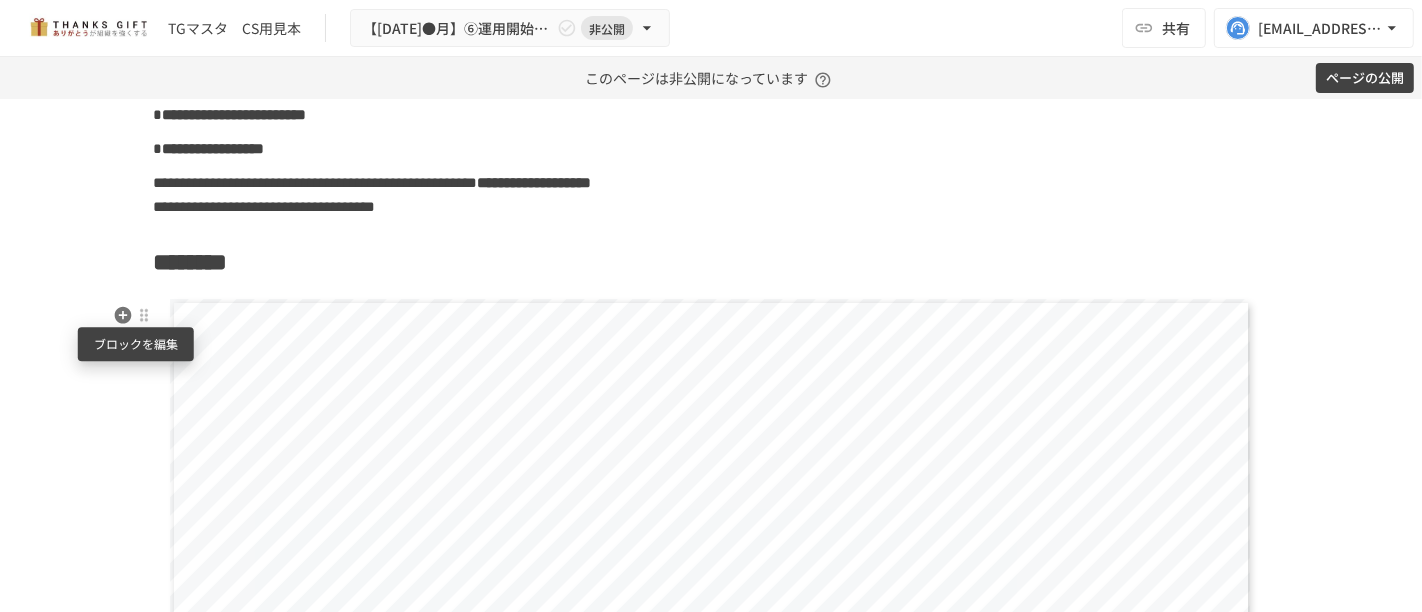 click at bounding box center [144, 316] 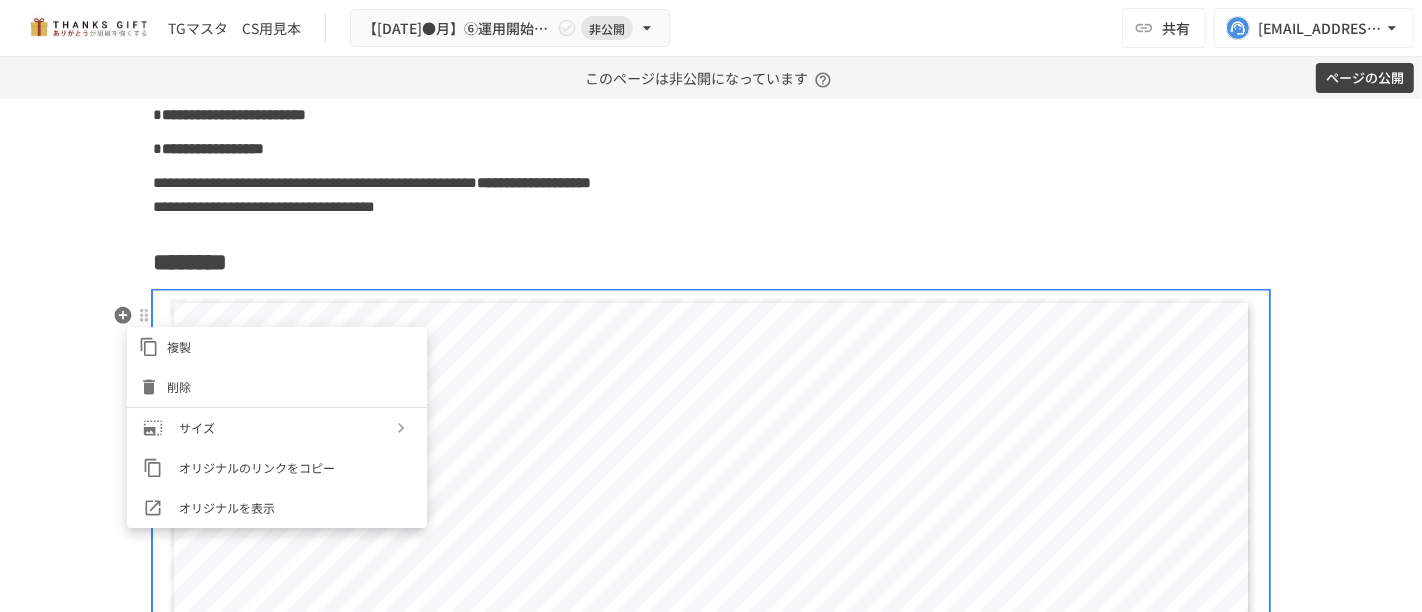 click on "削除" at bounding box center (277, 387) 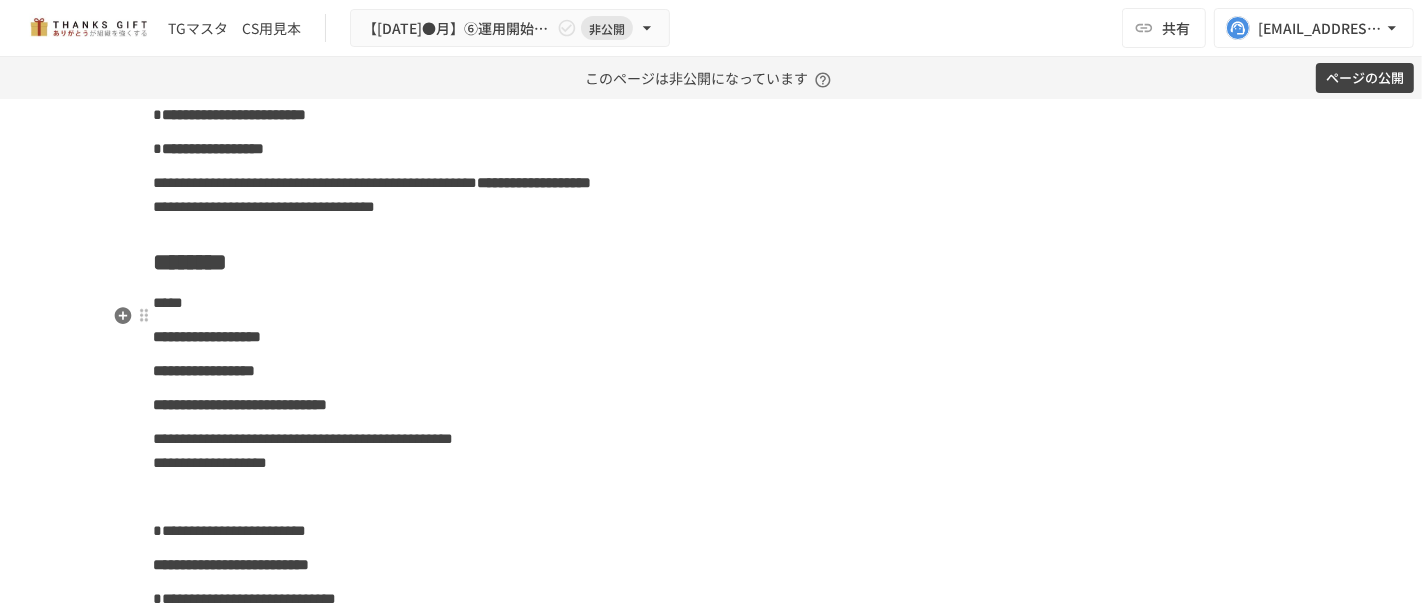 scroll, scrollTop: 15485, scrollLeft: 0, axis: vertical 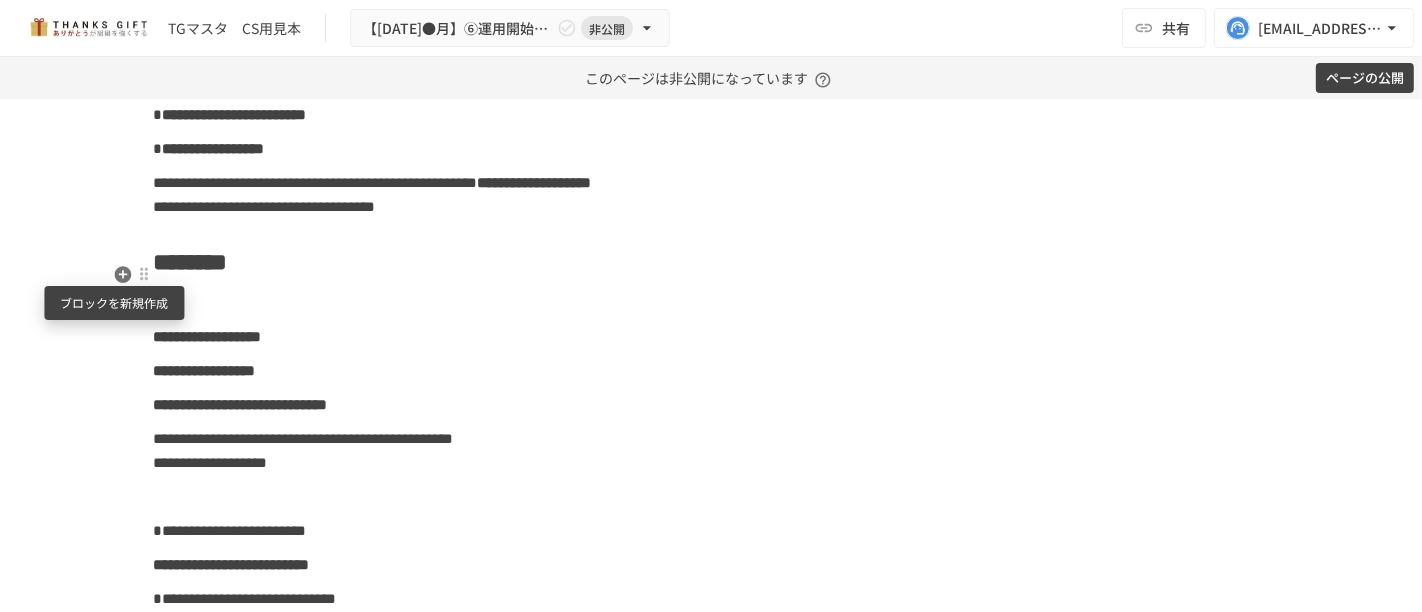 click 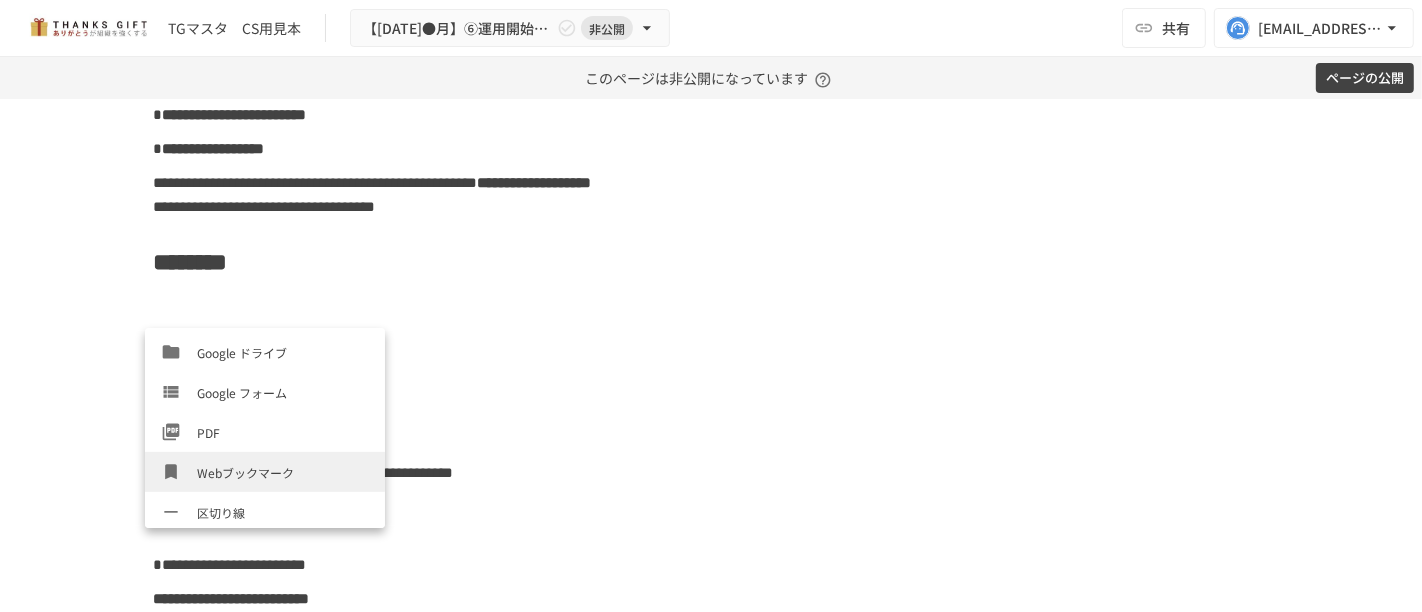 scroll, scrollTop: 680, scrollLeft: 0, axis: vertical 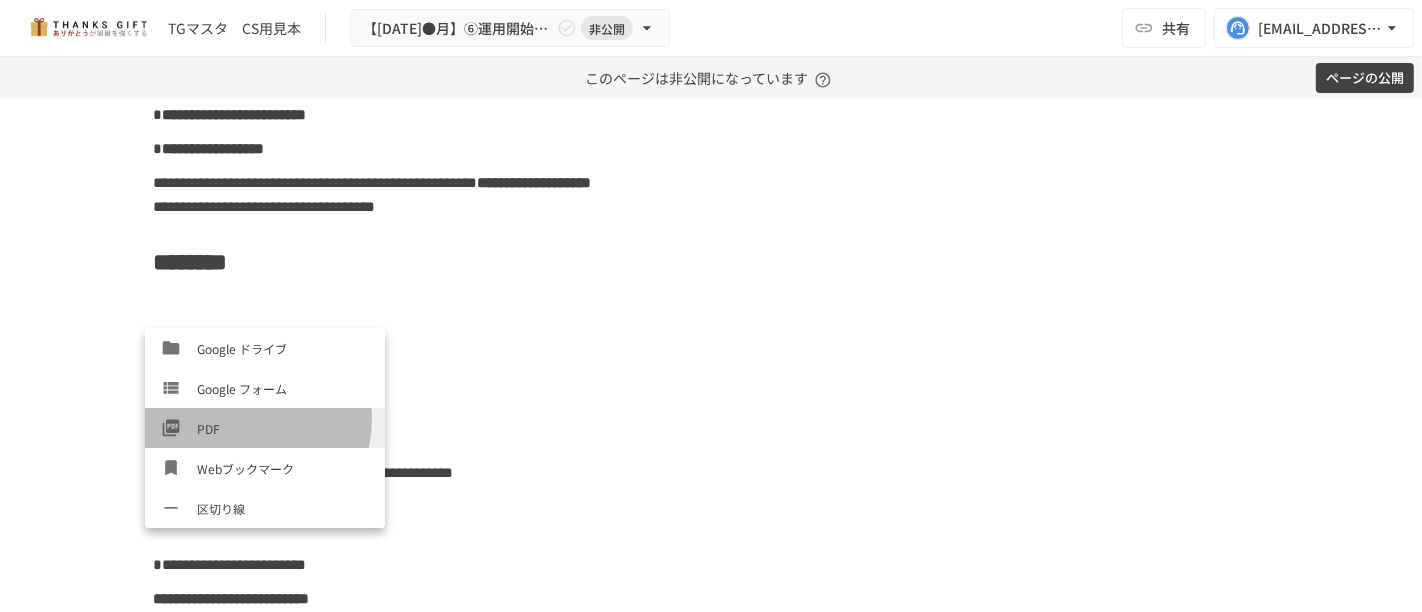 click on "PDF" at bounding box center (283, 428) 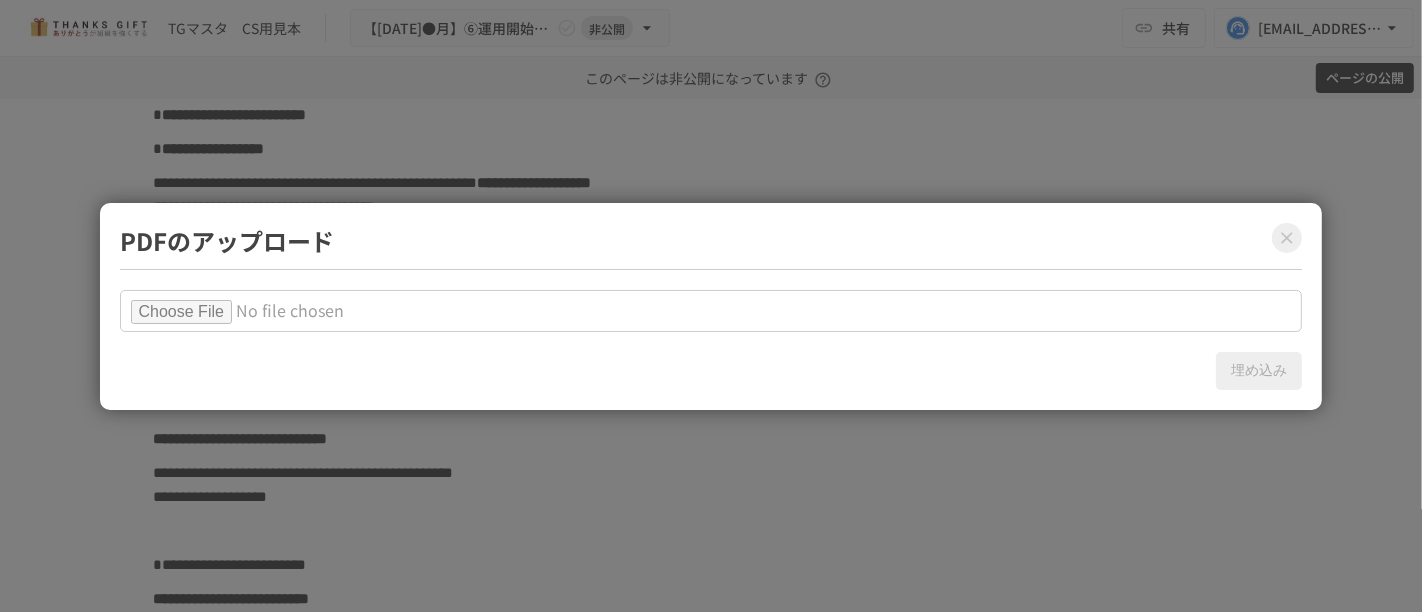 click at bounding box center [711, 311] 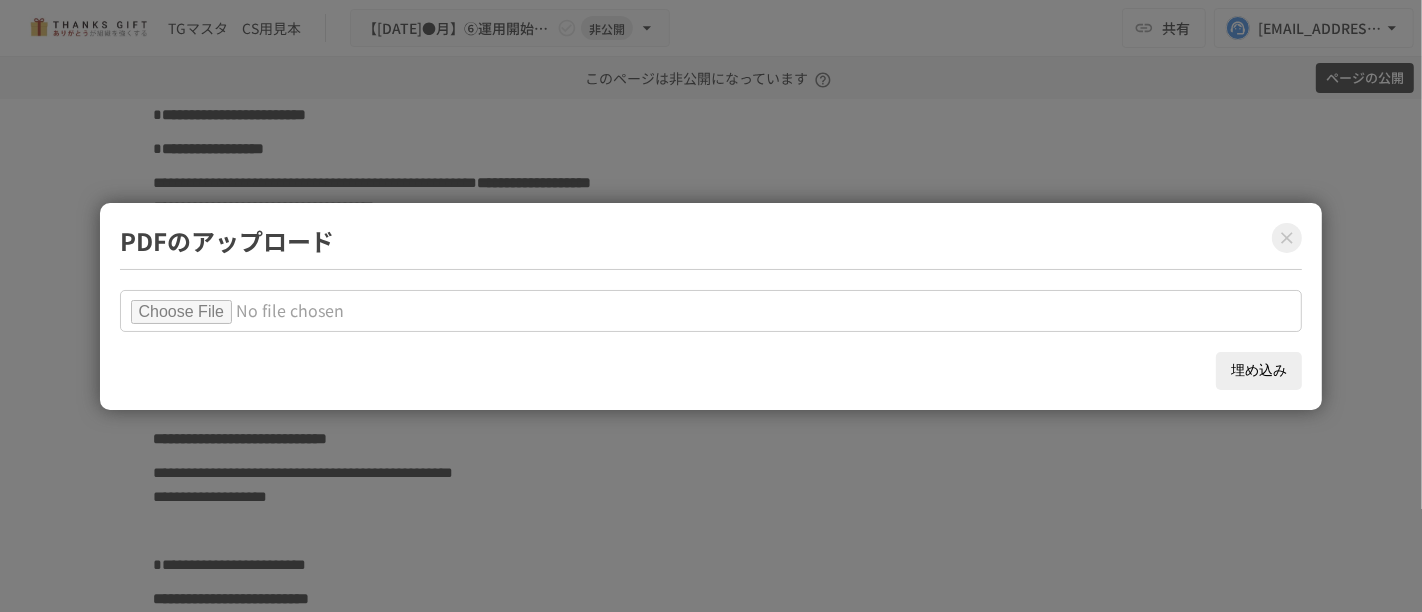 click on "埋め込み" at bounding box center [1259, 371] 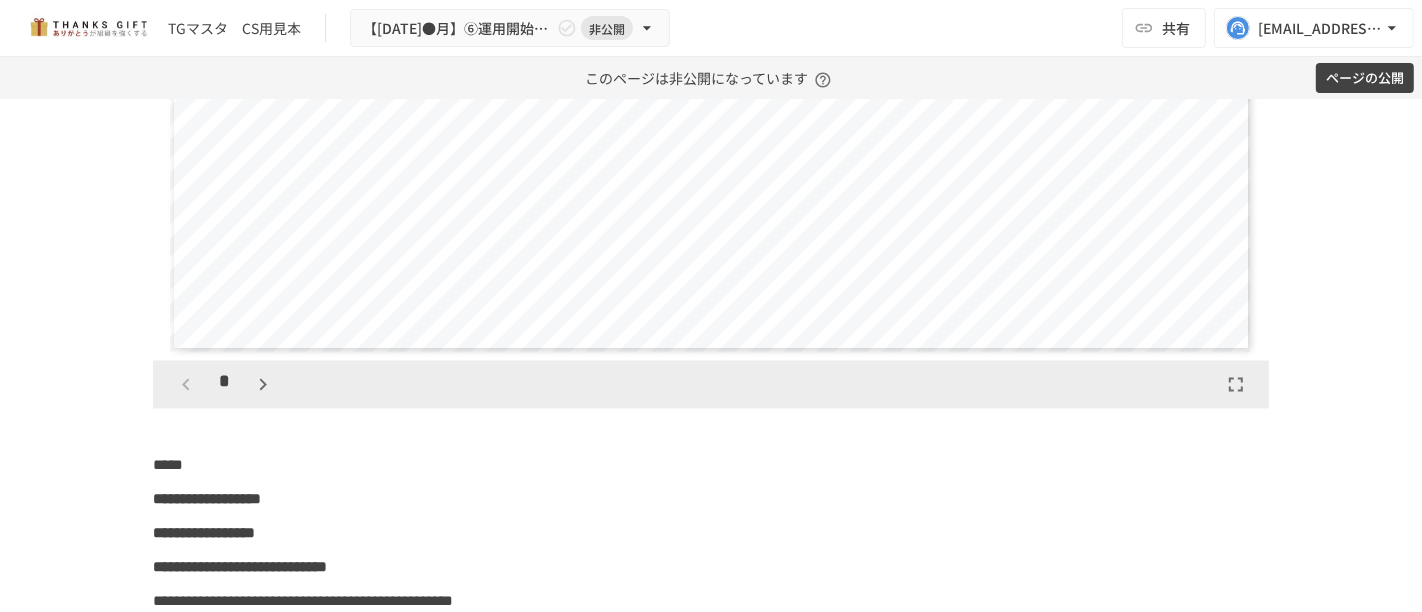 scroll, scrollTop: 15485, scrollLeft: 0, axis: vertical 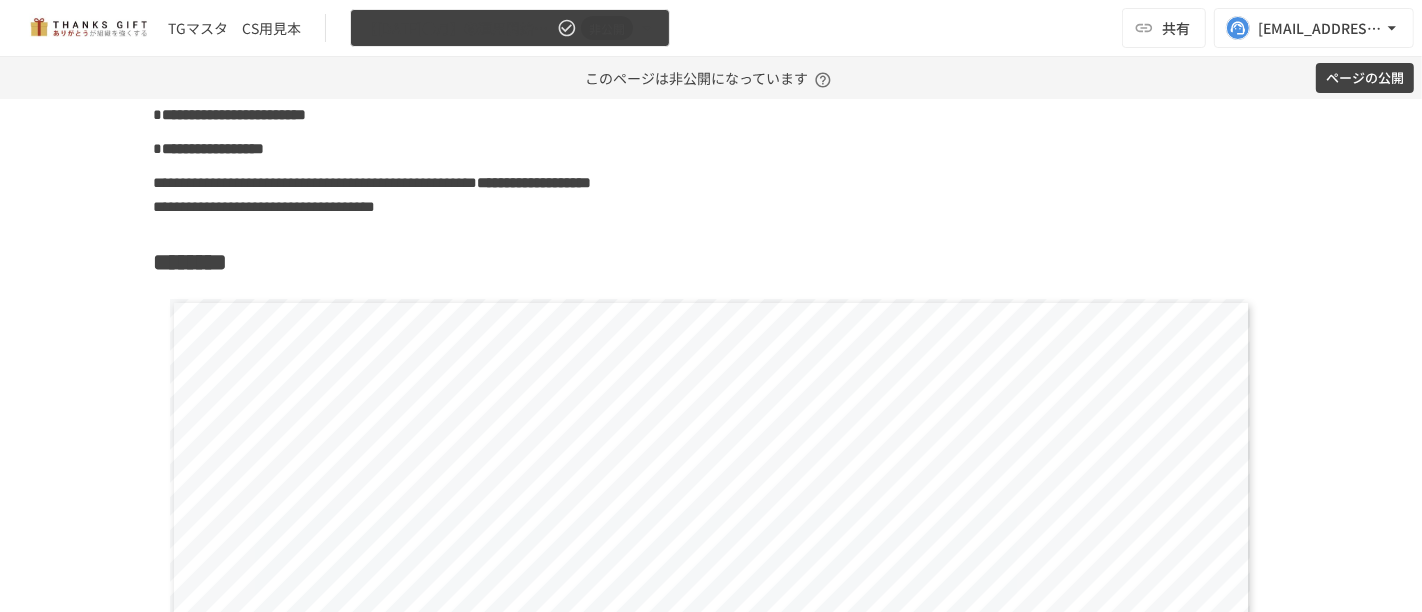 click on "【2025年●月】⑥運用開始後3回目振り返りMTG 非公開" at bounding box center (510, 28) 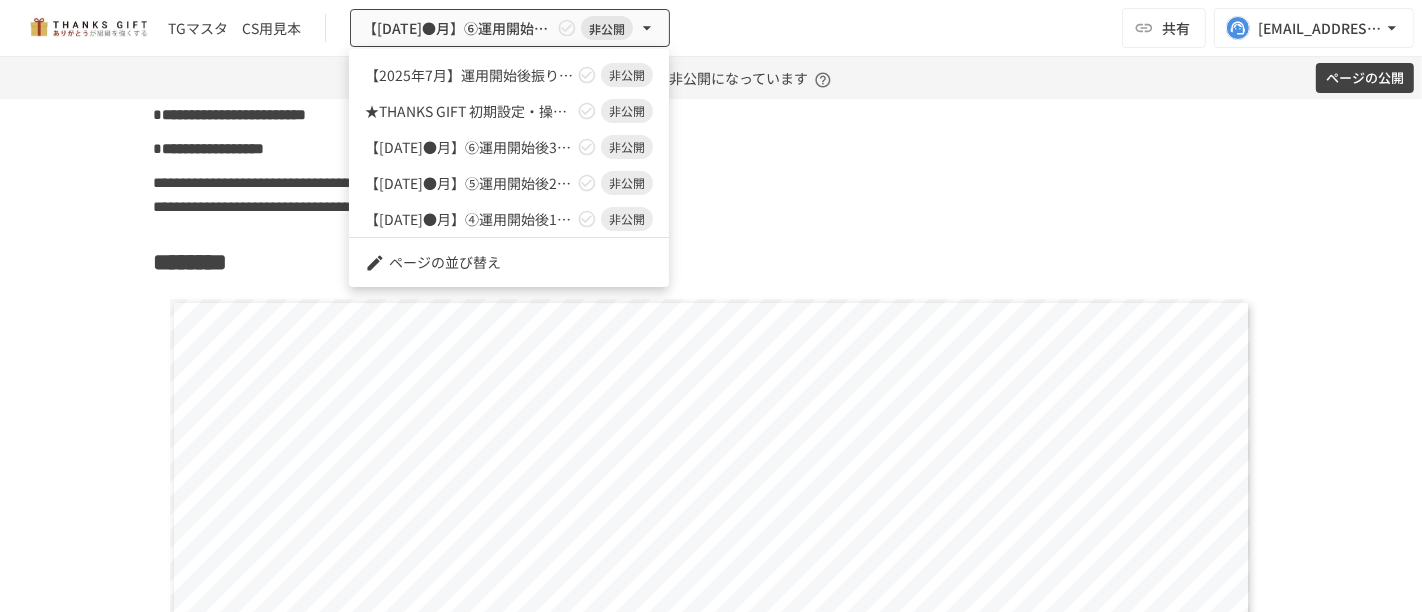 click on "★THANKS GIFT 初期設定・操作方法ガイド" at bounding box center (469, 111) 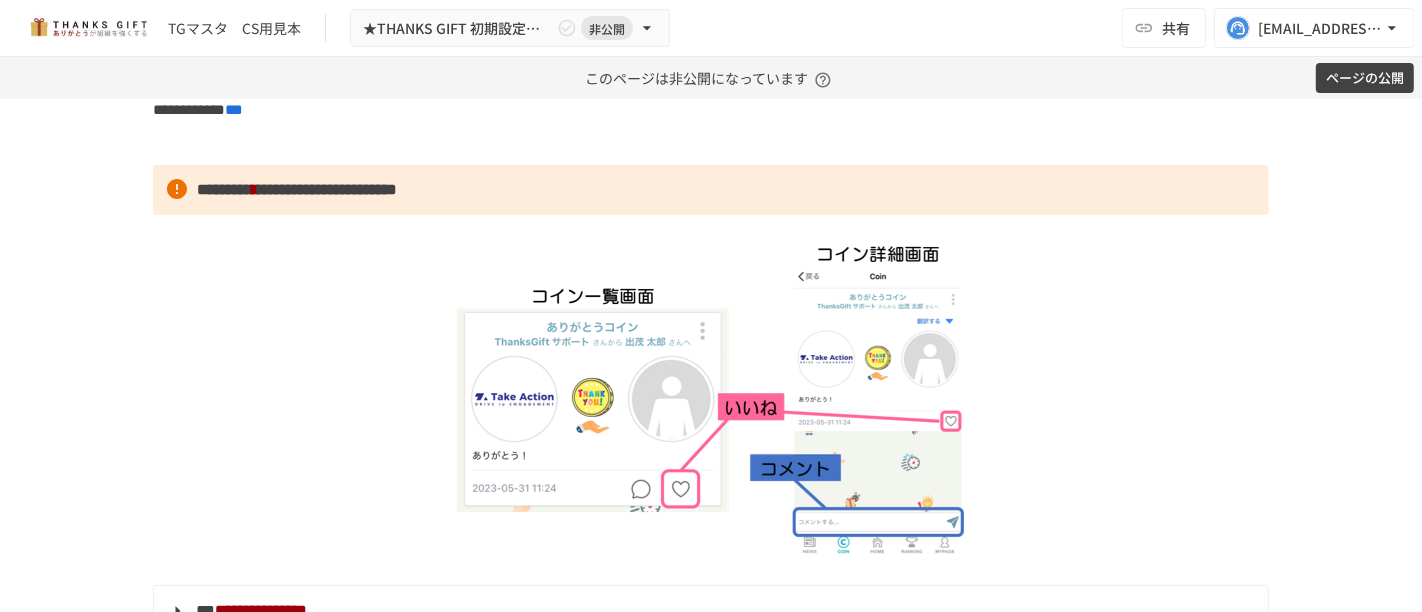 scroll, scrollTop: 6634, scrollLeft: 0, axis: vertical 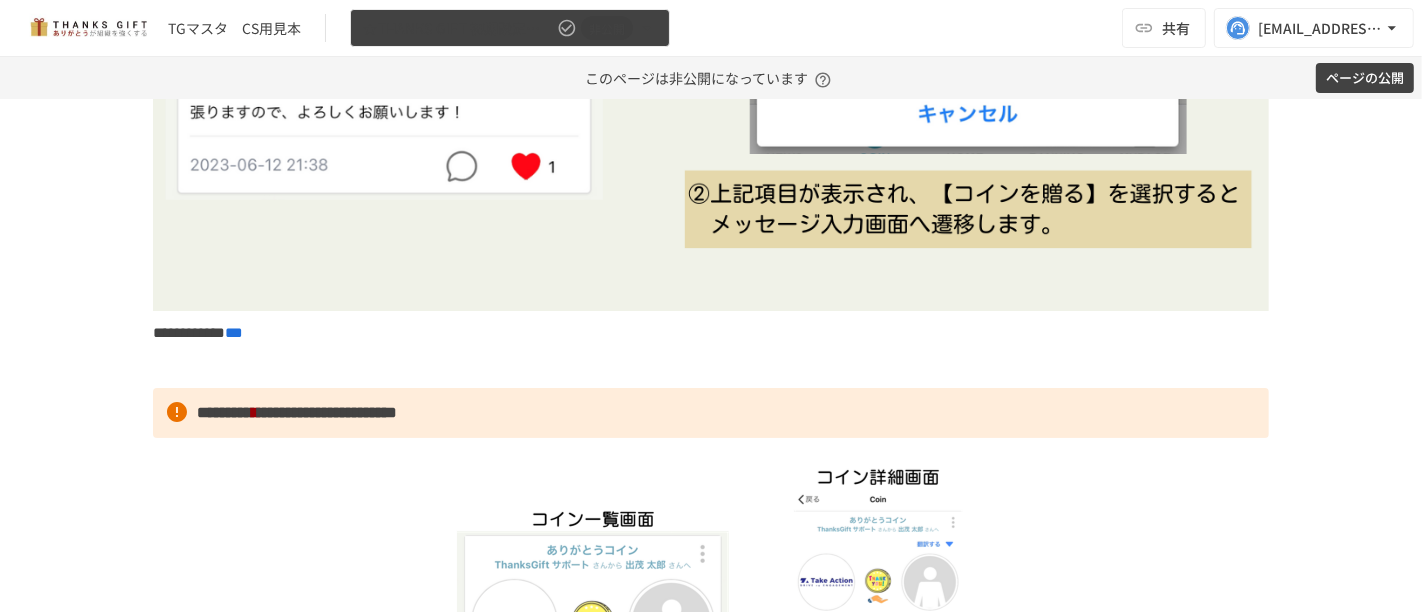 click on "★THANKS GIFT 初期設定・操作方法ガイド 非公開" at bounding box center (510, 28) 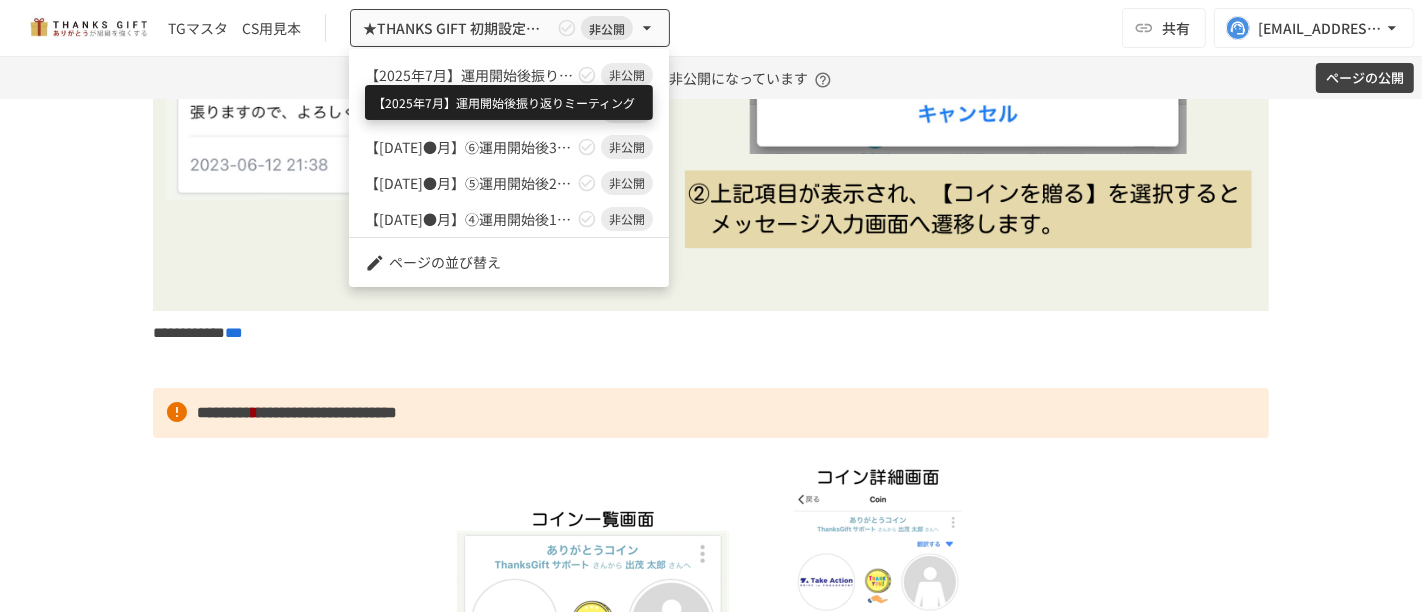 click on "【2025年7月】運用開始後振り返りミーティング" at bounding box center (469, 75) 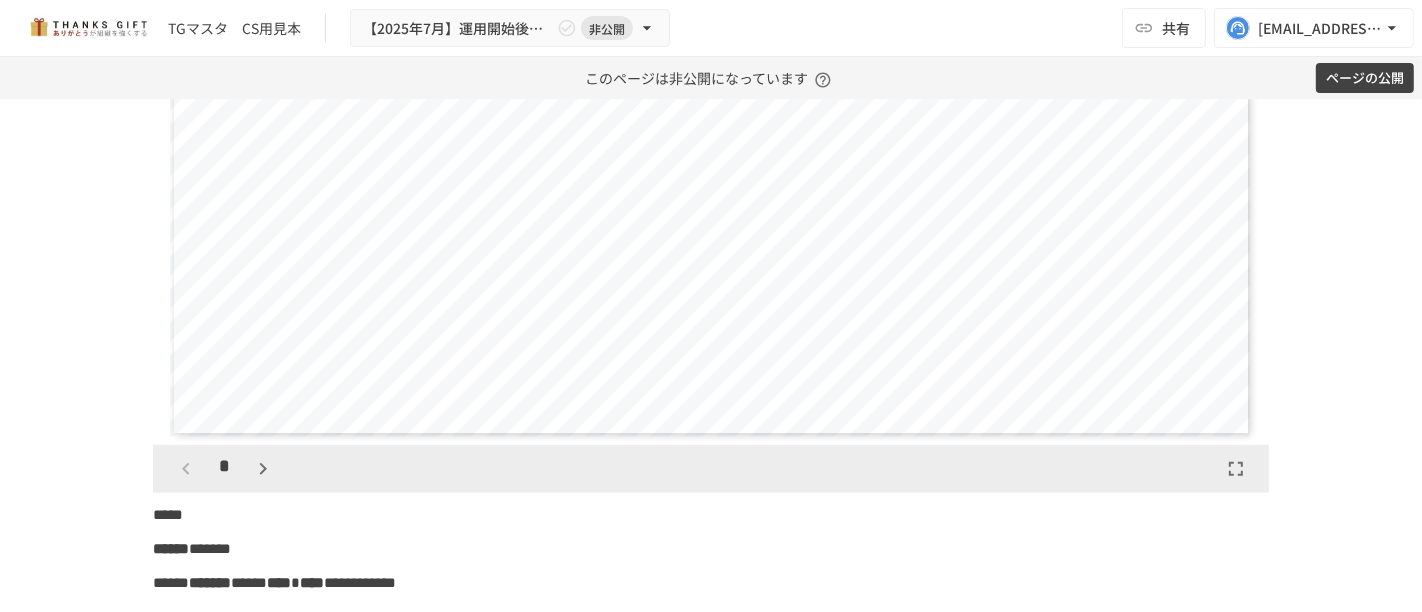 scroll, scrollTop: 7539, scrollLeft: 0, axis: vertical 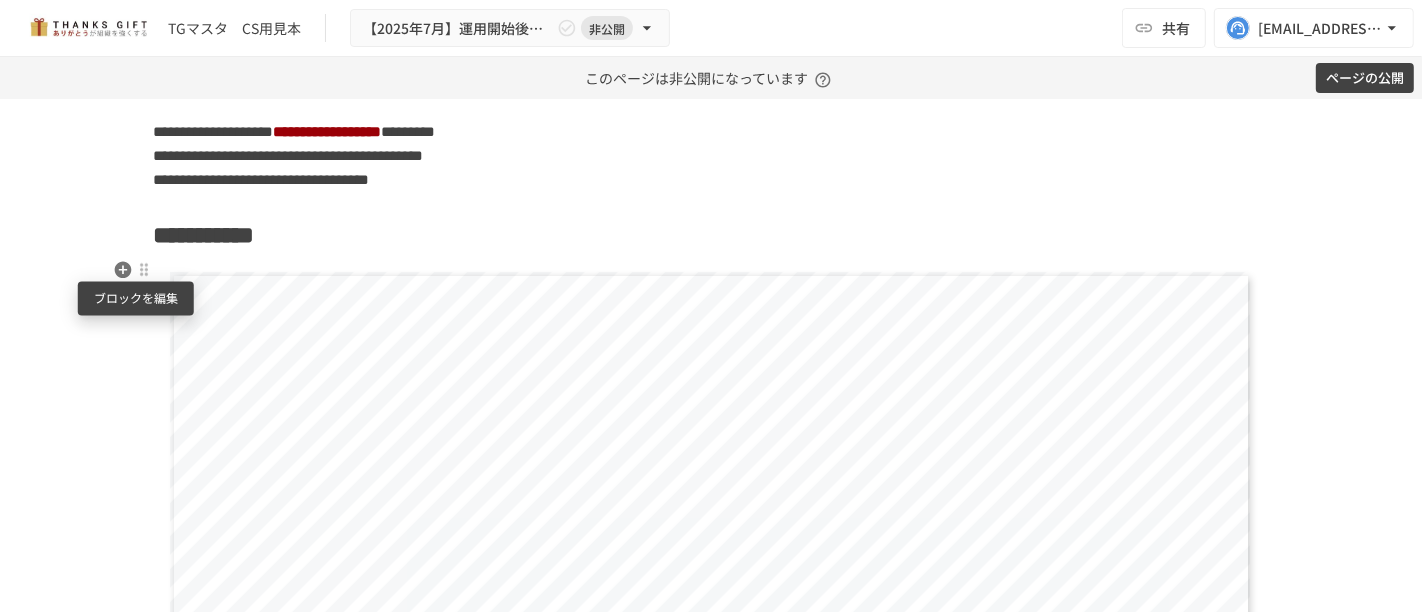 click at bounding box center [144, 270] 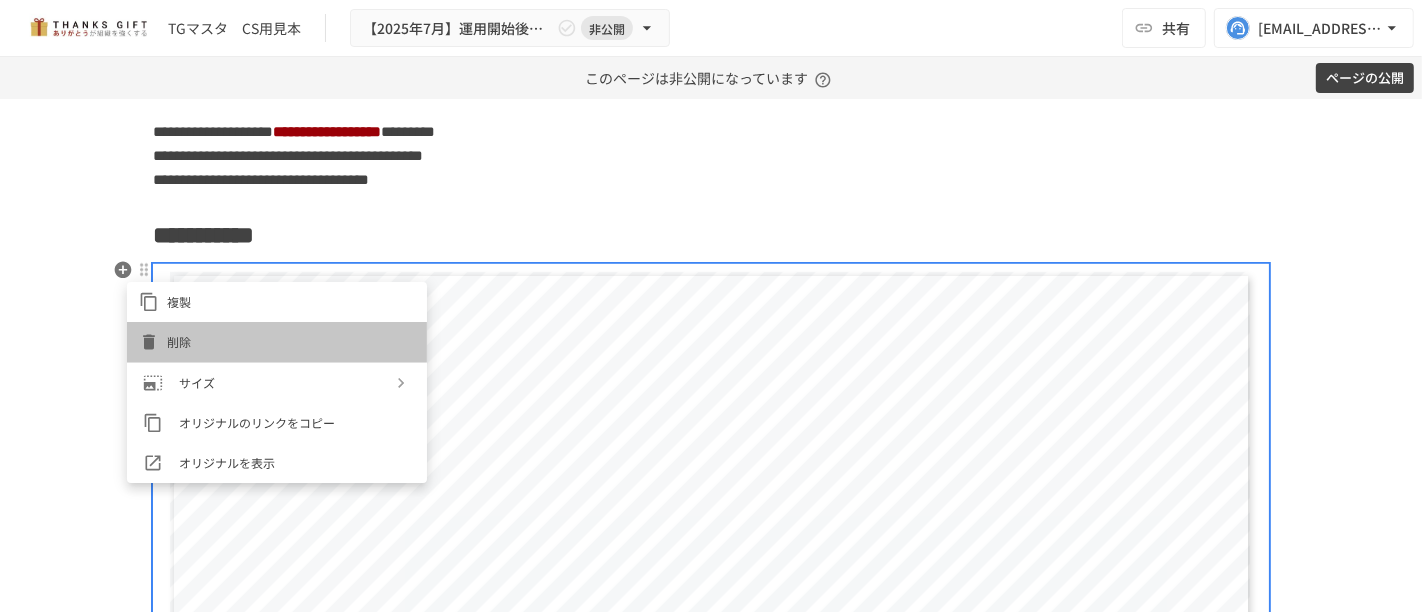 click on "削除" at bounding box center (291, 341) 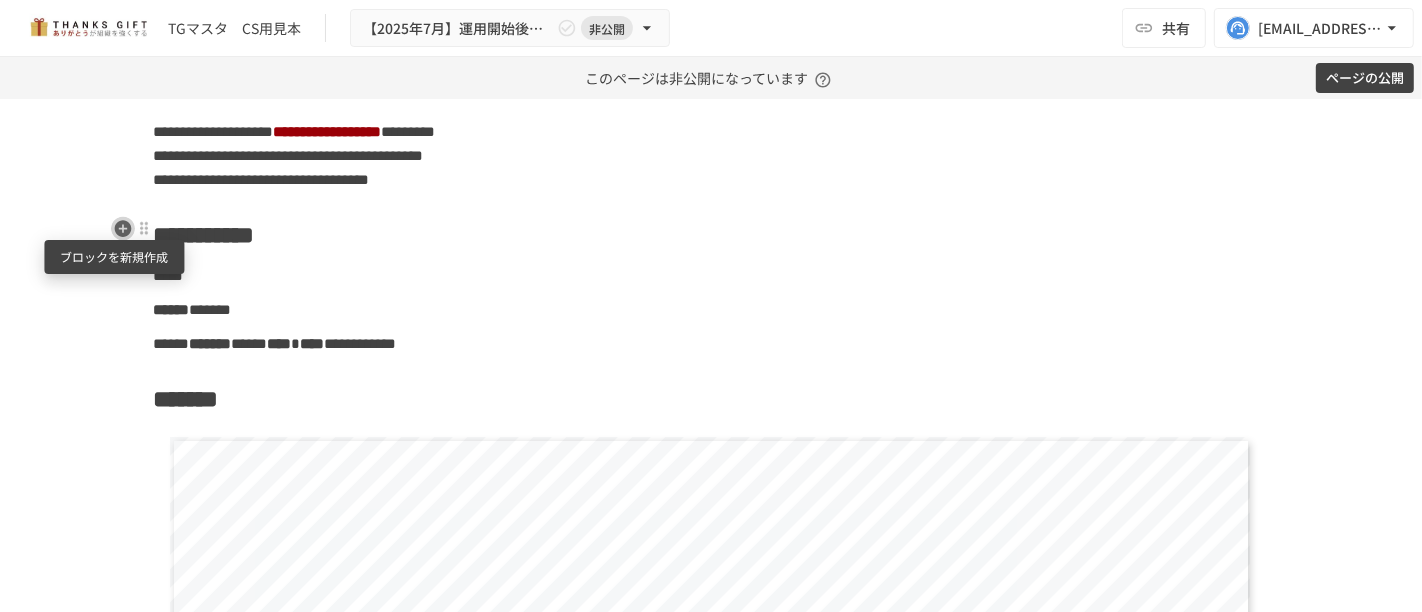 drag, startPoint x: 115, startPoint y: 227, endPoint x: 144, endPoint y: 250, distance: 37.01351 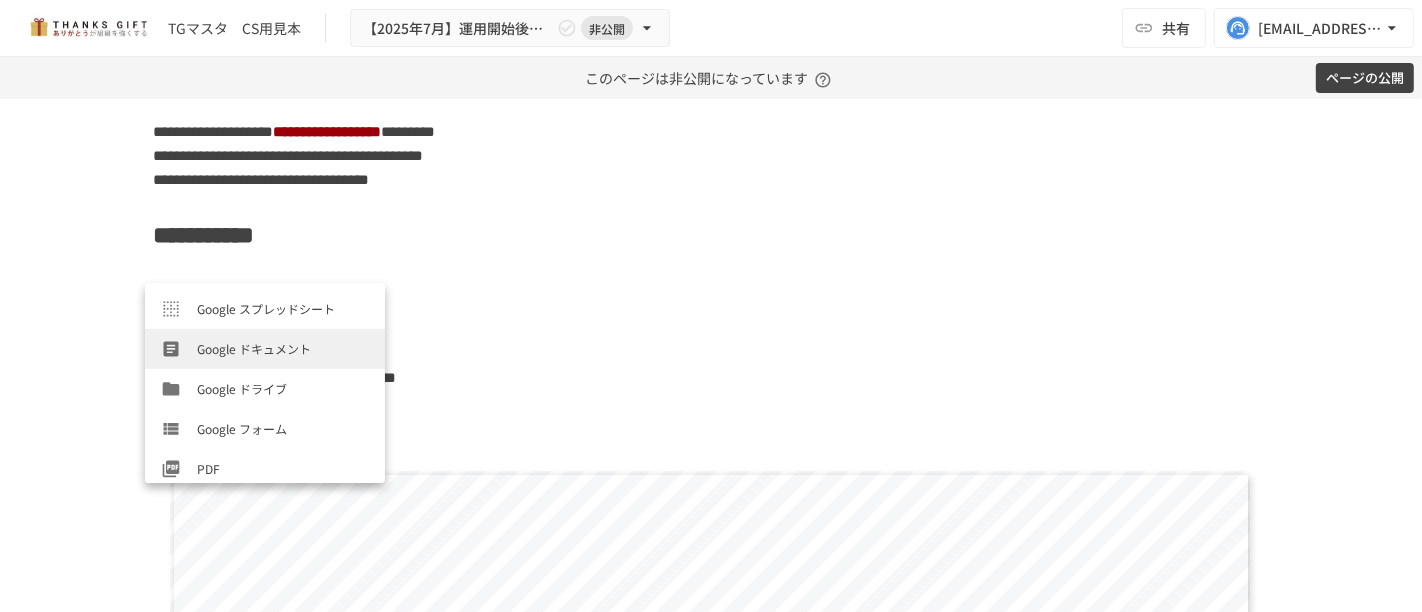 scroll, scrollTop: 680, scrollLeft: 0, axis: vertical 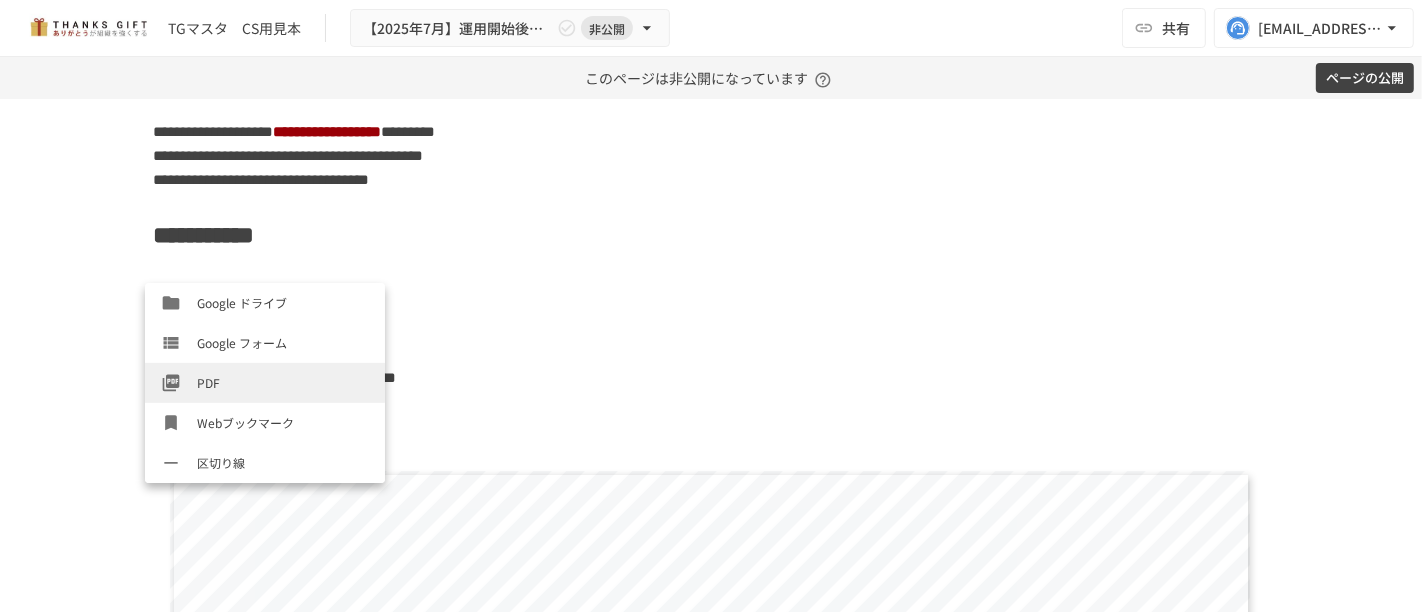 click on "PDF" at bounding box center (283, 382) 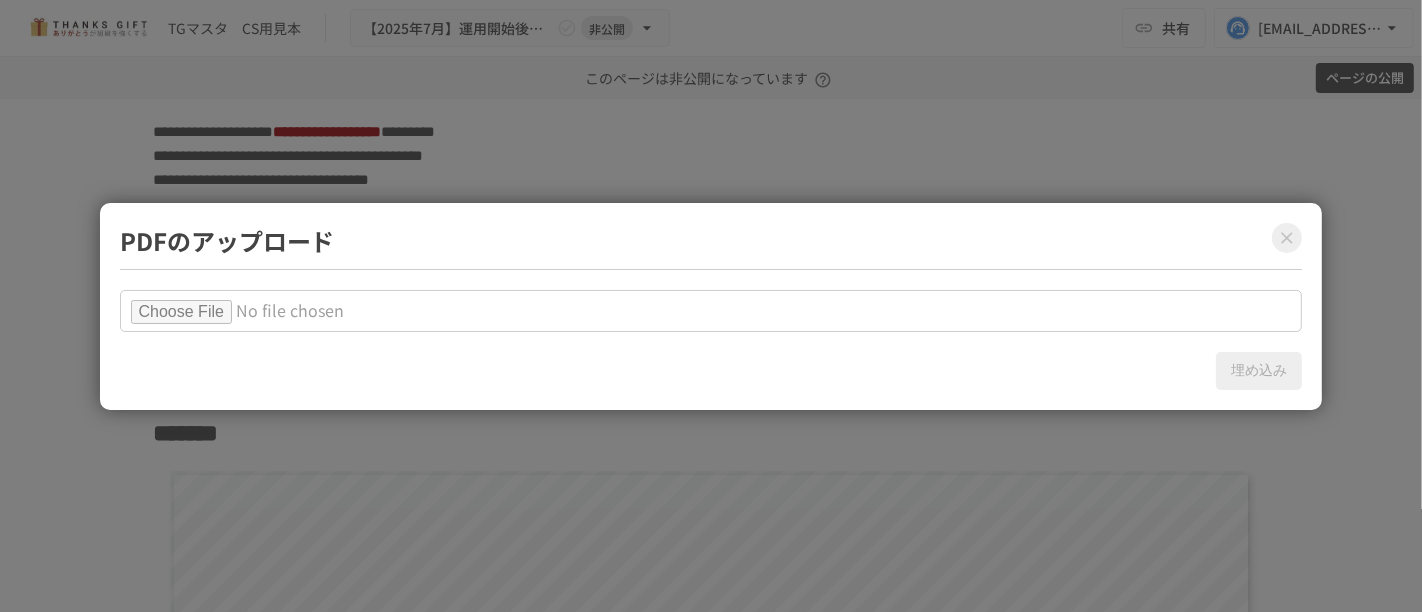 click at bounding box center (711, 311) 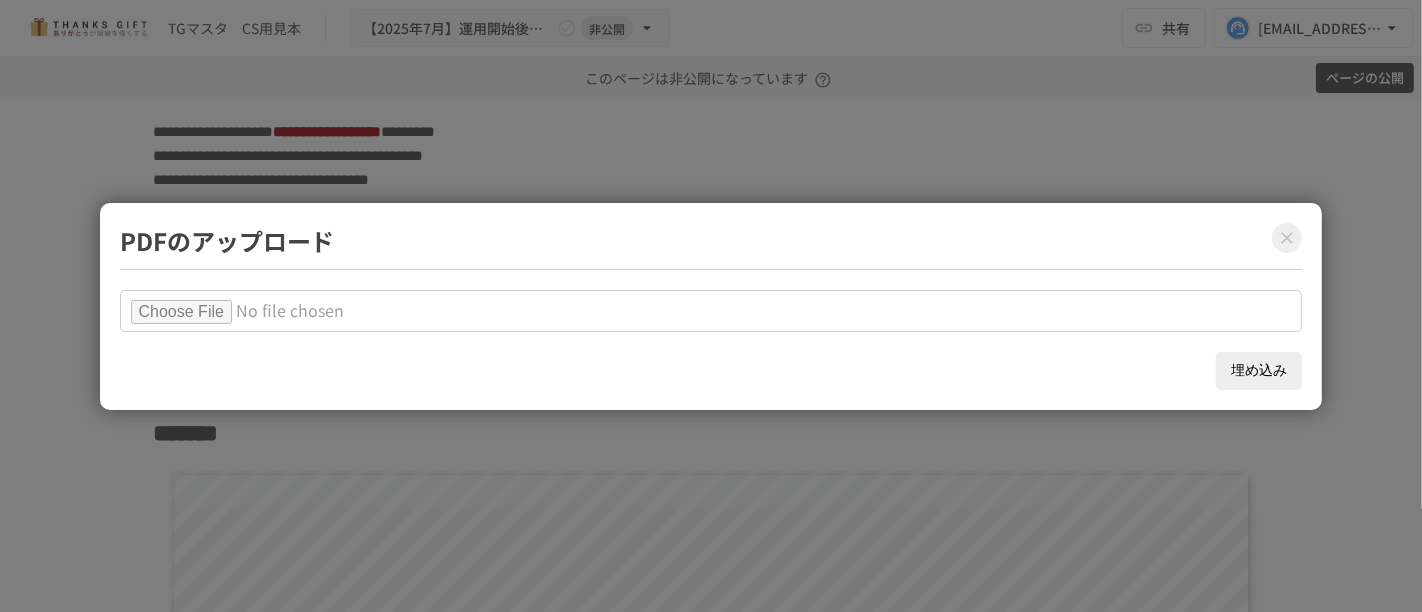click on "埋め込み" at bounding box center [1259, 371] 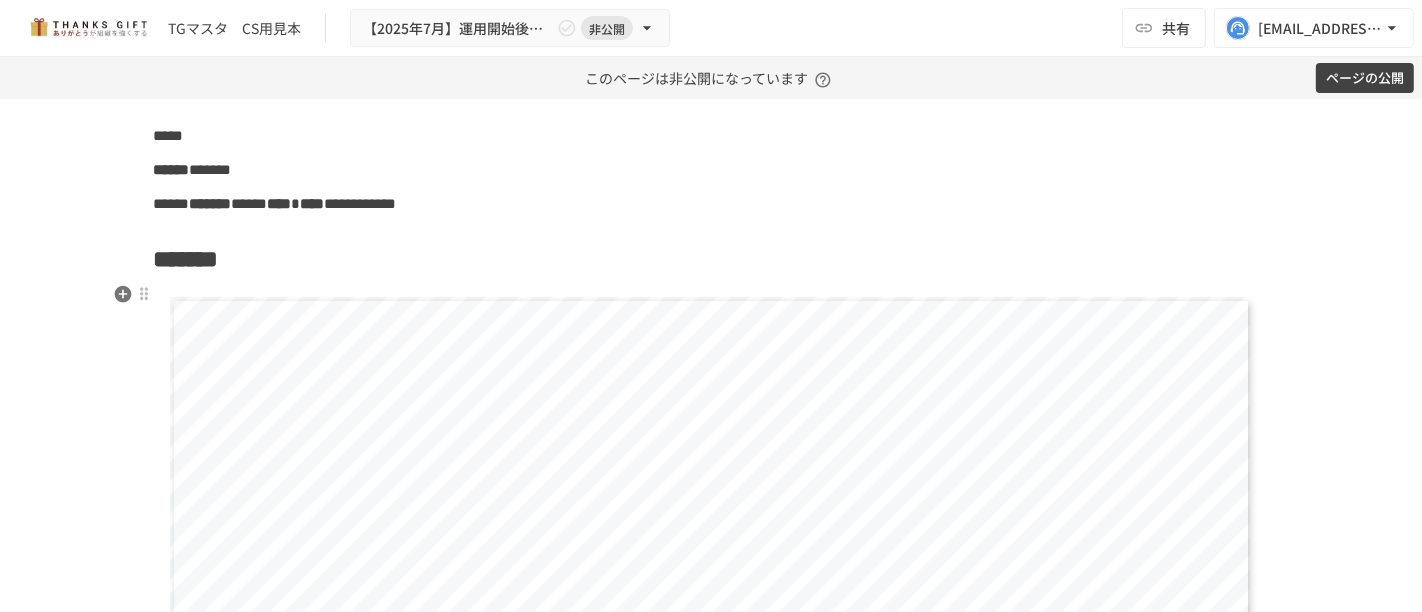 scroll, scrollTop: 8317, scrollLeft: 0, axis: vertical 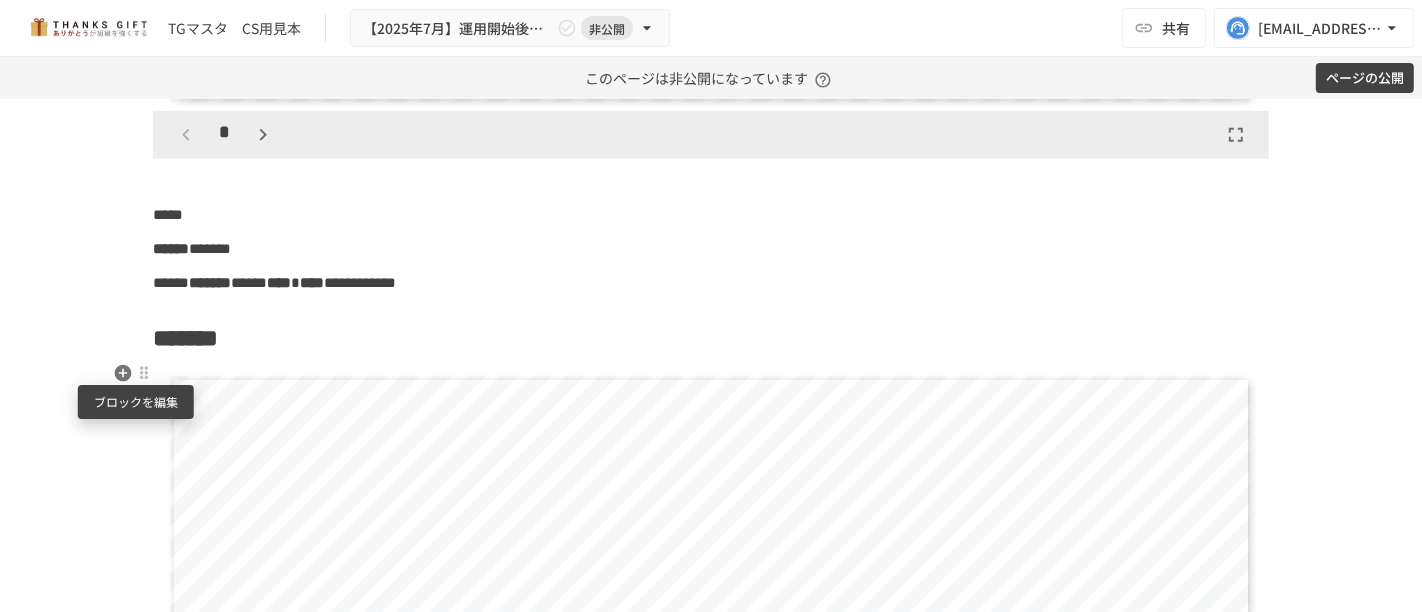 click at bounding box center (144, 373) 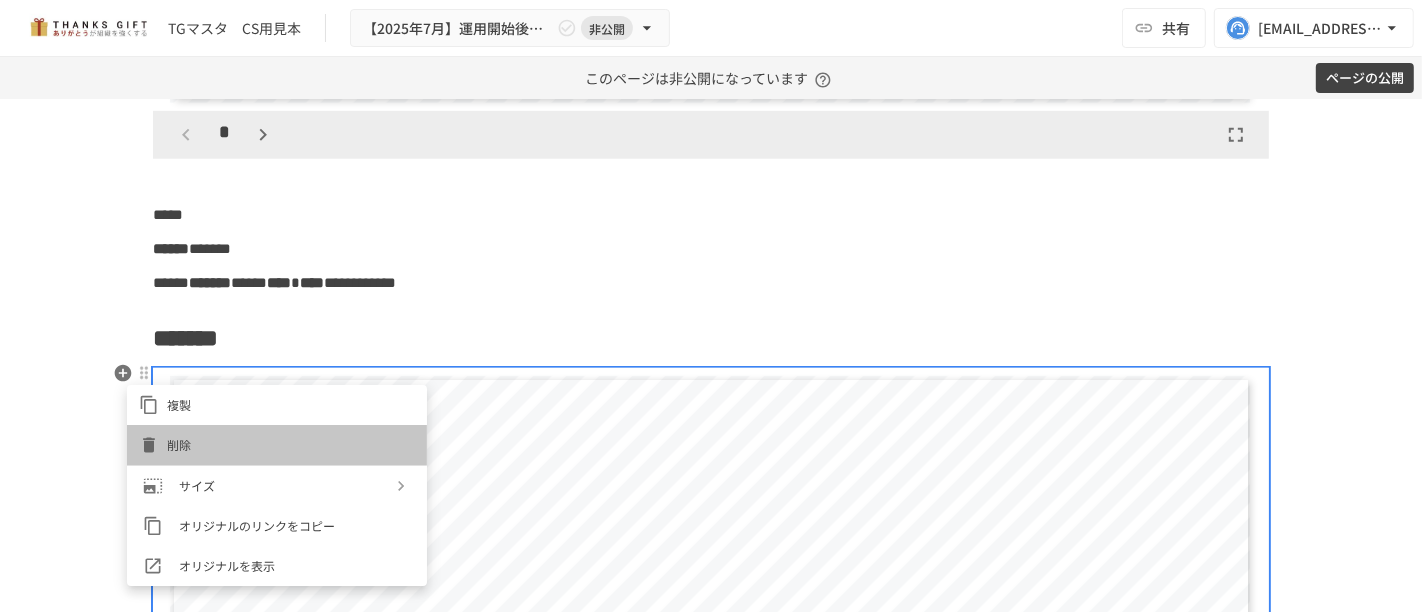 click on "削除" at bounding box center [291, 444] 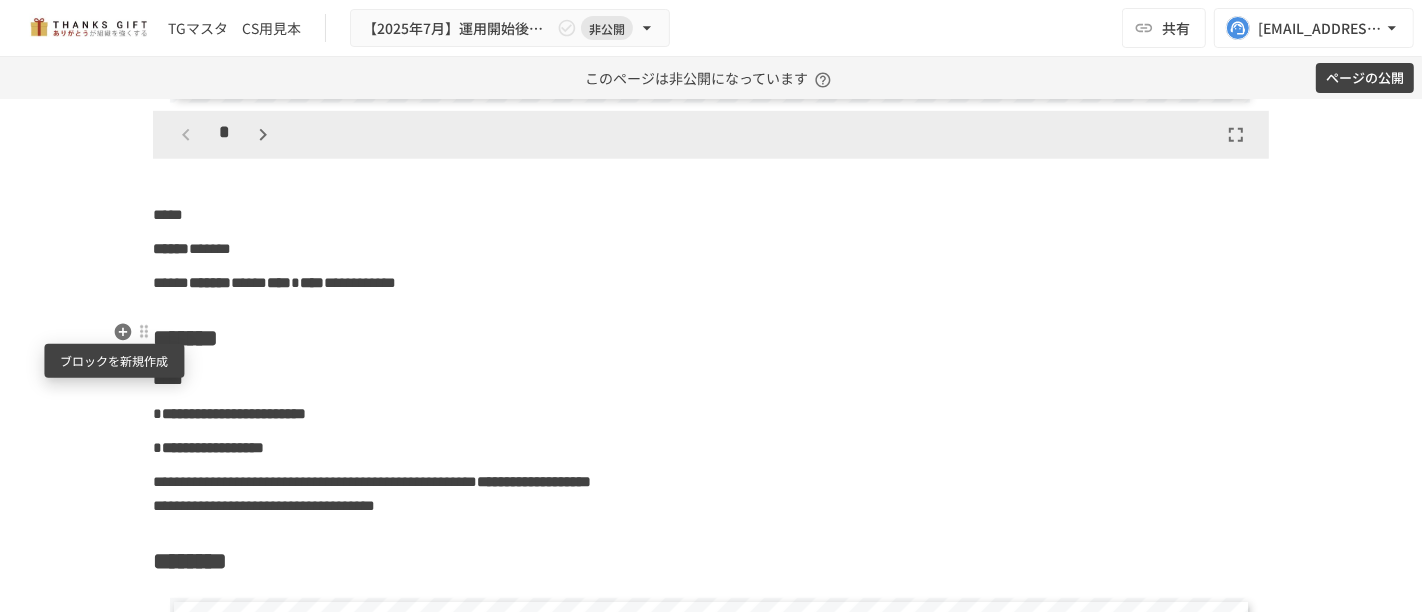 click 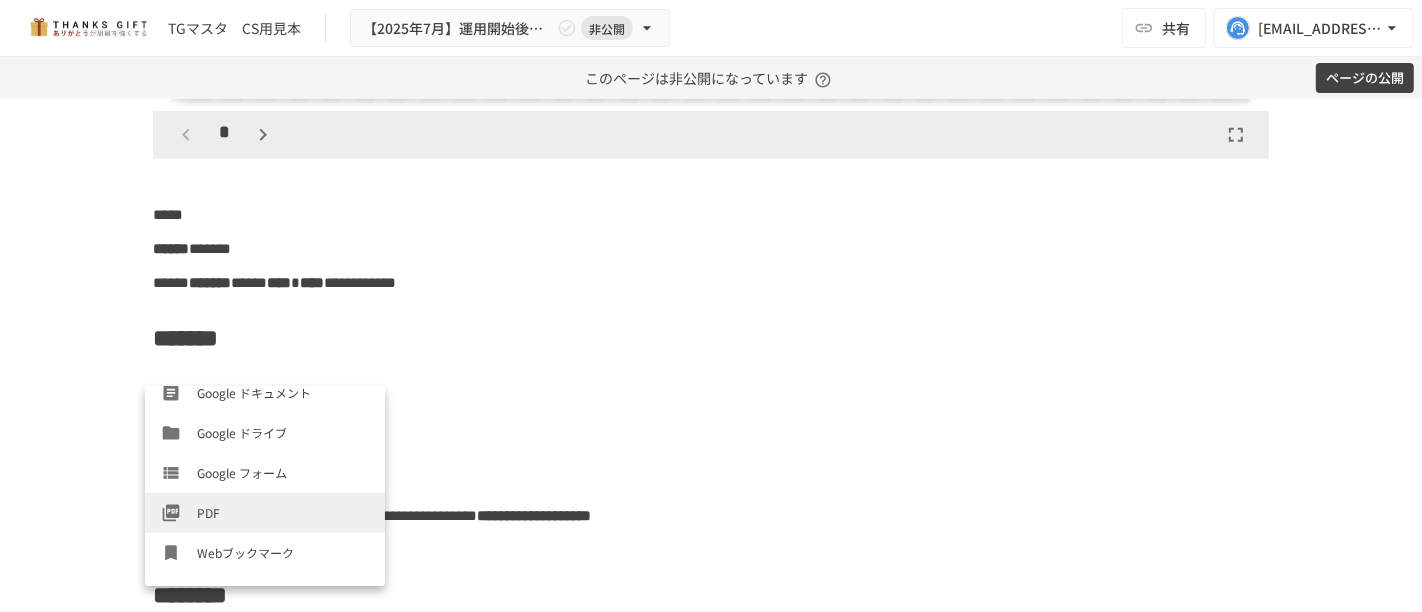 scroll, scrollTop: 680, scrollLeft: 0, axis: vertical 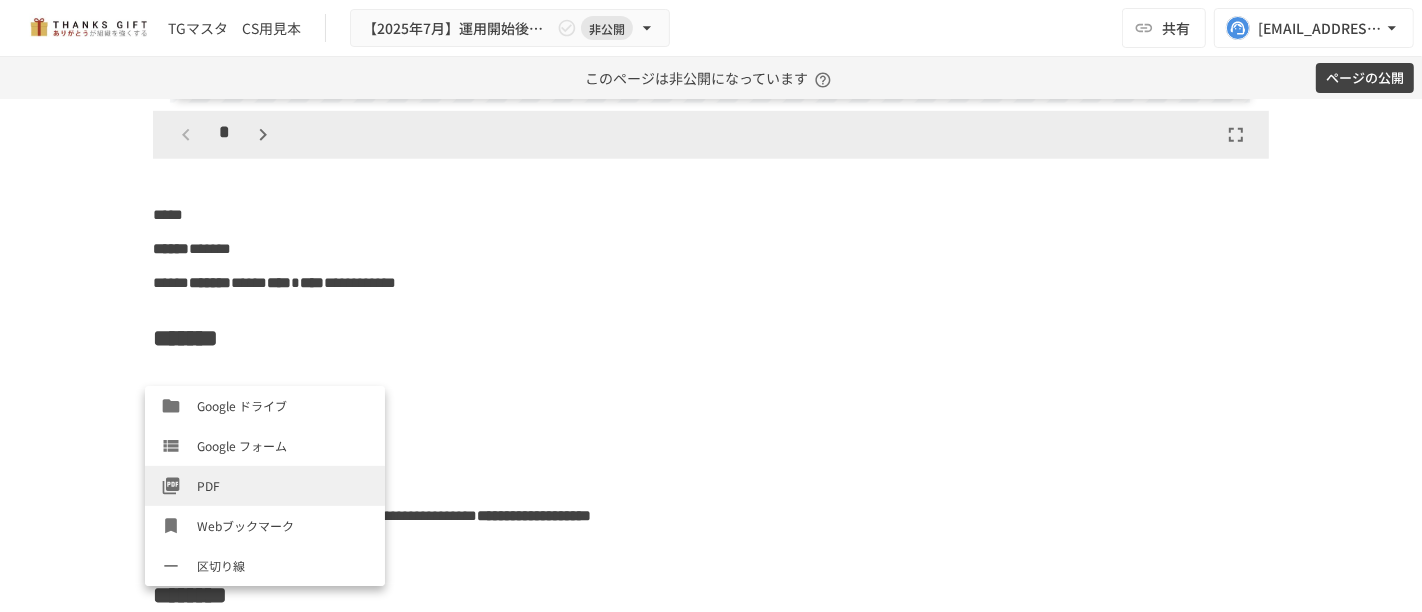 click on "PDF" at bounding box center (265, 486) 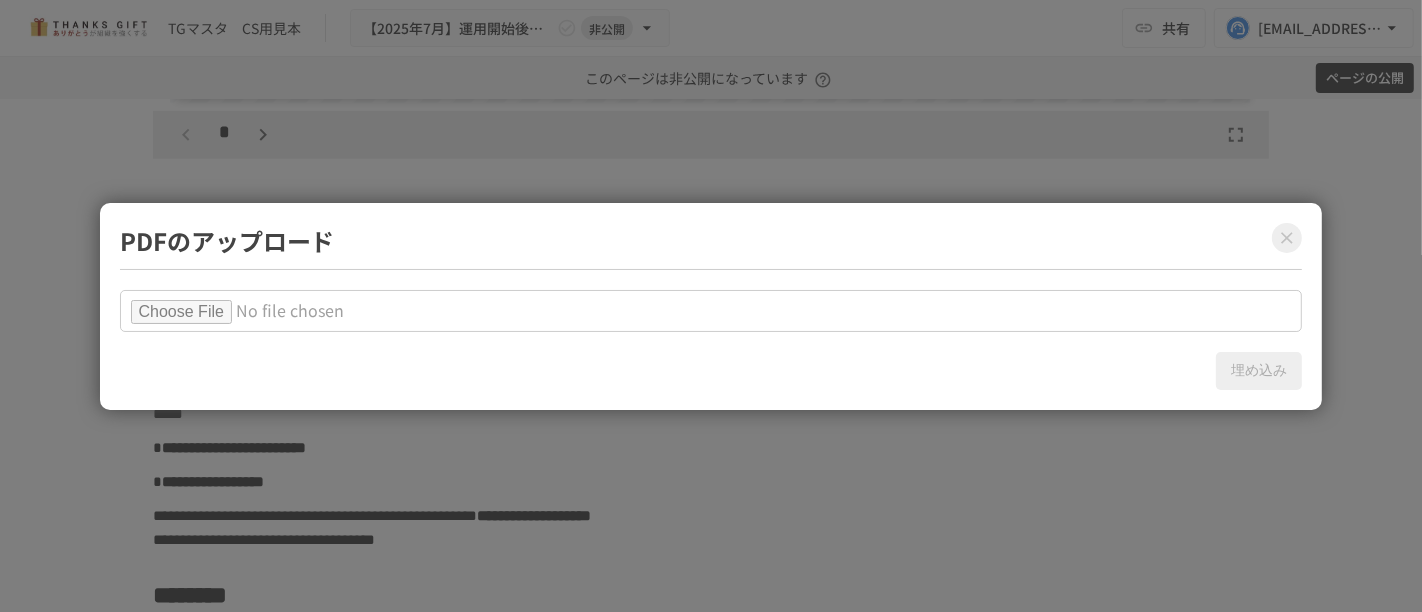 click at bounding box center (711, 311) 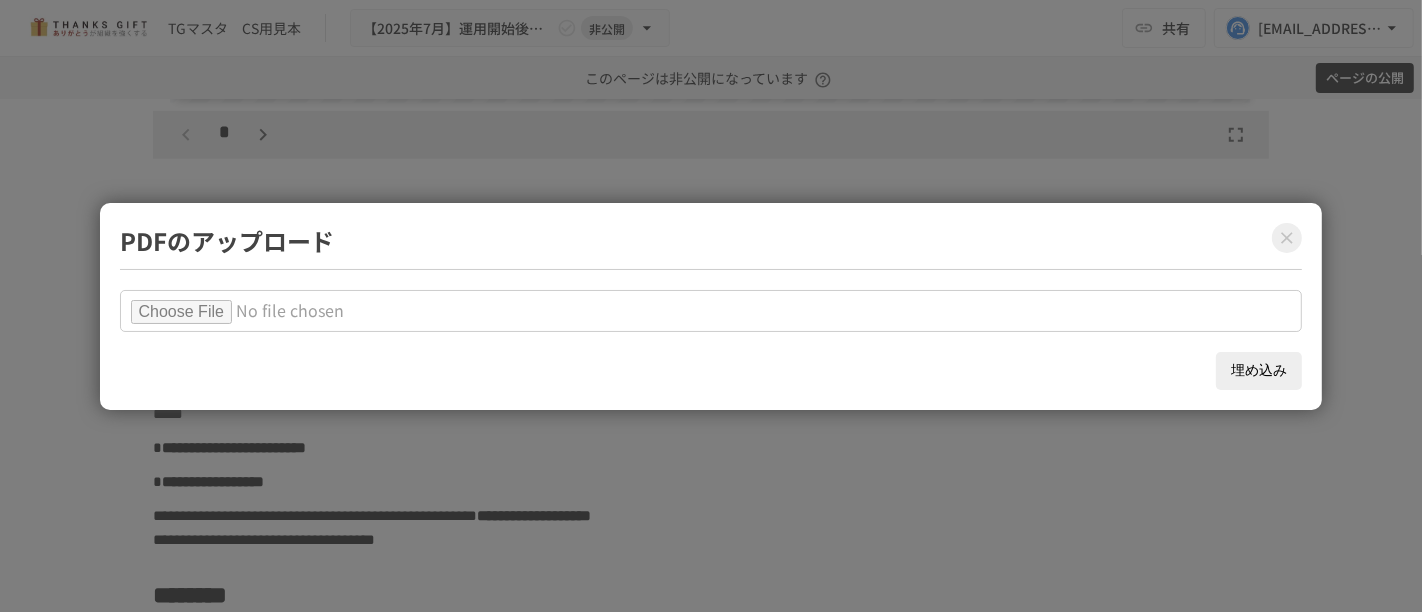 click on "埋め込み" at bounding box center [1259, 371] 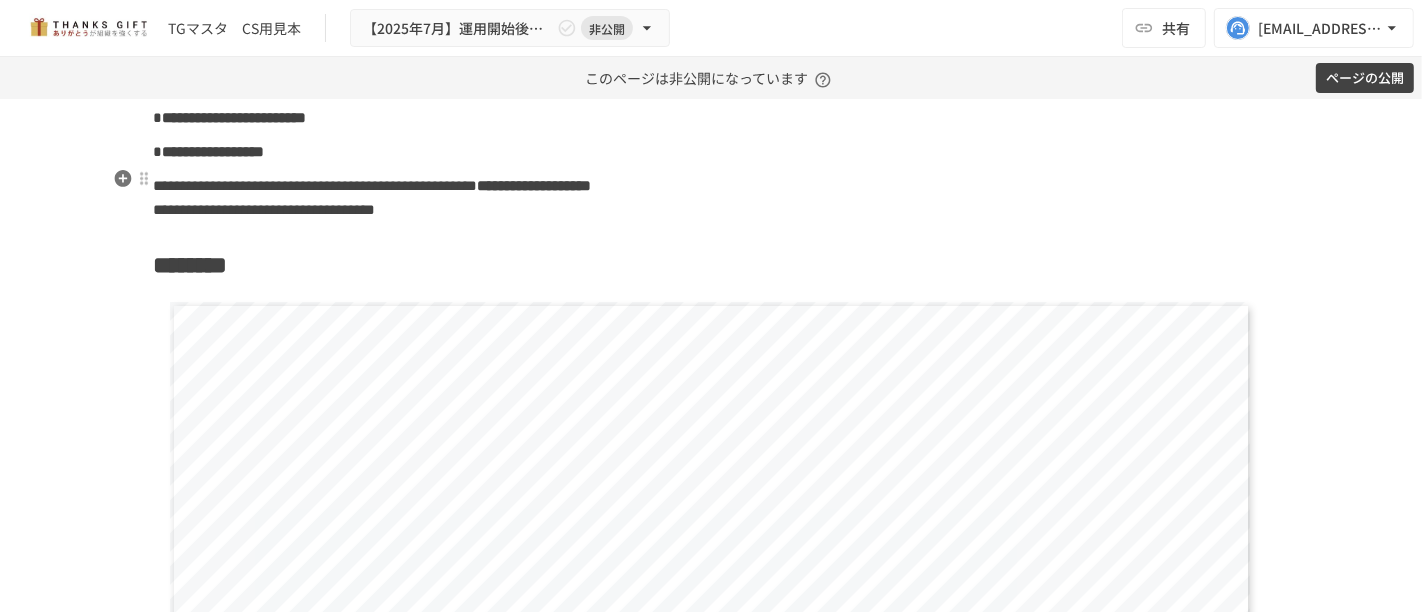 scroll, scrollTop: 9428, scrollLeft: 0, axis: vertical 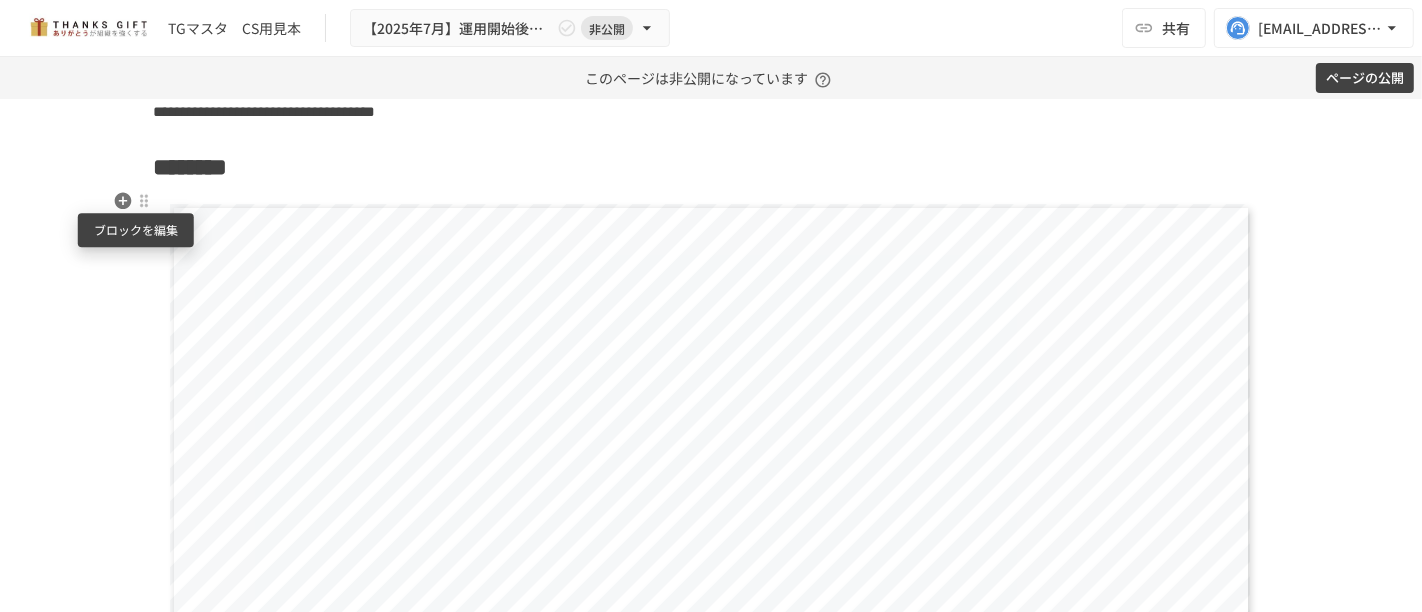 click at bounding box center [144, 201] 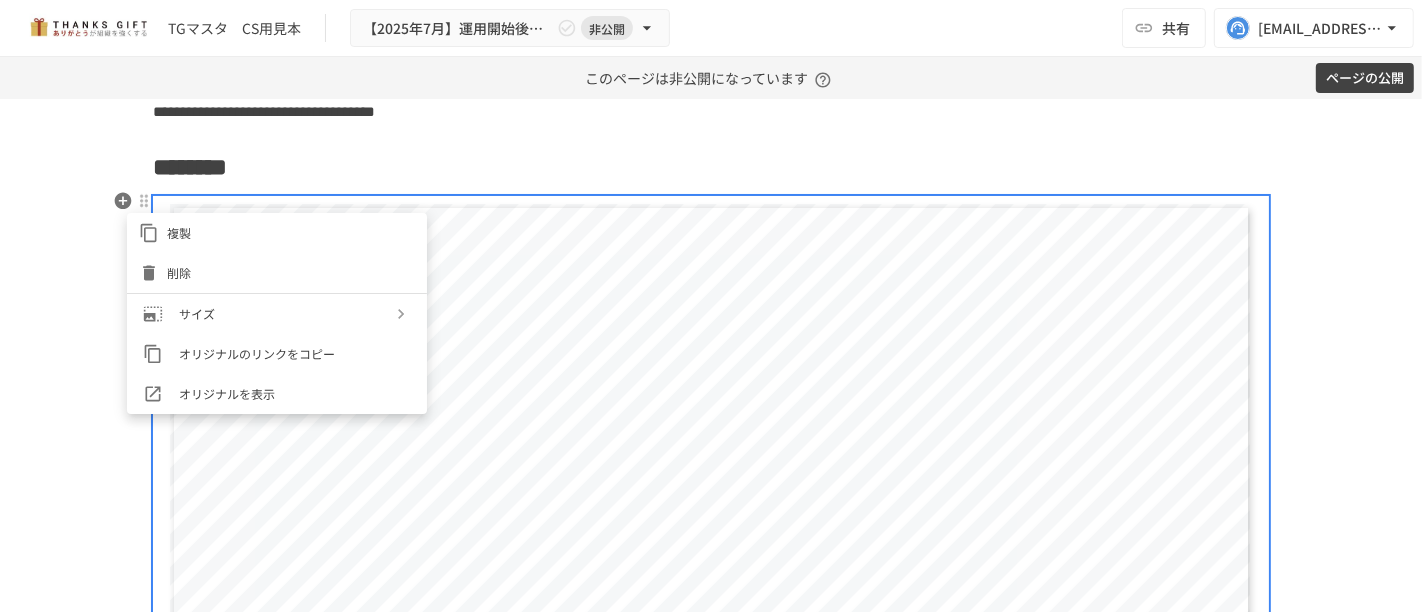 click on "削除" at bounding box center [291, 272] 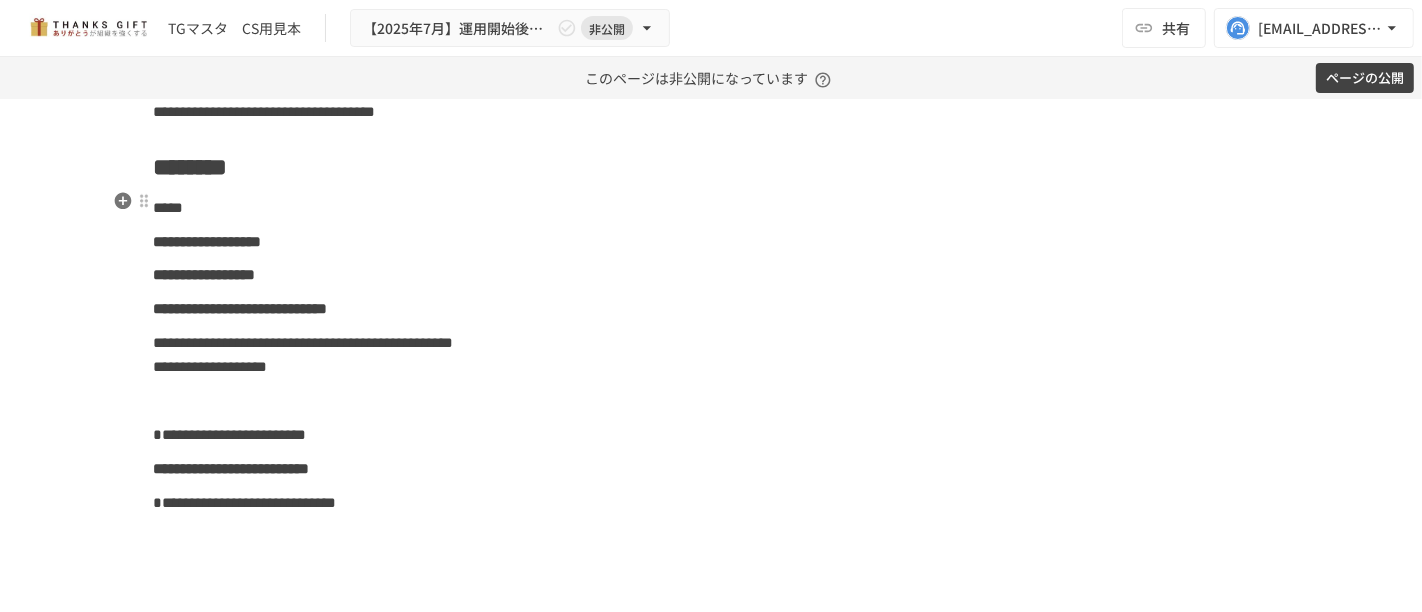 scroll, scrollTop: 9428, scrollLeft: 0, axis: vertical 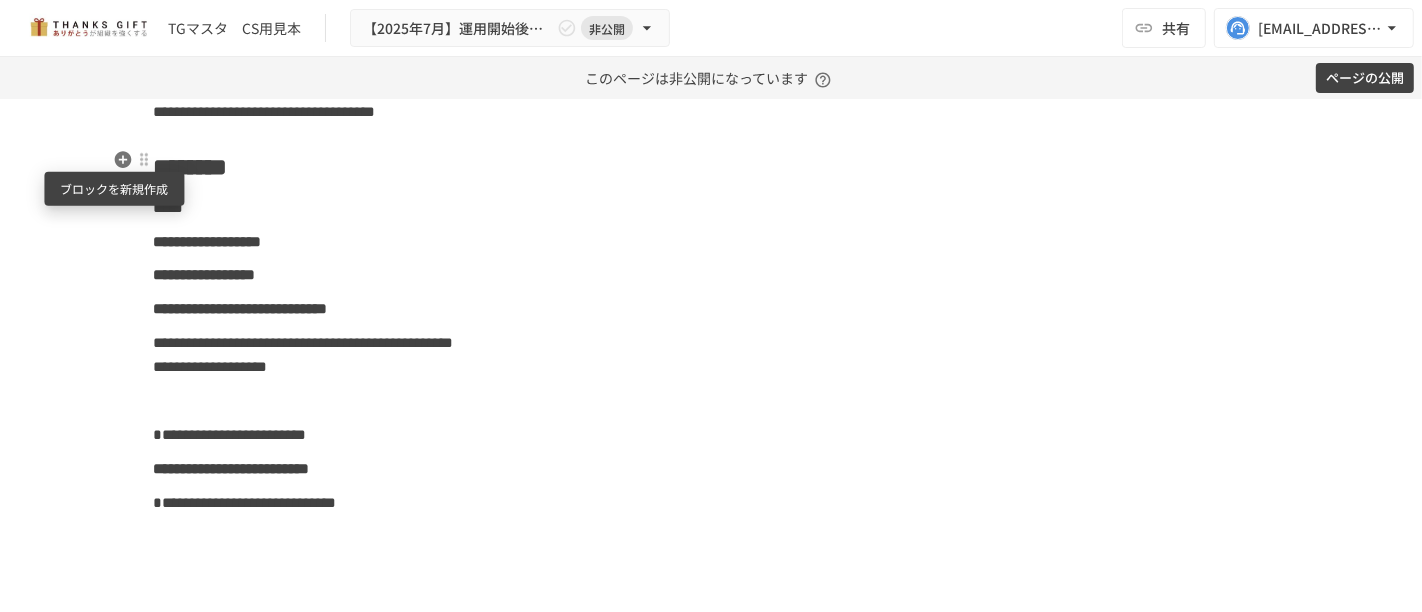 click 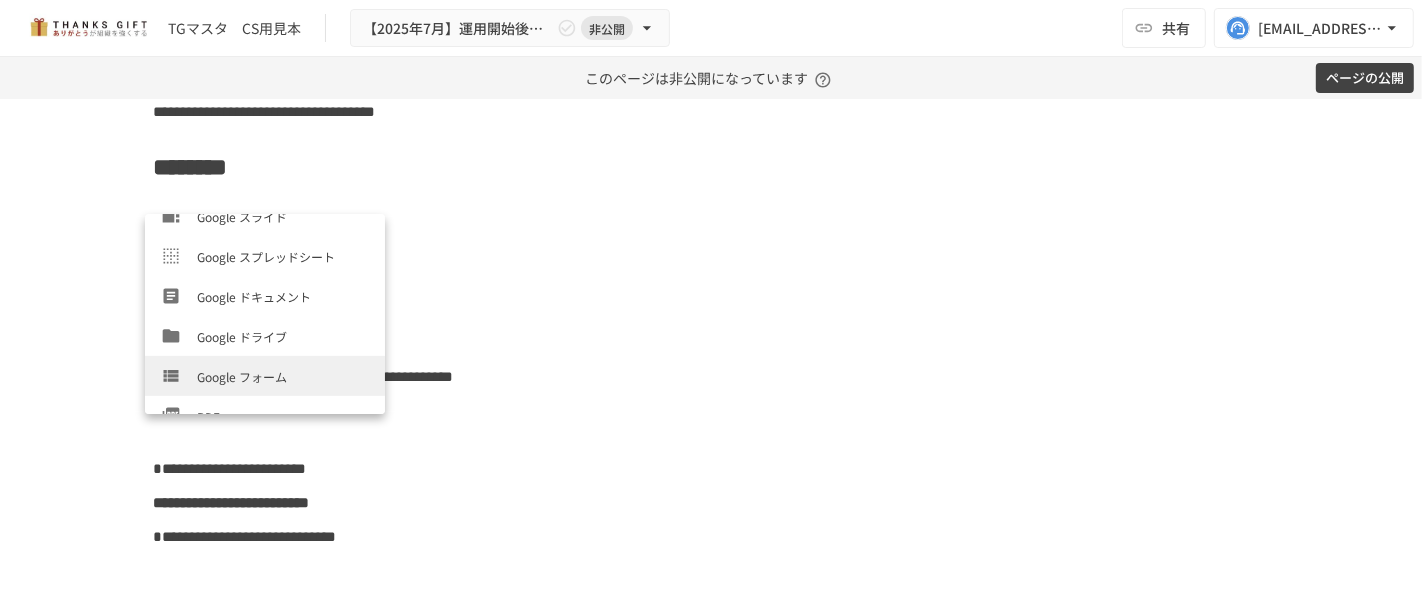 scroll, scrollTop: 680, scrollLeft: 0, axis: vertical 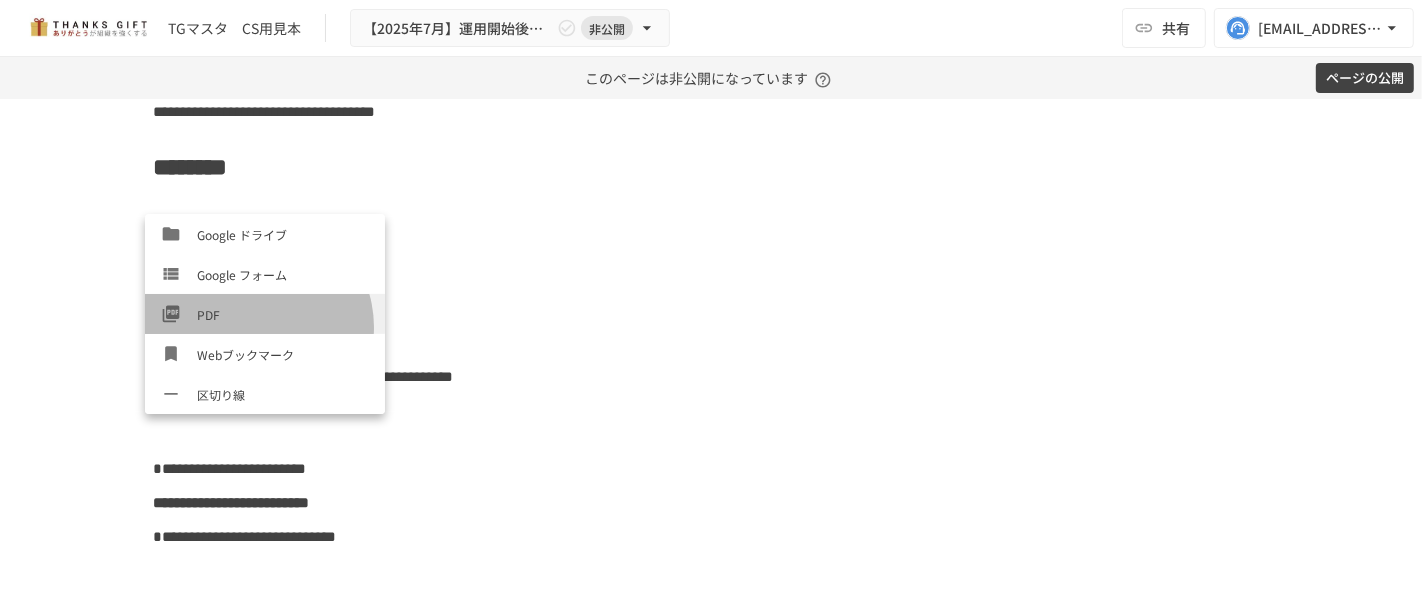 click on "PDF" at bounding box center [265, 314] 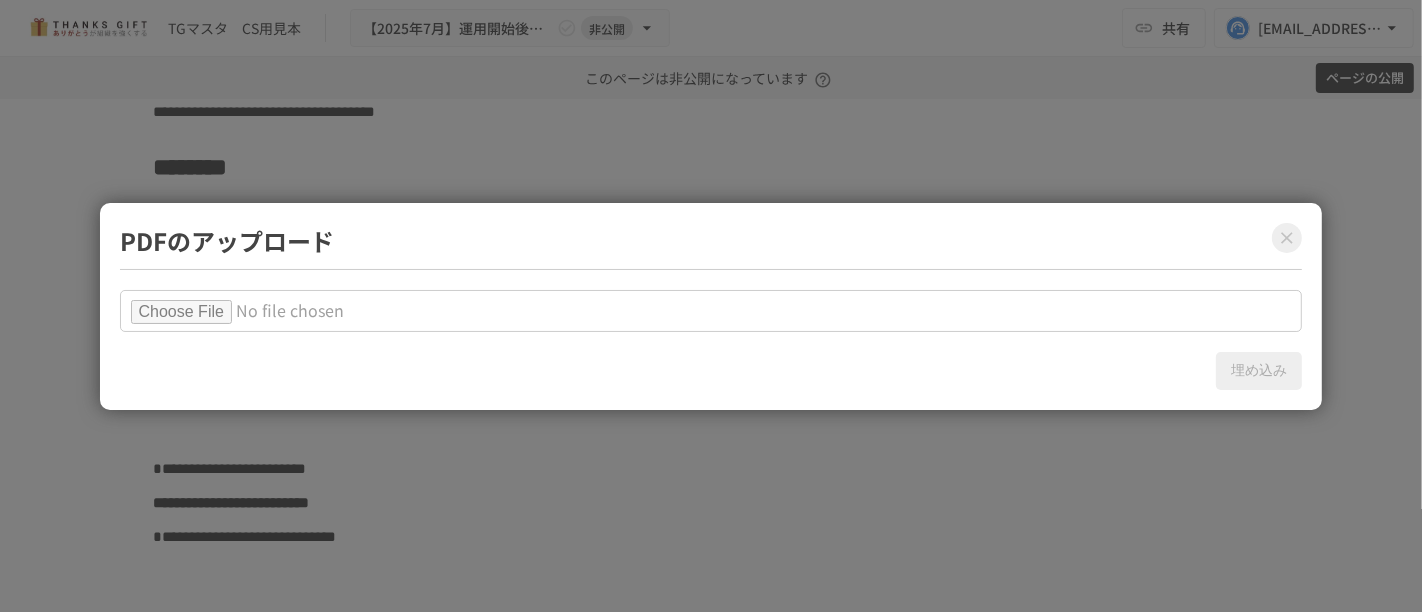 click at bounding box center [711, 311] 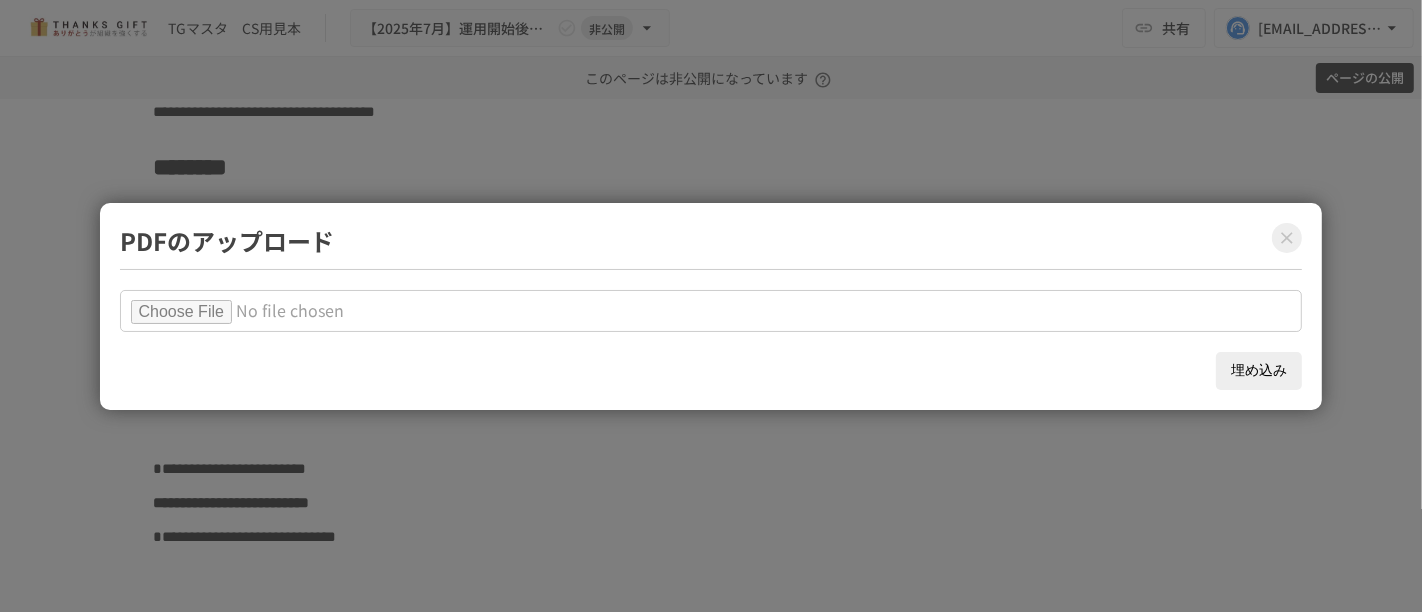 click on "埋め込み" at bounding box center (1259, 371) 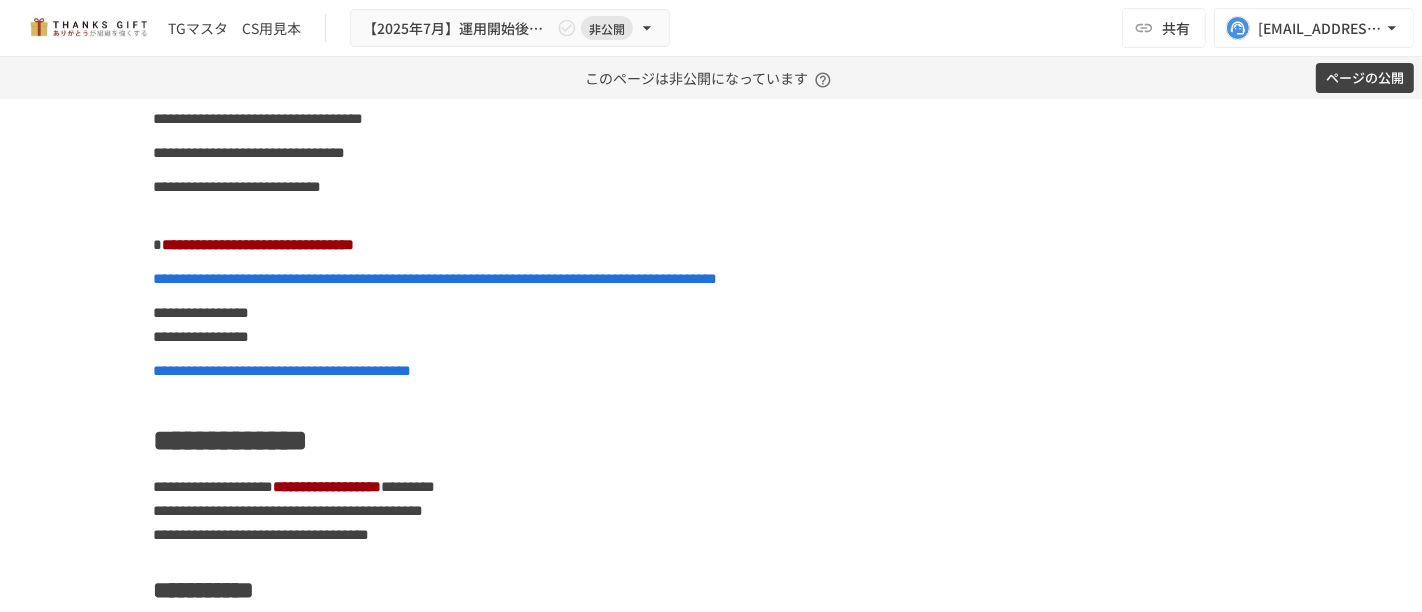 scroll, scrollTop: 7085, scrollLeft: 0, axis: vertical 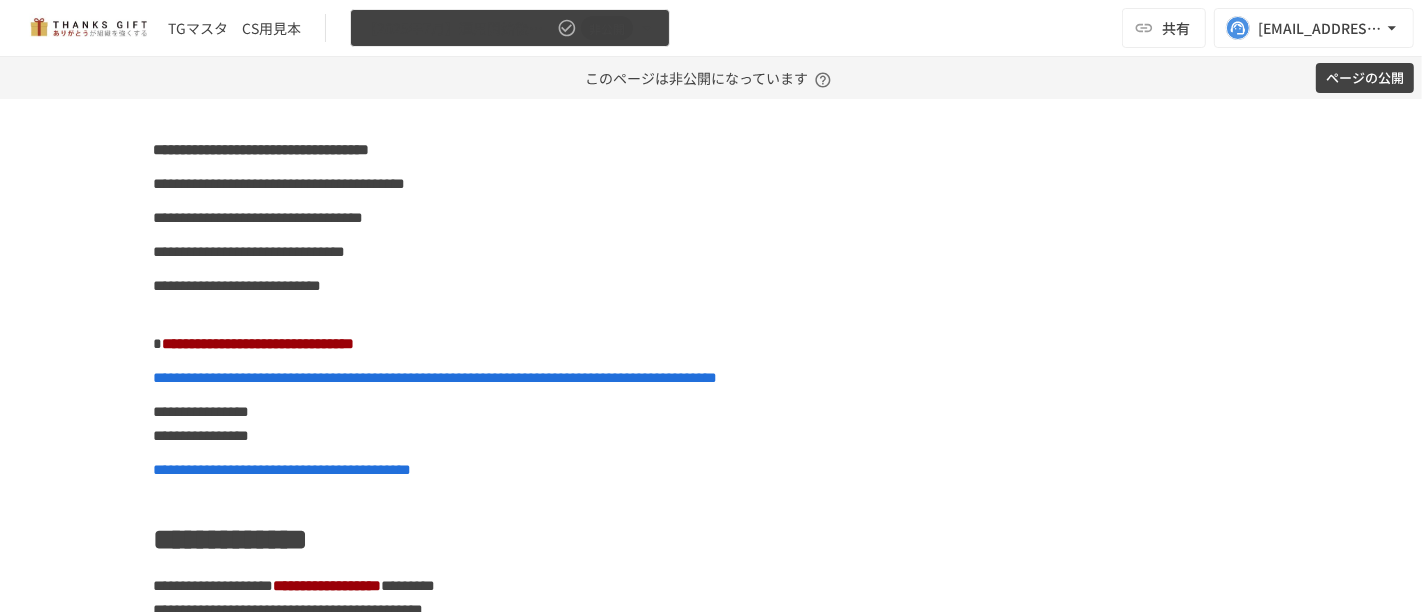 click 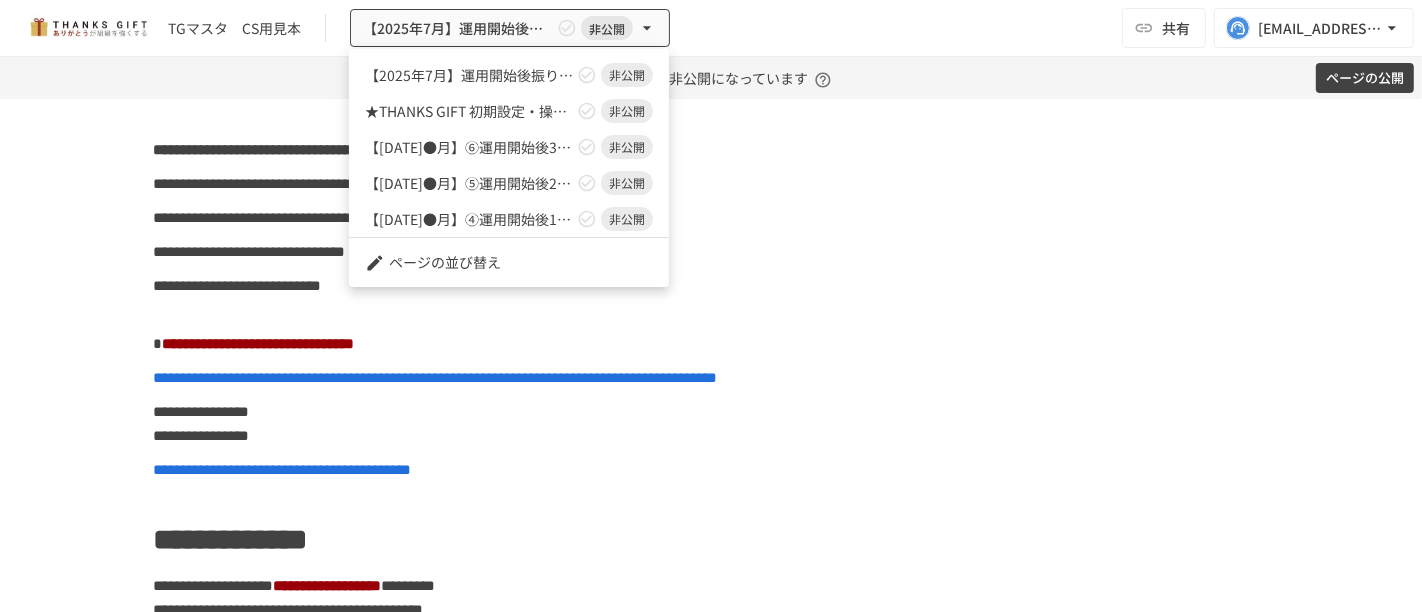click at bounding box center (711, 306) 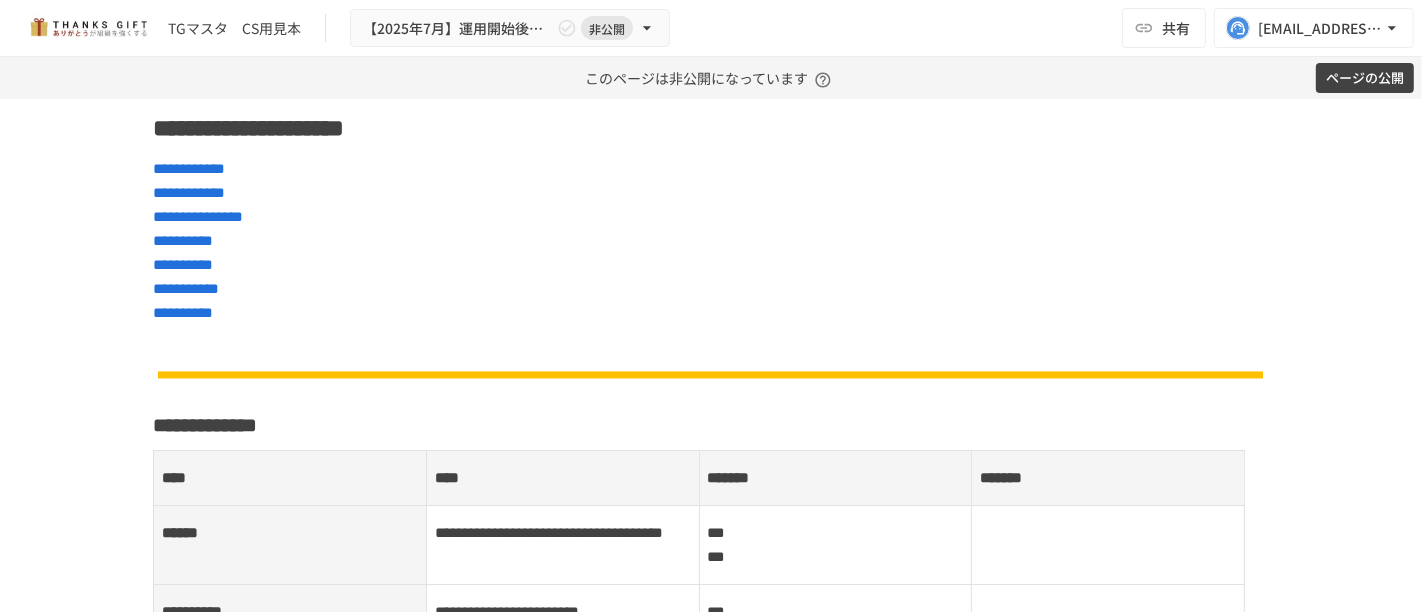 scroll, scrollTop: 0, scrollLeft: 0, axis: both 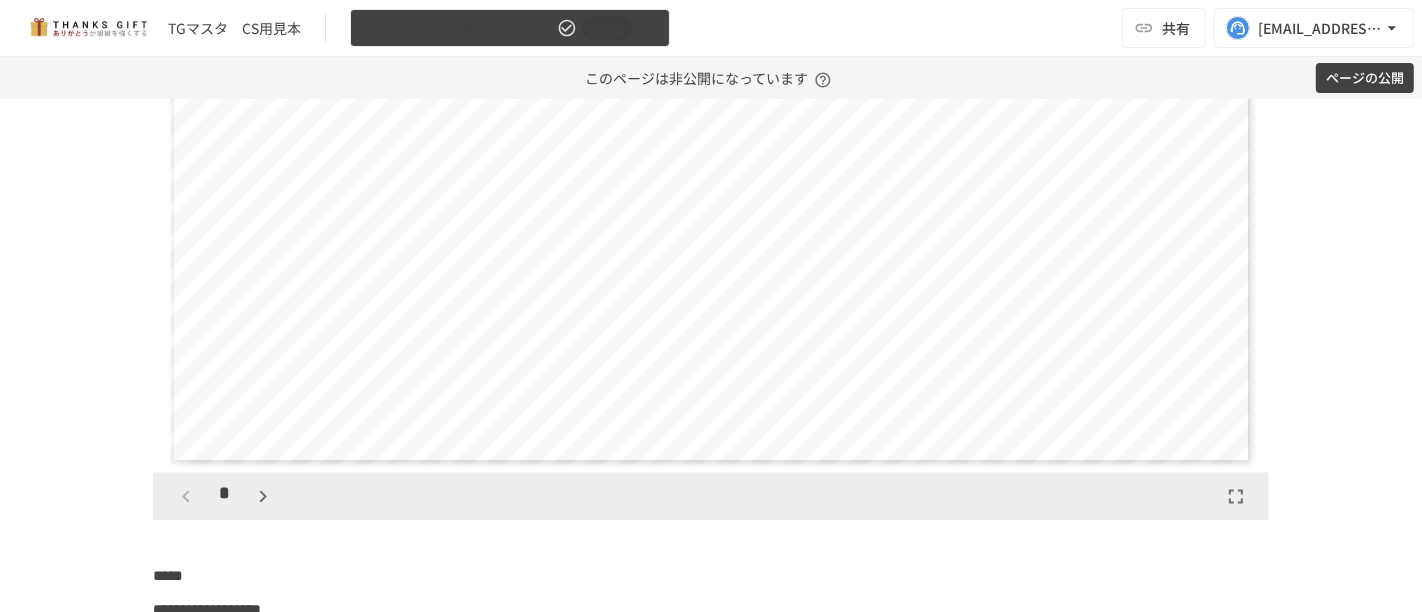 click on "非公開" at bounding box center (607, 28) 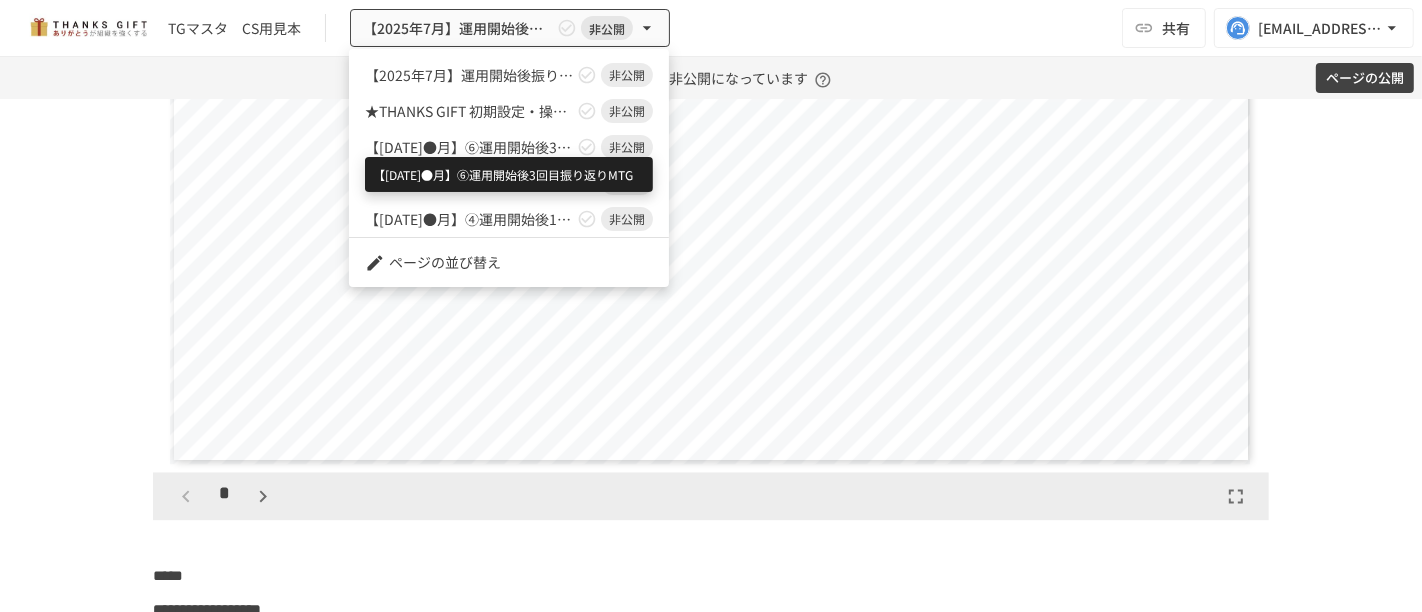 click on "【2025年●月】⑥運用開始後3回目振り返りMTG" at bounding box center (469, 147) 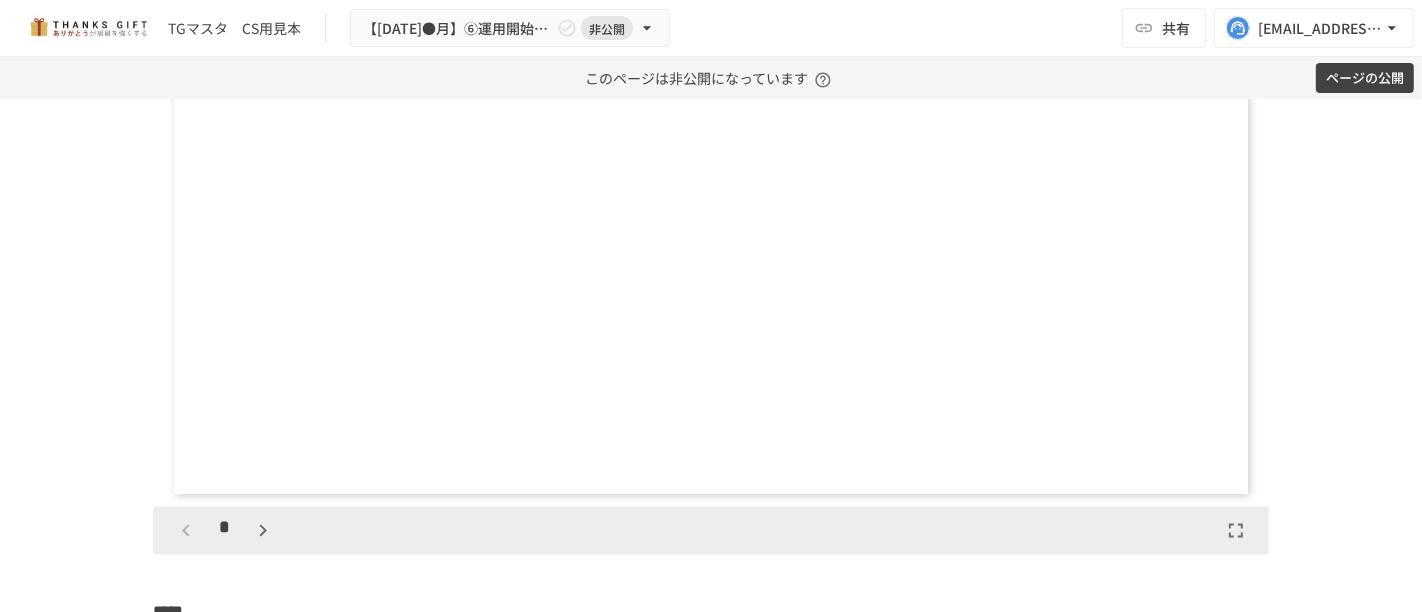 scroll, scrollTop: 15925, scrollLeft: 0, axis: vertical 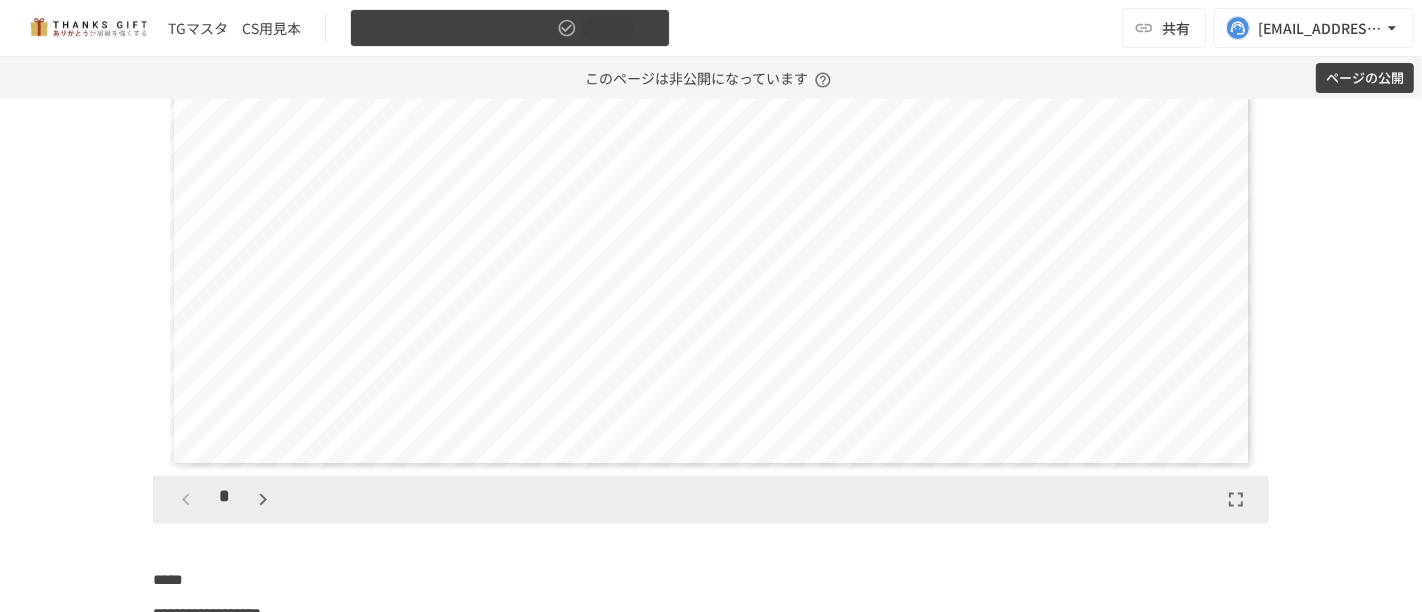 click on "【2025年●月】⑥運用開始後3回目振り返りMTG 非公開" at bounding box center (510, 28) 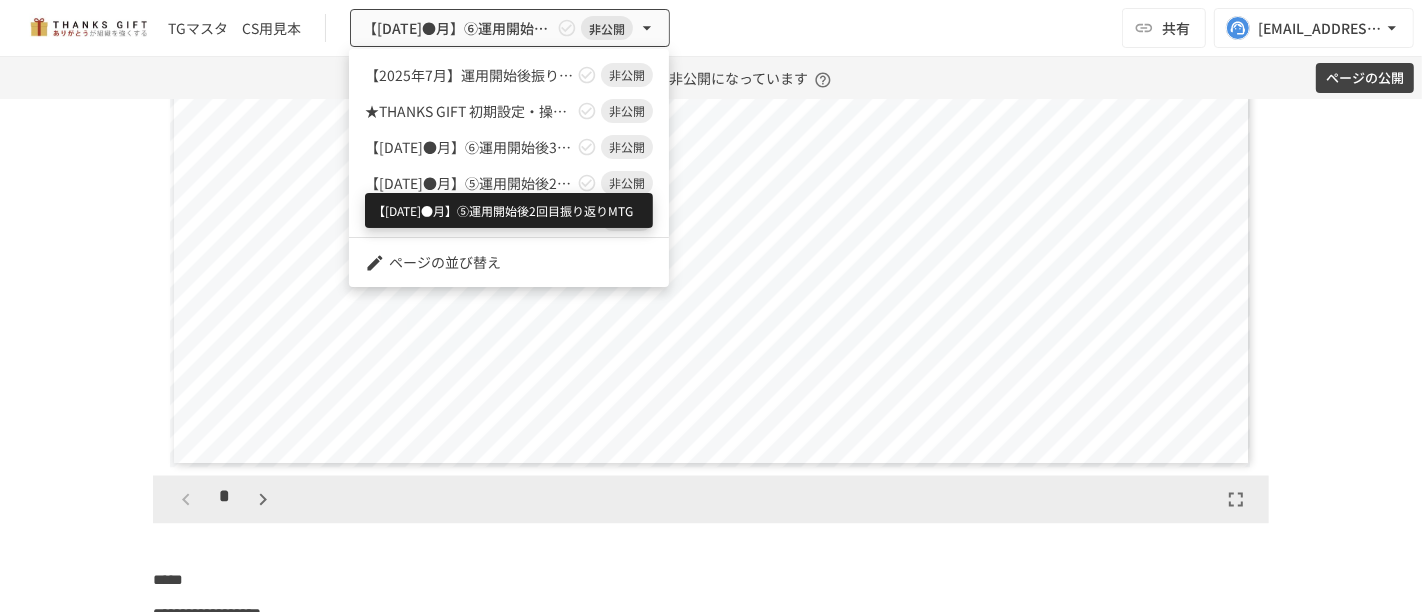 click on "【2025年●月】⑤運用開始後2回目振り返りMTG" at bounding box center (469, 183) 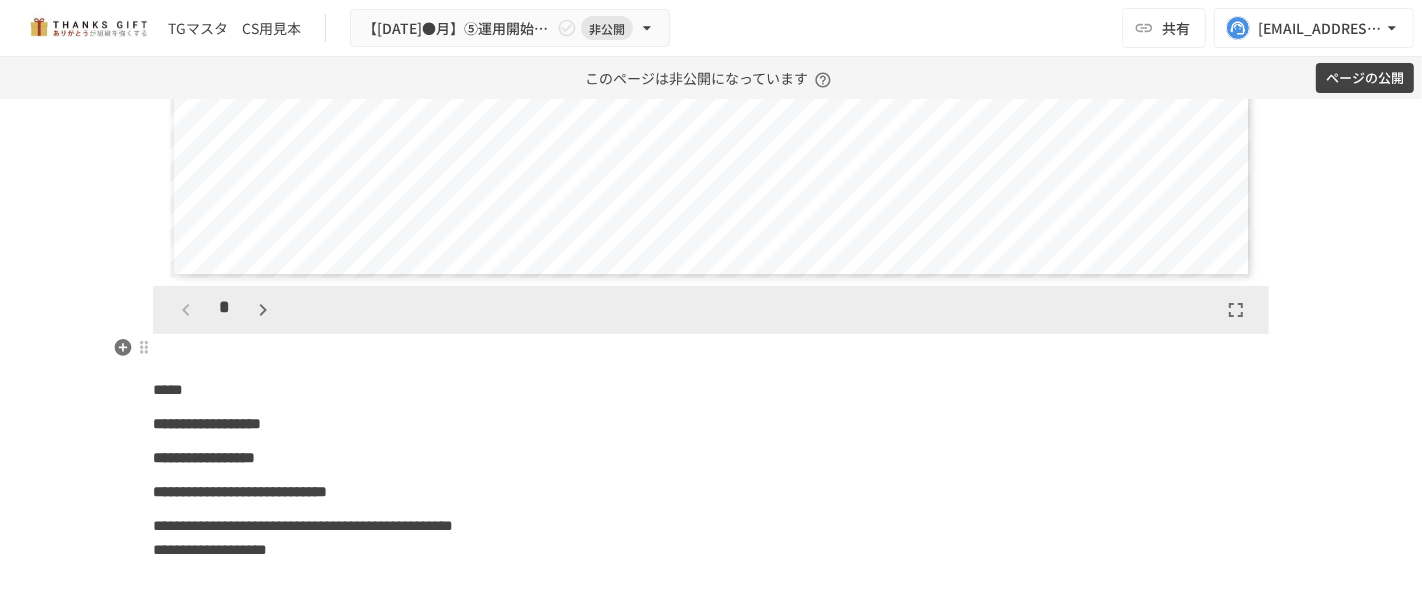 scroll, scrollTop: 13336, scrollLeft: 0, axis: vertical 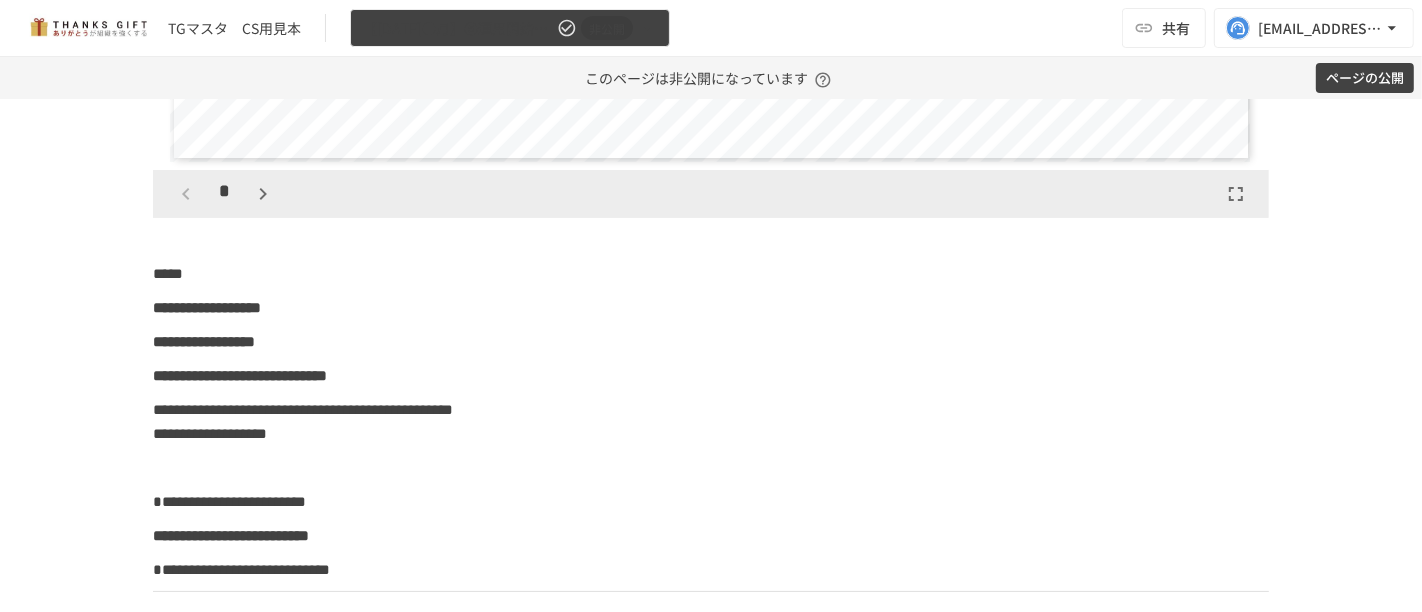 drag, startPoint x: 647, startPoint y: 15, endPoint x: 647, endPoint y: 28, distance: 13 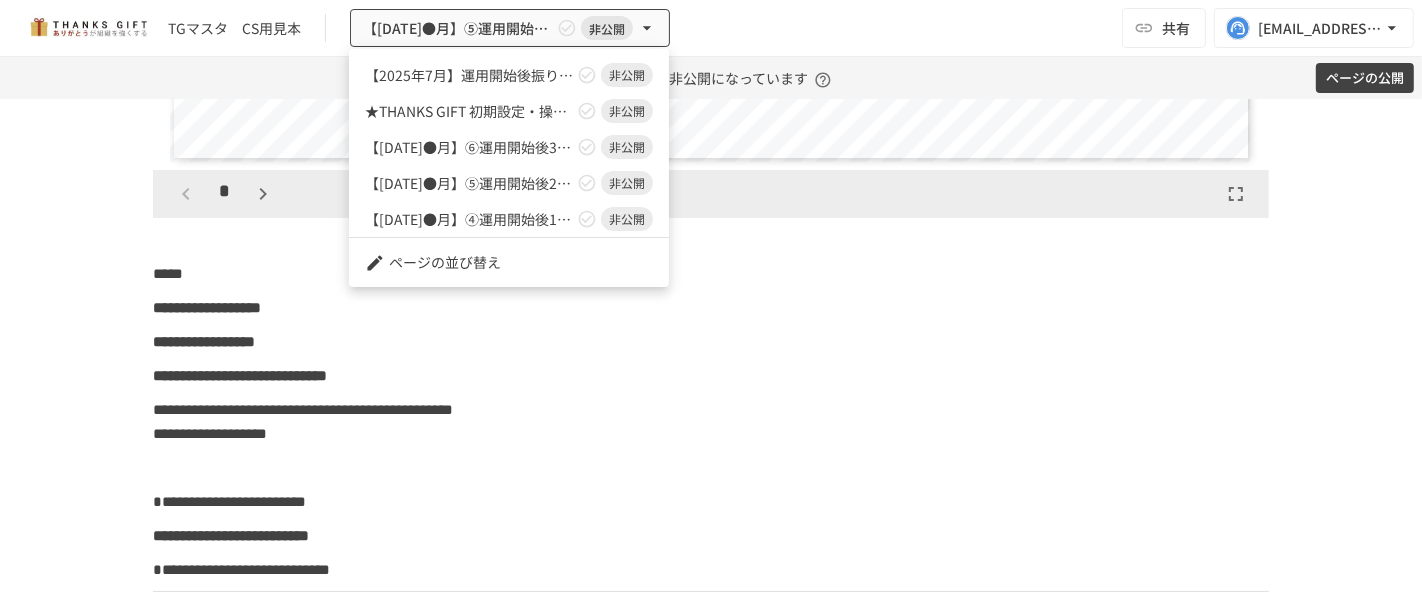 scroll, scrollTop: 141, scrollLeft: 0, axis: vertical 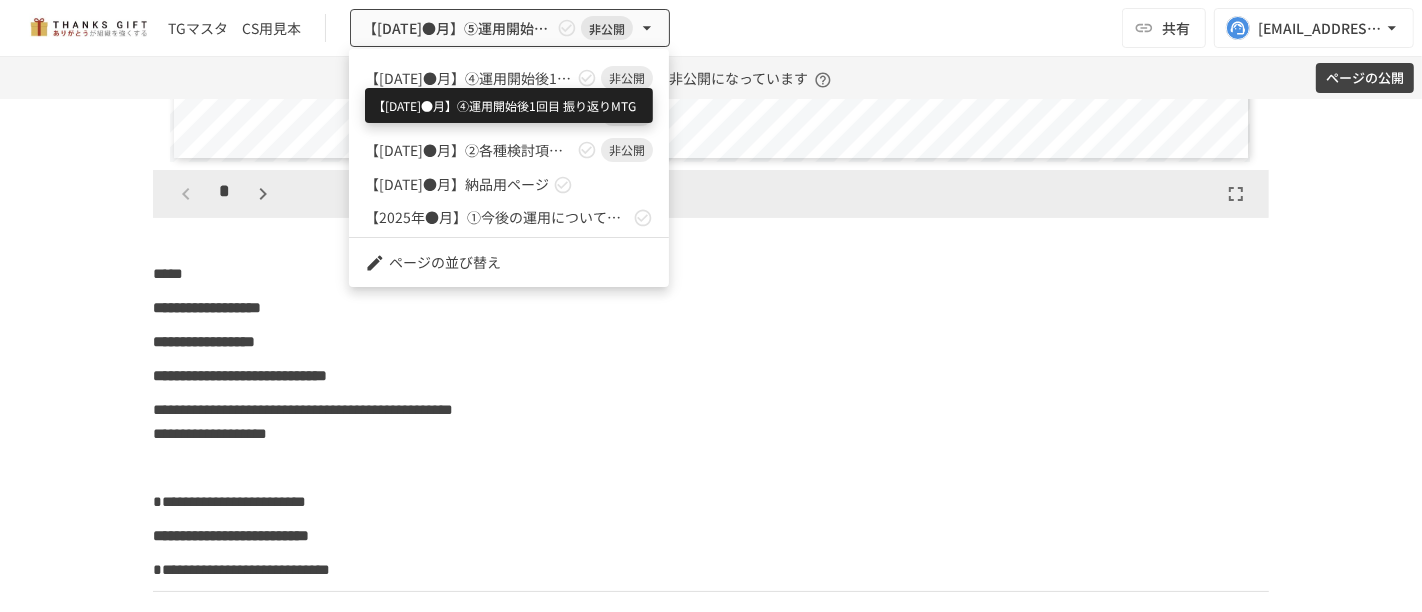 click on "【2025年●月】④運用開始後1回目 振り返りMTG" at bounding box center [469, 78] 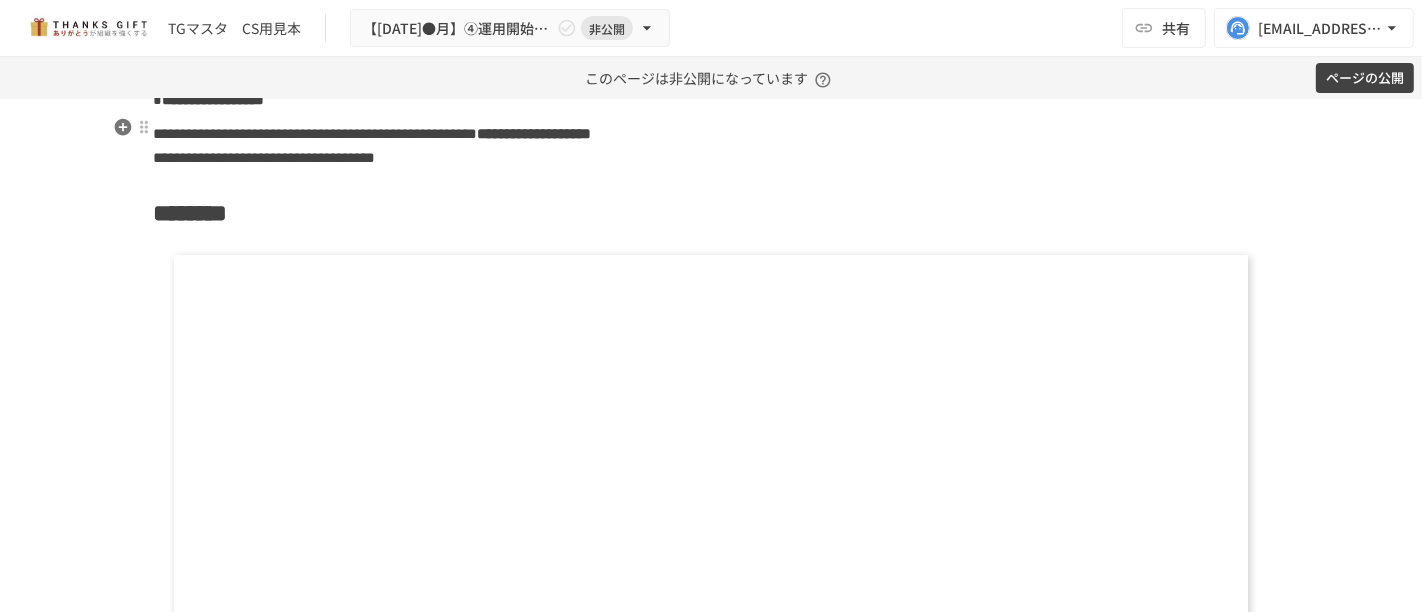 scroll, scrollTop: 13354, scrollLeft: 0, axis: vertical 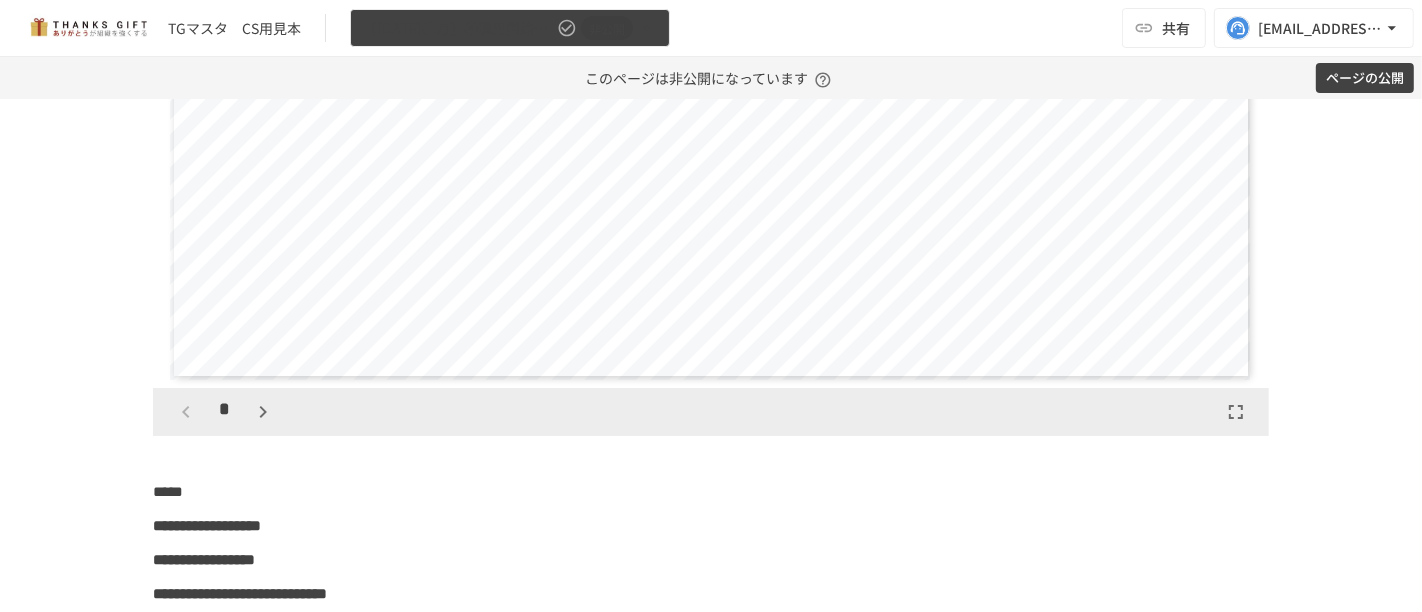 click 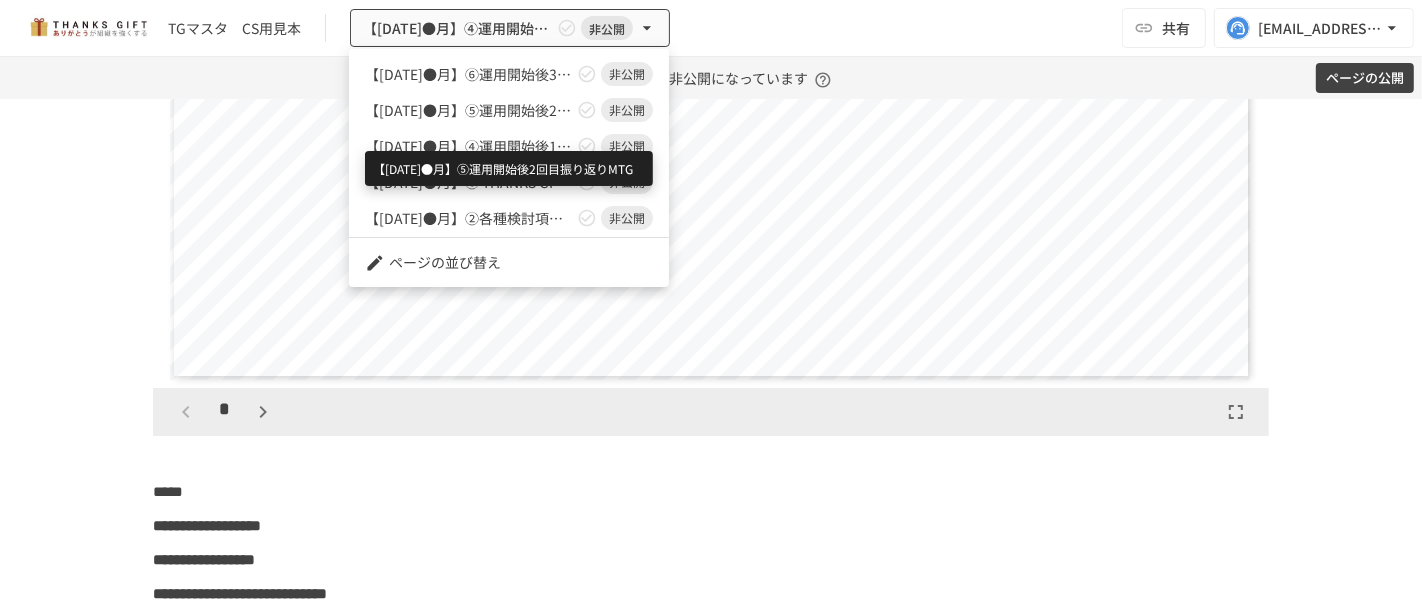scroll, scrollTop: 141, scrollLeft: 0, axis: vertical 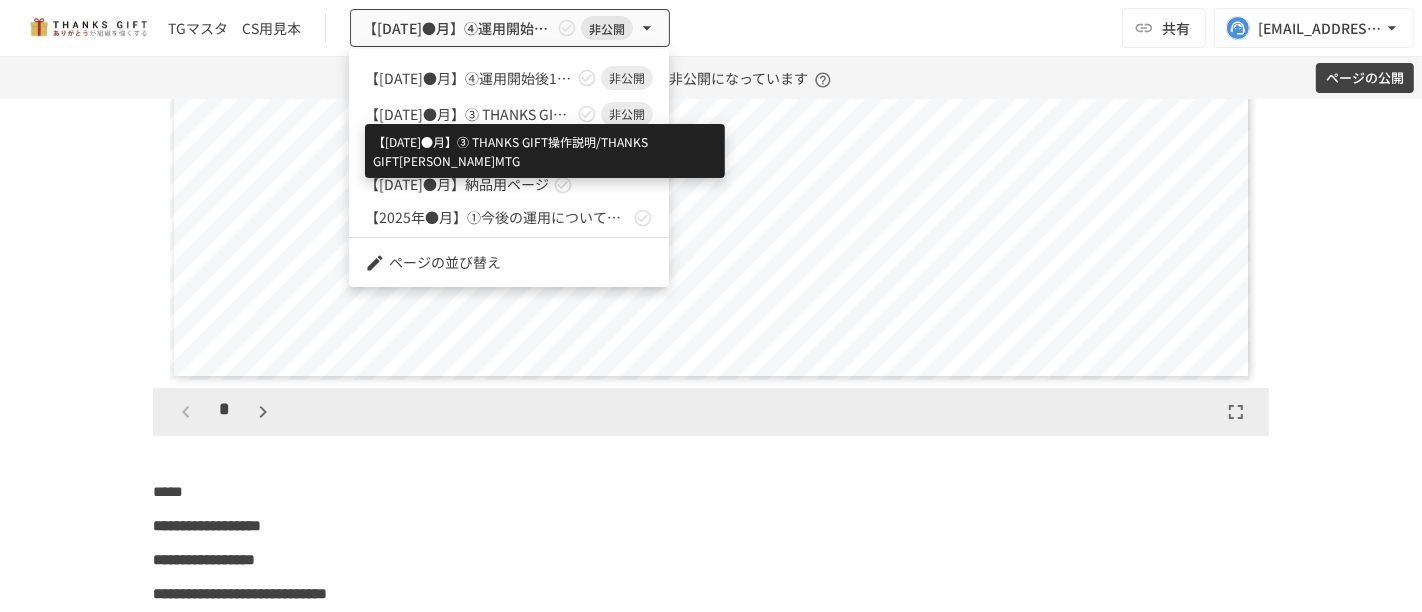 click on "【2025年●月】➂ THANKS GIFT操作説明/THANKS GIFTキックオフMTG" at bounding box center (469, 114) 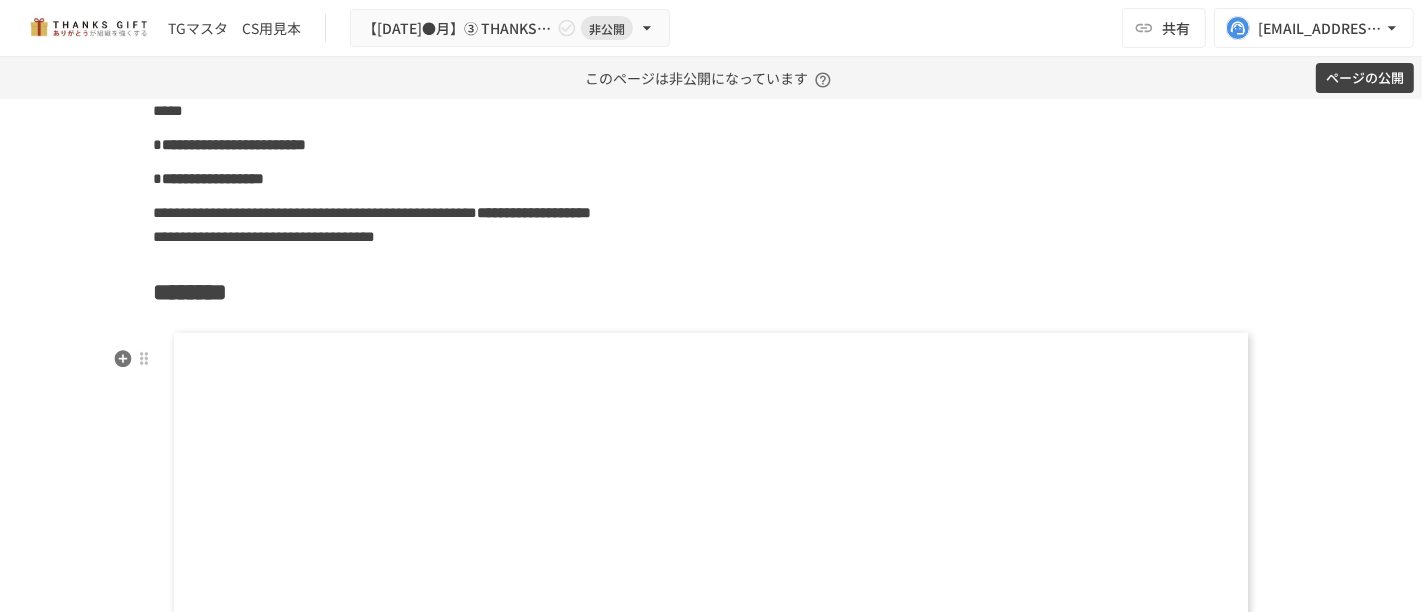 scroll, scrollTop: 25217, scrollLeft: 0, axis: vertical 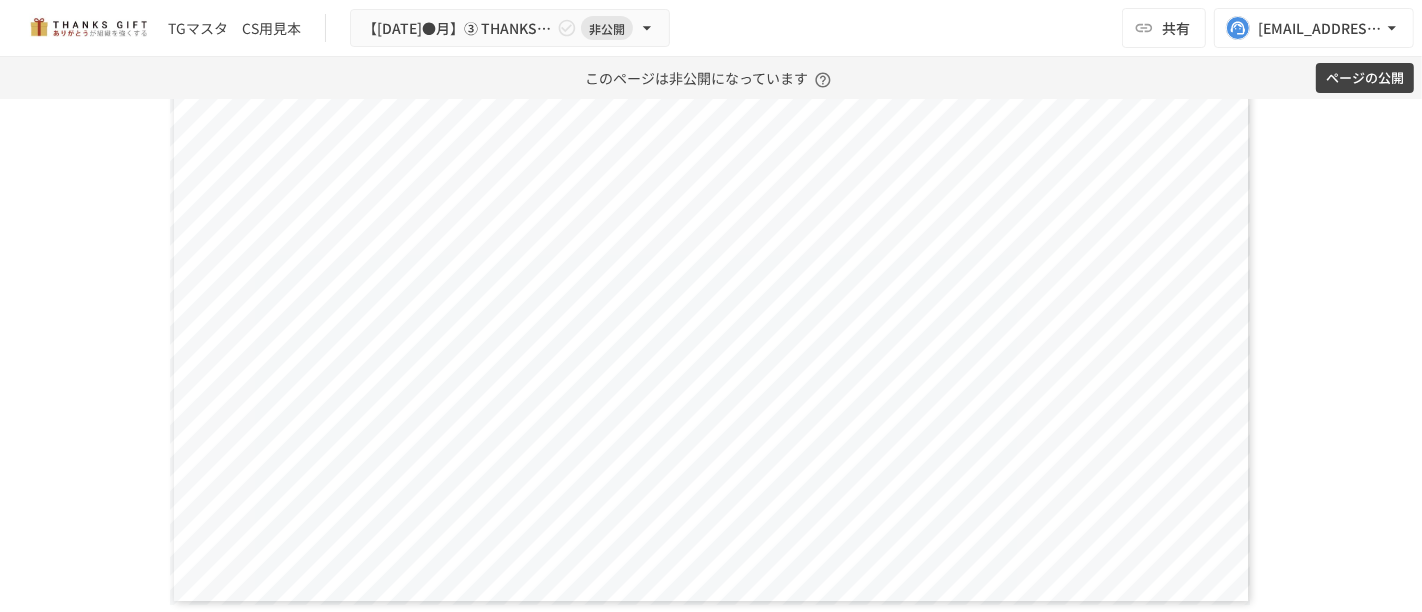click on "TGマスタ　CS用見本 【2025年●月】➂ THANKS GIFT操作説明/THANKS GIFTキックオフMTG 非公開 共有 kazaoka@take-action.jp" at bounding box center (711, 28) 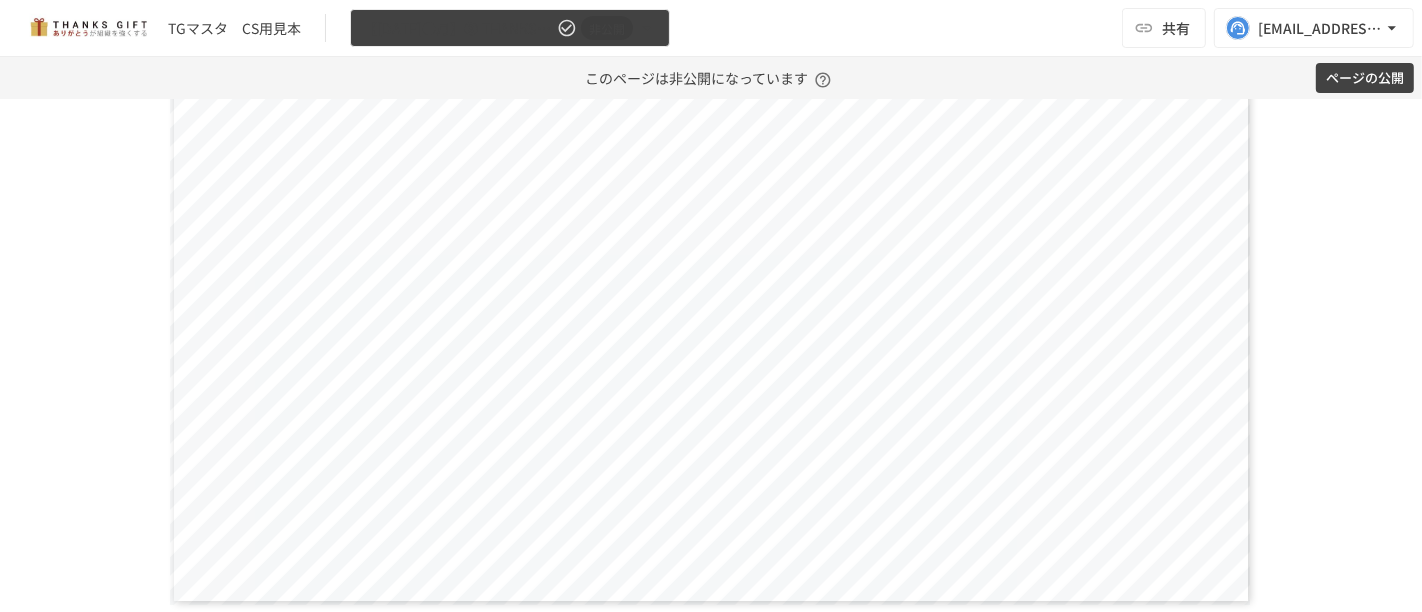 click on "【2025年●月】➂ THANKS GIFT操作説明/THANKS GIFTキックオフMTG 非公開" at bounding box center [510, 28] 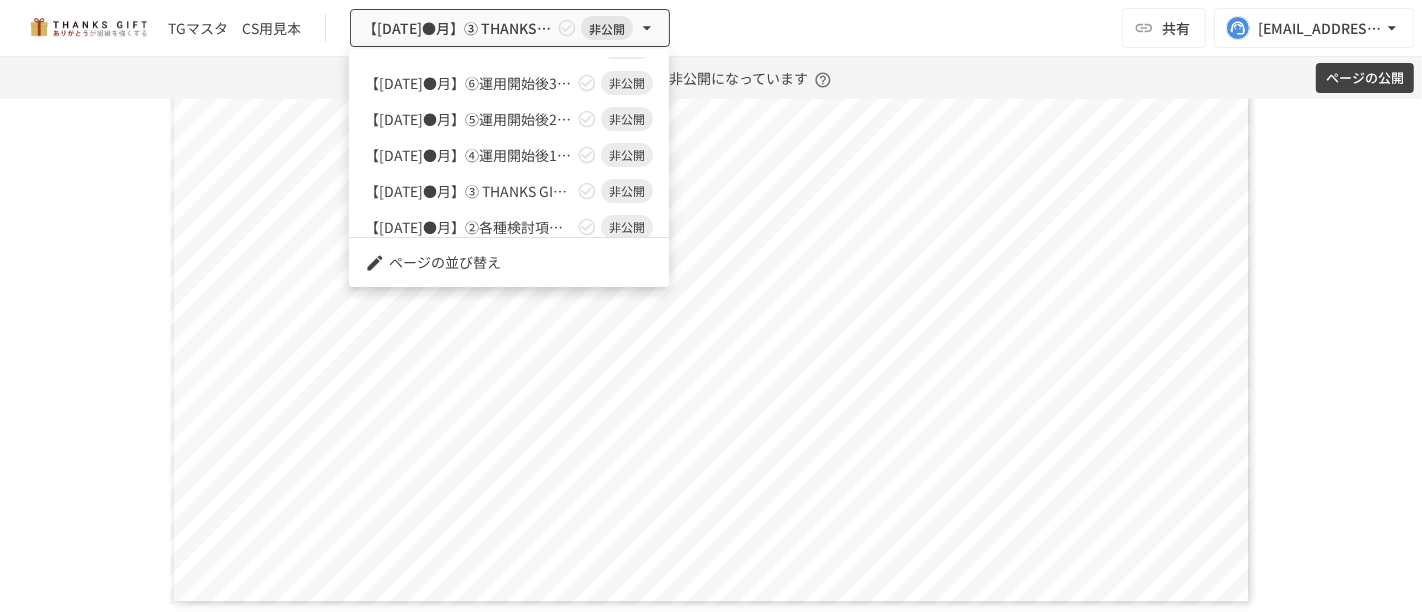 scroll, scrollTop: 111, scrollLeft: 0, axis: vertical 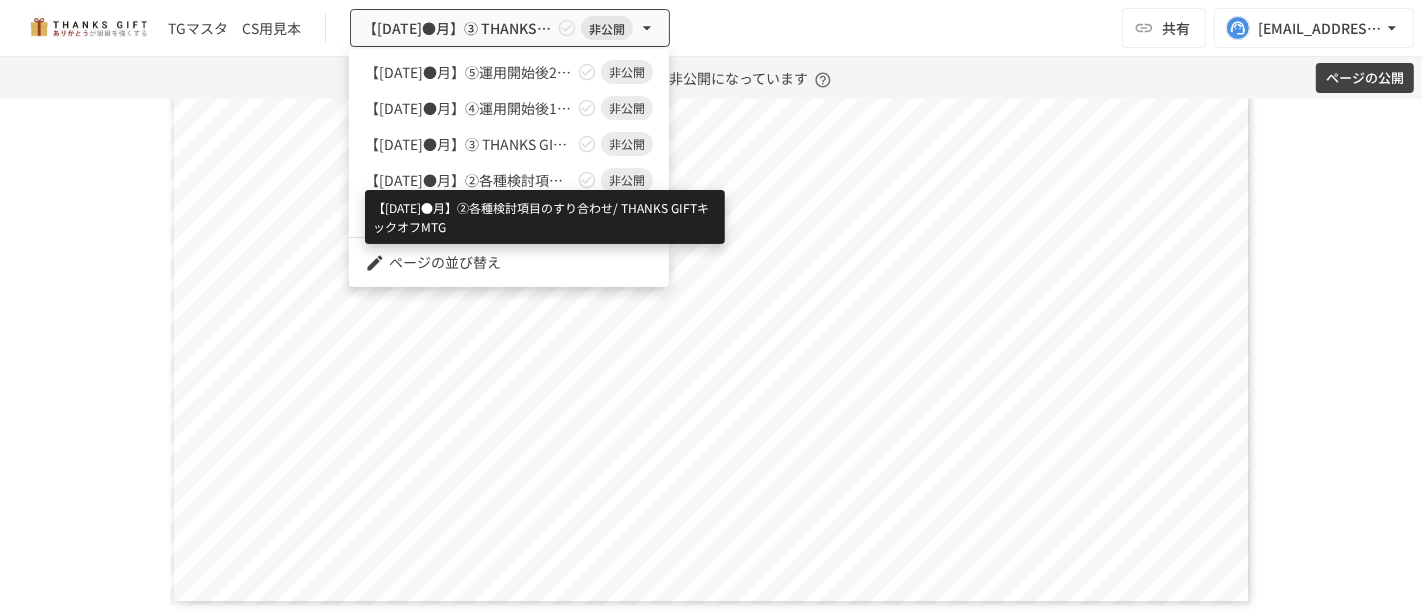 click on "【2025年●月】②各種検討項目のすり合わせ/ THANKS GIFTキックオフMTG" at bounding box center (469, 180) 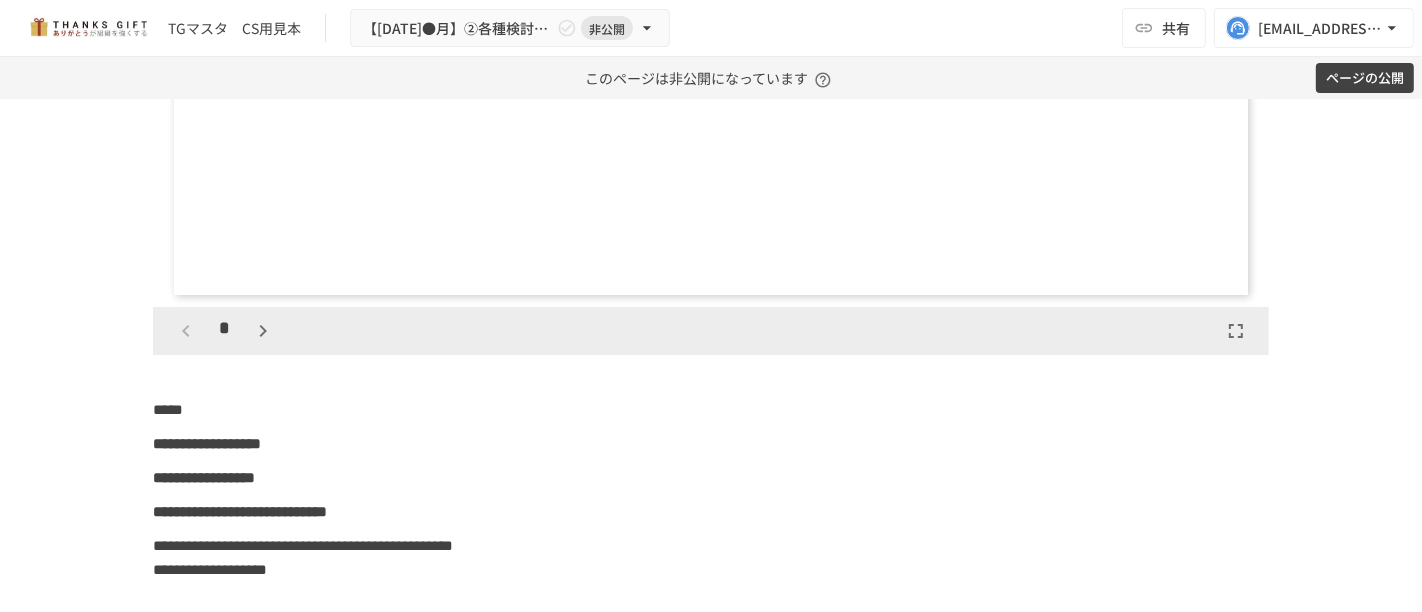 scroll, scrollTop: 15891, scrollLeft: 0, axis: vertical 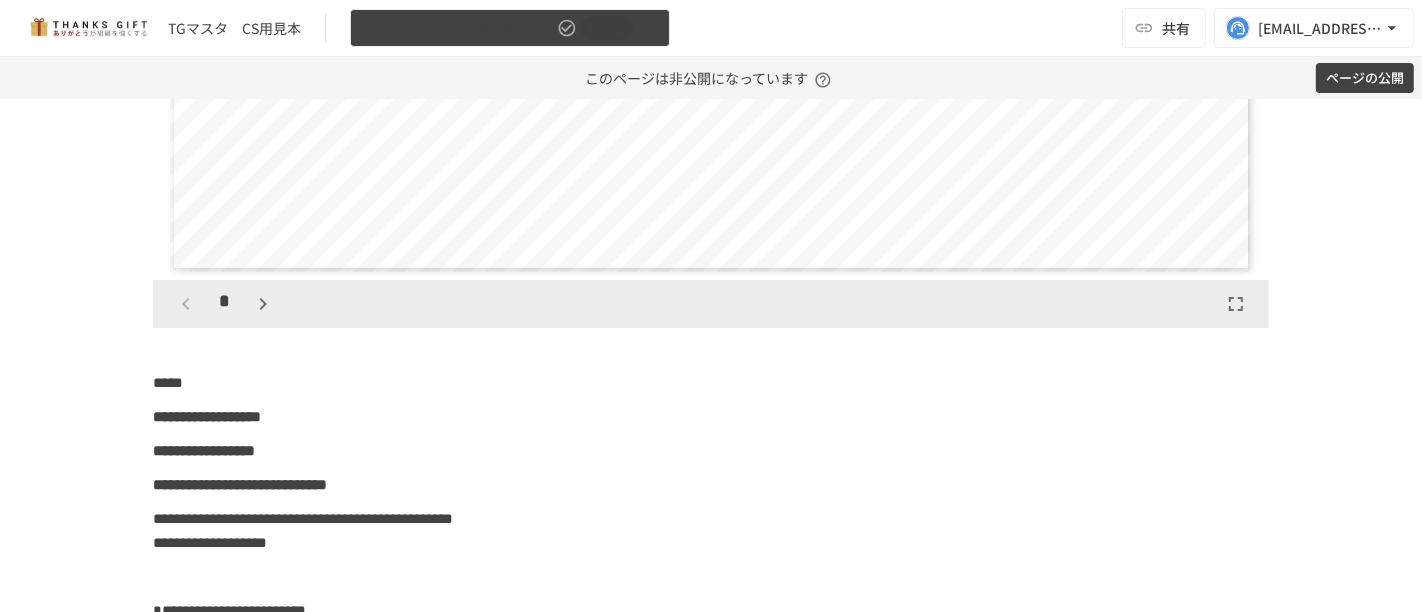 click 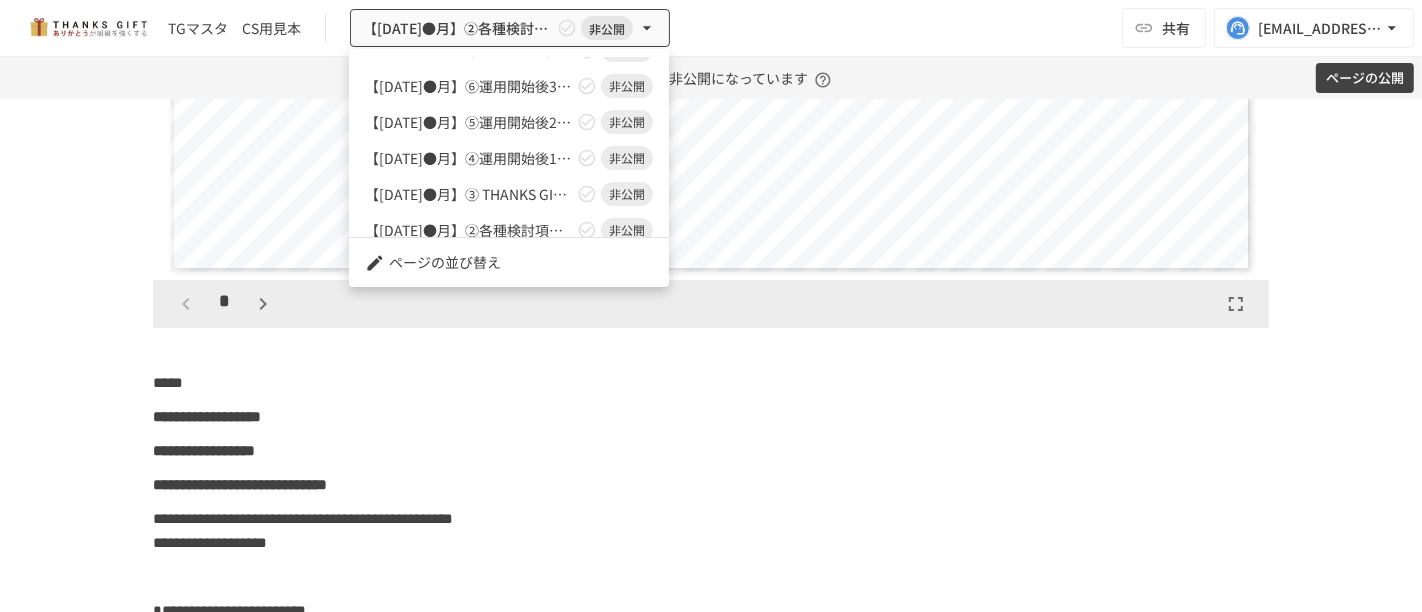 scroll, scrollTop: 141, scrollLeft: 0, axis: vertical 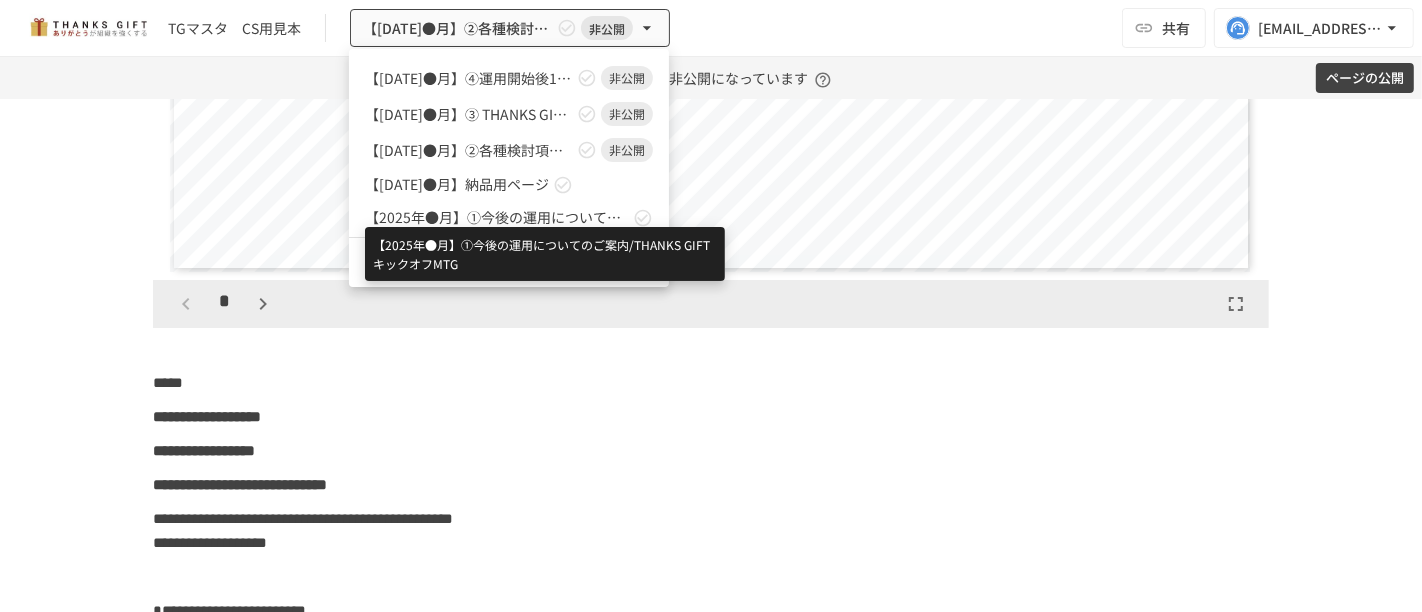 click on "【2025年●月】①今後の運用についてのご案内/THANKS GIFTキックオフMTG" at bounding box center (497, 217) 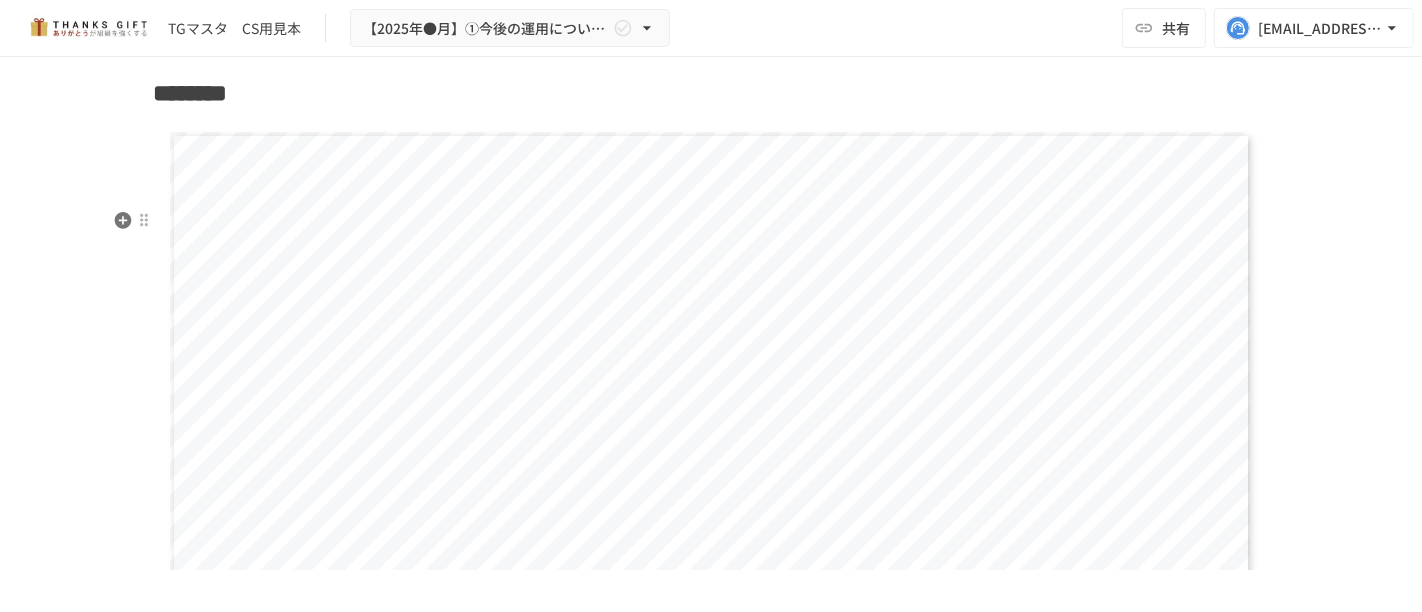 scroll, scrollTop: 16076, scrollLeft: 0, axis: vertical 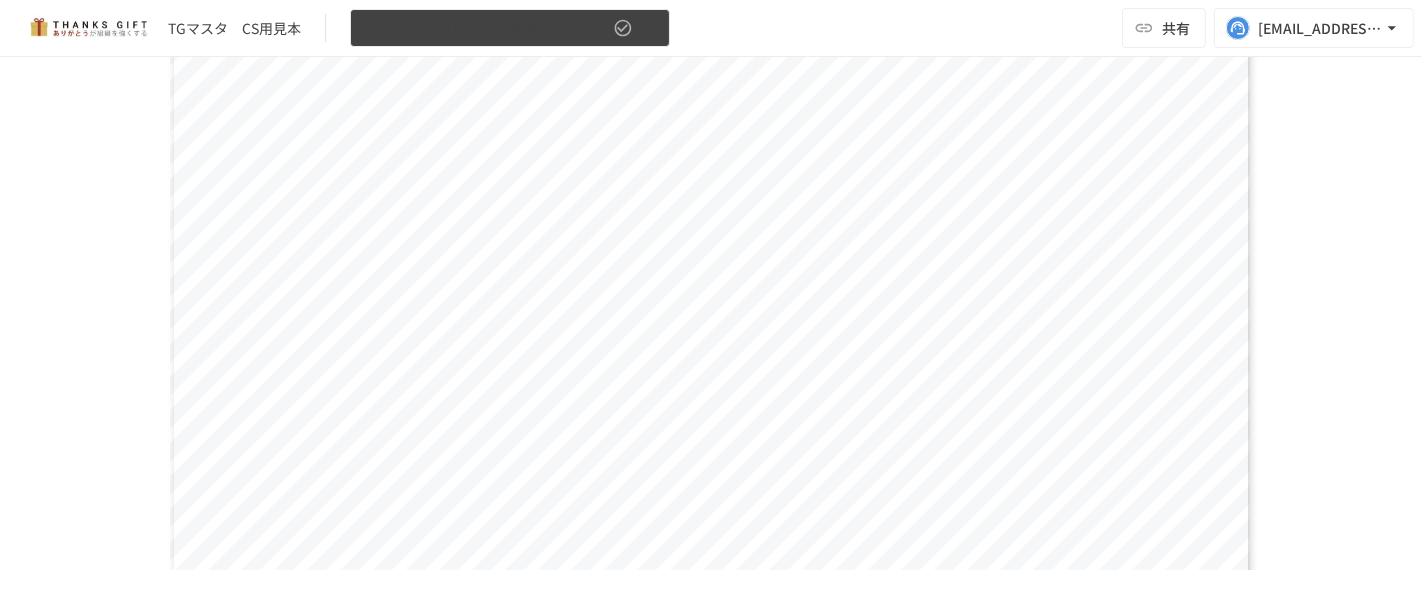 click on "【2025年●月】①今後の運用についてのご案内/THANKS GIFTキックオフMTG" at bounding box center (510, 28) 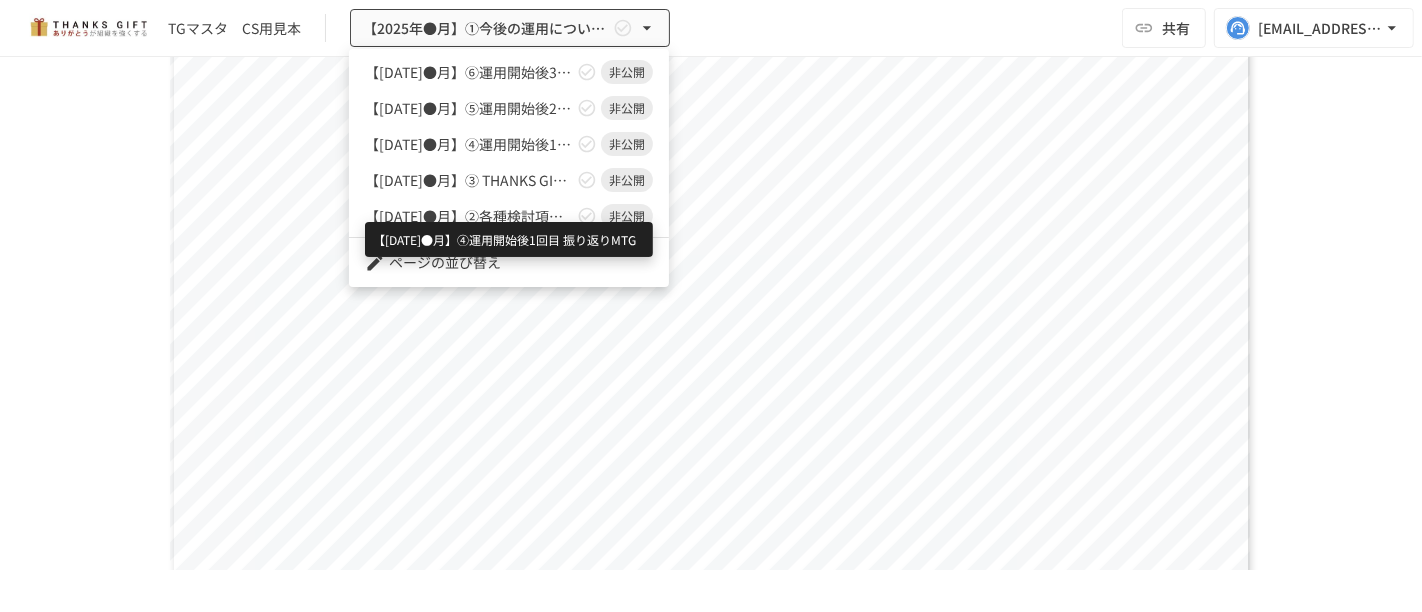 scroll, scrollTop: 141, scrollLeft: 0, axis: vertical 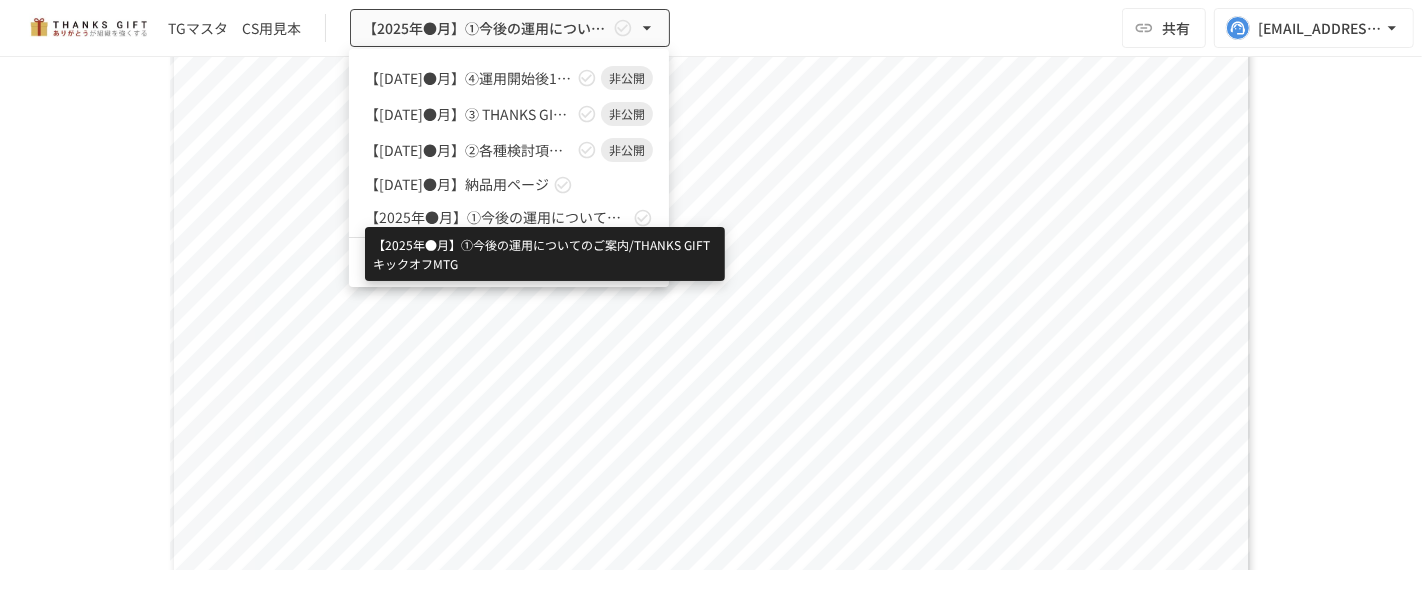 click on "【2025年●月】①今後の運用についてのご案内/THANKS GIFTキックオフMTG" at bounding box center [497, 217] 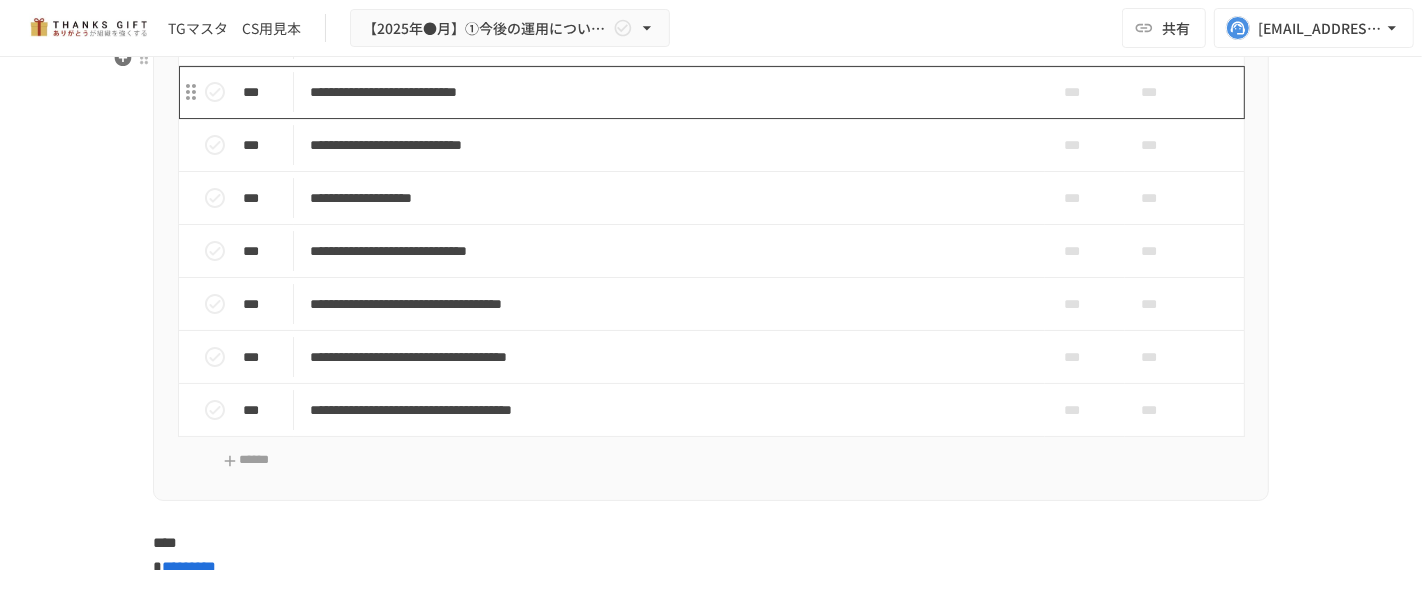 scroll, scrollTop: 12298, scrollLeft: 0, axis: vertical 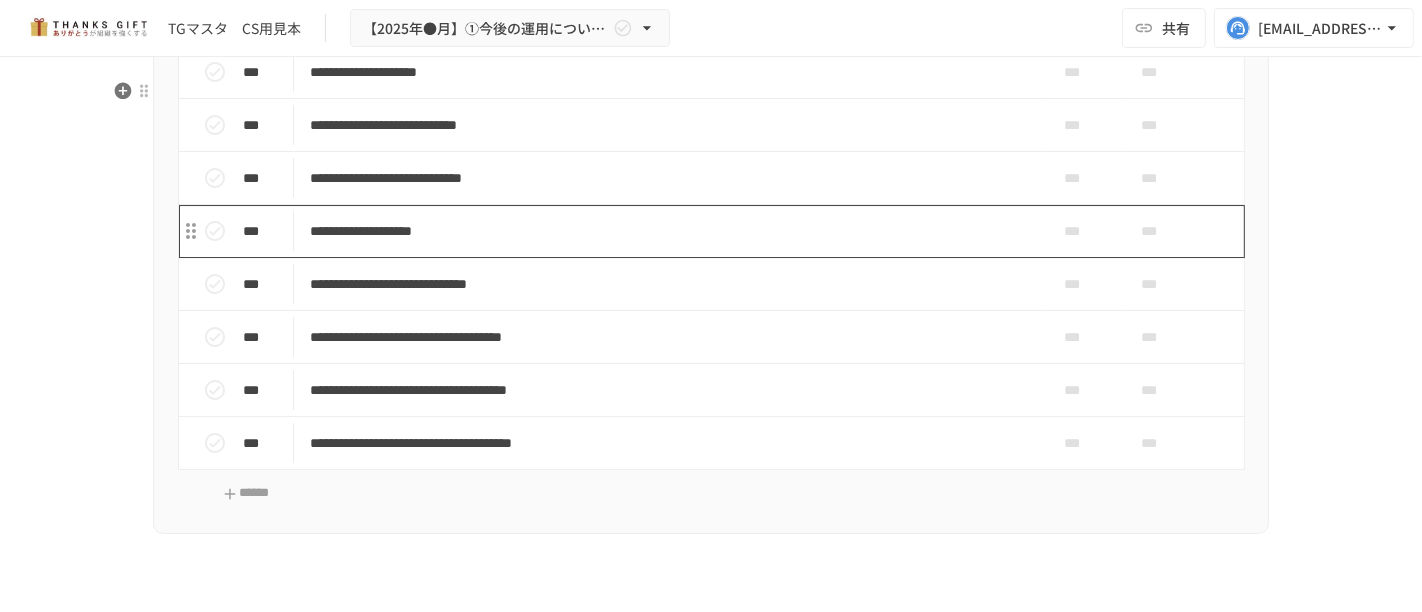 click on "**********" at bounding box center [669, 231] 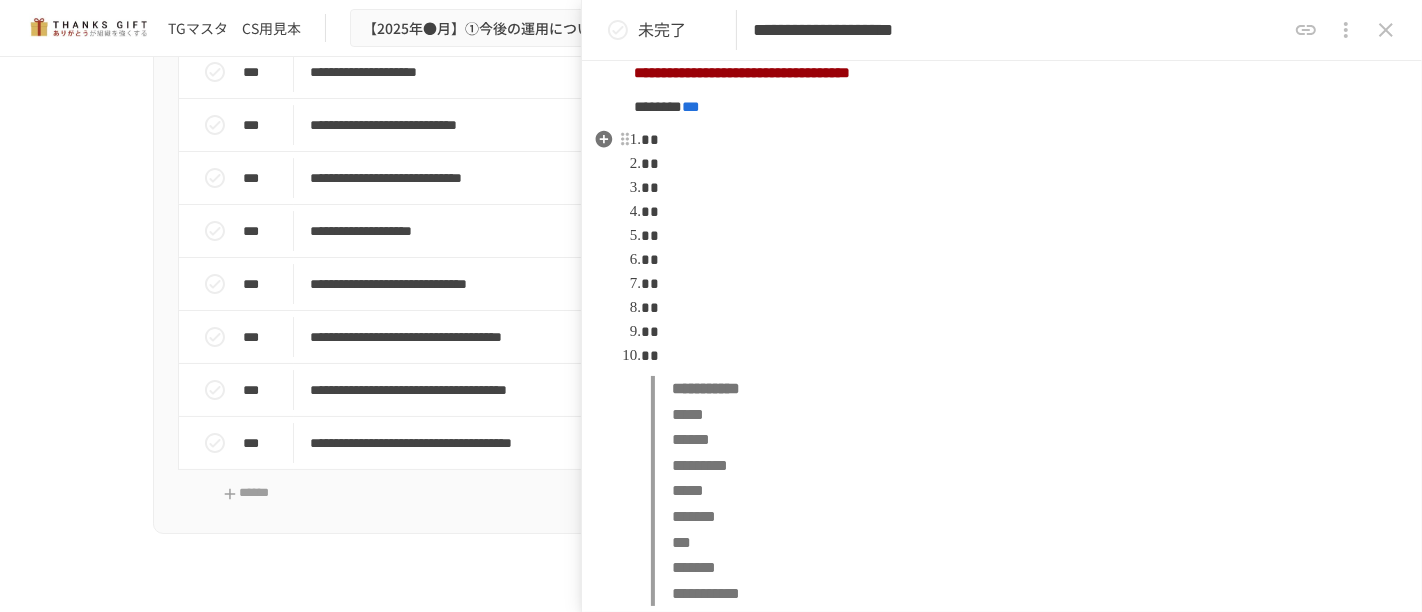 scroll, scrollTop: 1011, scrollLeft: 0, axis: vertical 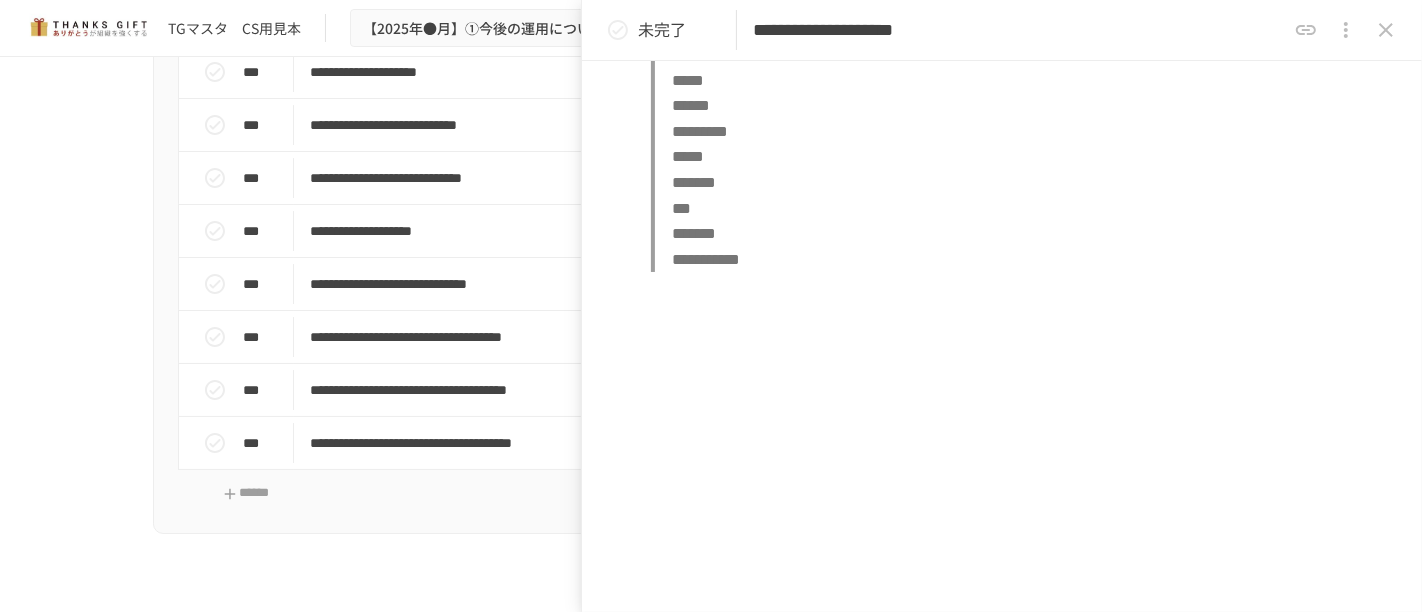 drag, startPoint x: 1390, startPoint y: 31, endPoint x: 1351, endPoint y: 30, distance: 39.012817 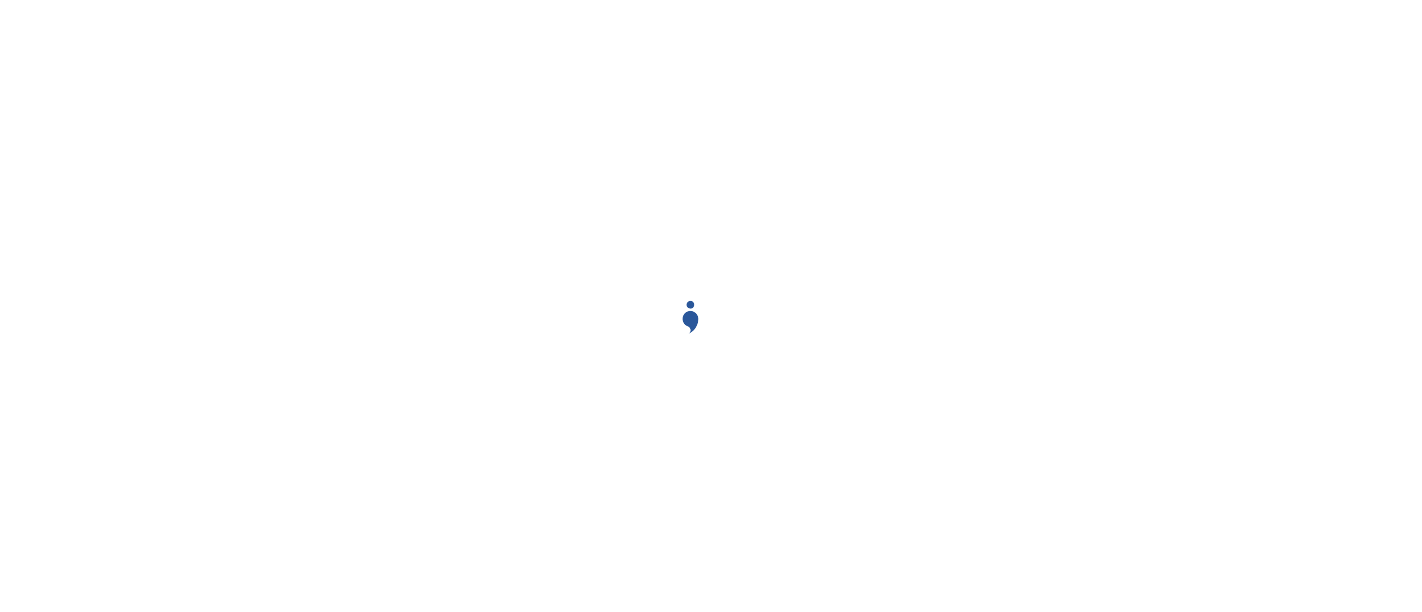 scroll, scrollTop: 0, scrollLeft: 0, axis: both 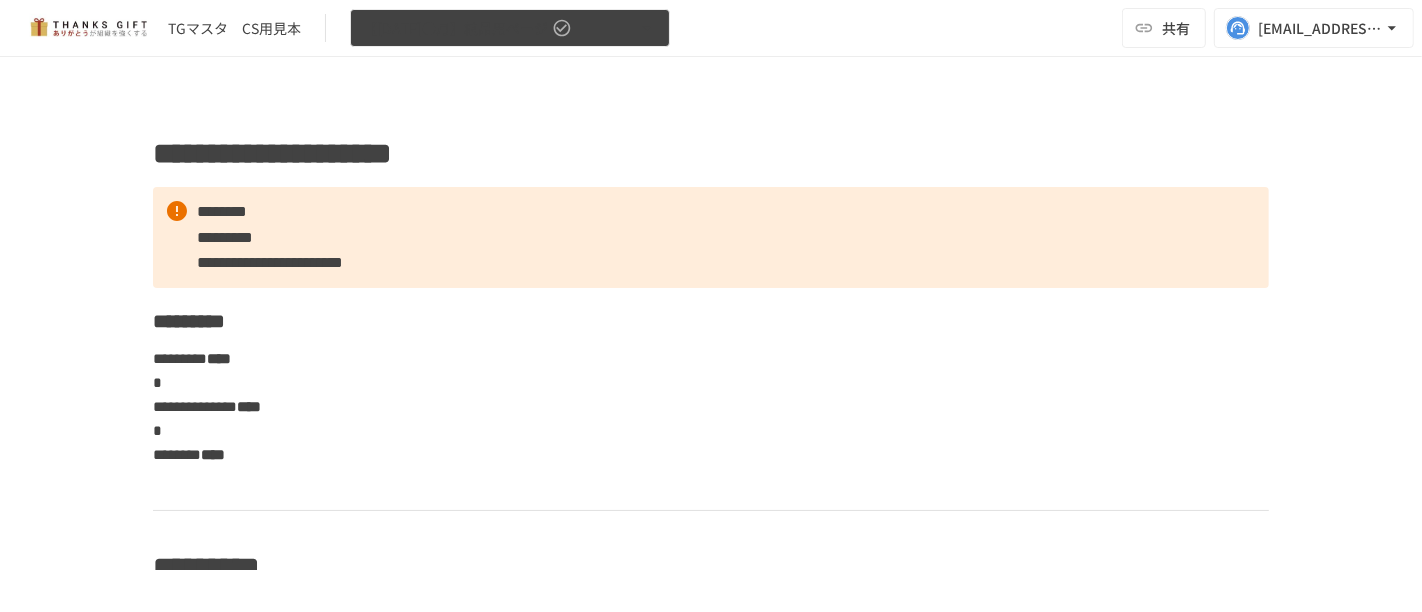 click on "【[DATE]●月】納品用ページ" at bounding box center [510, 28] 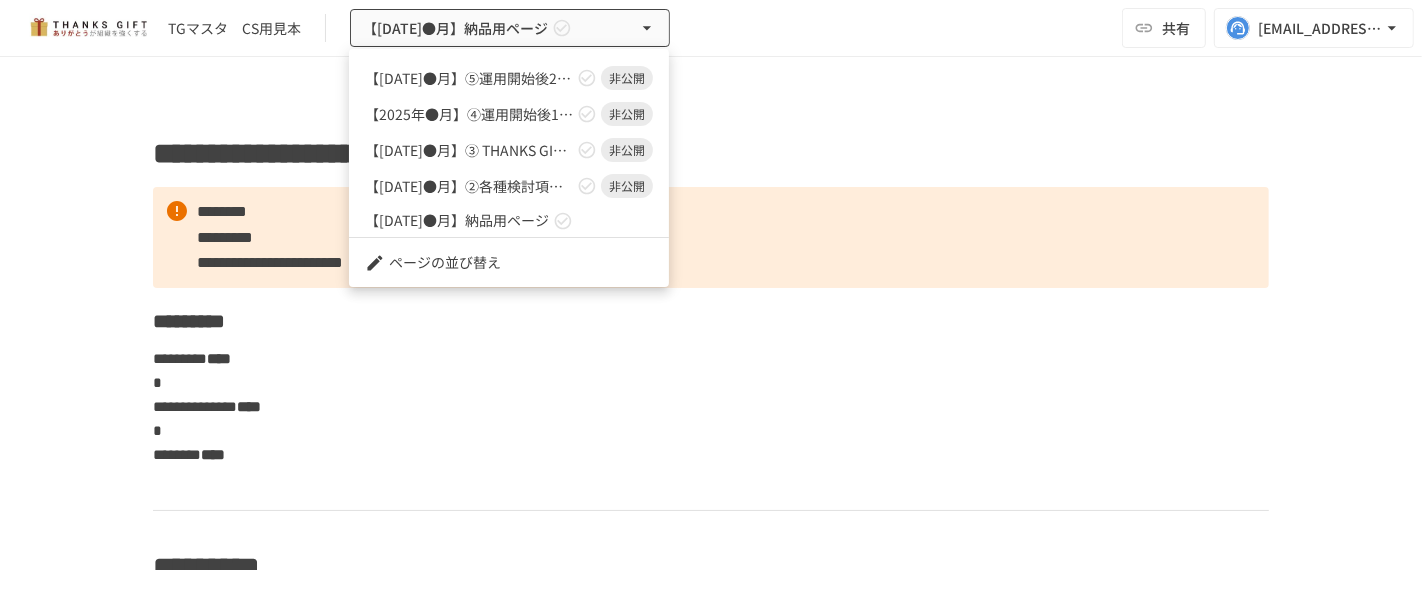 scroll, scrollTop: 141, scrollLeft: 0, axis: vertical 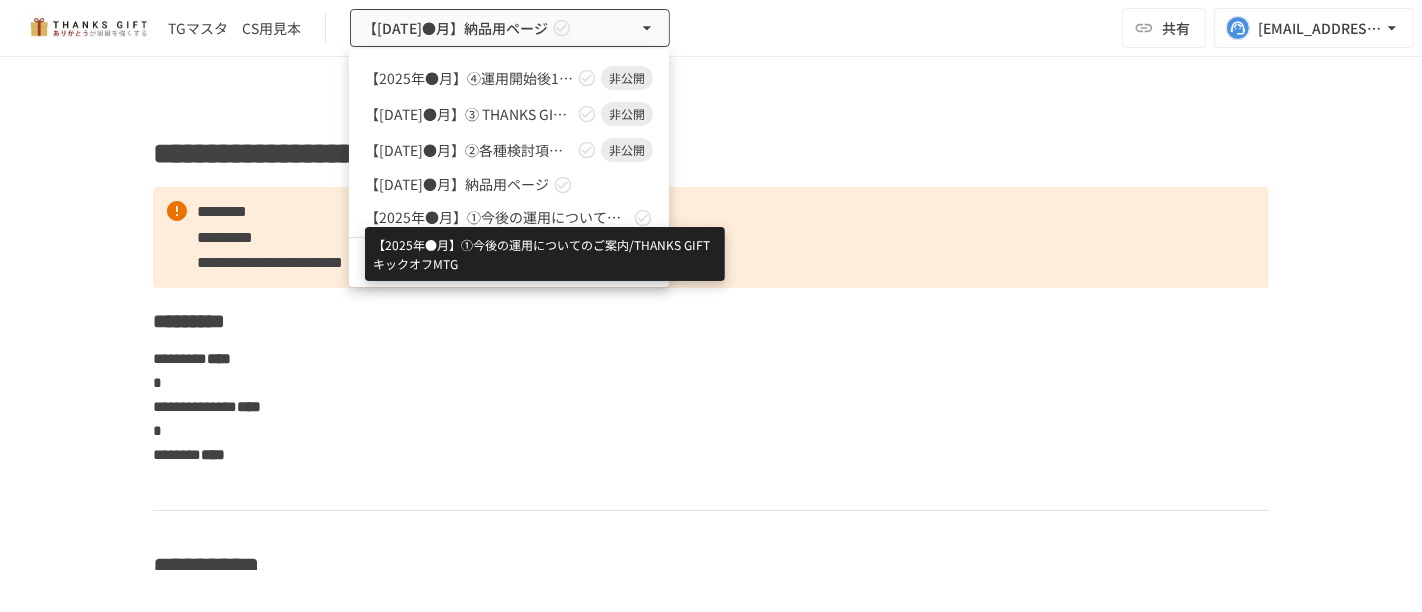 click on "【2025年●月】①今後の運用についてのご案内/THANKS GIFTキックオフMTG" at bounding box center (497, 217) 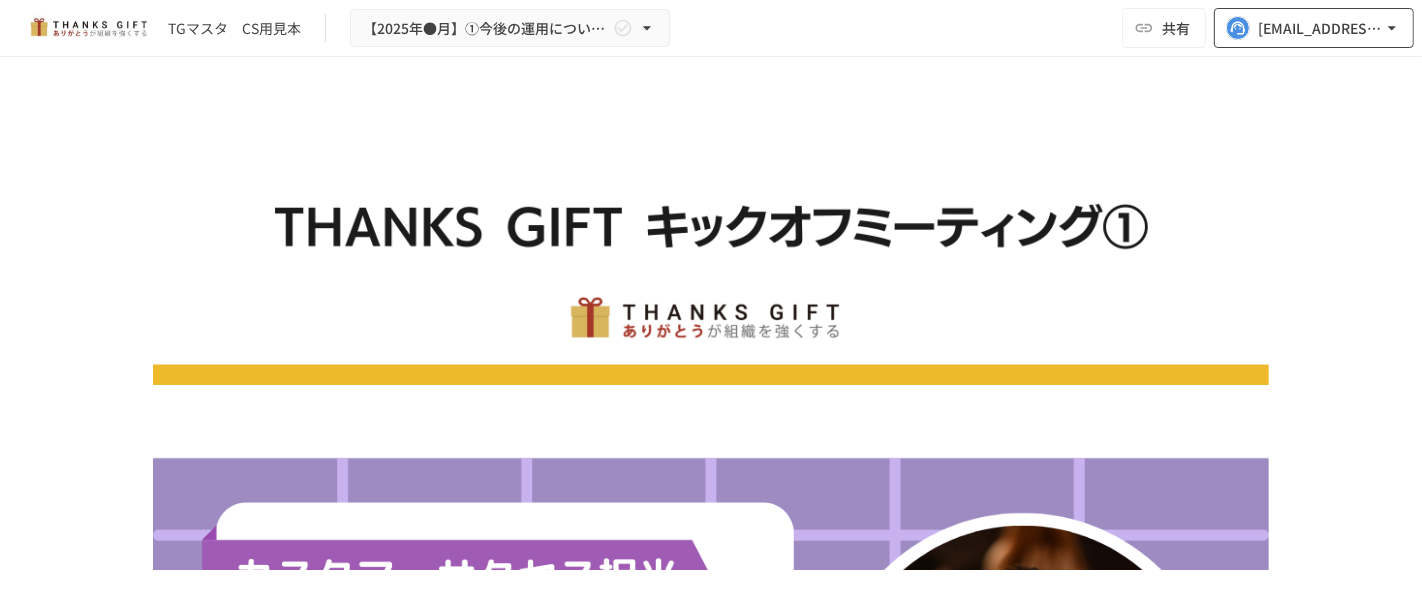 click 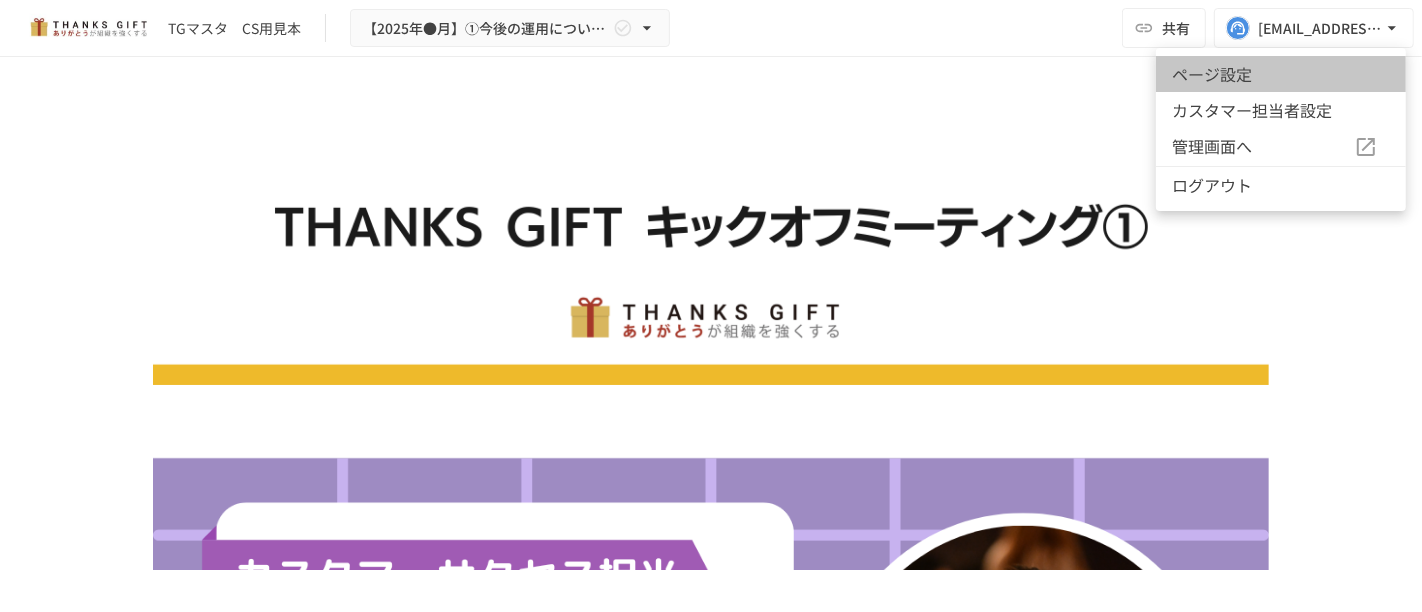 click on "ページ設定" at bounding box center (1281, 74) 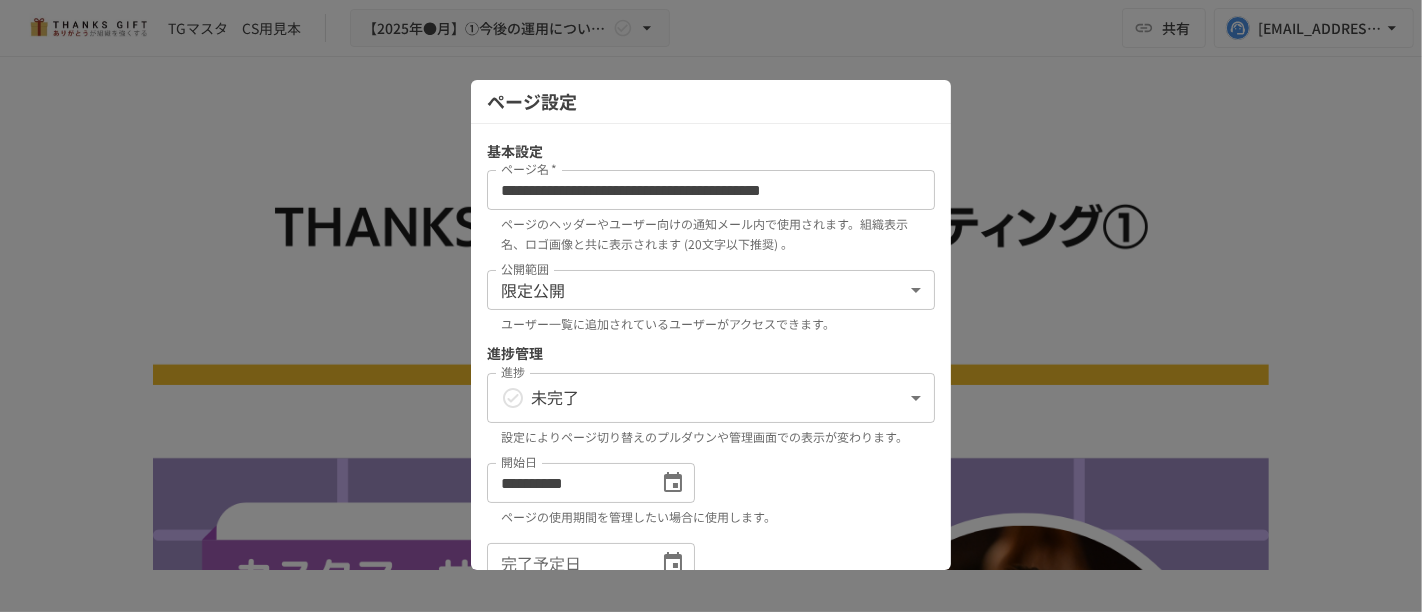 click at bounding box center [711, 306] 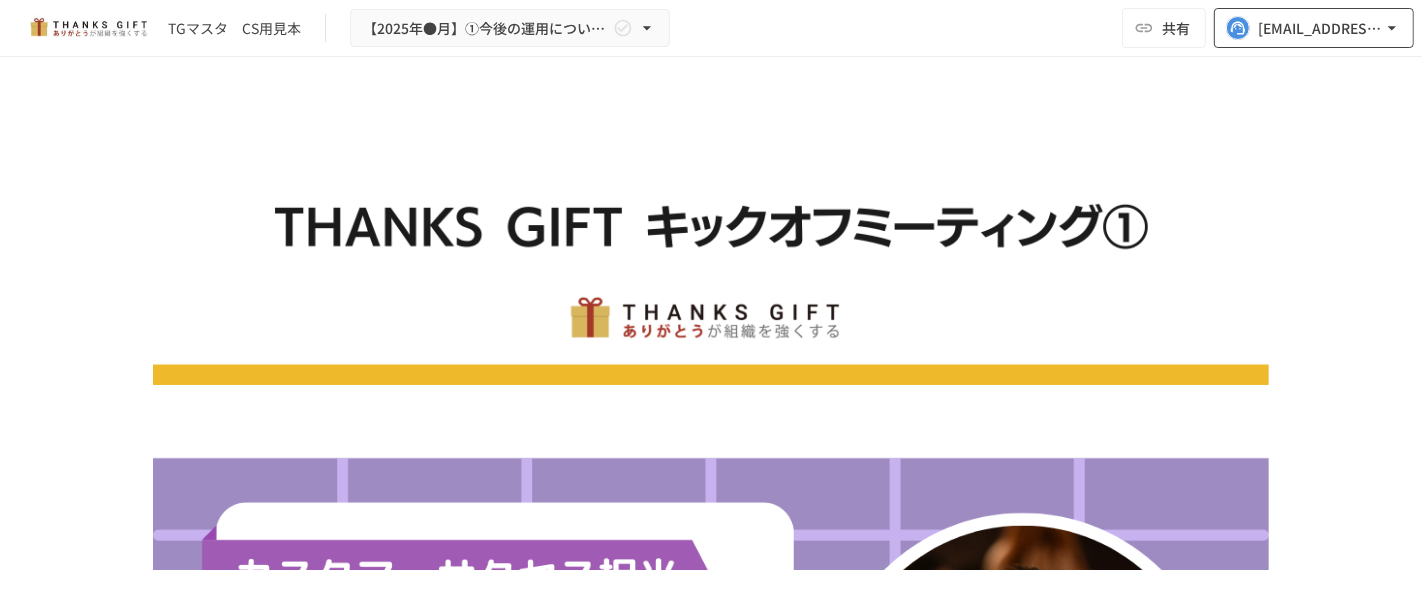 click on "[EMAIL_ADDRESS][DOMAIN_NAME]" at bounding box center [1320, 28] 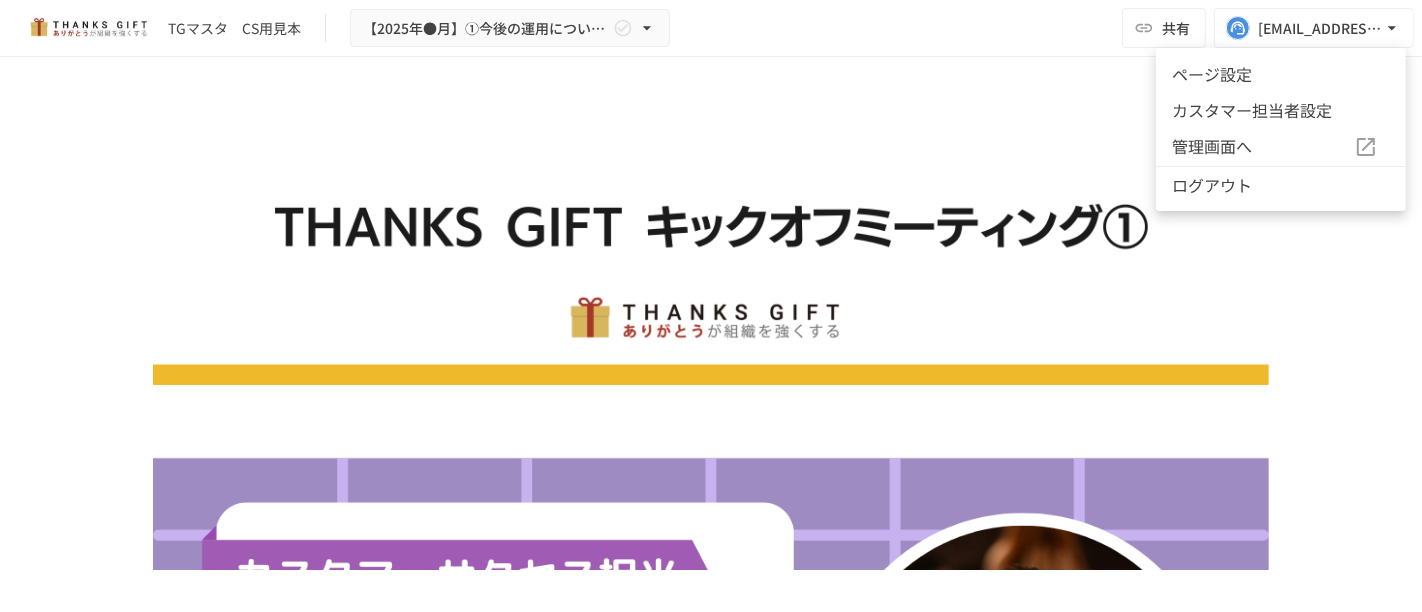 click on "管理画面へ" at bounding box center [1263, 147] 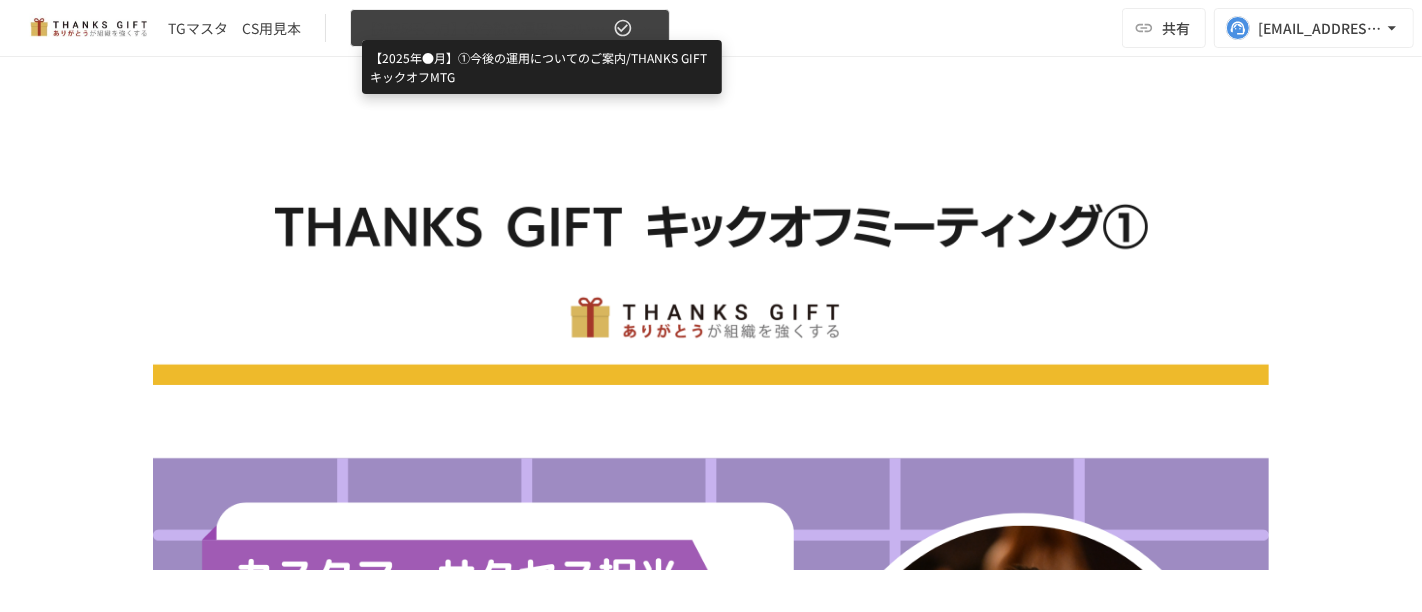 click on "【2025年●月】①今後の運用についてのご案内/THANKS GIFTキックオフMTG" at bounding box center [486, 28] 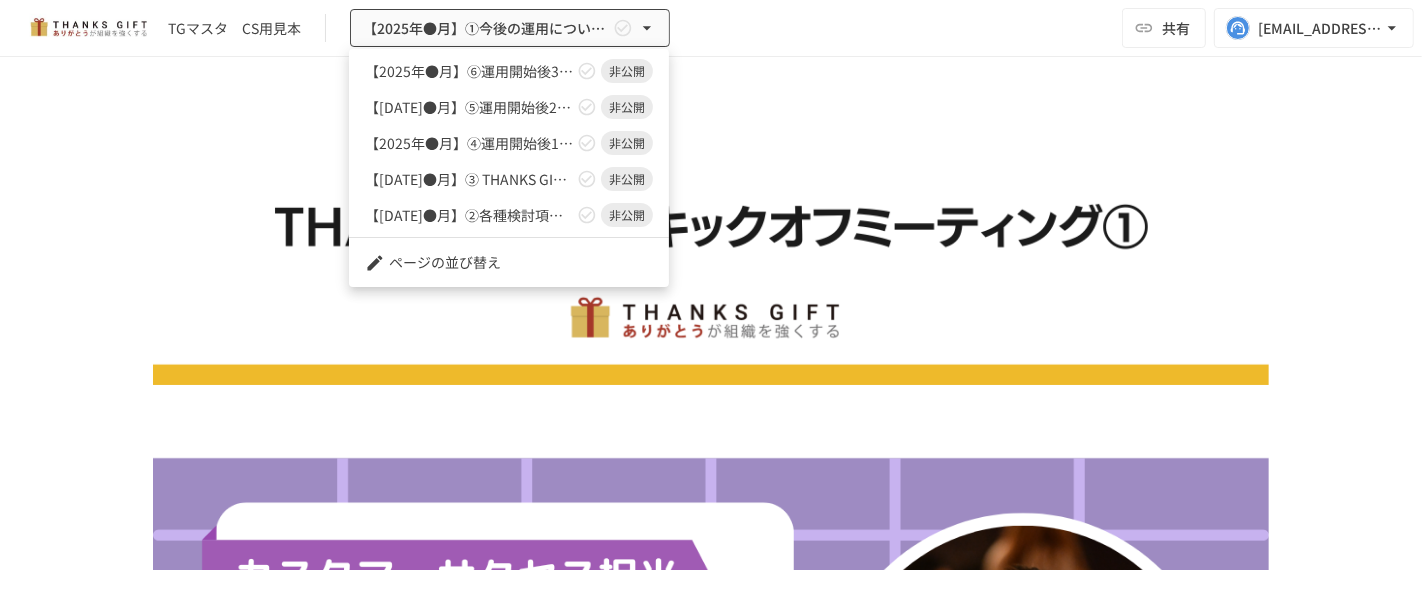 scroll, scrollTop: 141, scrollLeft: 0, axis: vertical 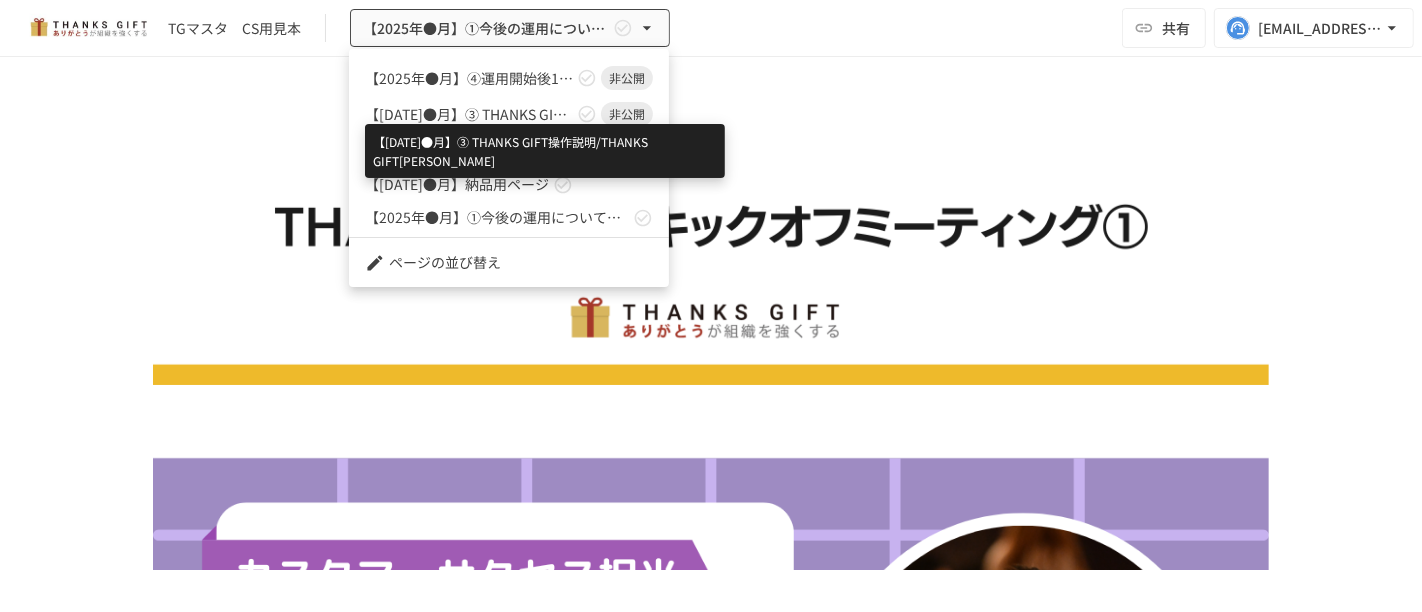 click on "【2025年●月】➂ THANKS GIFT操作説明/THANKS GIFTキックオフMTG" at bounding box center (469, 114) 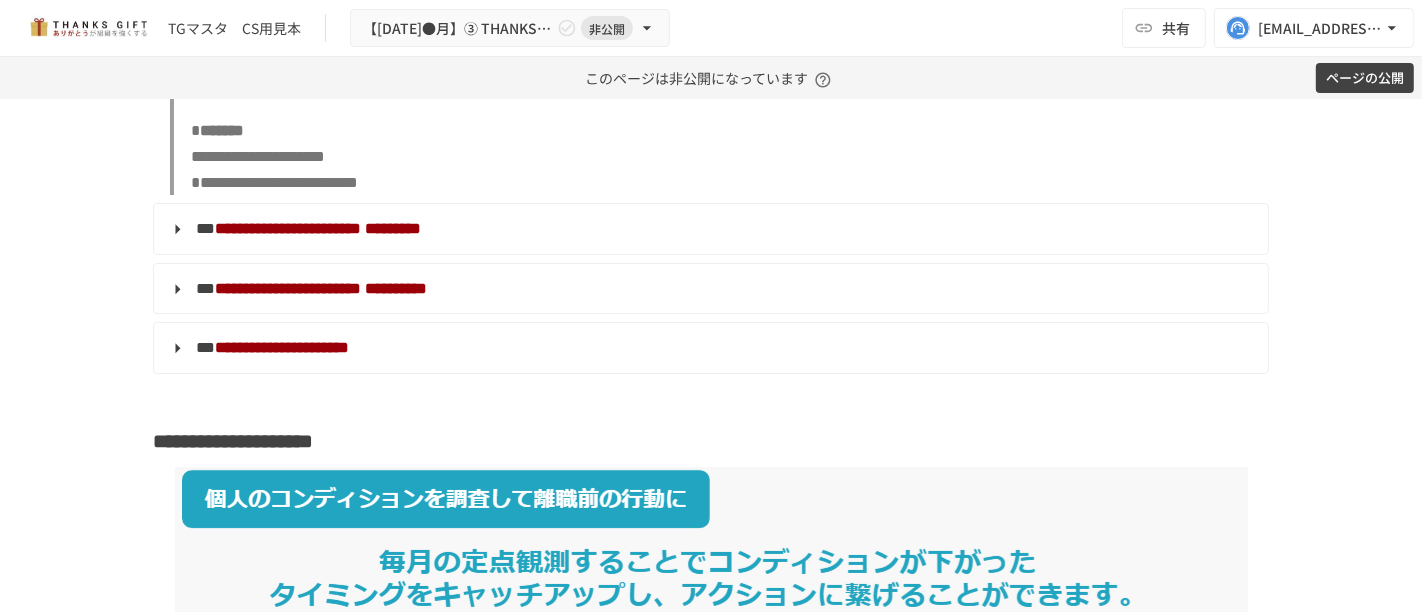 scroll, scrollTop: 11818, scrollLeft: 0, axis: vertical 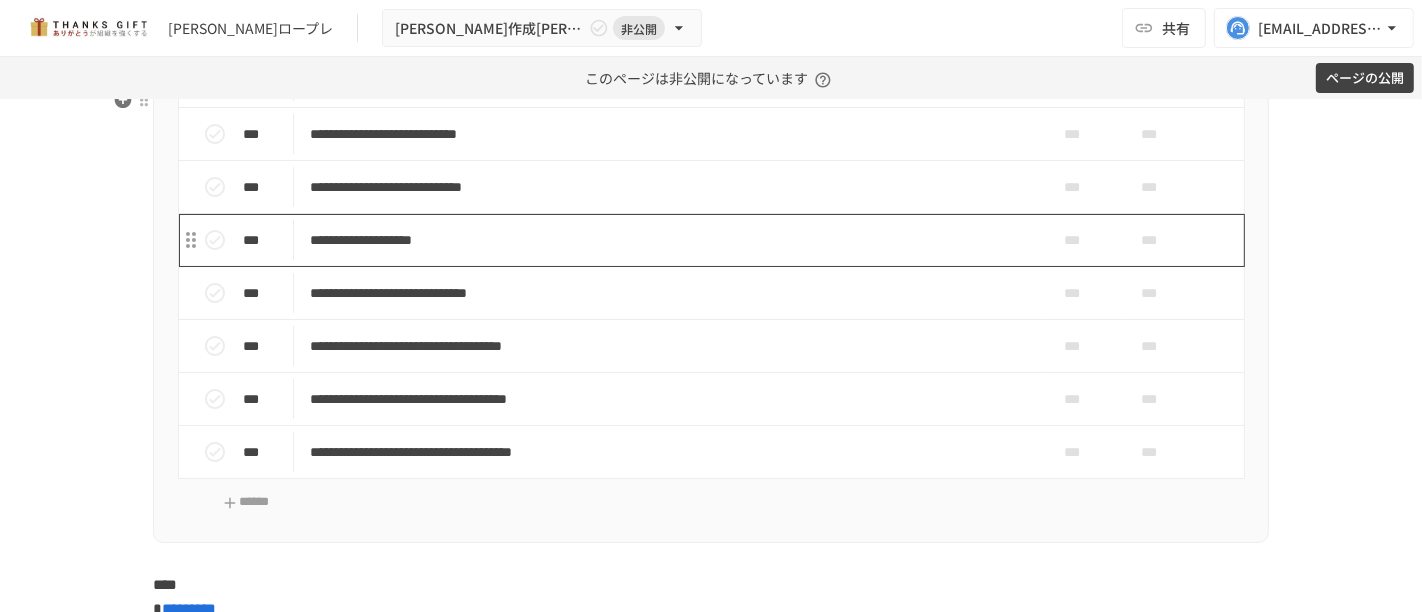 click on "**********" at bounding box center [669, 240] 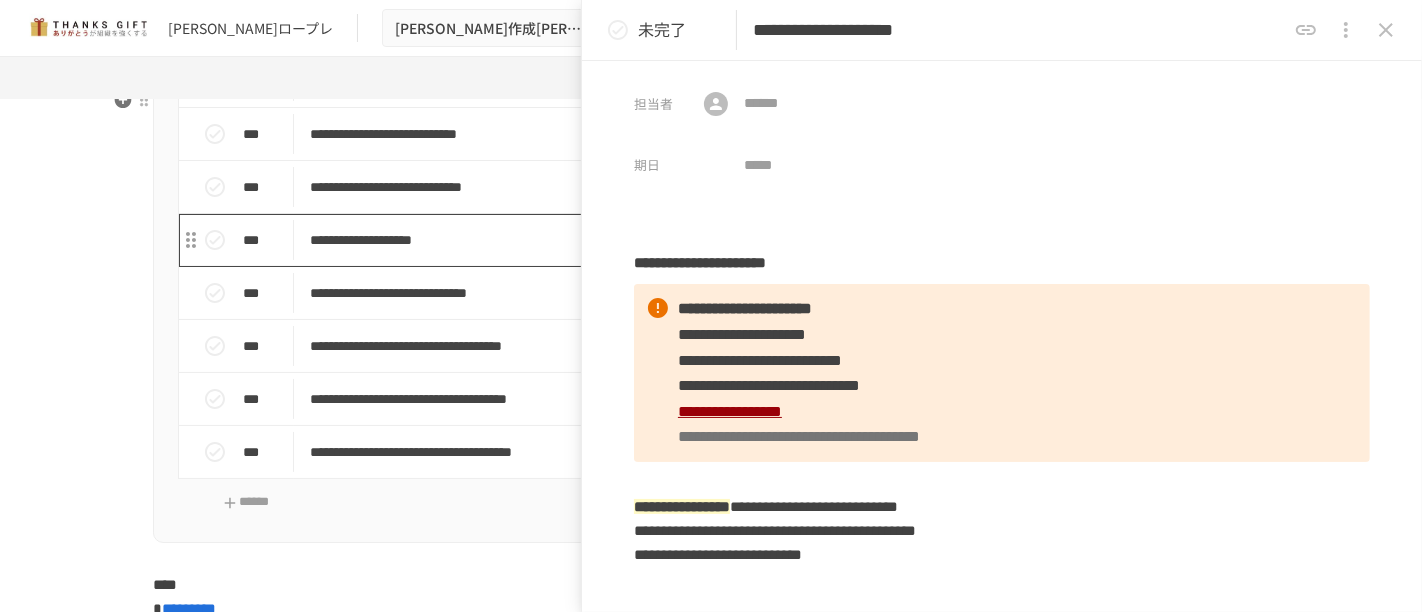scroll, scrollTop: 12442, scrollLeft: 0, axis: vertical 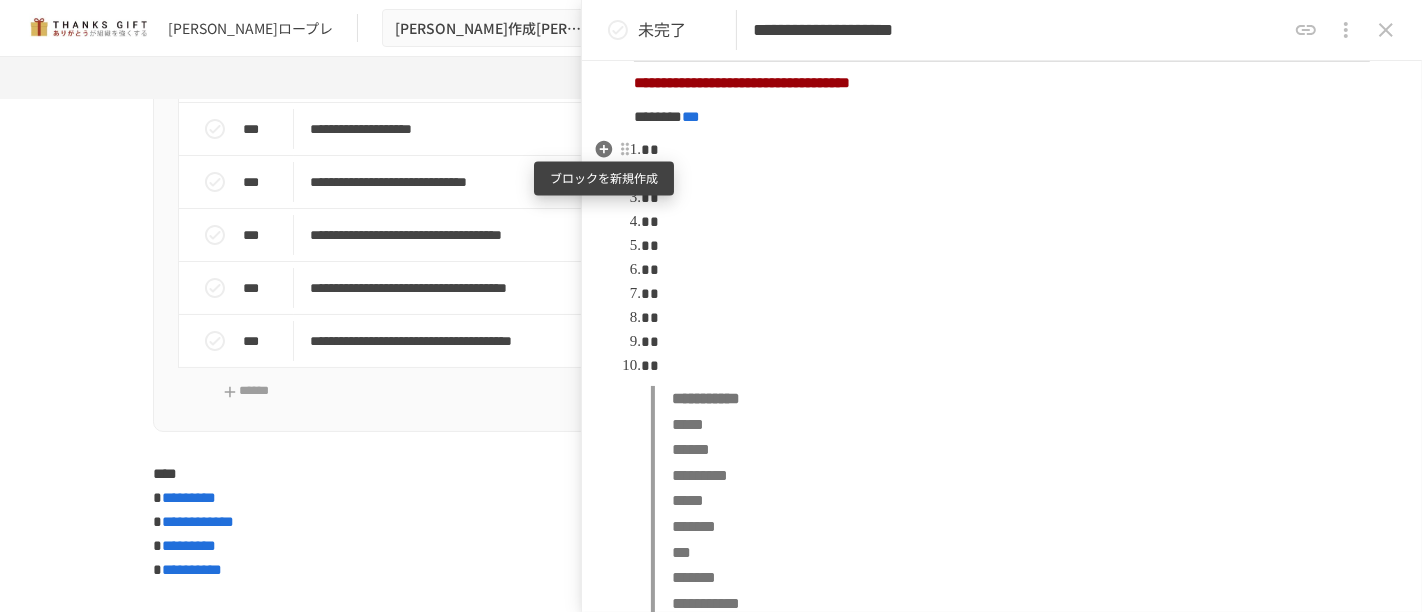 click 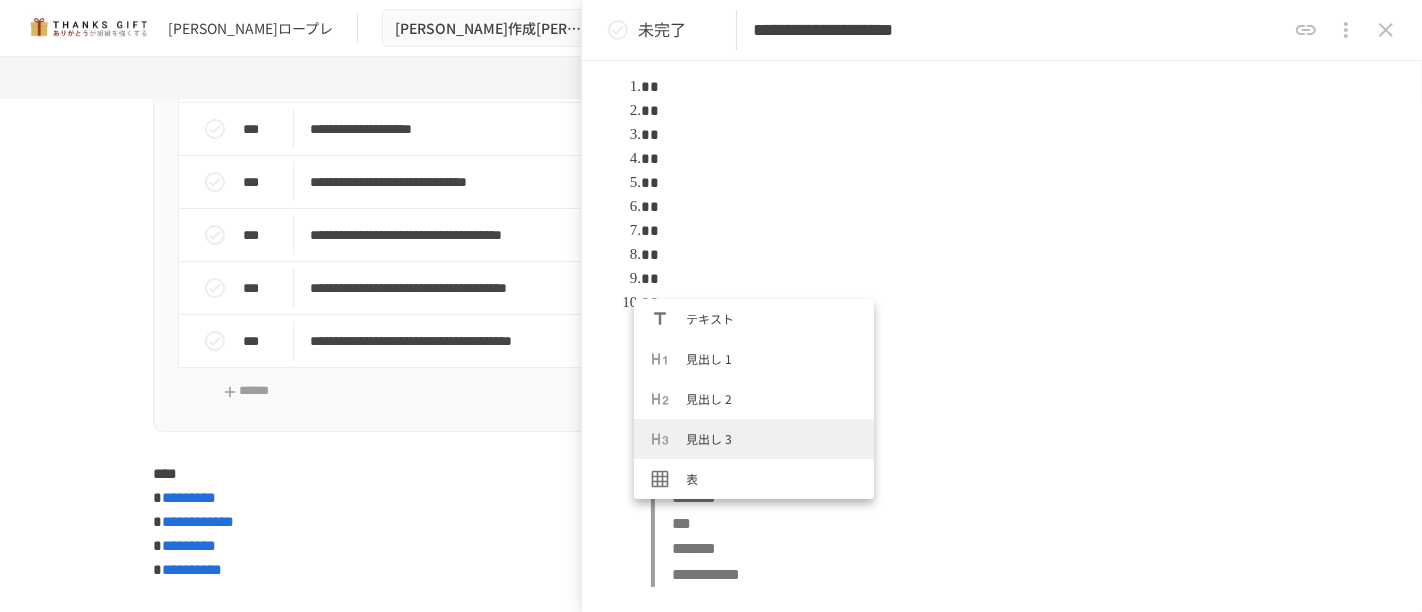 scroll, scrollTop: 1111, scrollLeft: 0, axis: vertical 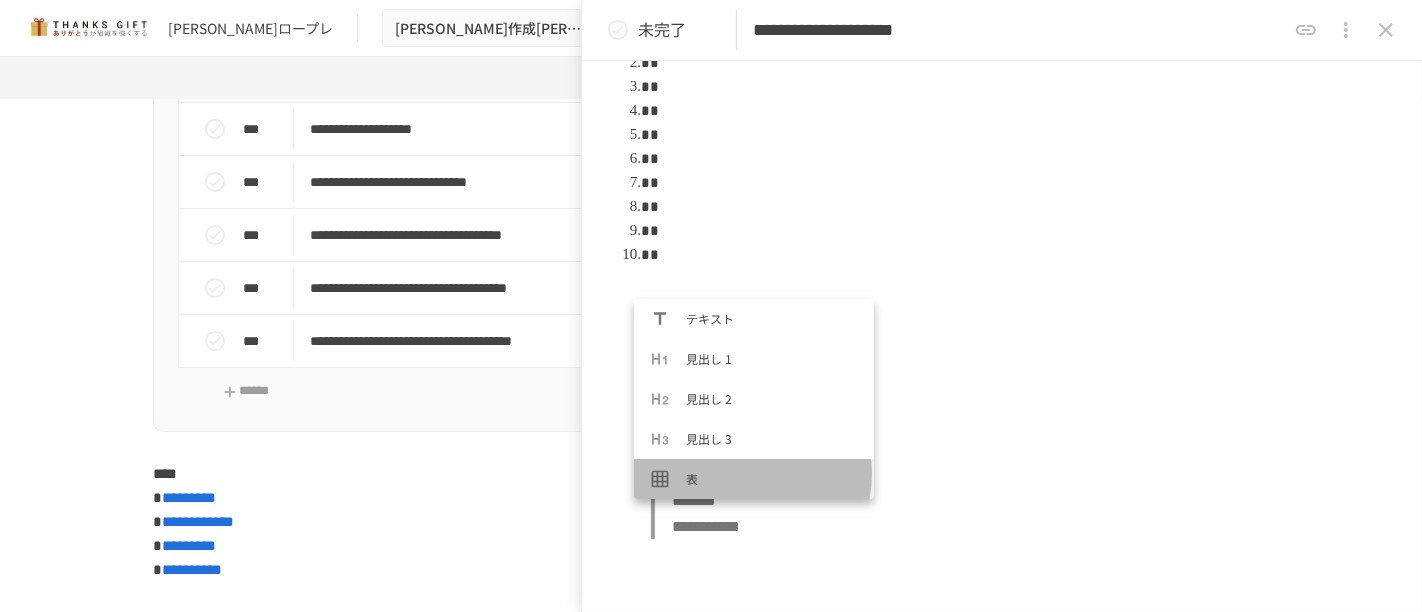 click on "表" at bounding box center (772, 478) 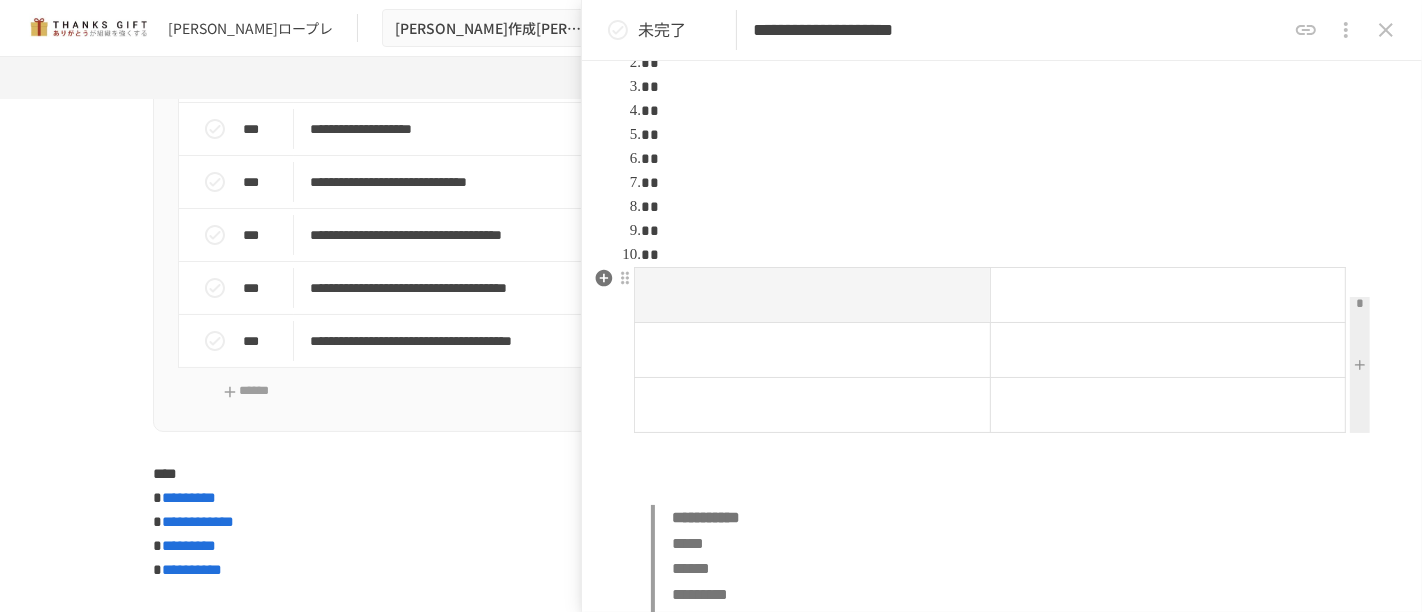 click at bounding box center [1360, 365] 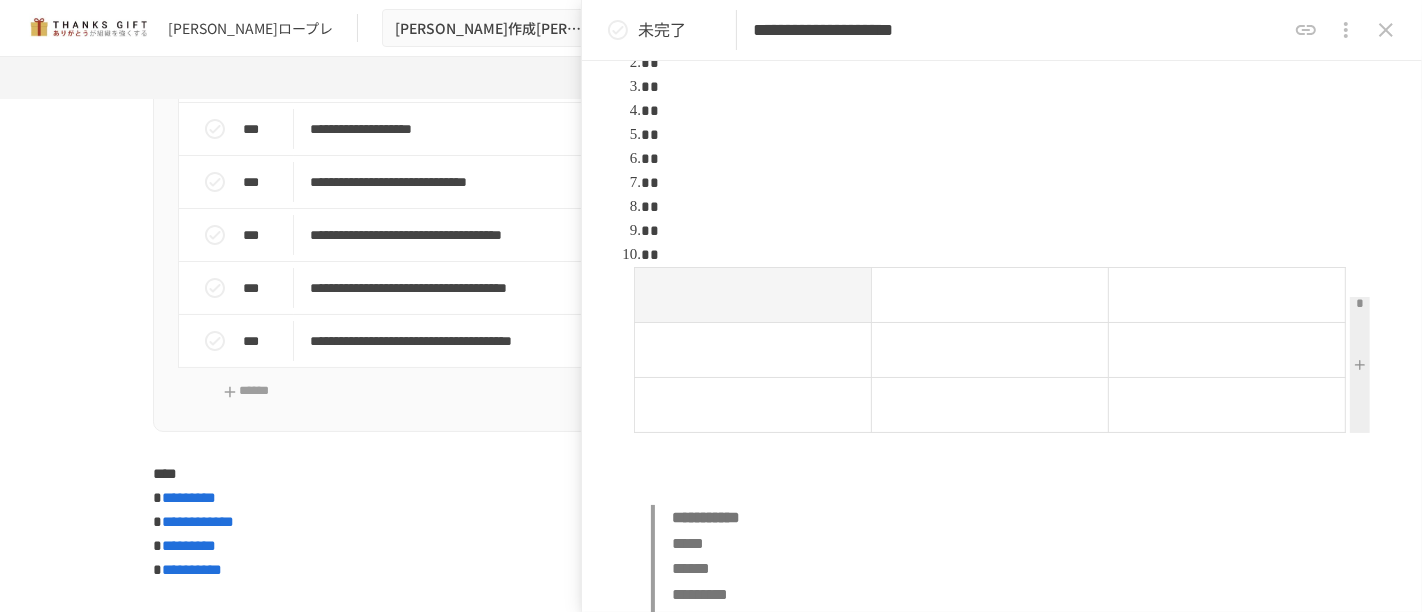 click at bounding box center [1360, 365] 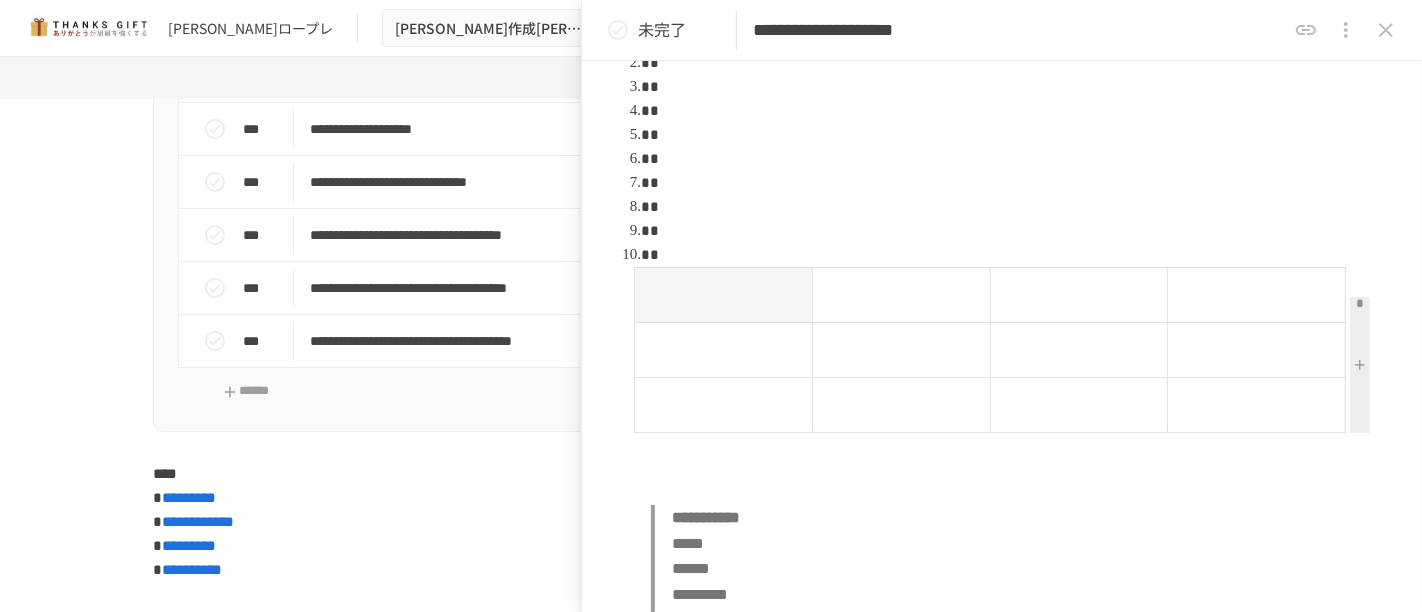 click at bounding box center (1360, 365) 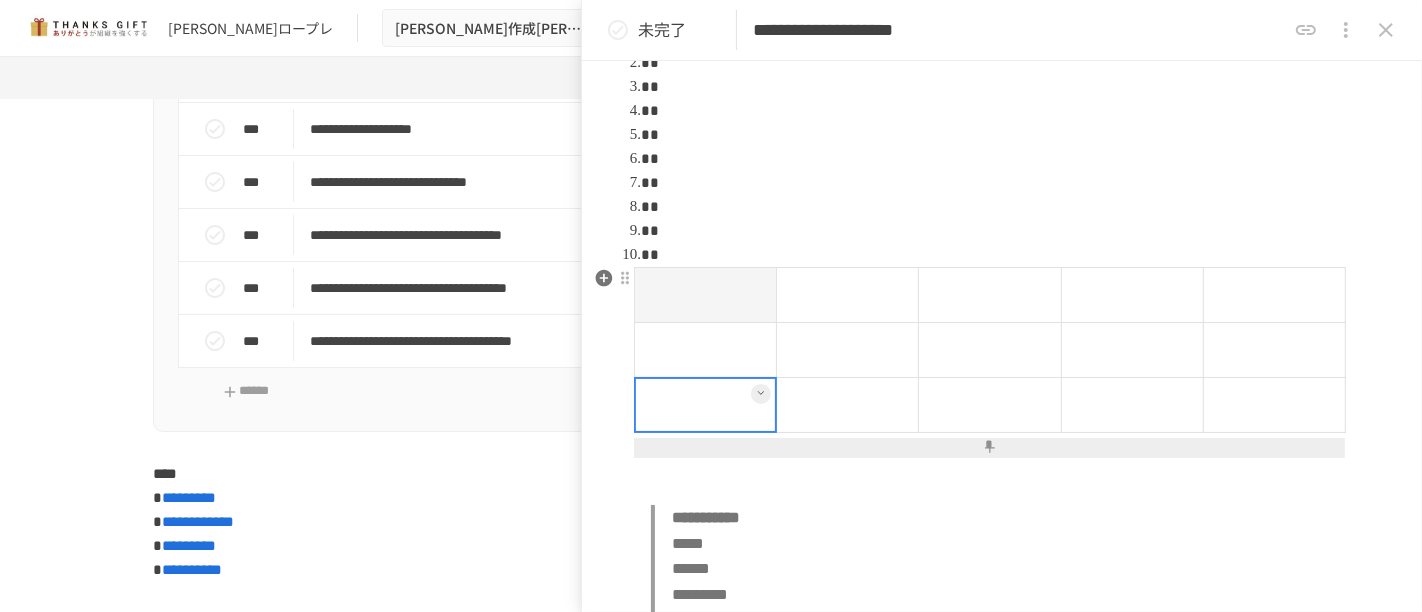 click at bounding box center (706, 404) 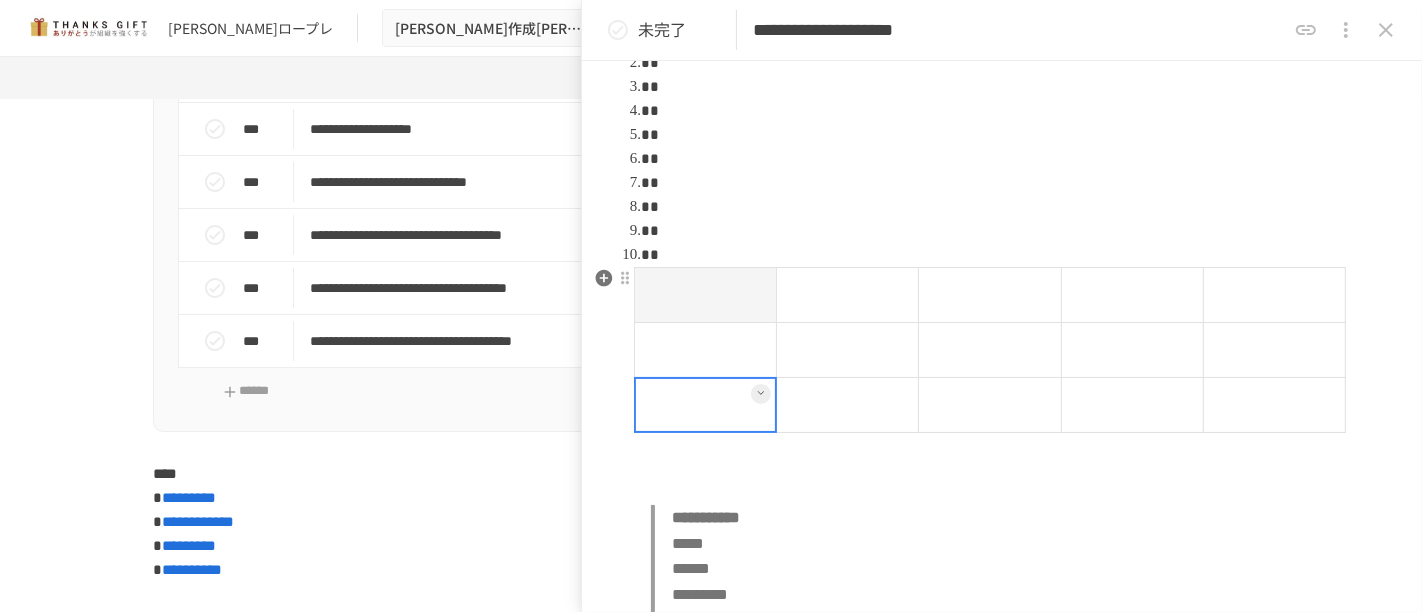 click at bounding box center (761, 394) 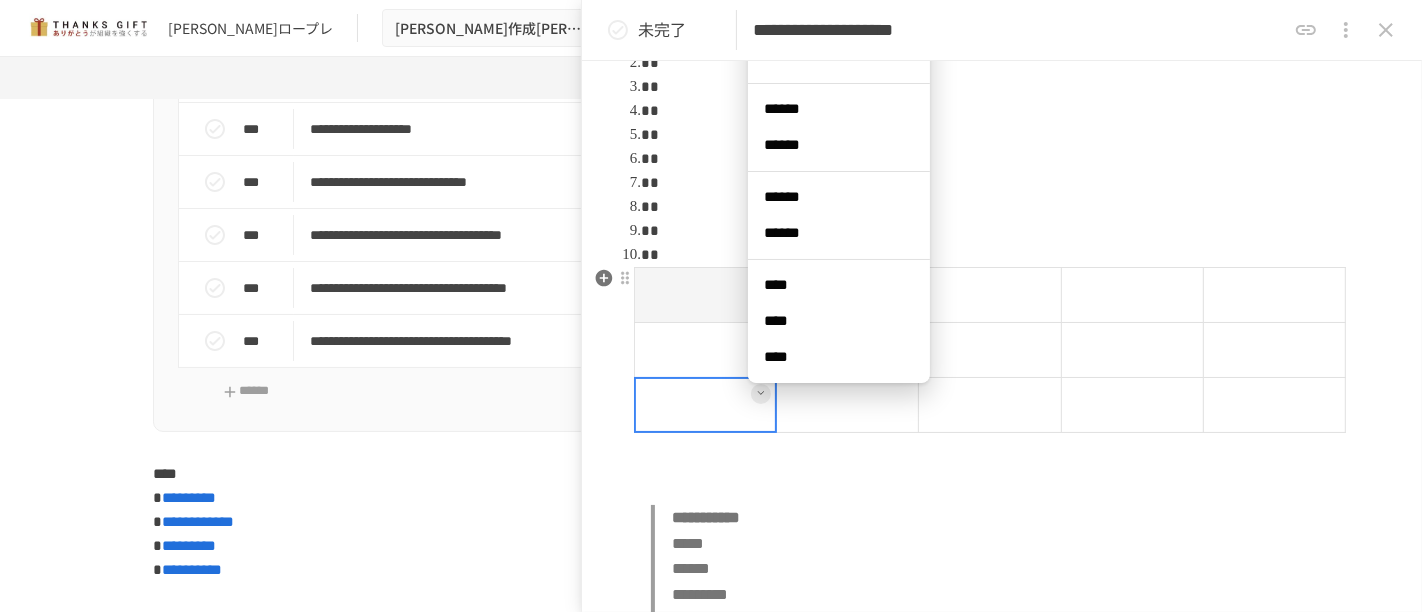 click on "****" at bounding box center [839, 321] 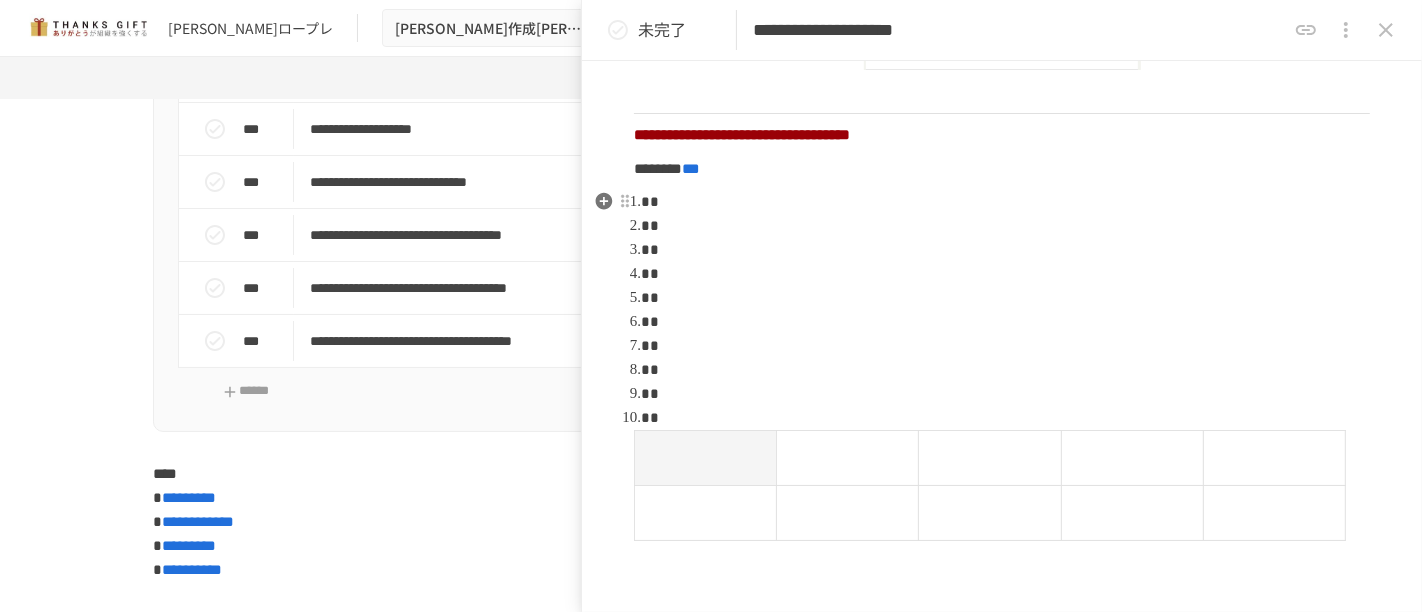 scroll, scrollTop: 1000, scrollLeft: 0, axis: vertical 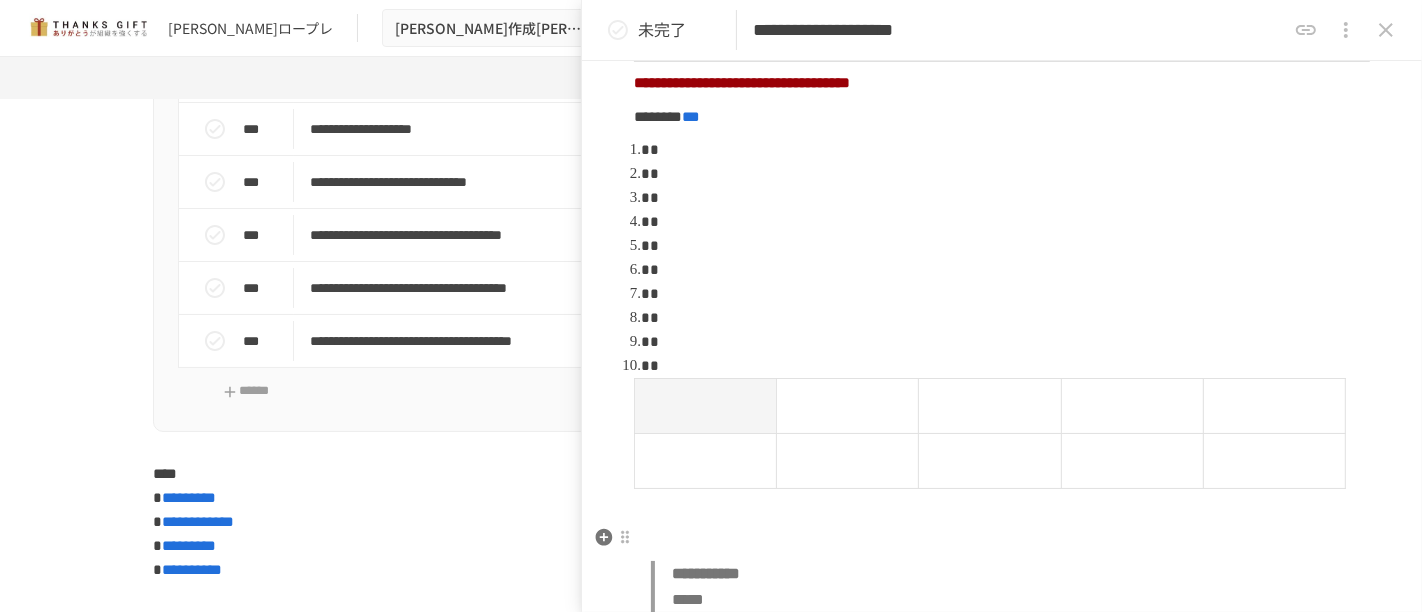 click at bounding box center [1002, 540] 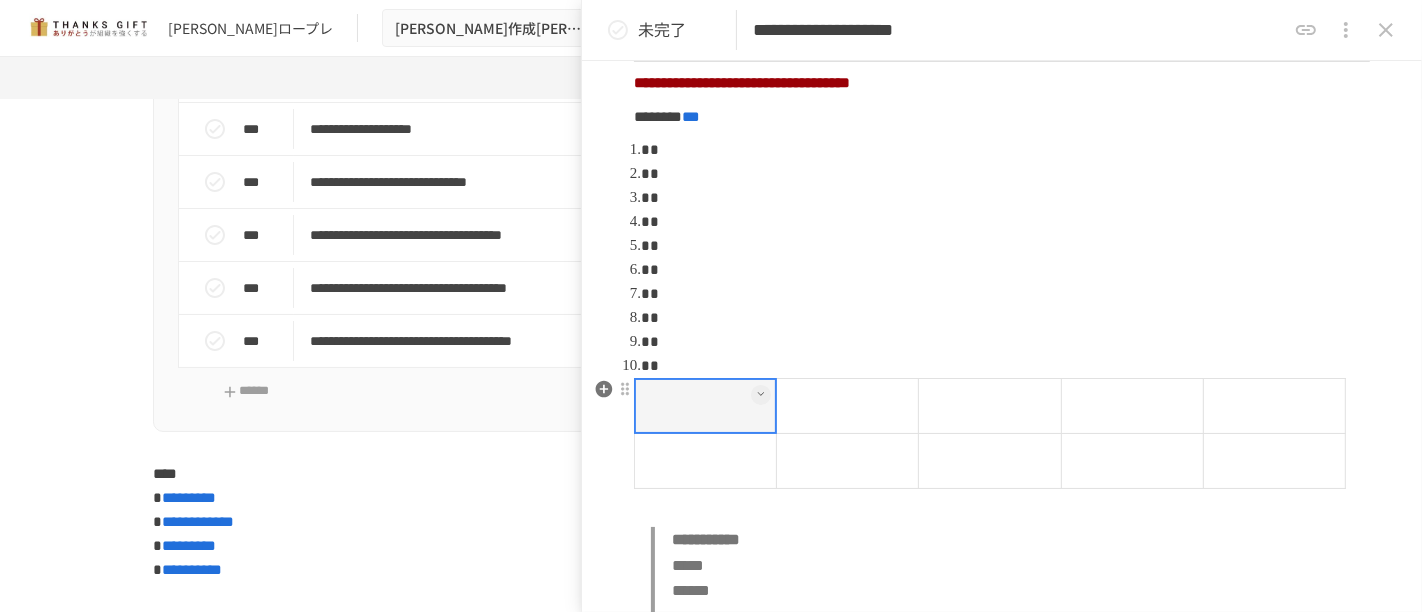 click at bounding box center (706, 405) 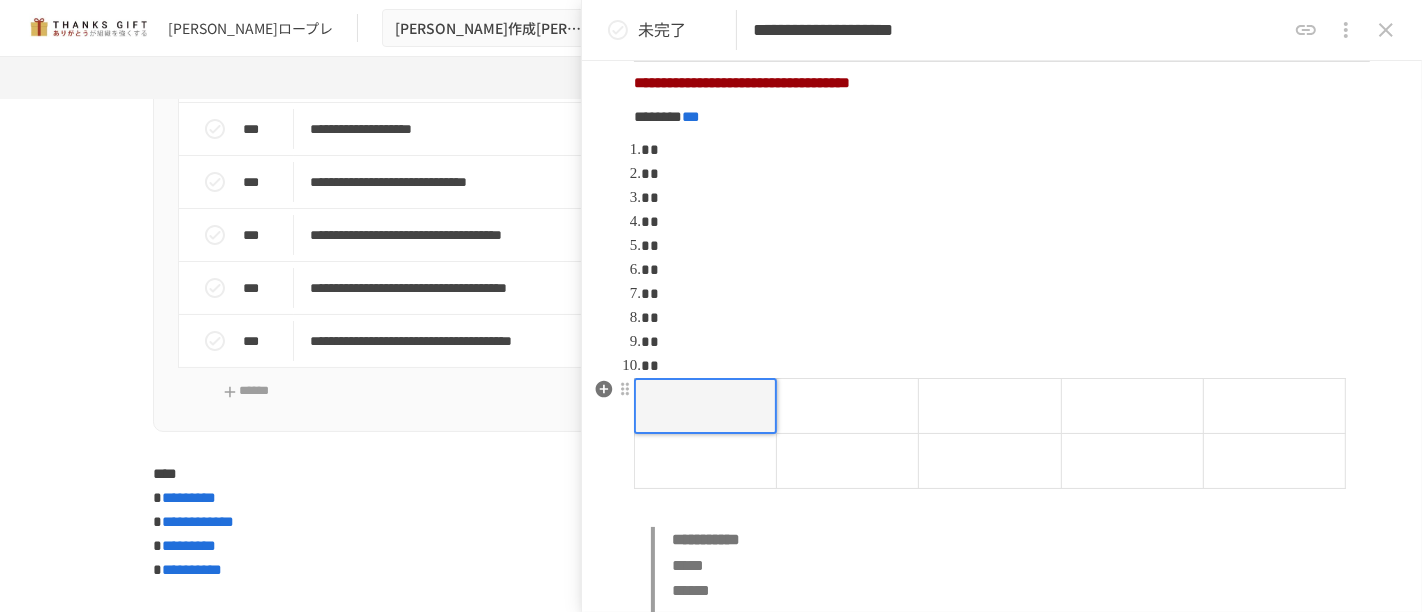 click at bounding box center [705, 406] 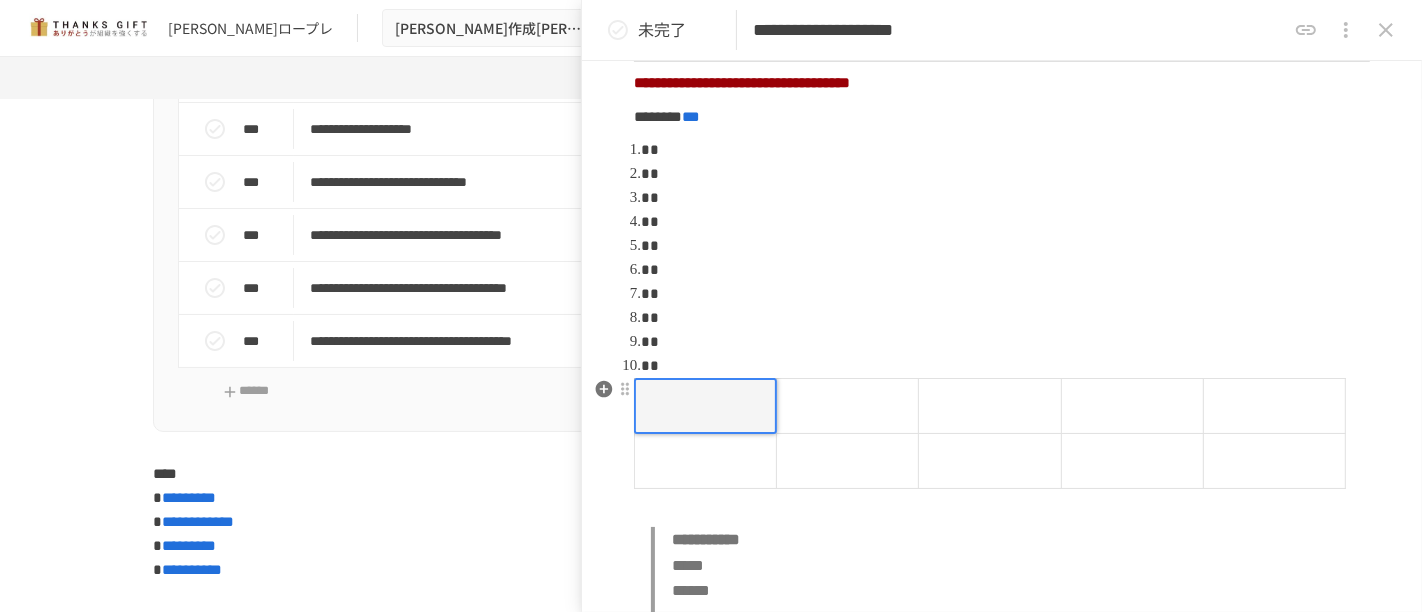 type 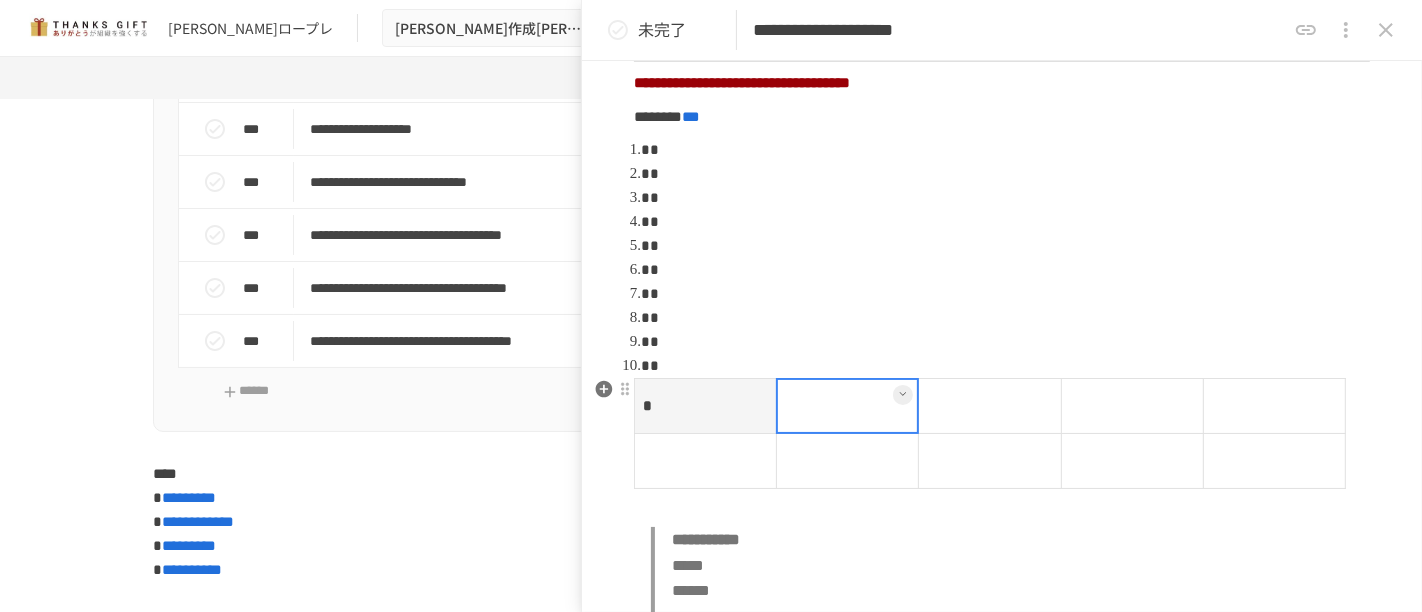 click at bounding box center (848, 405) 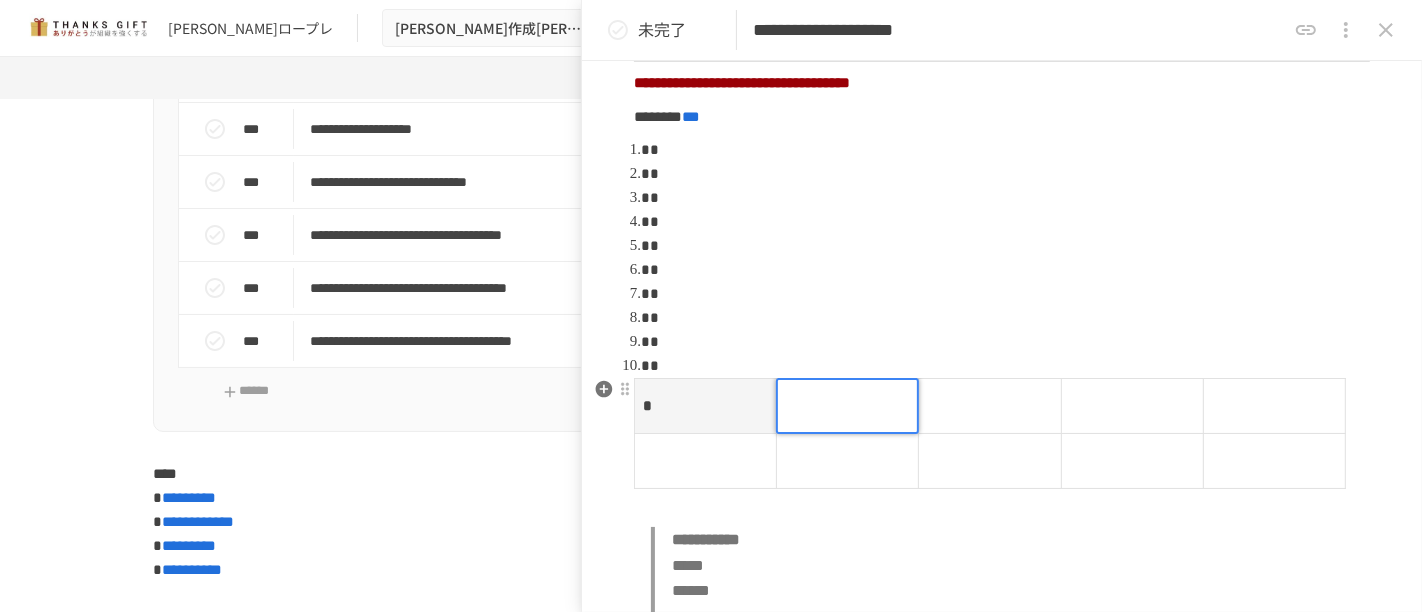 click at bounding box center [847, 406] 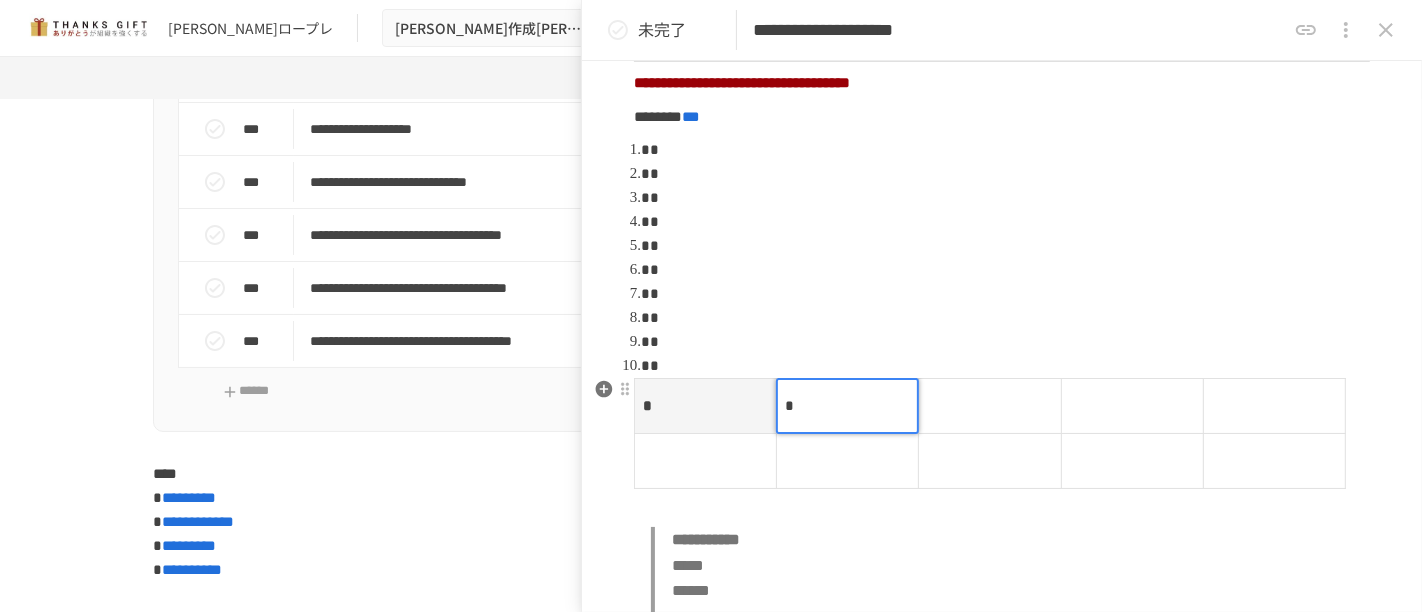 click at bounding box center [990, 405] 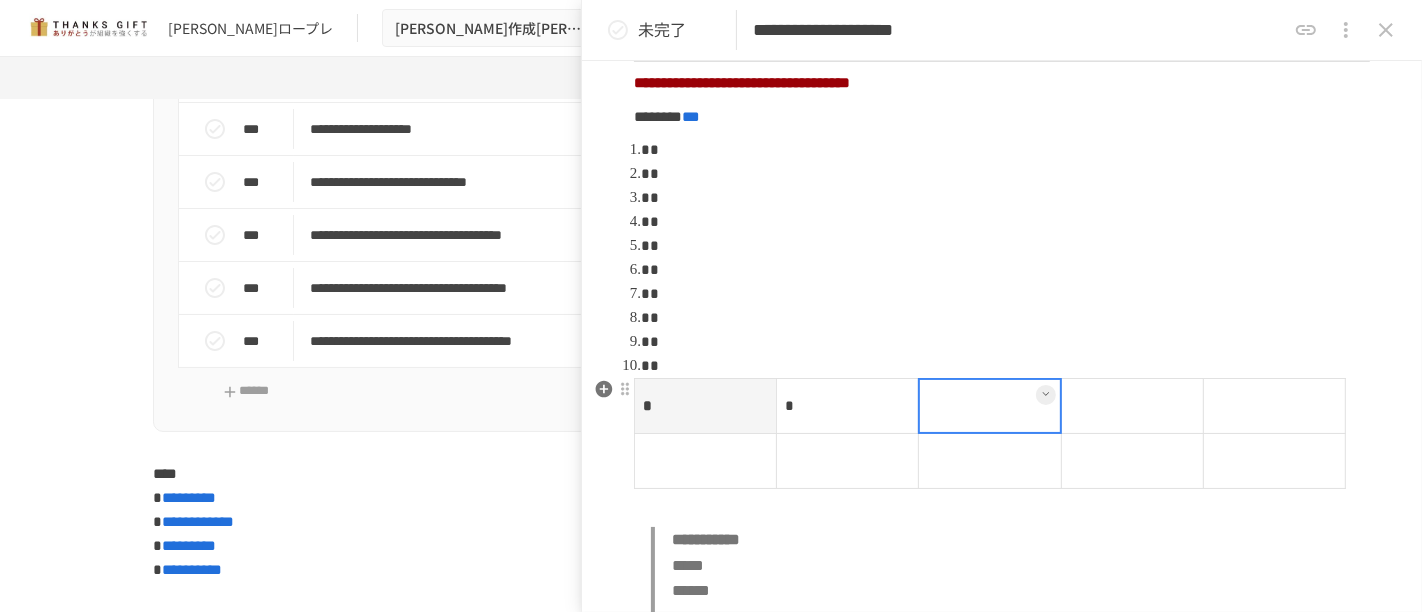 click at bounding box center (989, 406) 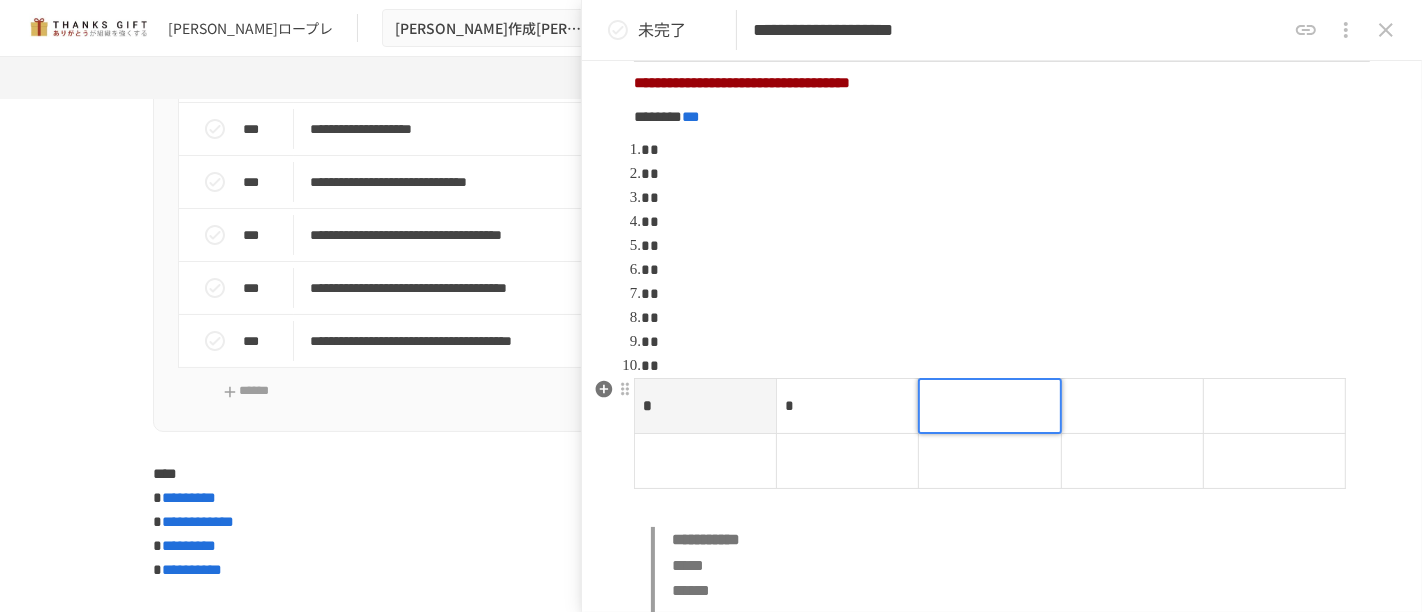 click at bounding box center [989, 406] 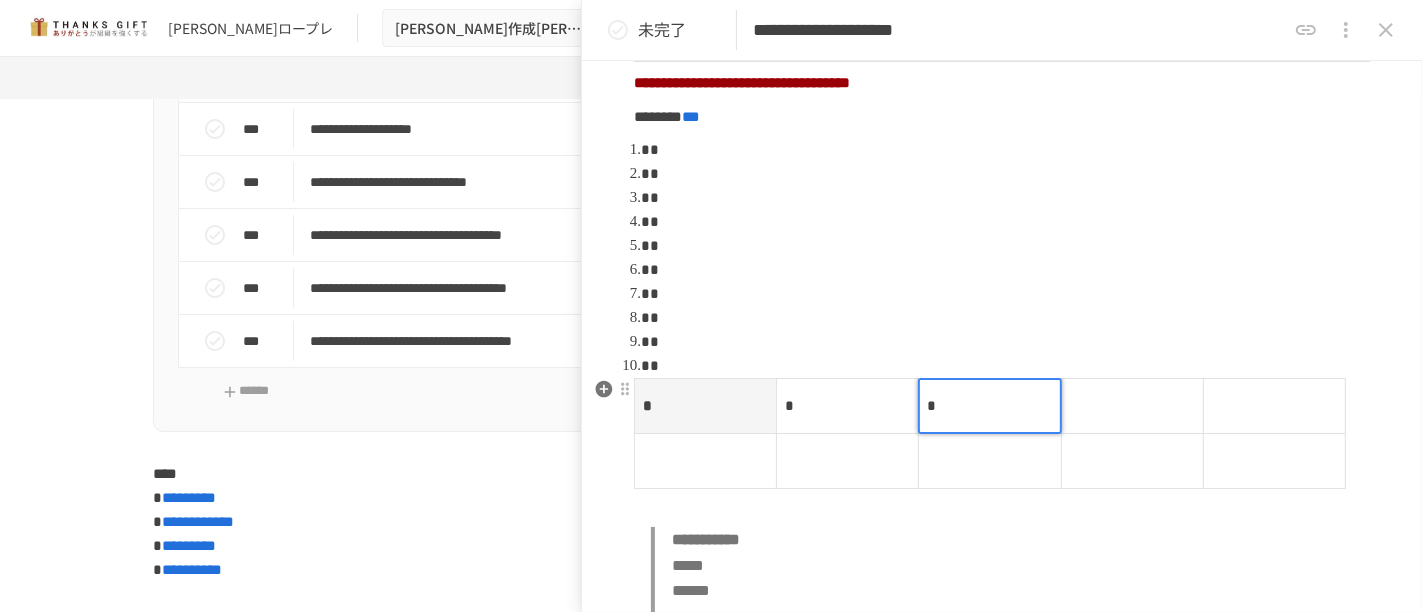 click at bounding box center [1132, 405] 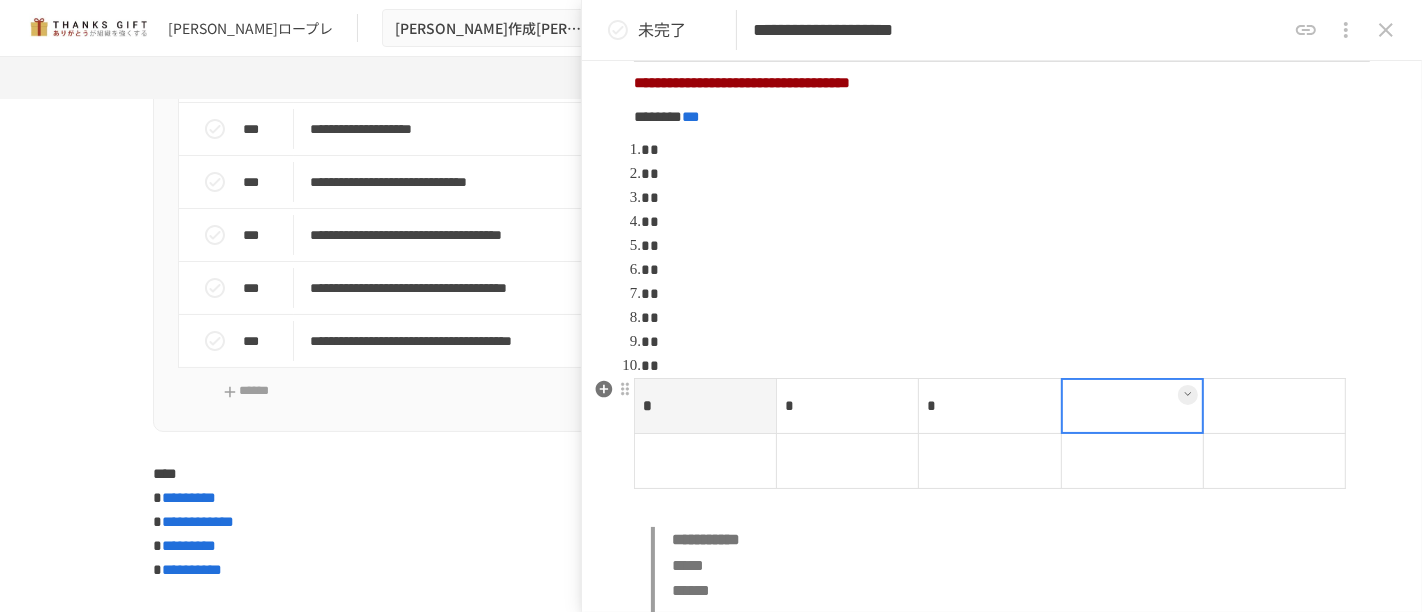 click at bounding box center [1132, 406] 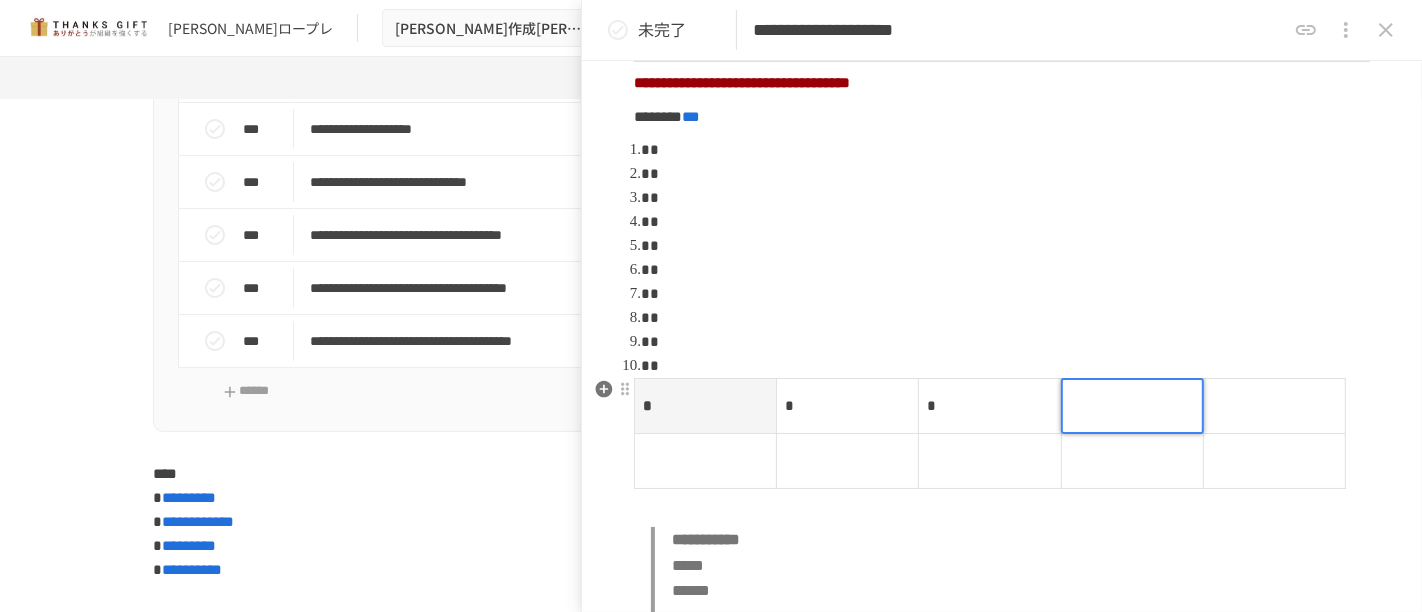 click at bounding box center [1132, 406] 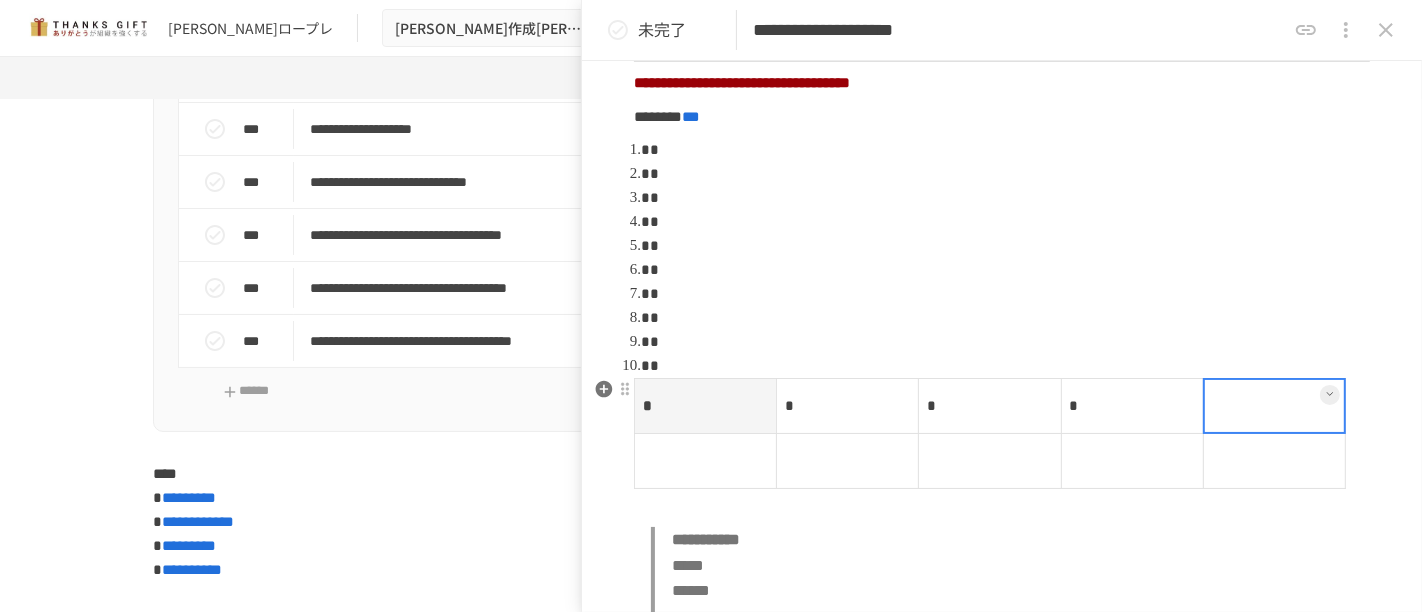 click at bounding box center [1274, 405] 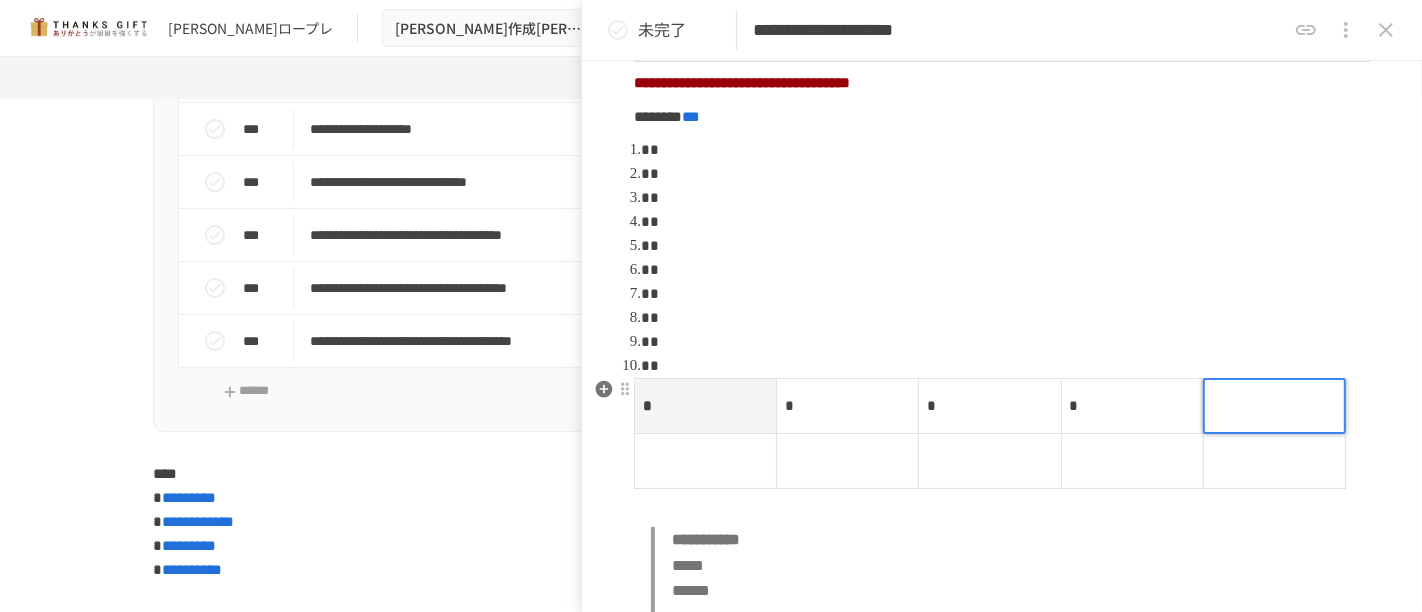 click at bounding box center (1274, 406) 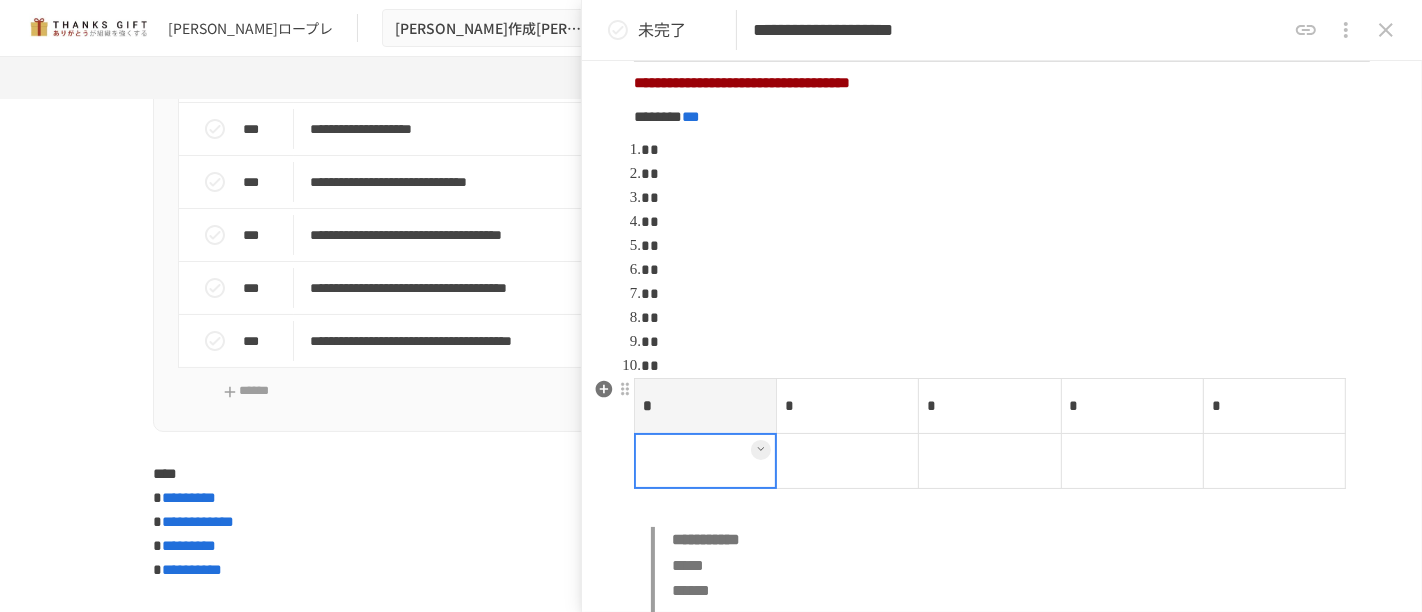 click at bounding box center (706, 460) 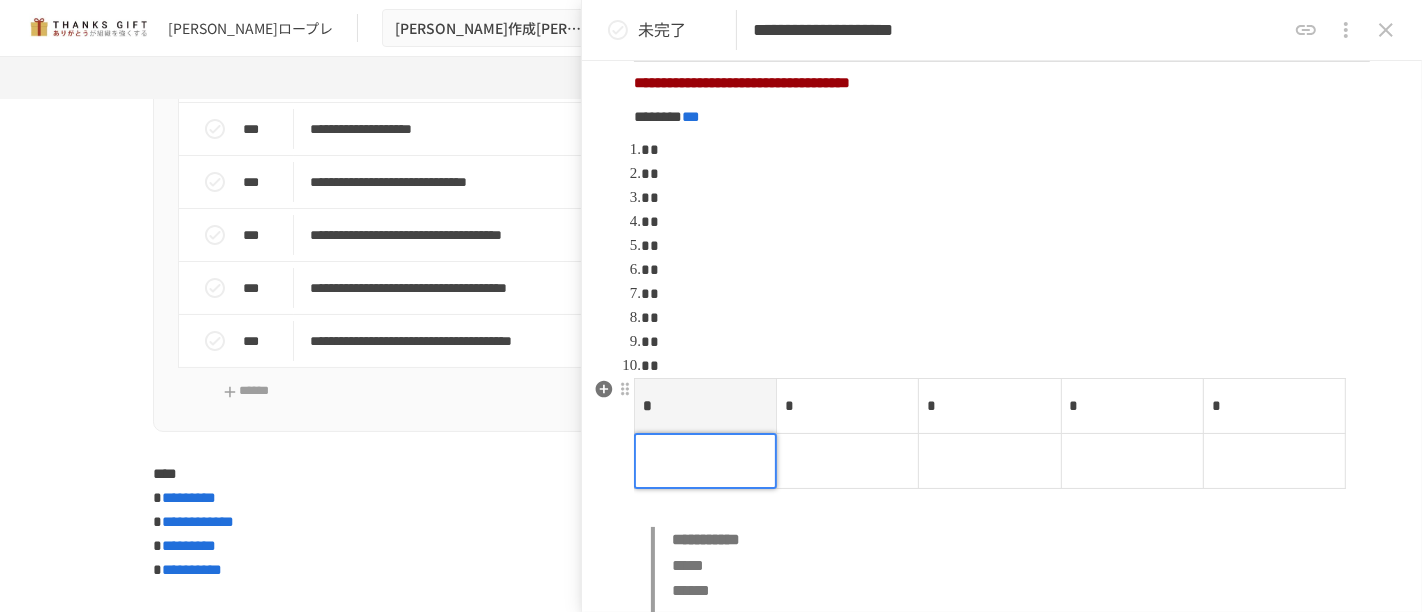 click at bounding box center [705, 461] 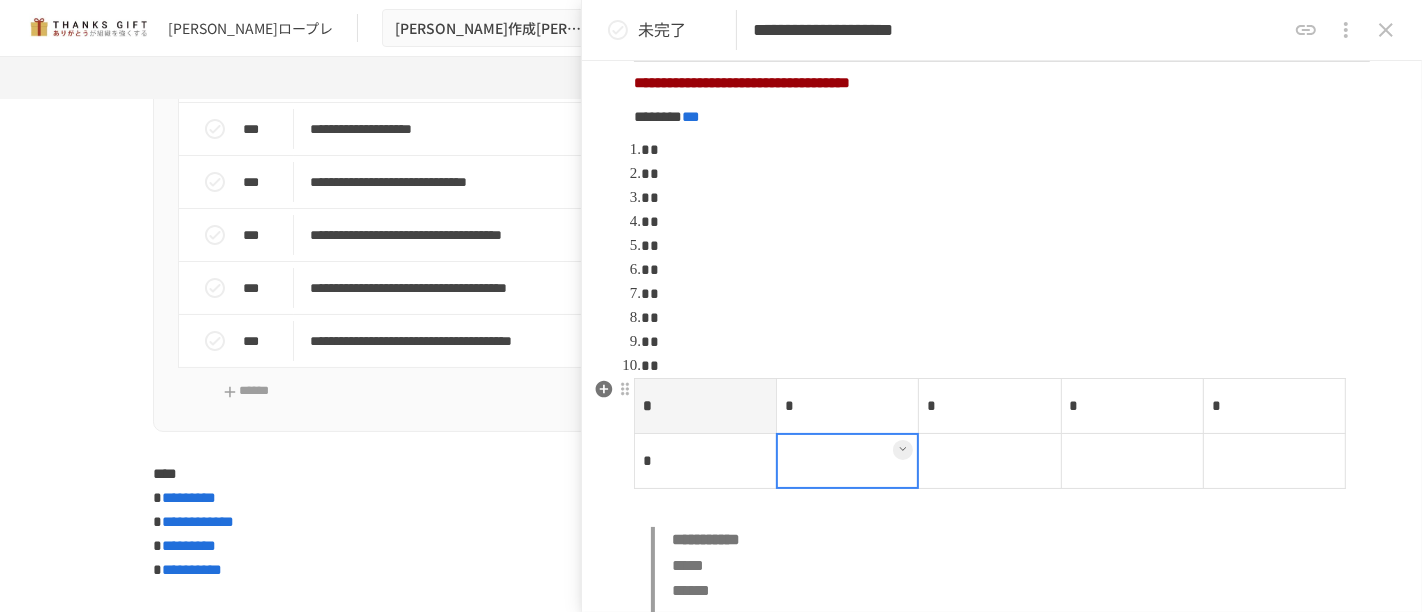 click at bounding box center [848, 460] 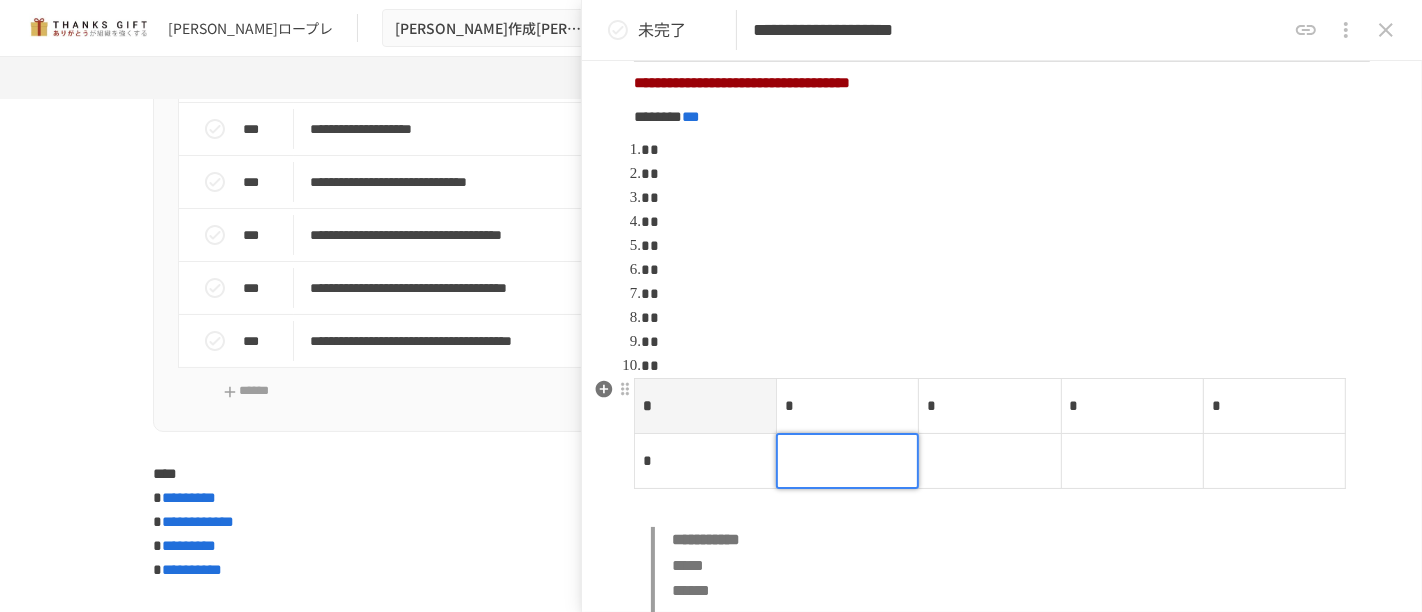 click at bounding box center [847, 461] 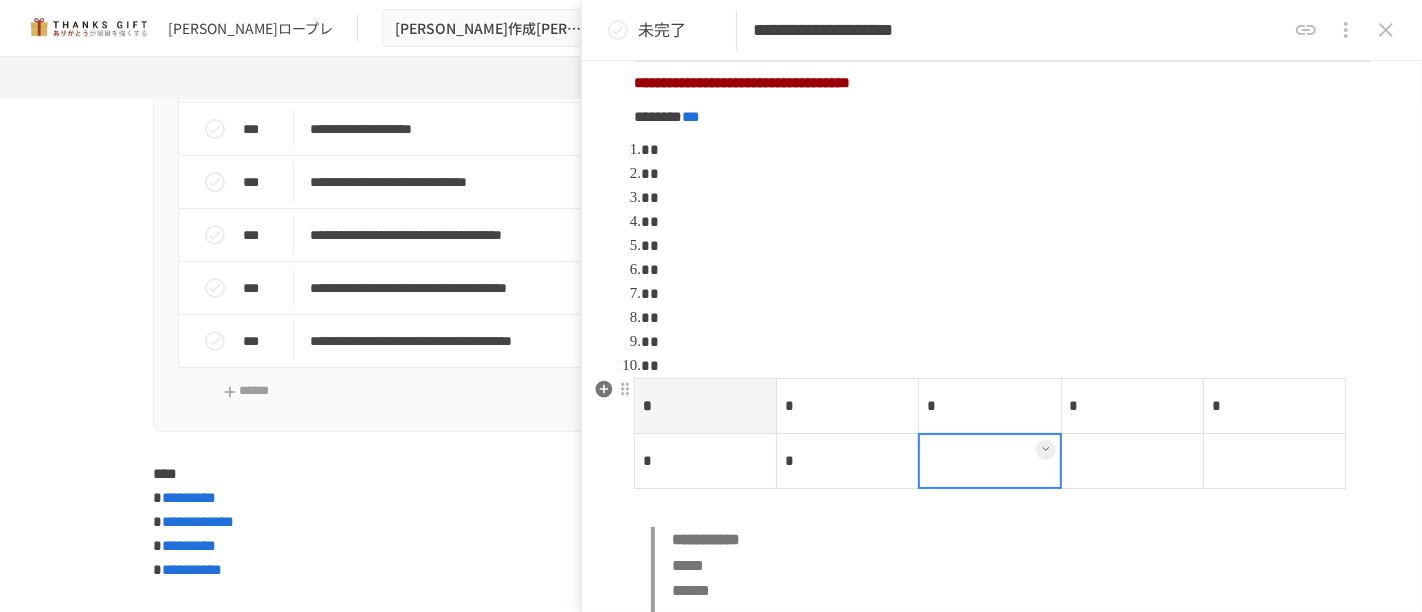click at bounding box center [990, 460] 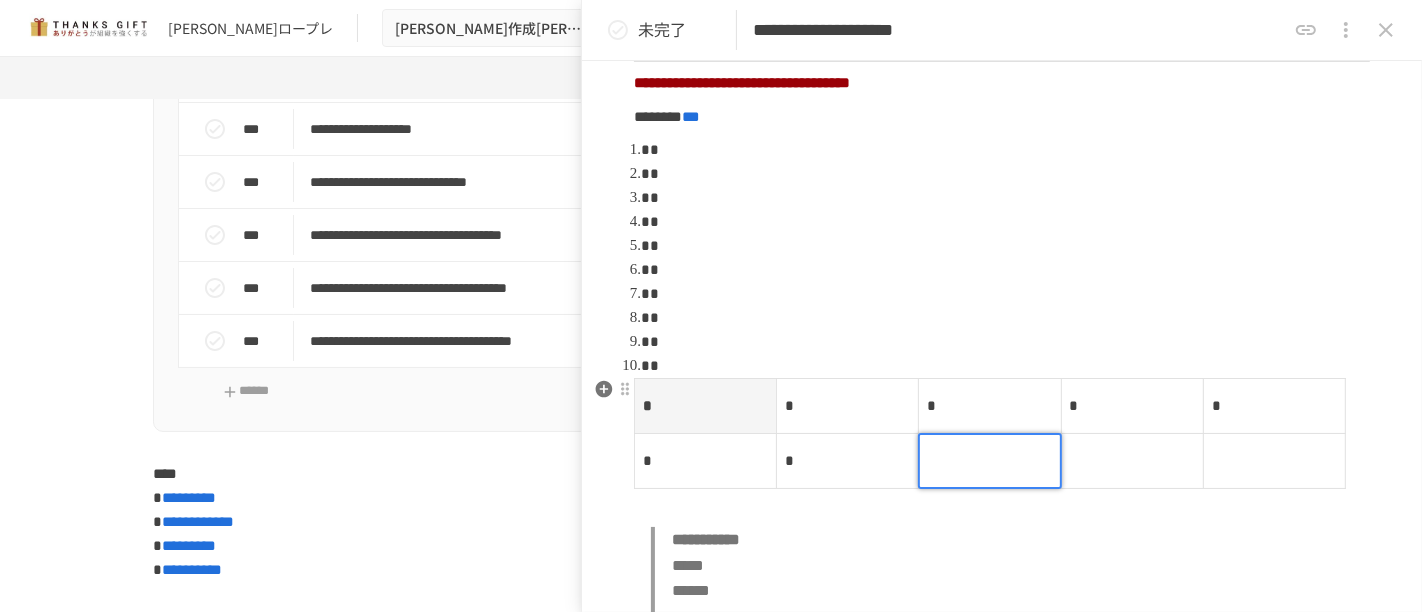 click at bounding box center (989, 461) 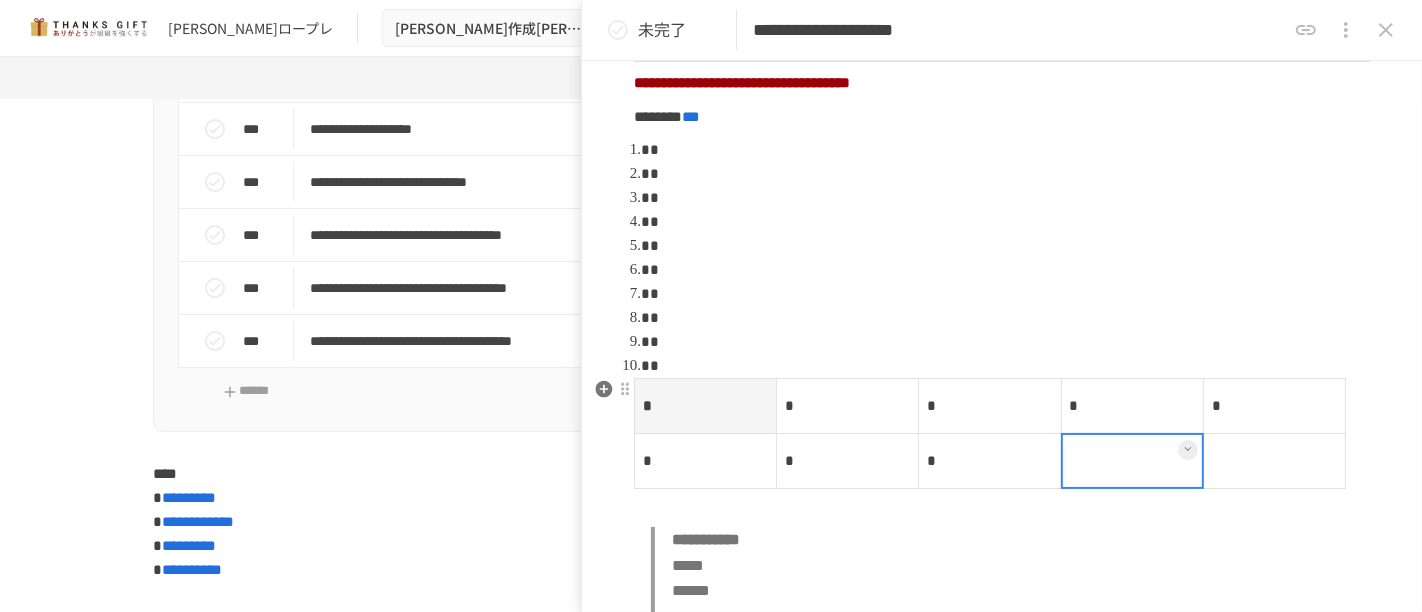 click at bounding box center (1132, 460) 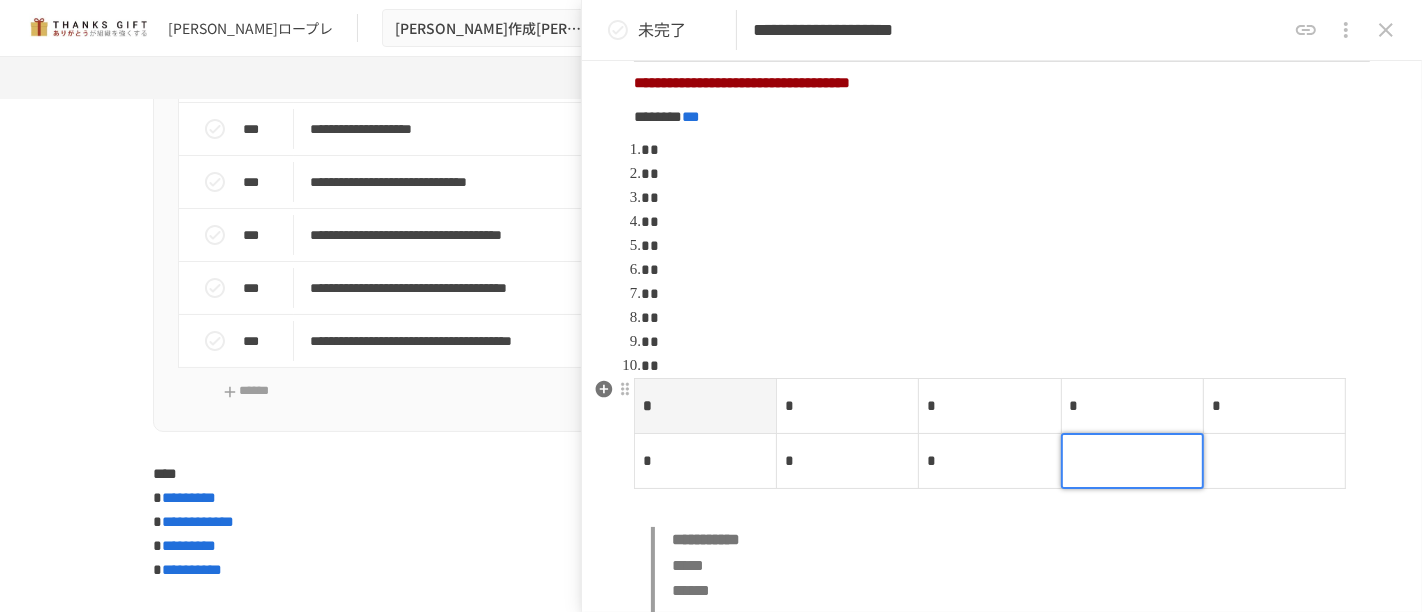 click at bounding box center [1132, 461] 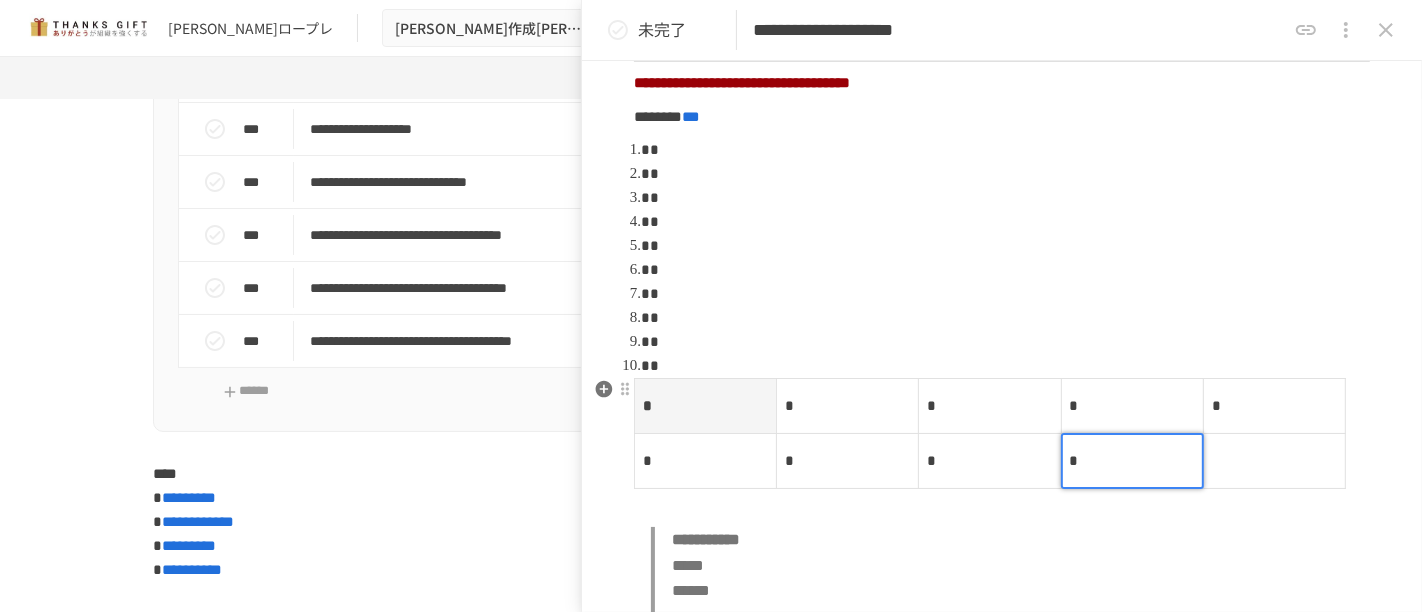 click at bounding box center [1274, 460] 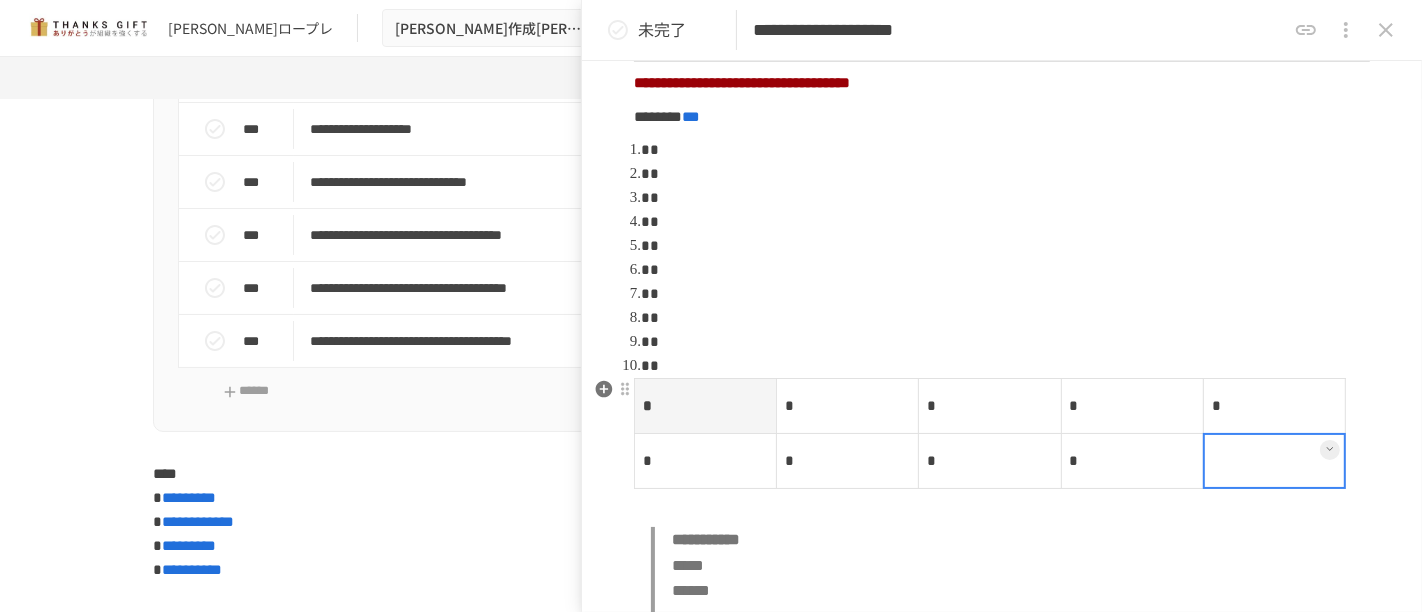 click at bounding box center (1274, 461) 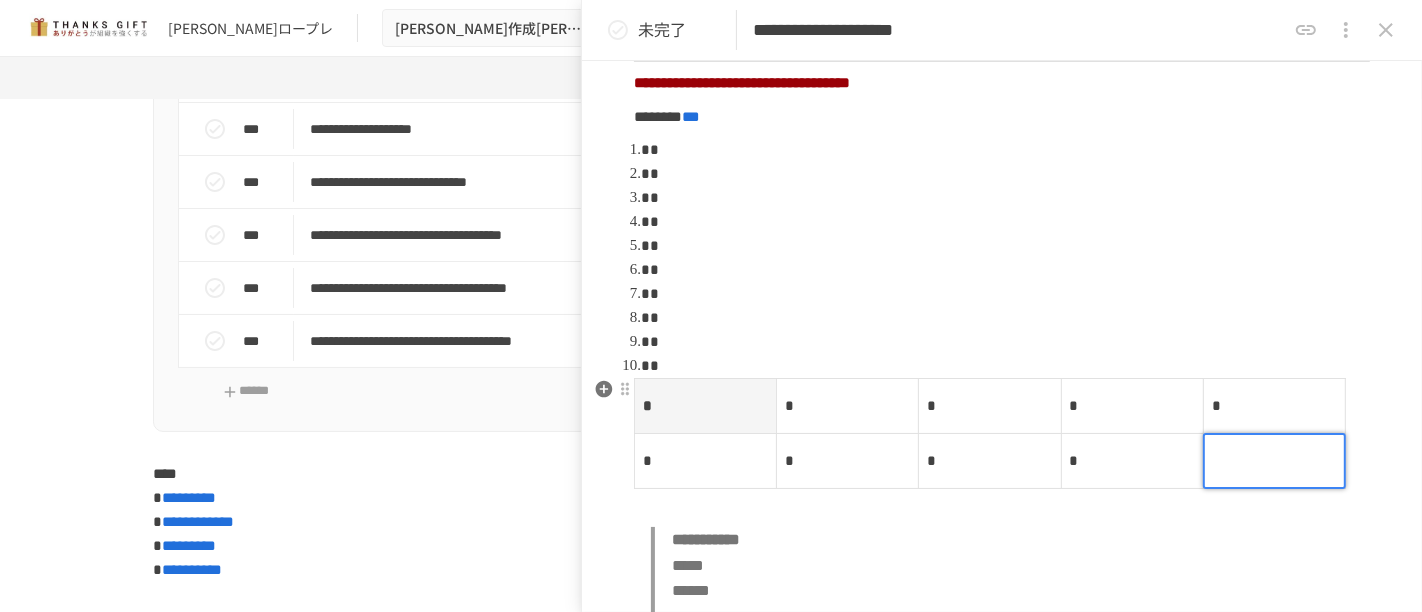 click at bounding box center (1274, 461) 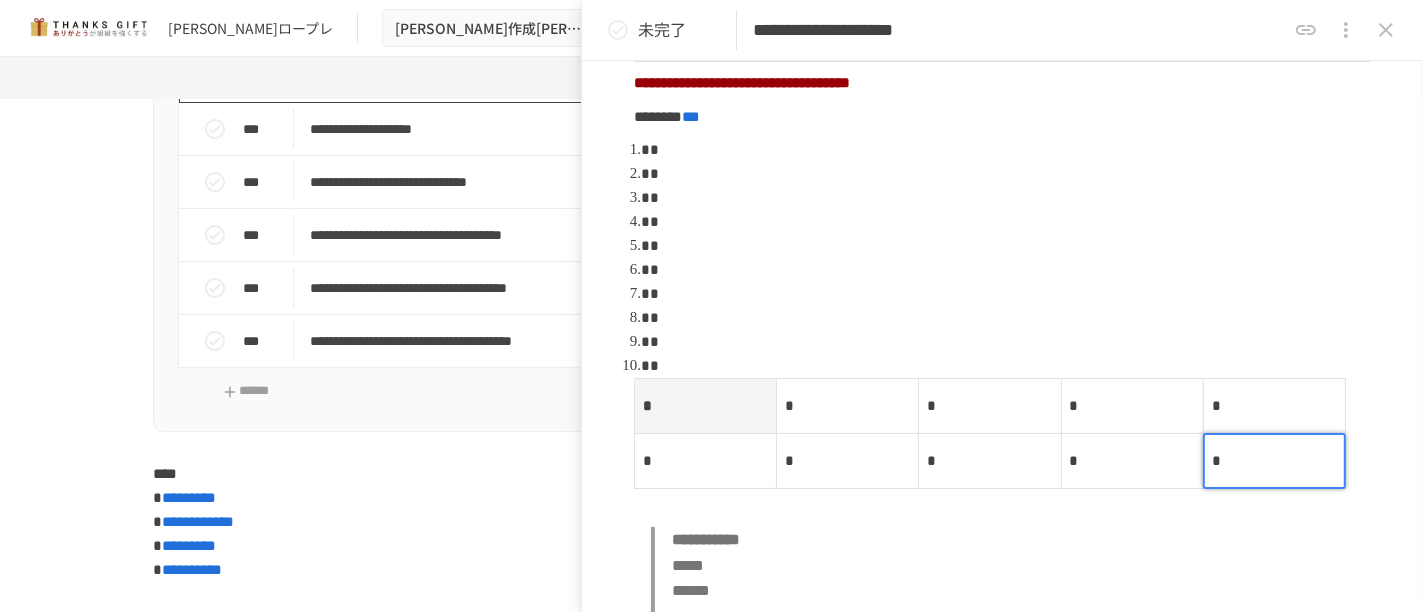 click on "**********" at bounding box center [669, 76] 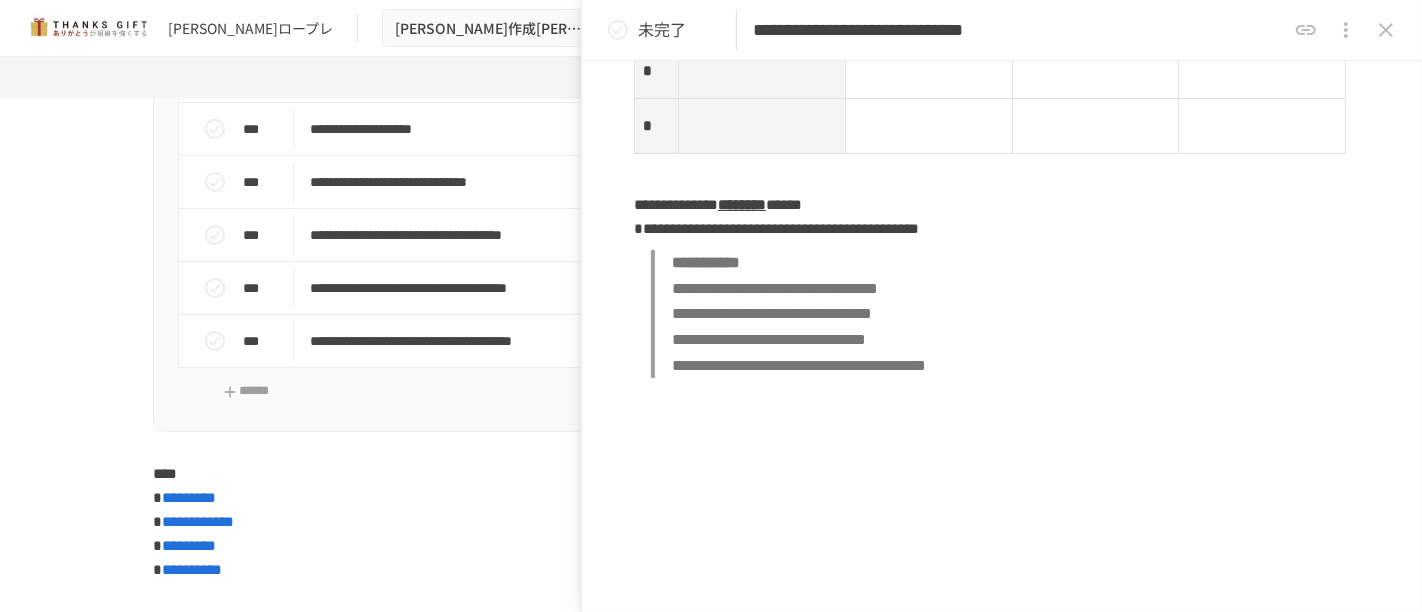 scroll, scrollTop: 2769, scrollLeft: 0, axis: vertical 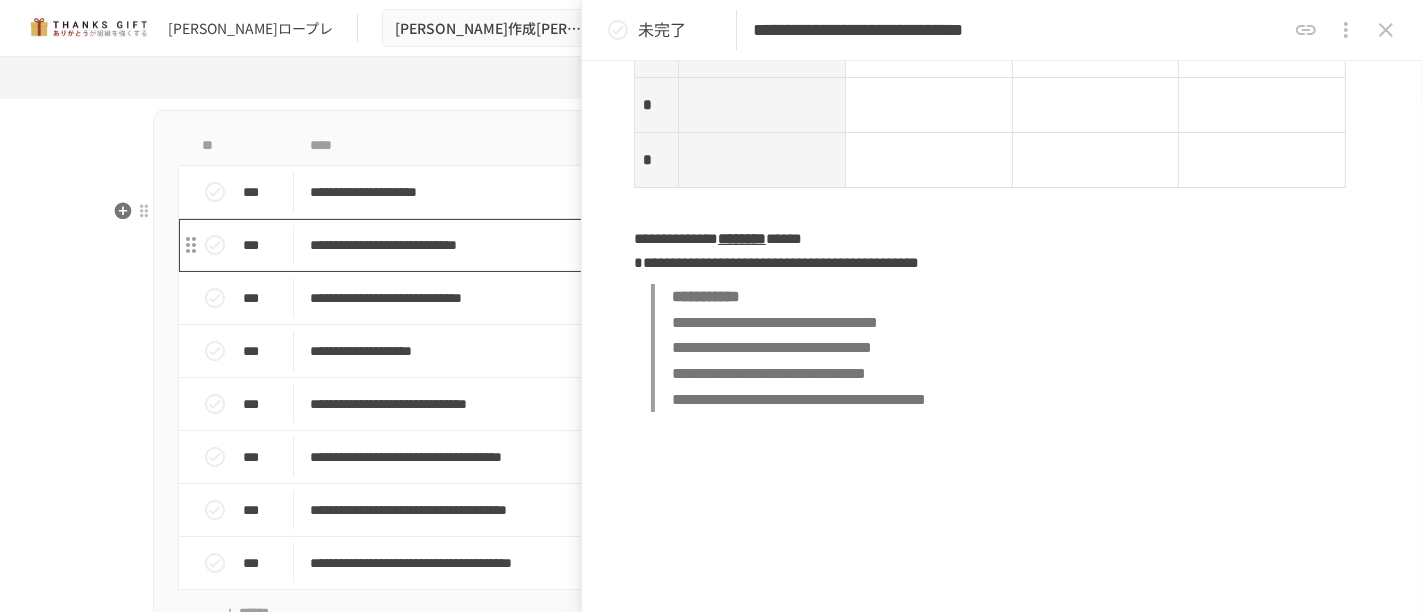 click on "**********" at bounding box center [669, 245] 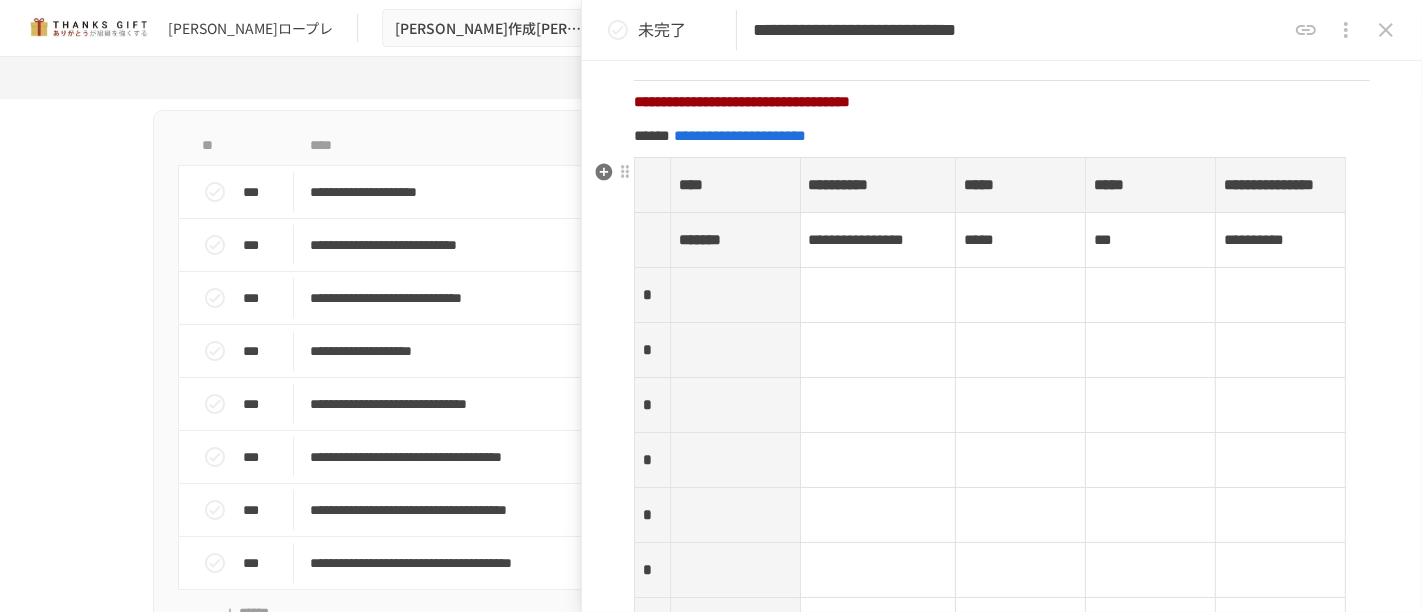 scroll, scrollTop: 2777, scrollLeft: 0, axis: vertical 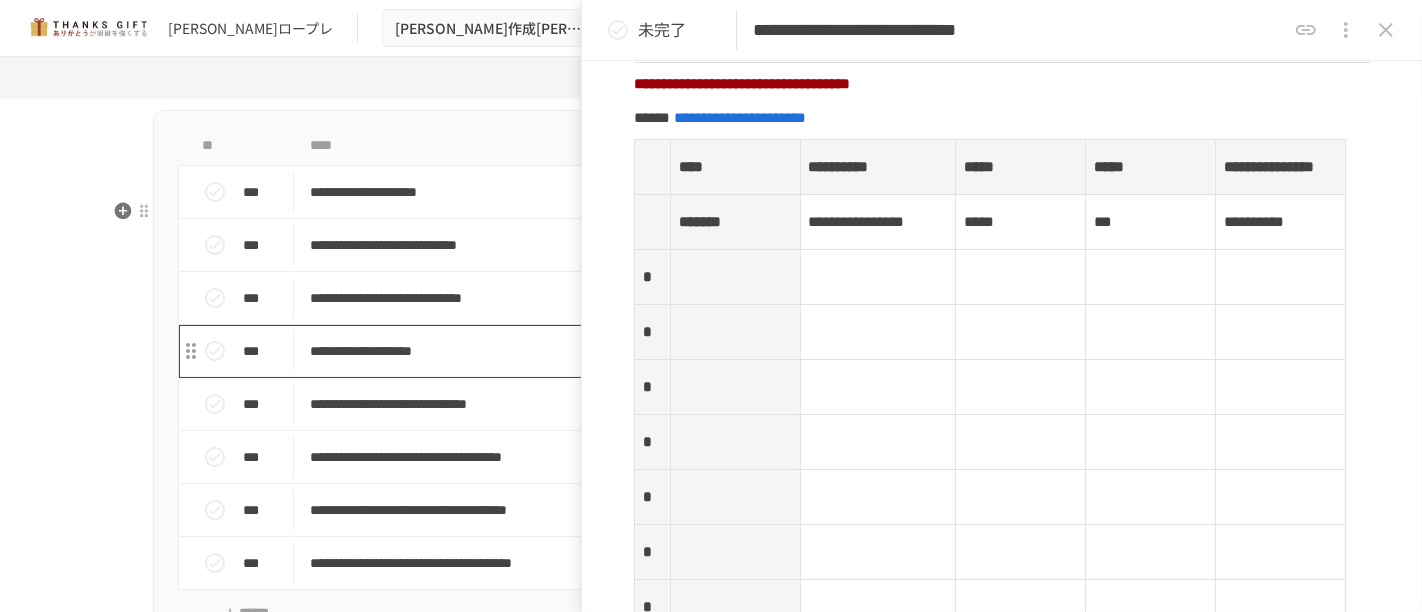 click on "**********" at bounding box center [669, 351] 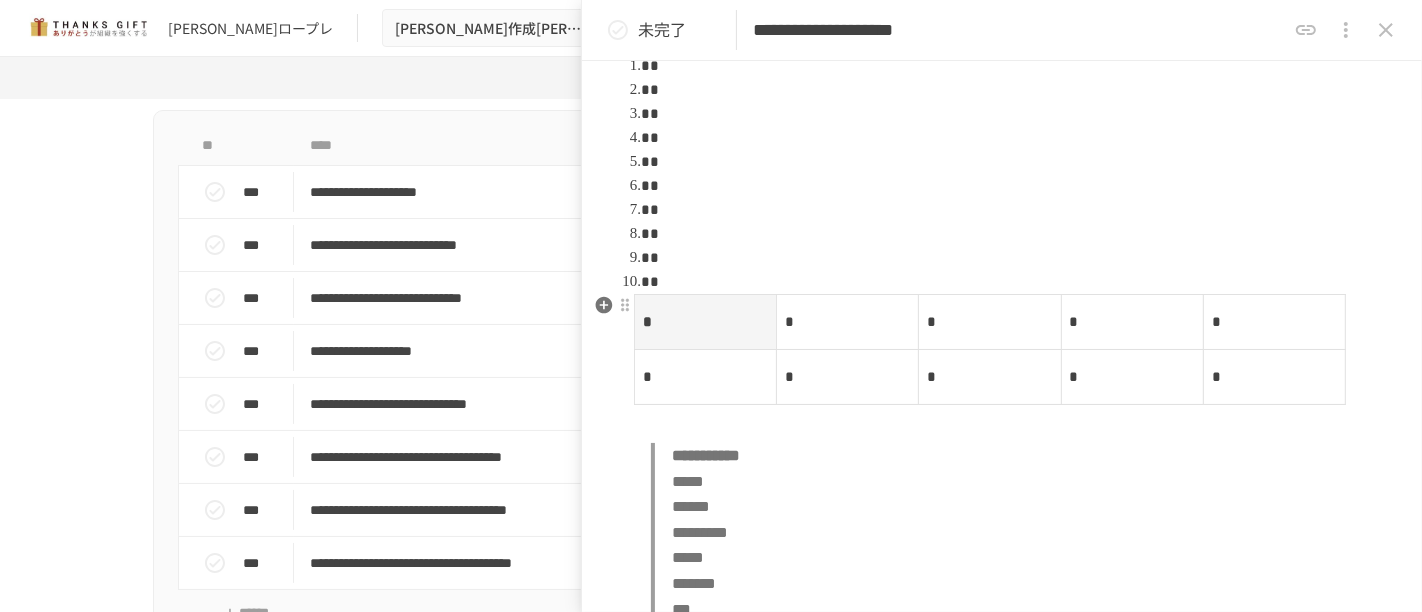 scroll, scrollTop: 1040, scrollLeft: 0, axis: vertical 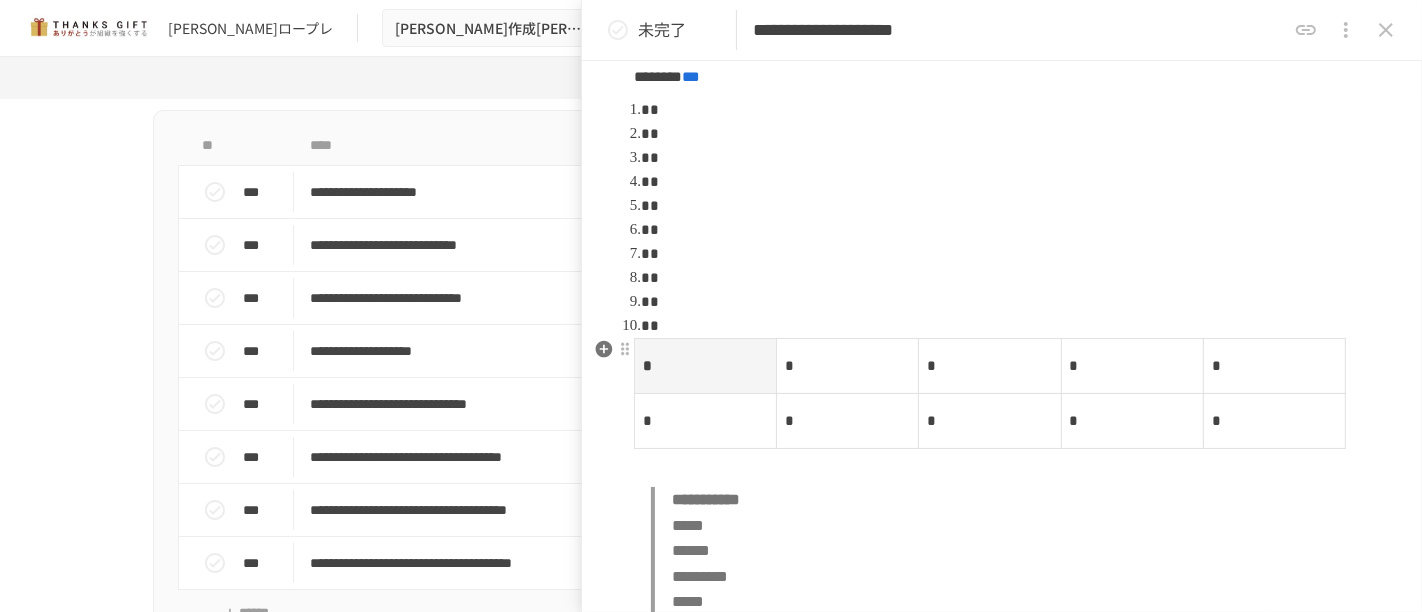 click on "* * * * * * * * * *" at bounding box center [1002, 408] 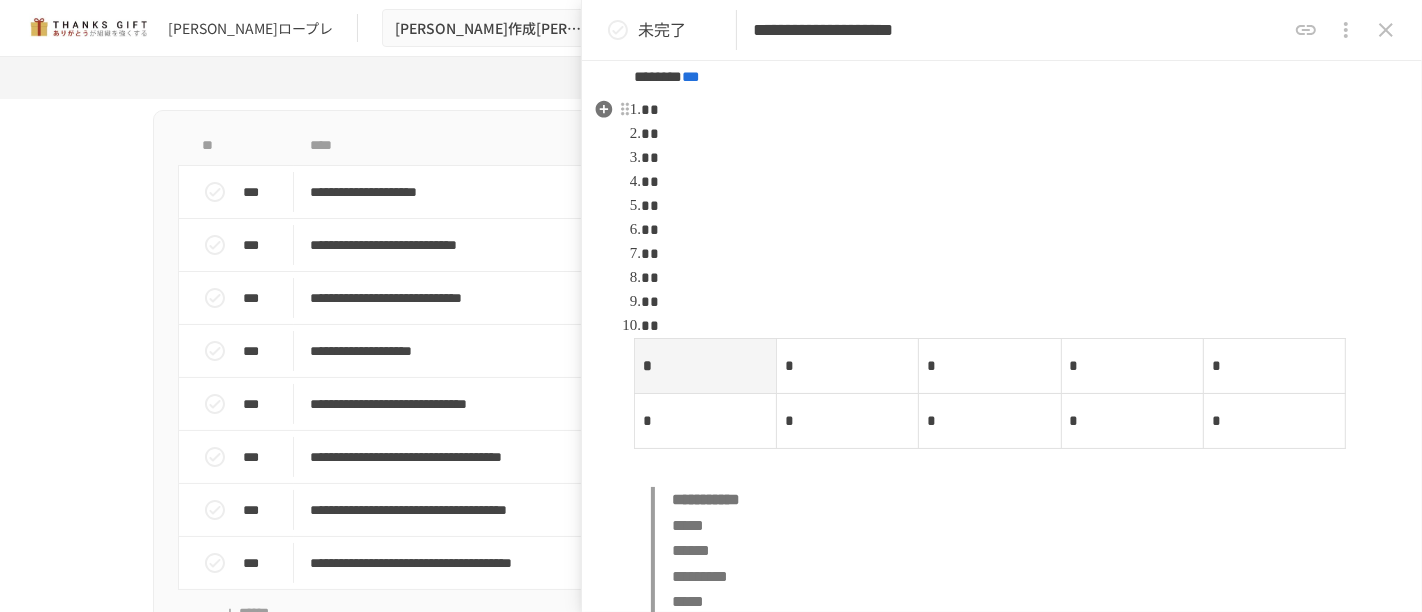 scroll, scrollTop: 929, scrollLeft: 0, axis: vertical 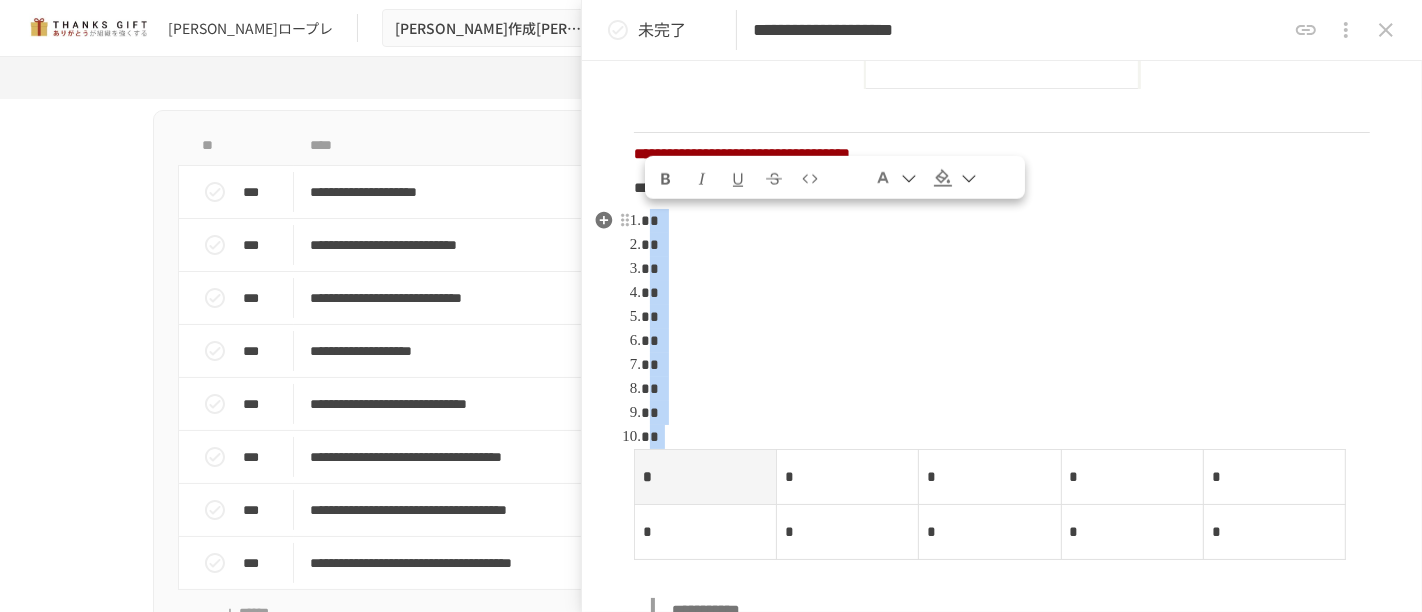 drag, startPoint x: 673, startPoint y: 426, endPoint x: 634, endPoint y: 224, distance: 205.73041 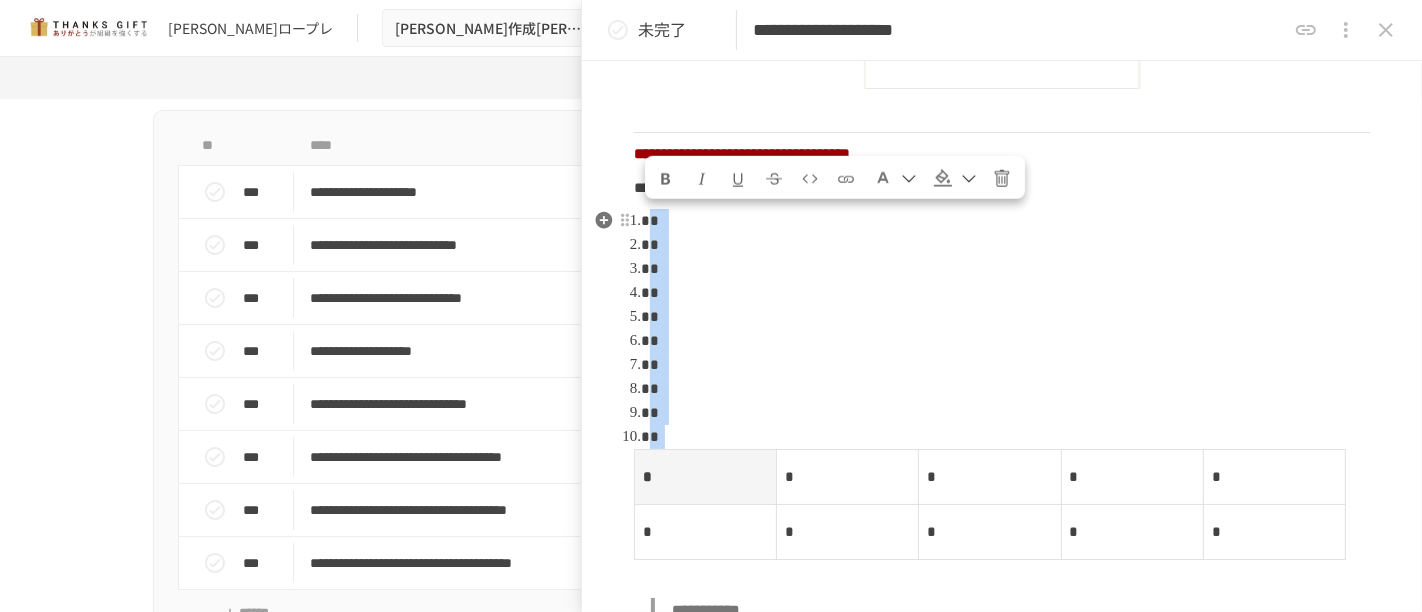 click at bounding box center (1010, 329) 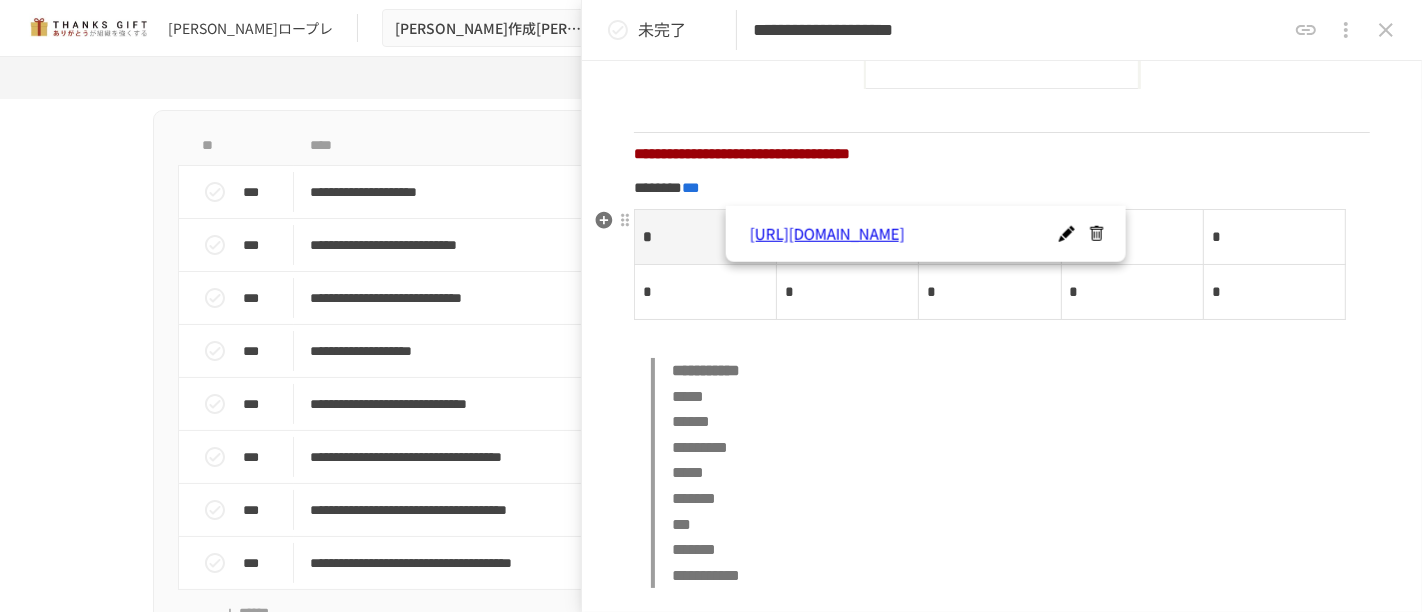 drag, startPoint x: 627, startPoint y: 329, endPoint x: 640, endPoint y: 342, distance: 18.384777 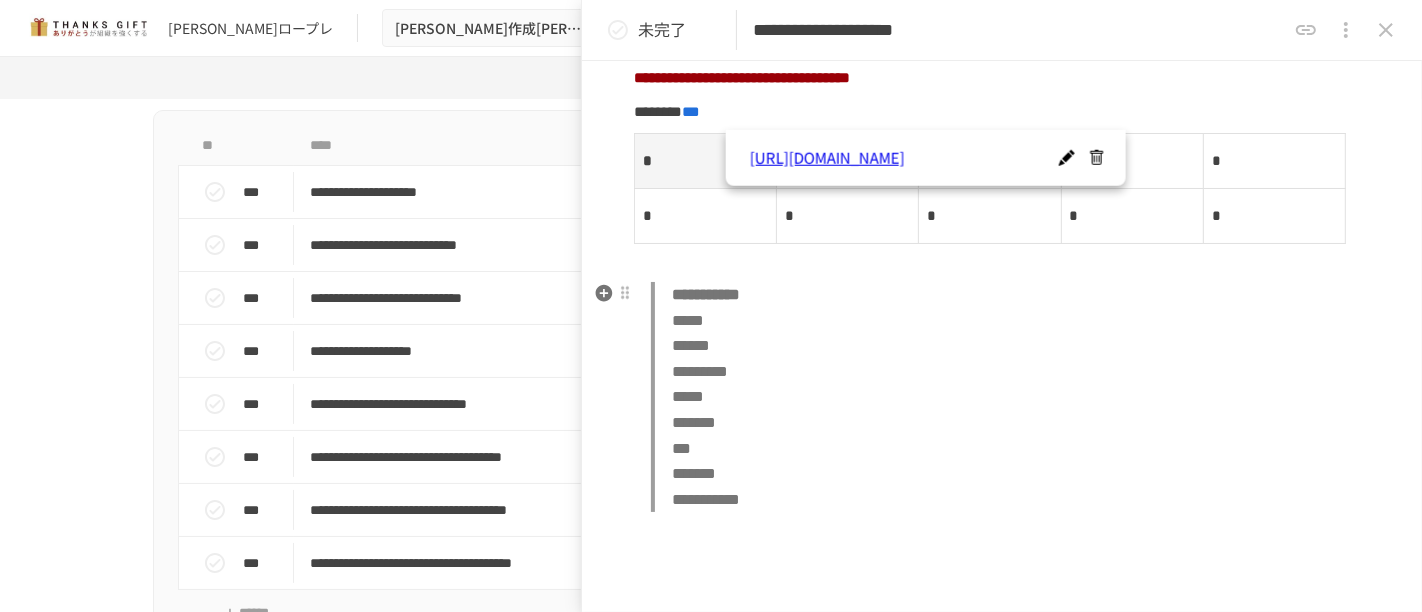 scroll, scrollTop: 1040, scrollLeft: 0, axis: vertical 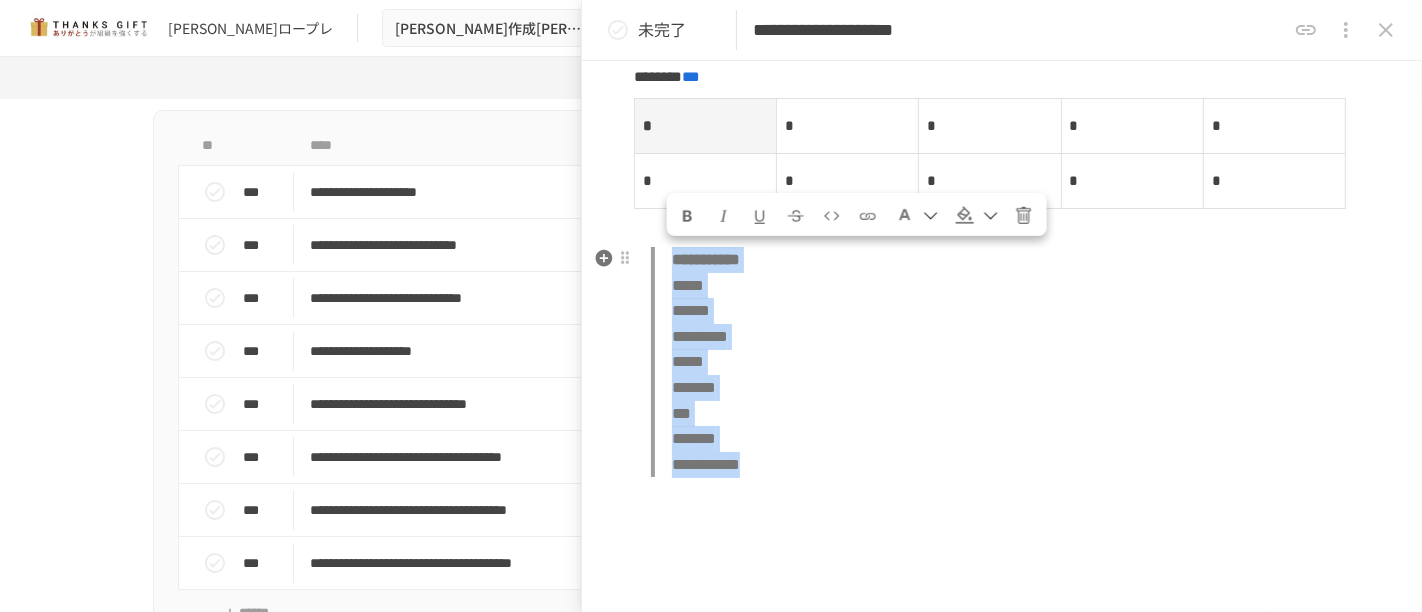 drag, startPoint x: 862, startPoint y: 466, endPoint x: 648, endPoint y: 259, distance: 297.7331 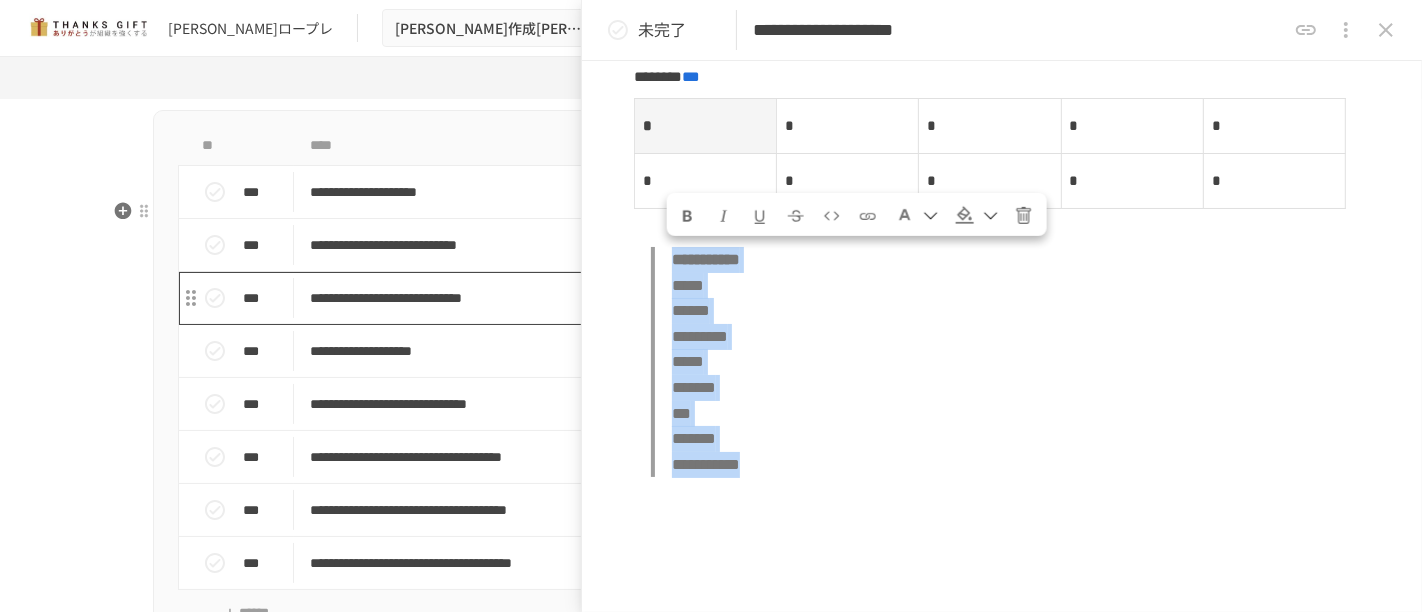 click on "**********" at bounding box center [669, 298] 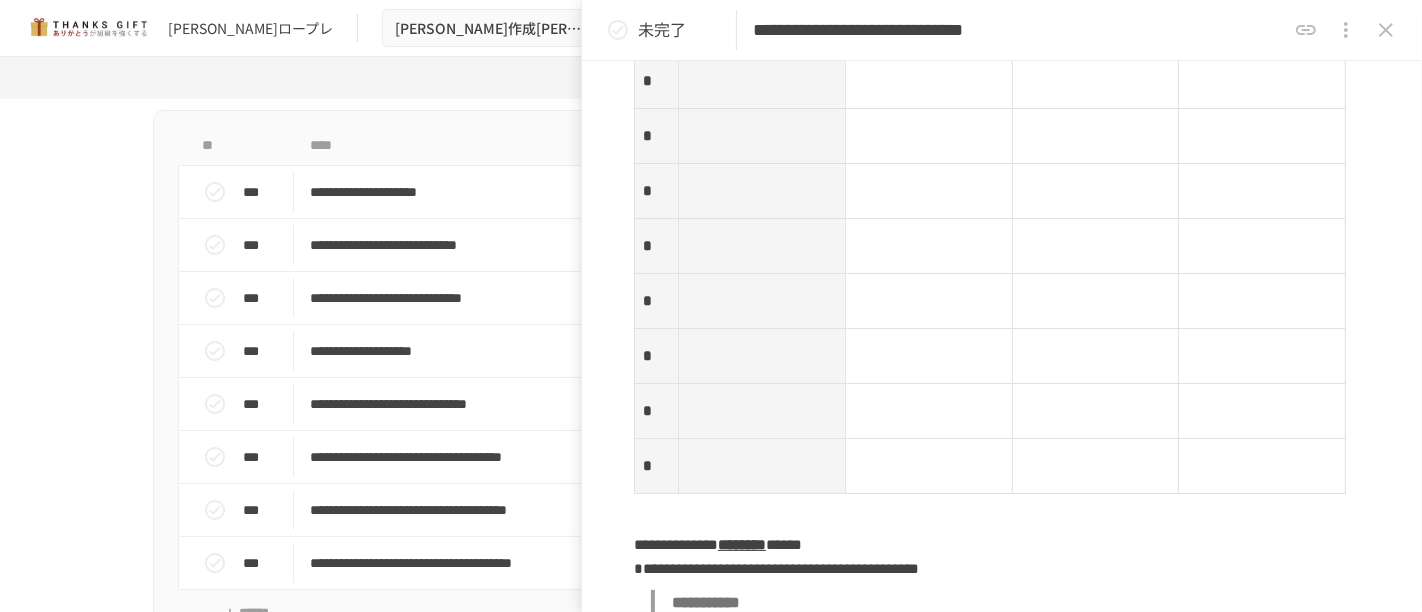 scroll, scrollTop: 2436, scrollLeft: 0, axis: vertical 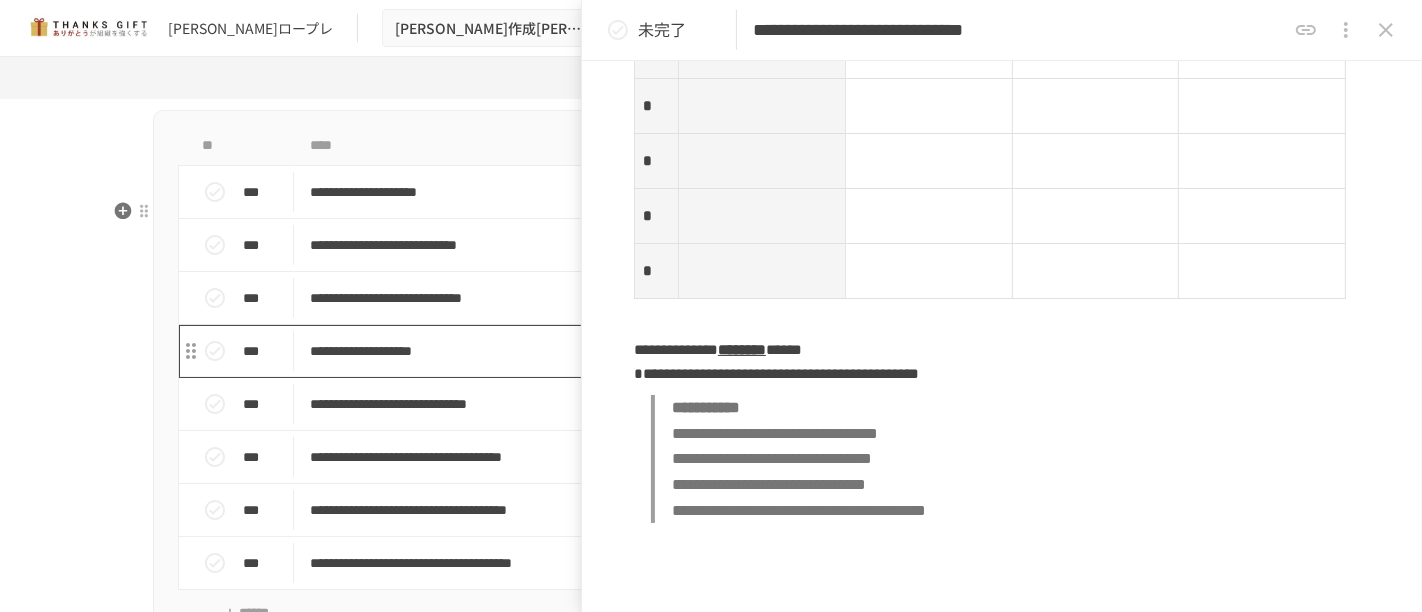 click on "**********" at bounding box center [669, 351] 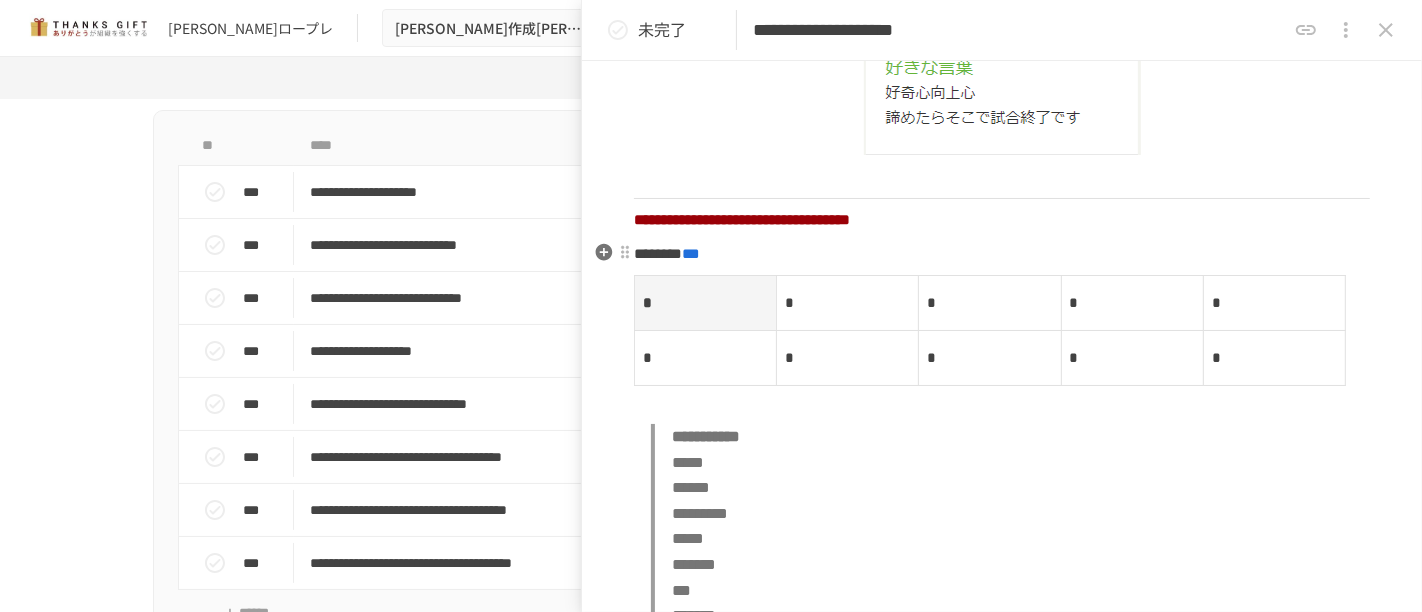 scroll, scrollTop: 800, scrollLeft: 0, axis: vertical 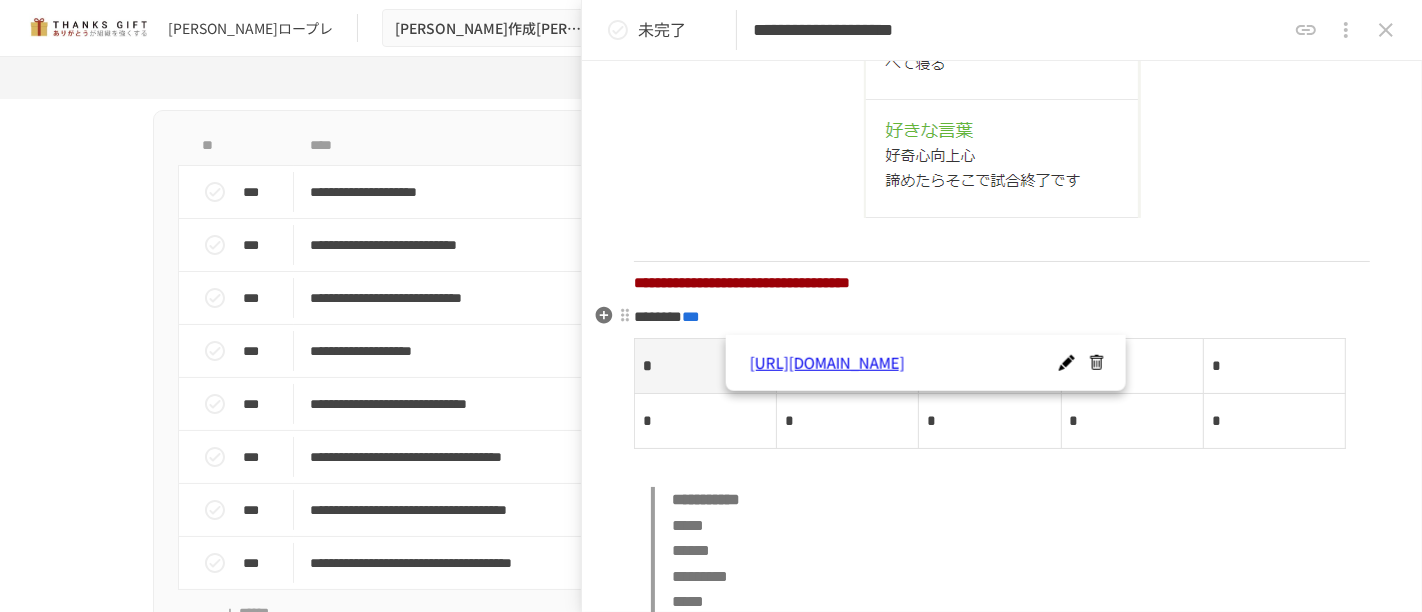 click on "******* ***" at bounding box center (1002, 317) 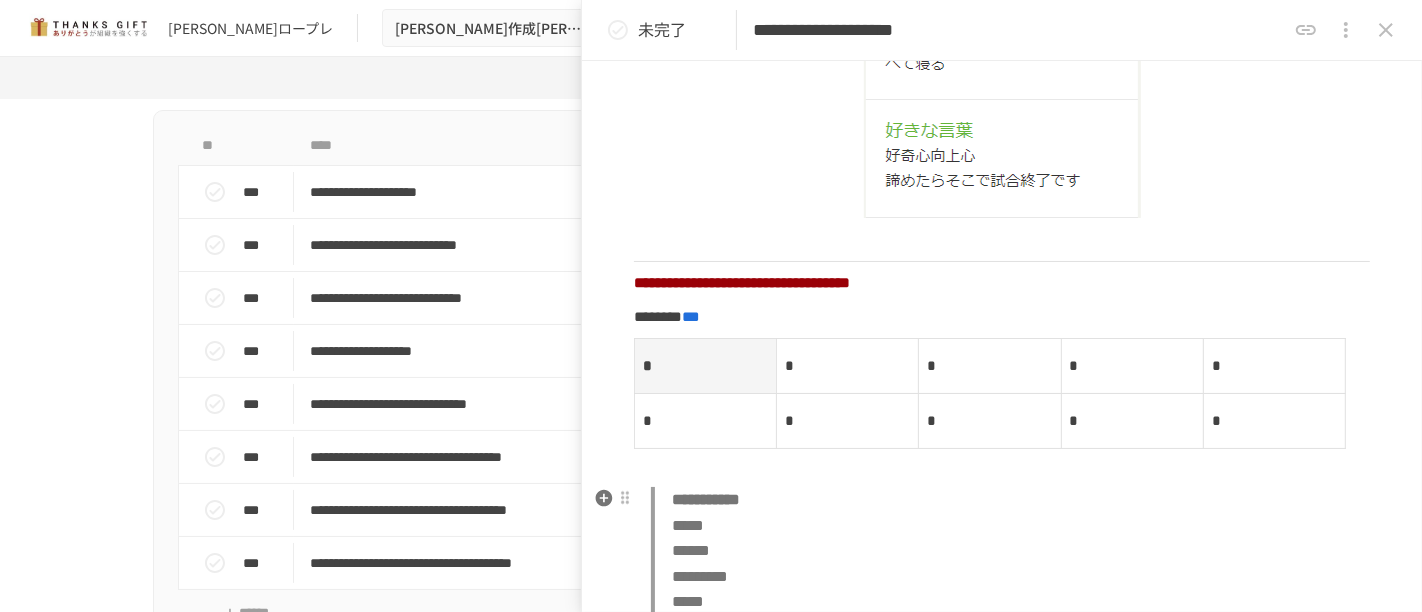 drag, startPoint x: 1105, startPoint y: 532, endPoint x: 1107, endPoint y: 521, distance: 11.18034 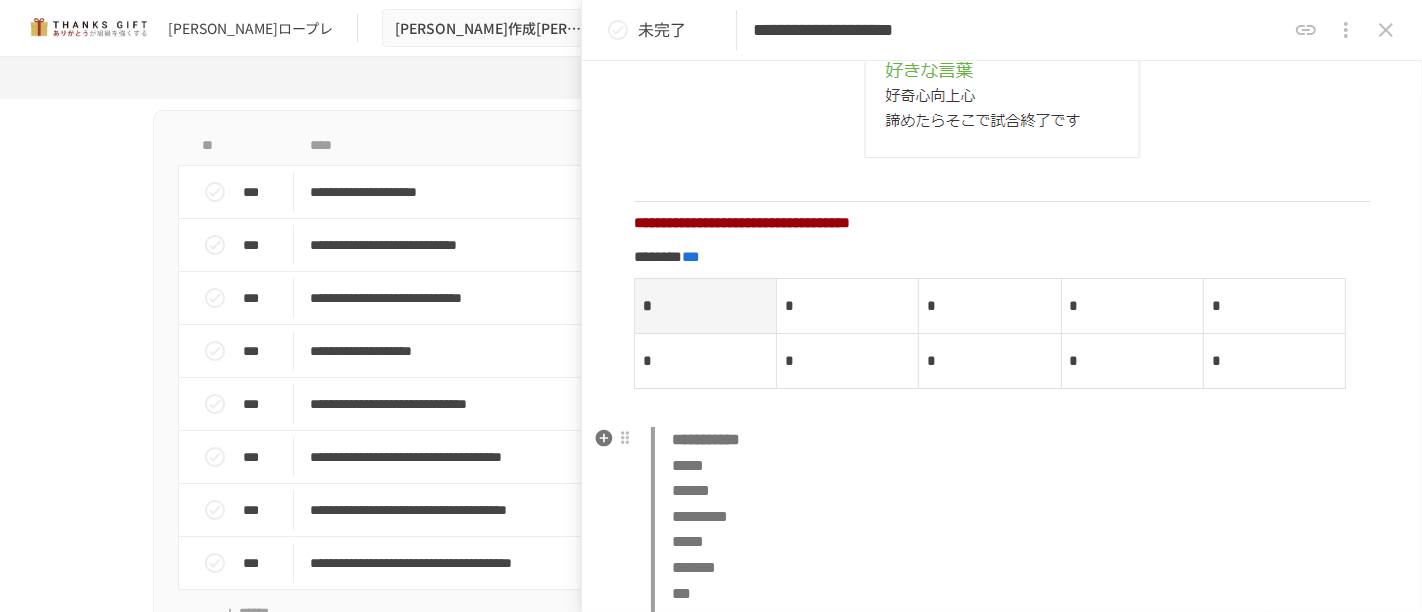 scroll, scrollTop: 911, scrollLeft: 0, axis: vertical 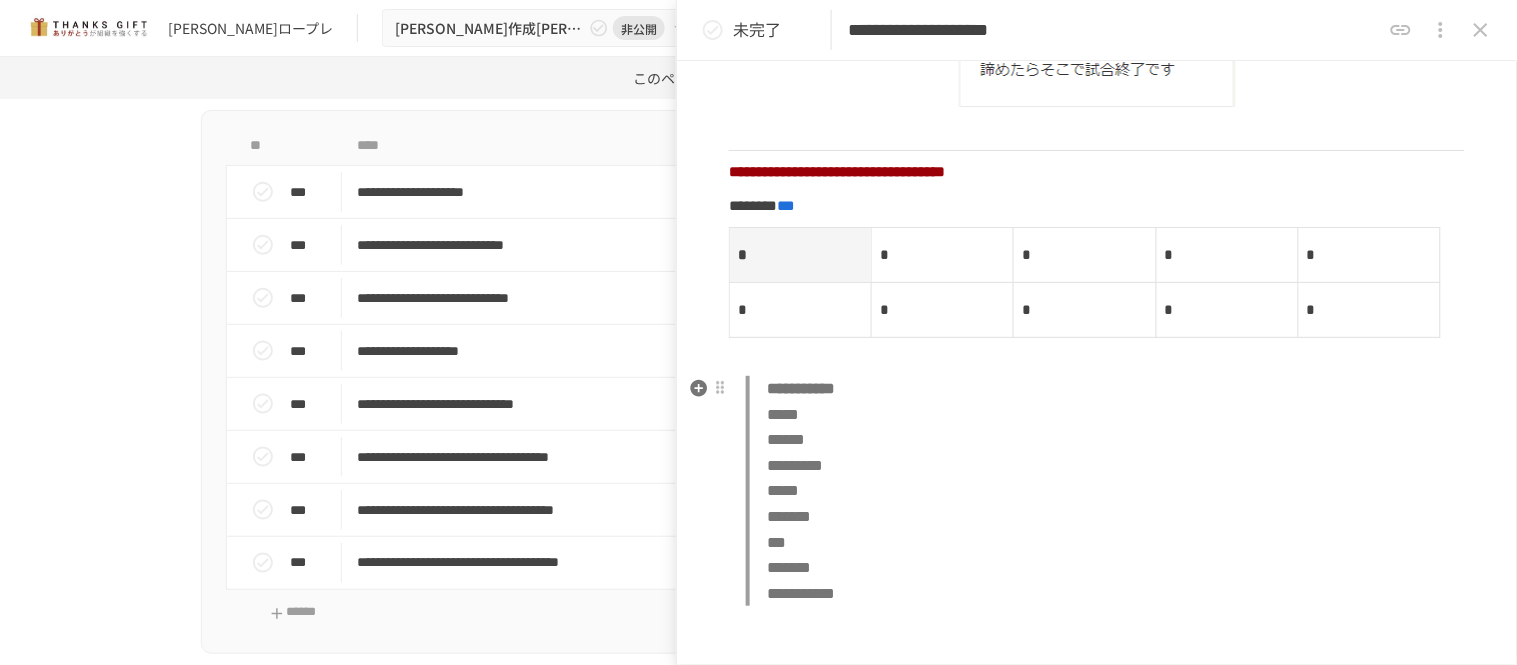 click on "**********" at bounding box center [1105, 491] 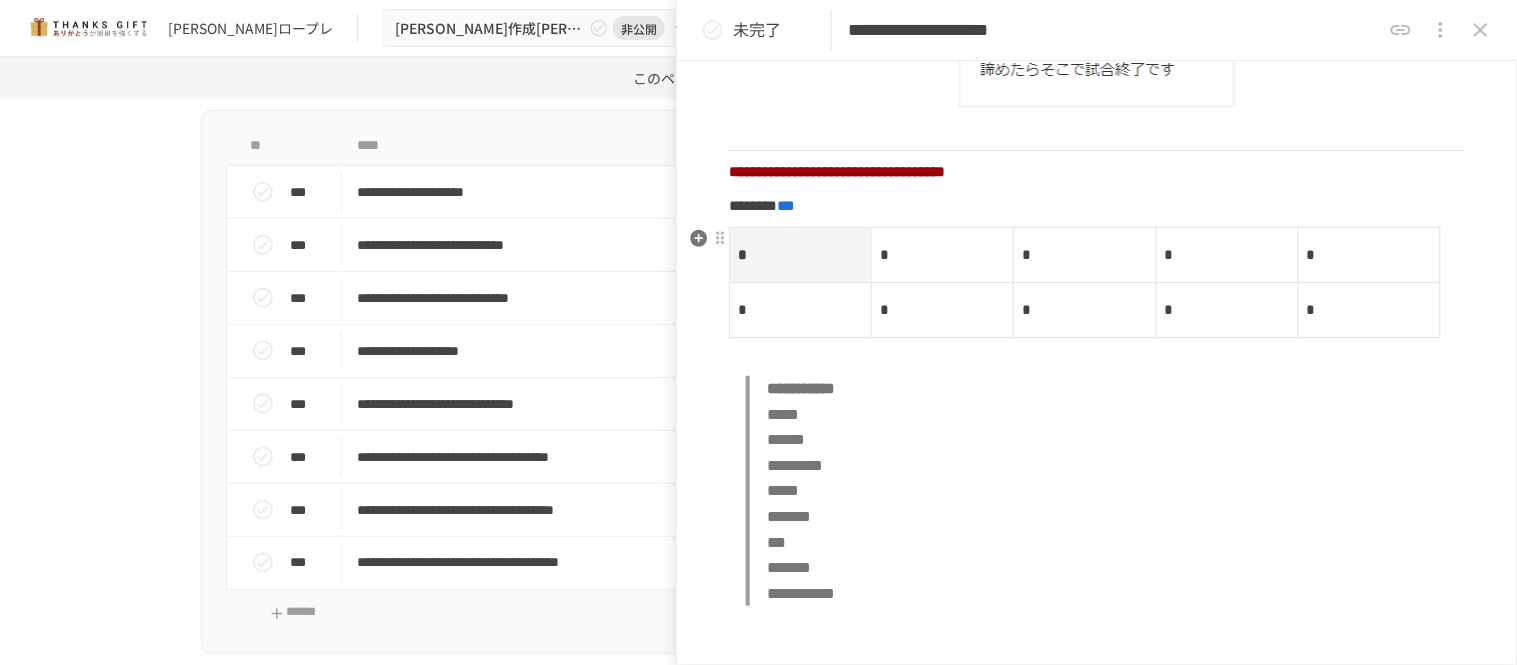 click on "*" at bounding box center (801, 254) 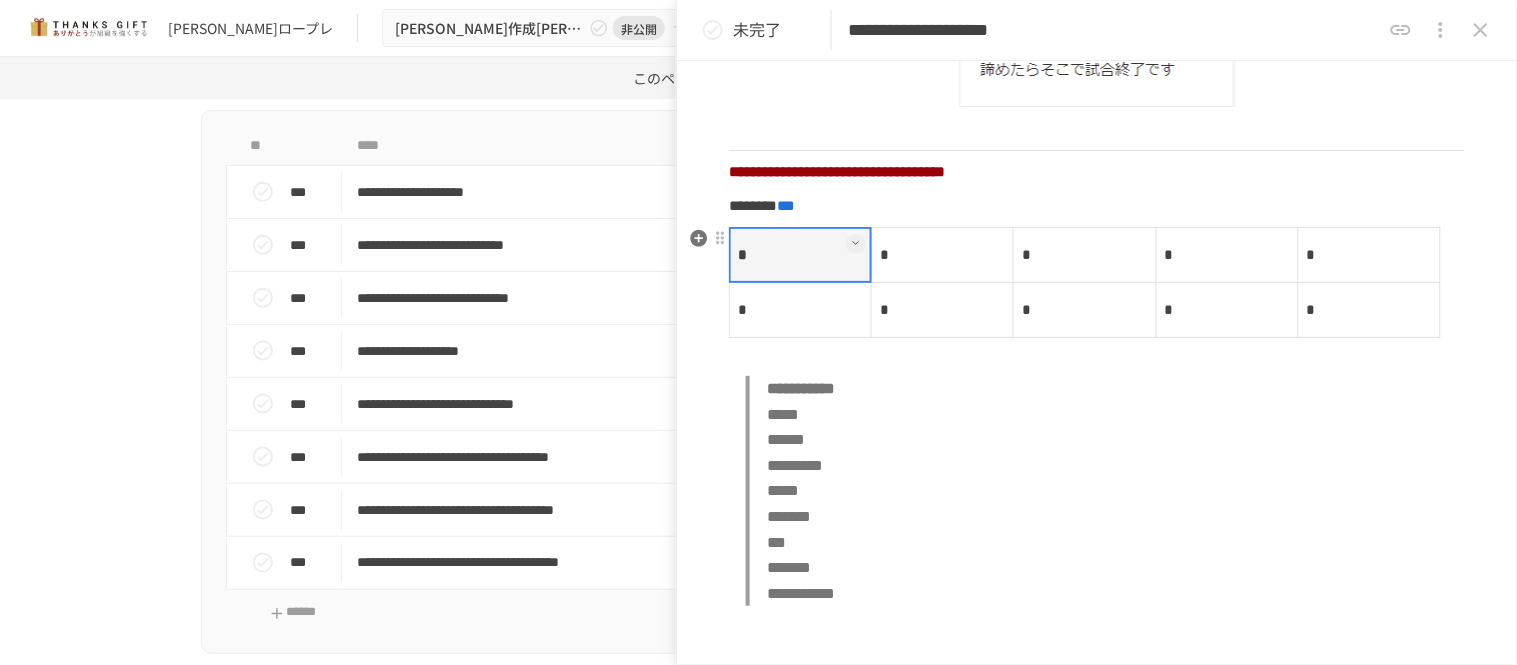 click at bounding box center [856, 244] 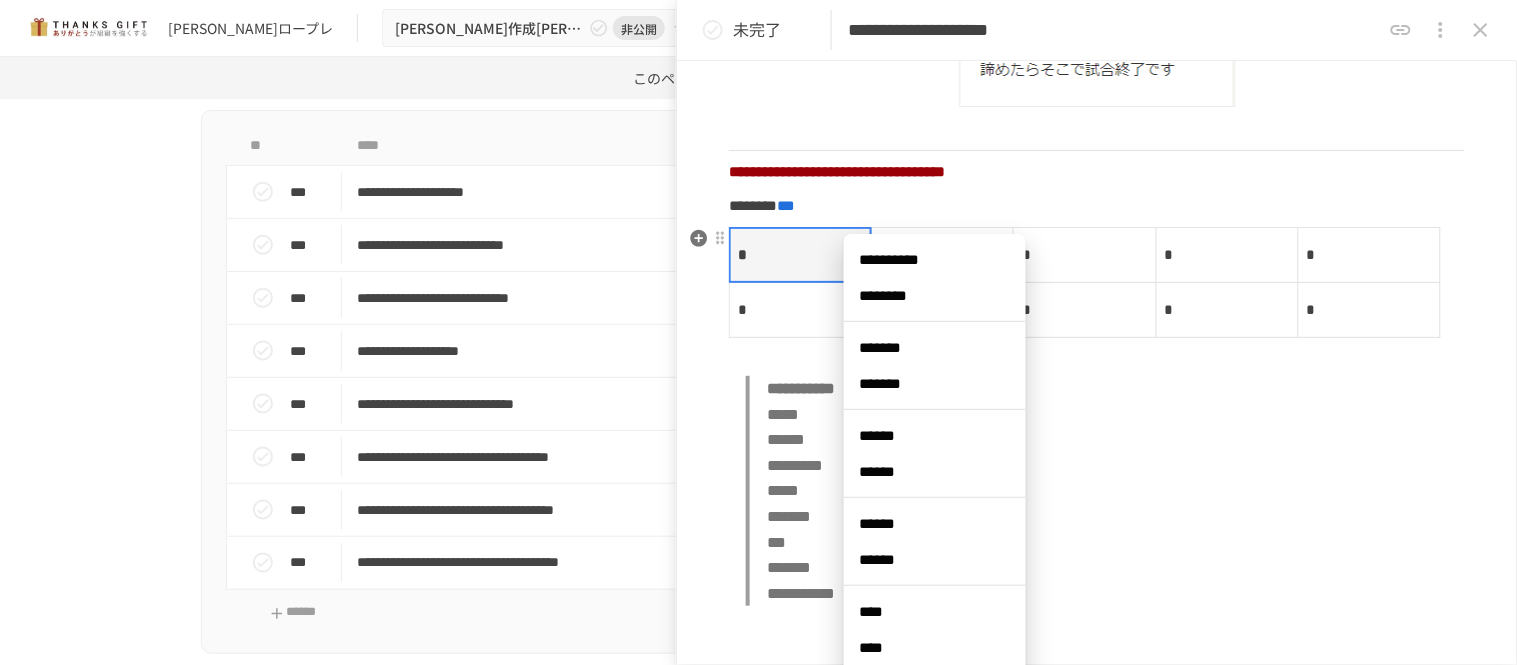 click on "**********" at bounding box center [935, 260] 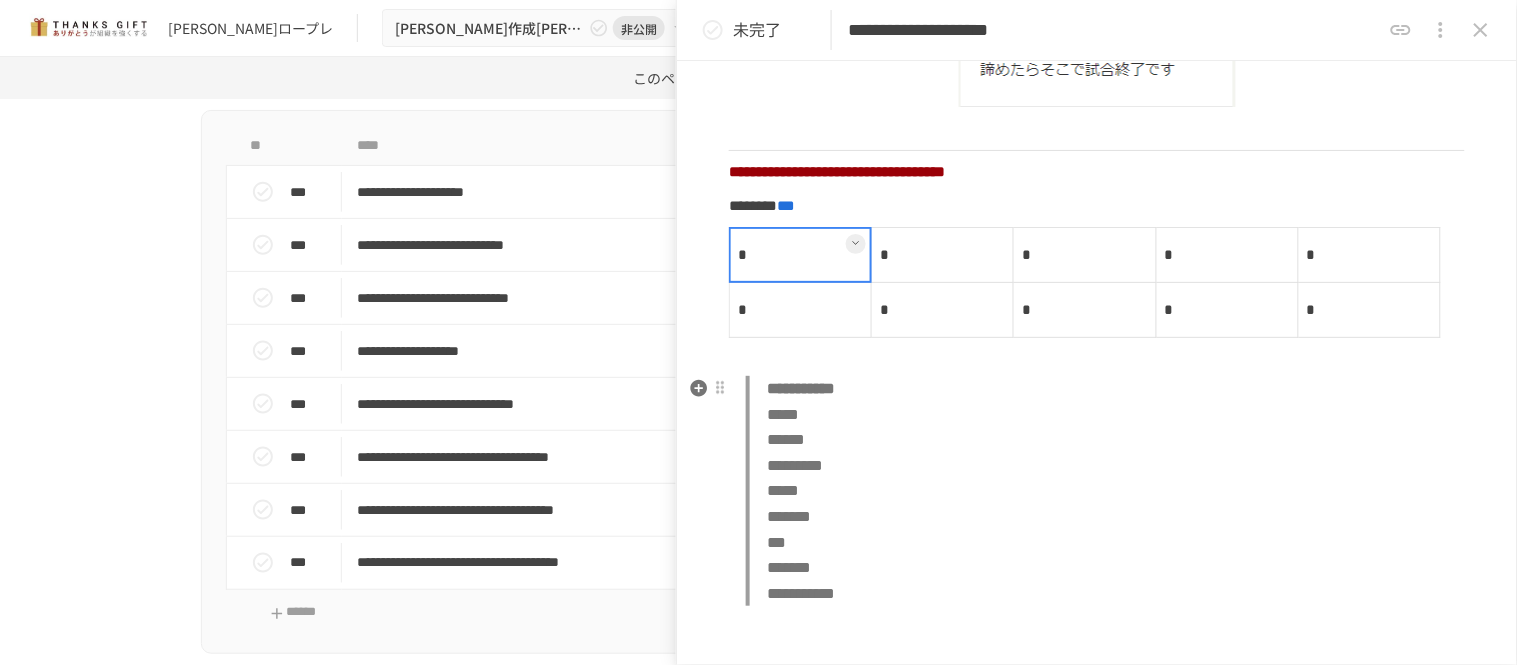 click on "**********" at bounding box center (1105, 491) 